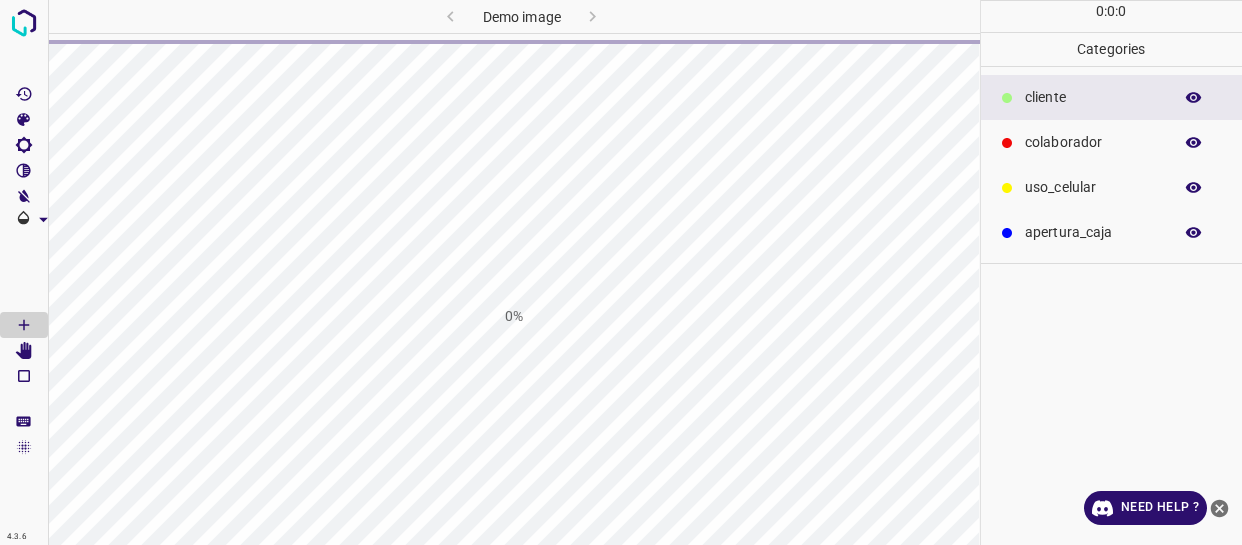 scroll, scrollTop: 0, scrollLeft: 0, axis: both 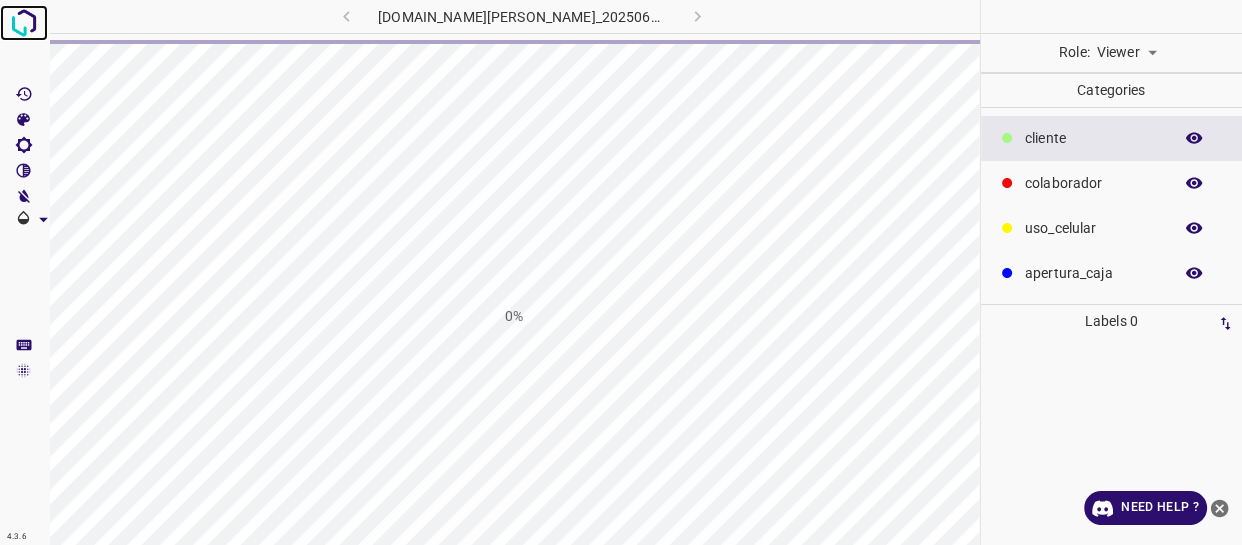 click at bounding box center (24, 23) 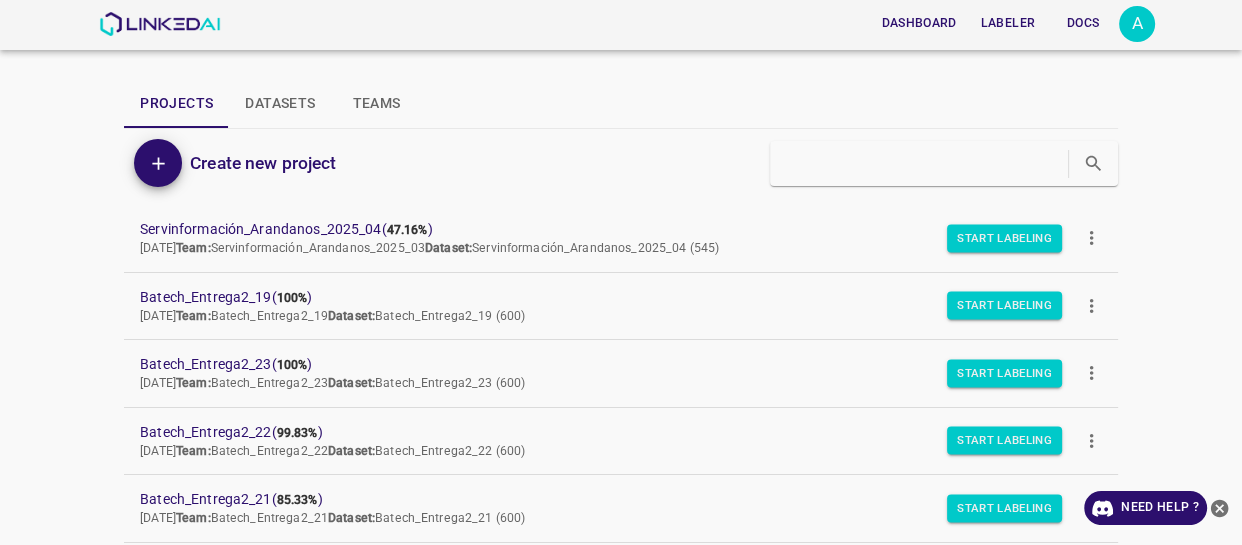 type 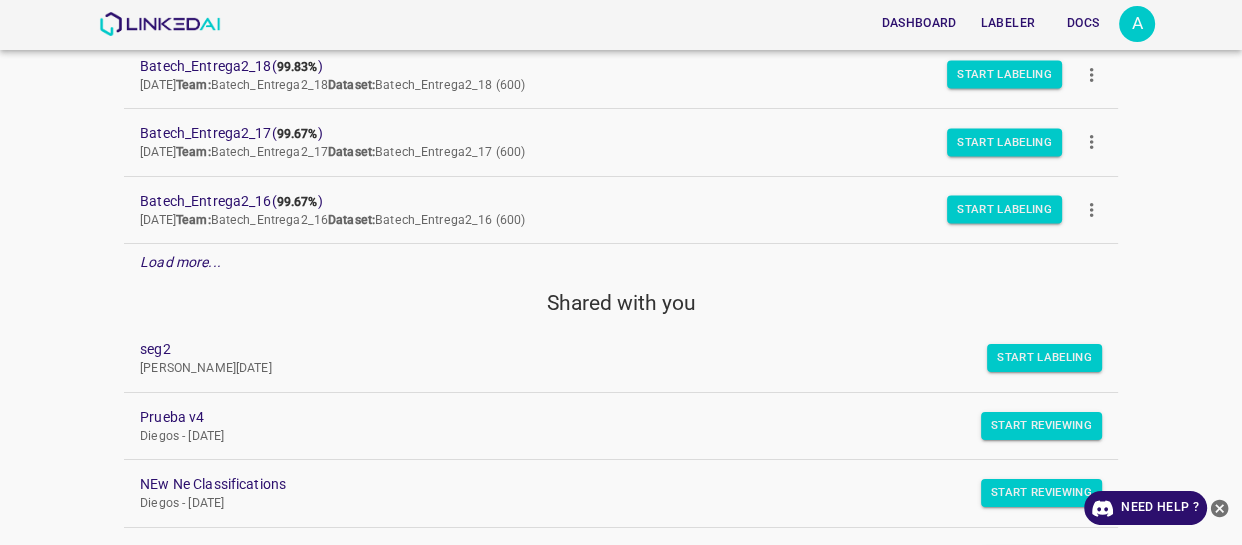 click on "Load more..." at bounding box center [180, 262] 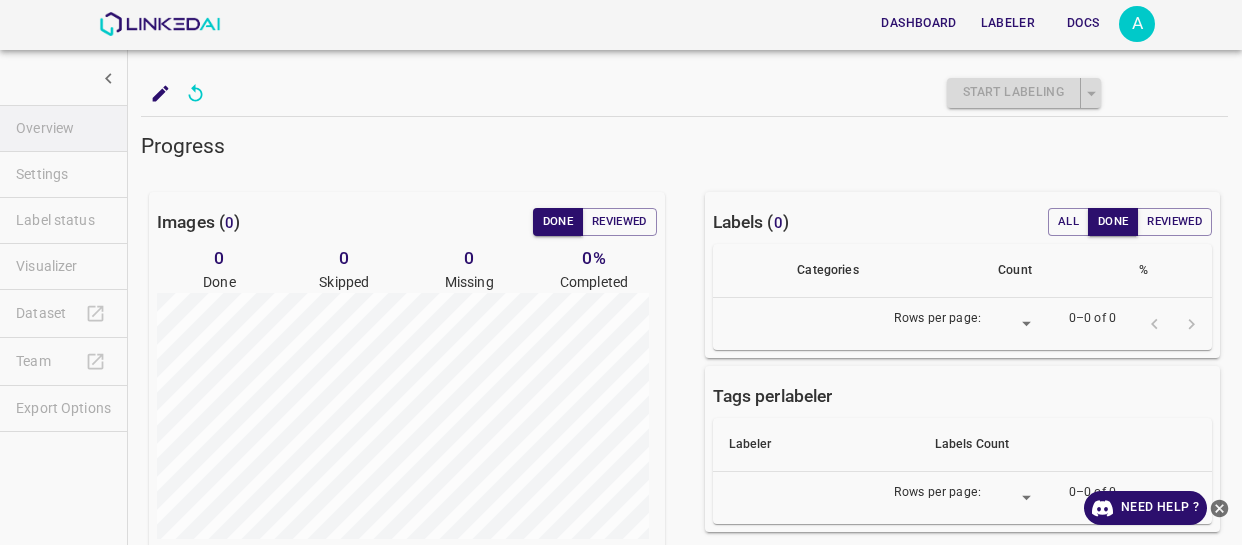 scroll, scrollTop: 0, scrollLeft: 0, axis: both 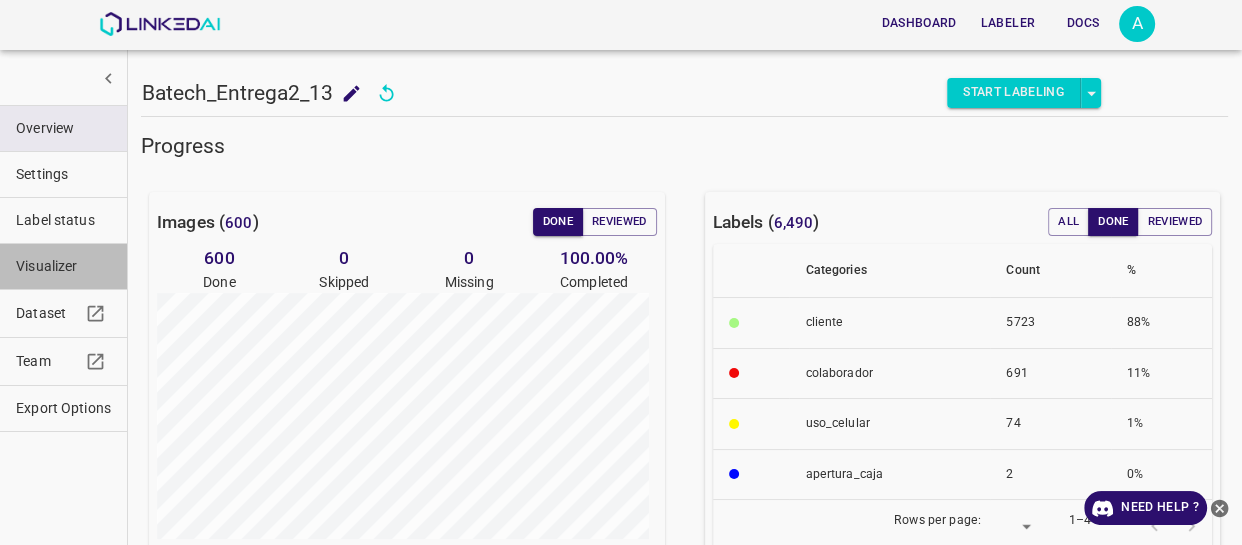 click on "Visualizer" at bounding box center [63, 266] 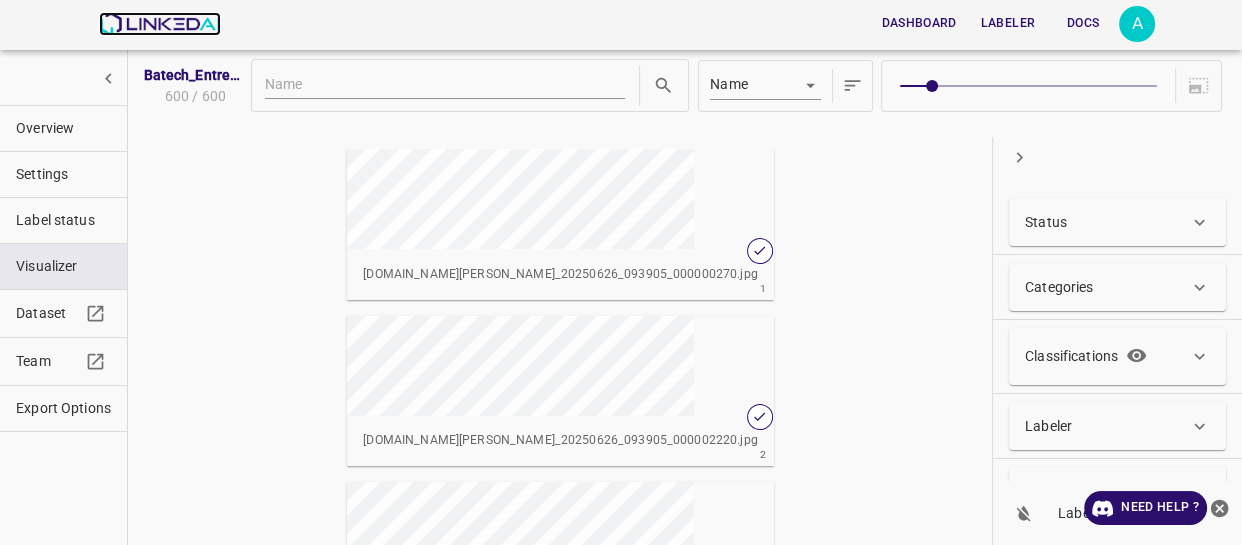 click at bounding box center [159, 24] 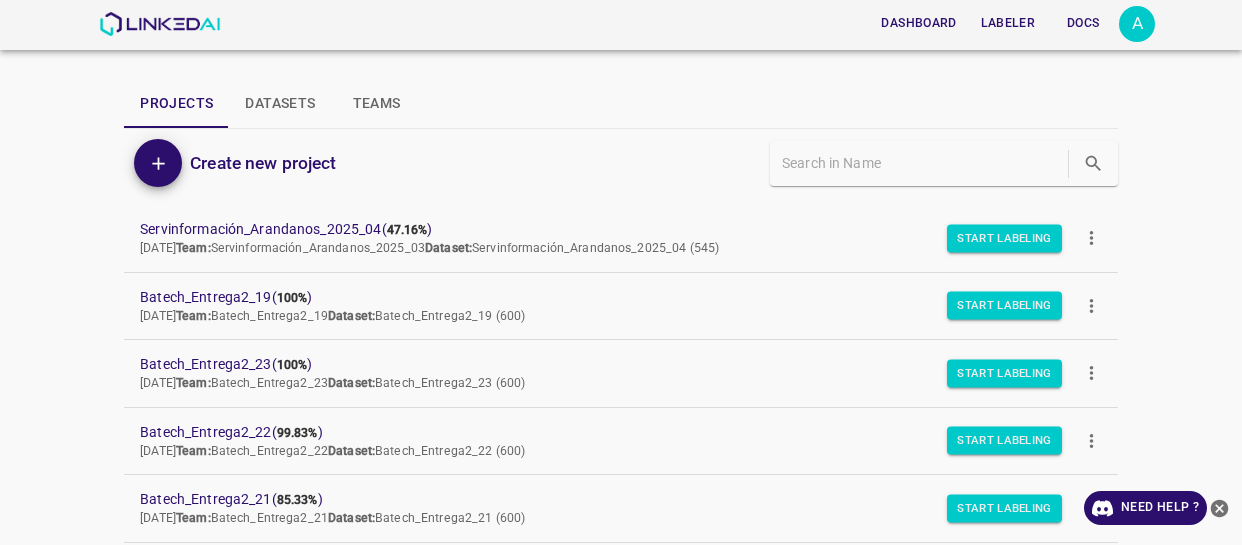 scroll, scrollTop: 0, scrollLeft: 0, axis: both 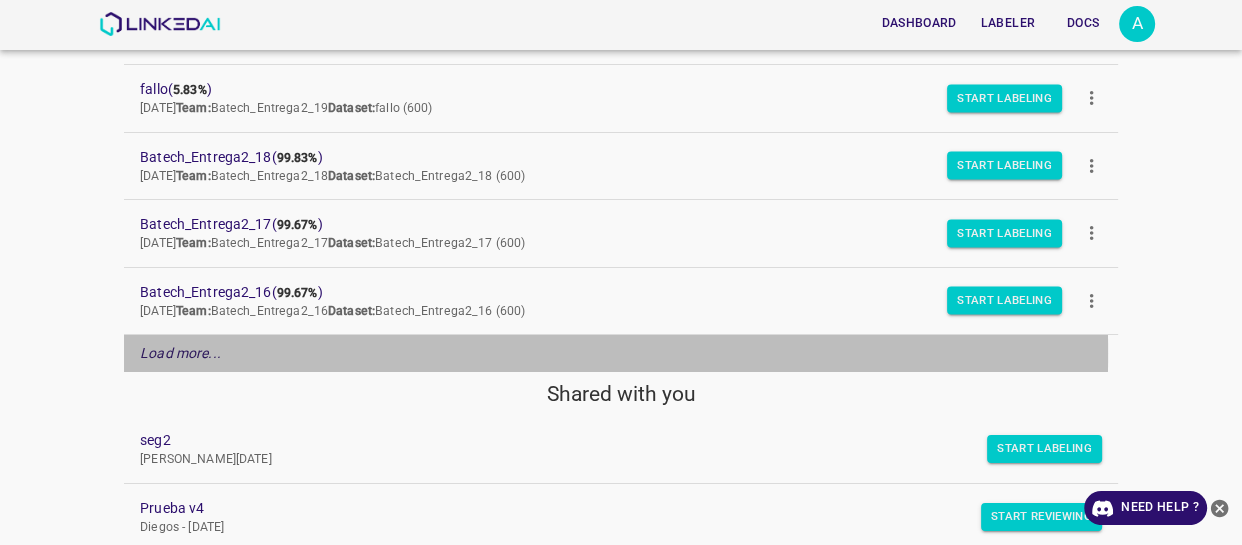 click on "Load more..." at bounding box center (180, 353) 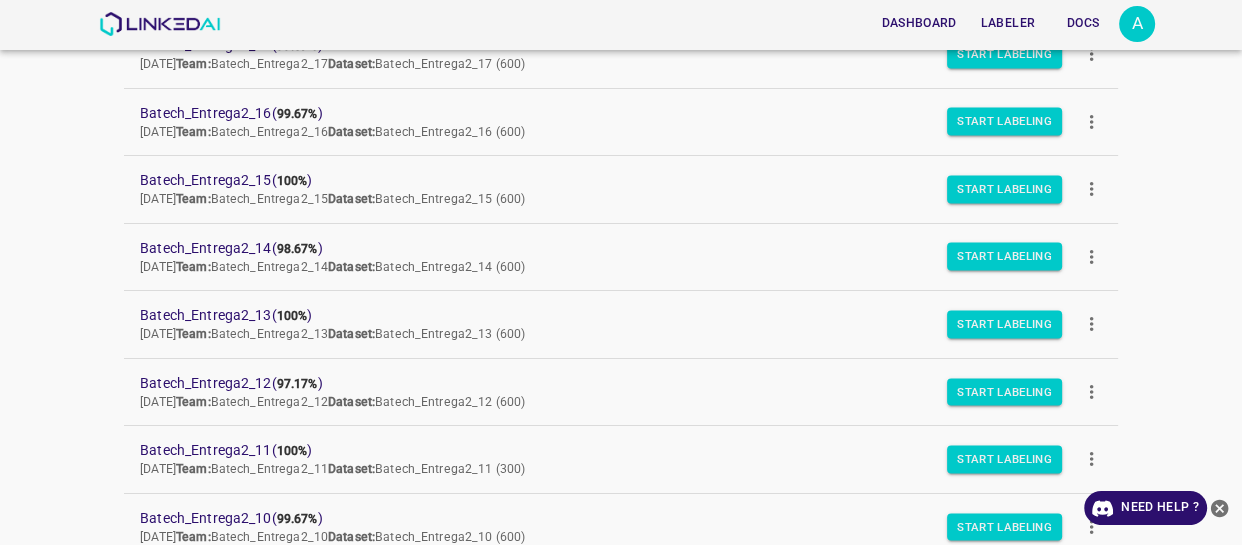 scroll, scrollTop: 727, scrollLeft: 0, axis: vertical 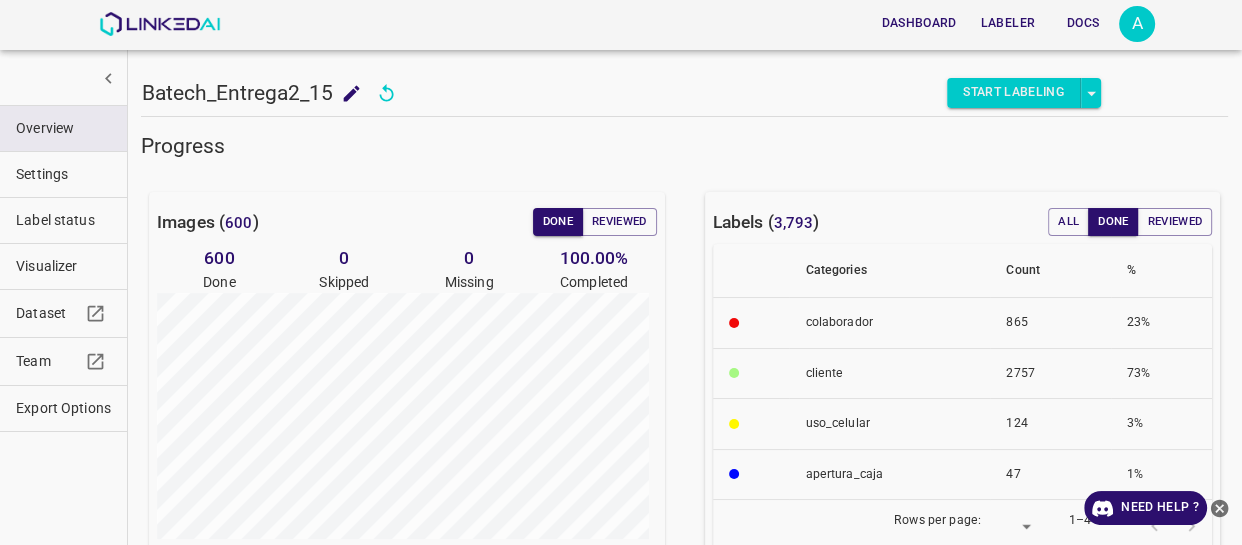 click on "Visualizer" at bounding box center [63, 266] 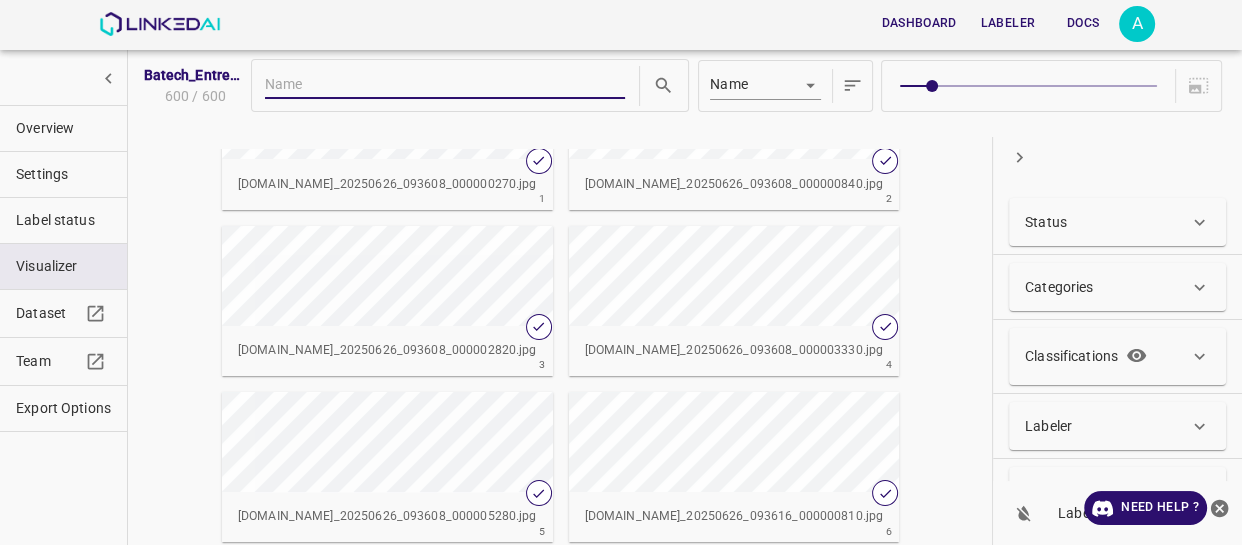 scroll, scrollTop: 0, scrollLeft: 0, axis: both 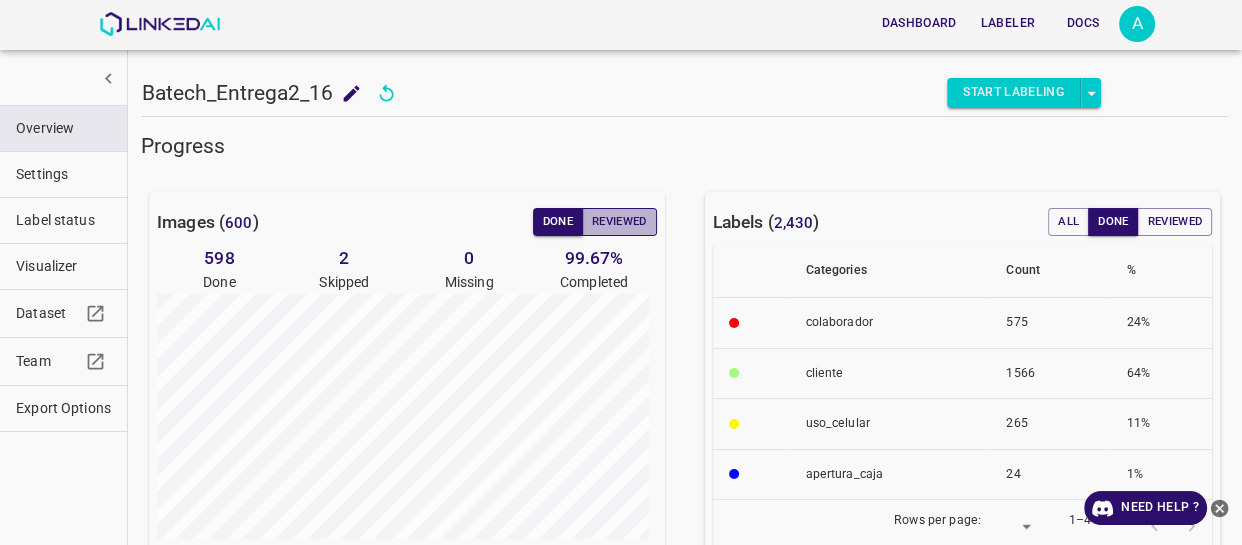 click on "Reviewed" at bounding box center (619, 222) 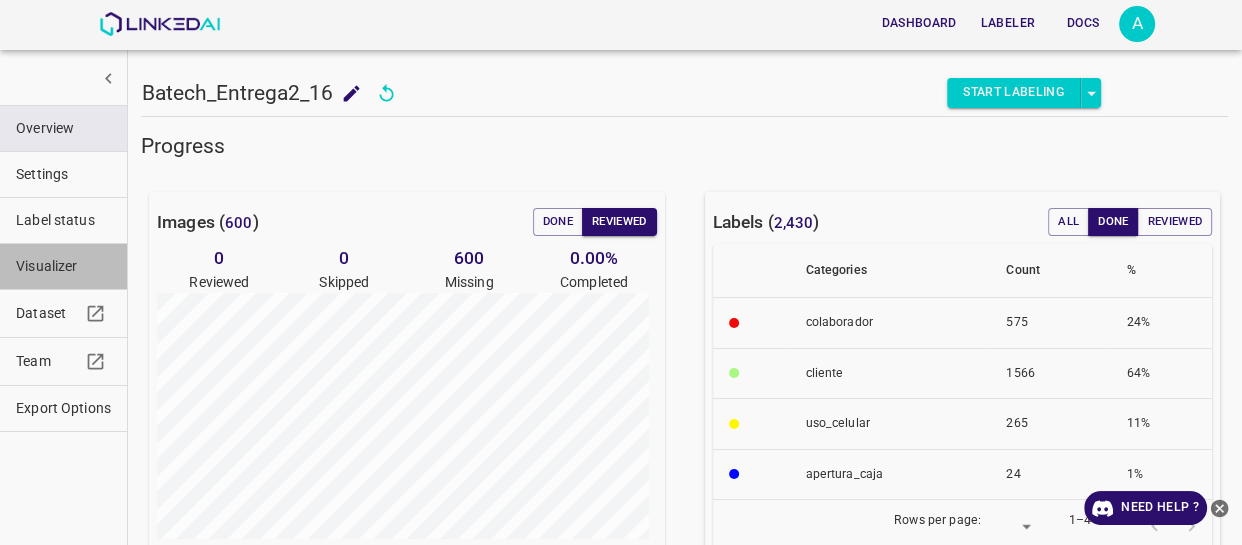 click on "Visualizer" at bounding box center (63, 266) 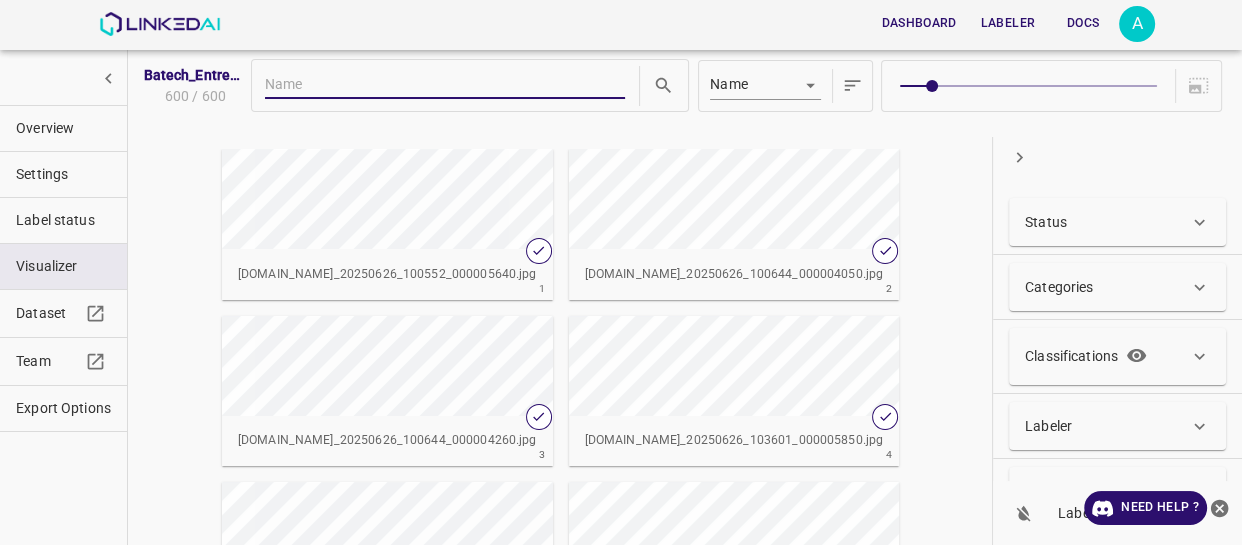 click 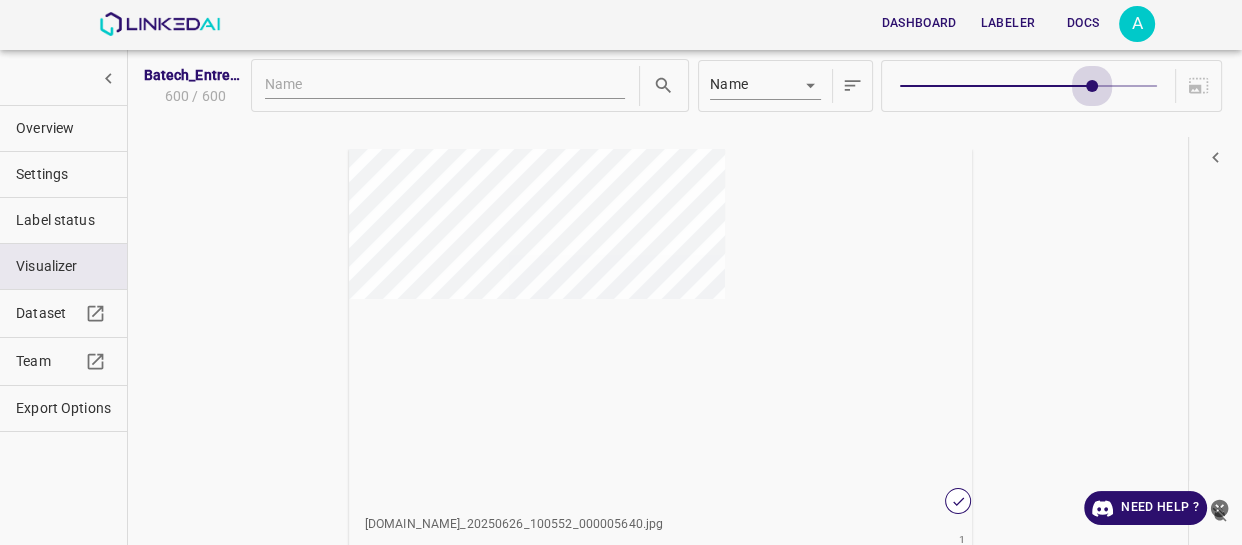 type on "9" 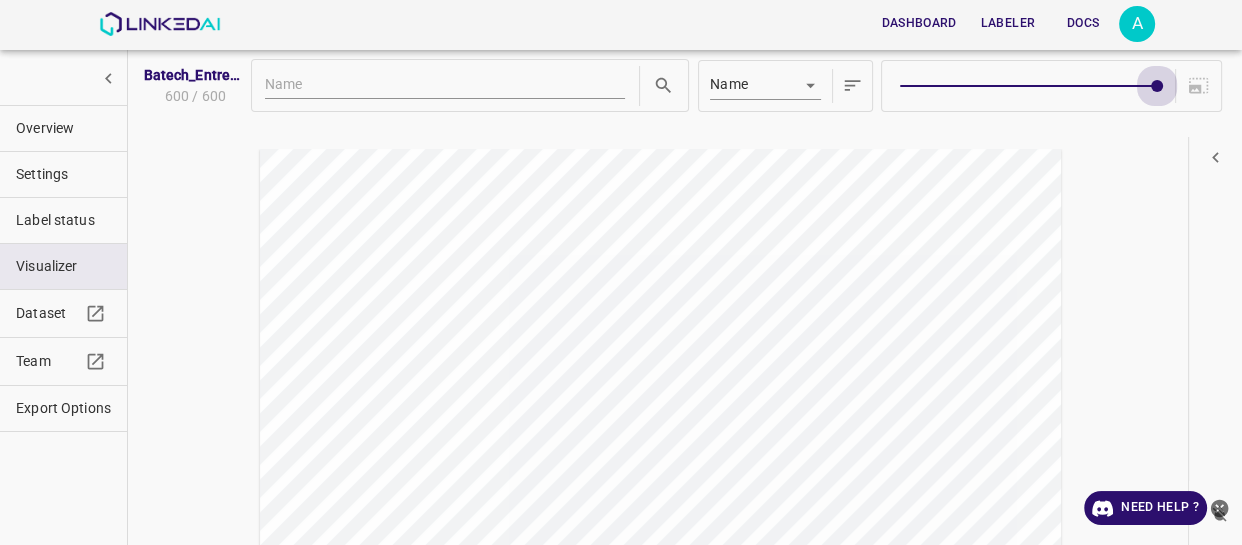 drag, startPoint x: 922, startPoint y: 83, endPoint x: 1152, endPoint y: 85, distance: 230.0087 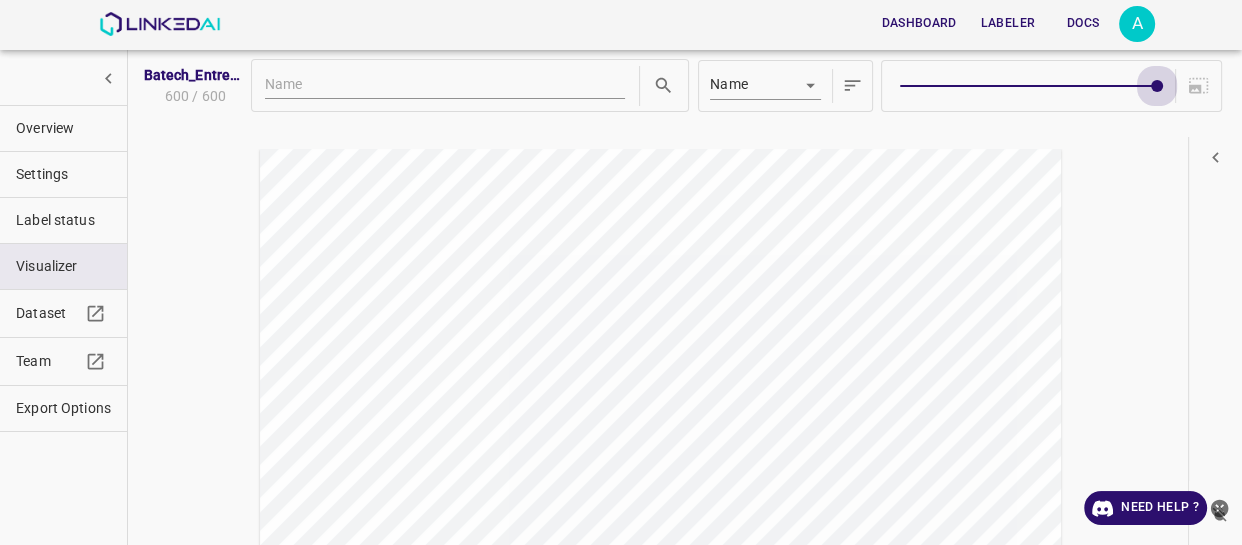 click at bounding box center (1157, 86) 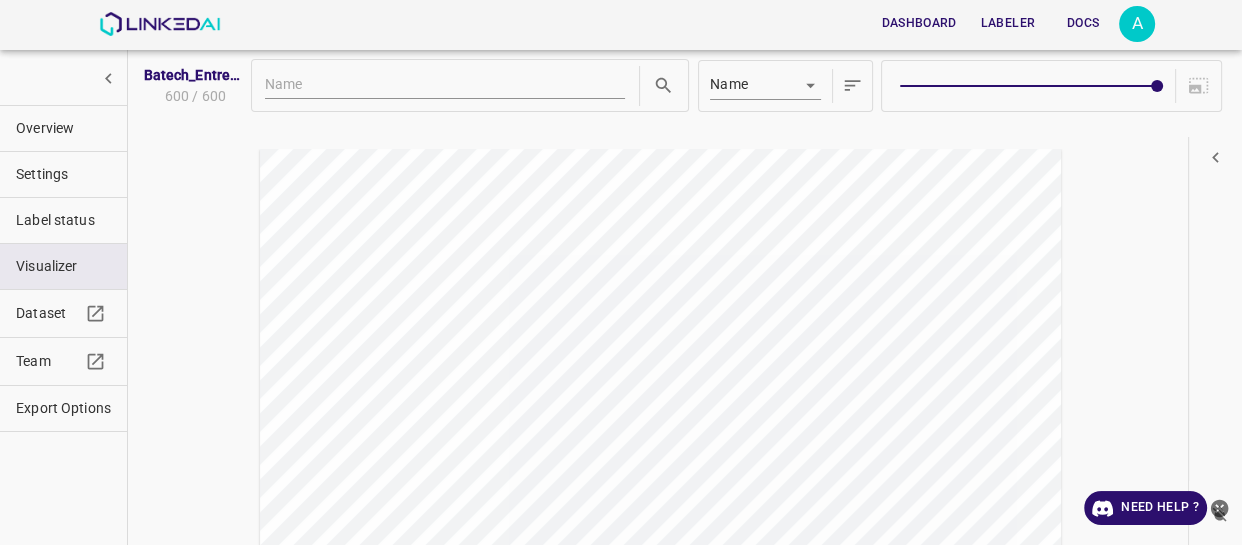 scroll, scrollTop: 90, scrollLeft: 0, axis: vertical 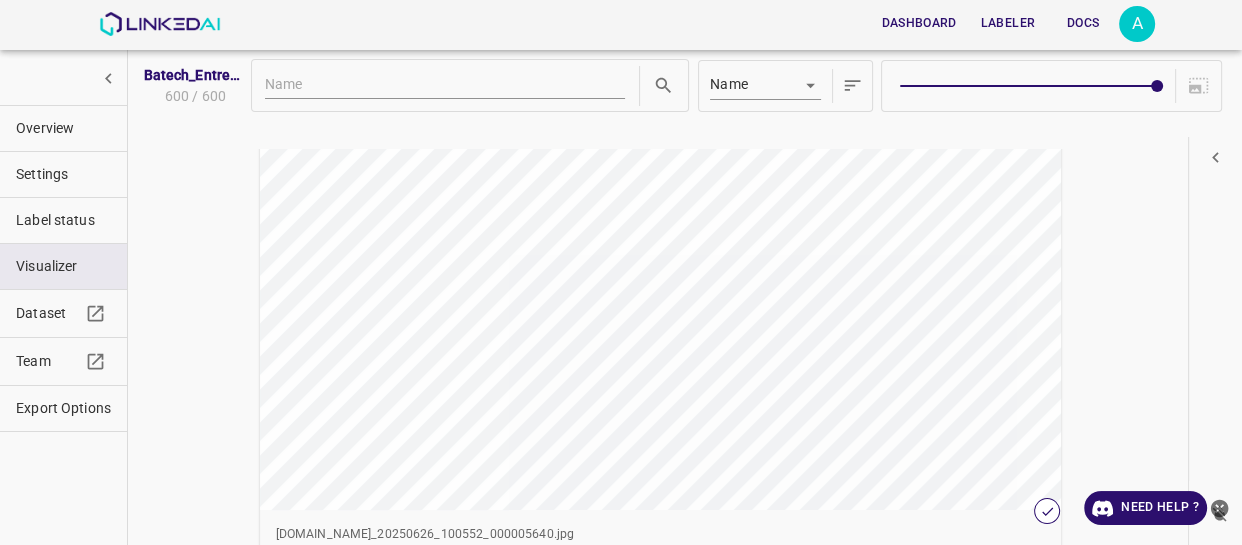 click 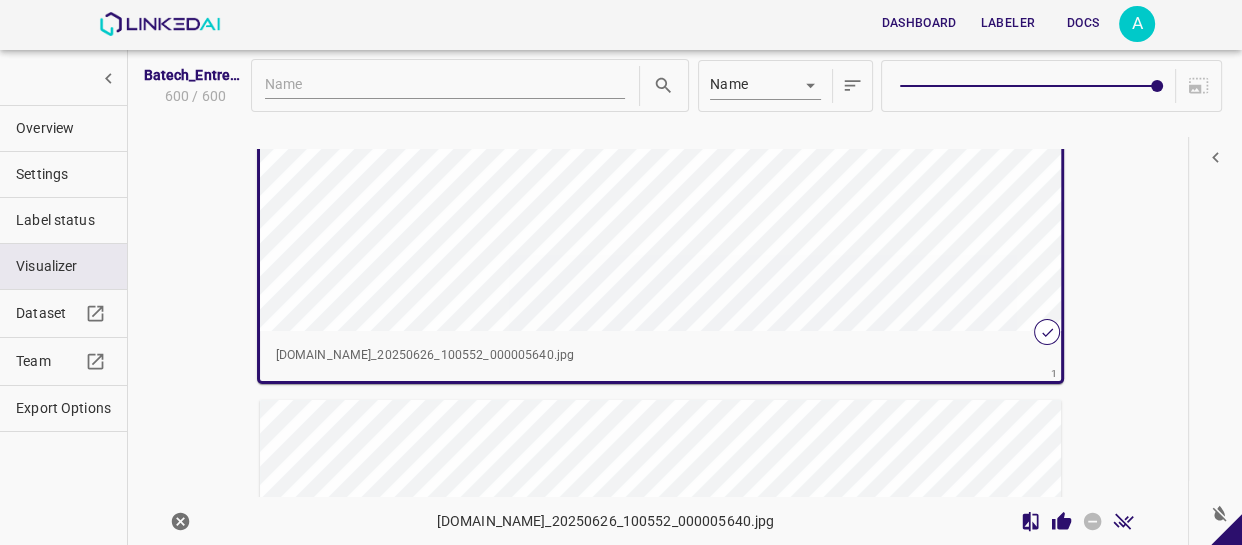 scroll, scrollTop: 275, scrollLeft: 0, axis: vertical 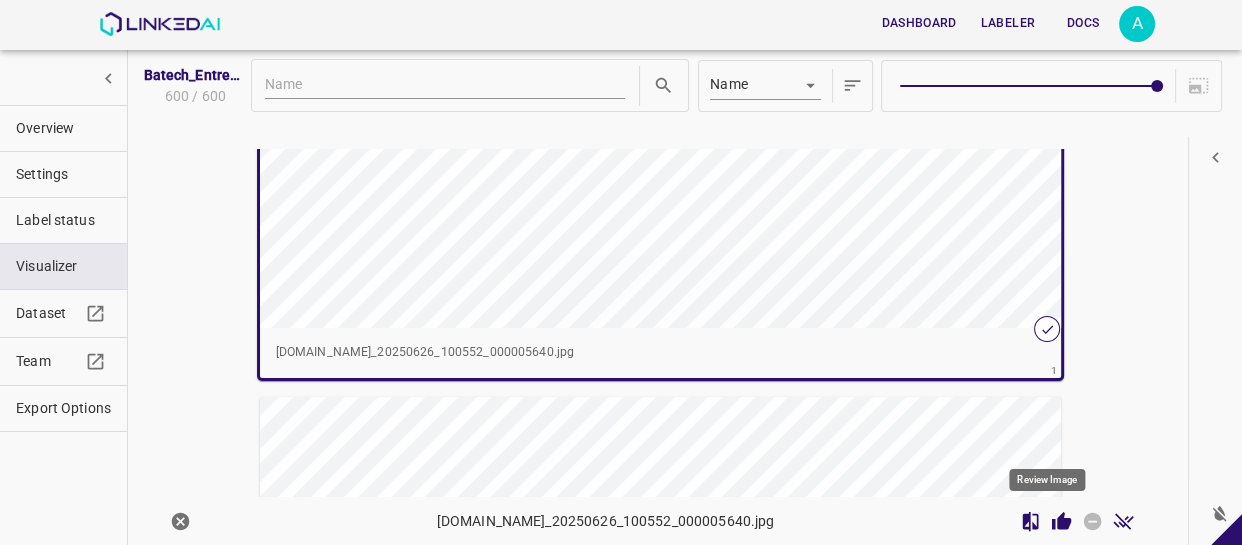 click 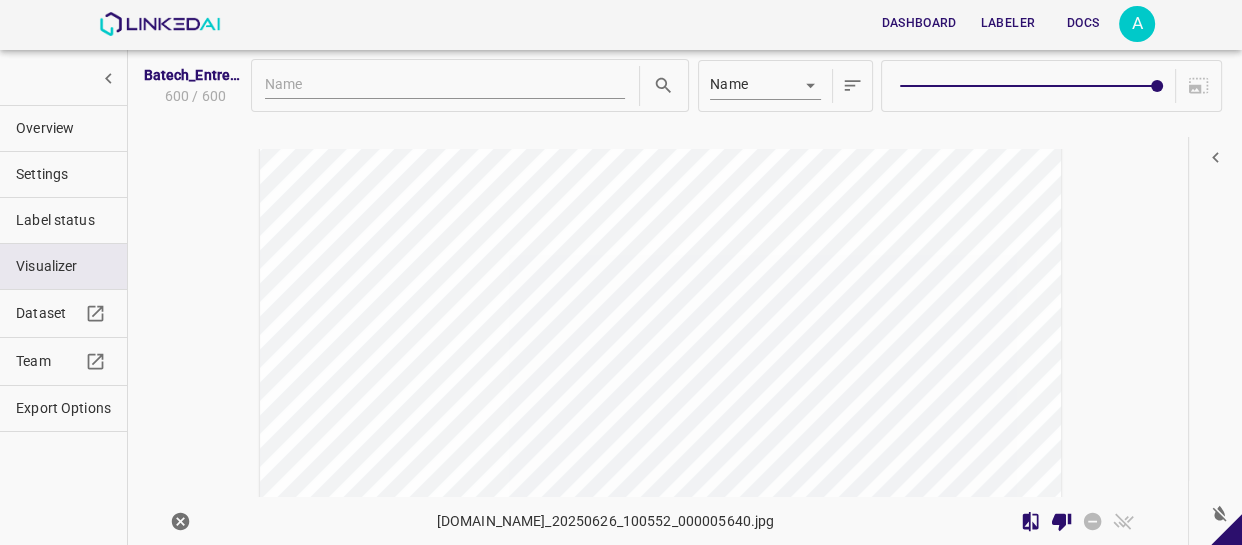 scroll, scrollTop: 548, scrollLeft: 0, axis: vertical 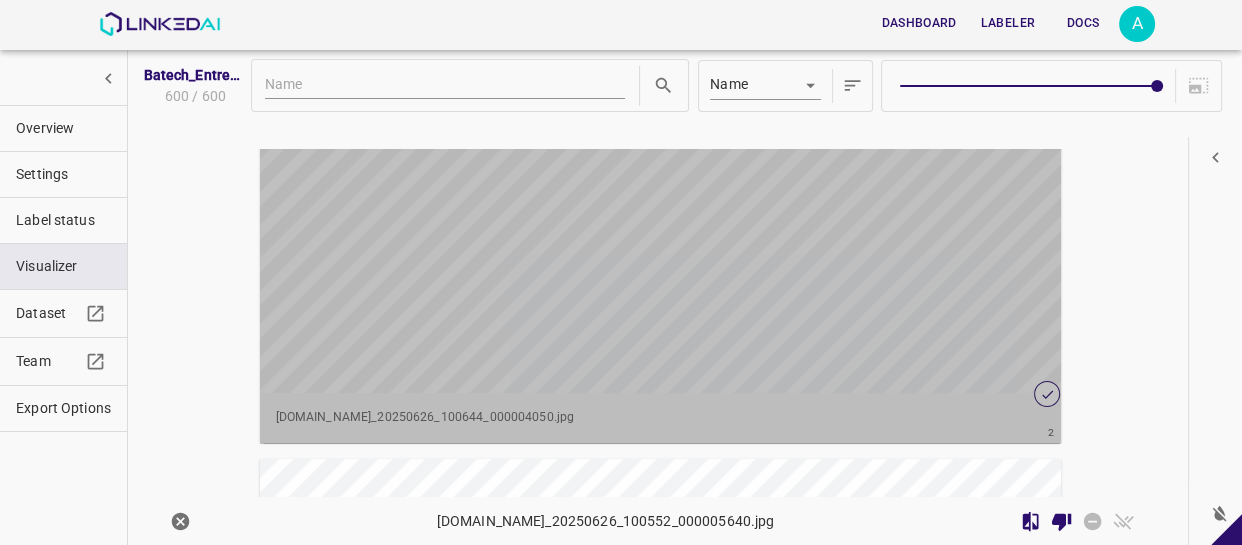 click at bounding box center [560, 167] 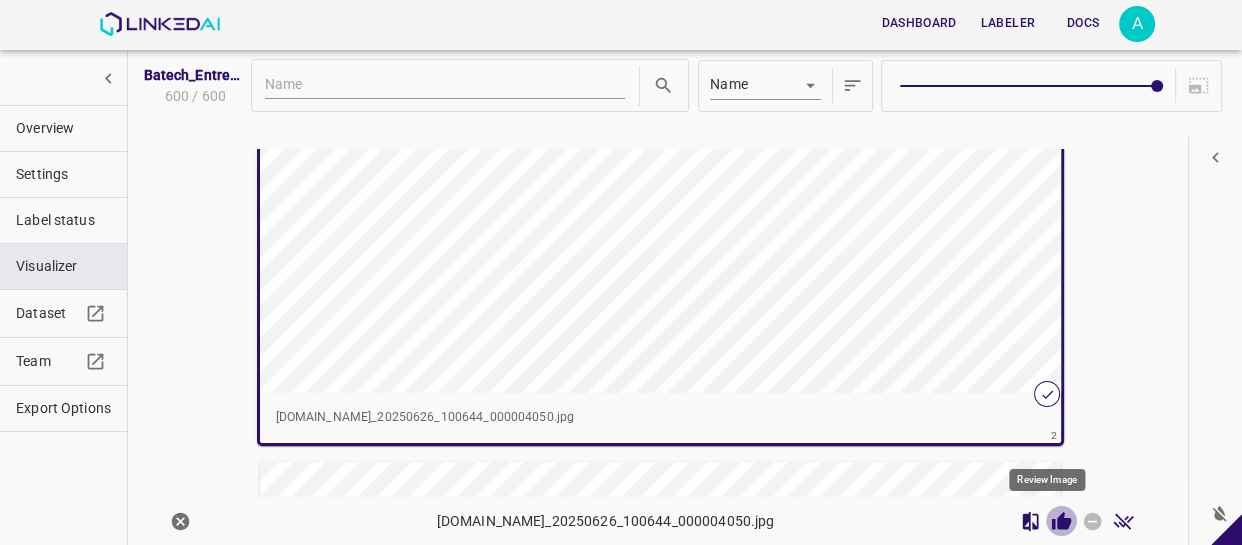 click 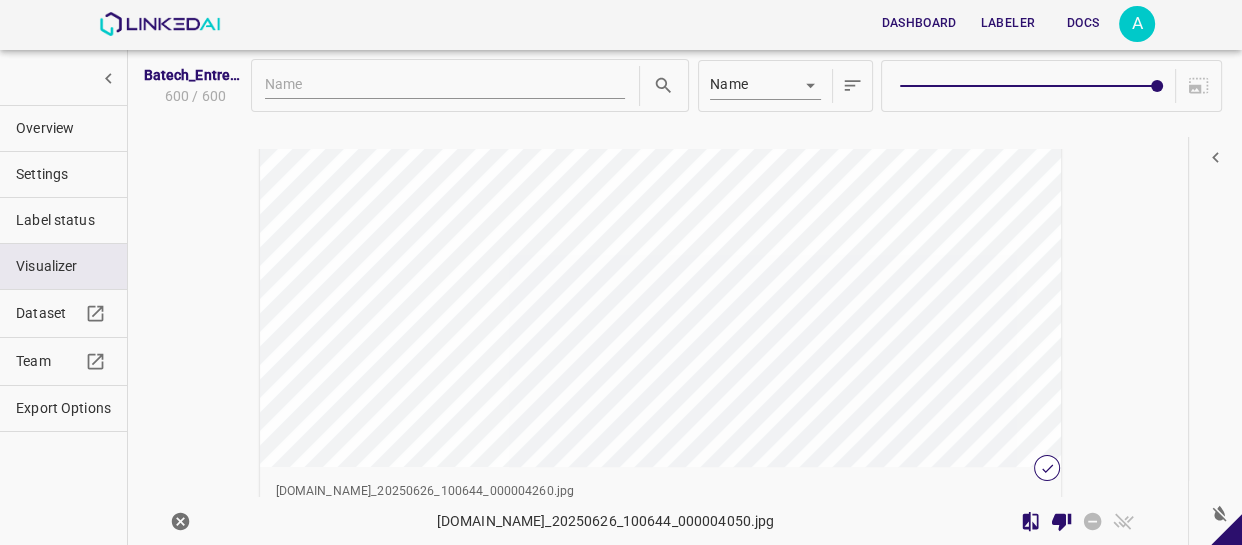 scroll, scrollTop: 1181, scrollLeft: 0, axis: vertical 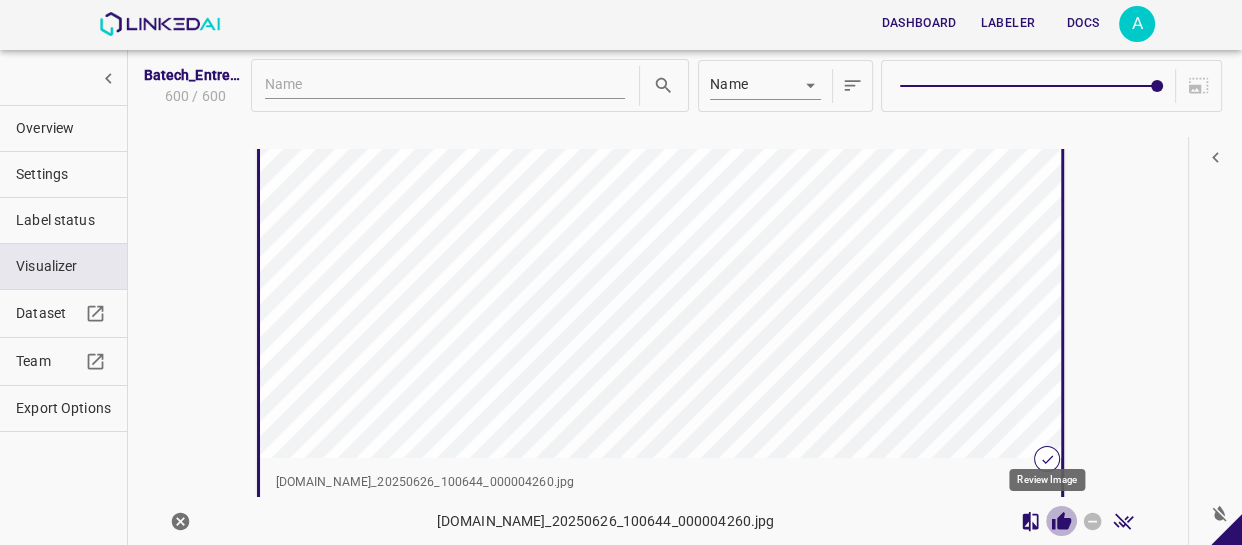 click 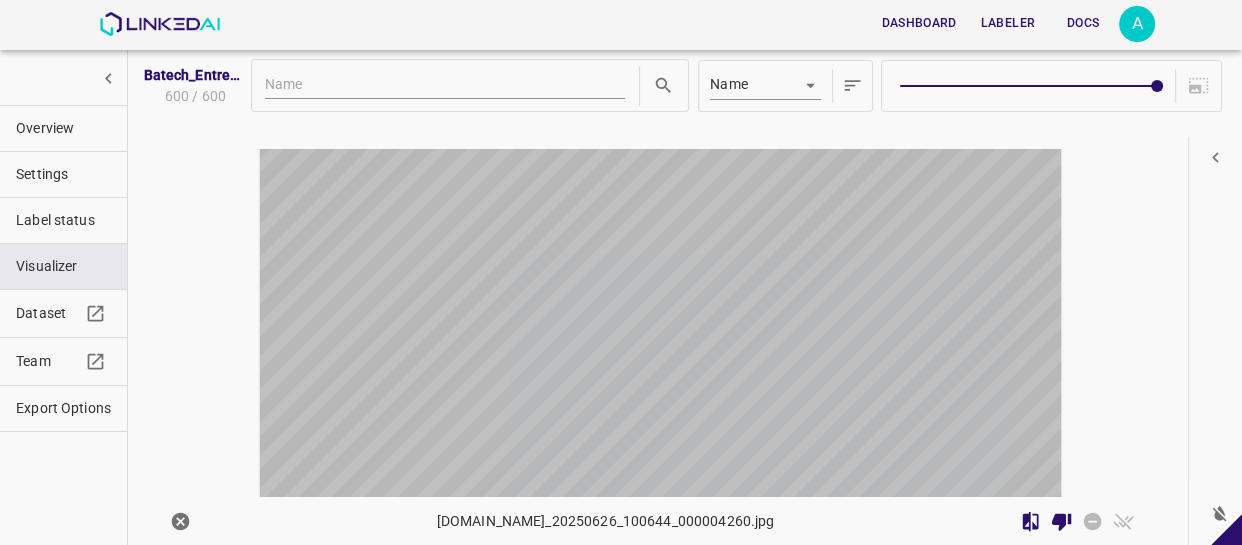 scroll, scrollTop: 1630, scrollLeft: 0, axis: vertical 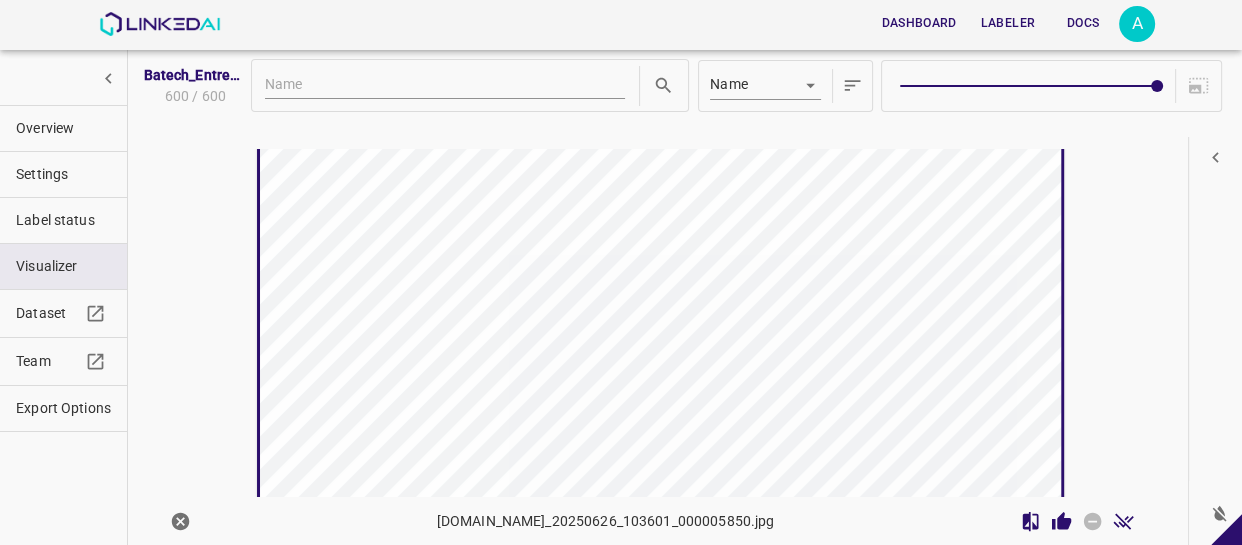 click 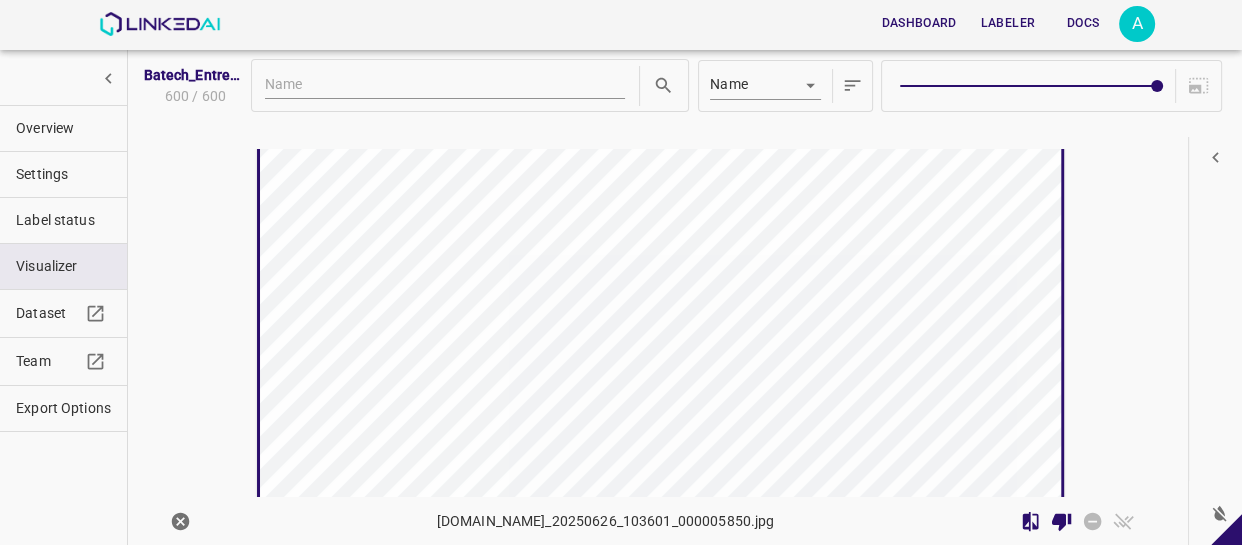 click on "Overview" at bounding box center (63, 128) 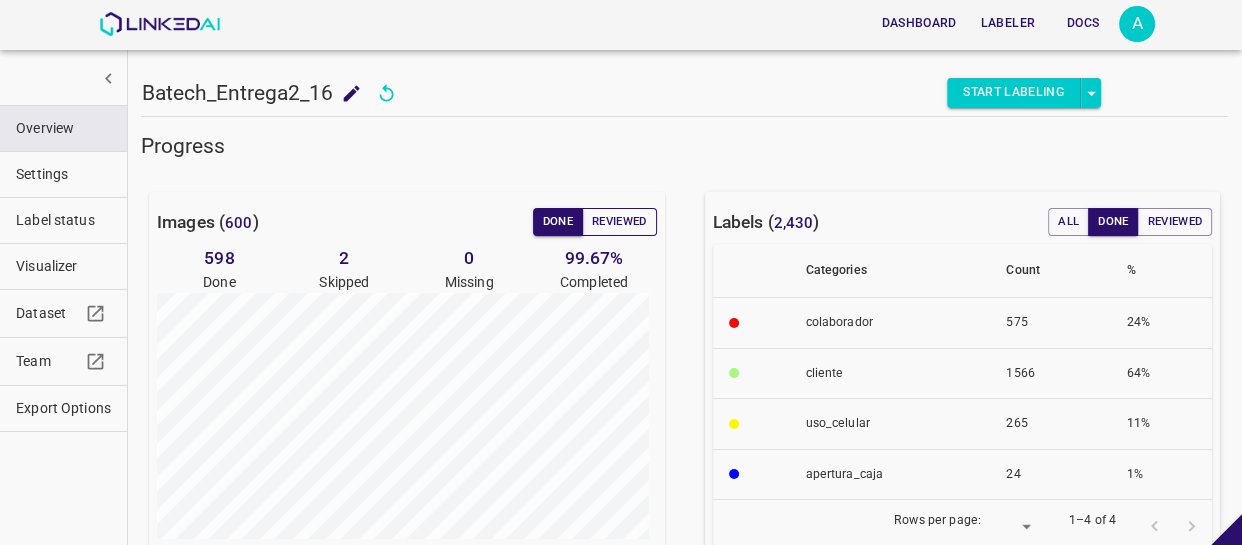 click on "Reviewed" at bounding box center (619, 222) 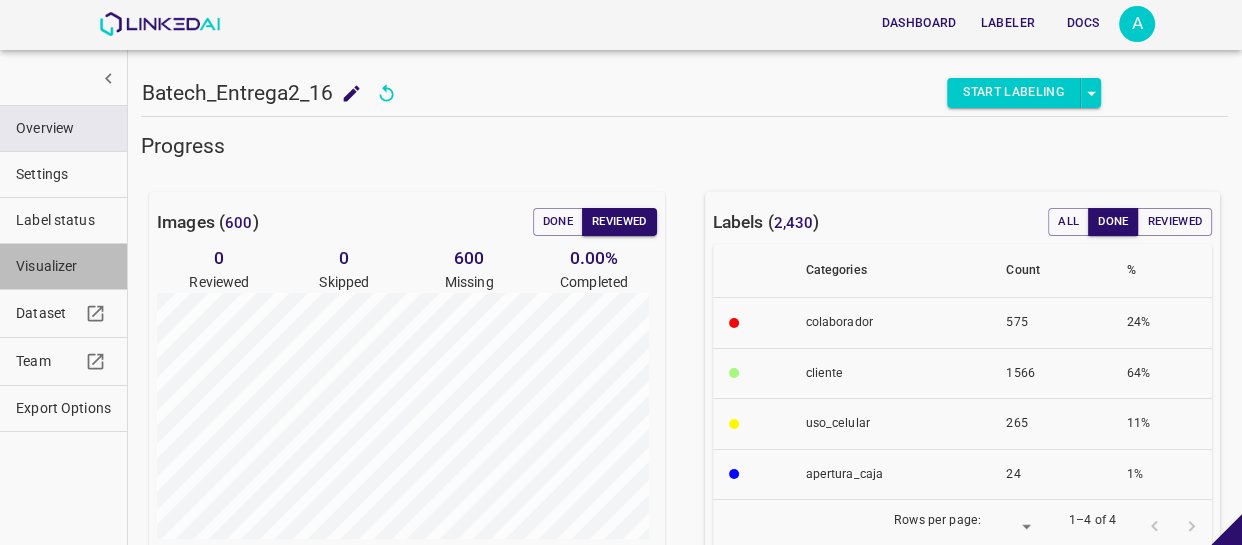 click on "Visualizer" at bounding box center [63, 266] 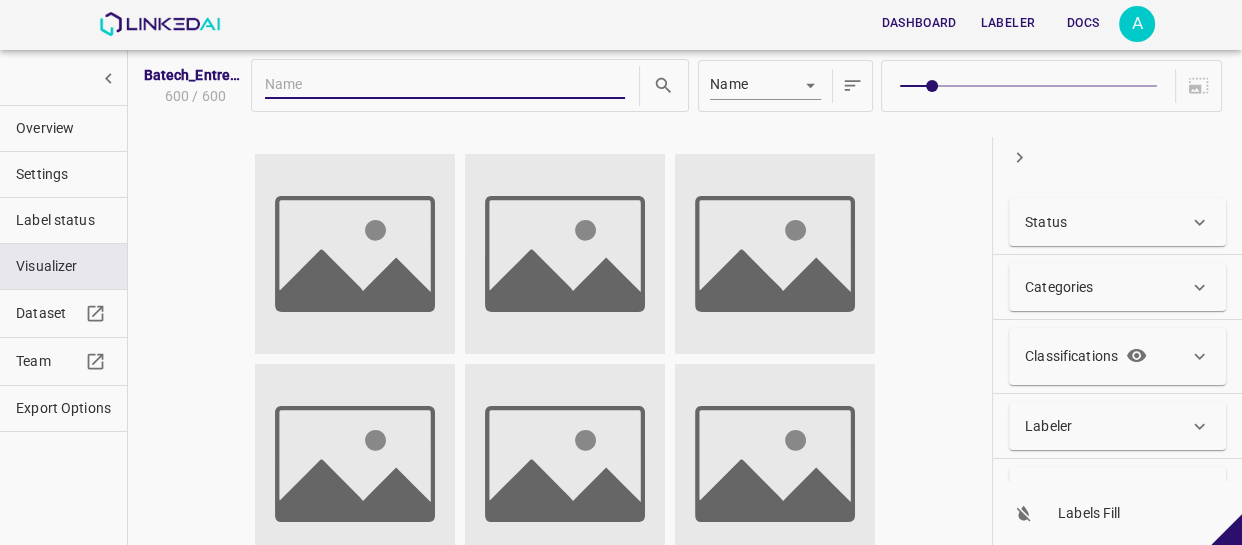 click 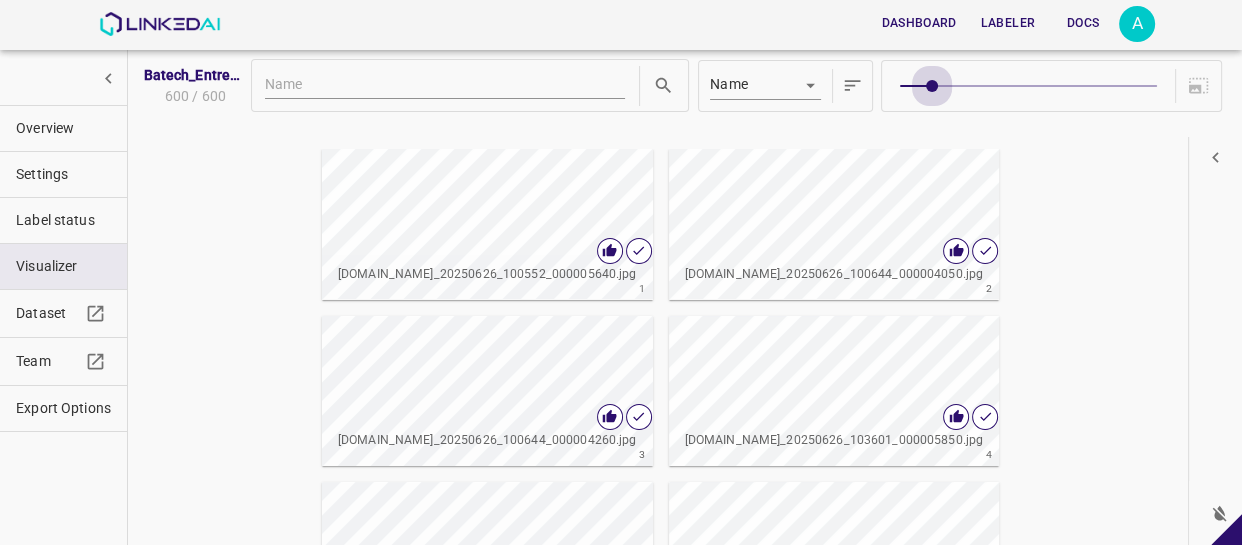 type on "1" 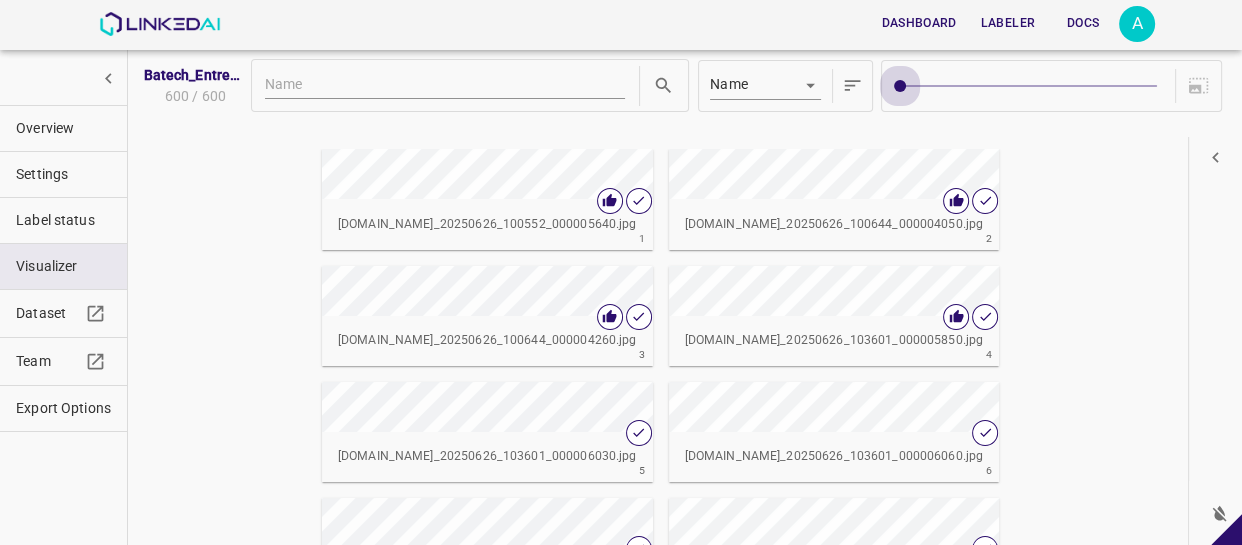 drag, startPoint x: 922, startPoint y: 88, endPoint x: 883, endPoint y: 88, distance: 39 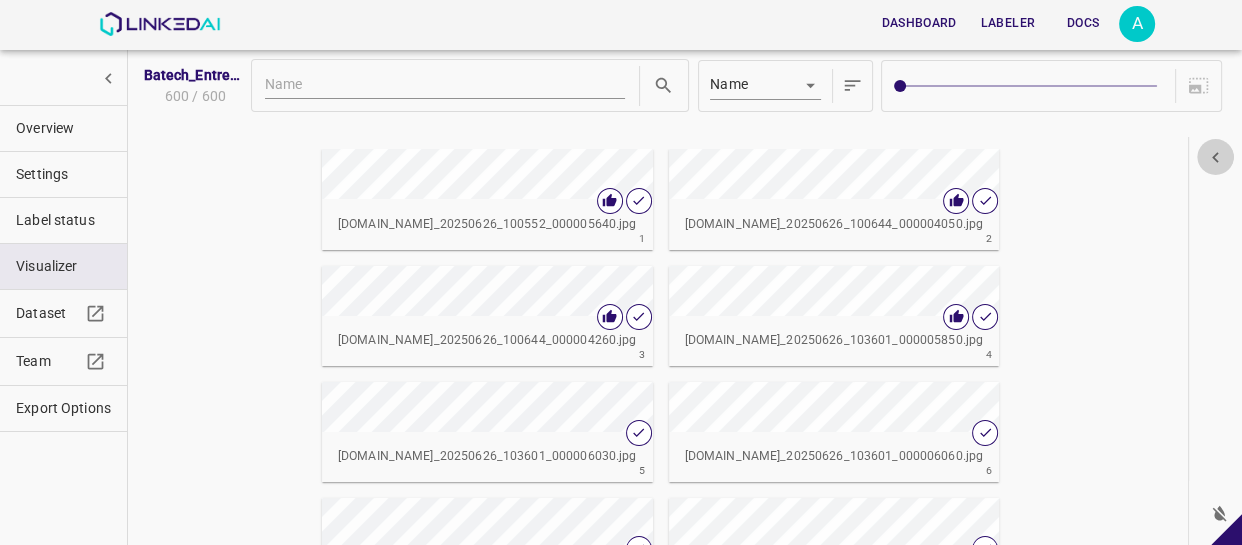 click 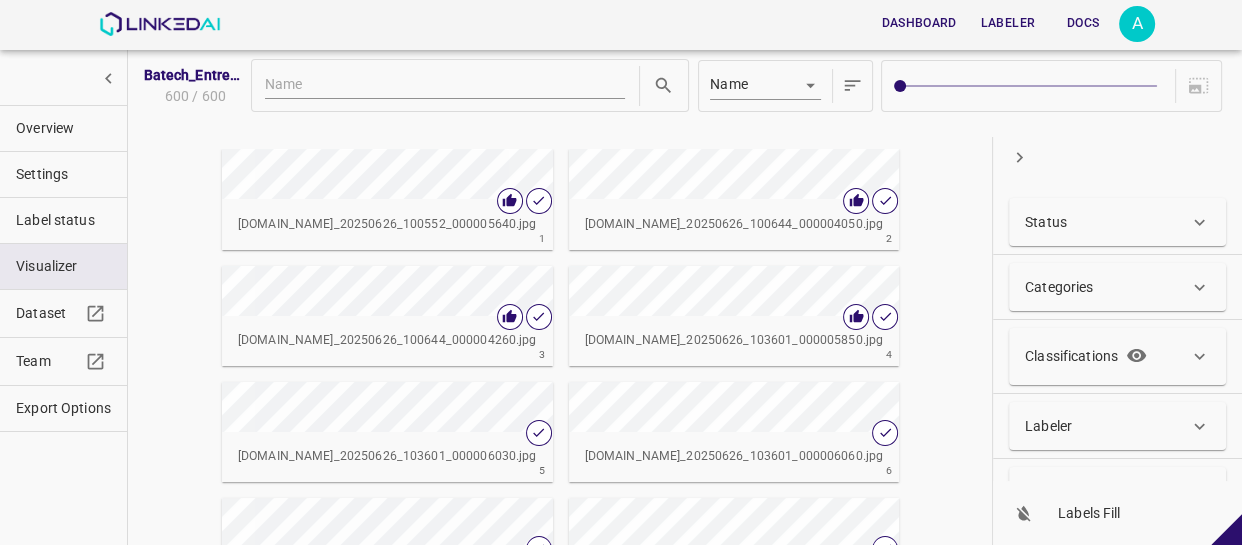 click on "Status" at bounding box center (1107, 222) 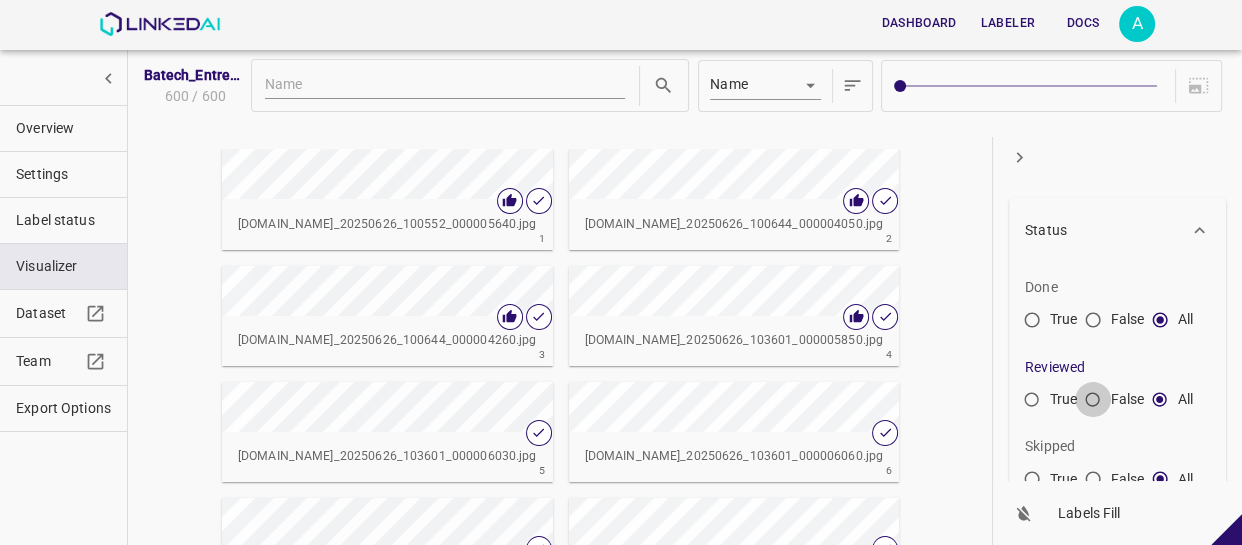 click on "False" at bounding box center [1093, 404] 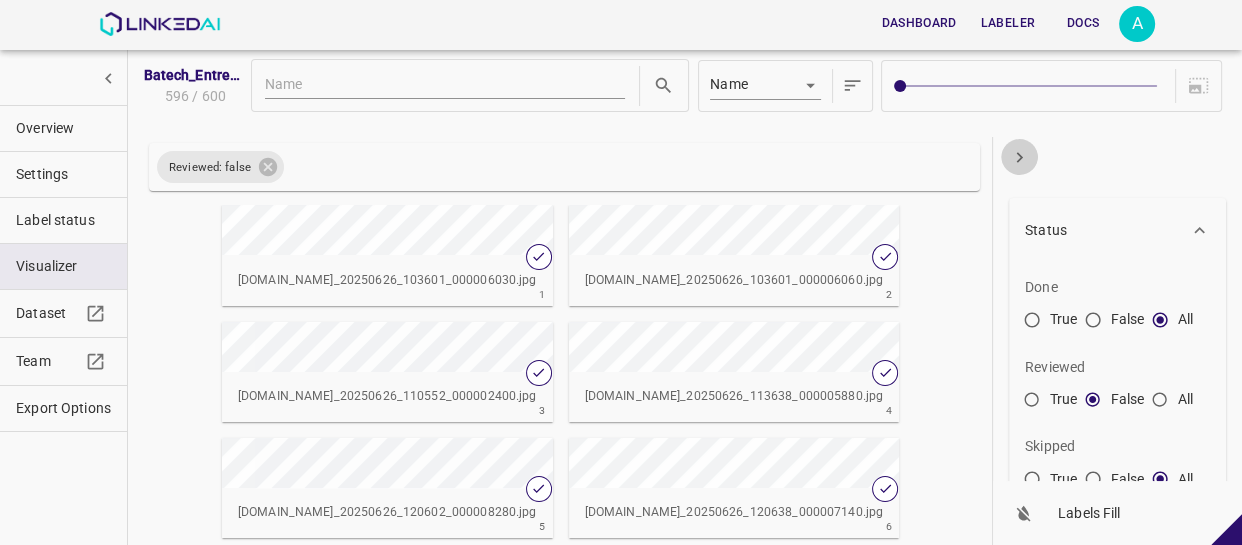 click 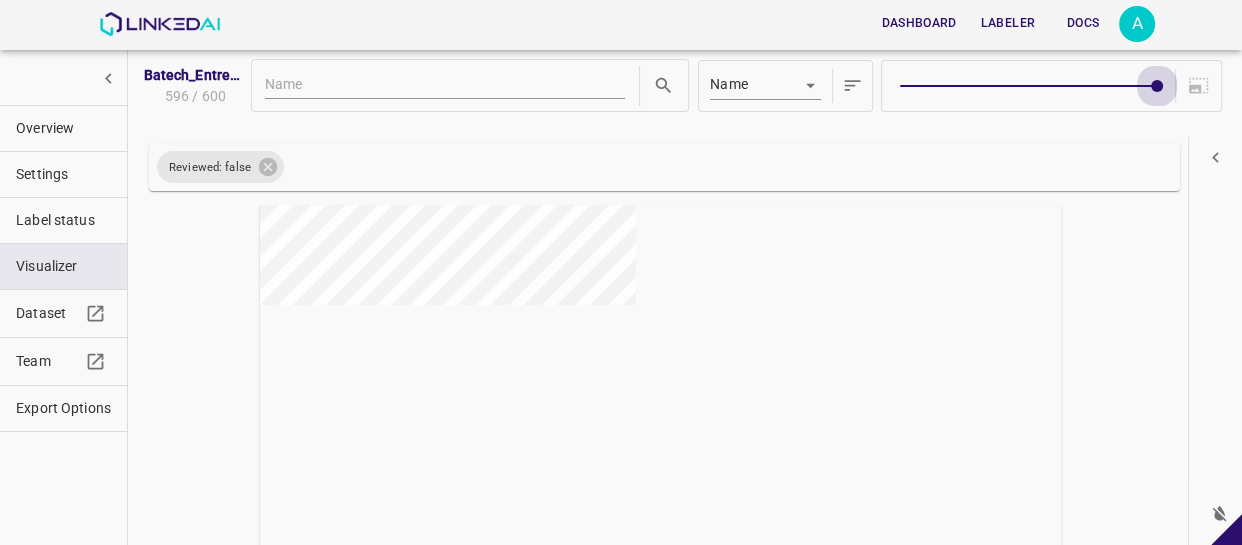 type on "9" 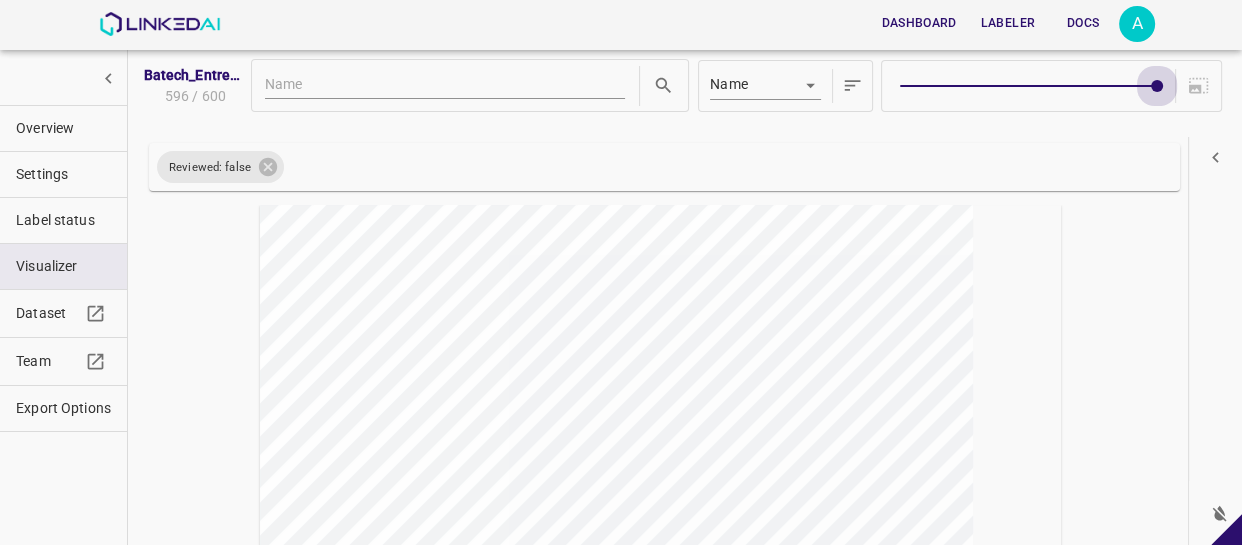 drag, startPoint x: 894, startPoint y: 82, endPoint x: 1169, endPoint y: 87, distance: 275.04544 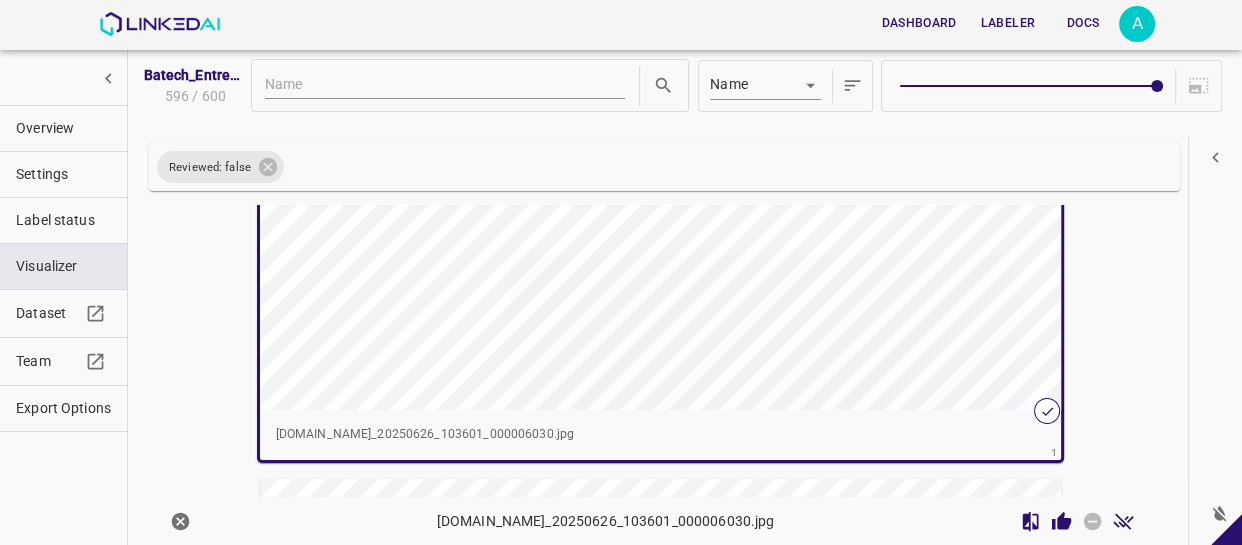 scroll, scrollTop: 275, scrollLeft: 0, axis: vertical 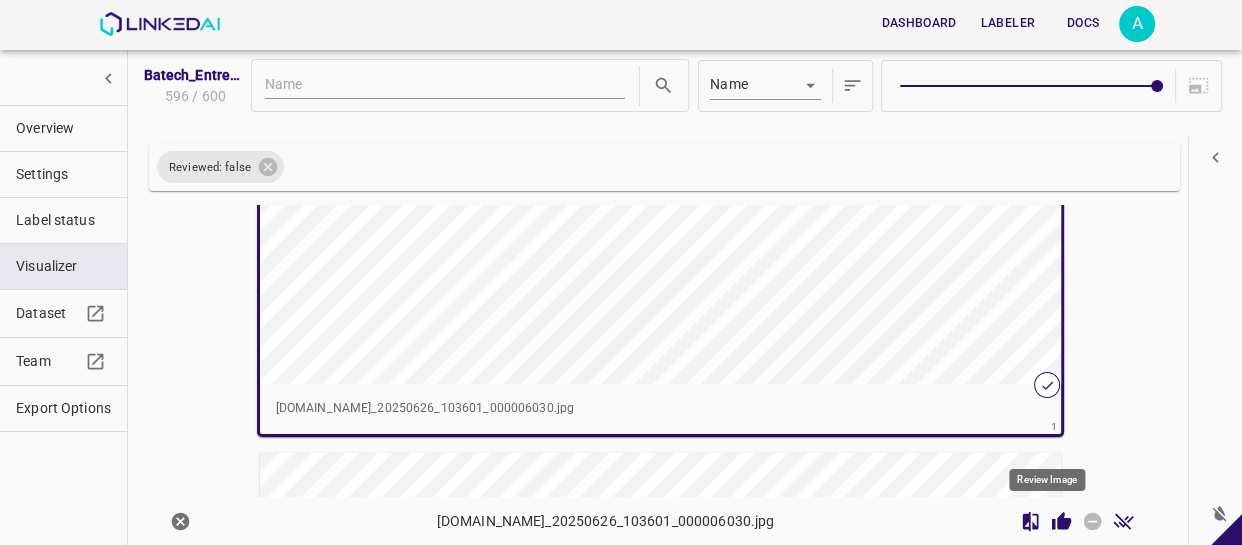 click 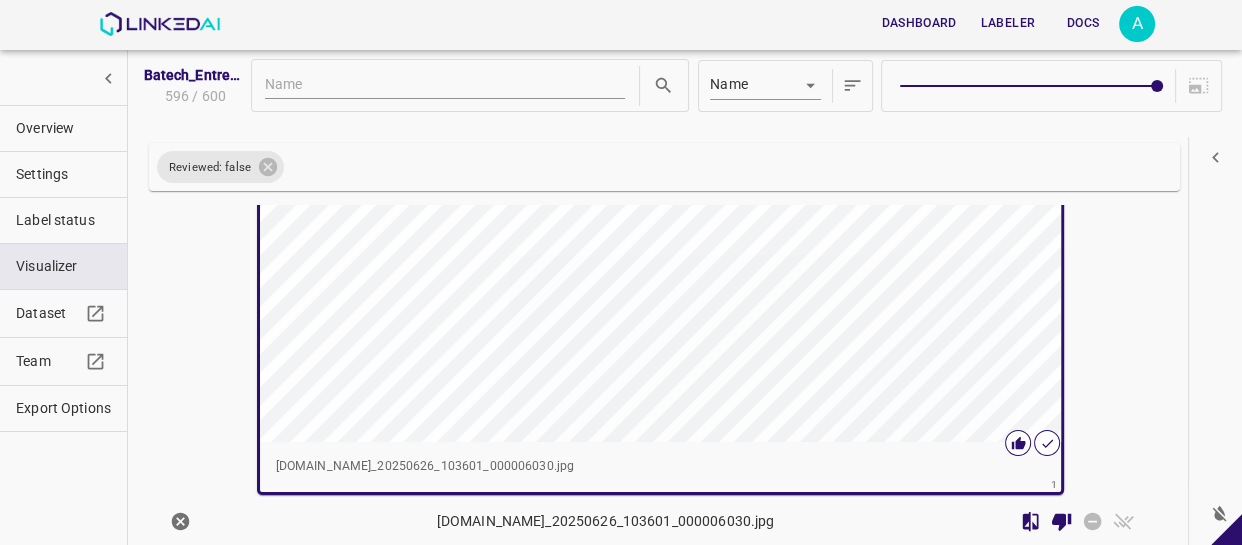 scroll, scrollTop: 93, scrollLeft: 0, axis: vertical 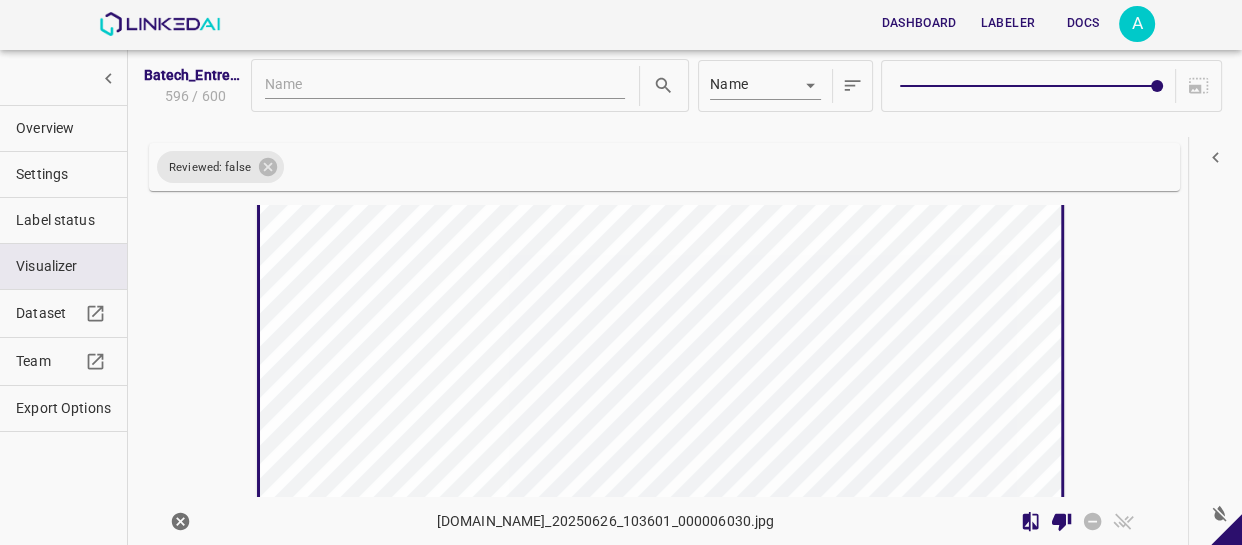 type 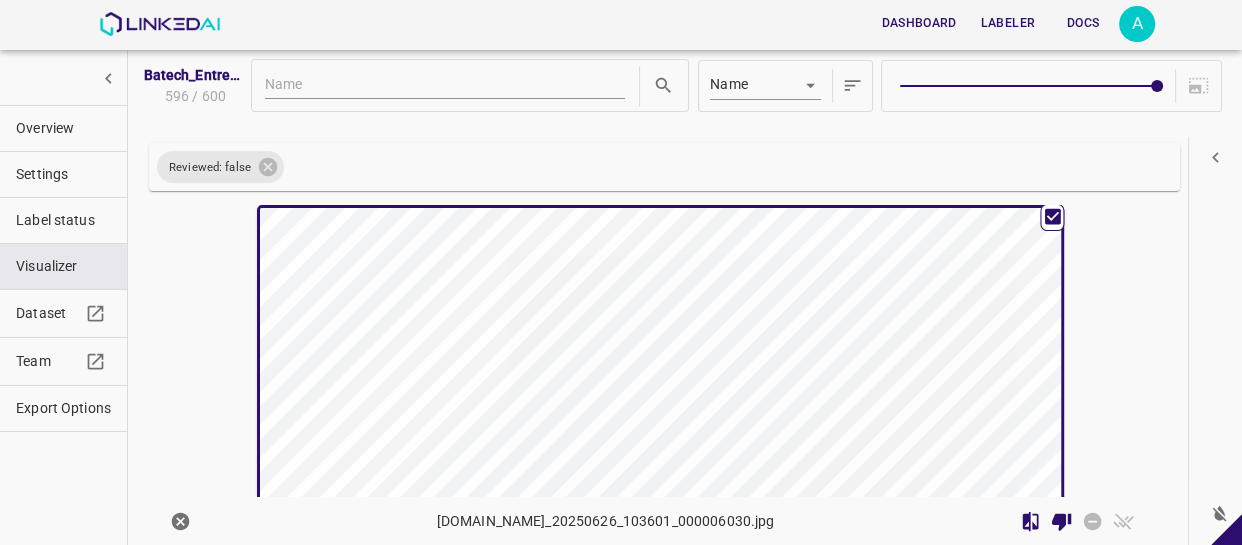 scroll, scrollTop: 0, scrollLeft: 0, axis: both 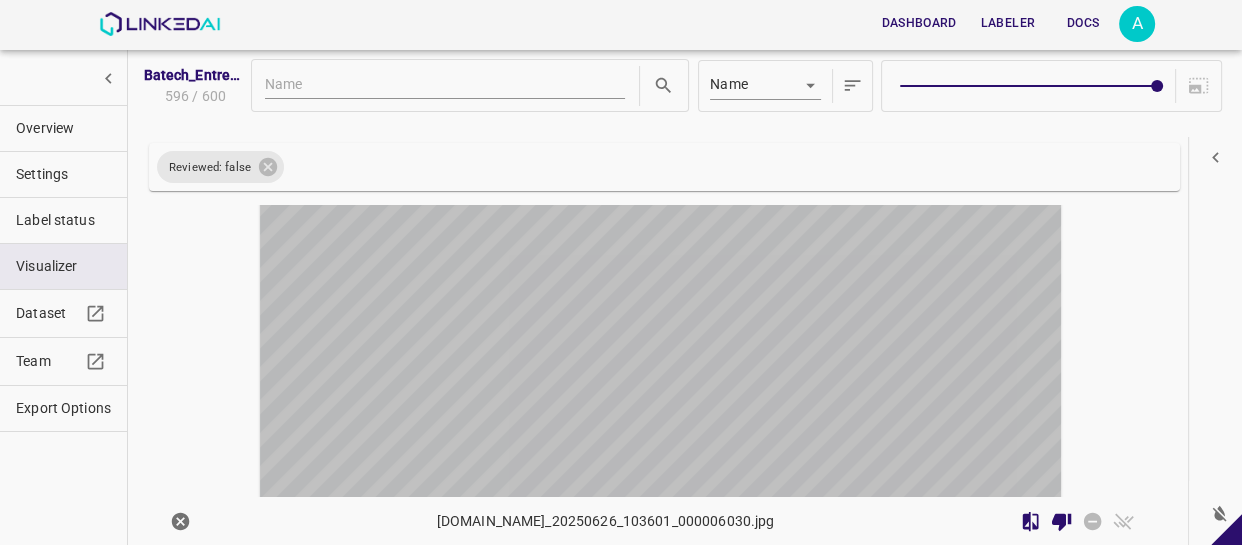 click at bounding box center (560, 408) 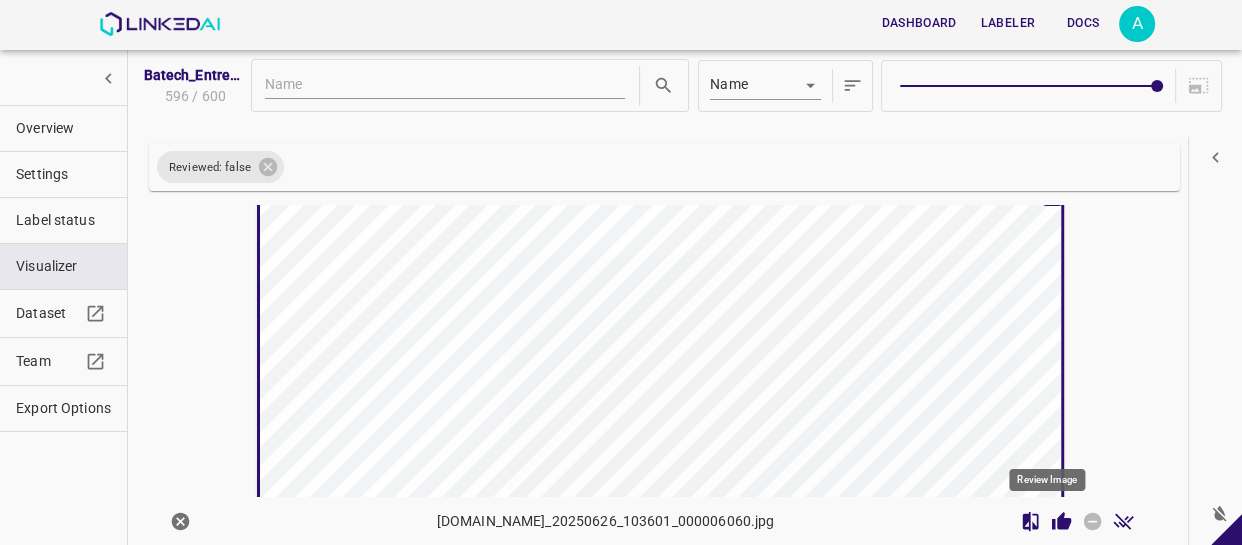 click 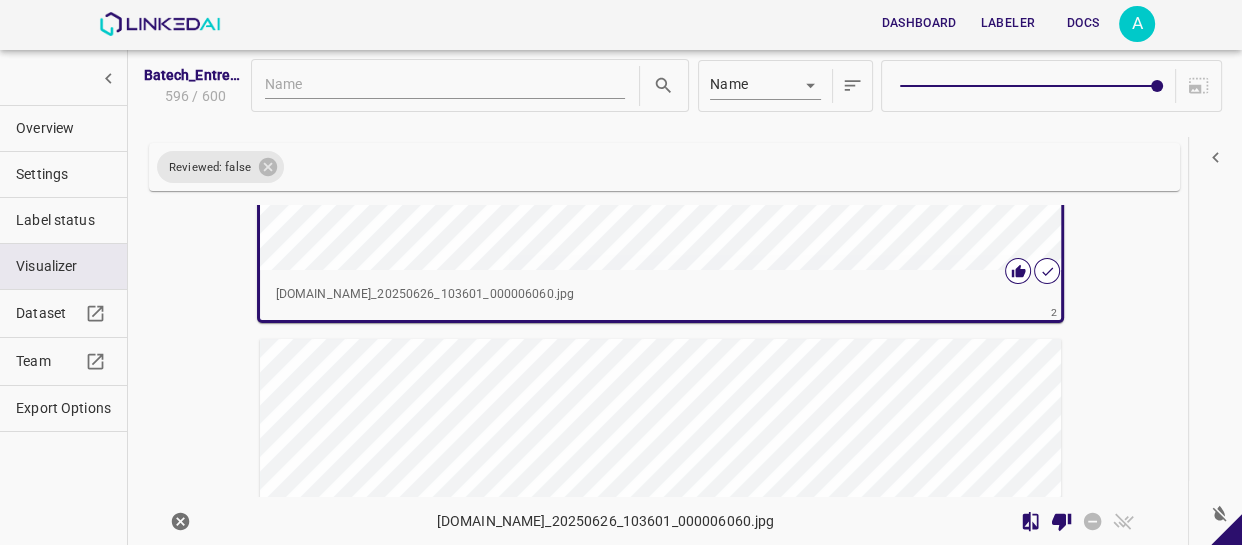 scroll, scrollTop: 1088, scrollLeft: 0, axis: vertical 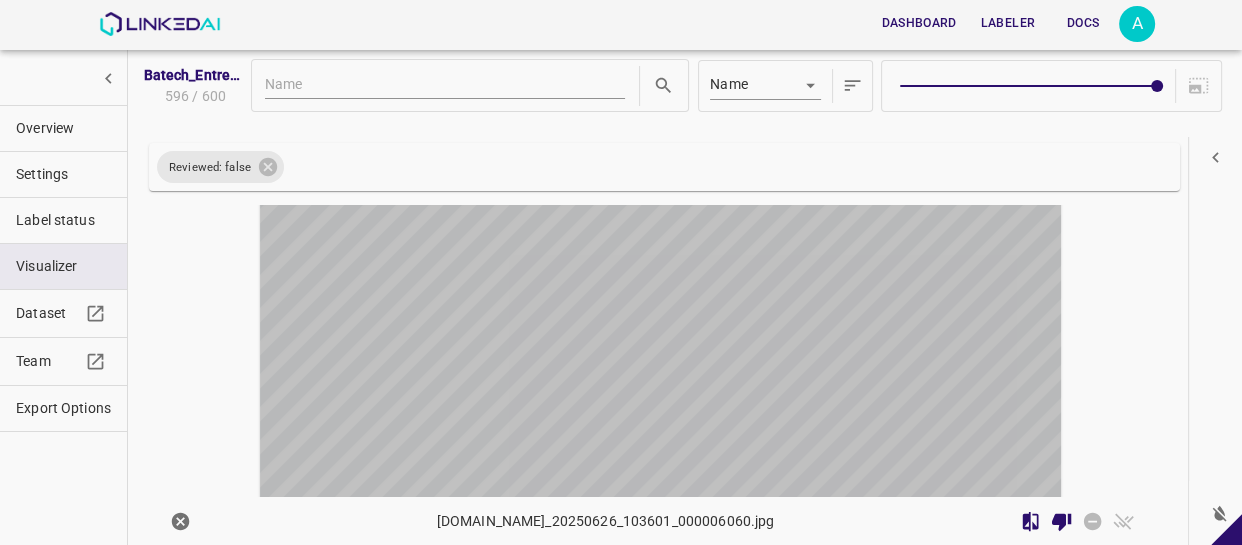 click at bounding box center (560, 382) 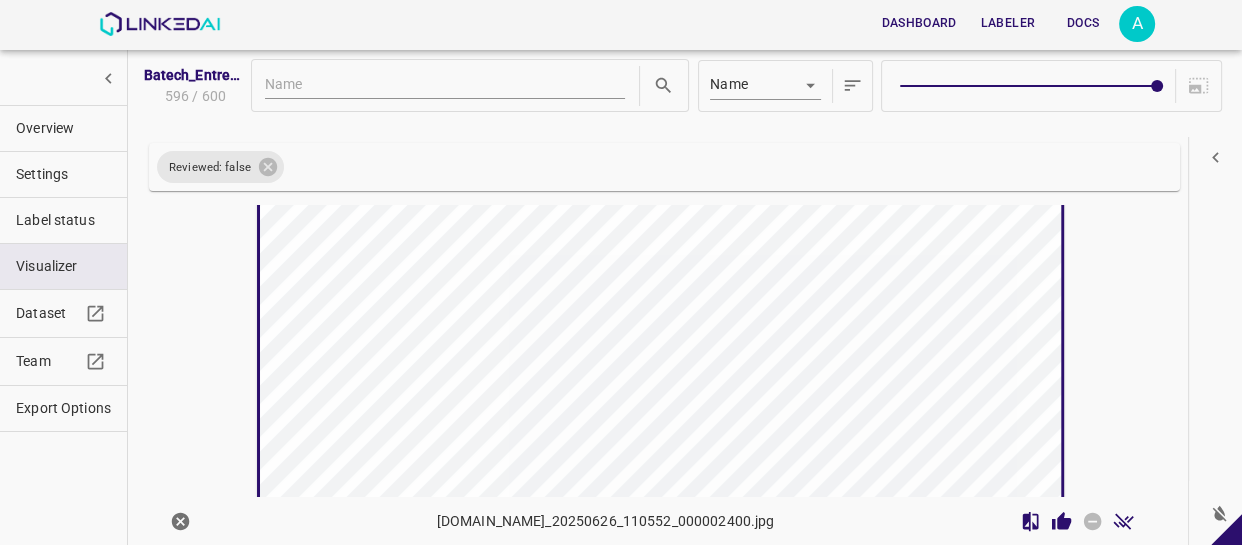 scroll, scrollTop: 1085, scrollLeft: 0, axis: vertical 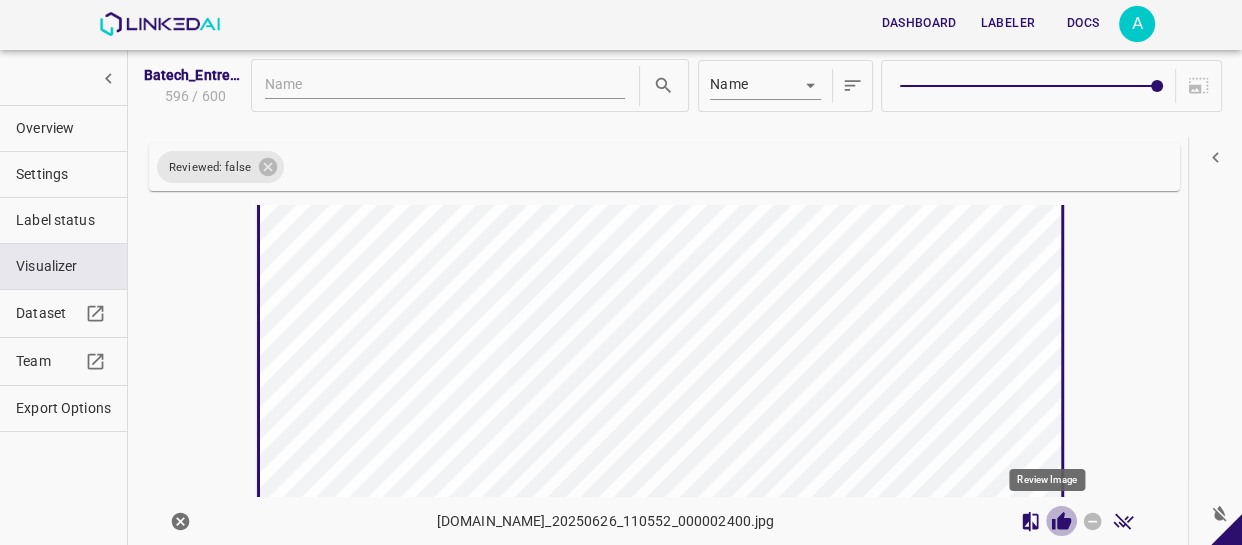 click 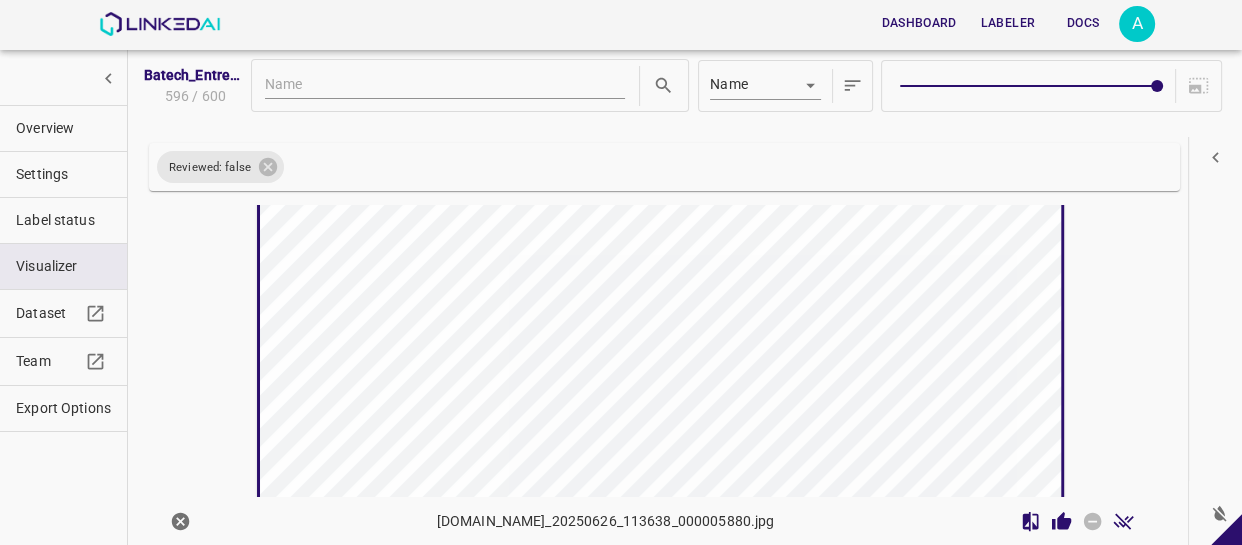 scroll, scrollTop: 1719, scrollLeft: 0, axis: vertical 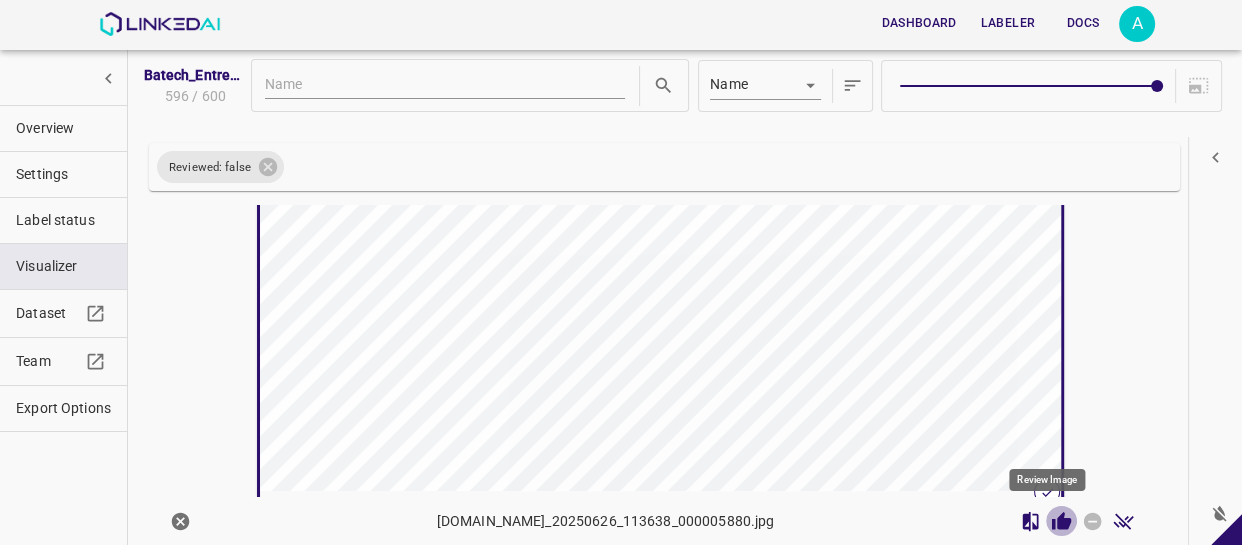 click 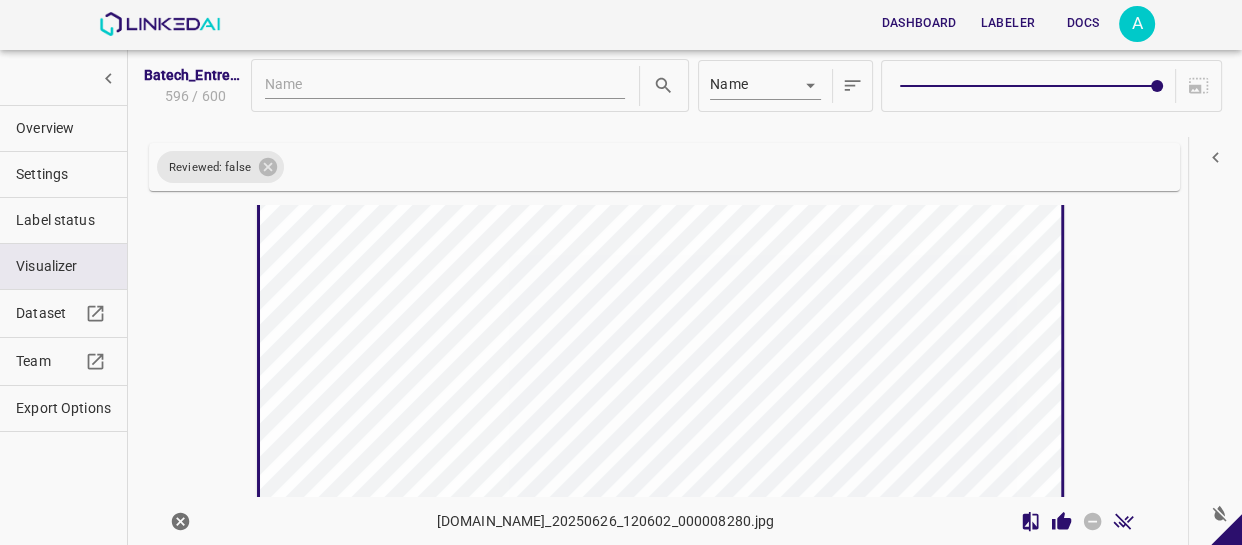 scroll, scrollTop: 2261, scrollLeft: 0, axis: vertical 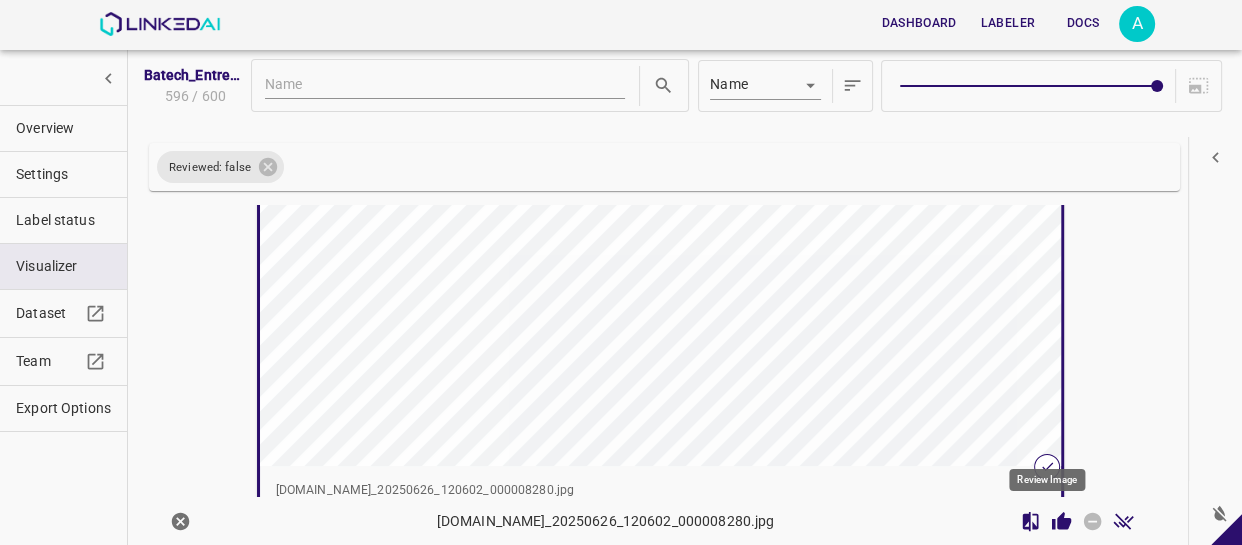 click 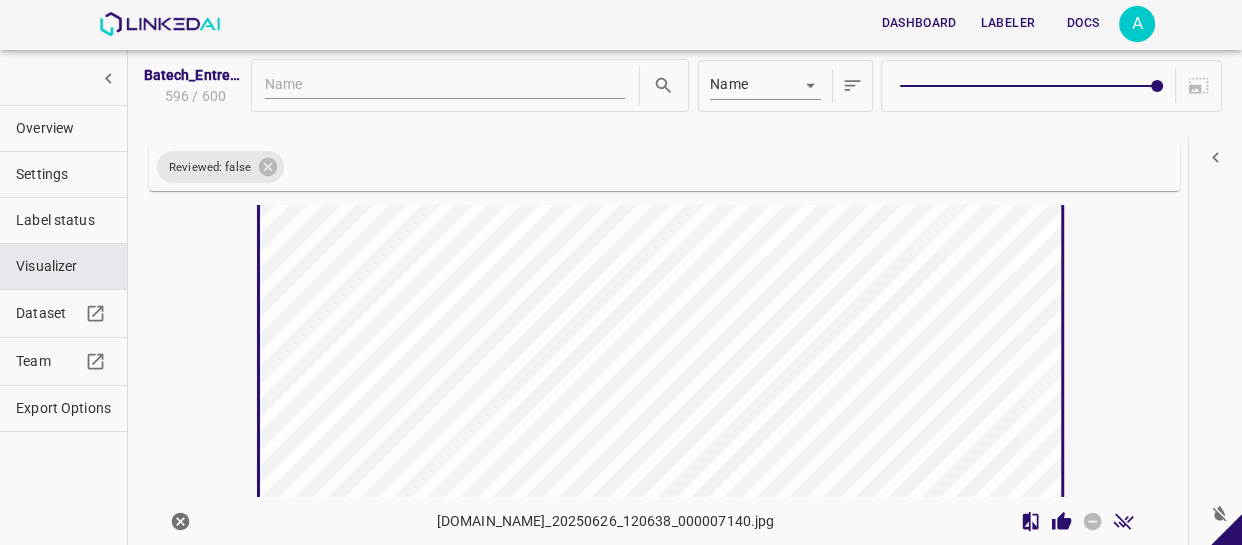 scroll, scrollTop: 2622, scrollLeft: 0, axis: vertical 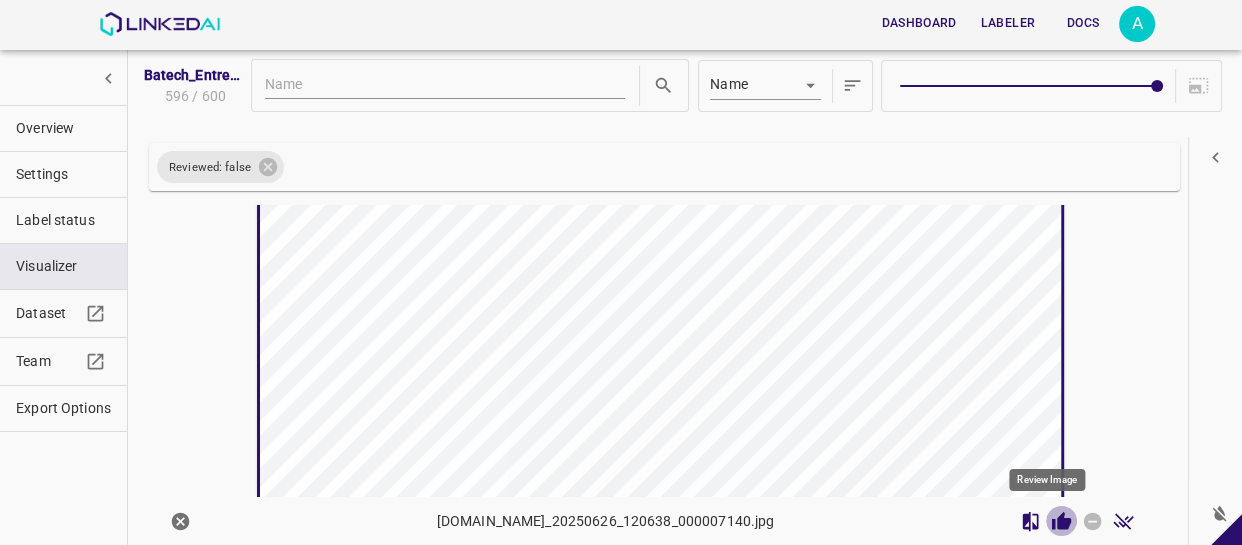 click 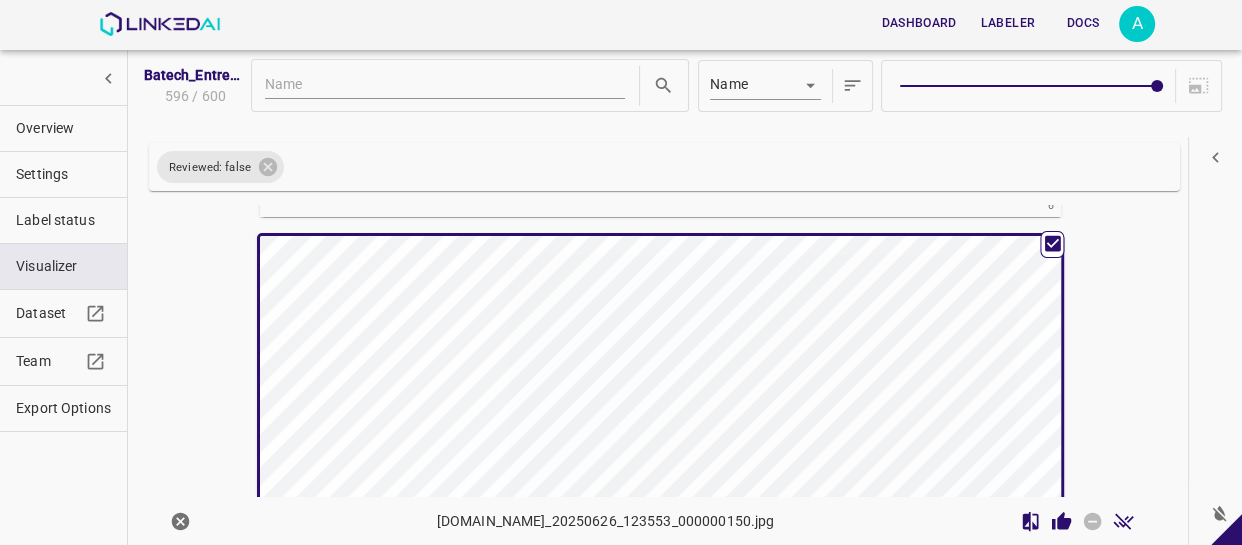 scroll, scrollTop: 3165, scrollLeft: 0, axis: vertical 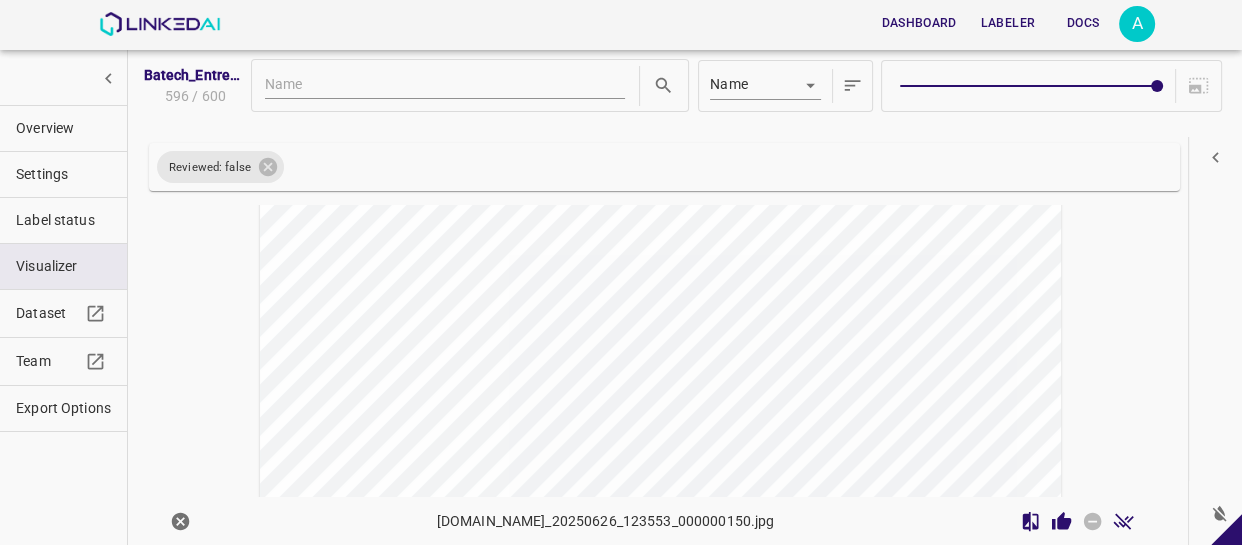 click at bounding box center (560, 345) 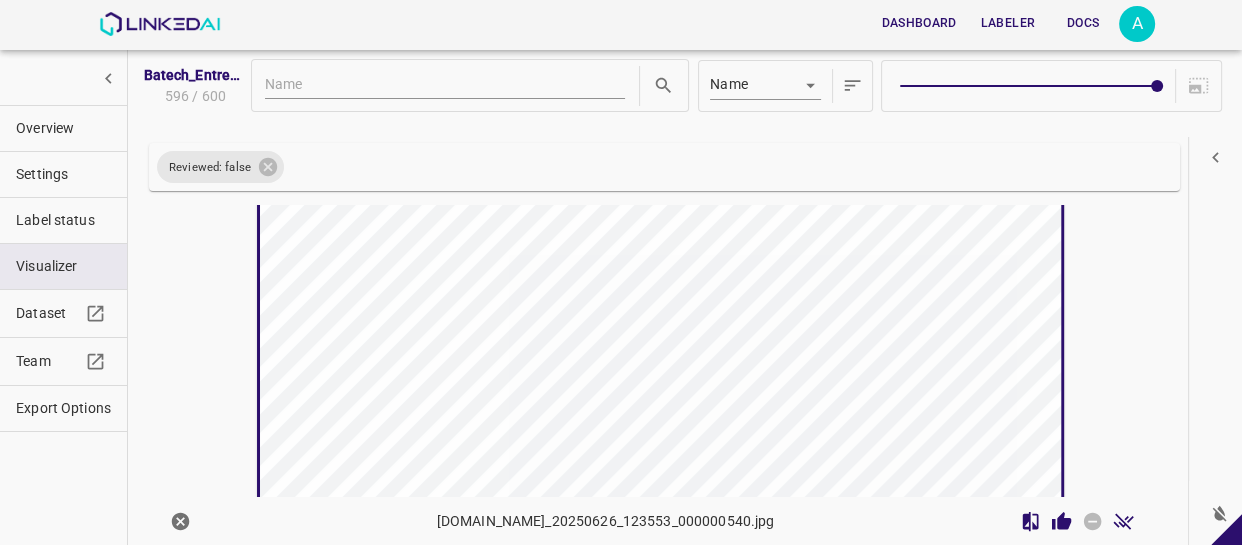 scroll, scrollTop: 3708, scrollLeft: 0, axis: vertical 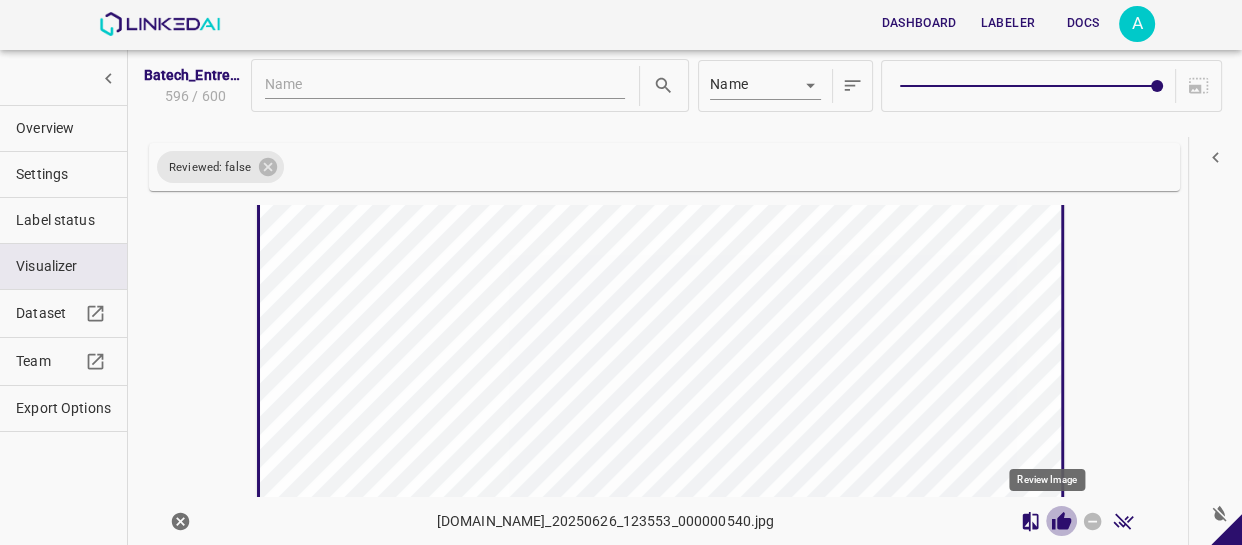 click 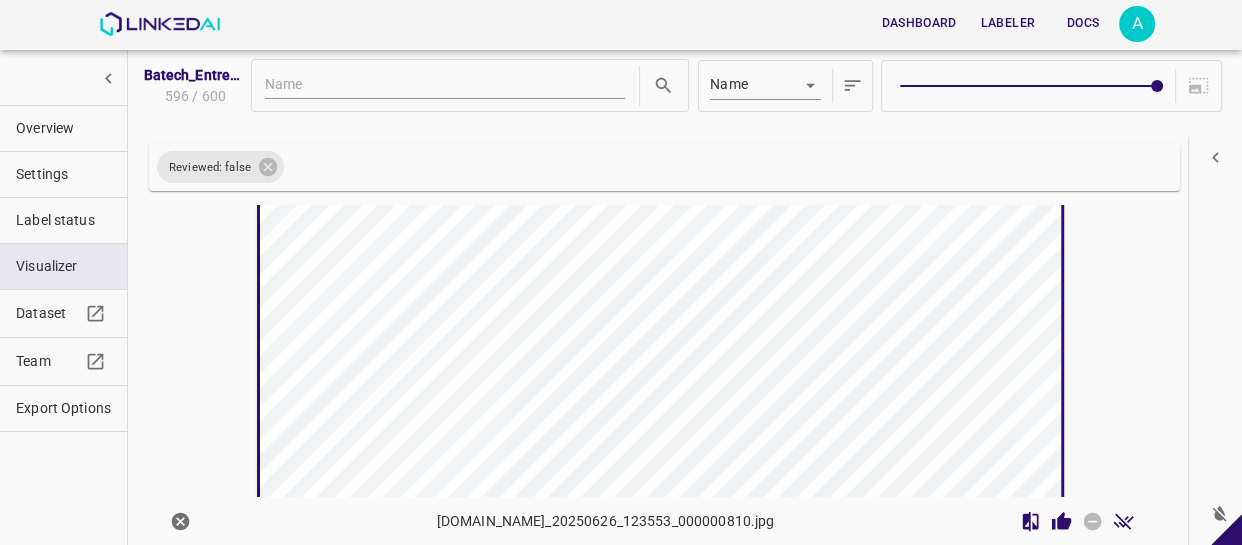 scroll, scrollTop: 4250, scrollLeft: 0, axis: vertical 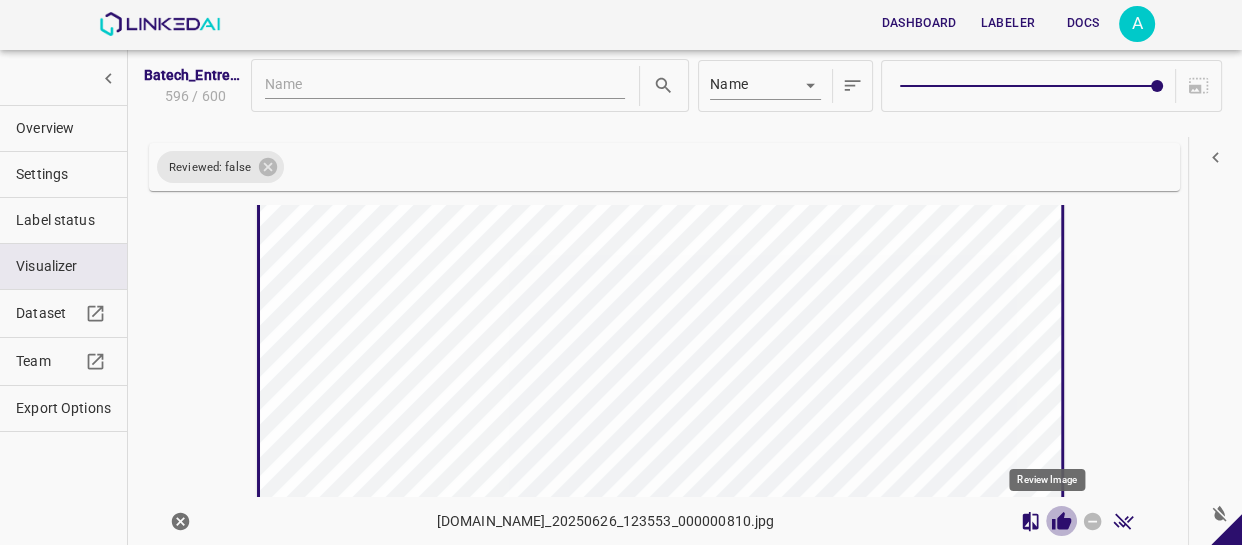 click 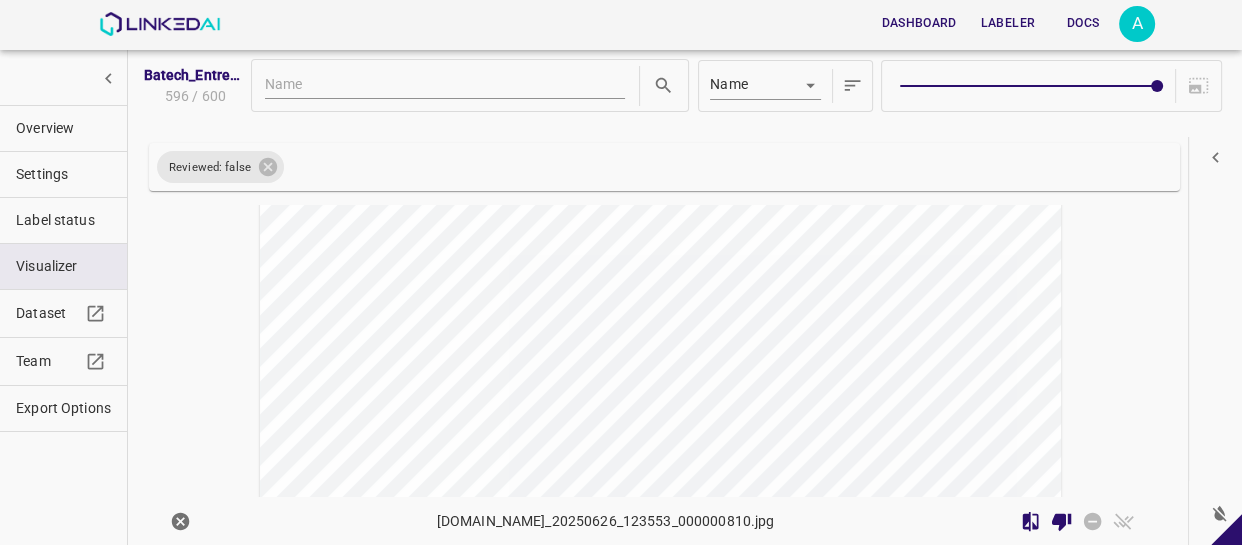 scroll, scrollTop: 4705, scrollLeft: 0, axis: vertical 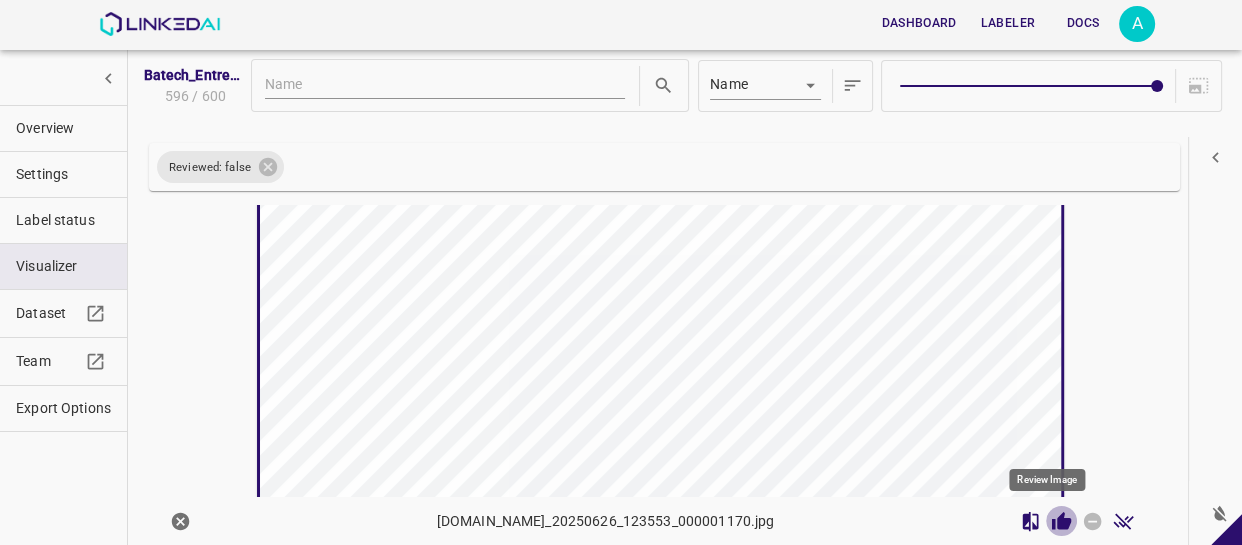 click 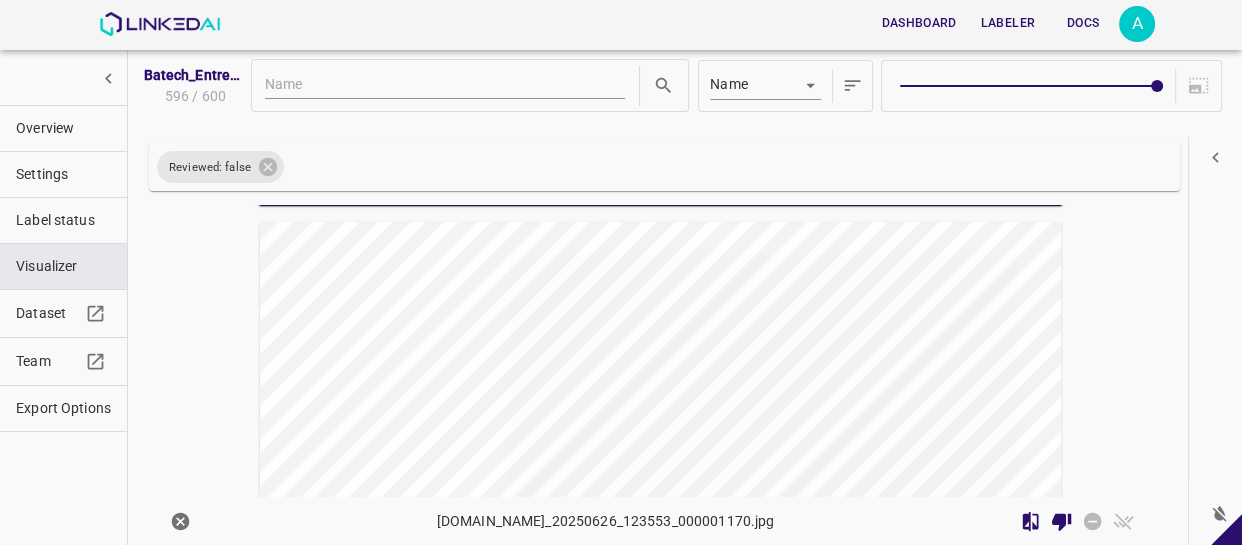 scroll, scrollTop: 5157, scrollLeft: 0, axis: vertical 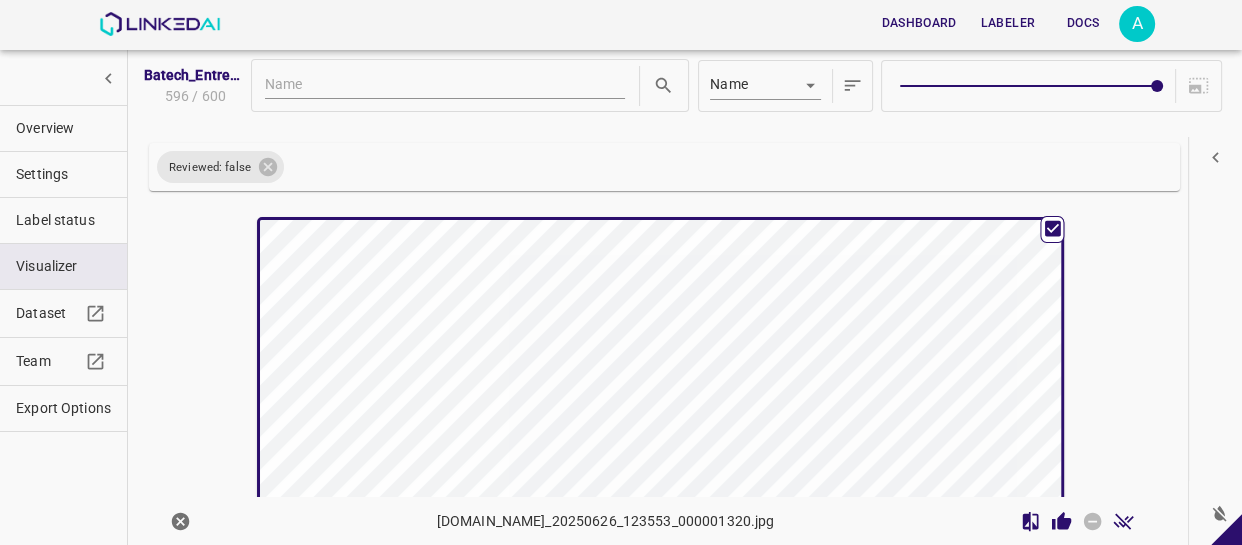 click 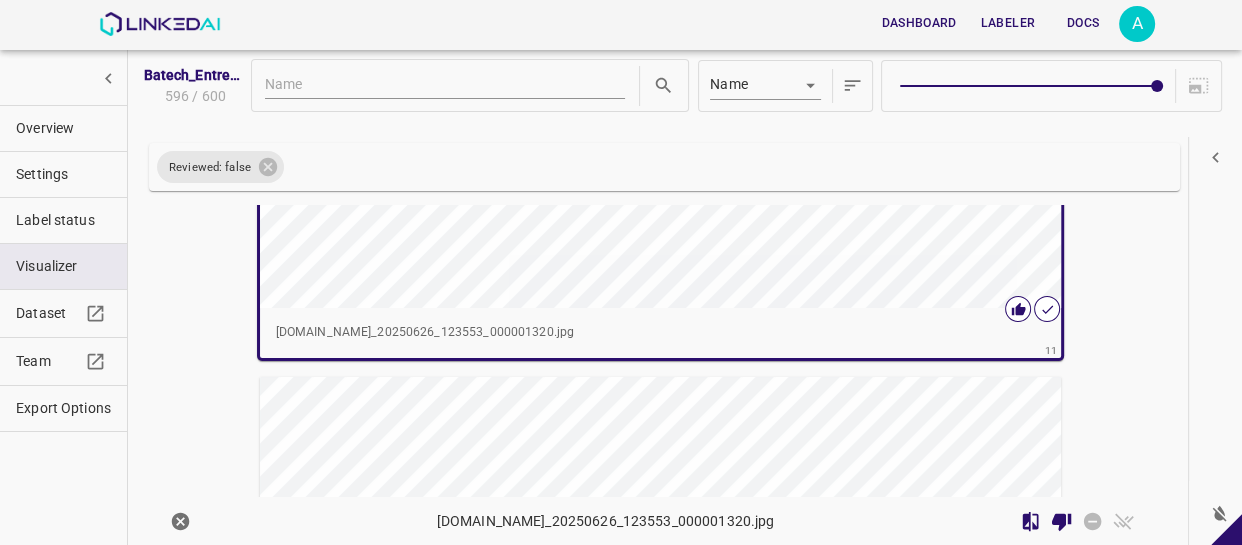 scroll, scrollTop: 5702, scrollLeft: 0, axis: vertical 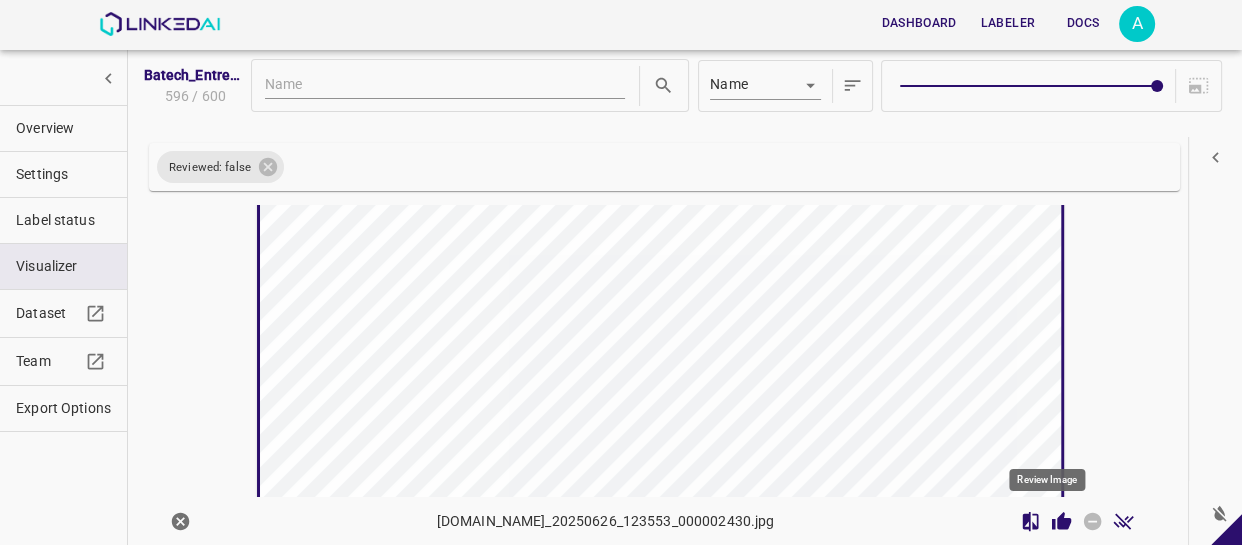 click 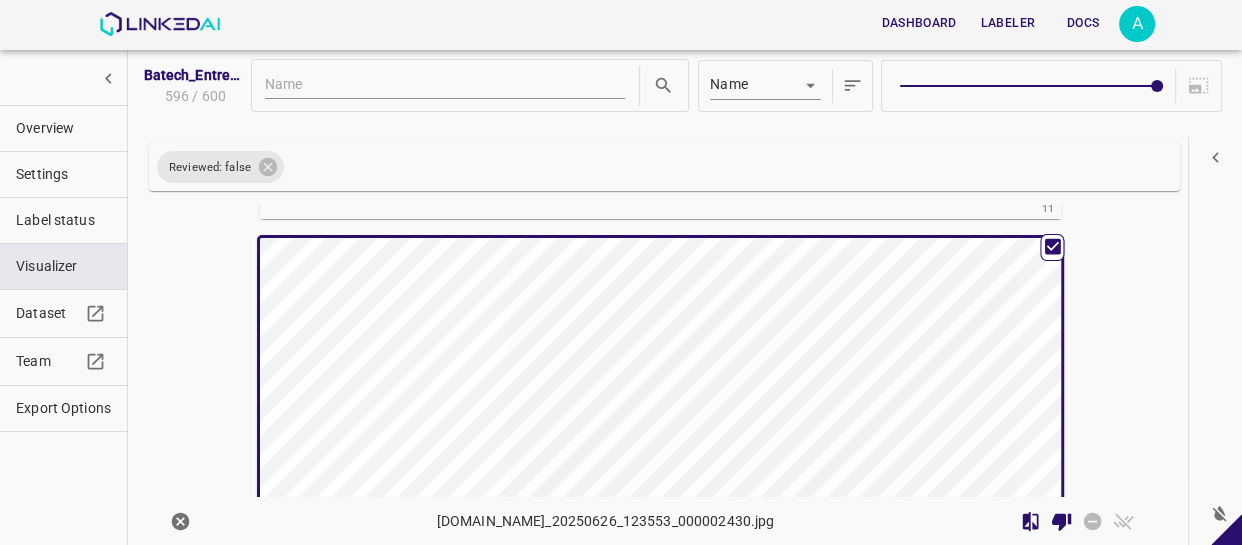 scroll, scrollTop: 5700, scrollLeft: 0, axis: vertical 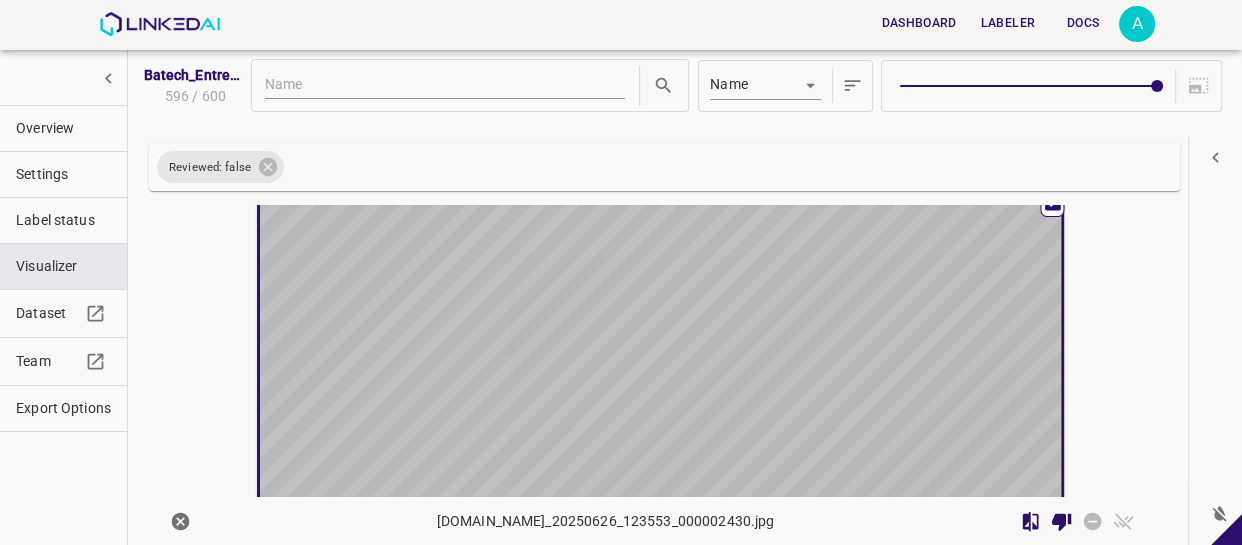 click at bounding box center (560, 419) 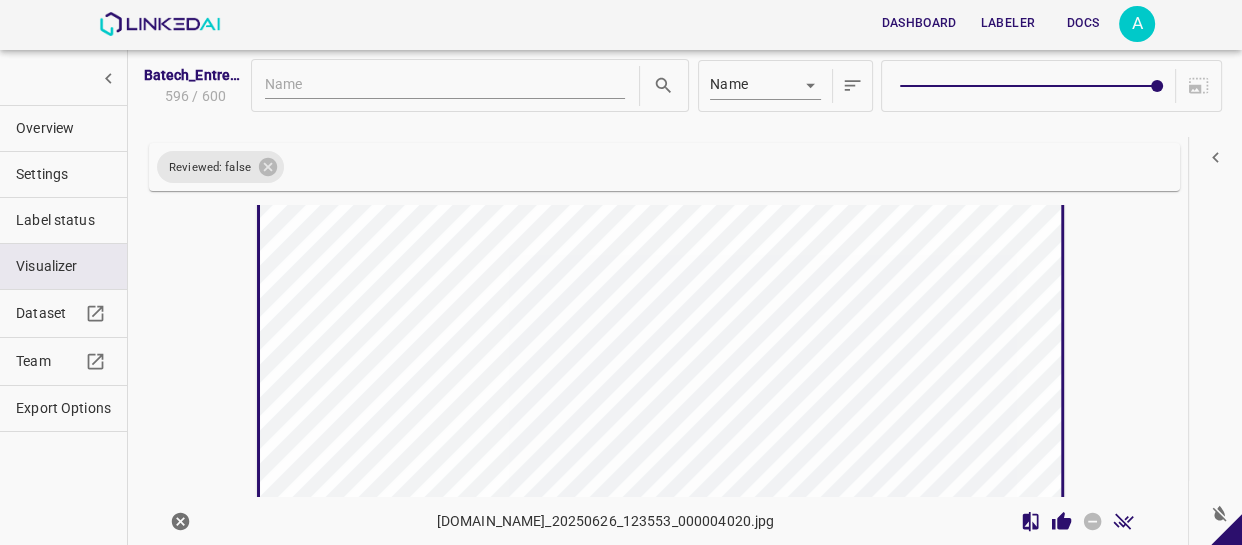 scroll, scrollTop: 6242, scrollLeft: 0, axis: vertical 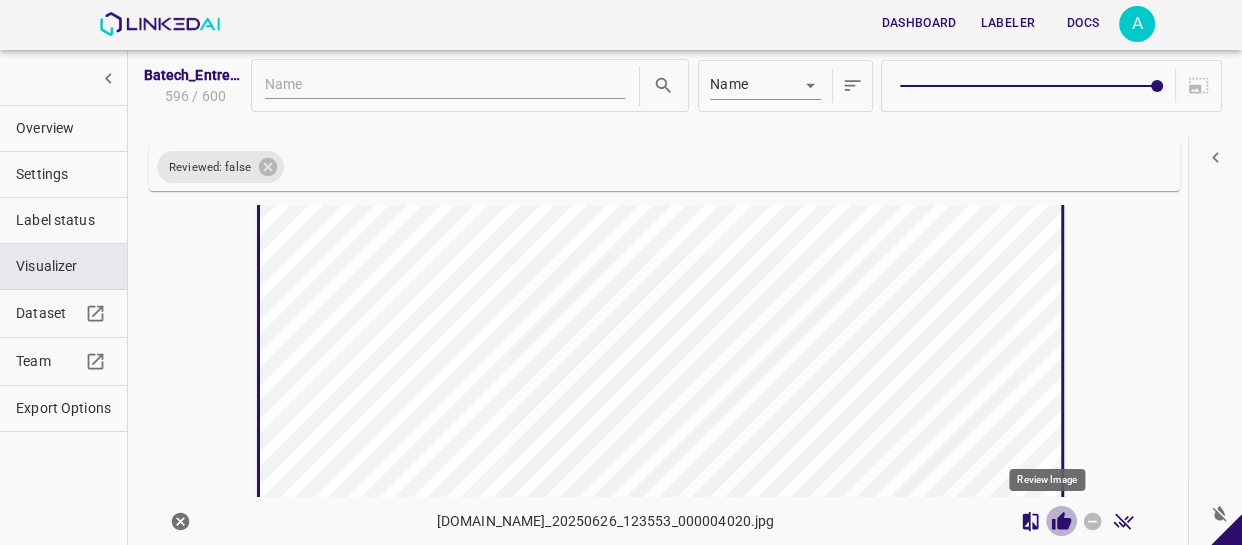 click 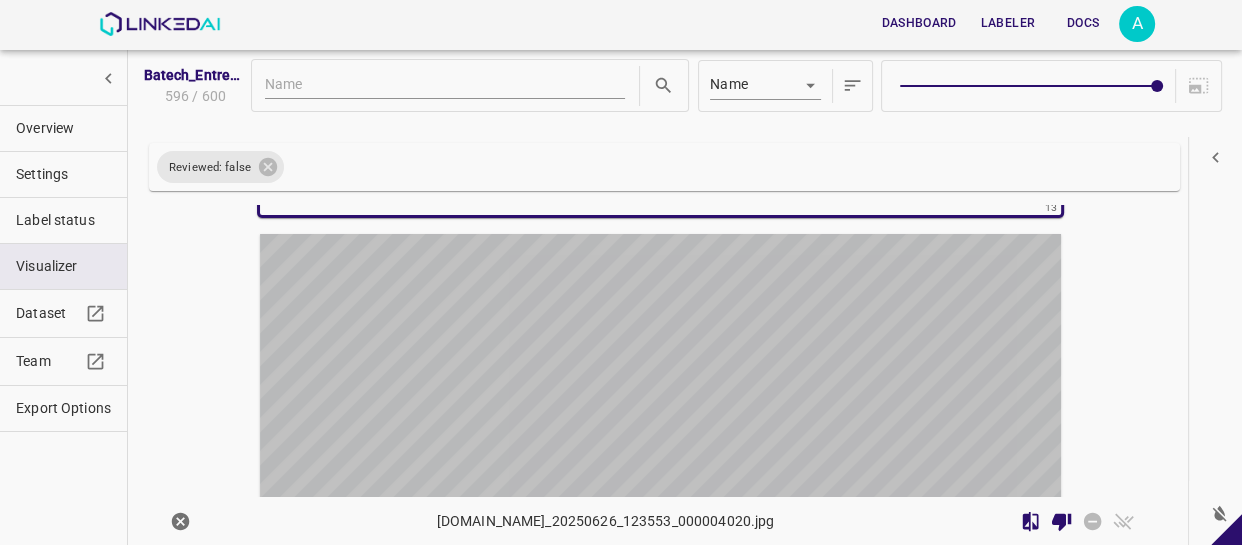 scroll, scrollTop: 6694, scrollLeft: 0, axis: vertical 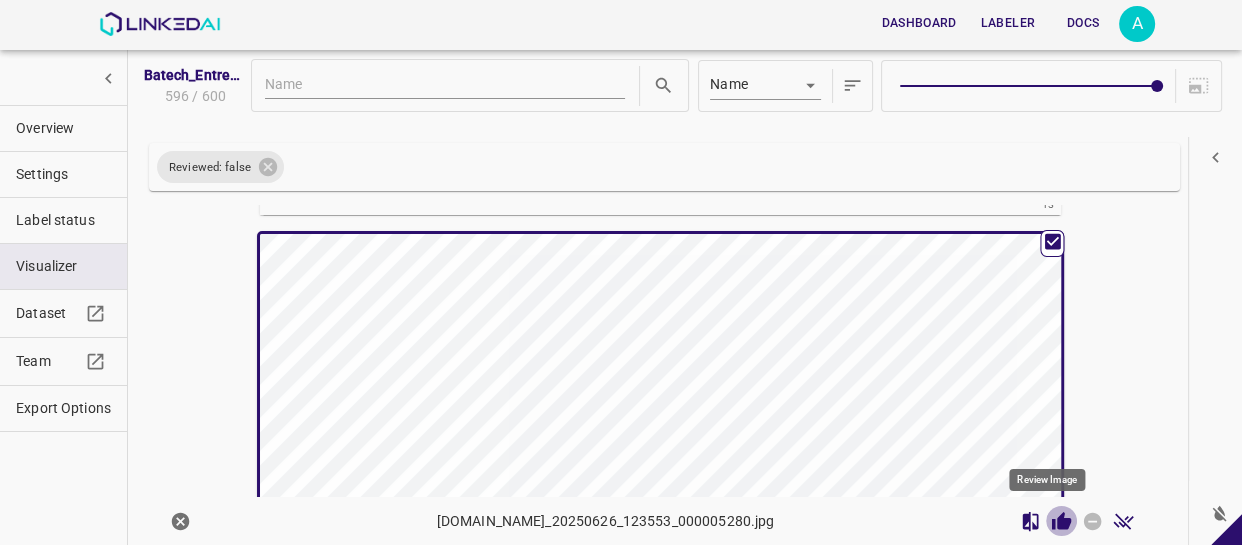 click 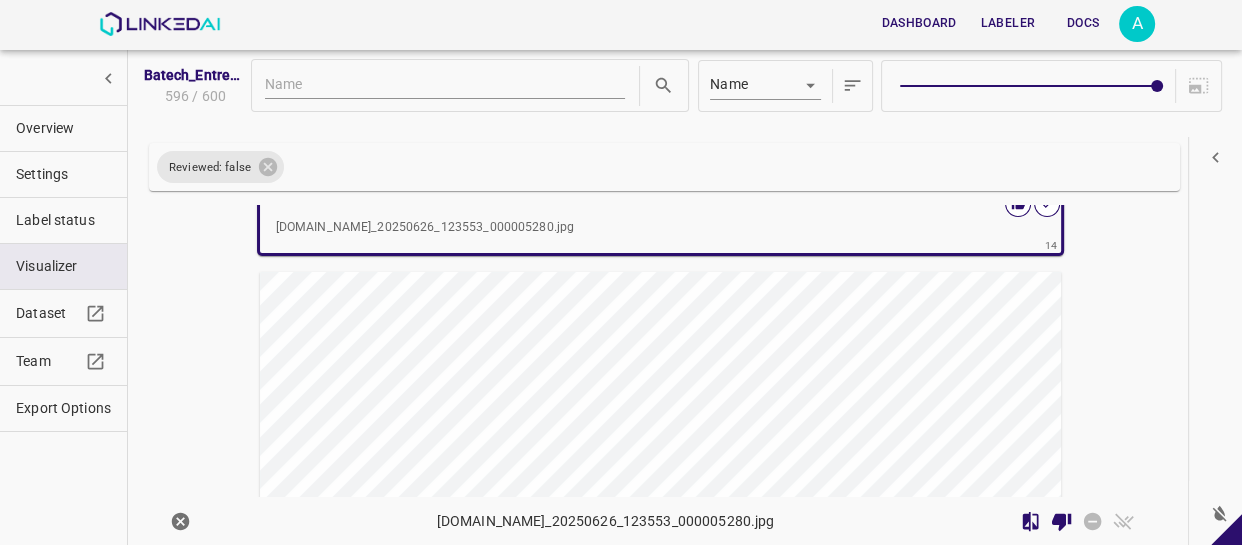 scroll, scrollTop: 7240, scrollLeft: 0, axis: vertical 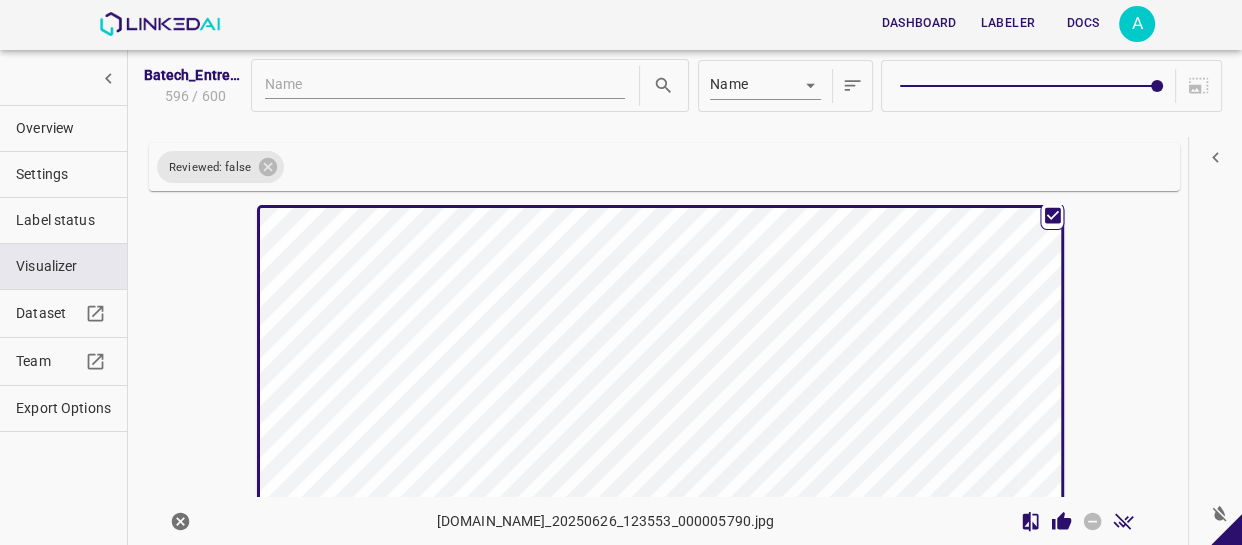 click 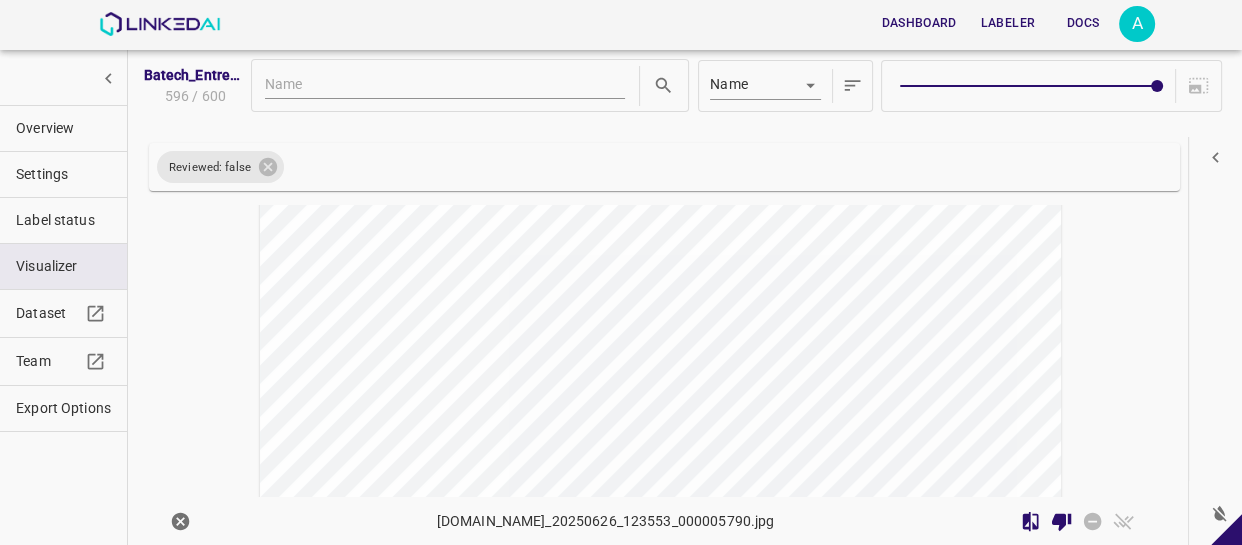 scroll, scrollTop: 7873, scrollLeft: 0, axis: vertical 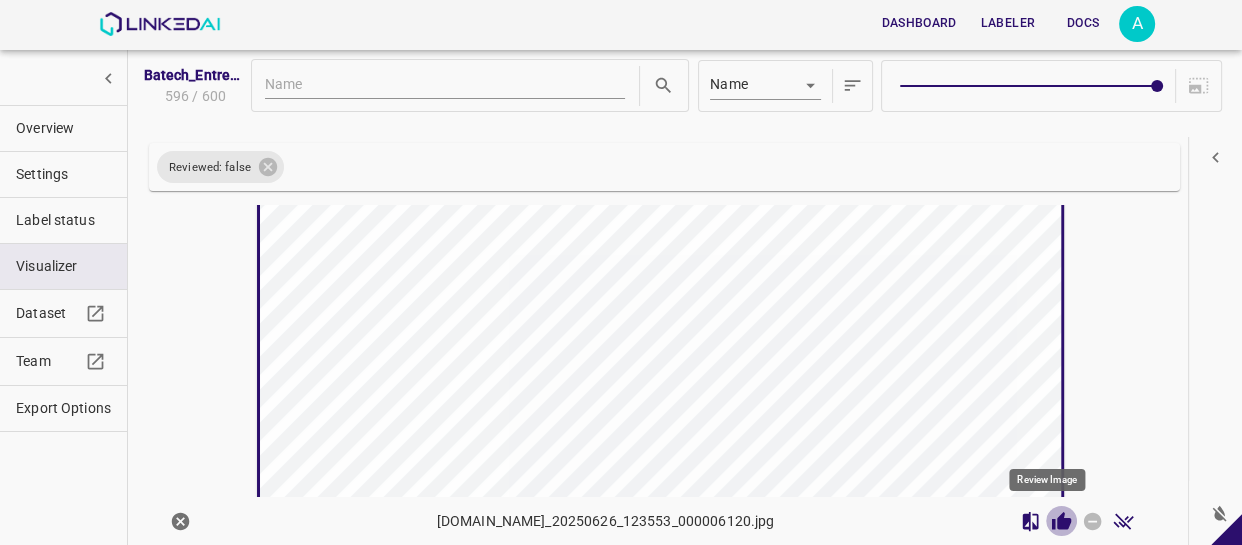 click 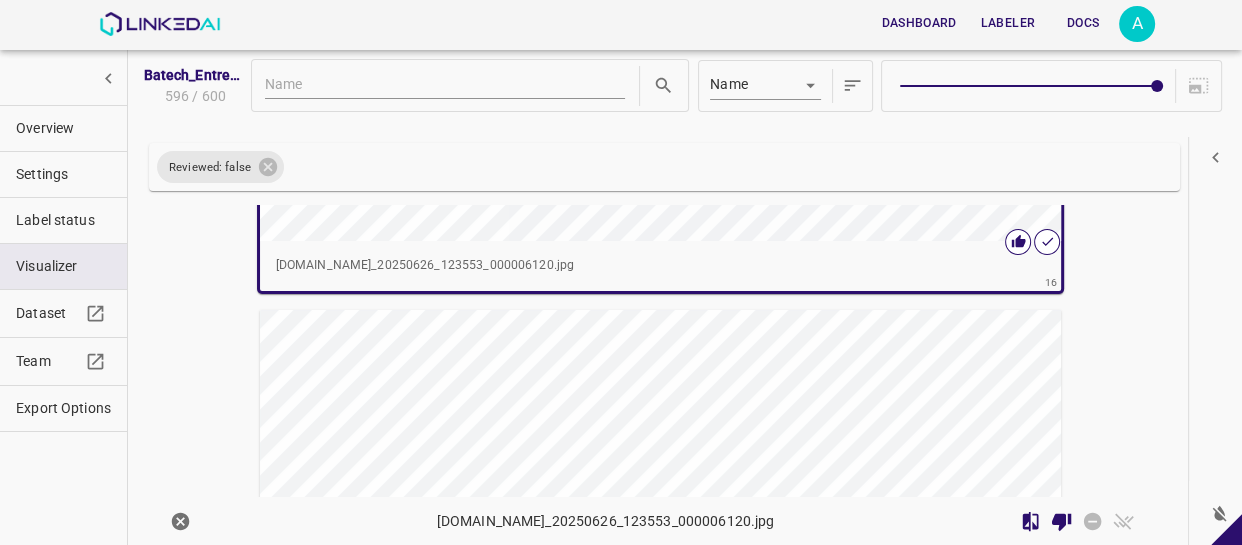 scroll, scrollTop: 8234, scrollLeft: 0, axis: vertical 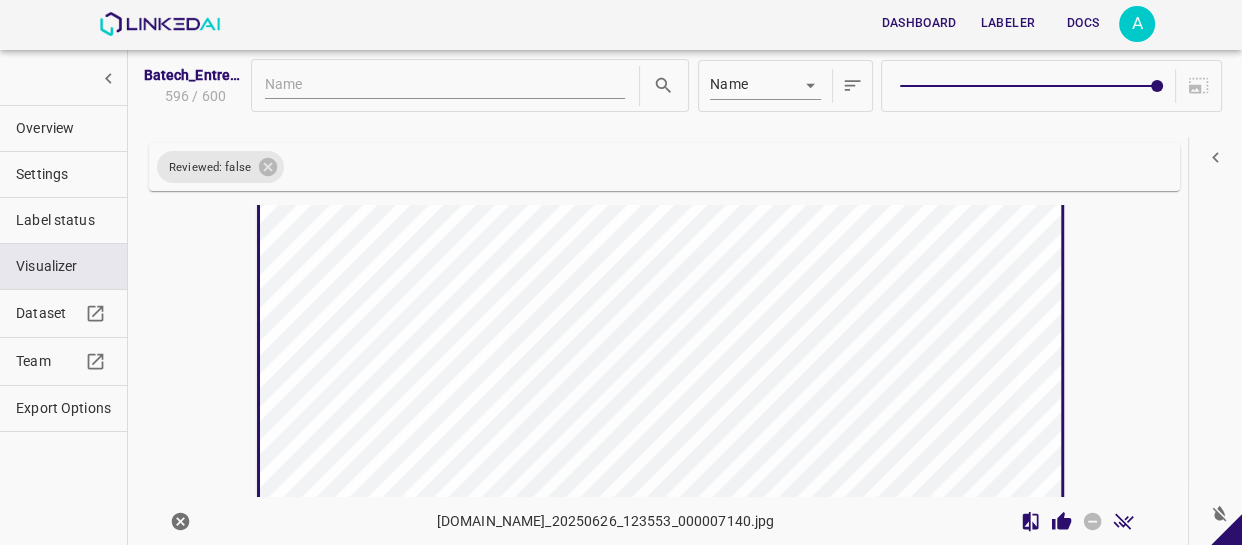click 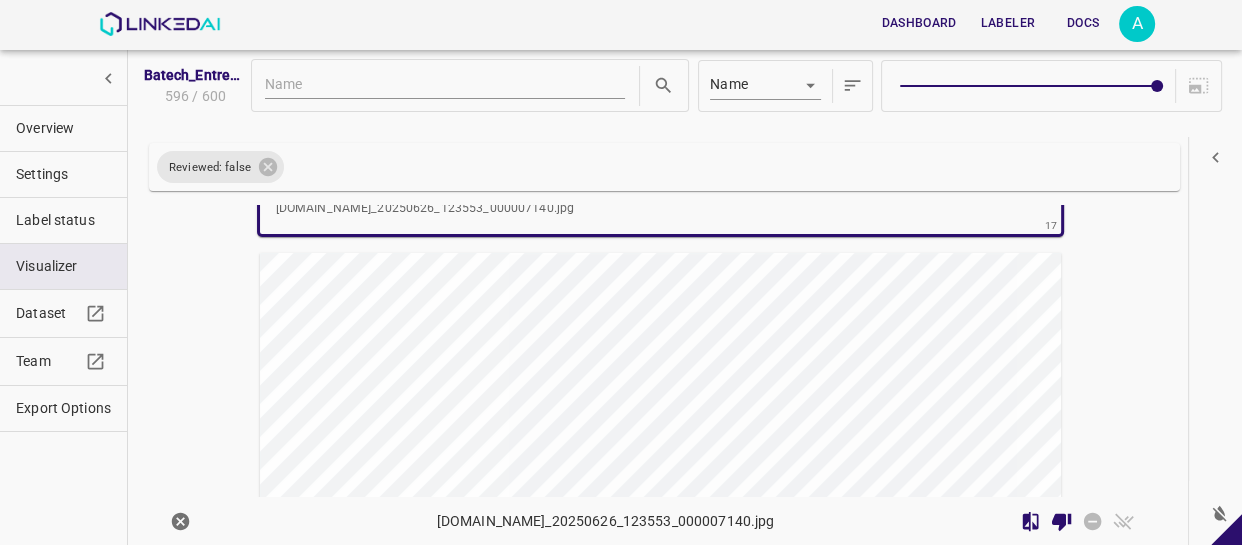 scroll, scrollTop: 8777, scrollLeft: 0, axis: vertical 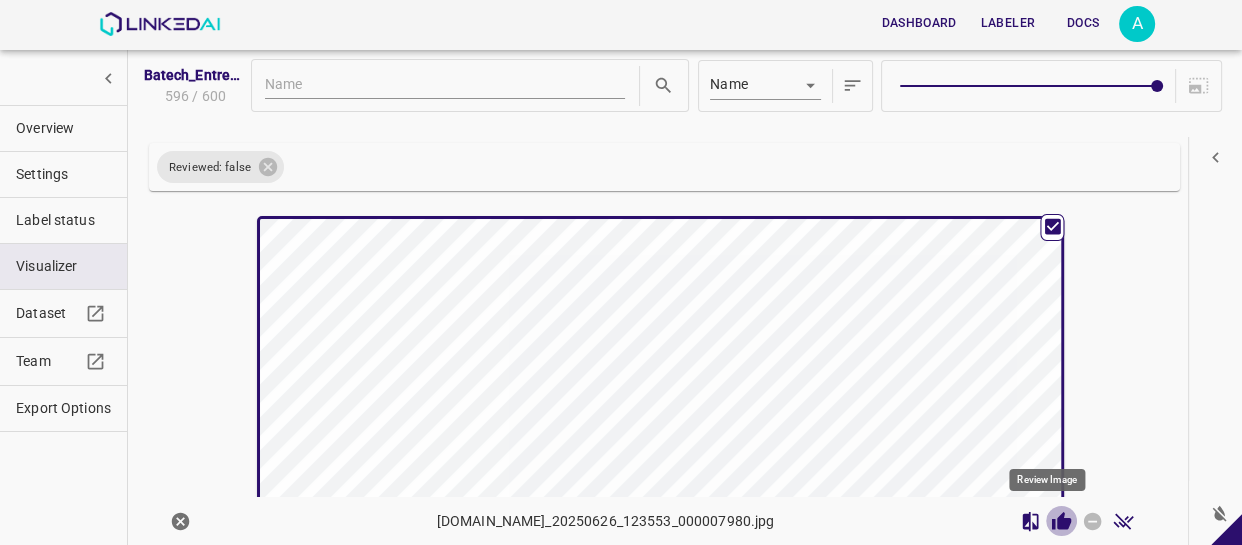click 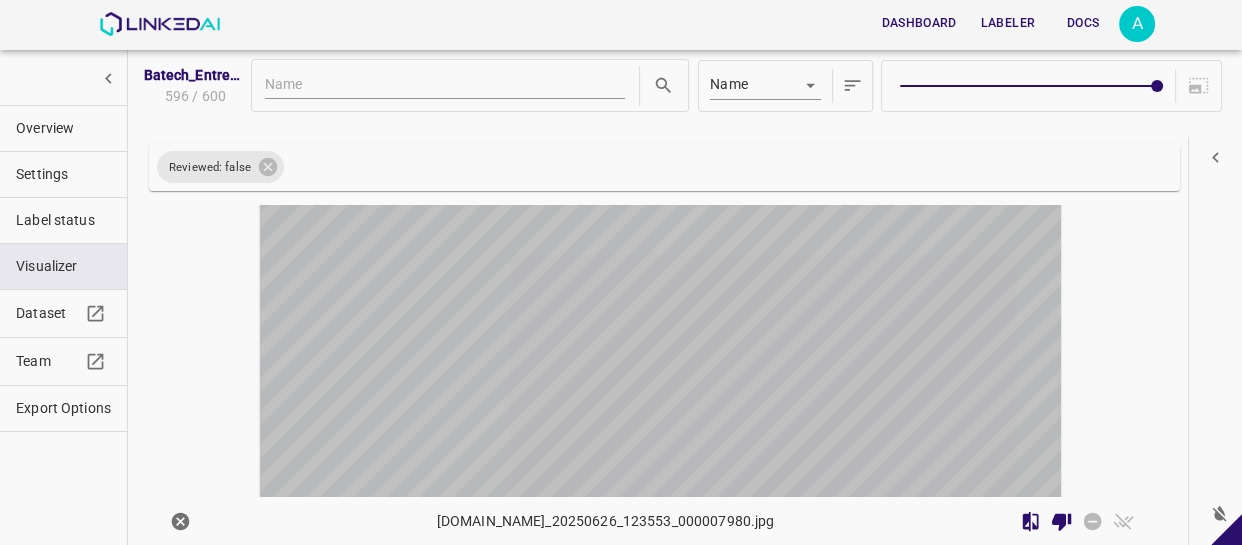 scroll, scrollTop: 9320, scrollLeft: 0, axis: vertical 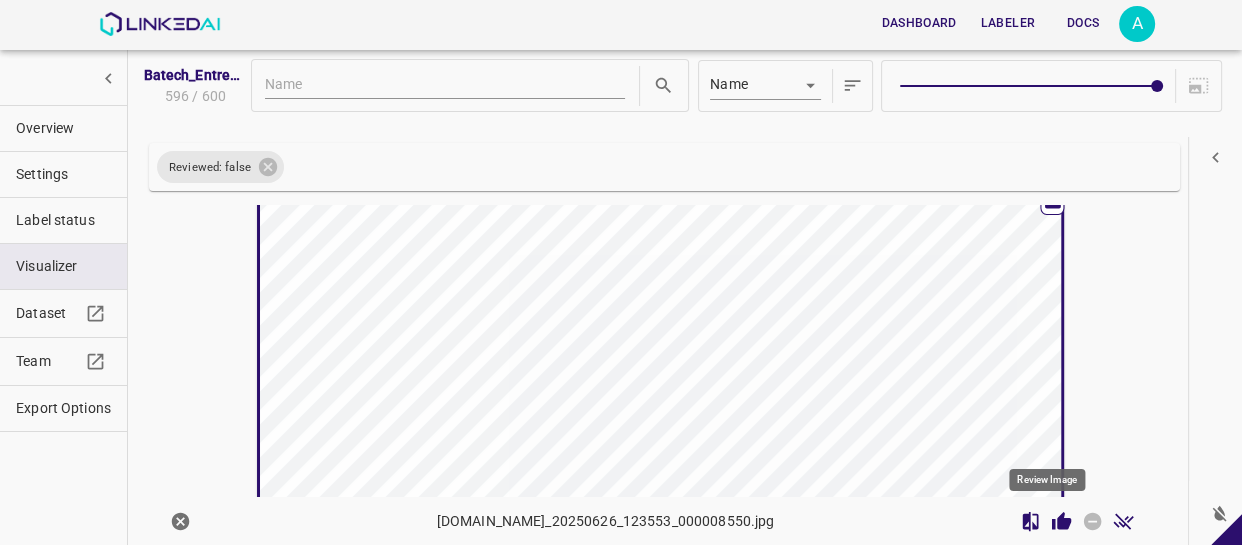 click 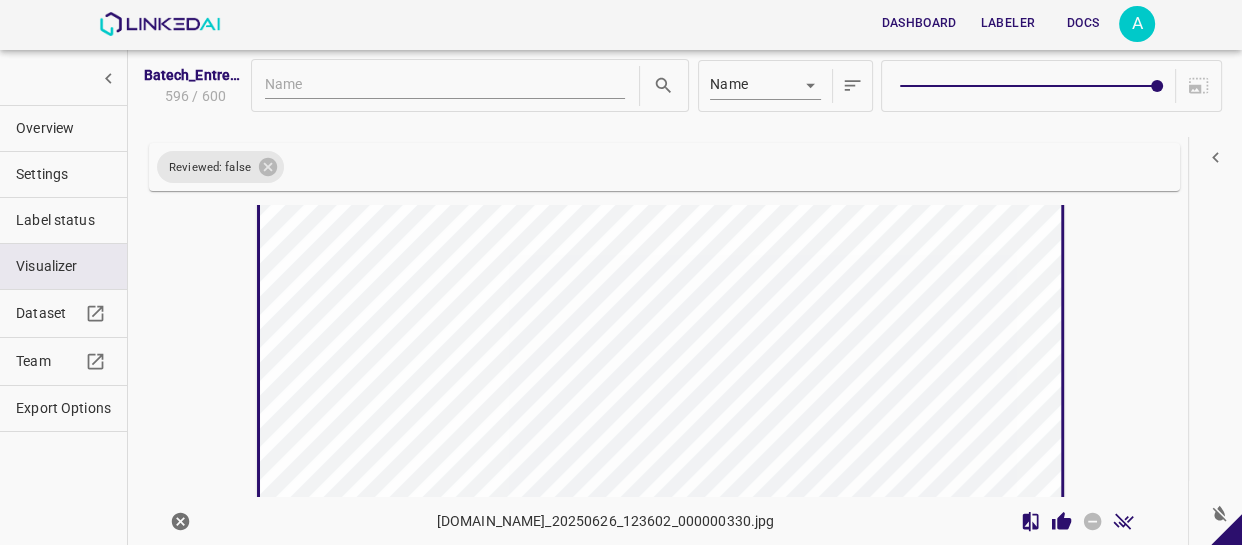scroll, scrollTop: 9862, scrollLeft: 0, axis: vertical 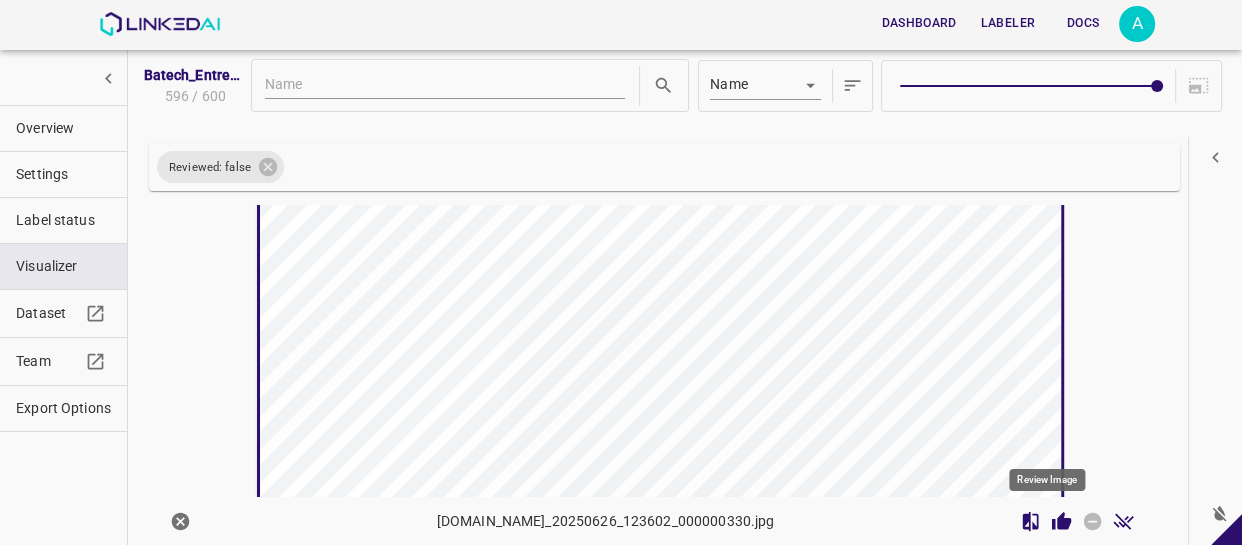 click 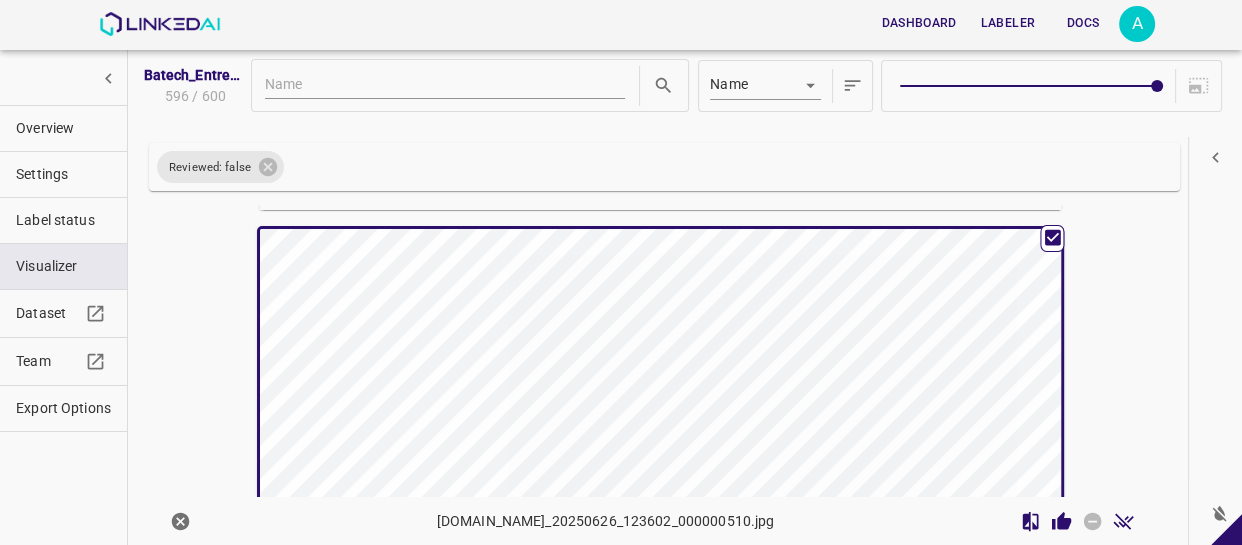 scroll, scrollTop: 10314, scrollLeft: 0, axis: vertical 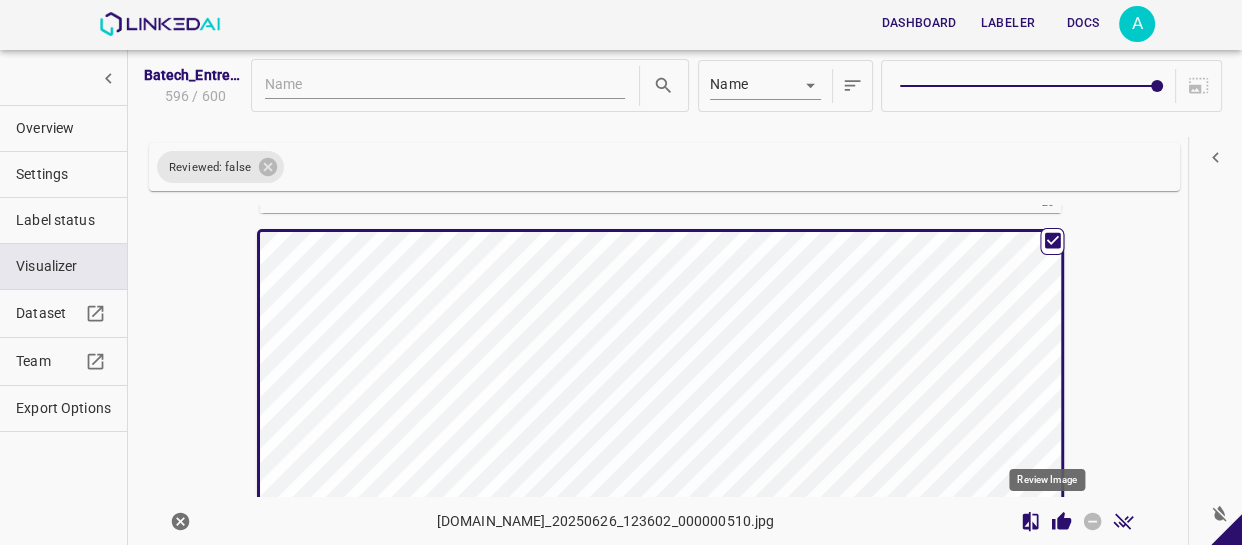 click 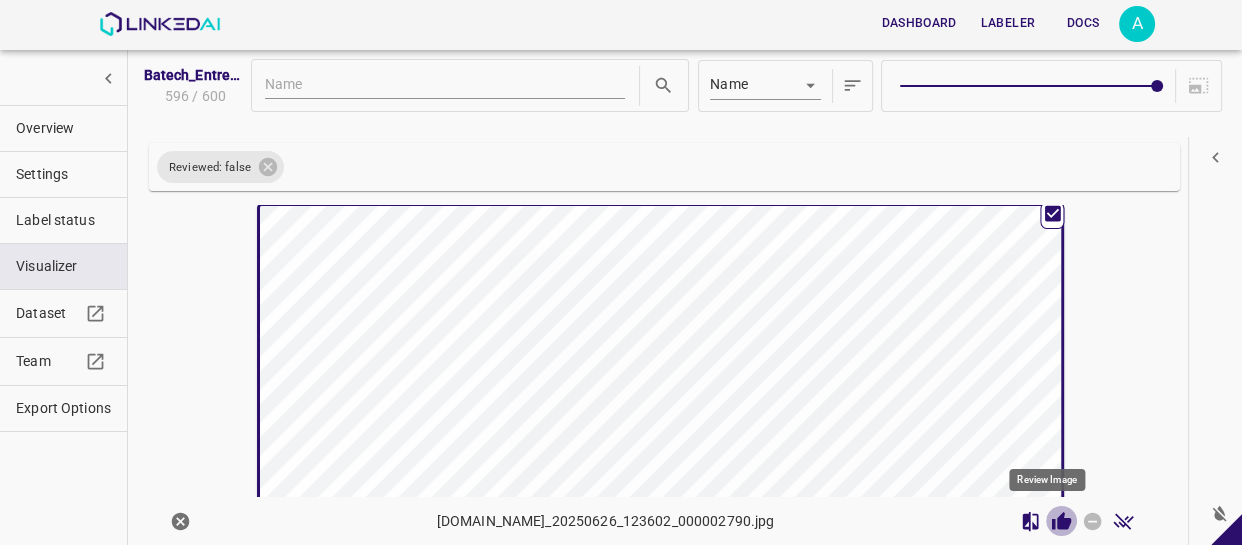 click 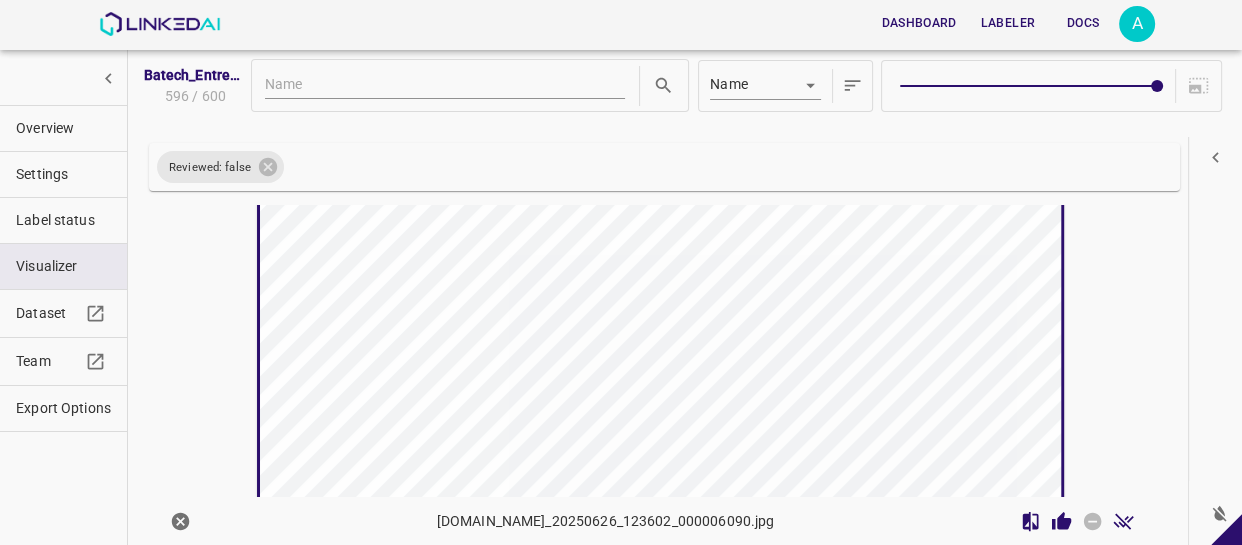 scroll, scrollTop: 11400, scrollLeft: 0, axis: vertical 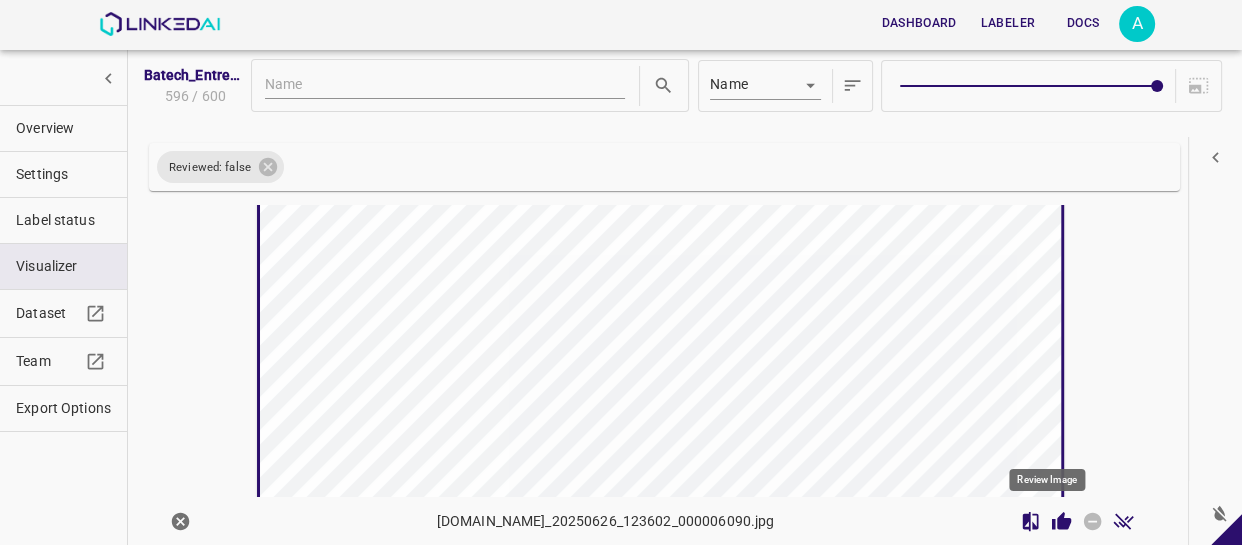 click 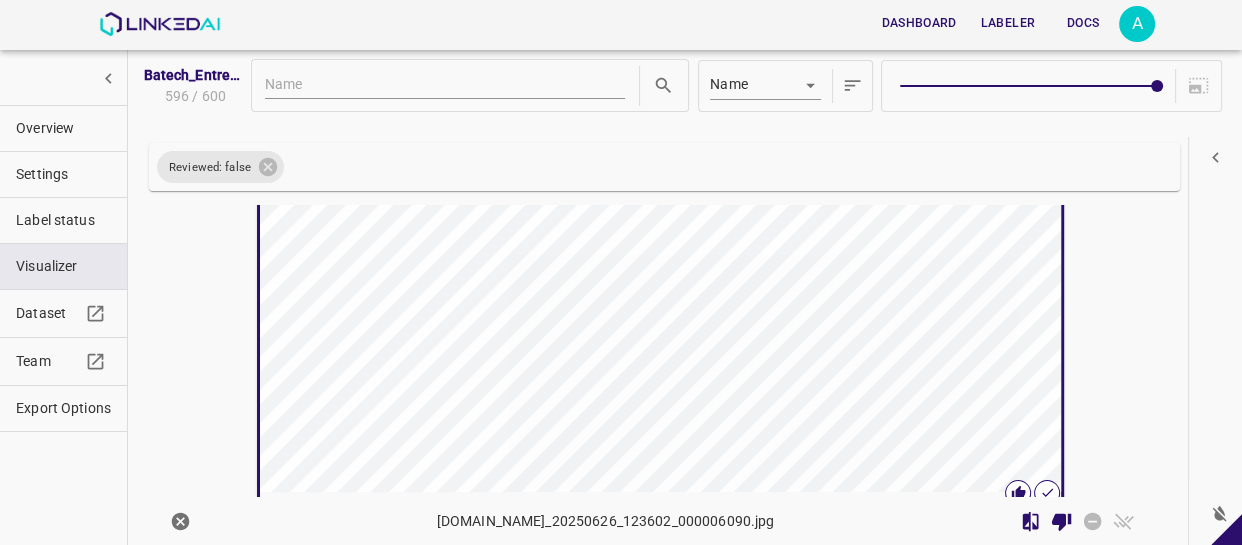 scroll, scrollTop: 11581, scrollLeft: 0, axis: vertical 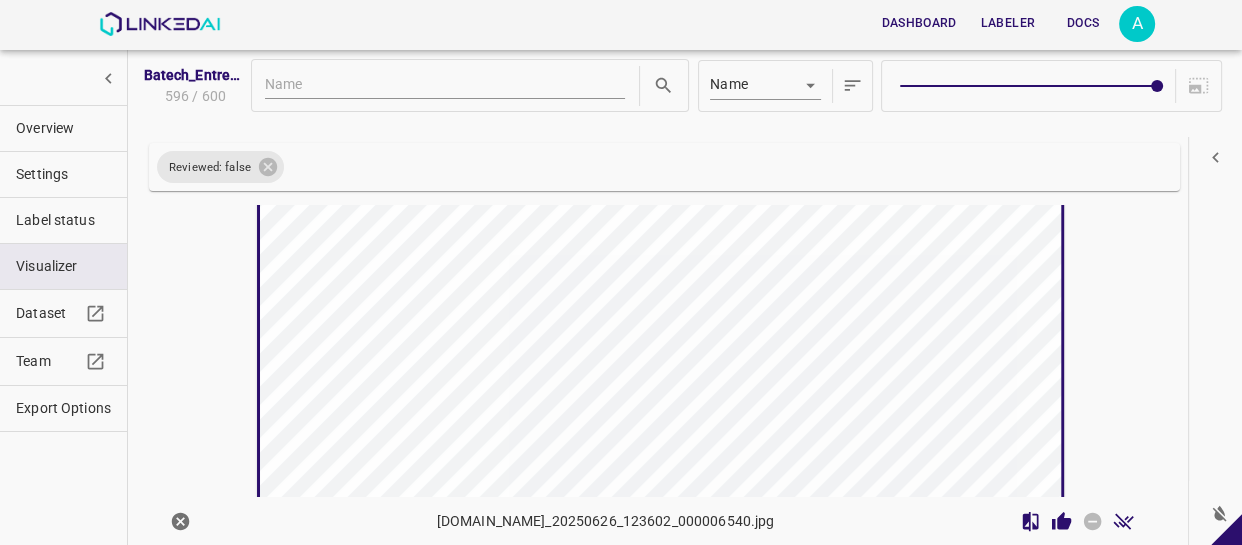 click 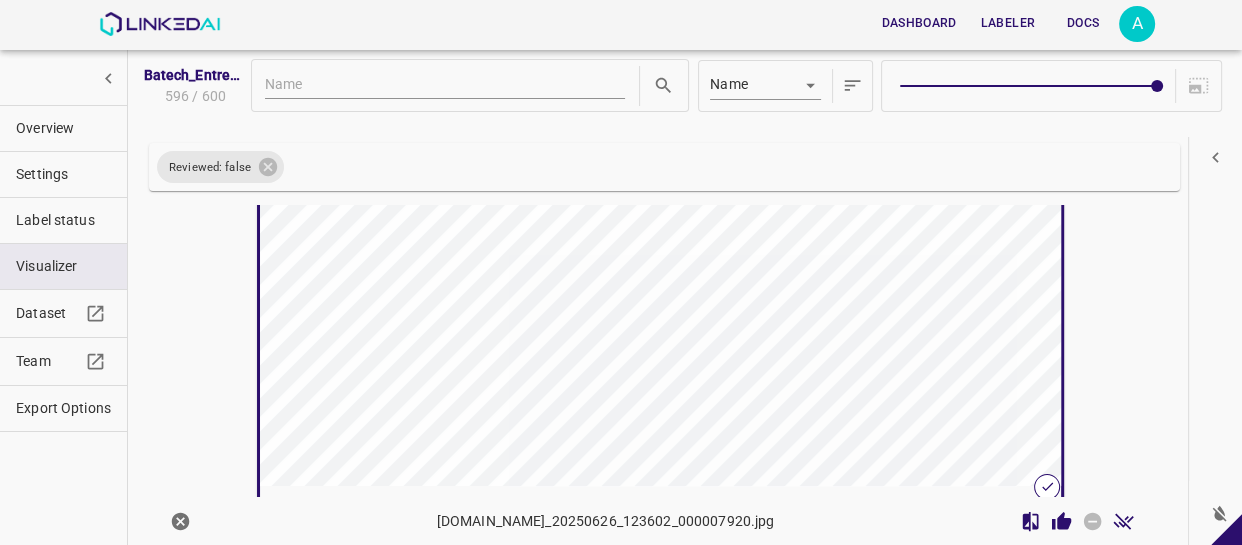 scroll, scrollTop: 12576, scrollLeft: 0, axis: vertical 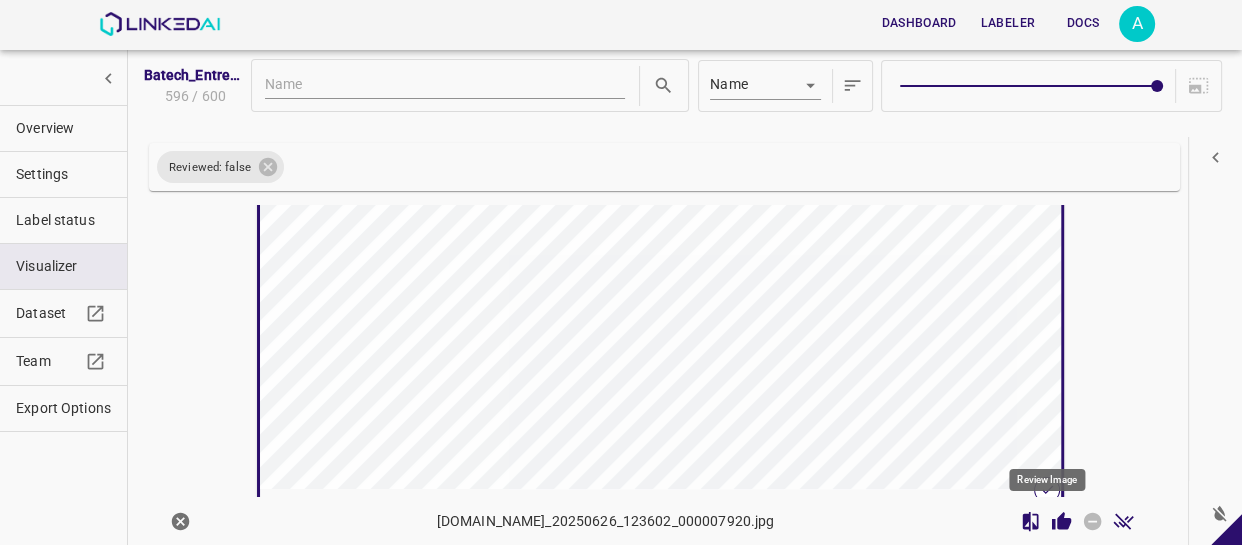 click 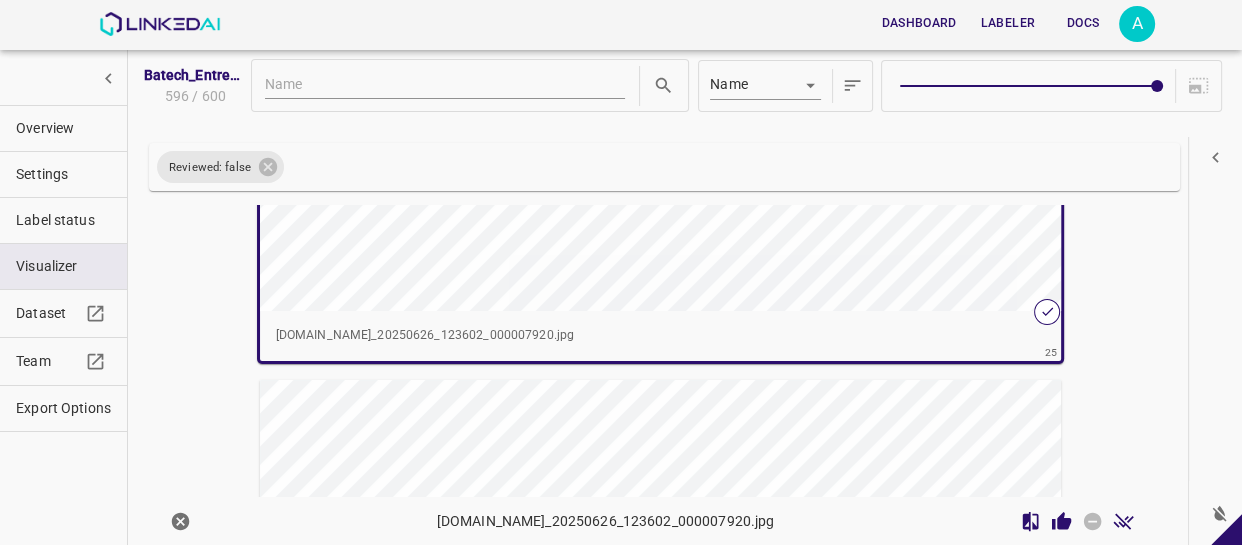 scroll, scrollTop: 12758, scrollLeft: 0, axis: vertical 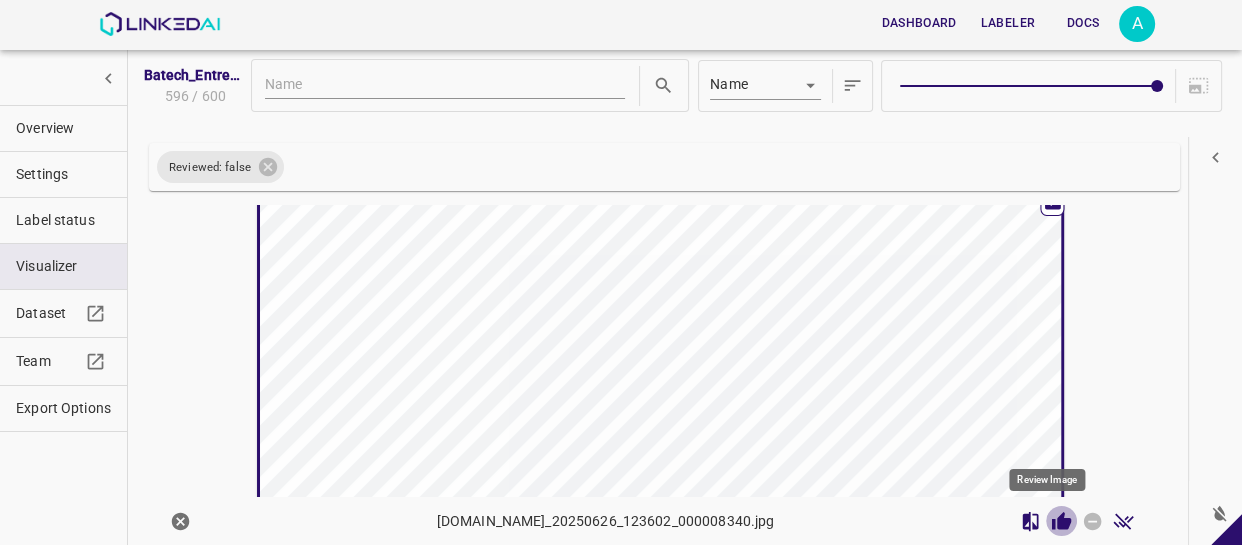 click 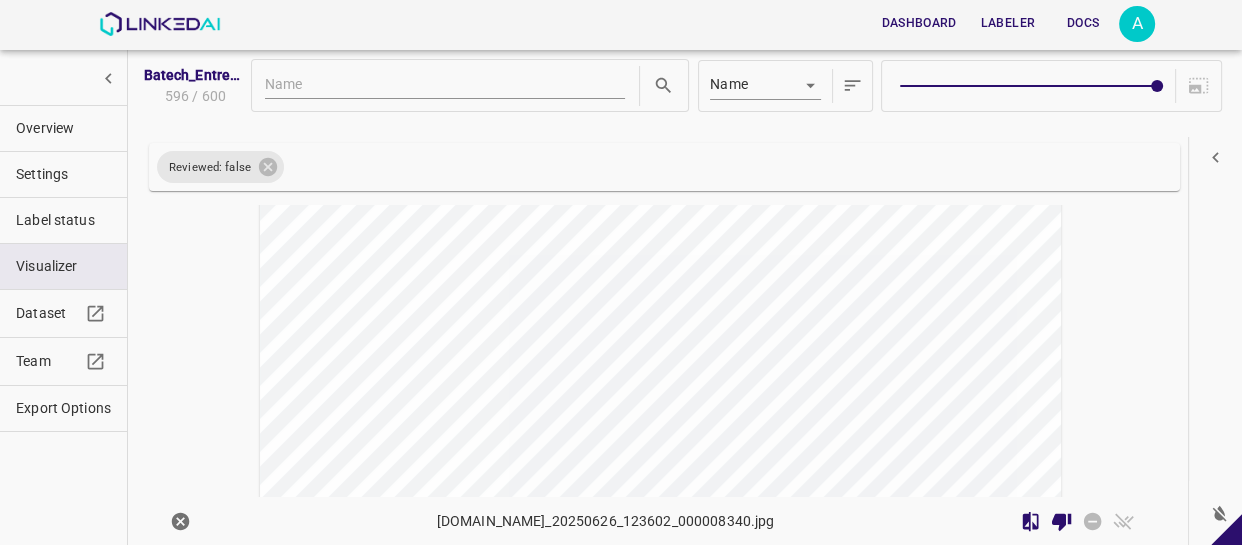 click at bounding box center [560, 394] 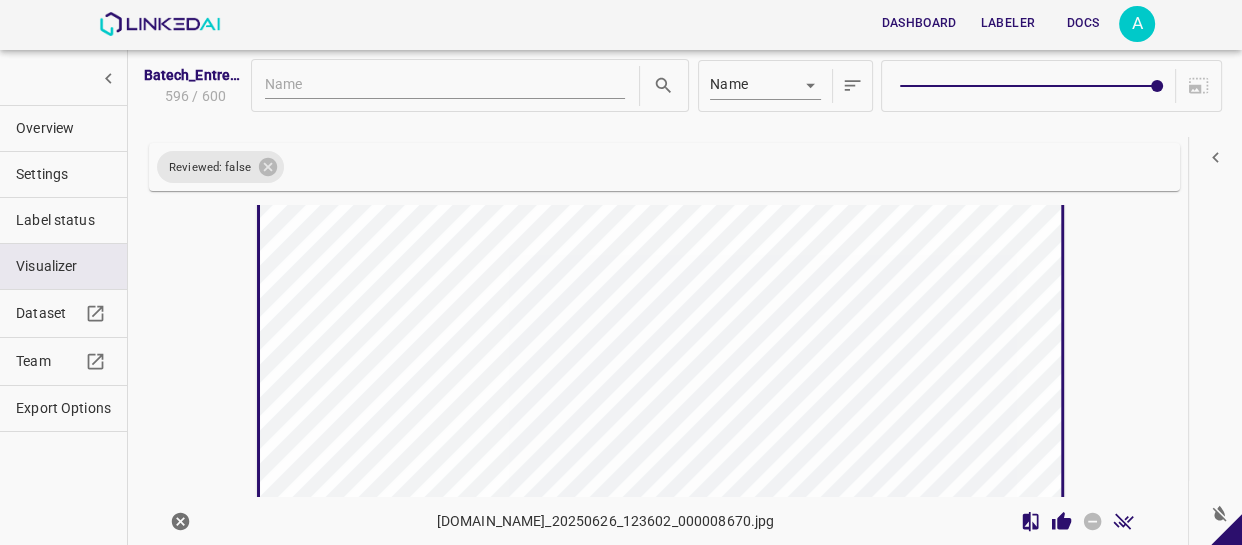 scroll, scrollTop: 13480, scrollLeft: 0, axis: vertical 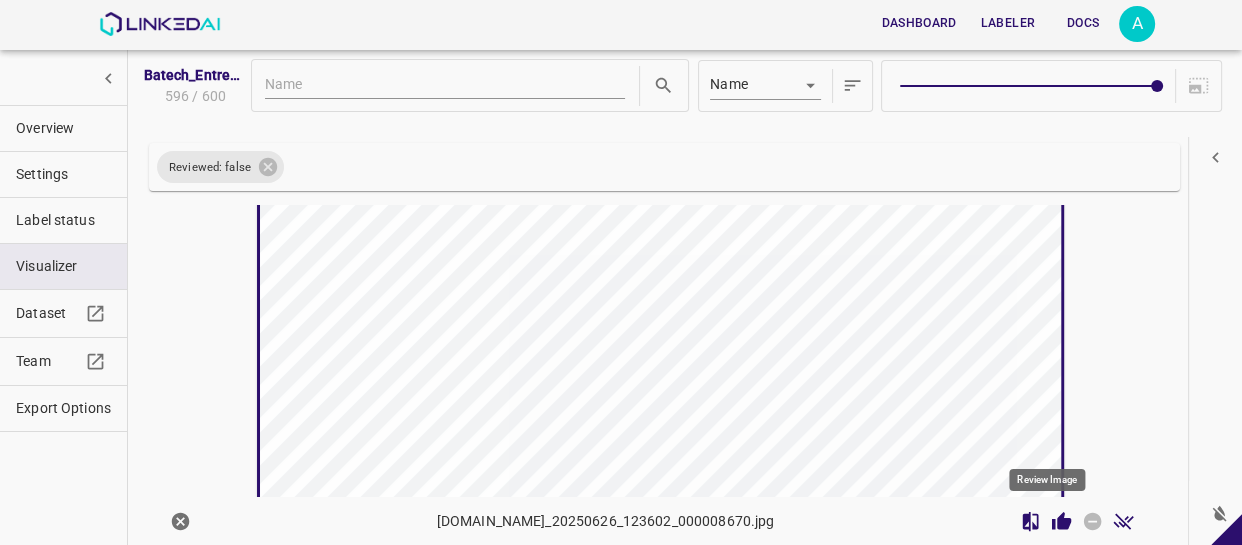 click 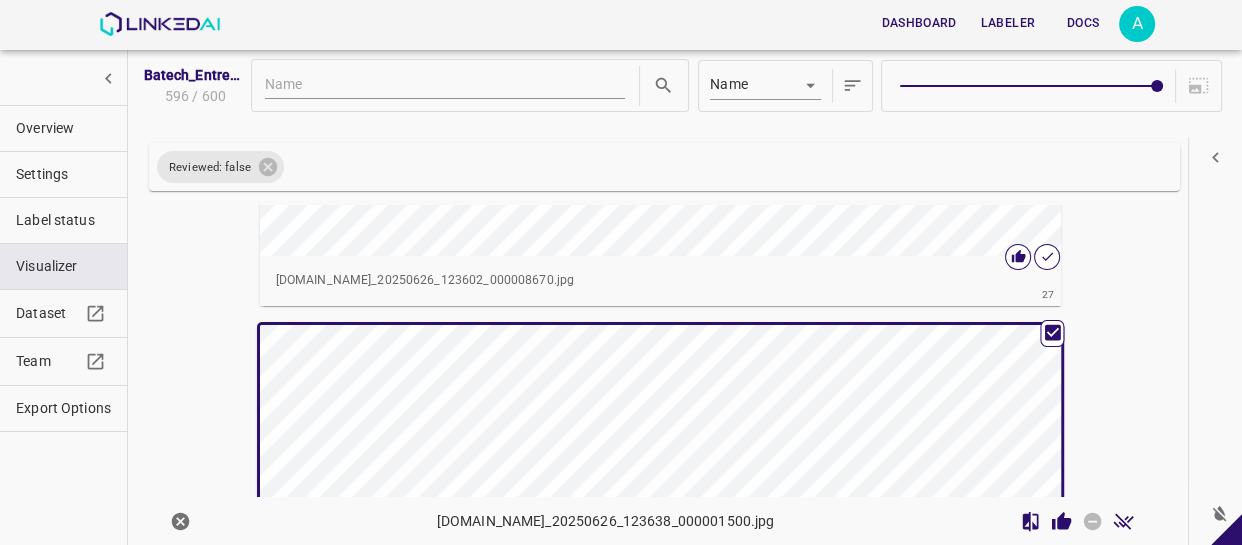 scroll, scrollTop: 13931, scrollLeft: 0, axis: vertical 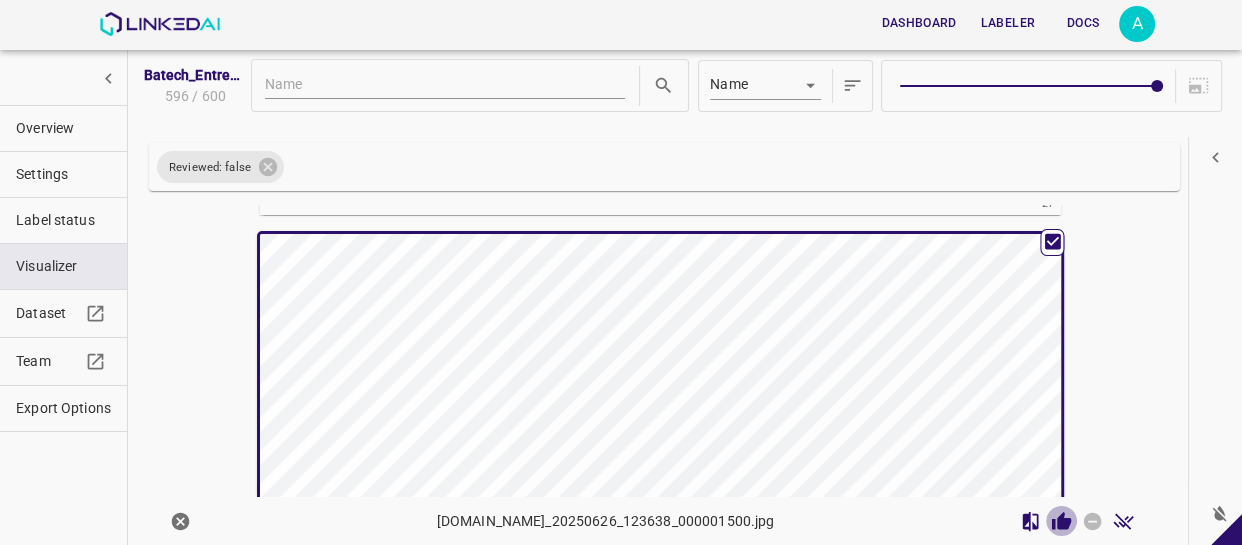 click 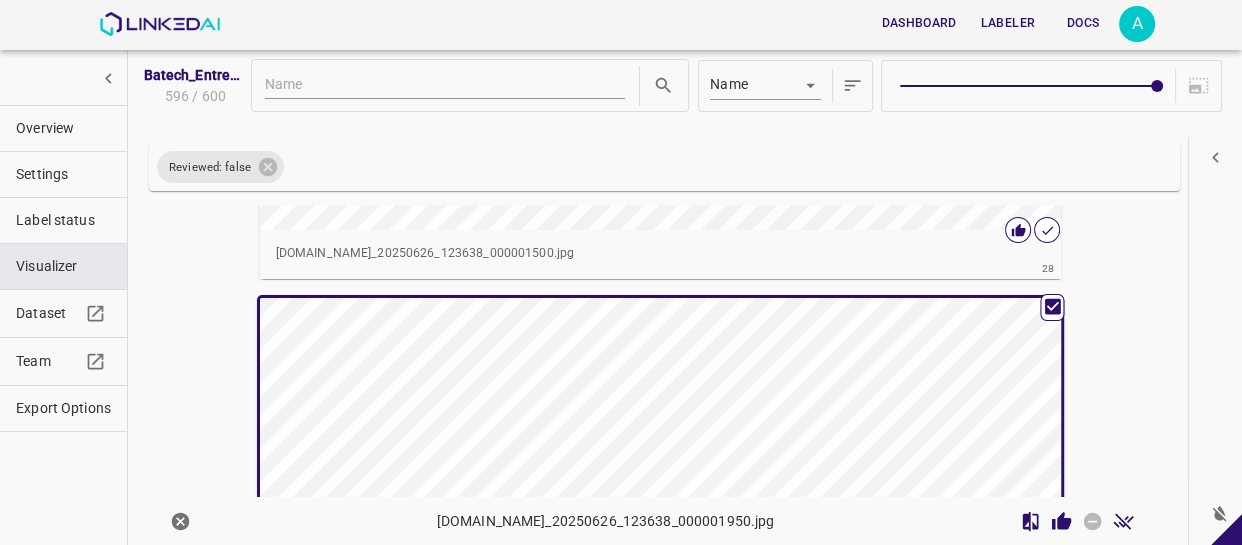 scroll, scrollTop: 14474, scrollLeft: 0, axis: vertical 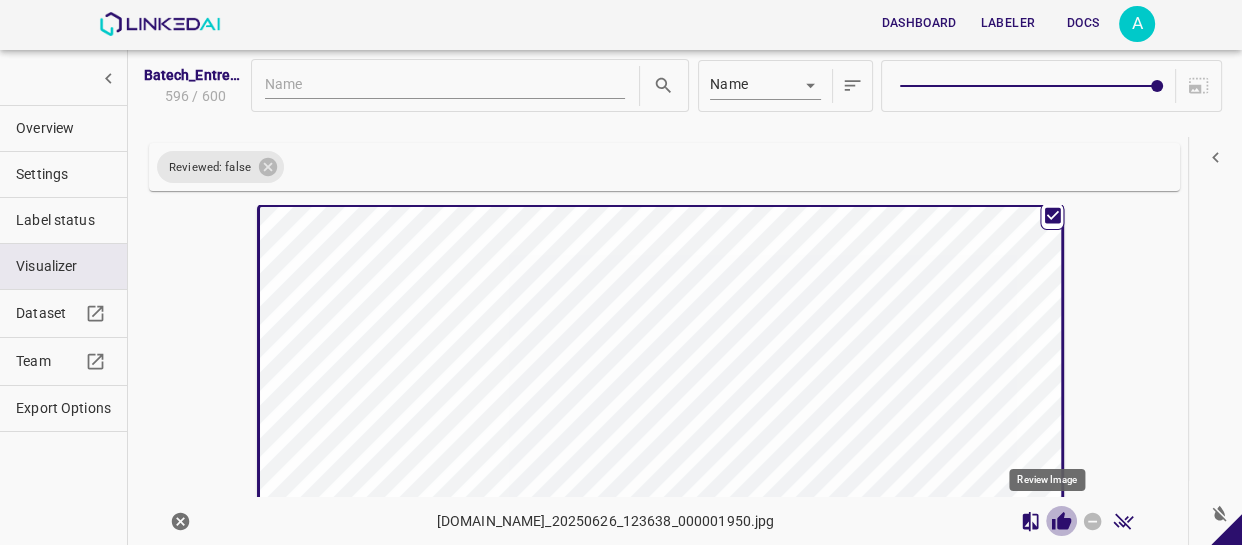 click 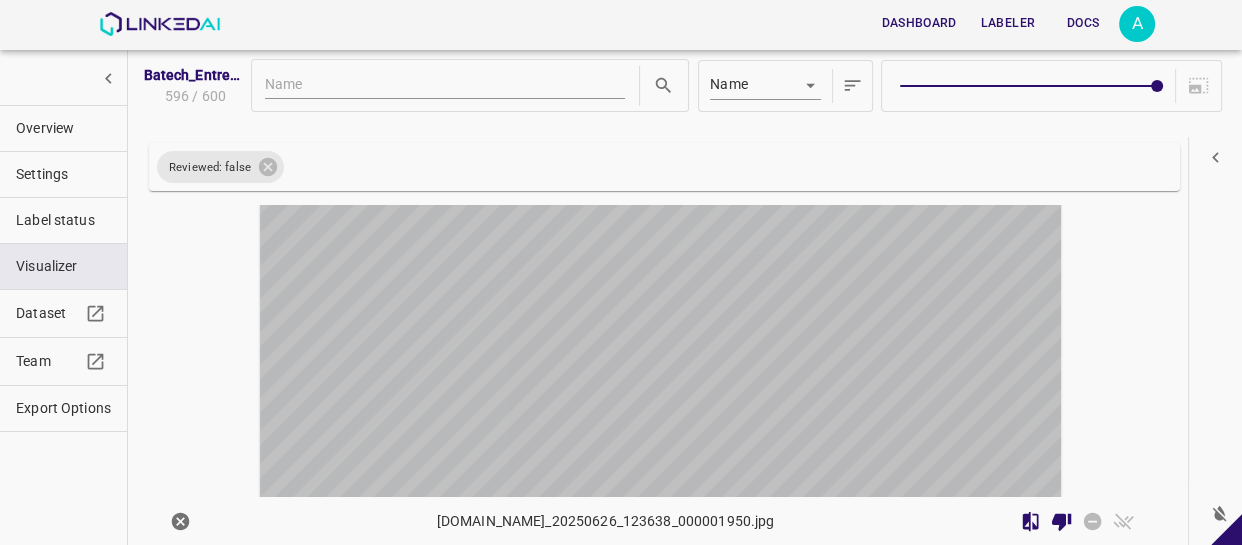 scroll, scrollTop: 15017, scrollLeft: 0, axis: vertical 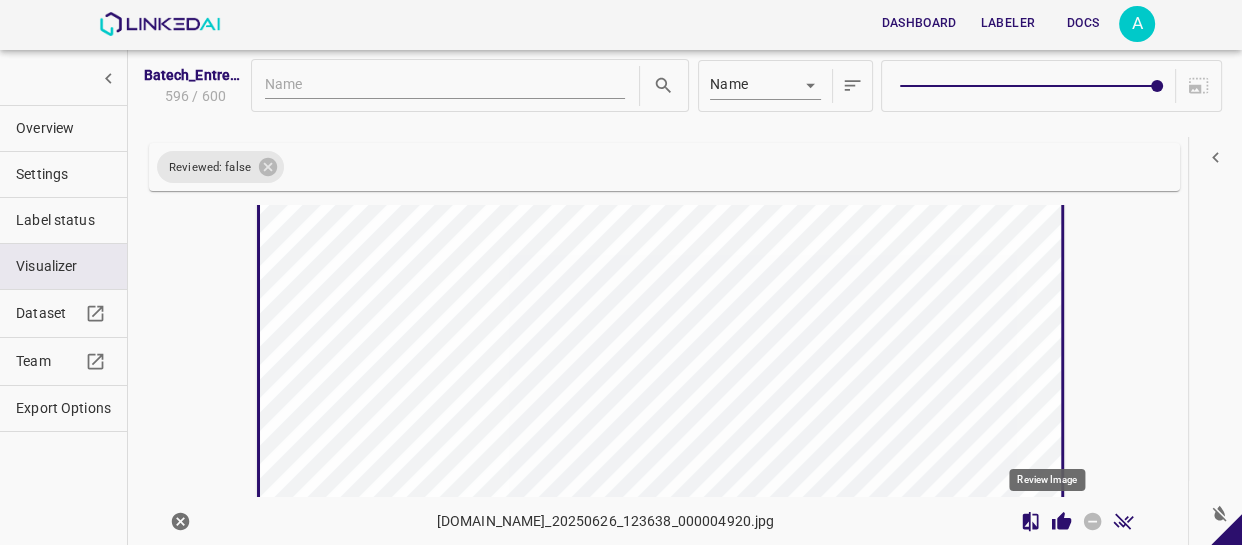 click 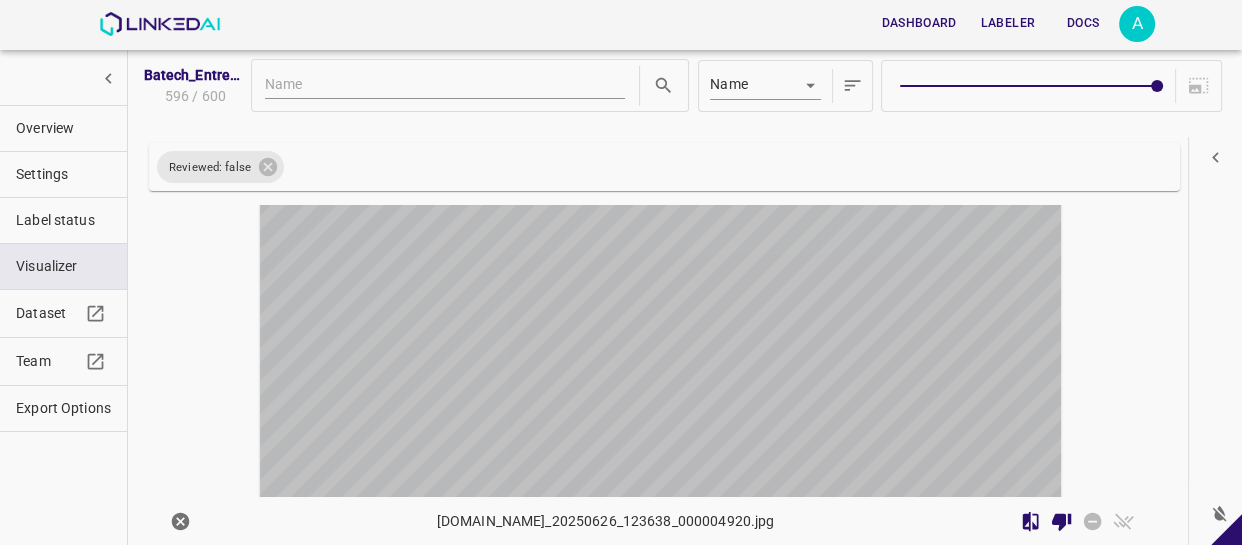 scroll, scrollTop: 15650, scrollLeft: 0, axis: vertical 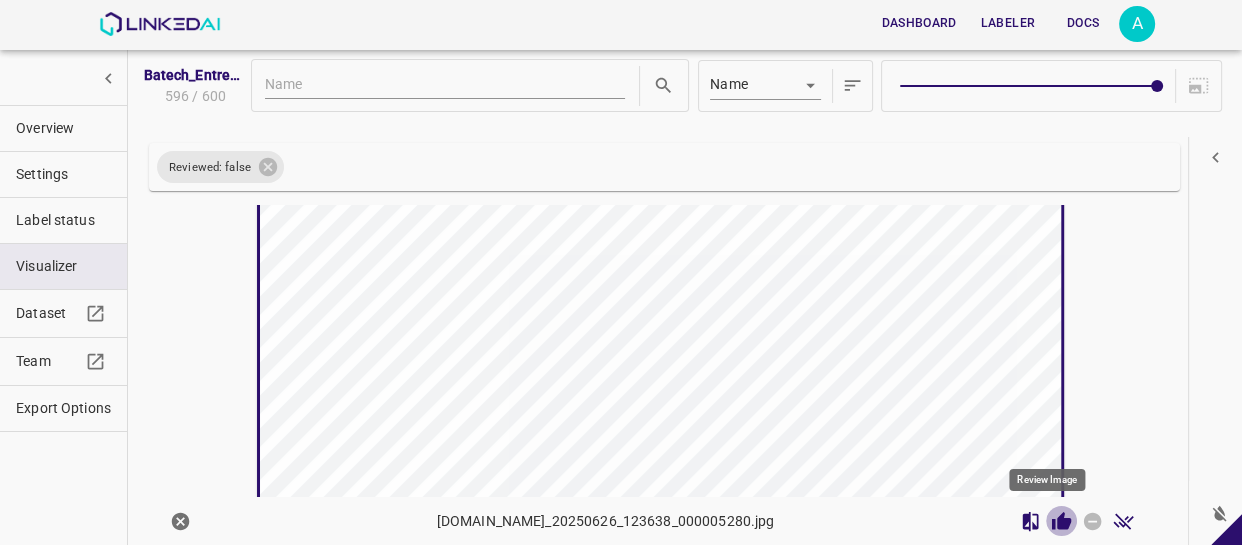 click 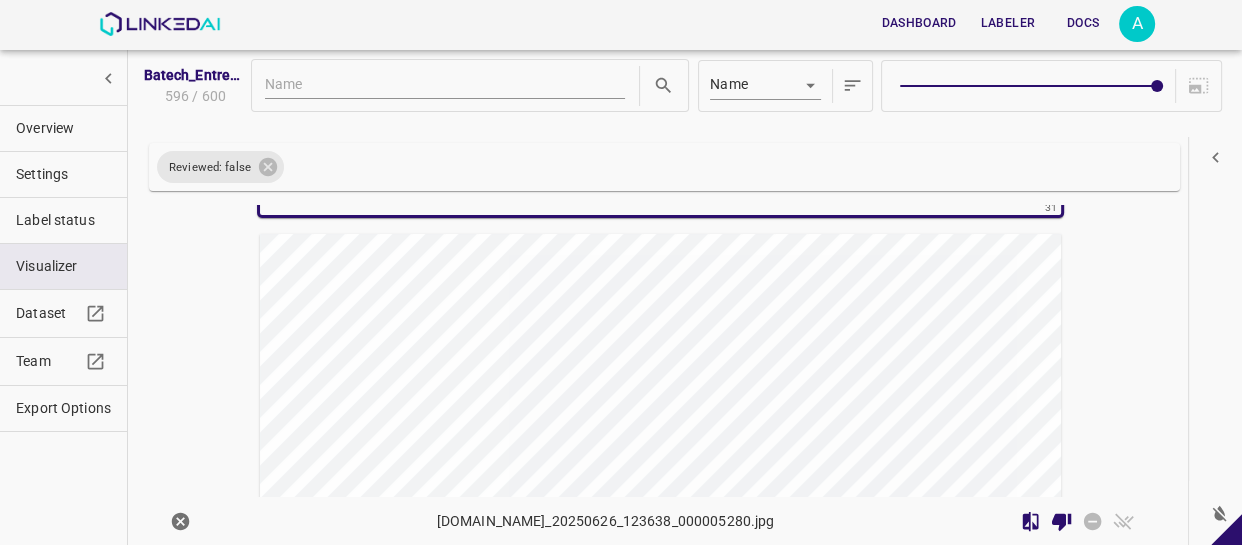 scroll, scrollTop: 16014, scrollLeft: 0, axis: vertical 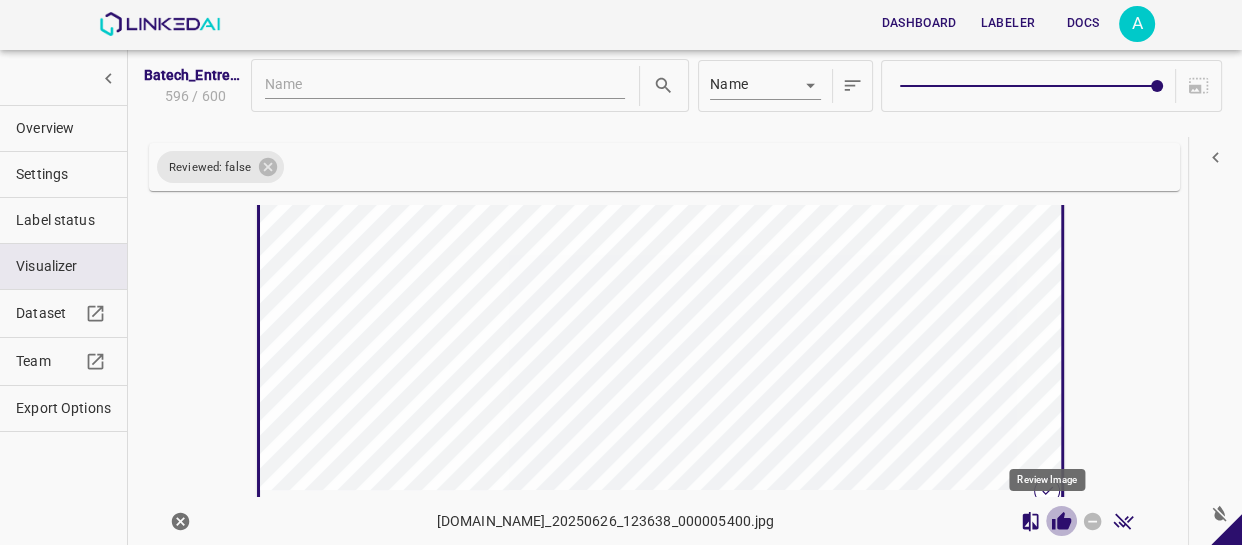 click 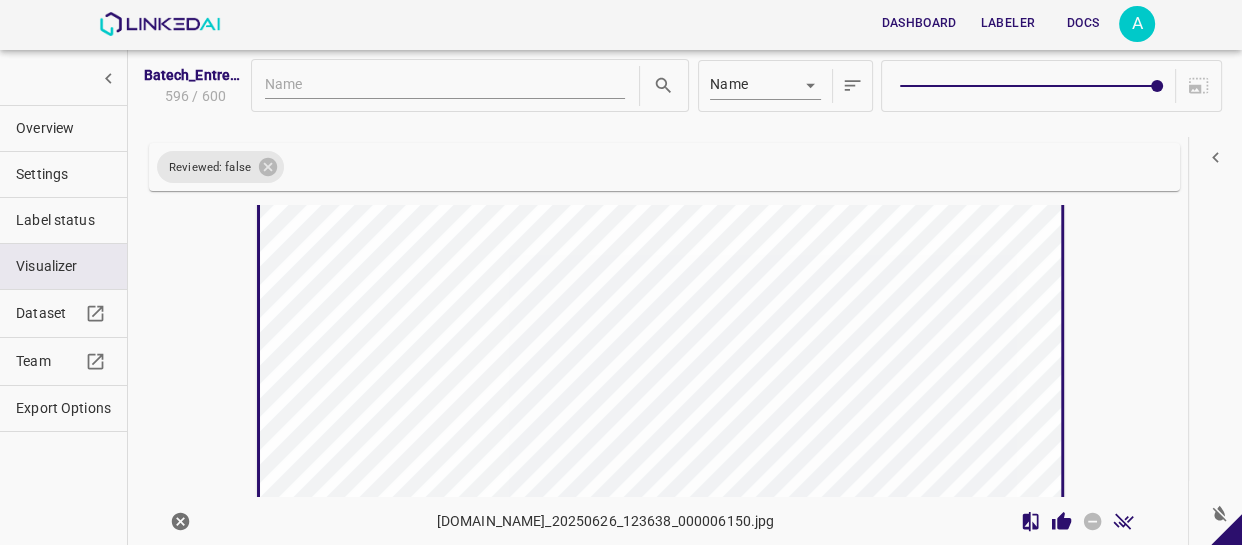 scroll, scrollTop: 16645, scrollLeft: 0, axis: vertical 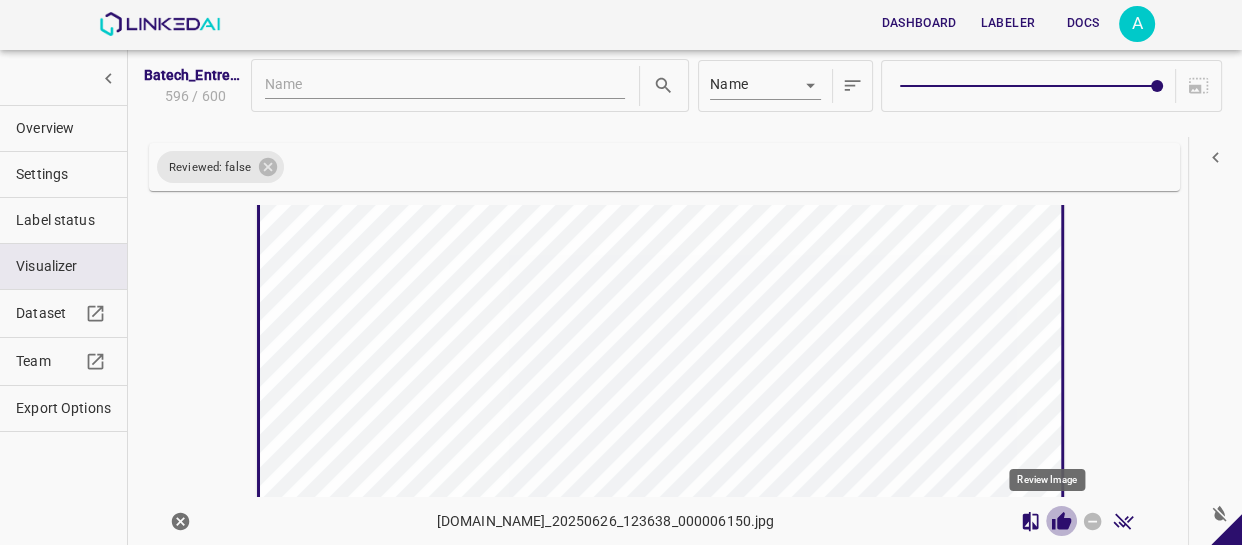 click 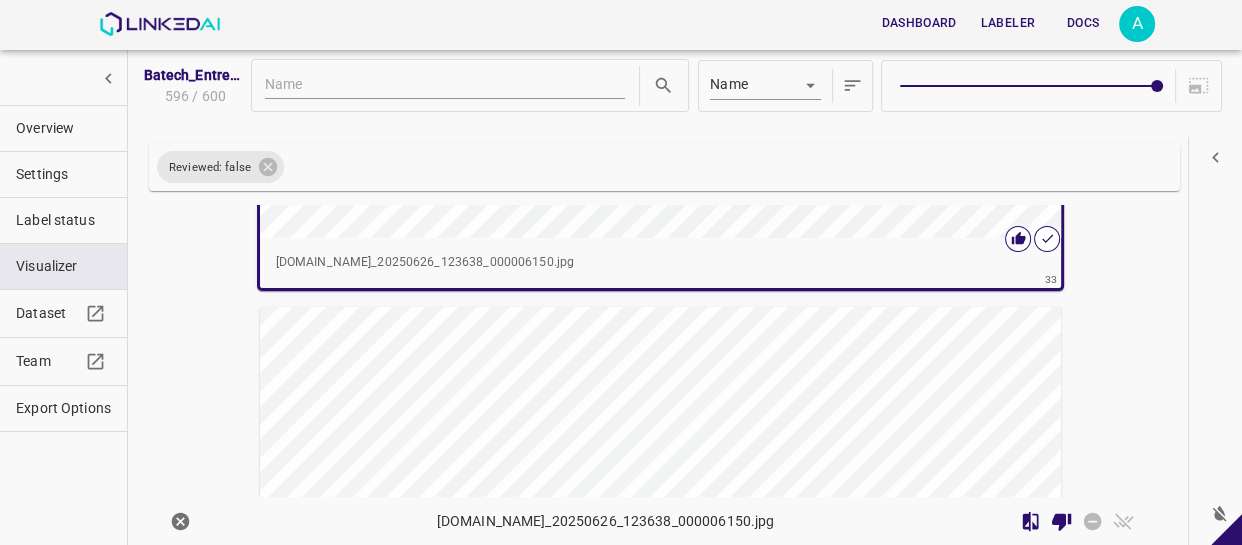 scroll, scrollTop: 17009, scrollLeft: 0, axis: vertical 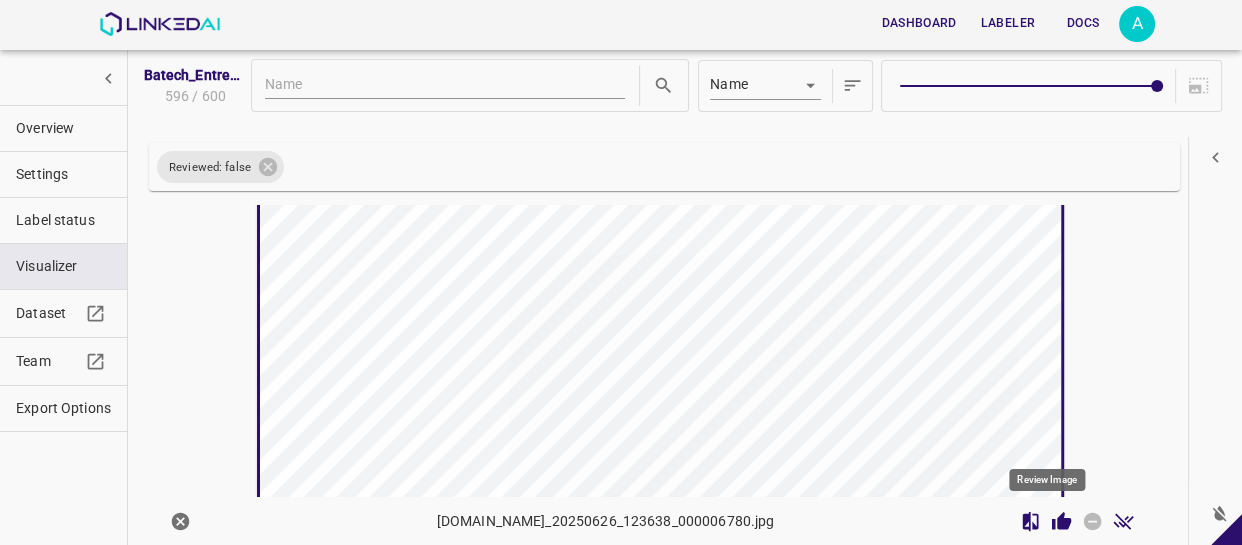 click 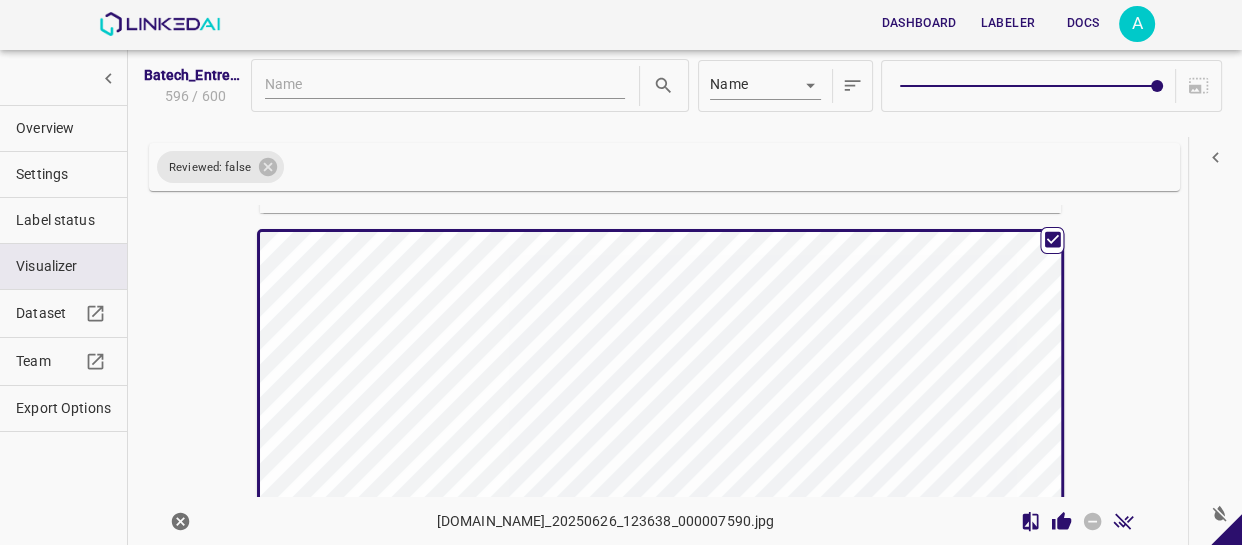 scroll, scrollTop: 17549, scrollLeft: 0, axis: vertical 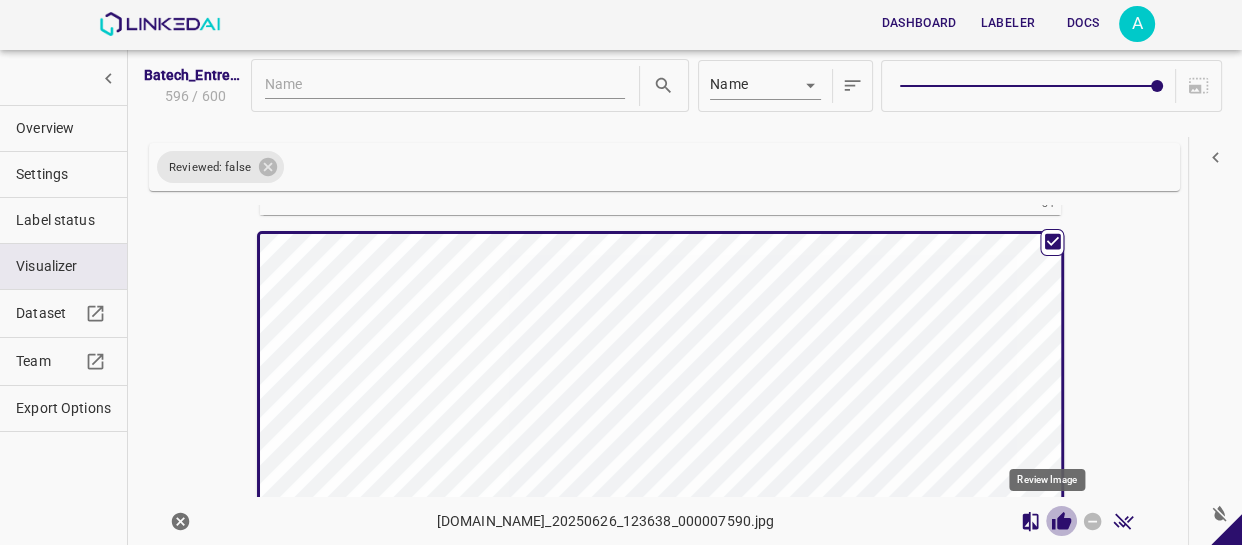 click 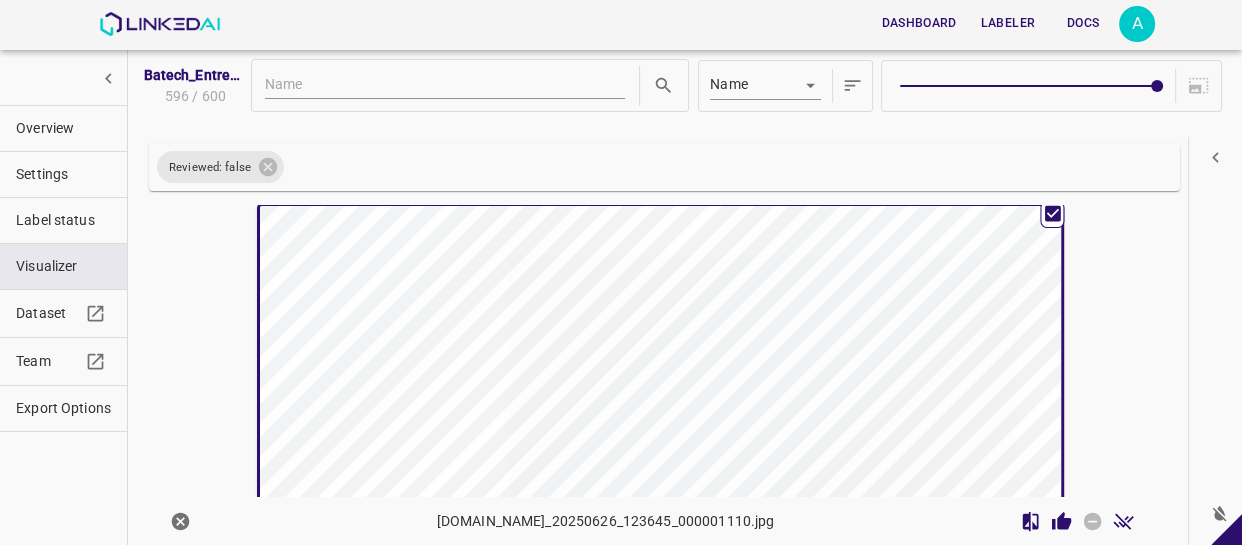 scroll, scrollTop: 18091, scrollLeft: 0, axis: vertical 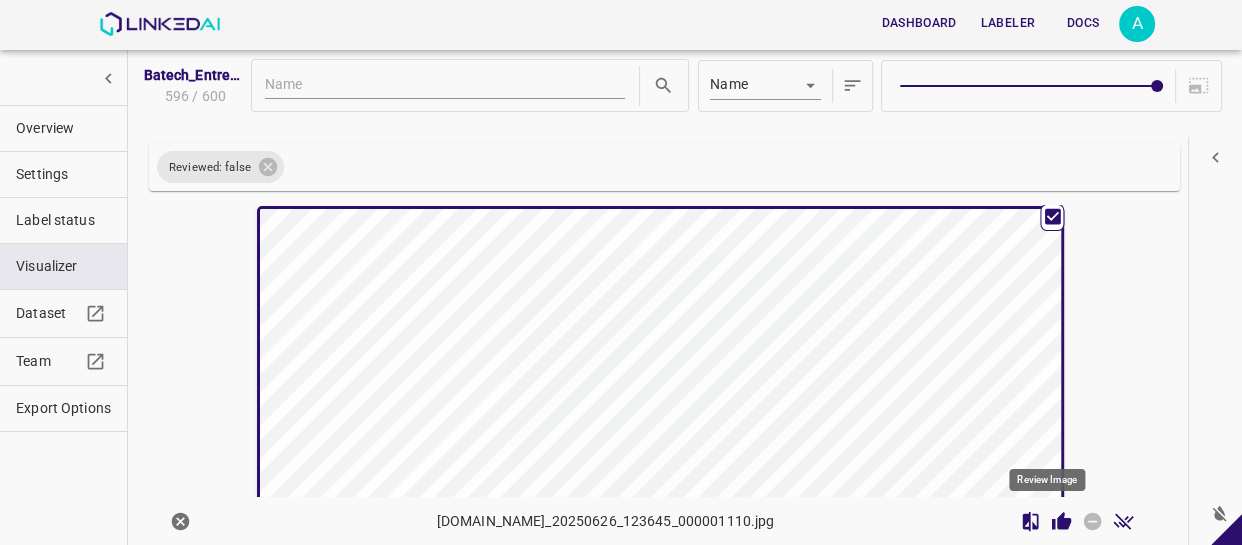 click 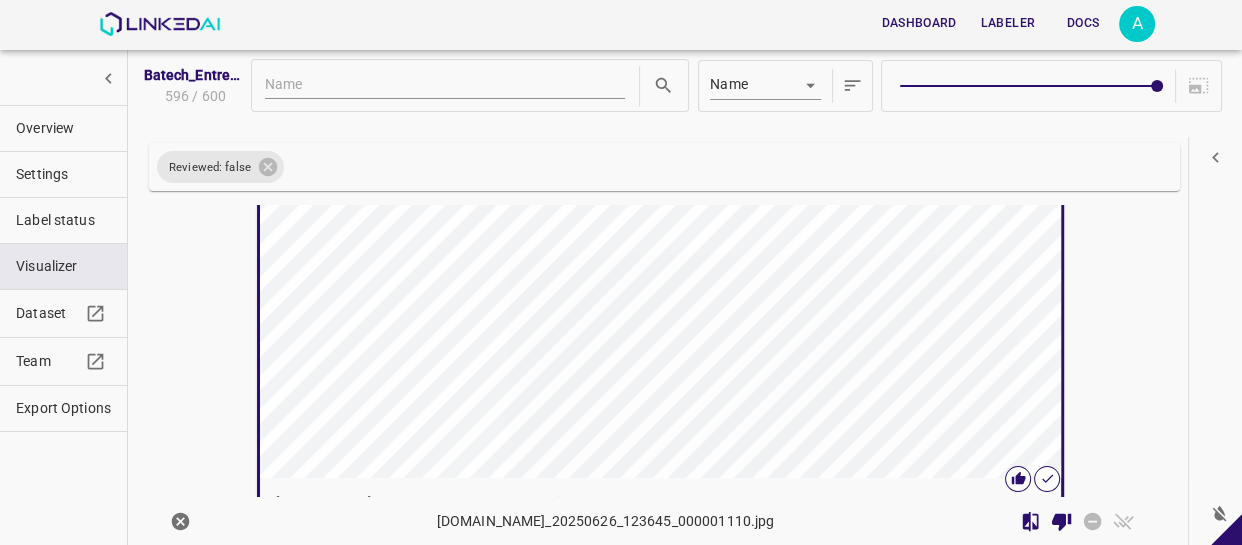 scroll, scrollTop: 18364, scrollLeft: 0, axis: vertical 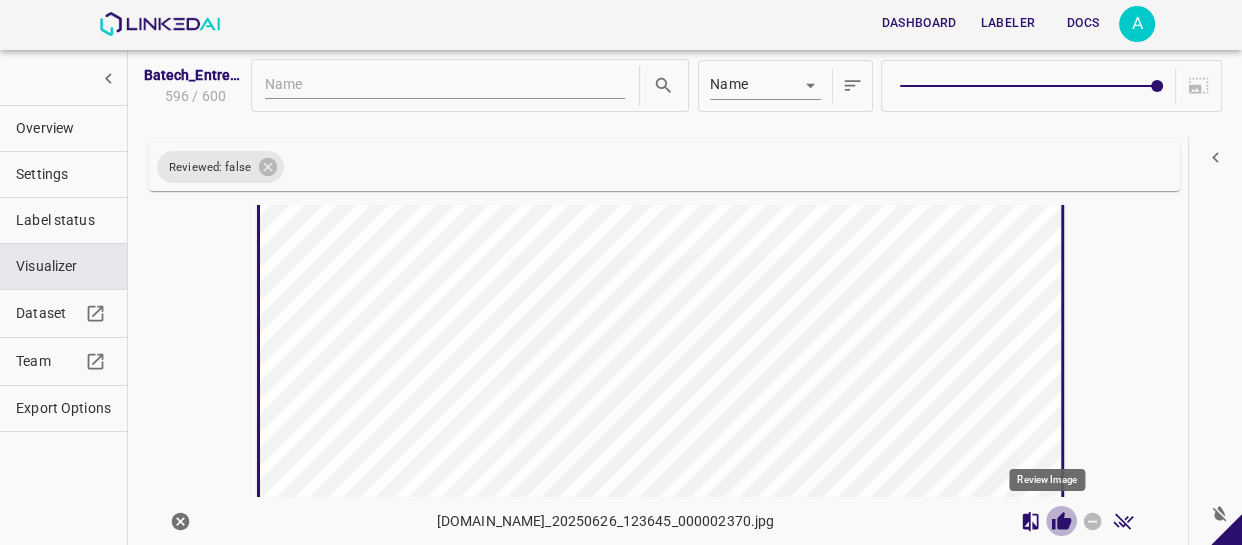 click 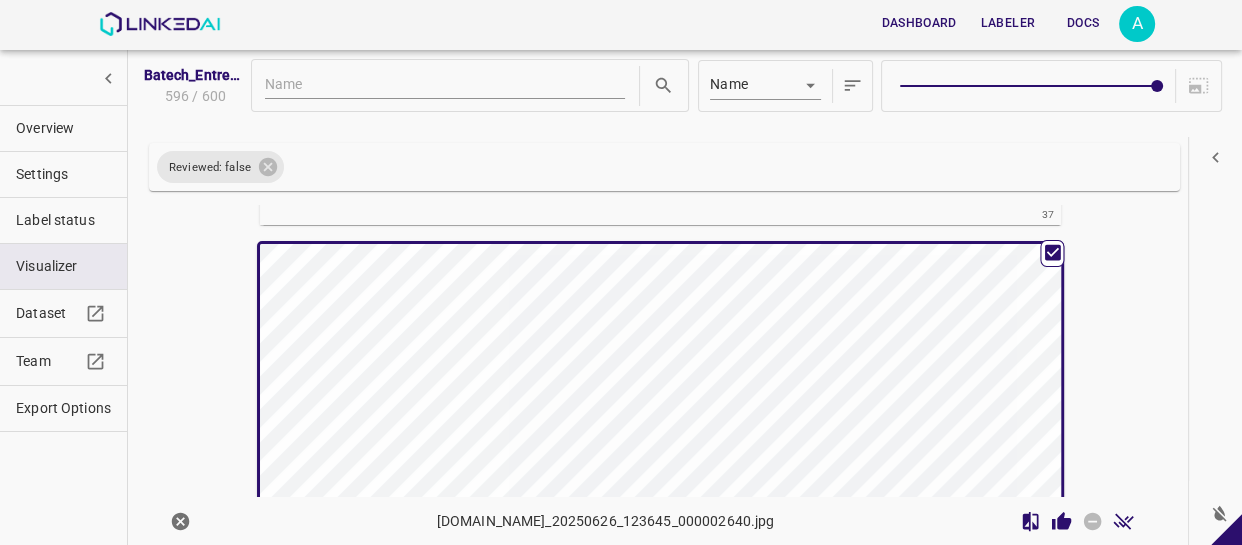 scroll, scrollTop: 19086, scrollLeft: 0, axis: vertical 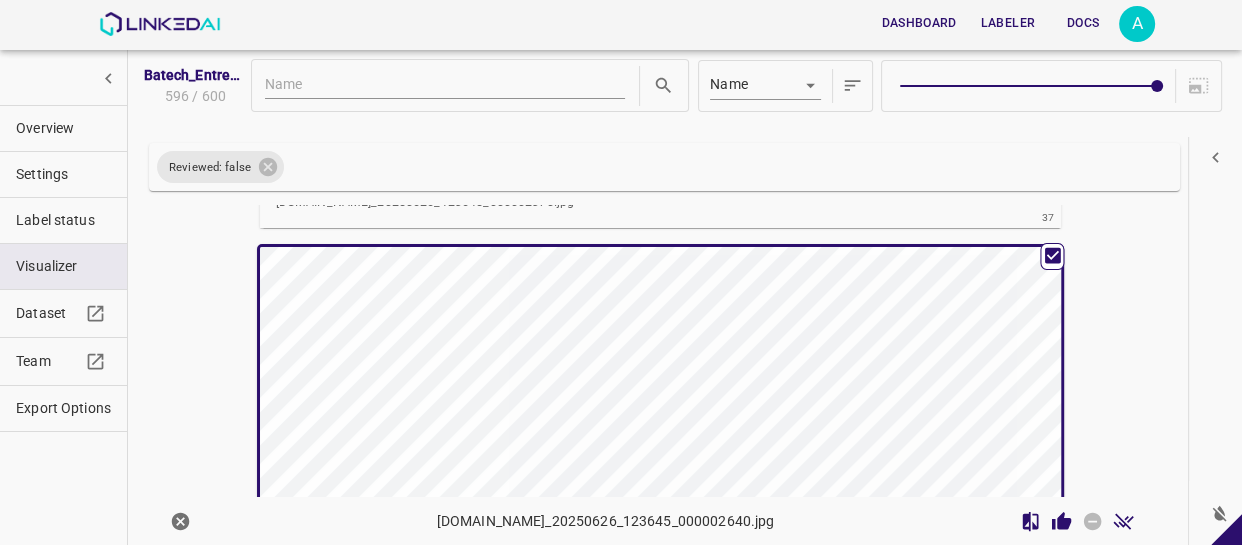 click 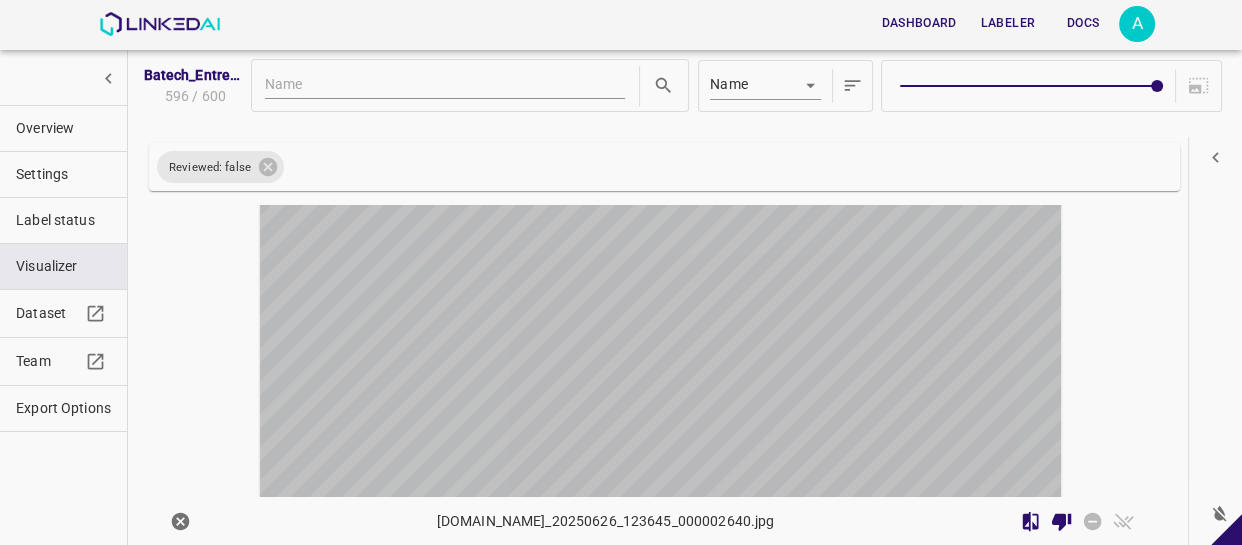 scroll, scrollTop: 19720, scrollLeft: 0, axis: vertical 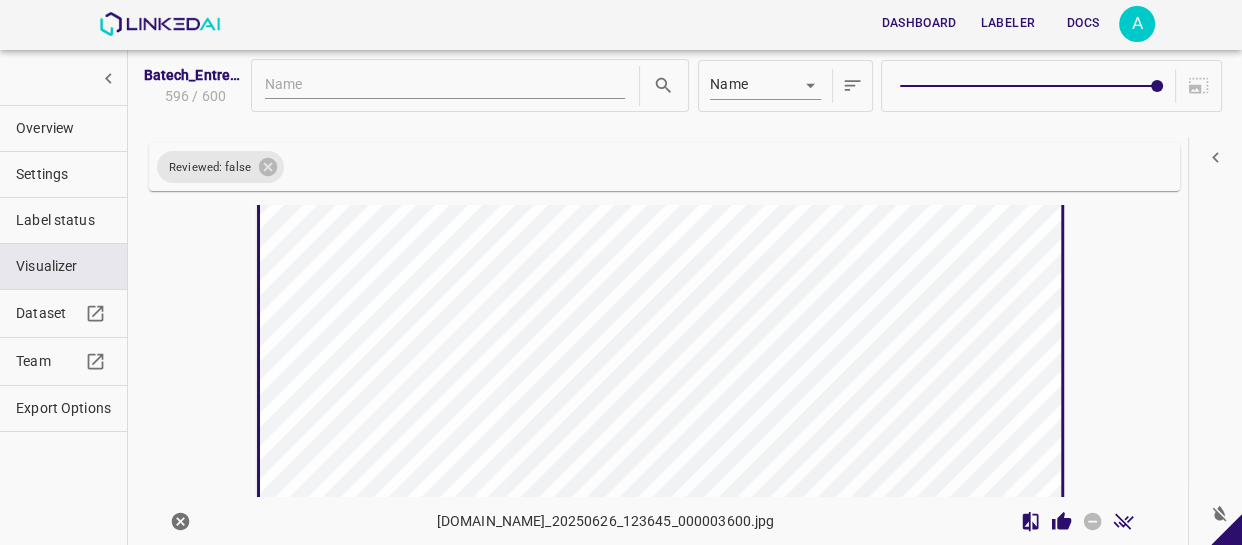 click 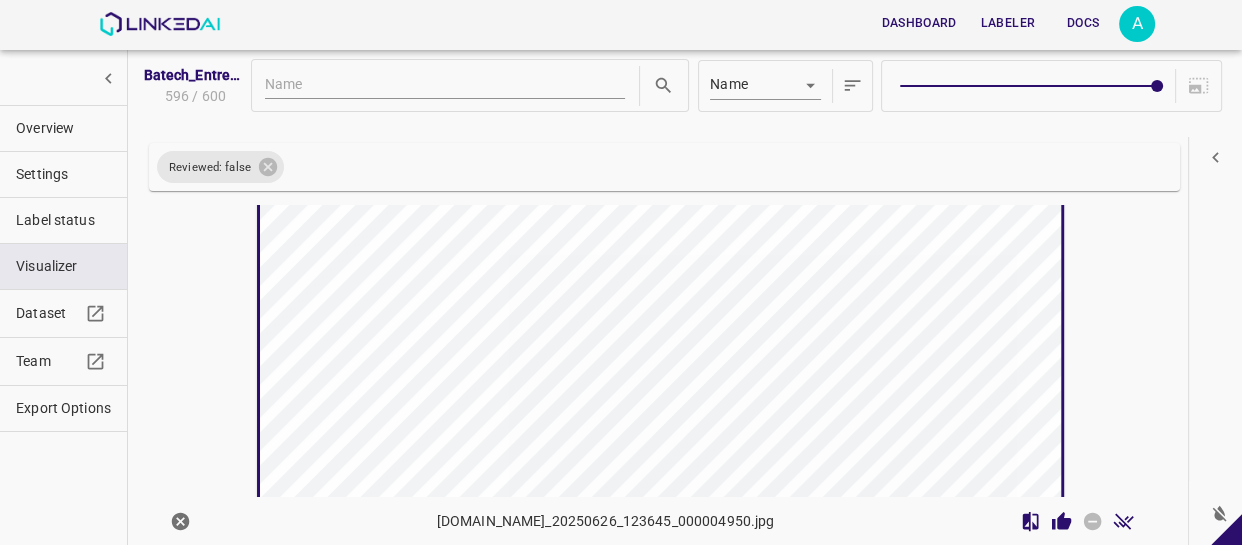 scroll, scrollTop: 20262, scrollLeft: 0, axis: vertical 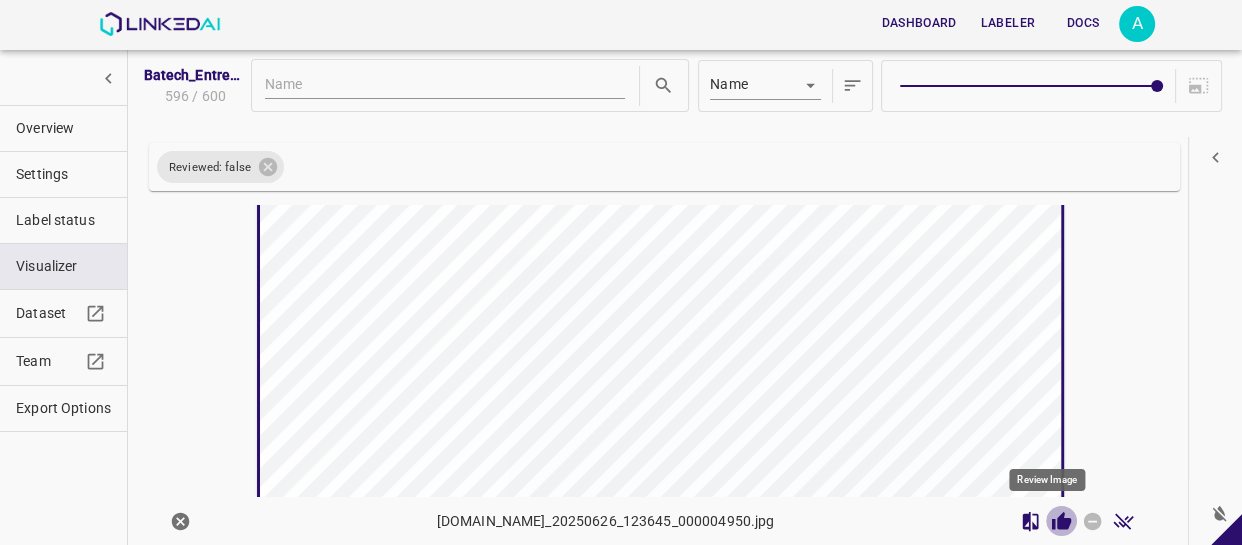 click 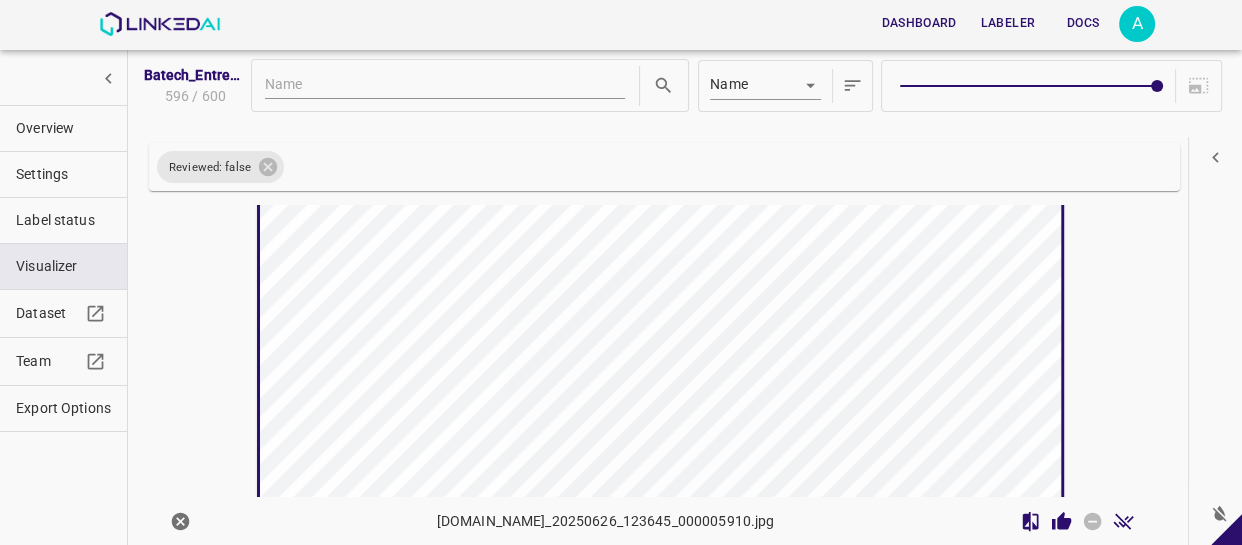 scroll, scrollTop: 20714, scrollLeft: 0, axis: vertical 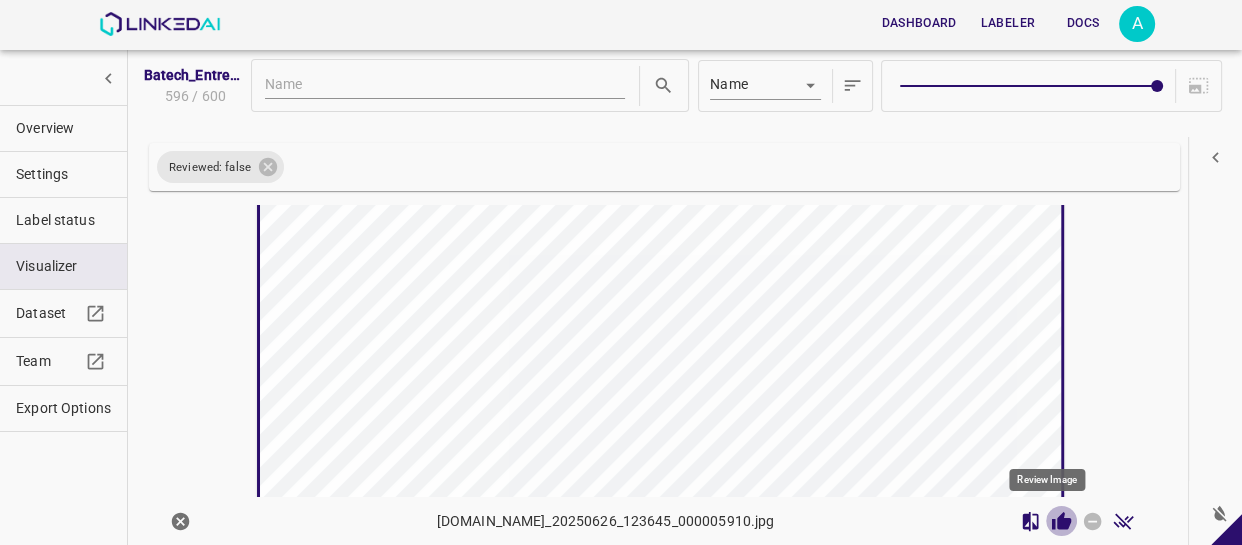 click 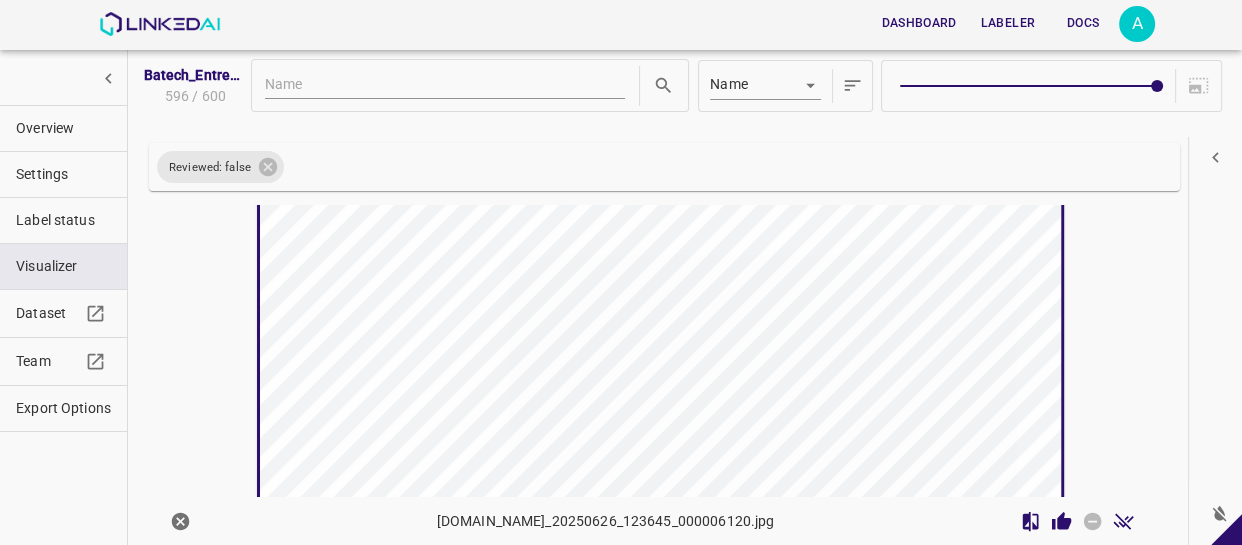scroll, scrollTop: 21257, scrollLeft: 0, axis: vertical 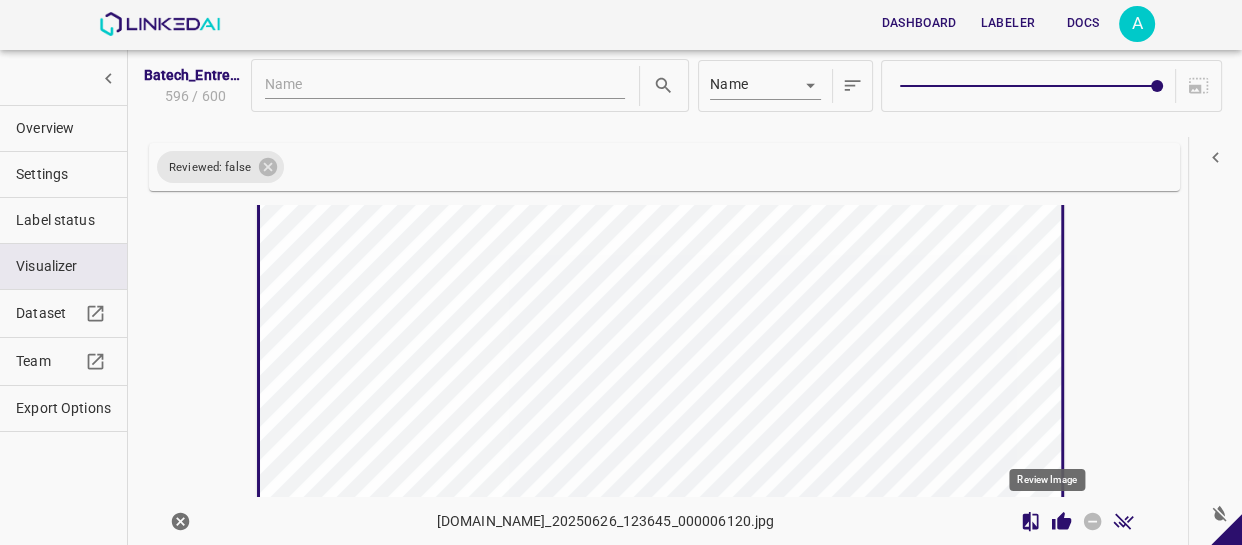 drag, startPoint x: 1050, startPoint y: 509, endPoint x: 1035, endPoint y: 498, distance: 18.601076 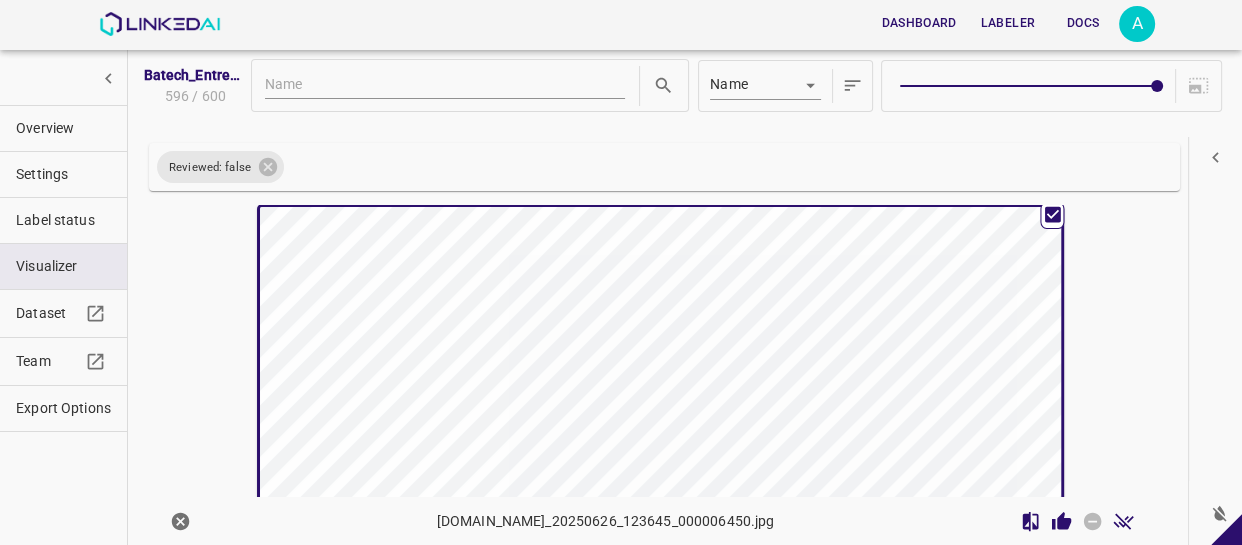 scroll, scrollTop: 21709, scrollLeft: 0, axis: vertical 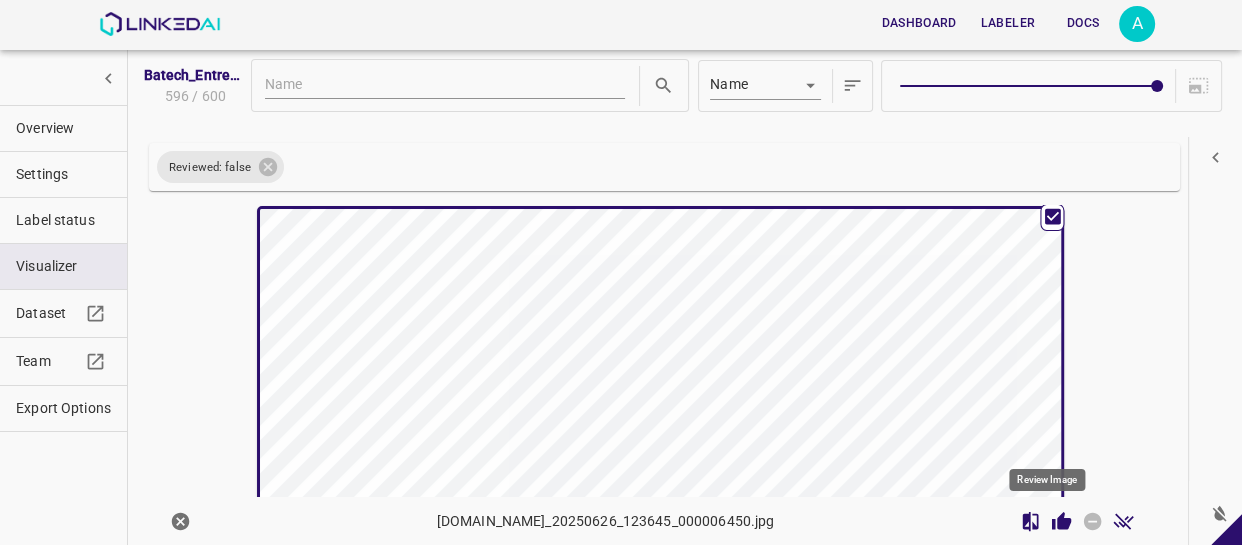 click 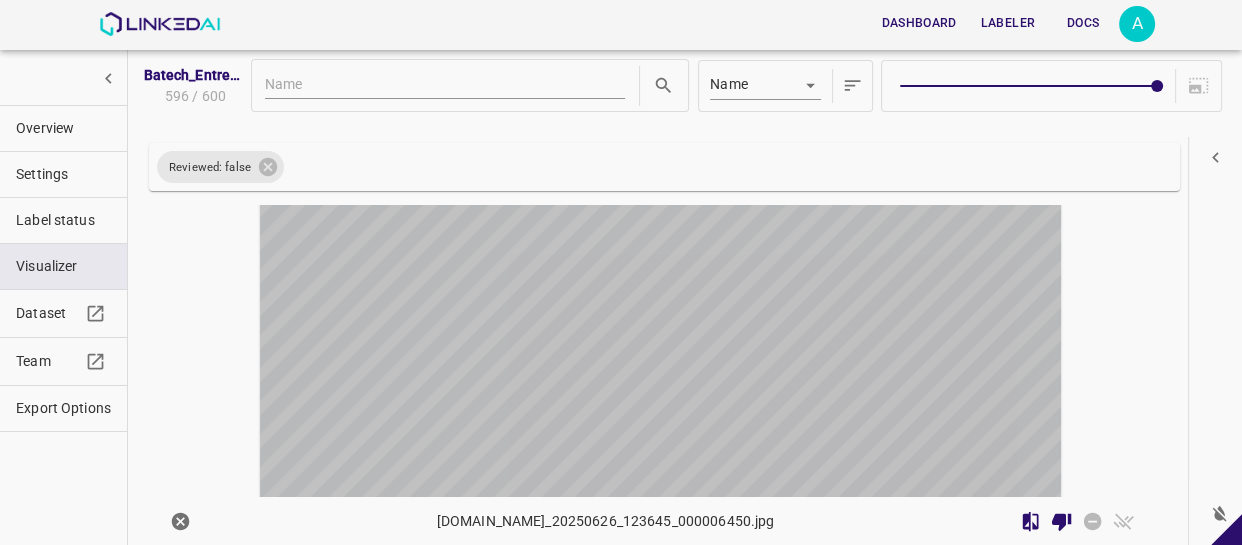 scroll, scrollTop: 22251, scrollLeft: 0, axis: vertical 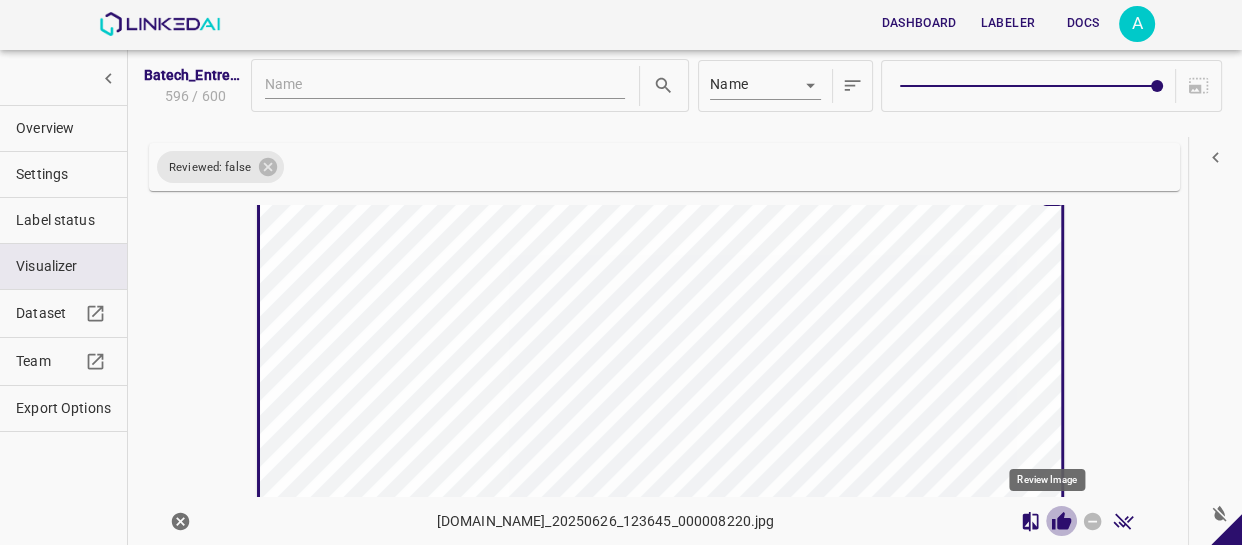 click 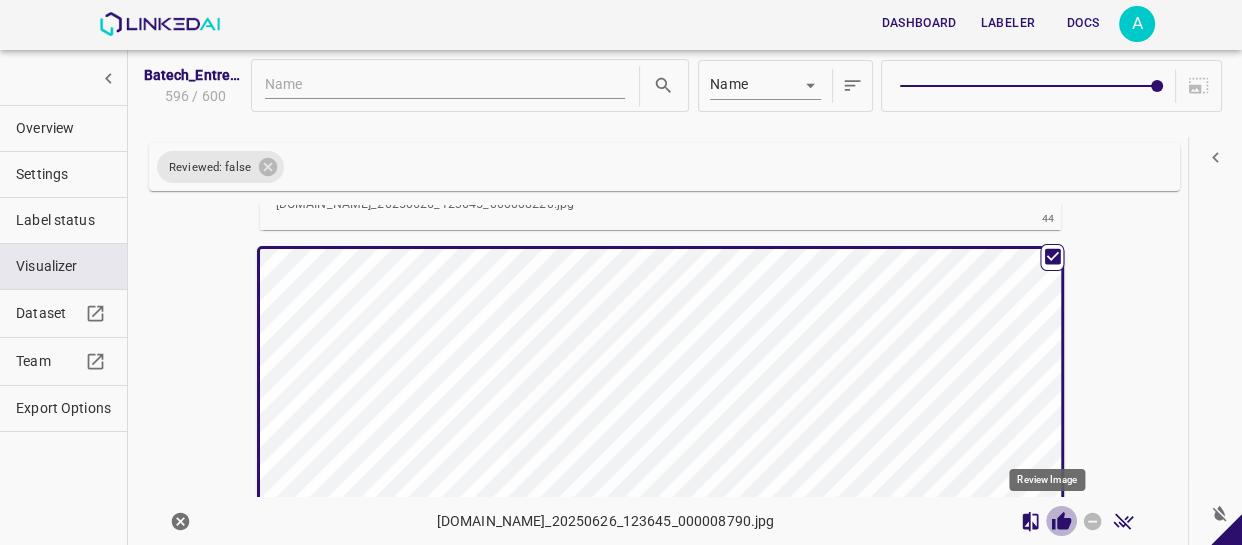 click 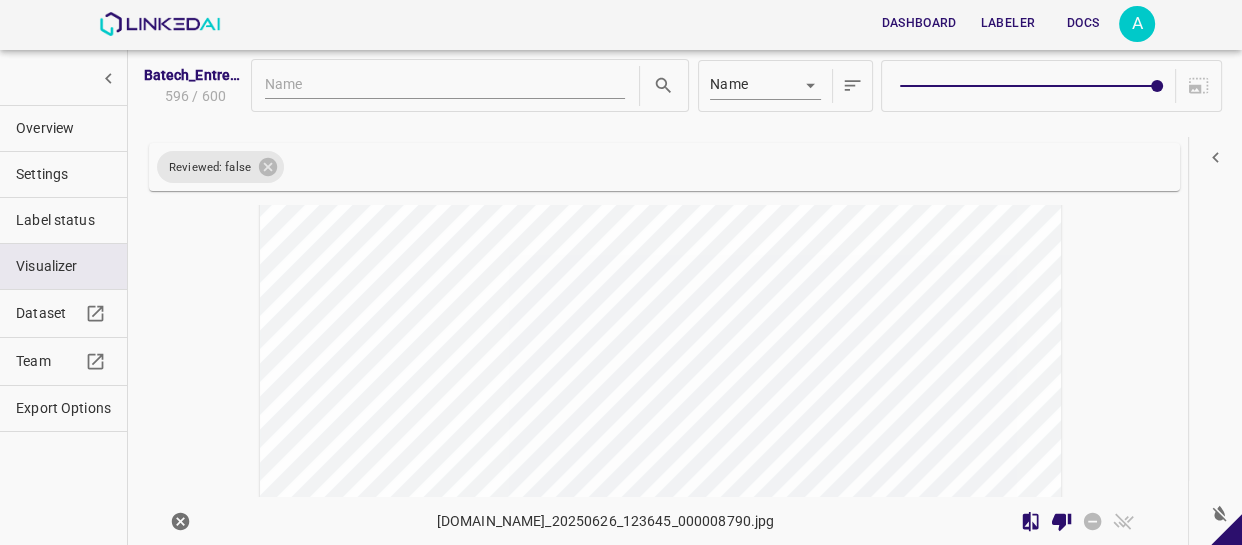 scroll, scrollTop: 23158, scrollLeft: 0, axis: vertical 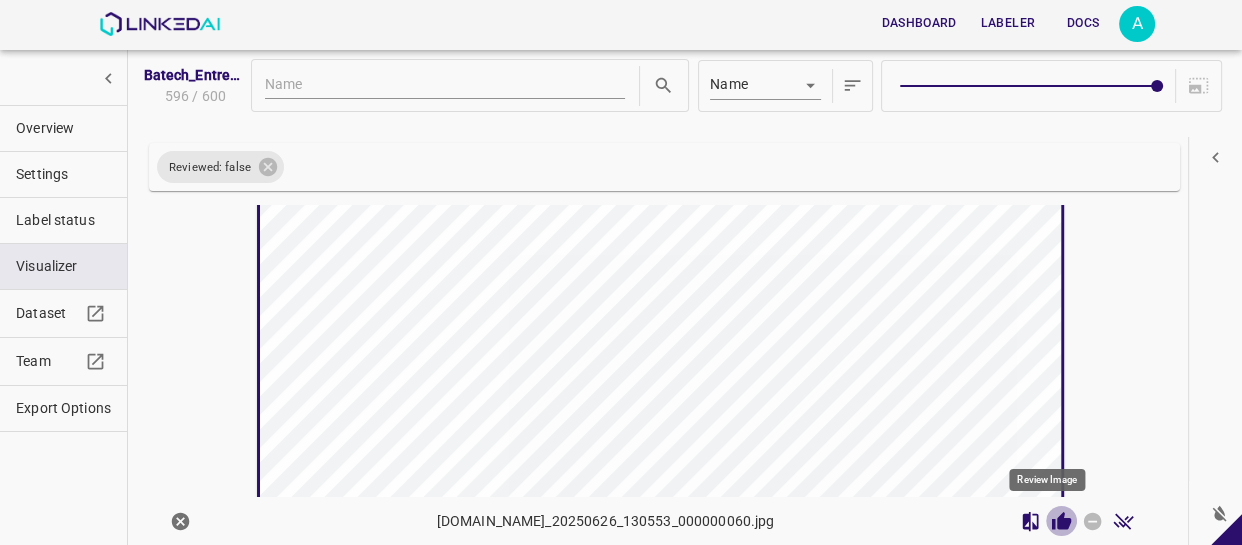 click 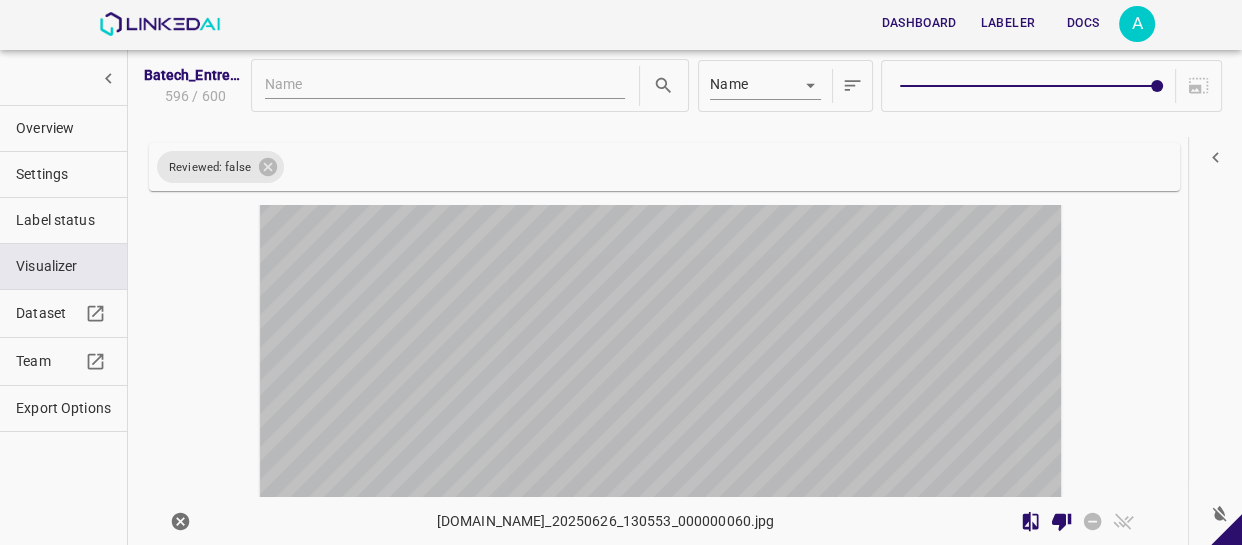 scroll, scrollTop: 23789, scrollLeft: 0, axis: vertical 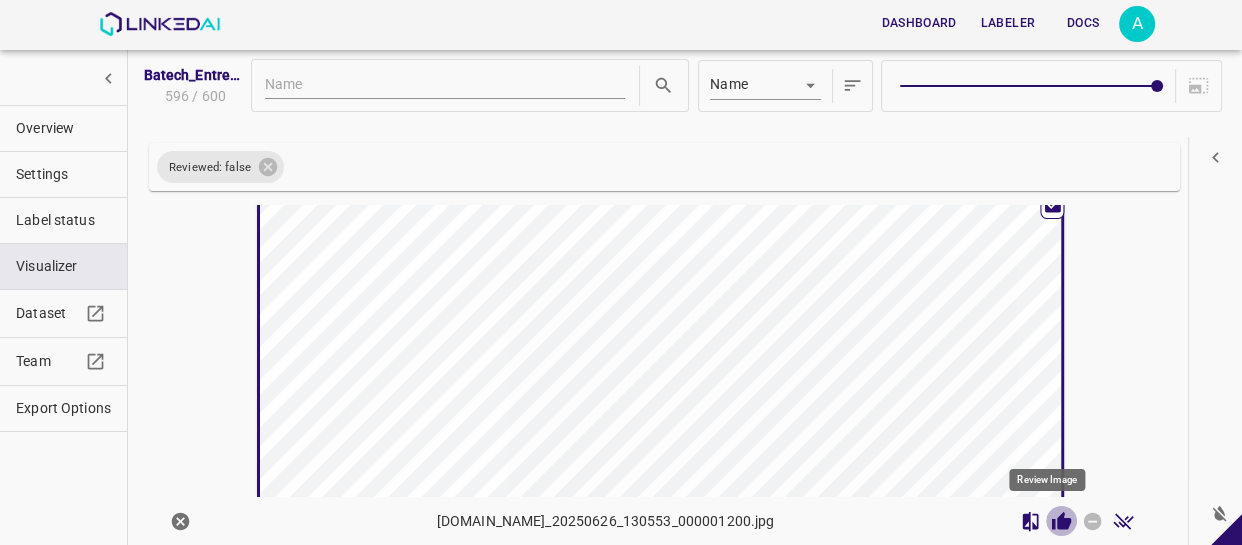 click 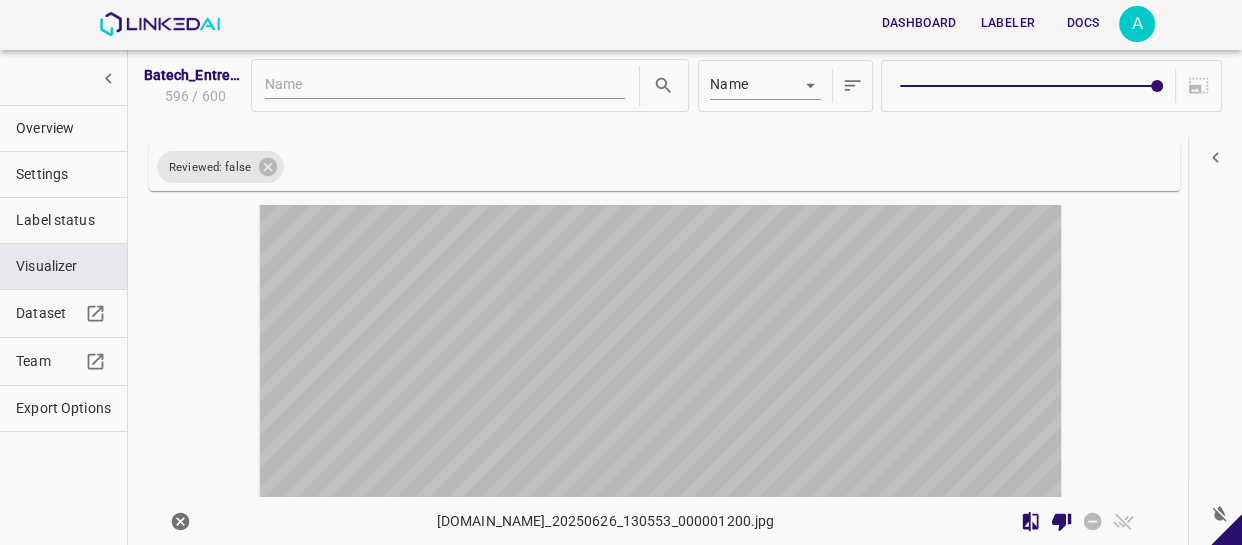 scroll, scrollTop: 24331, scrollLeft: 0, axis: vertical 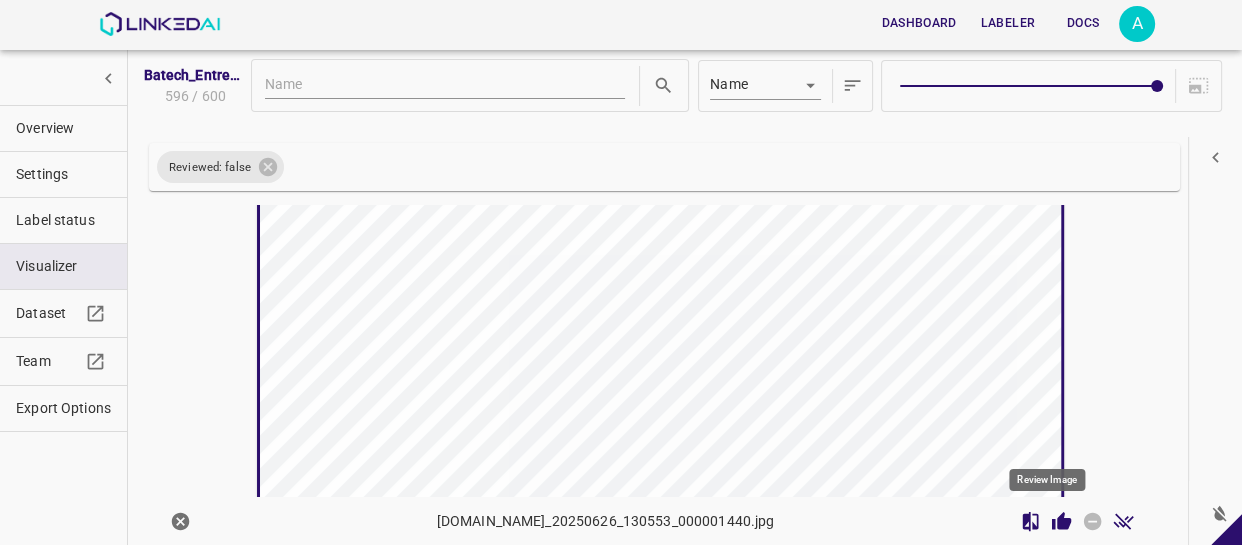 click 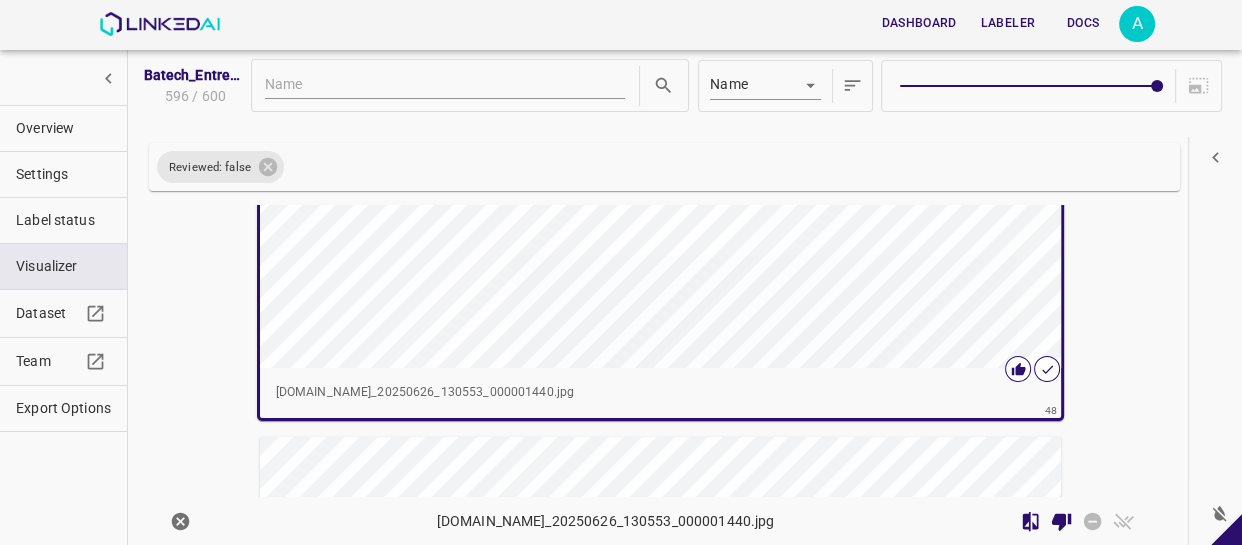 scroll, scrollTop: 24604, scrollLeft: 0, axis: vertical 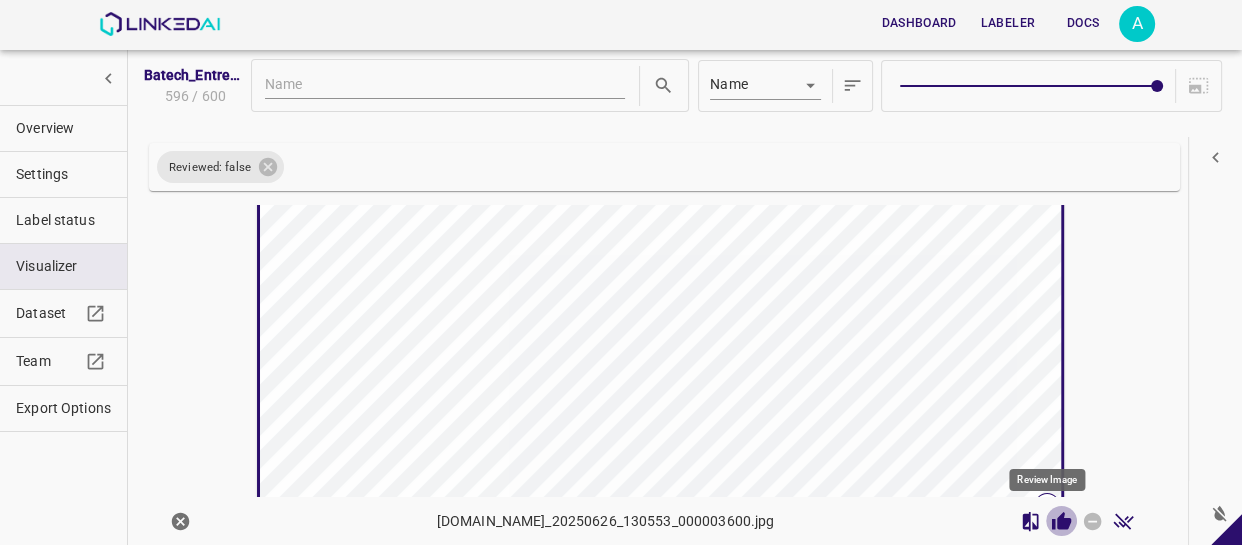 click 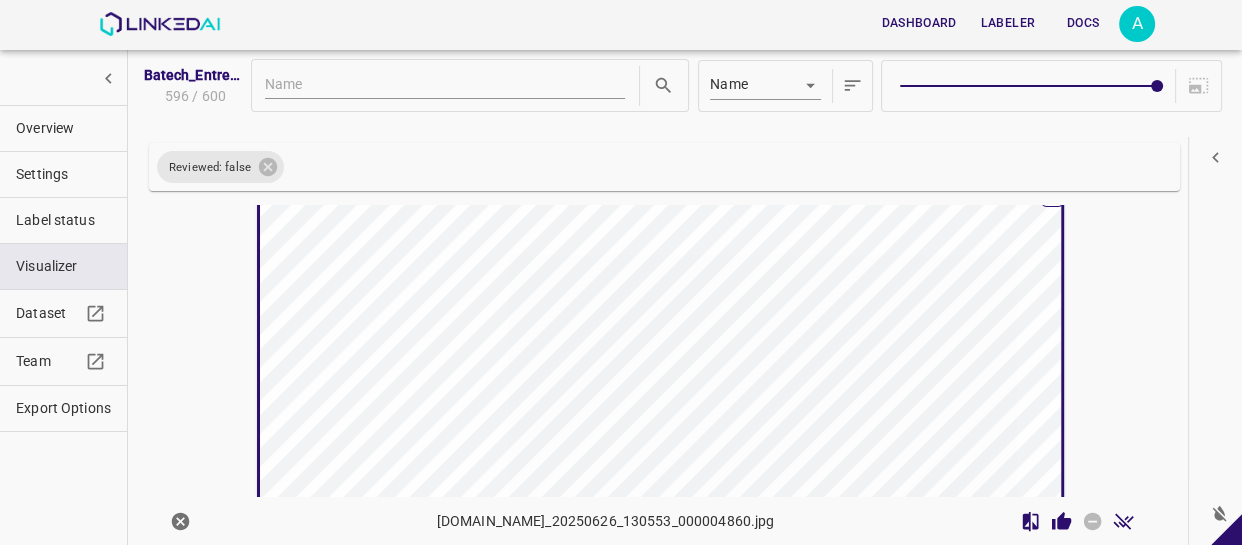 scroll, scrollTop: 25417, scrollLeft: 0, axis: vertical 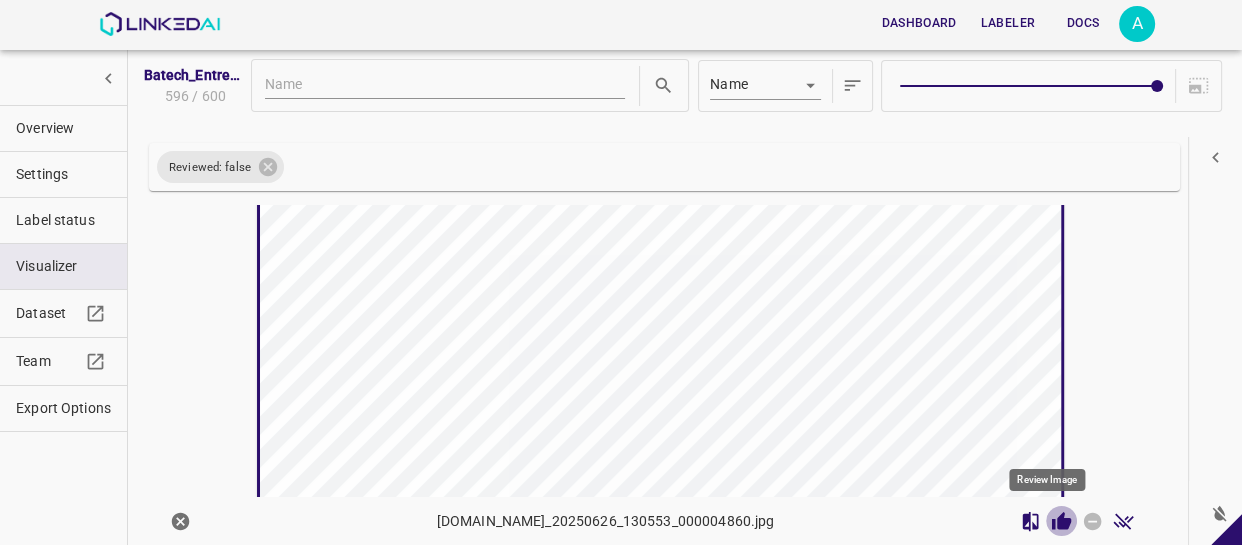 click 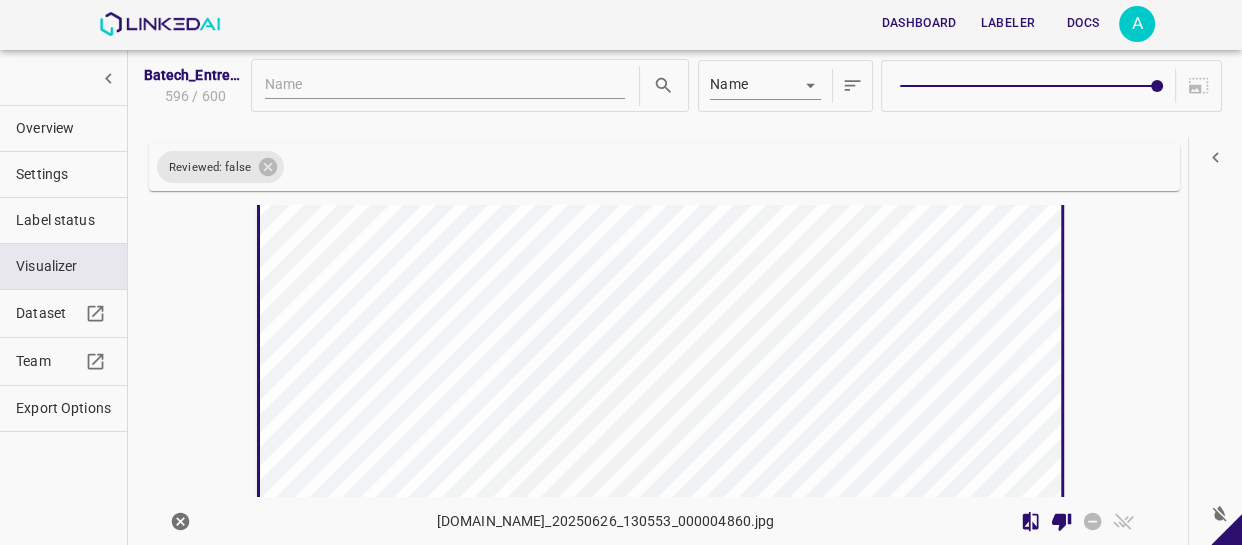 scroll, scrollTop: 25480, scrollLeft: 0, axis: vertical 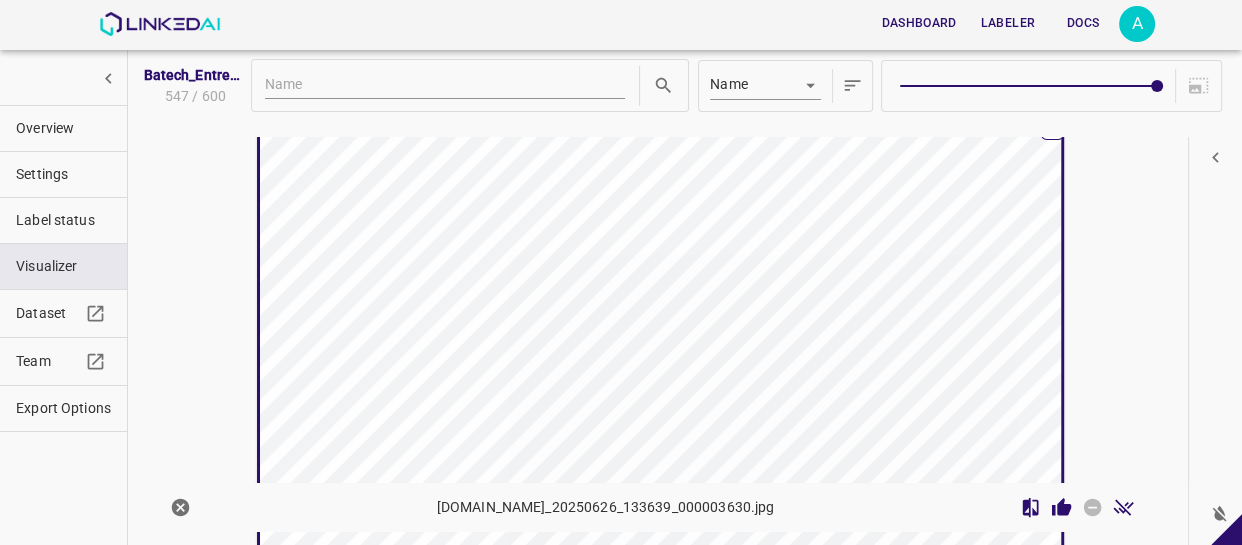 click 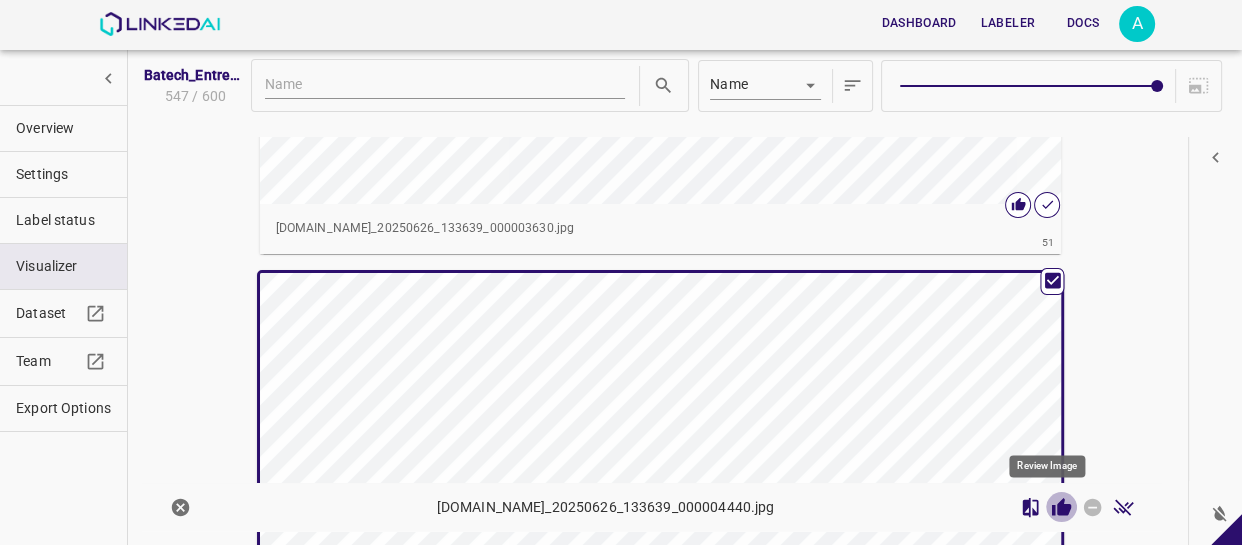 click 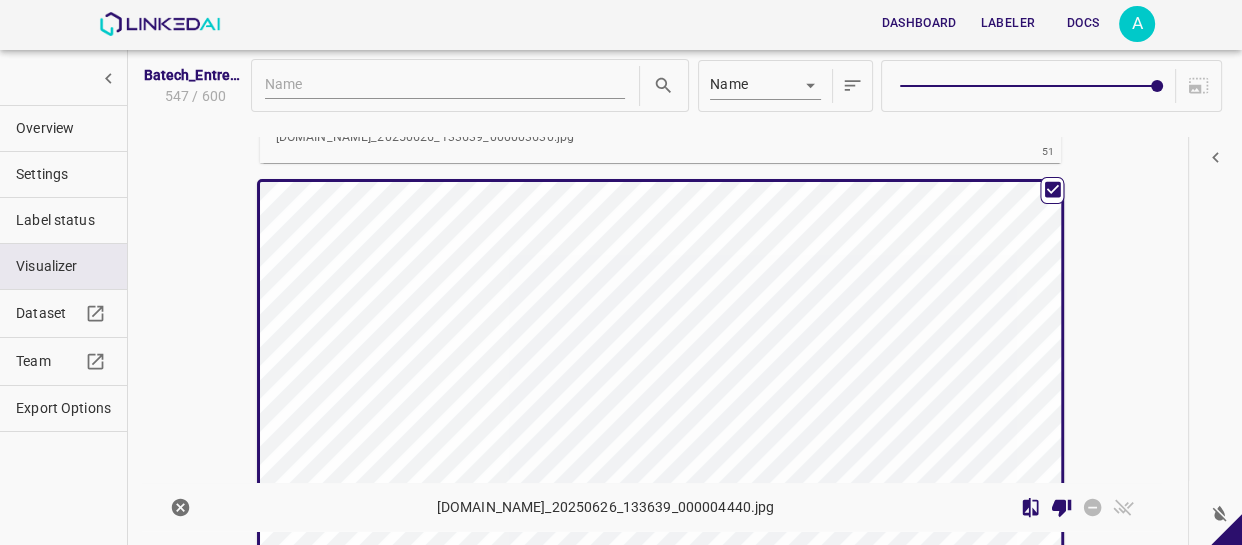 scroll, scrollTop: 26656, scrollLeft: 0, axis: vertical 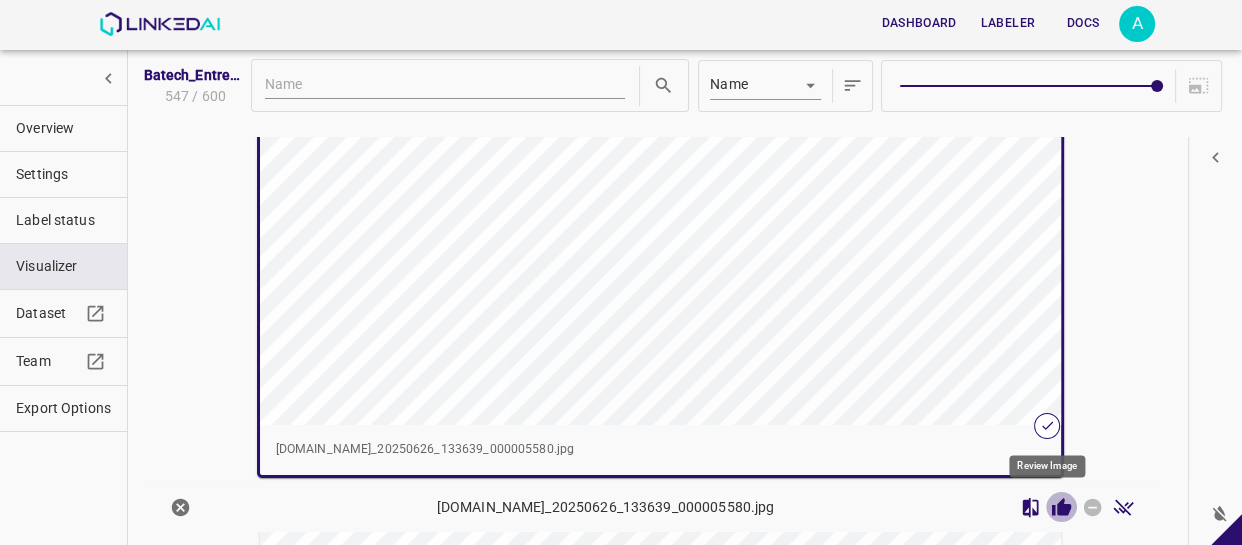 click 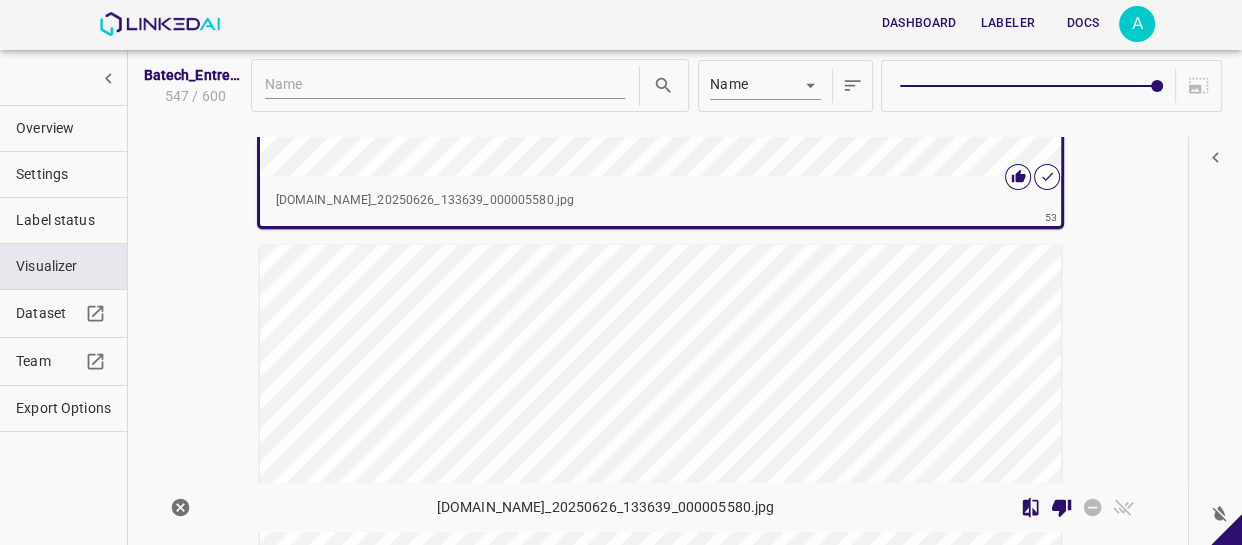 scroll, scrollTop: 27380, scrollLeft: 0, axis: vertical 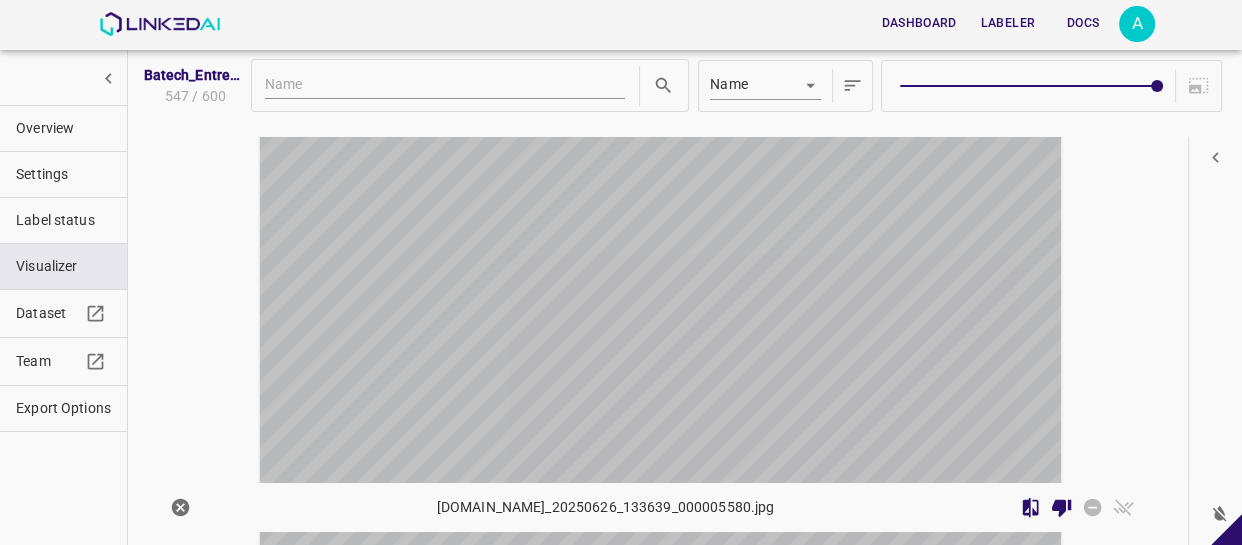 click at bounding box center [560, 356] 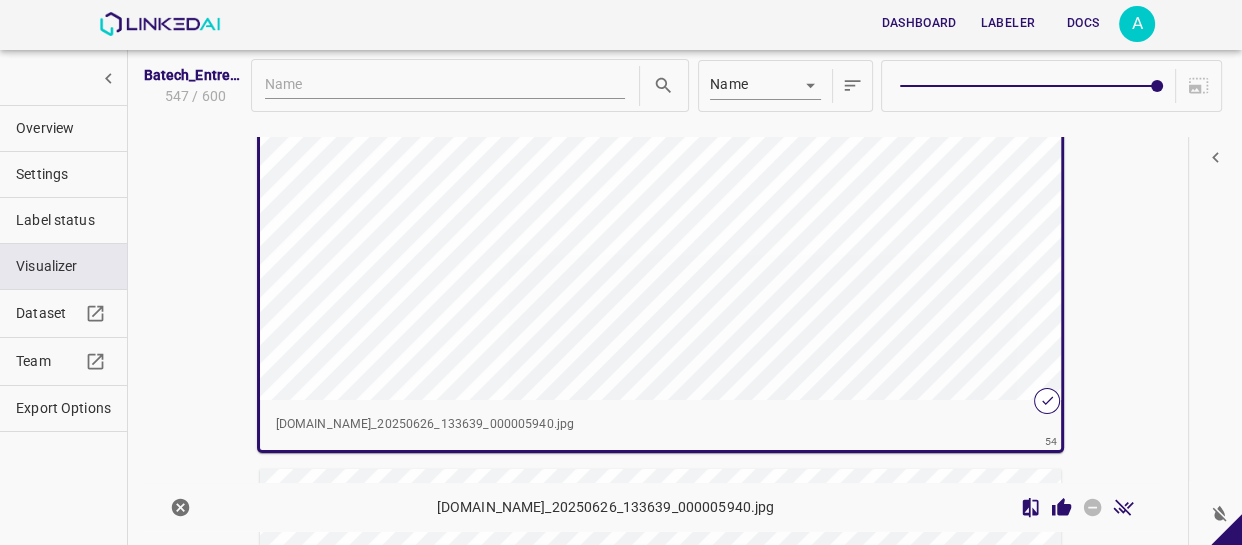 scroll, scrollTop: 27560, scrollLeft: 0, axis: vertical 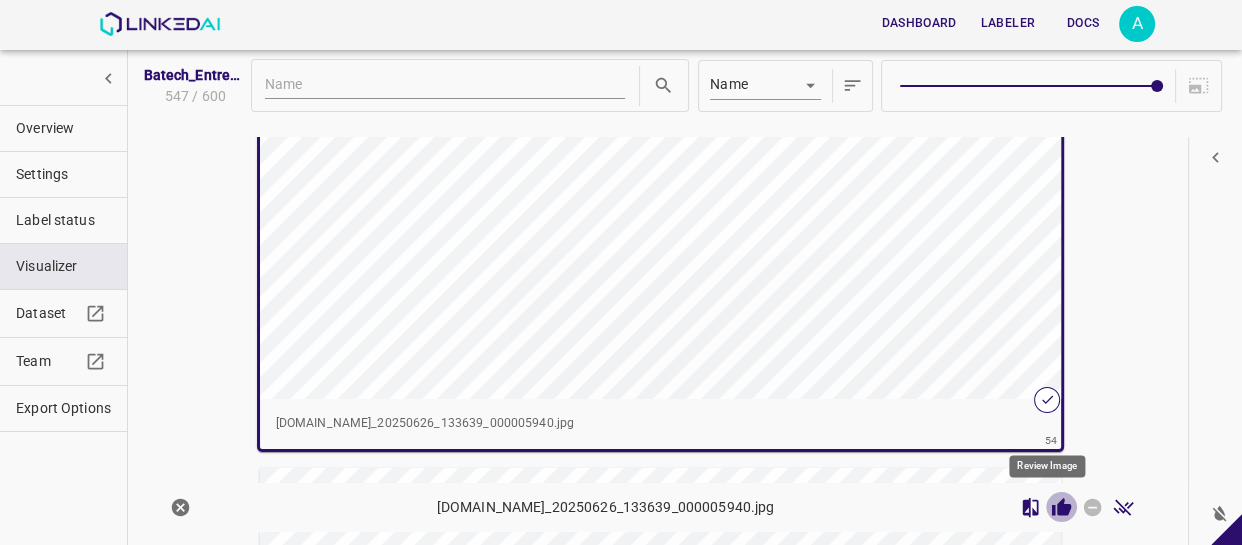 click 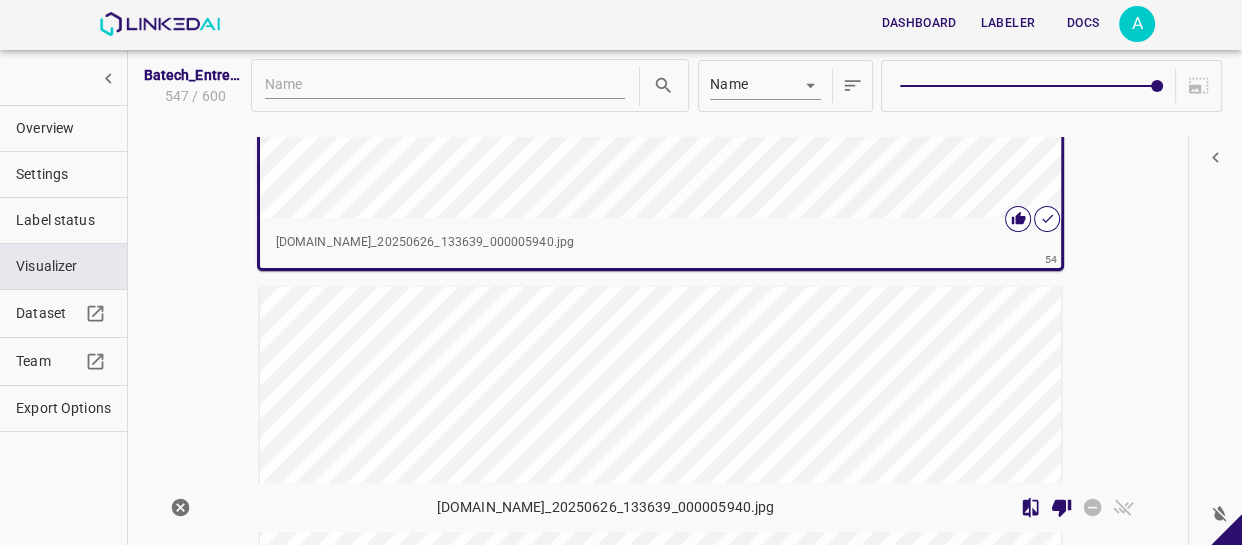 scroll, scrollTop: 27832, scrollLeft: 0, axis: vertical 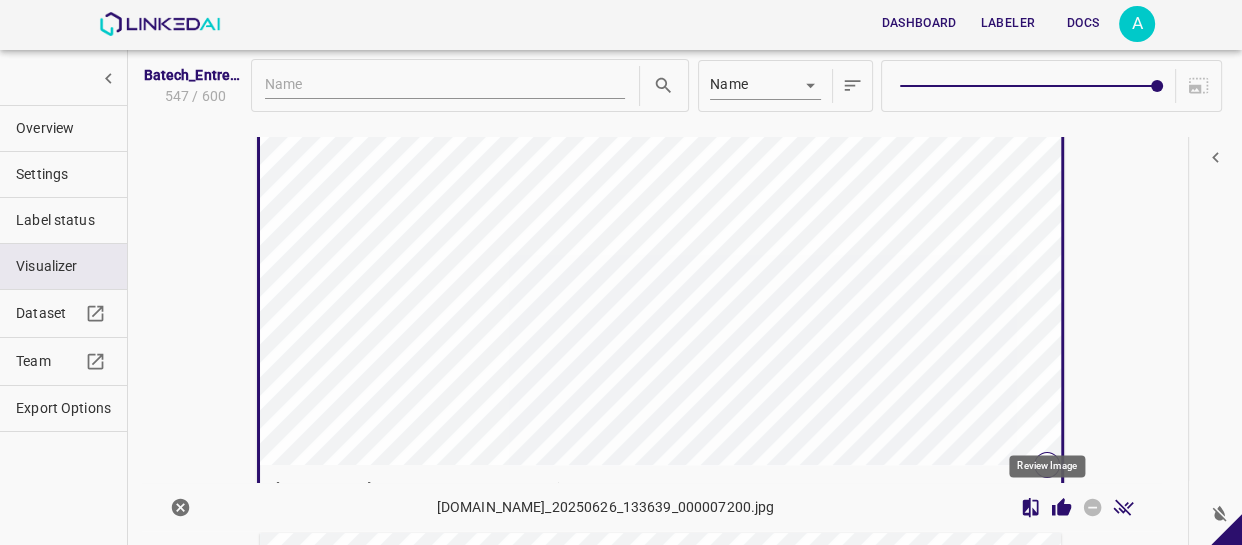 click 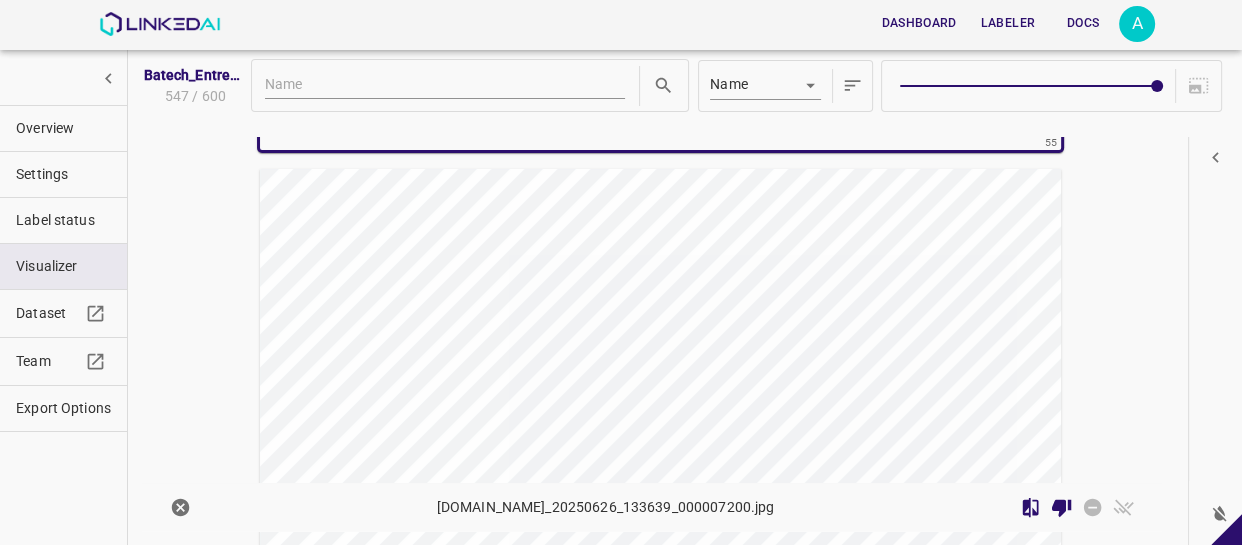 scroll, scrollTop: 28284, scrollLeft: 0, axis: vertical 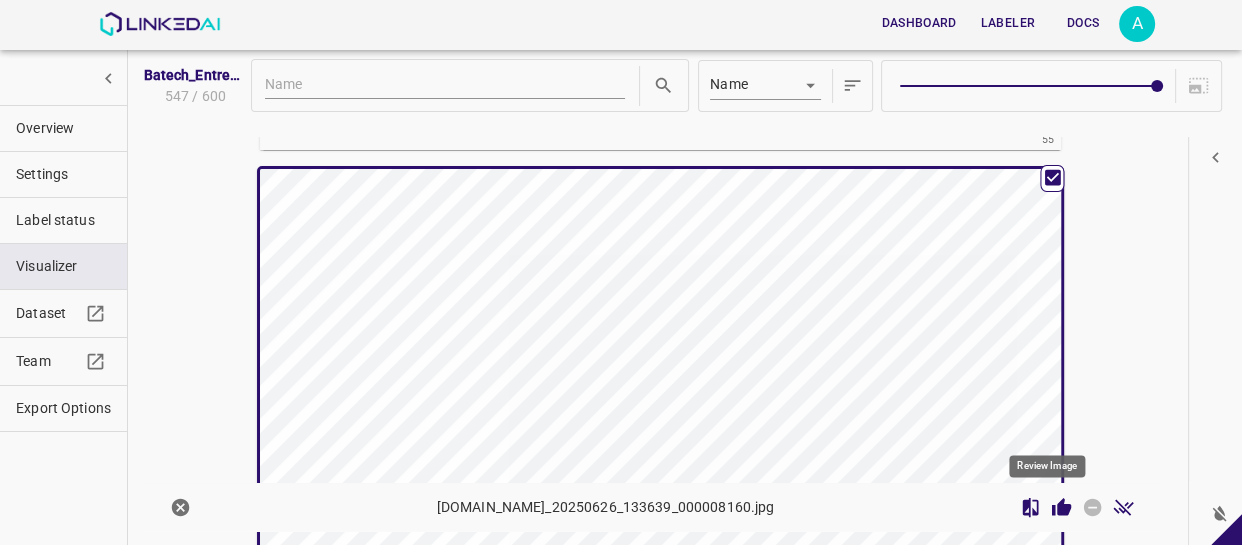click 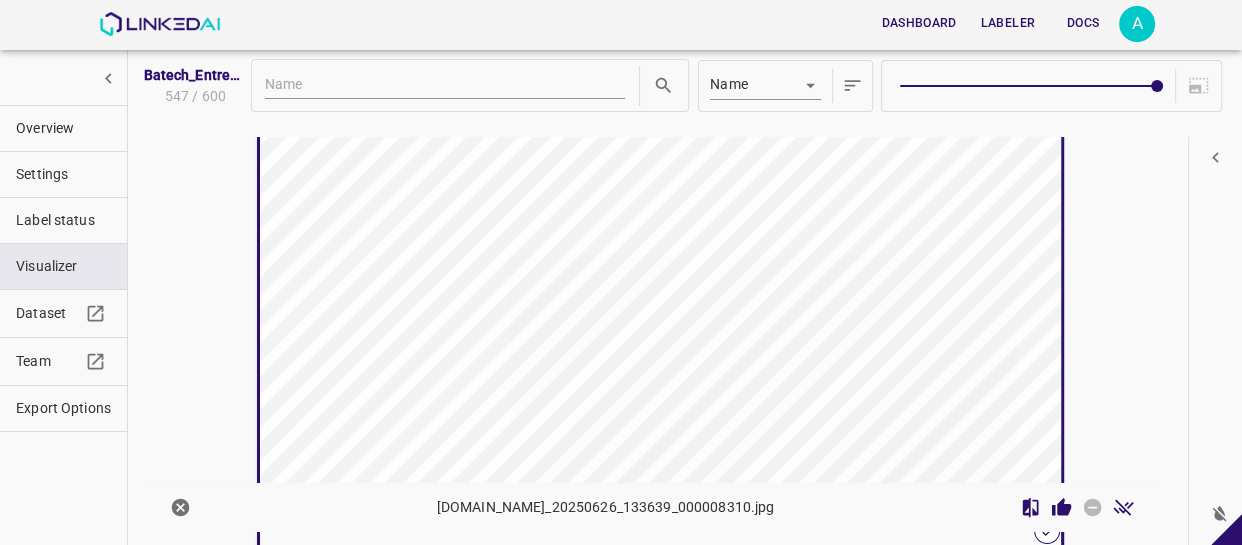 scroll, scrollTop: 29006, scrollLeft: 0, axis: vertical 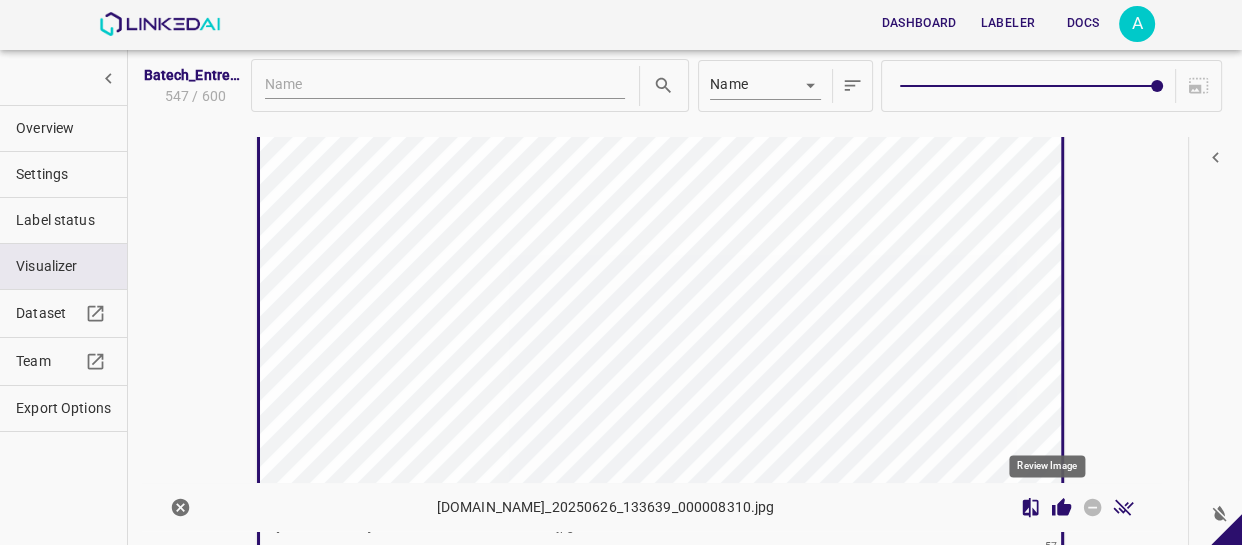 click 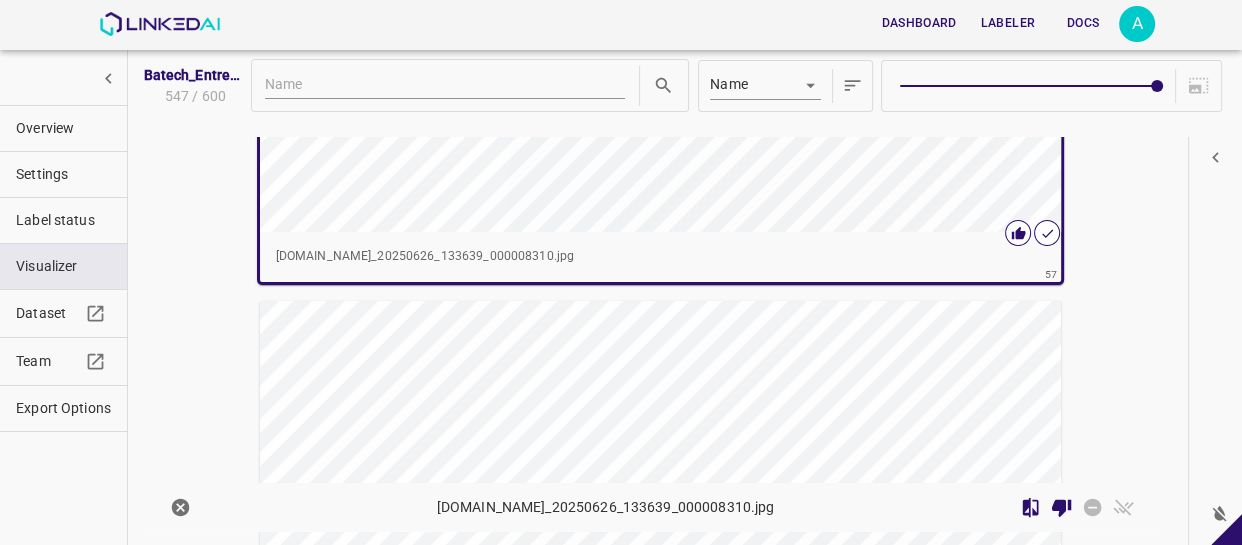 scroll, scrollTop: 29370, scrollLeft: 0, axis: vertical 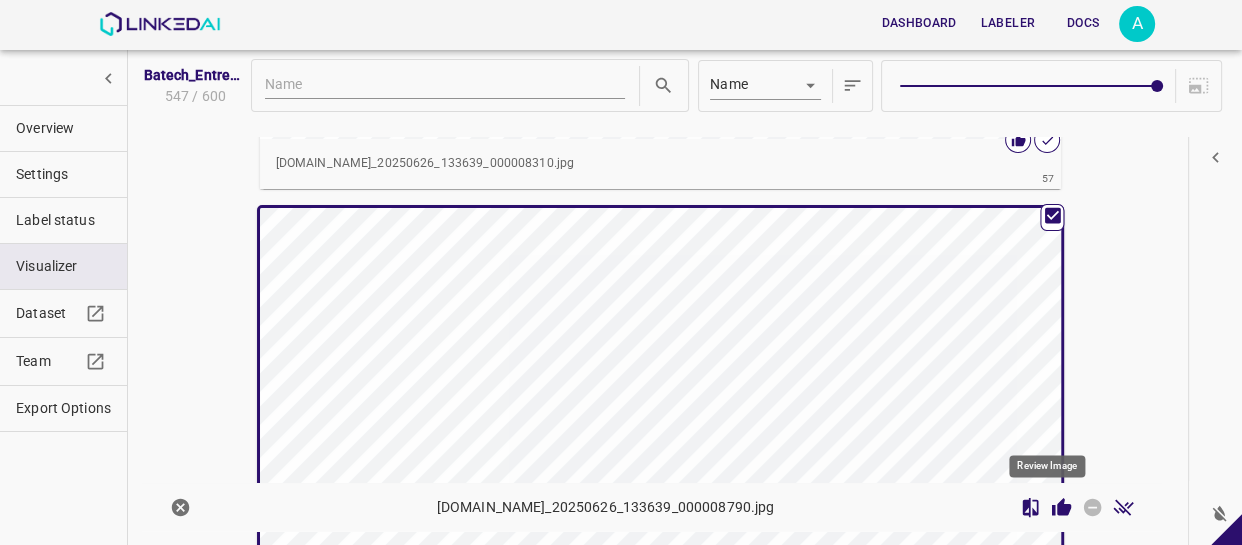click 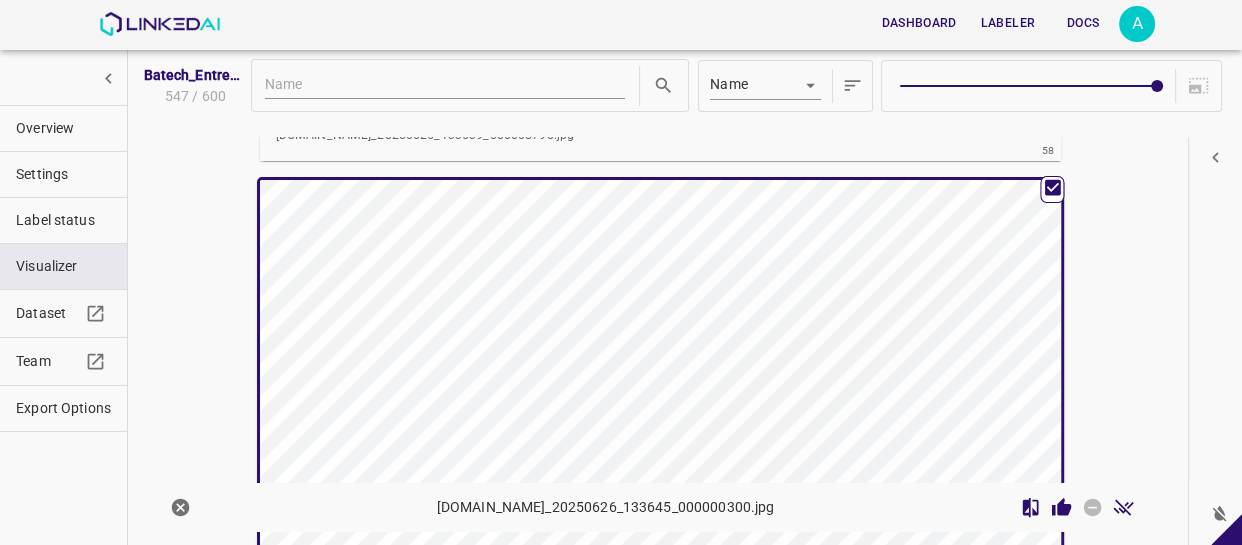 scroll, scrollTop: 29910, scrollLeft: 0, axis: vertical 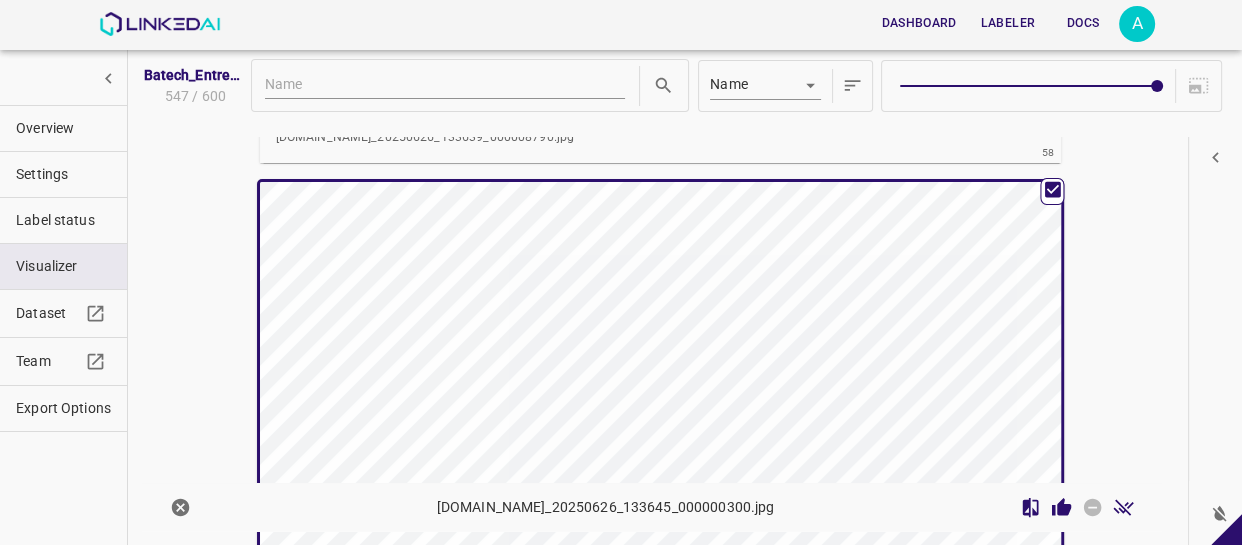 type 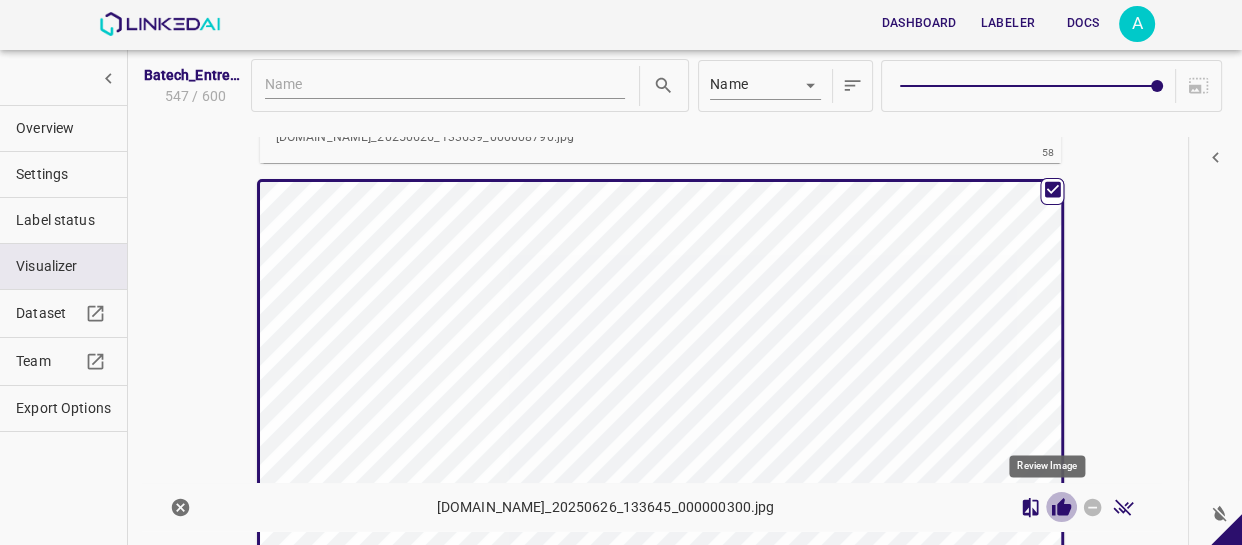 click 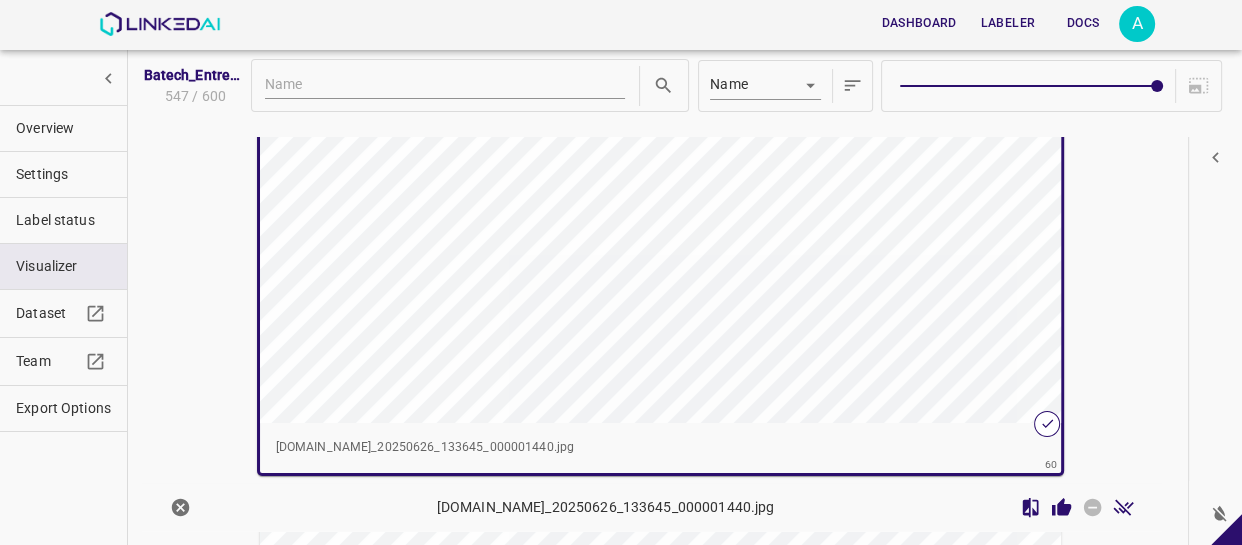 scroll, scrollTop: 30634, scrollLeft: 0, axis: vertical 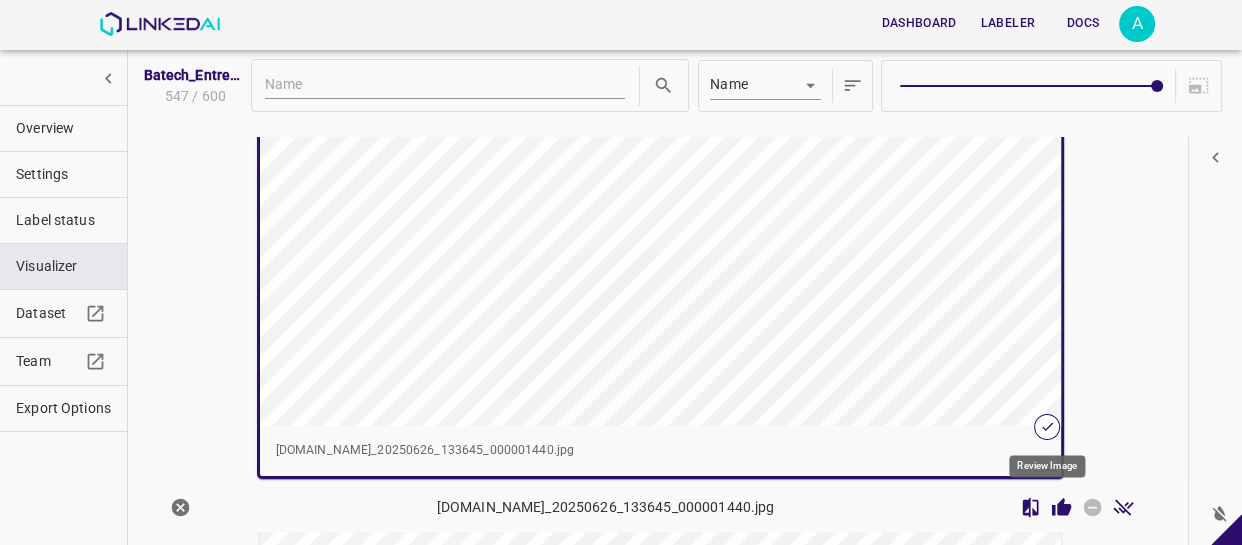 drag, startPoint x: 1049, startPoint y: 505, endPoint x: 1017, endPoint y: 485, distance: 37.735924 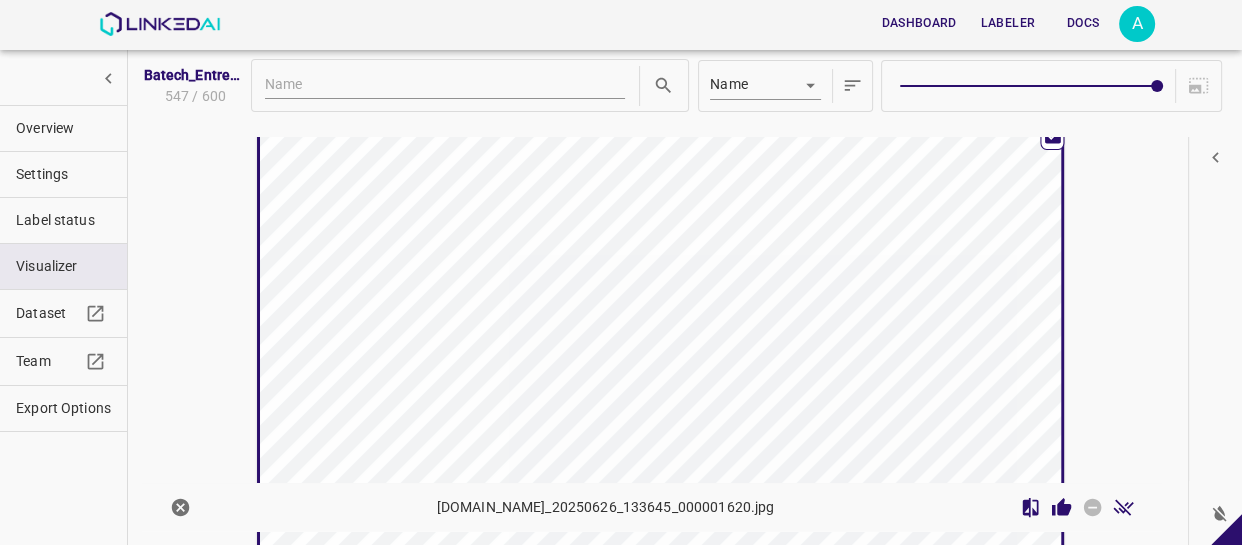 scroll, scrollTop: 30995, scrollLeft: 0, axis: vertical 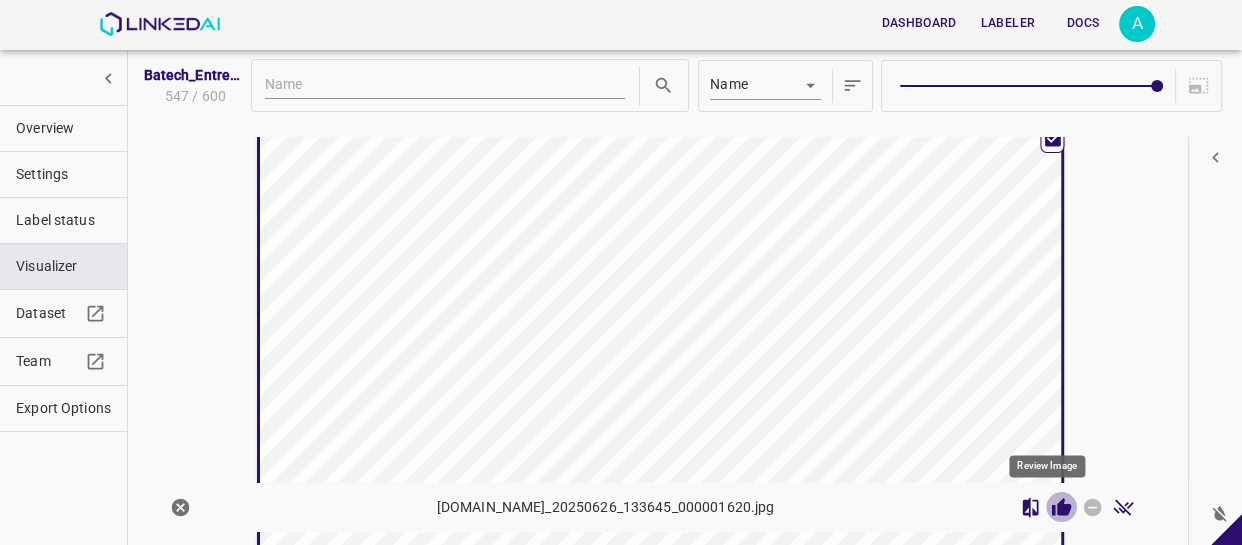 click 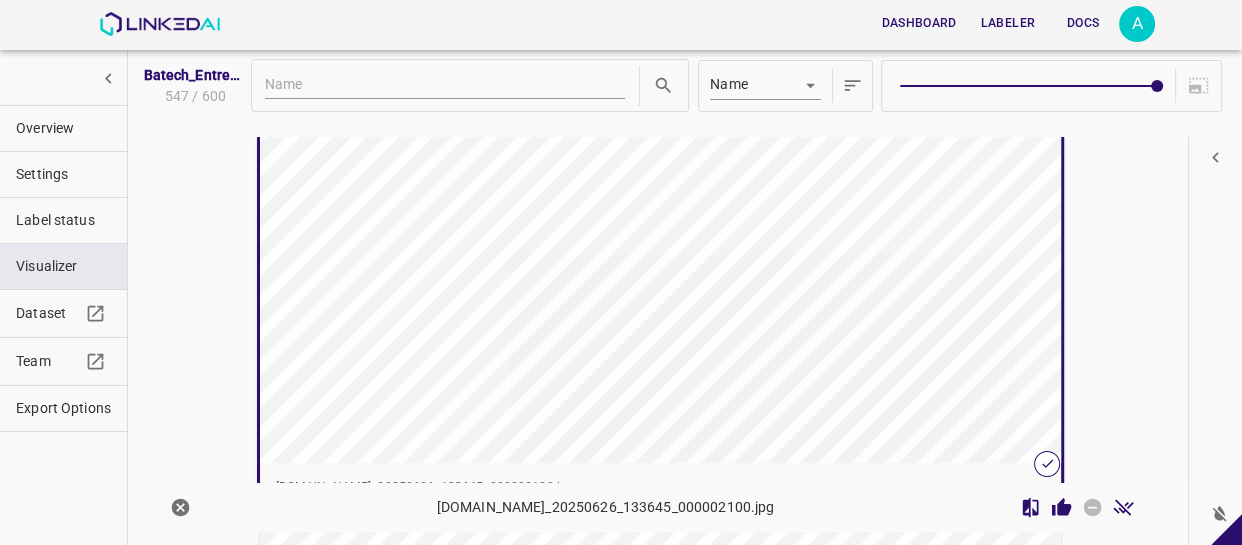scroll, scrollTop: 31629, scrollLeft: 0, axis: vertical 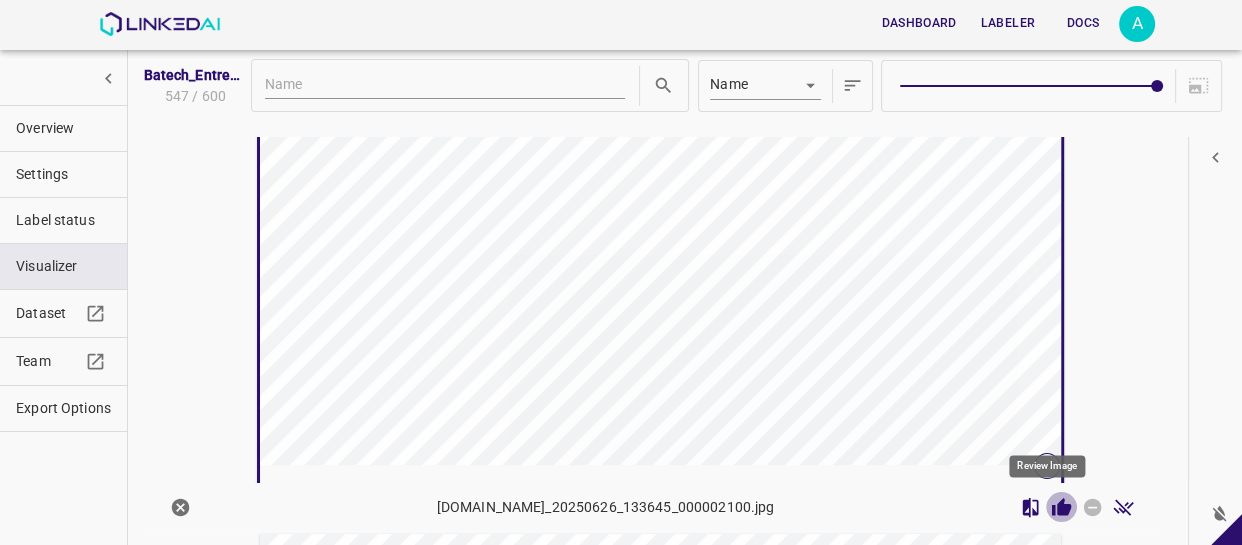 click 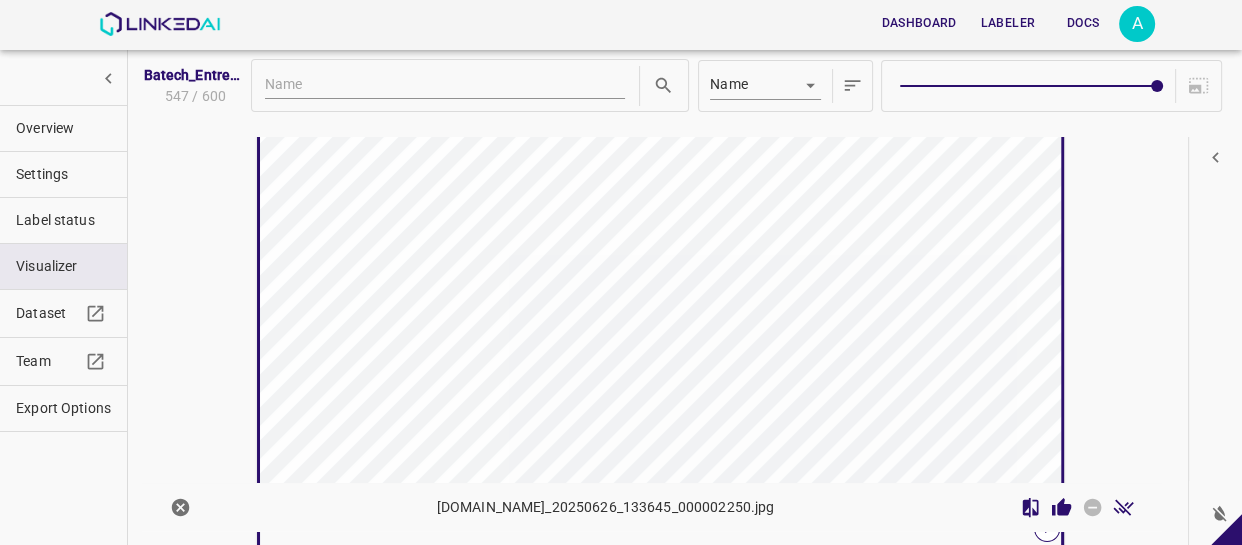 scroll, scrollTop: 32171, scrollLeft: 0, axis: vertical 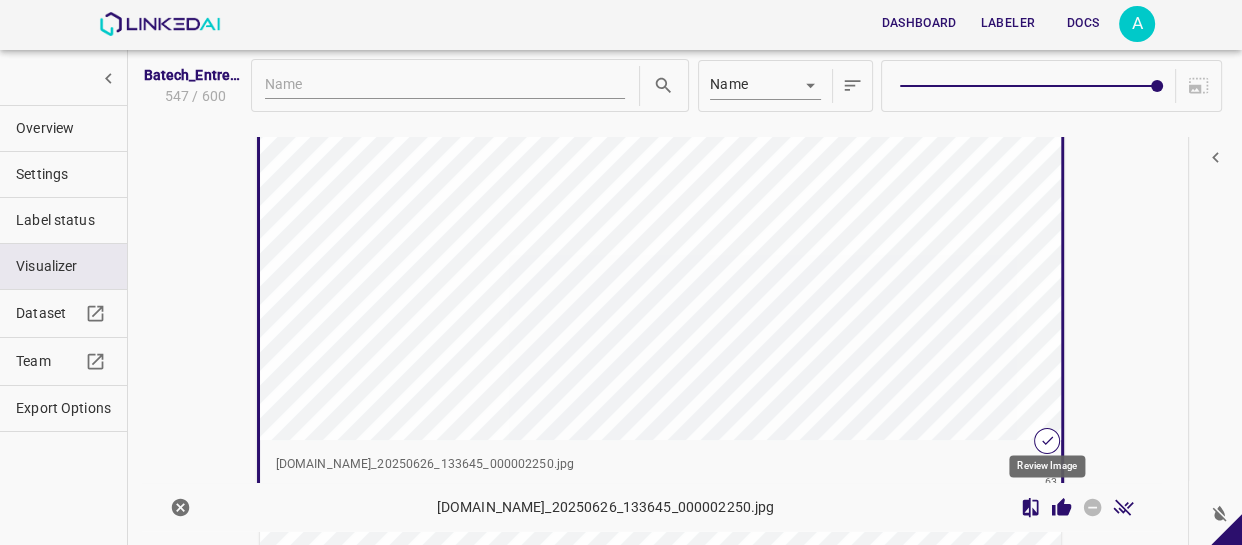 click 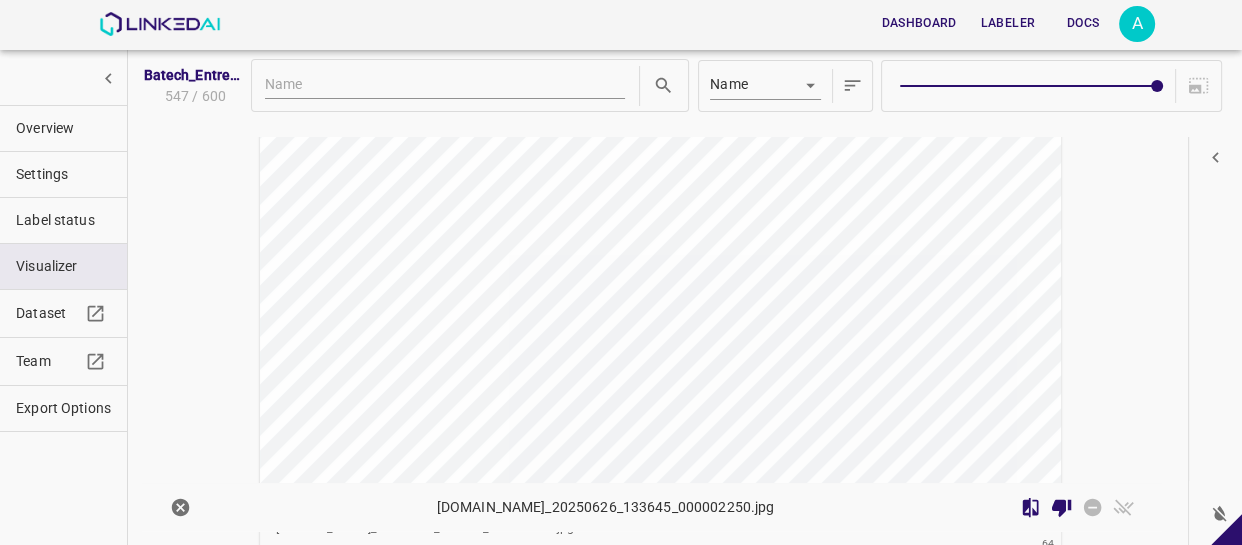click at bounding box center (560, 279) 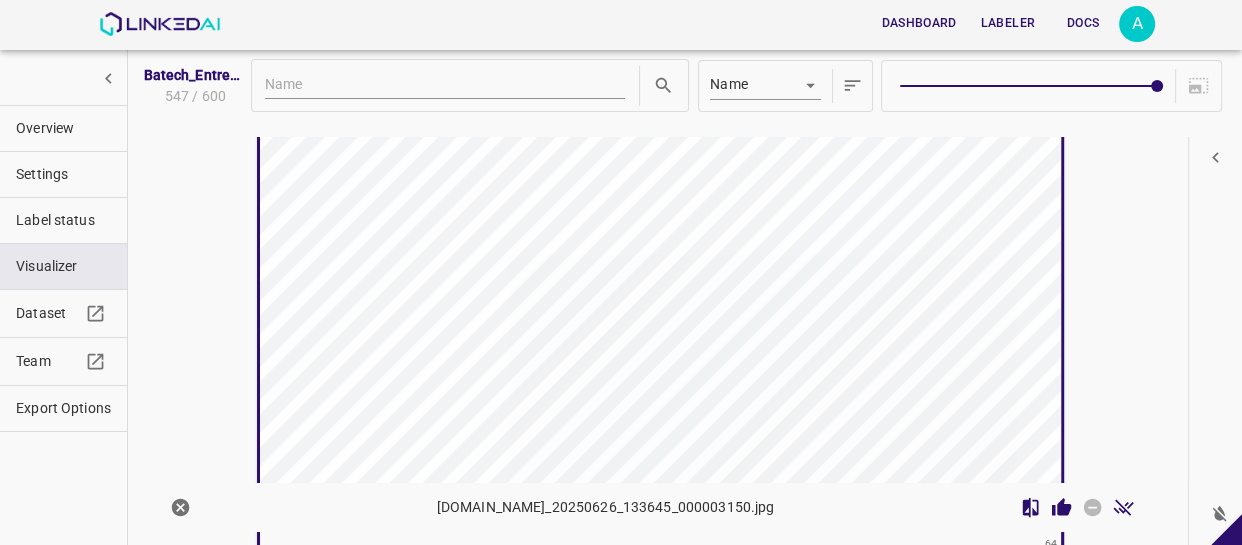scroll, scrollTop: 32623, scrollLeft: 0, axis: vertical 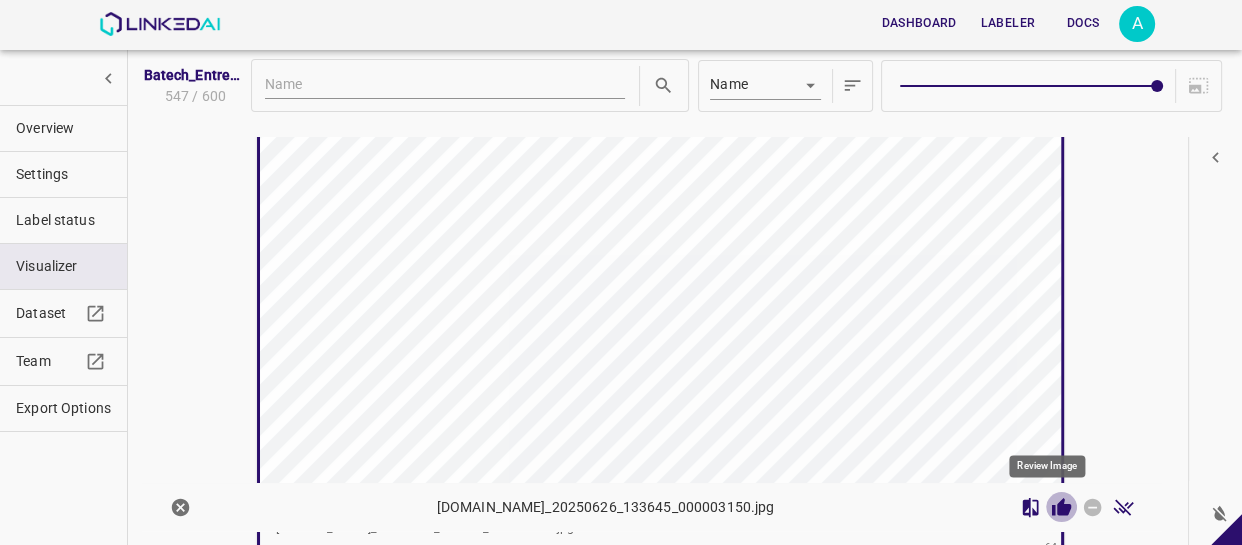 click 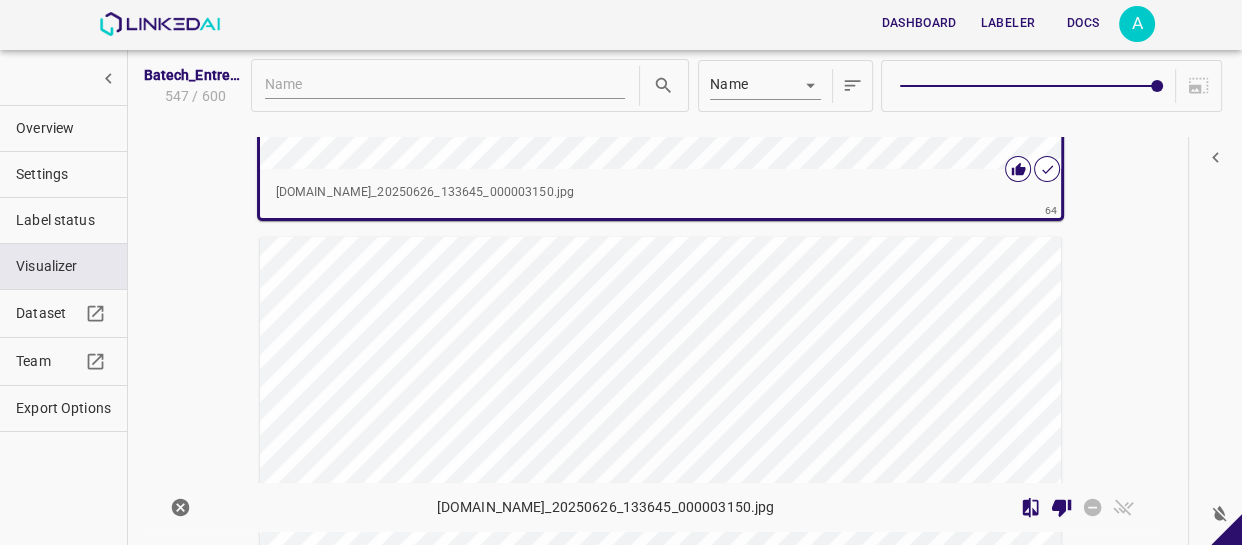 scroll, scrollTop: 32987, scrollLeft: 0, axis: vertical 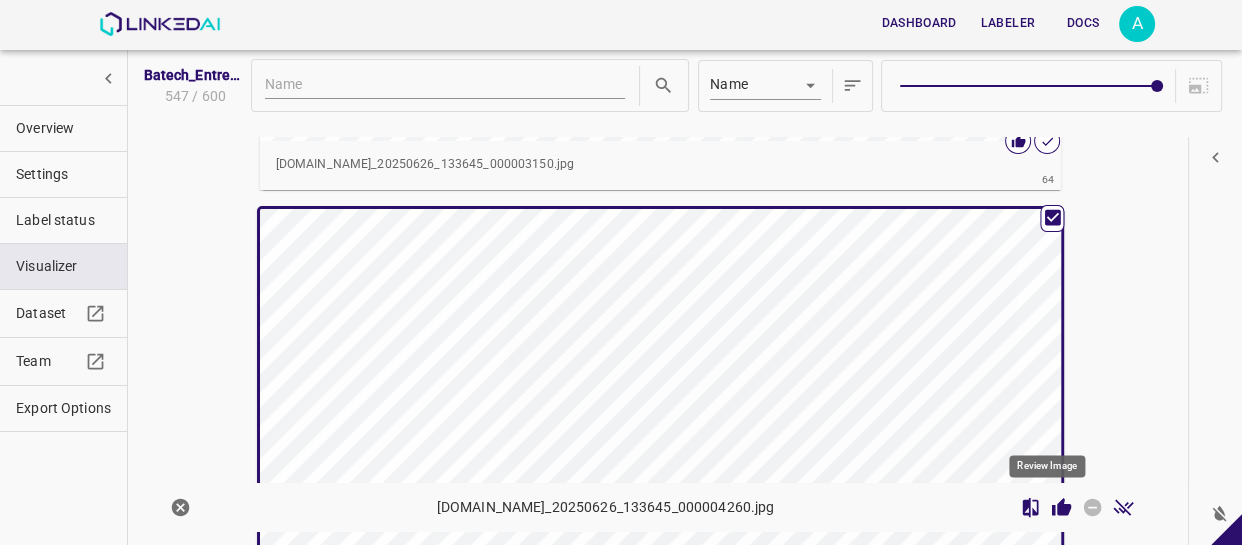 click 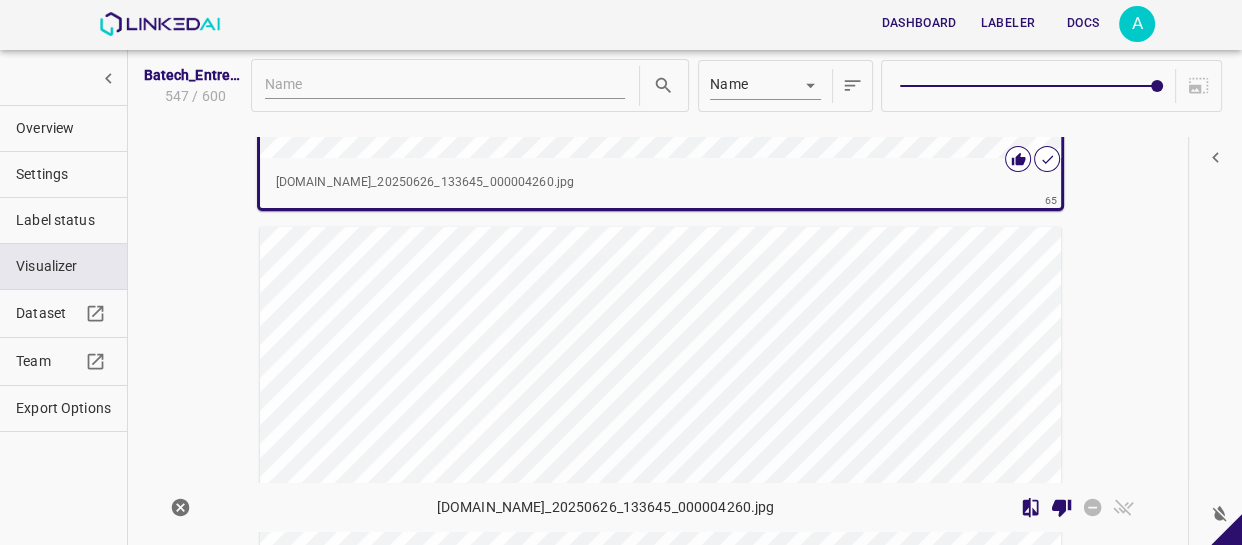 scroll, scrollTop: 33530, scrollLeft: 0, axis: vertical 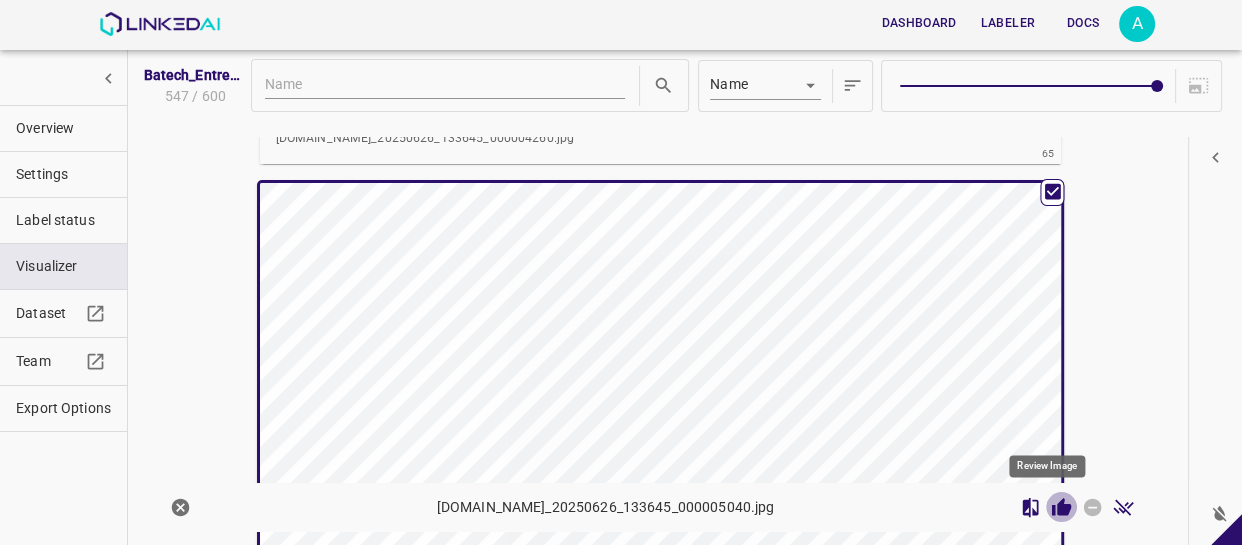 click 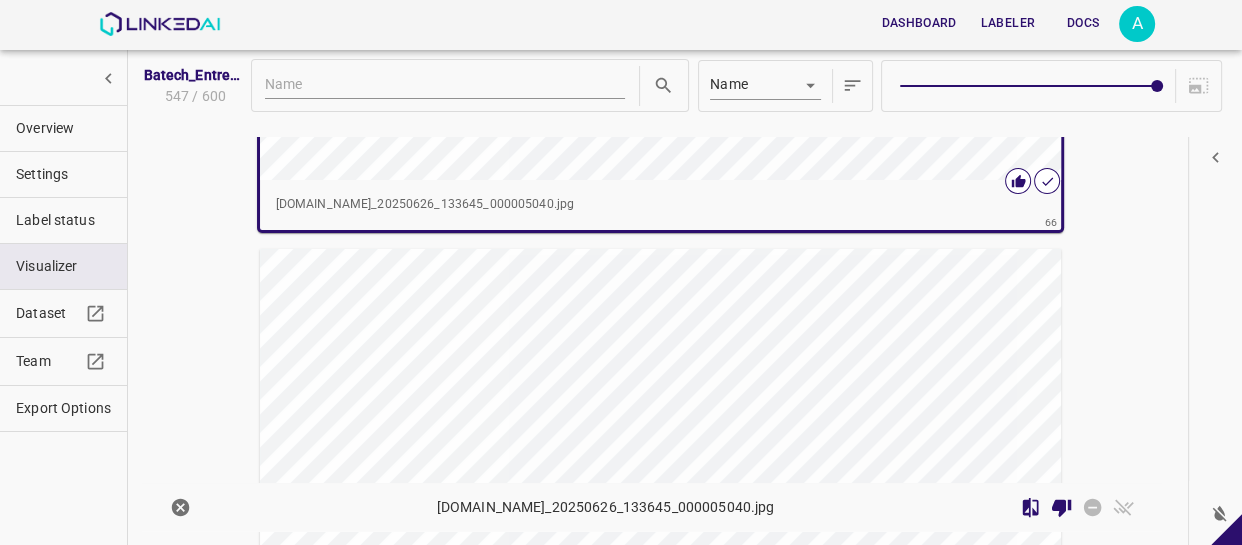 scroll, scrollTop: 34072, scrollLeft: 0, axis: vertical 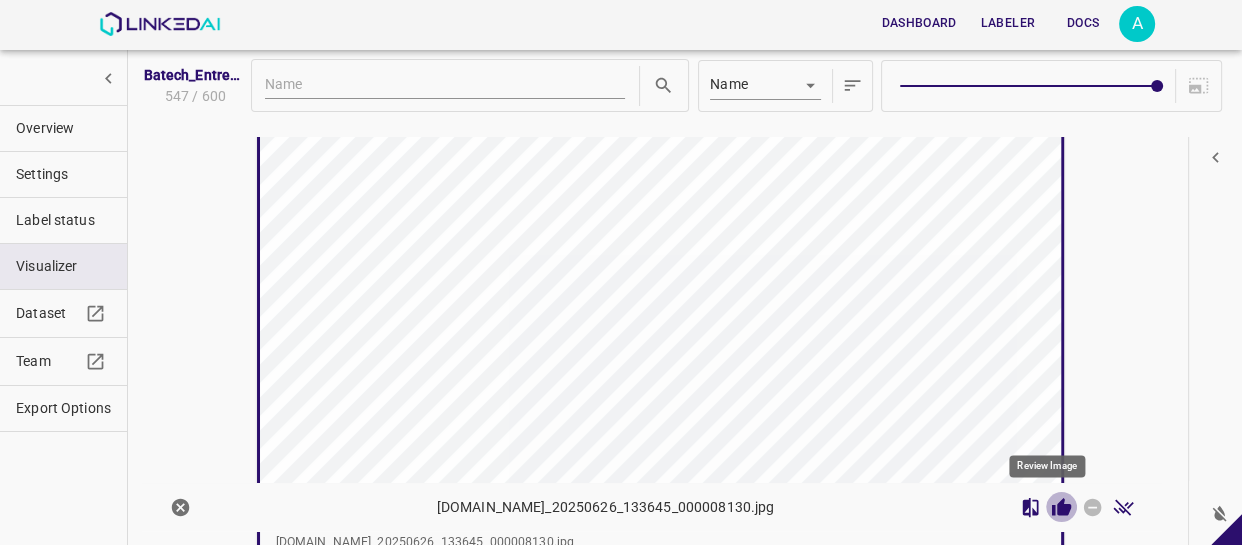 click 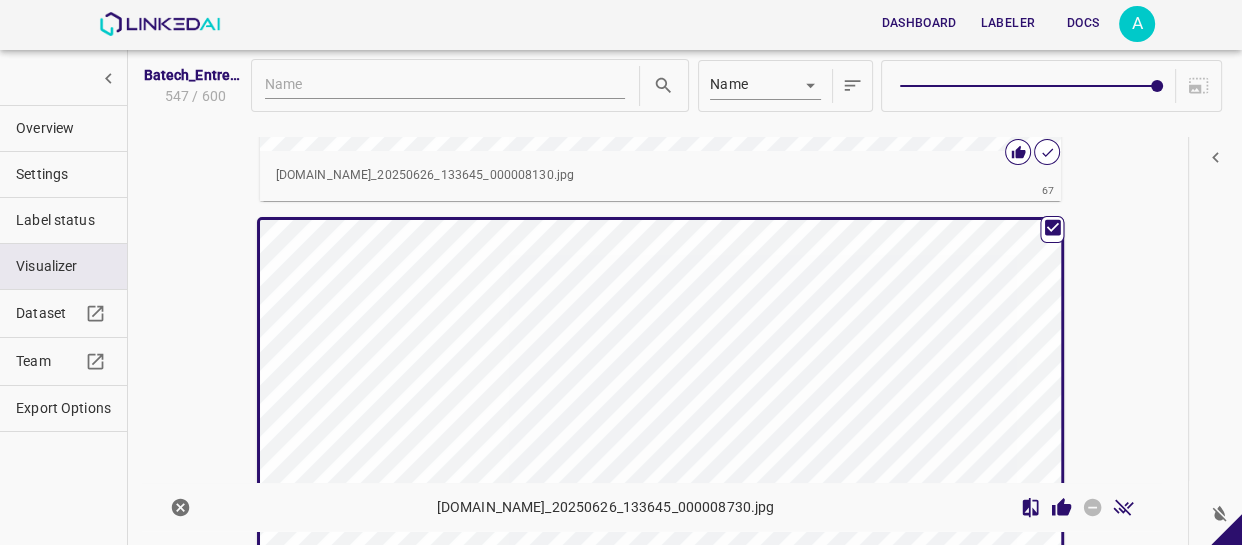 scroll, scrollTop: 34521, scrollLeft: 0, axis: vertical 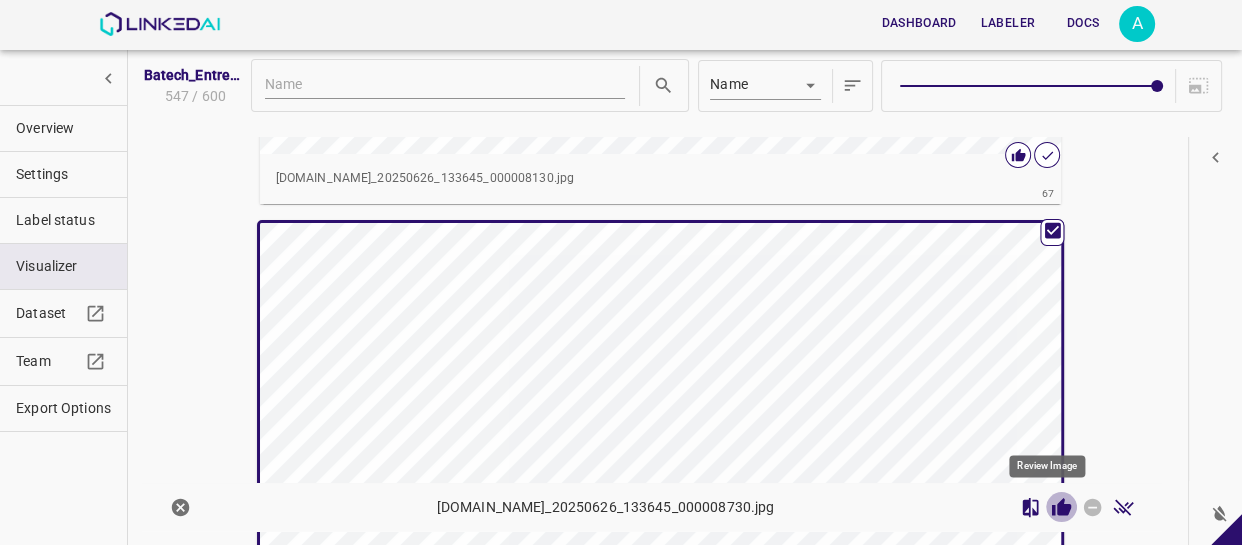 click 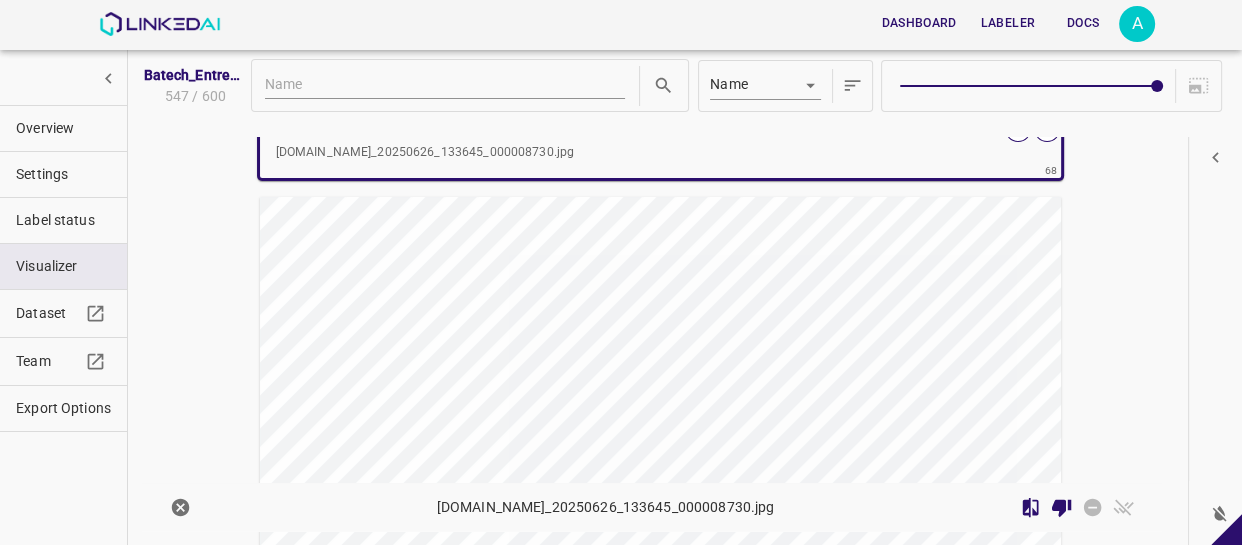 scroll, scrollTop: 34976, scrollLeft: 0, axis: vertical 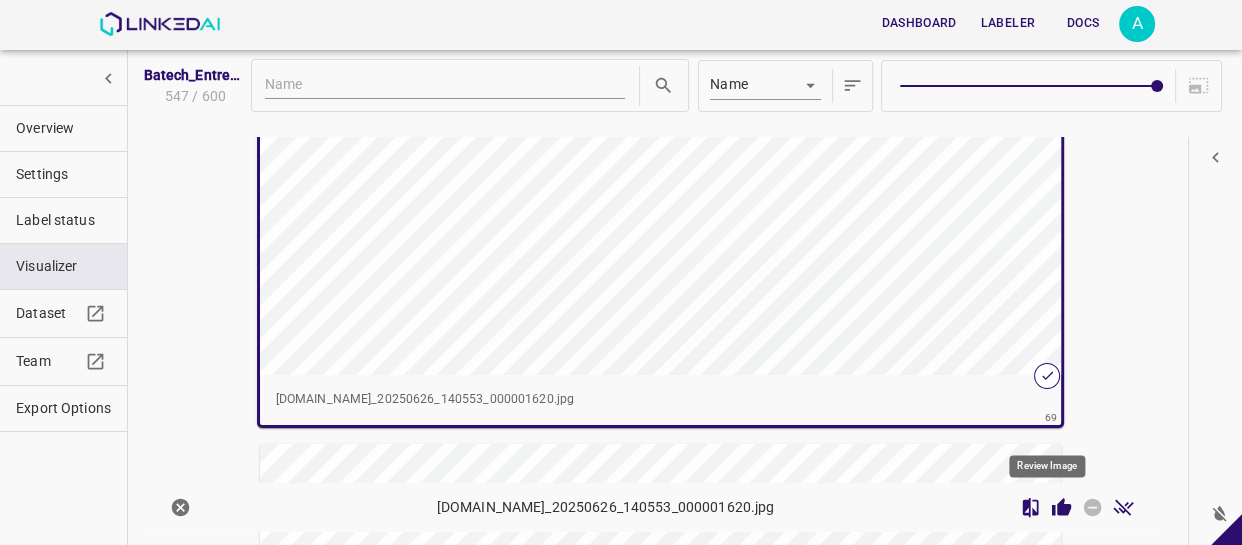 click 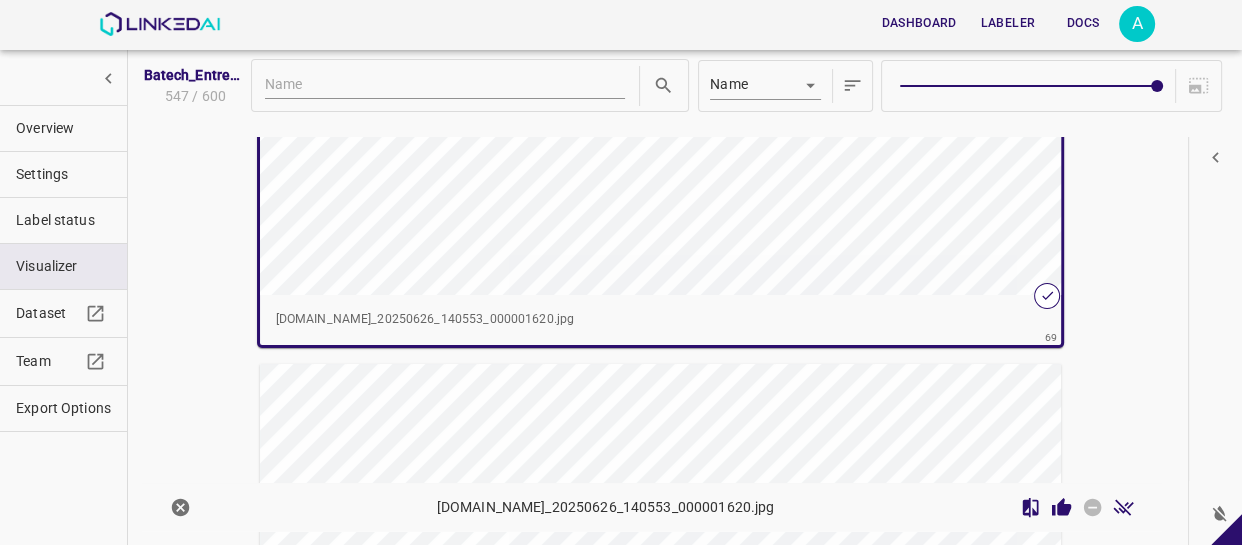 scroll, scrollTop: 35519, scrollLeft: 0, axis: vertical 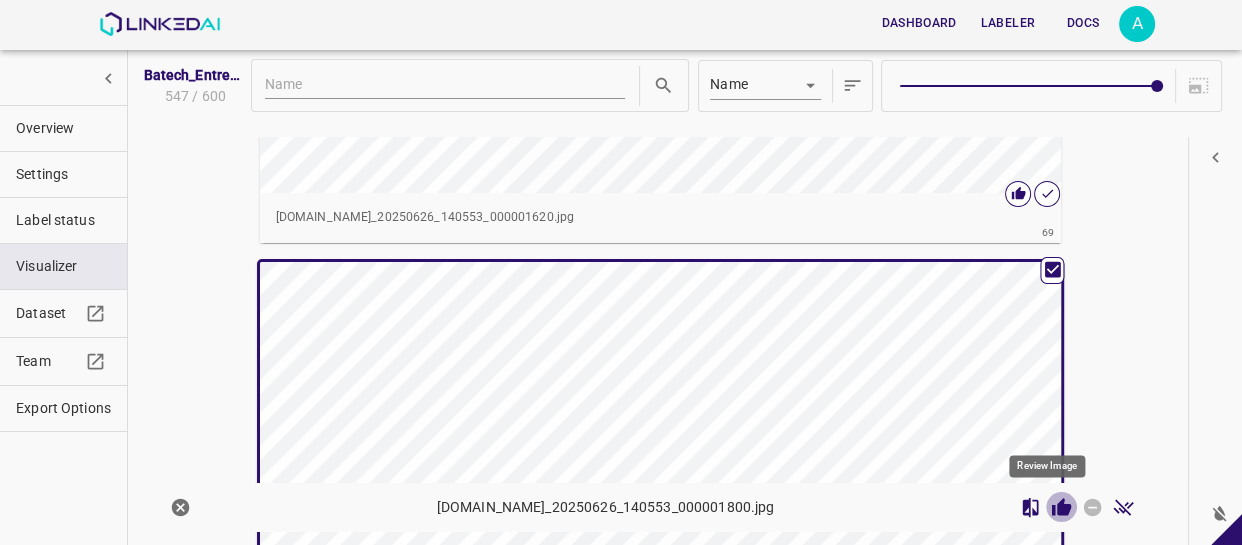 click 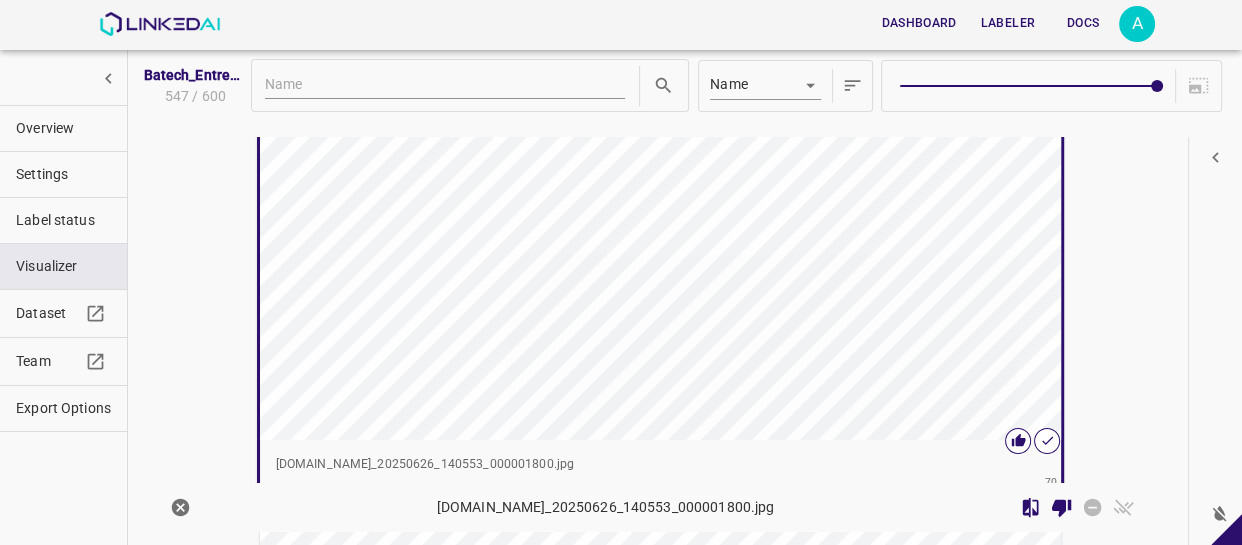 scroll, scrollTop: 35970, scrollLeft: 0, axis: vertical 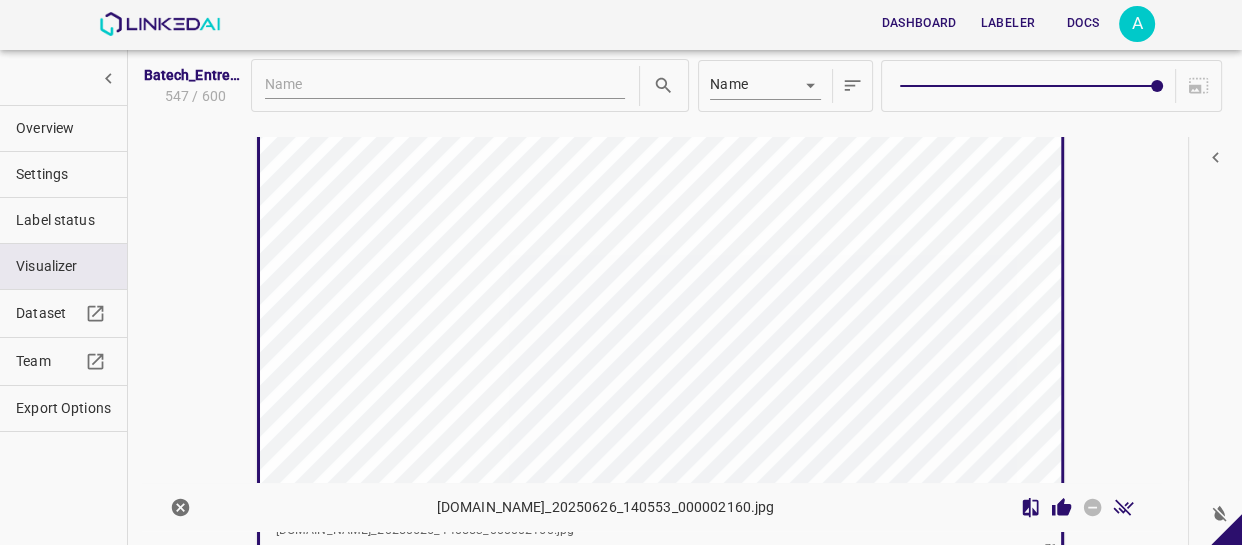 click 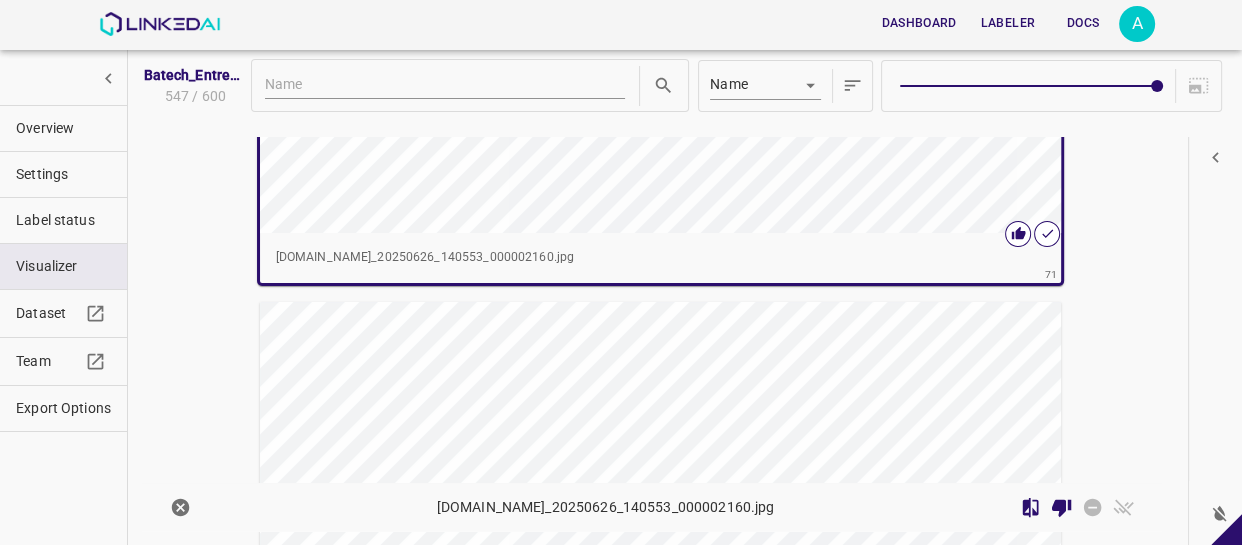scroll, scrollTop: 36604, scrollLeft: 0, axis: vertical 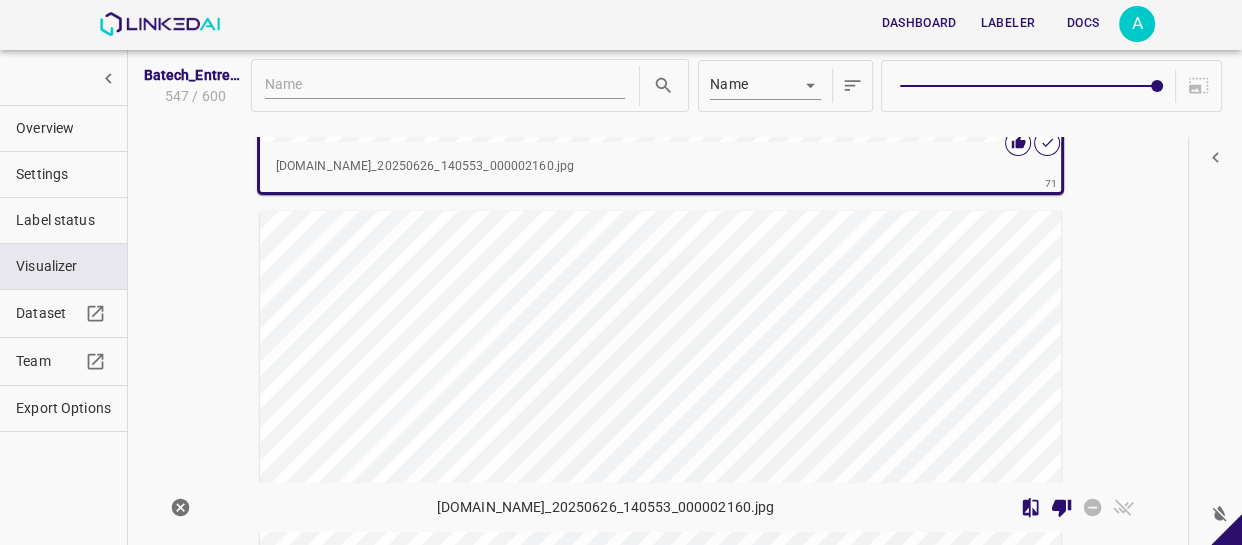 click at bounding box center (560, 436) 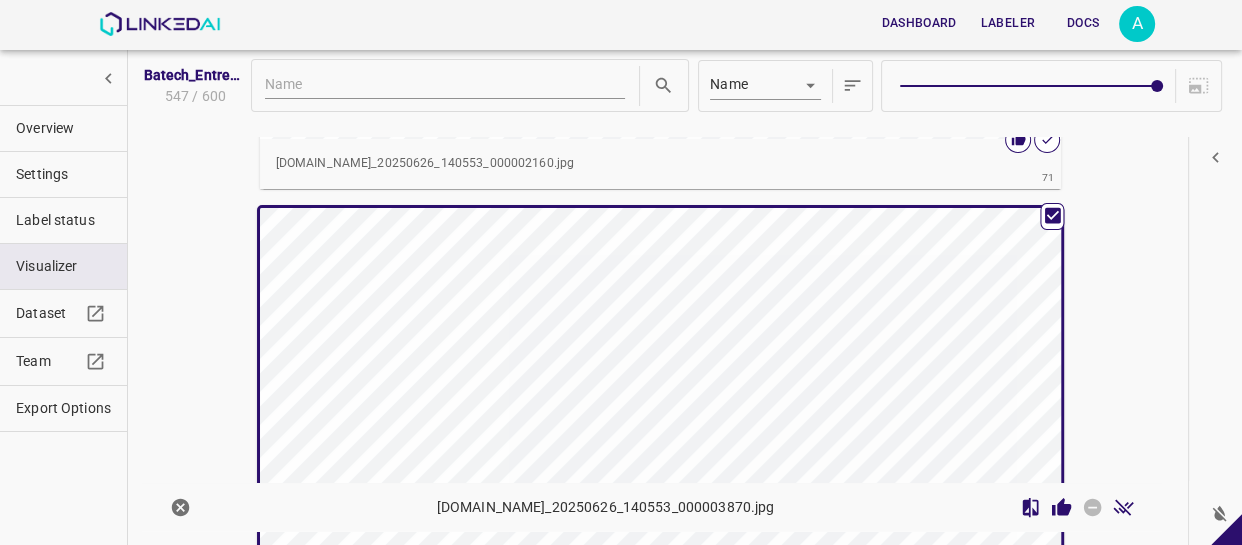 scroll, scrollTop: 36601, scrollLeft: 0, axis: vertical 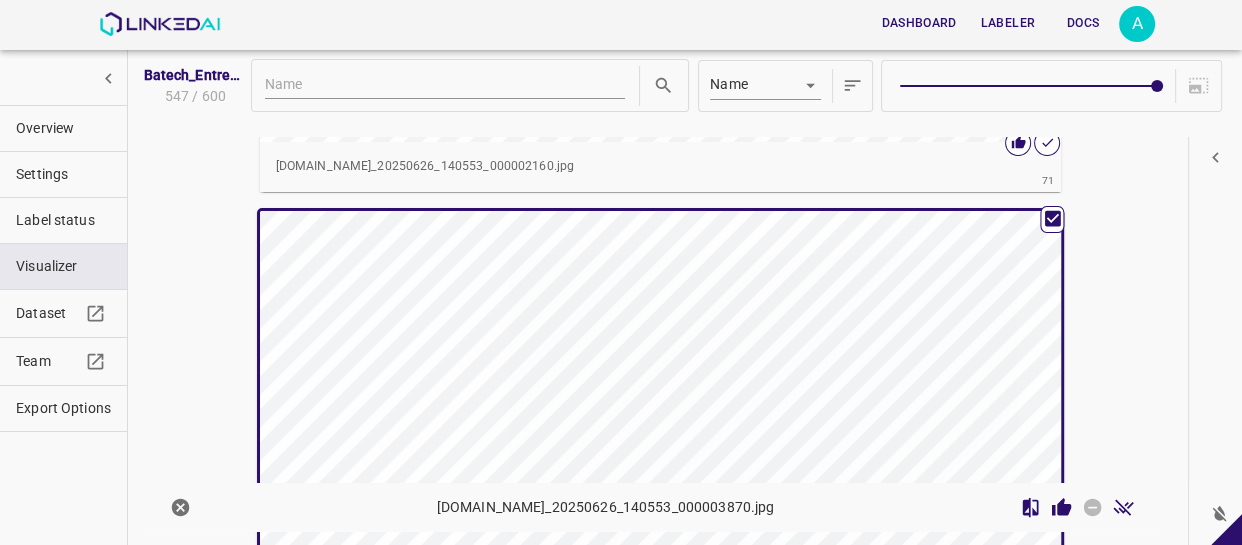 click at bounding box center [560, 436] 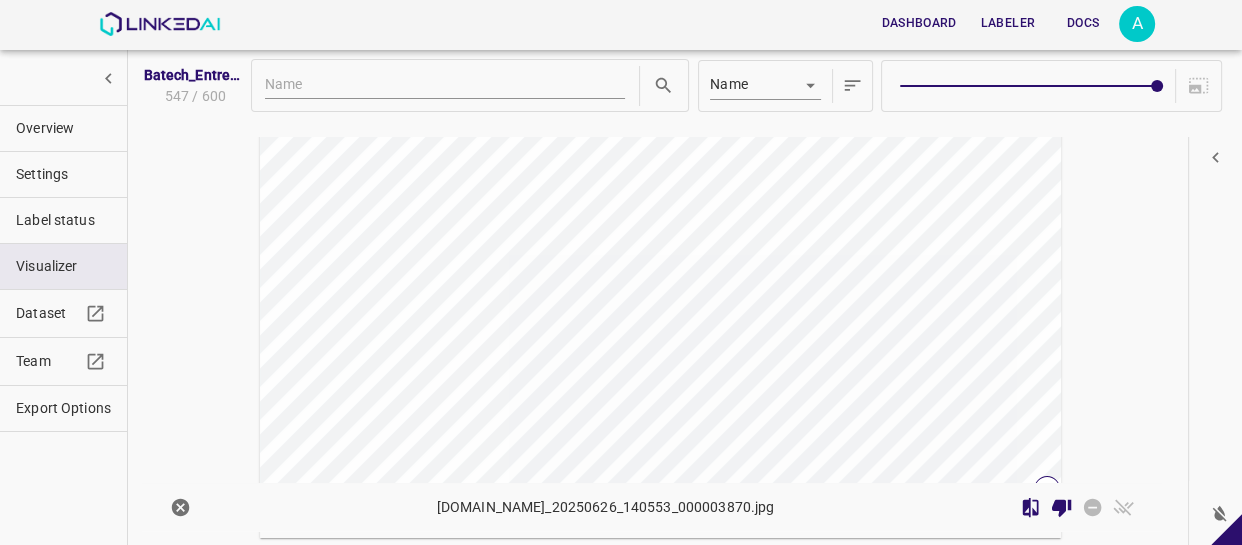 scroll, scrollTop: 37329, scrollLeft: 0, axis: vertical 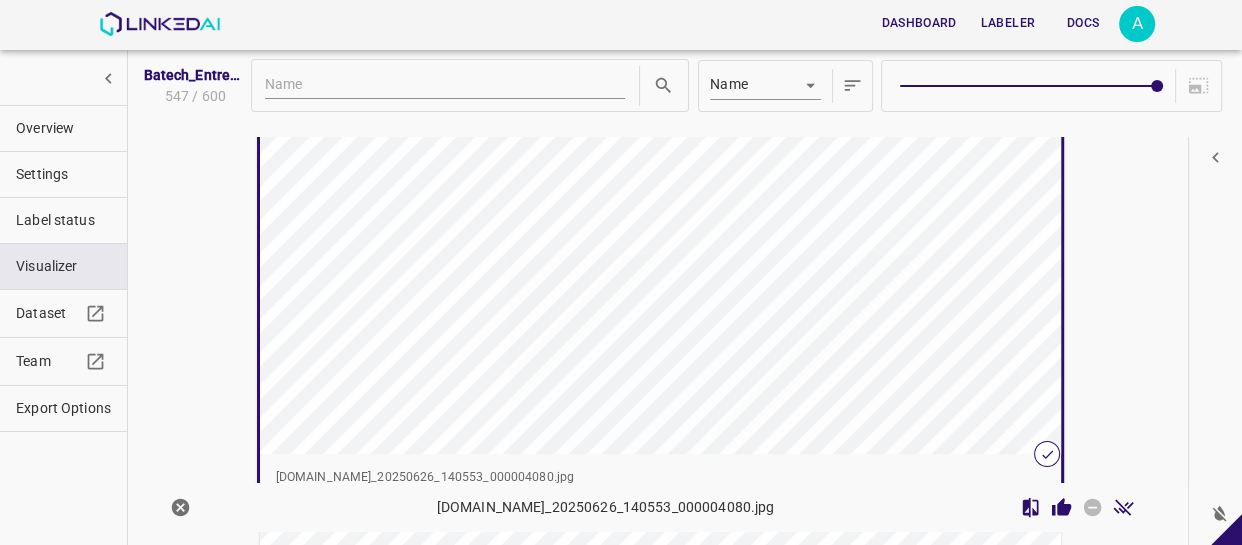click at bounding box center (1061, 507) 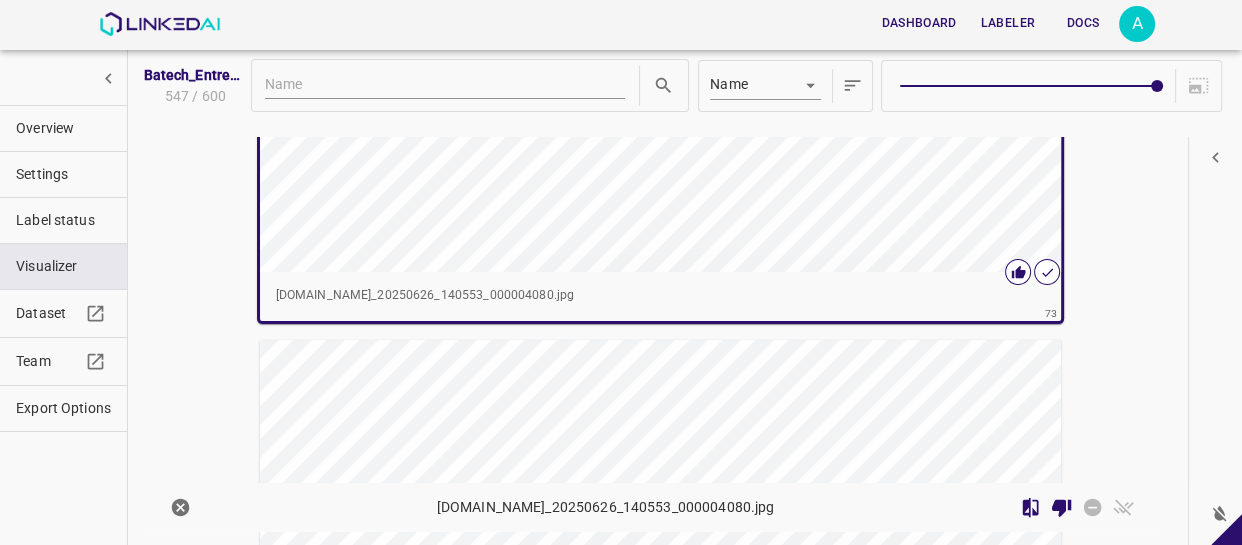 scroll, scrollTop: 37599, scrollLeft: 0, axis: vertical 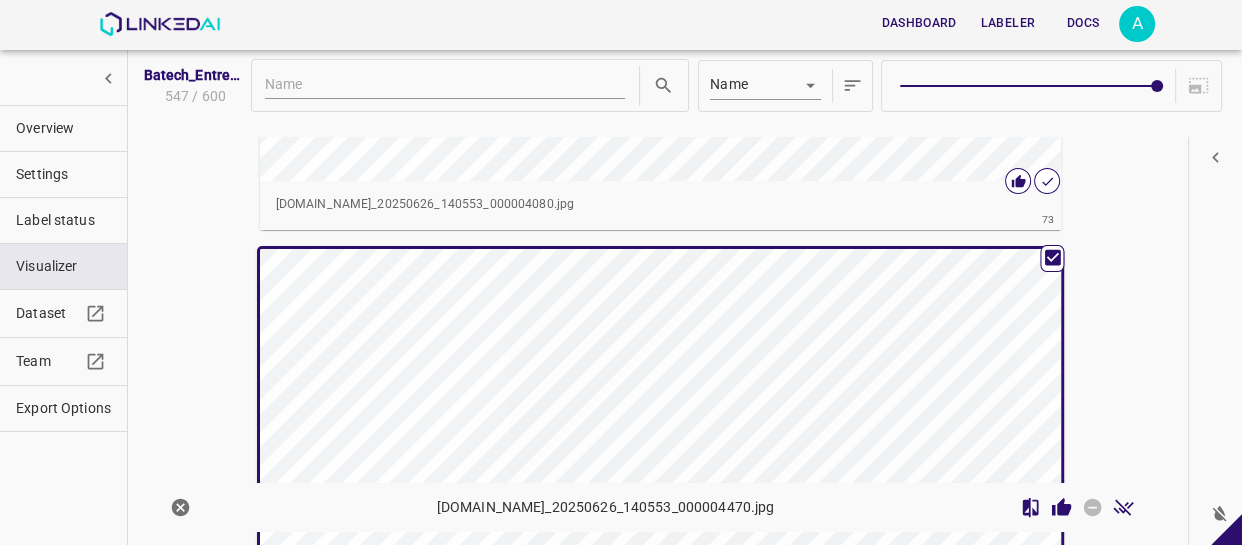 click at bounding box center [560, 474] 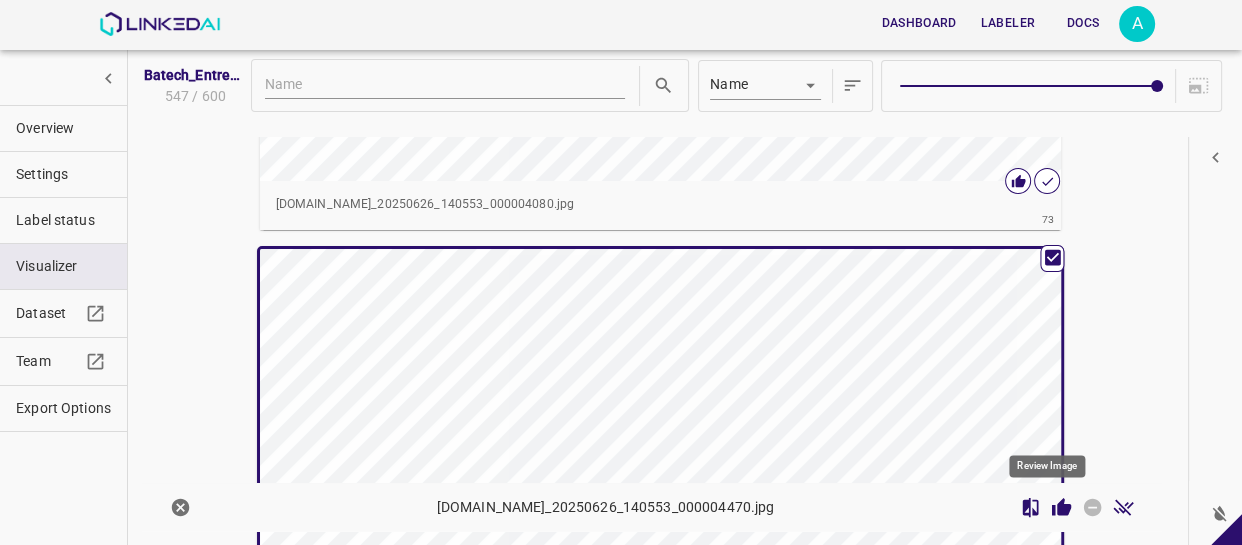 click 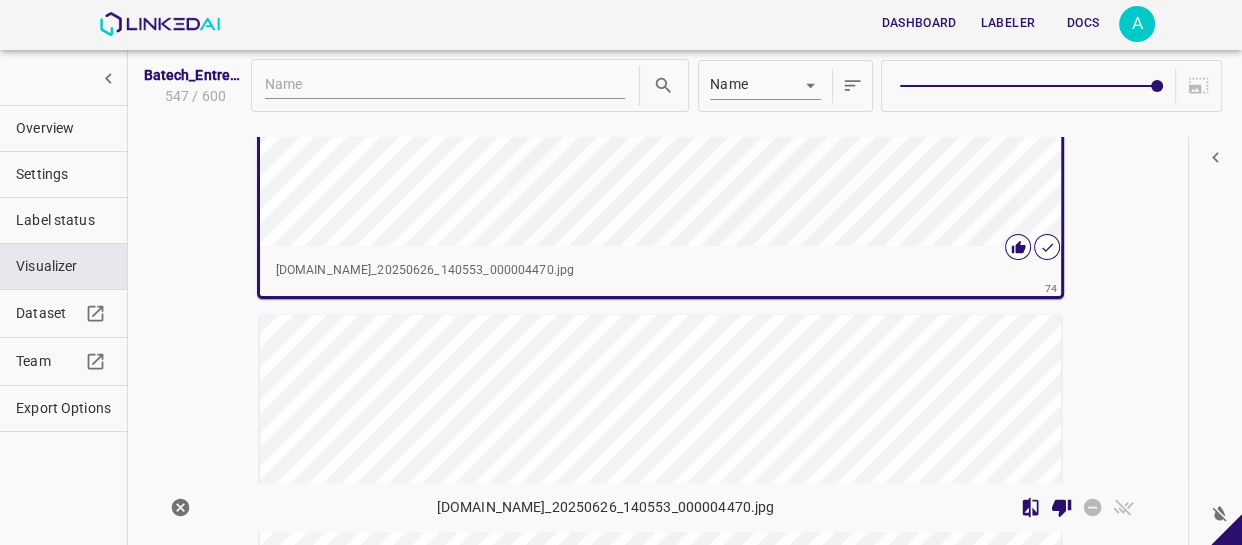 scroll, scrollTop: 38141, scrollLeft: 0, axis: vertical 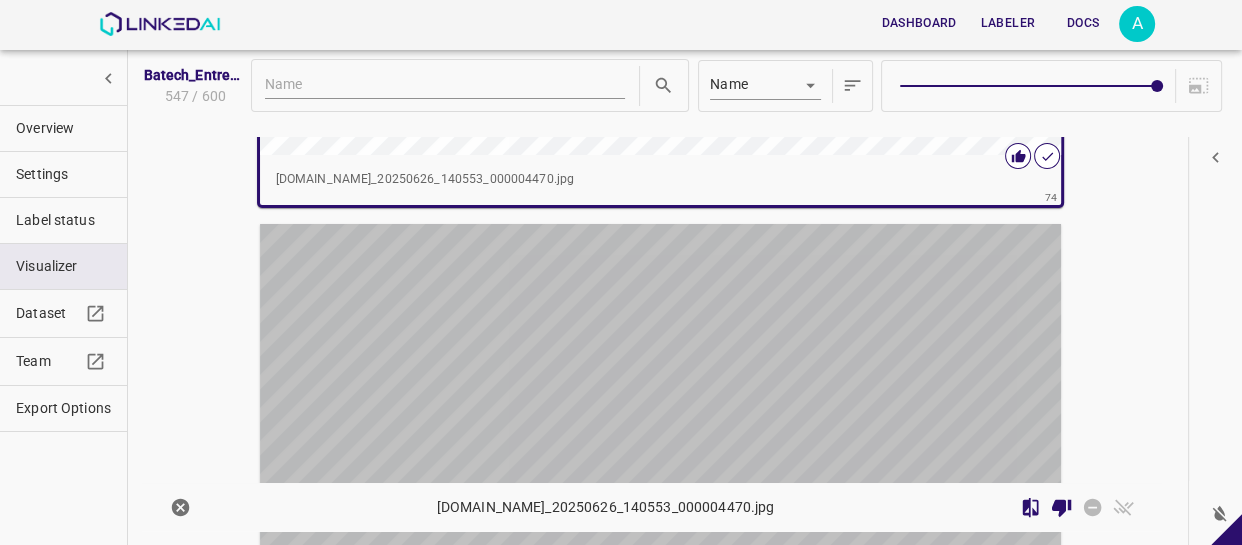 click at bounding box center [560, 449] 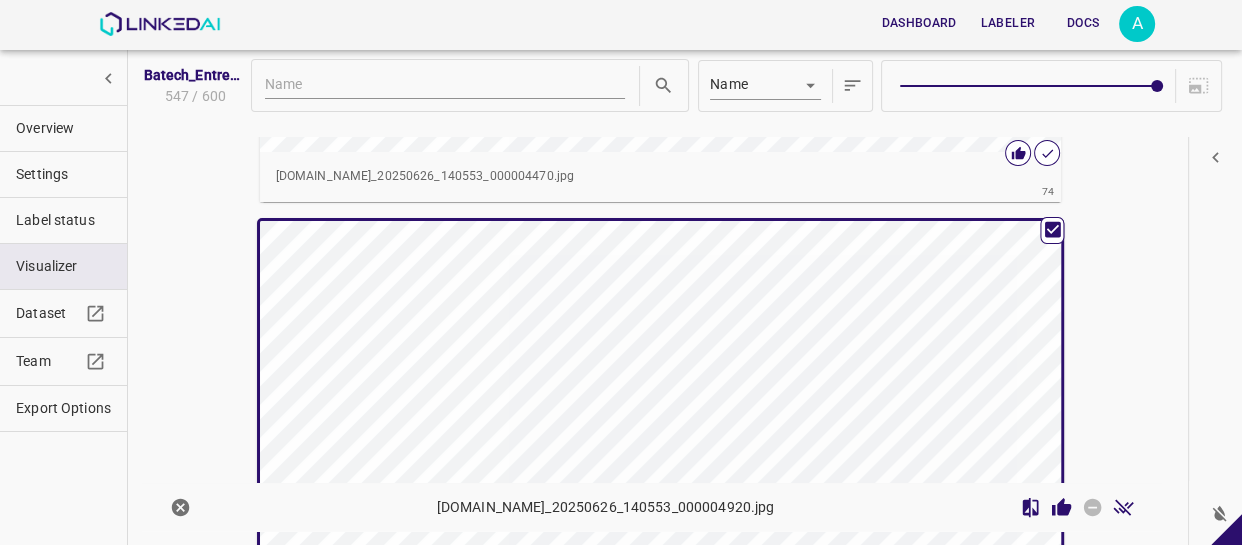 scroll, scrollTop: 38139, scrollLeft: 0, axis: vertical 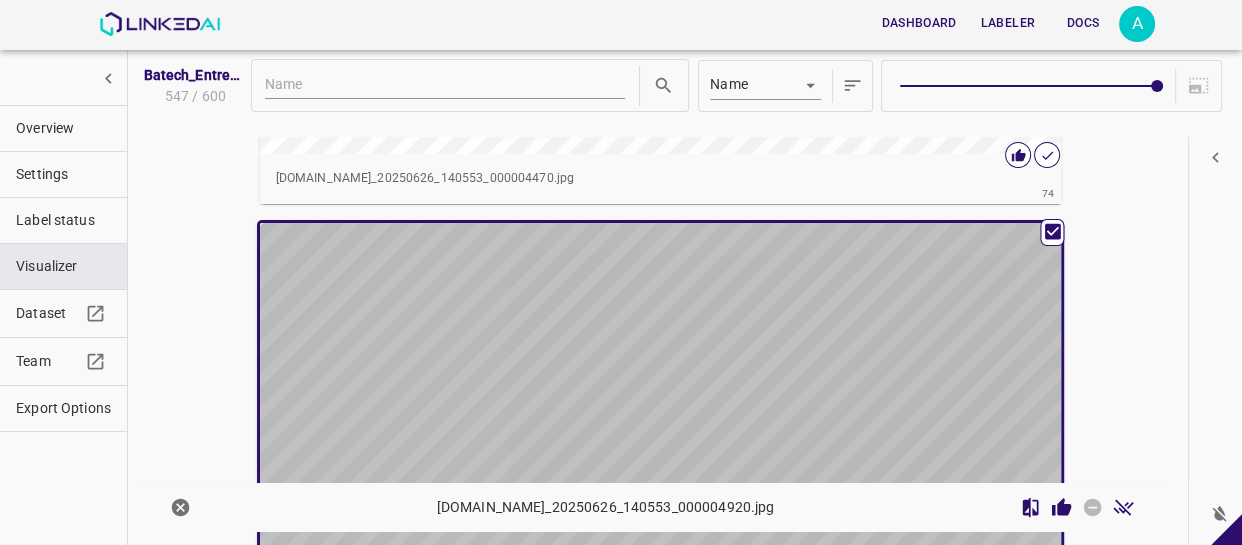 click at bounding box center (560, 448) 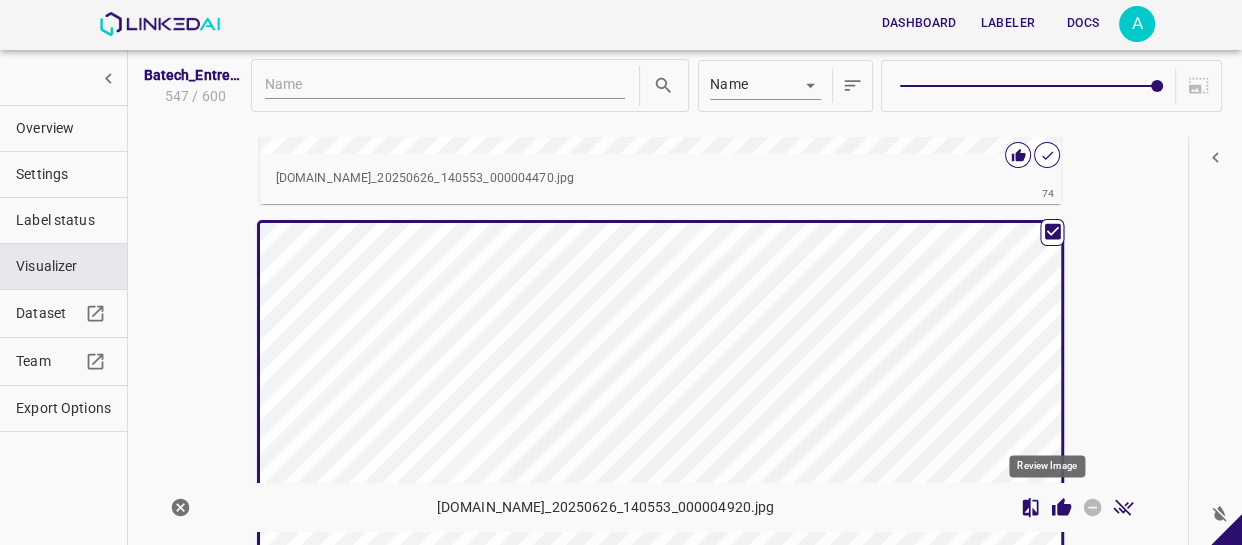 click 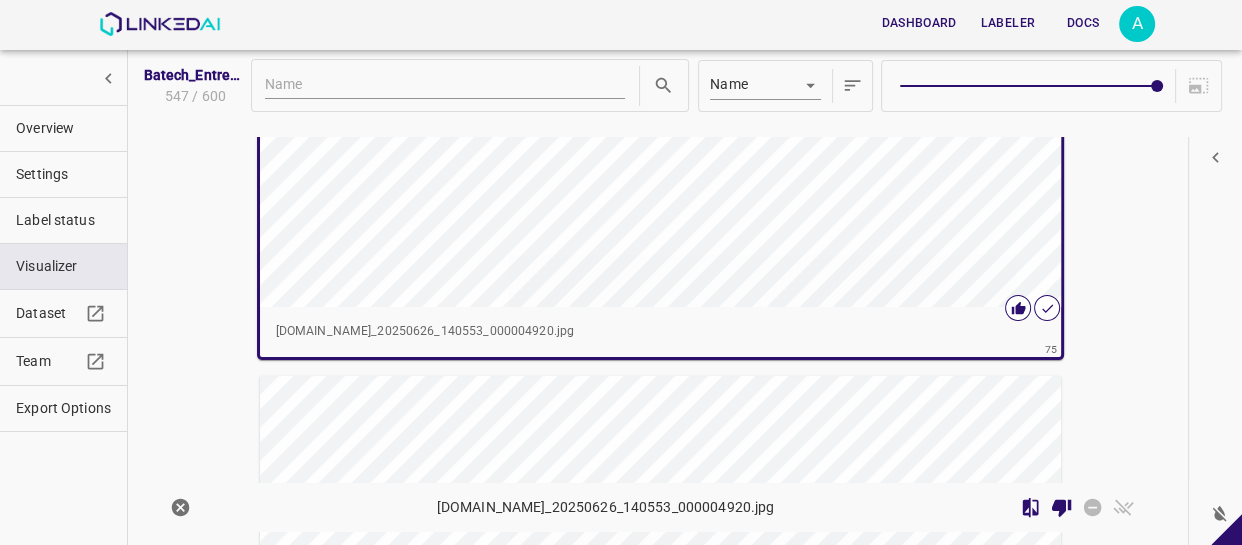 scroll, scrollTop: 38593, scrollLeft: 0, axis: vertical 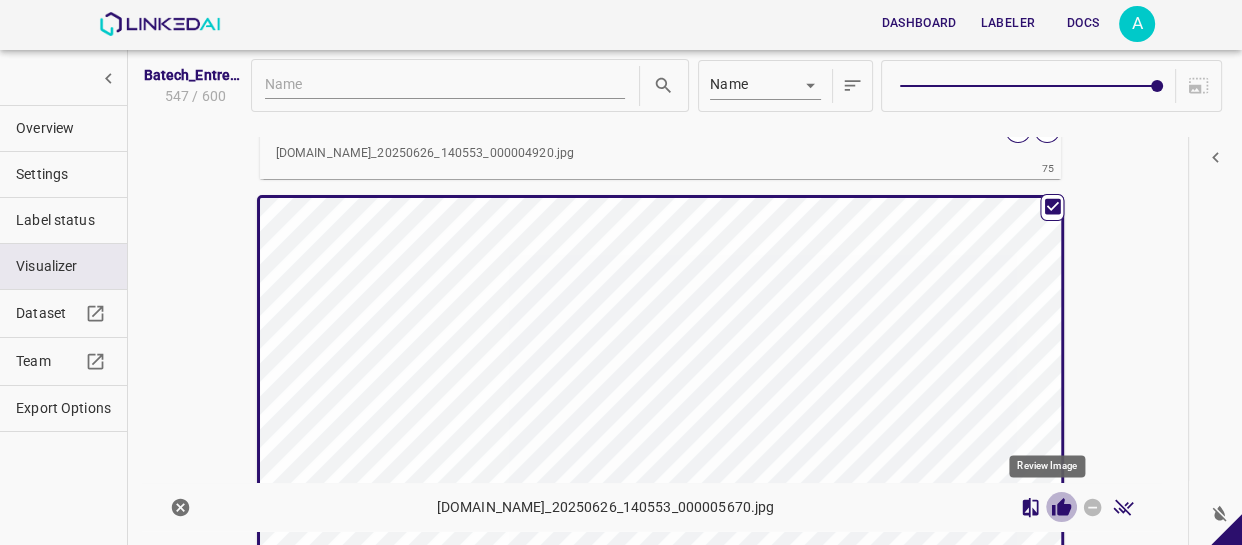 click 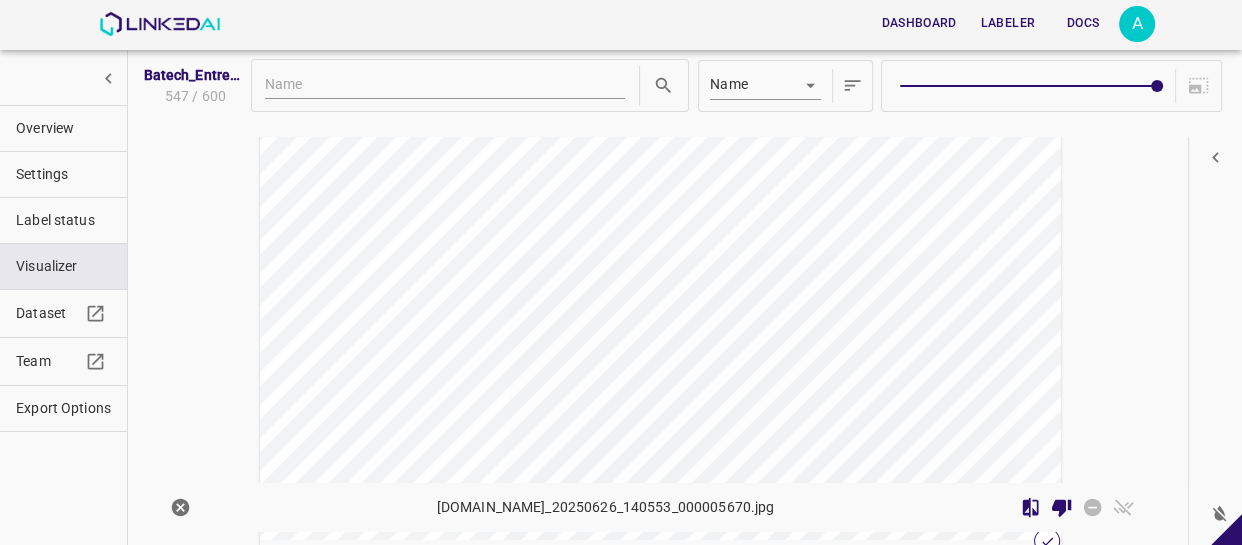 scroll, scrollTop: 39318, scrollLeft: 0, axis: vertical 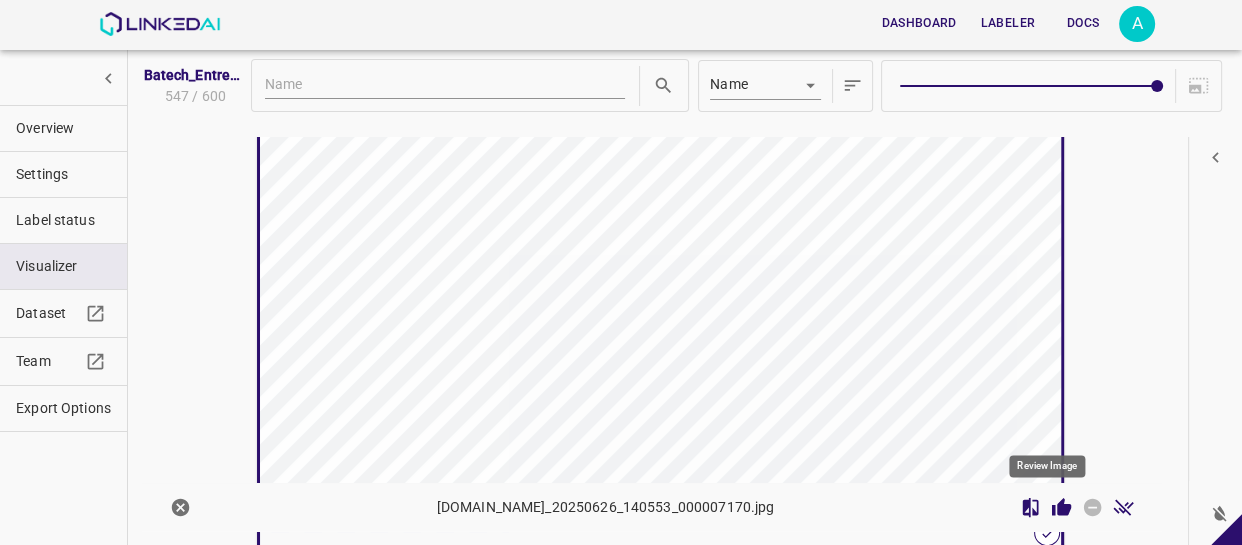 click 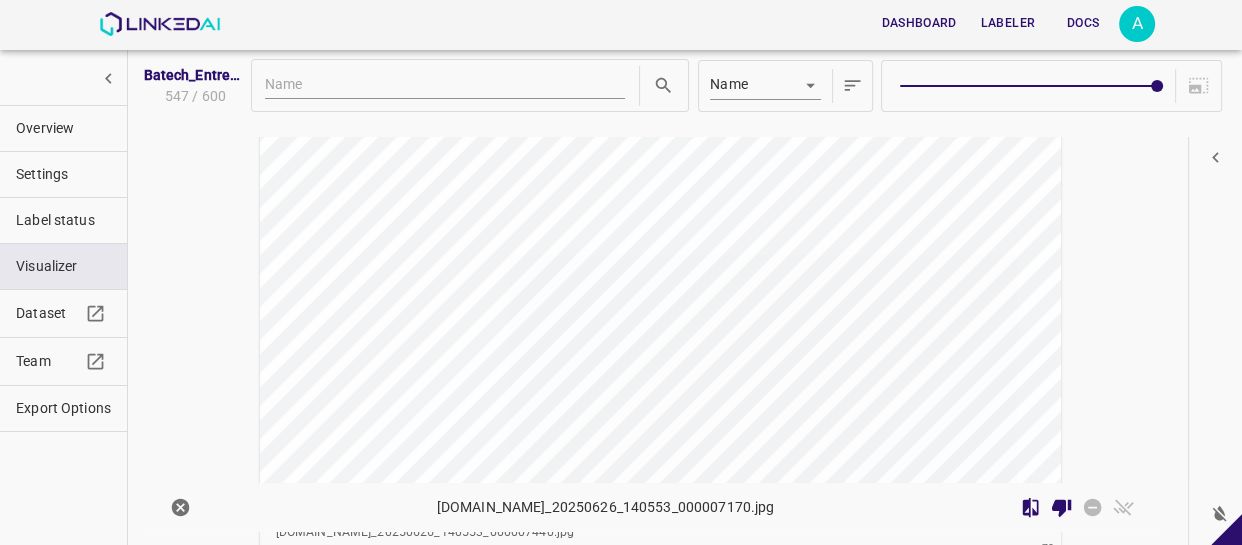 scroll, scrollTop: 39860, scrollLeft: 0, axis: vertical 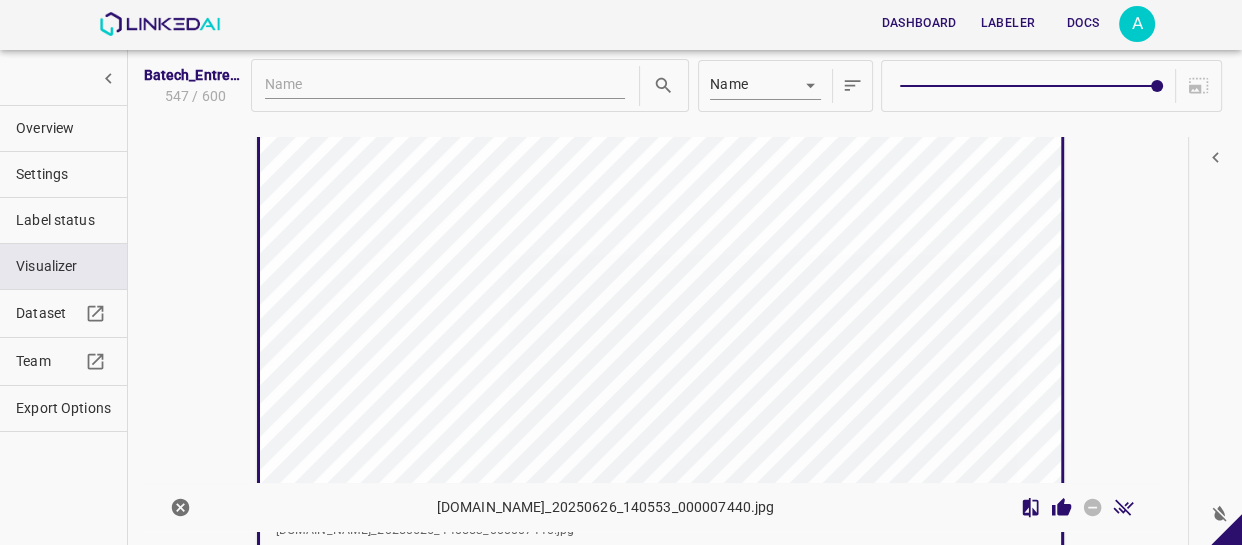 click at bounding box center [560, 280] 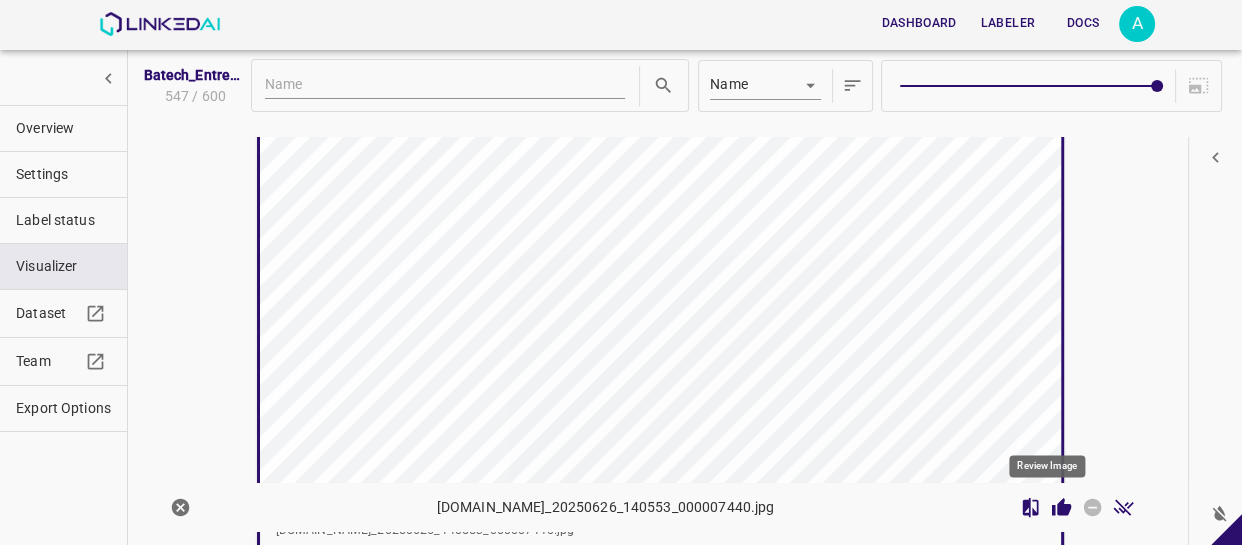 click 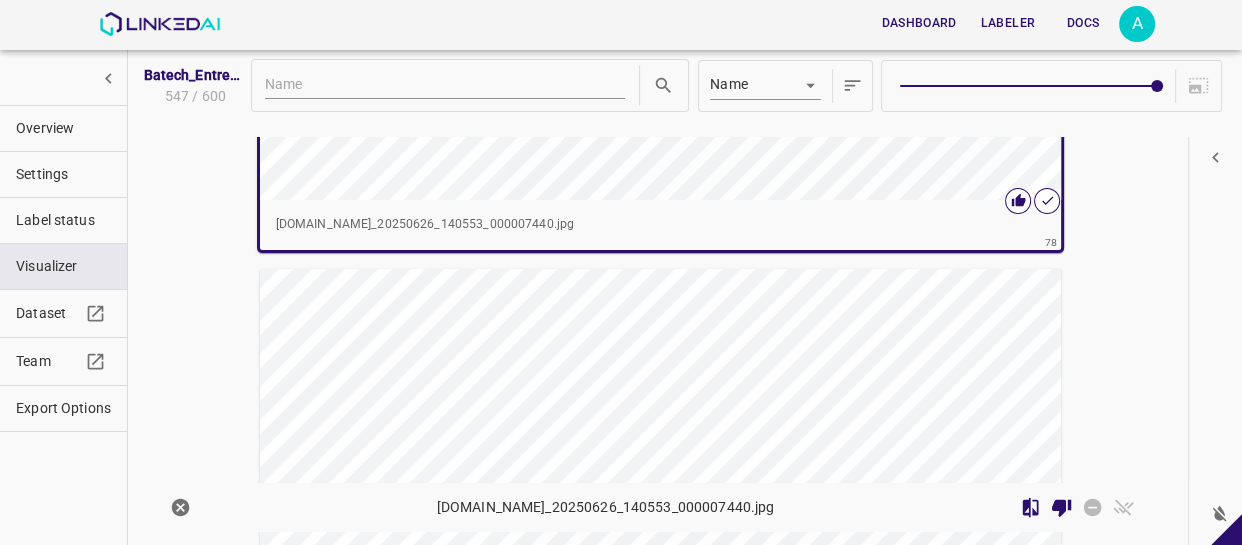 scroll, scrollTop: 40221, scrollLeft: 0, axis: vertical 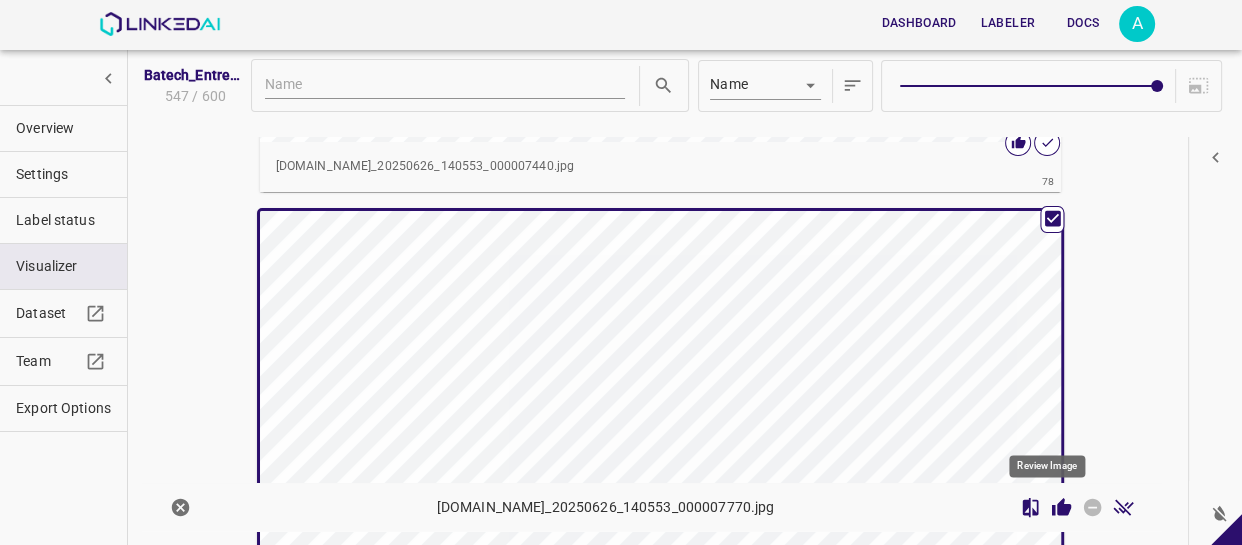 click 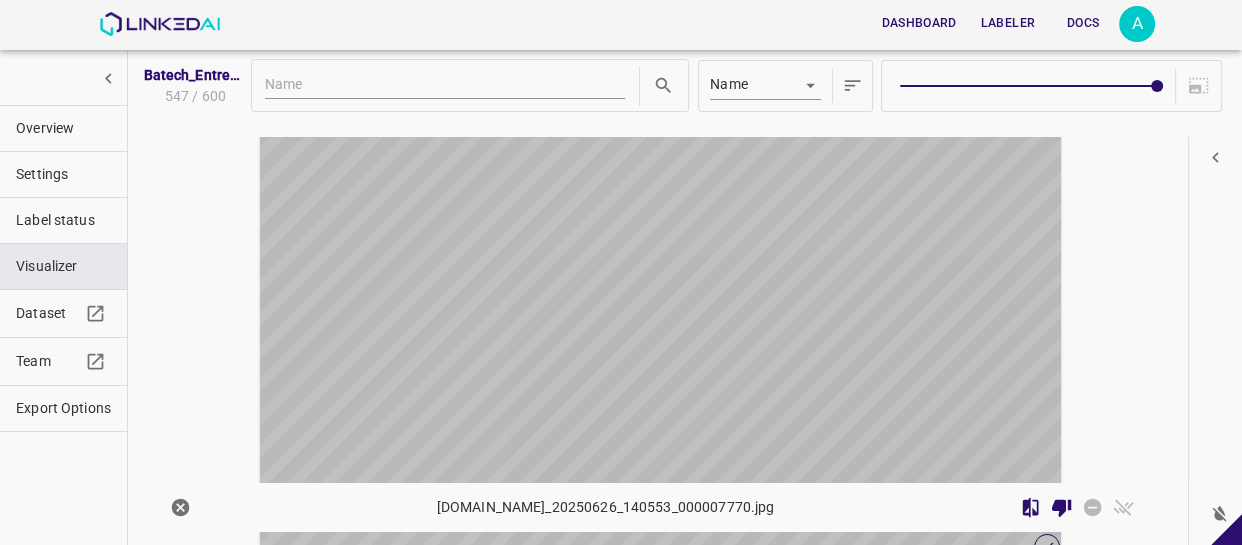 scroll, scrollTop: 40852, scrollLeft: 0, axis: vertical 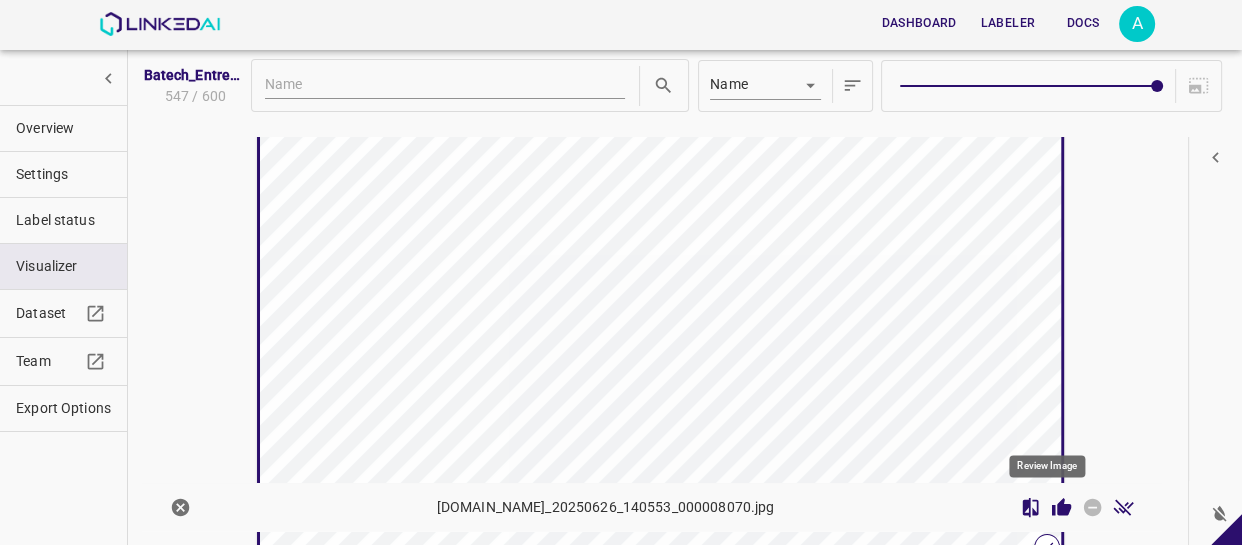 click 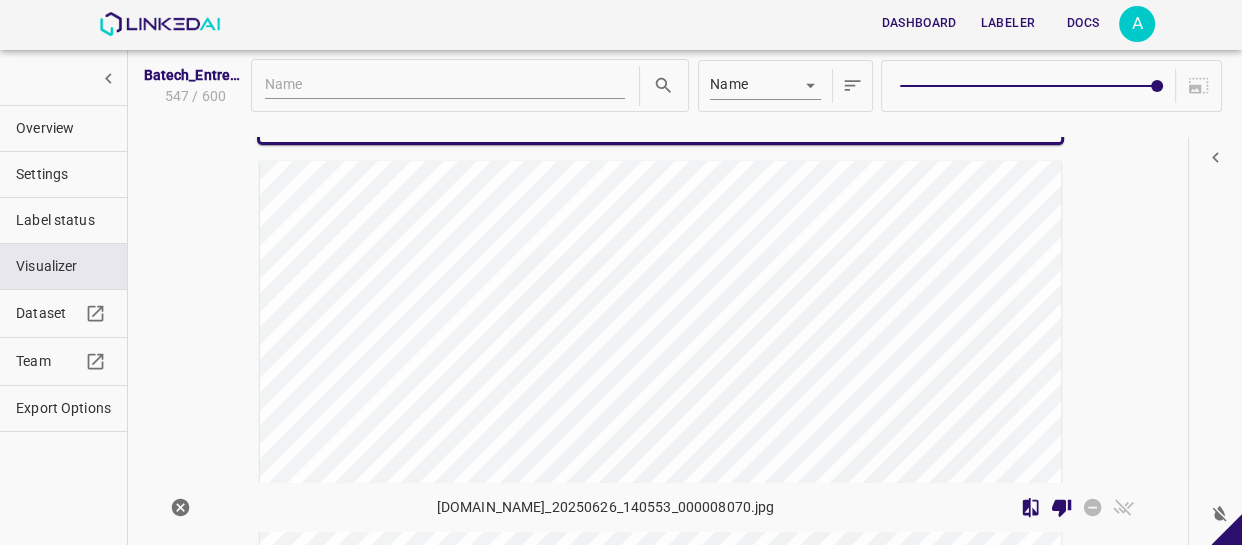 scroll, scrollTop: 41307, scrollLeft: 0, axis: vertical 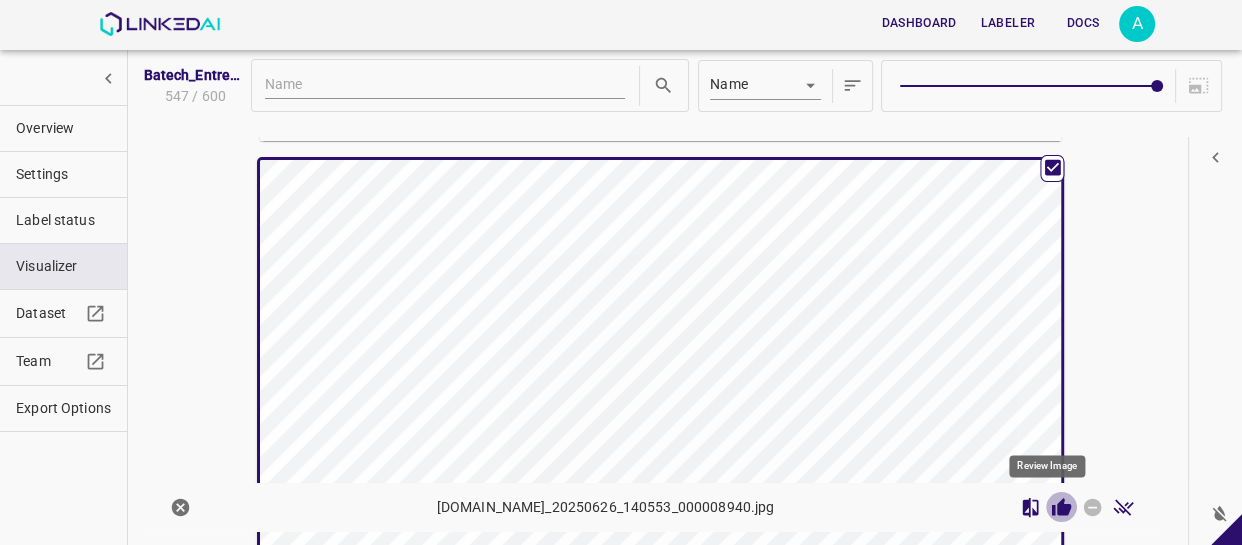 click 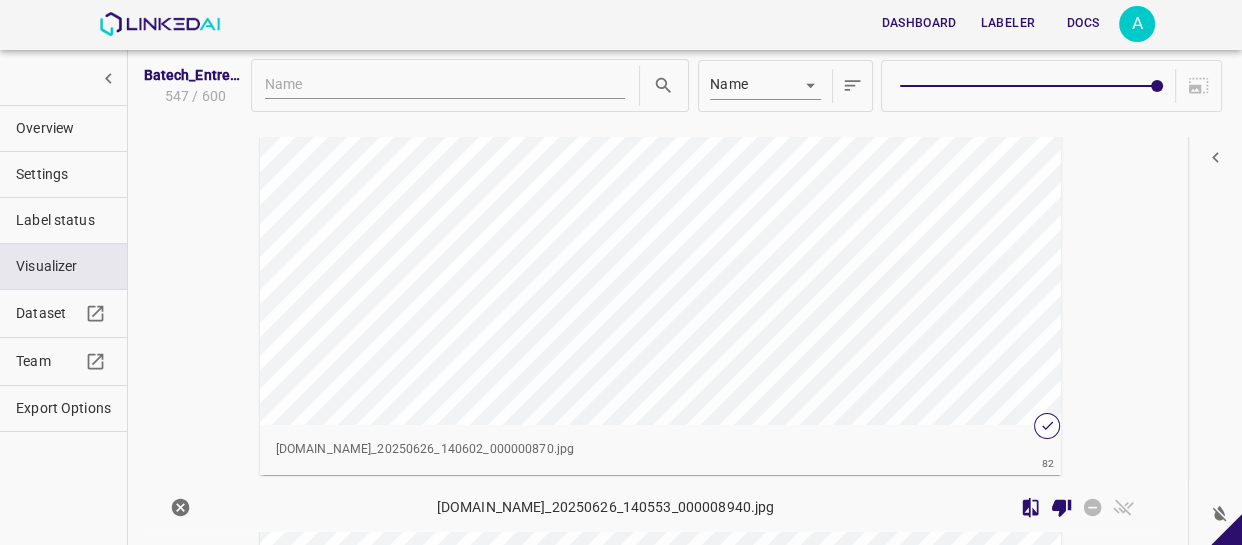 scroll, scrollTop: 41940, scrollLeft: 0, axis: vertical 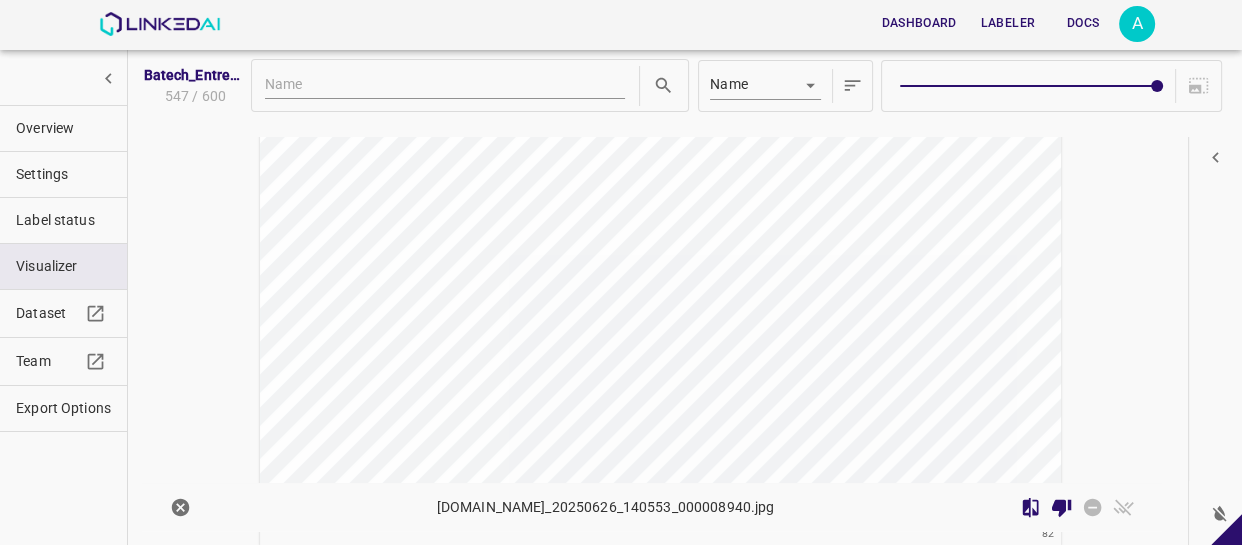 click at bounding box center [560, 269] 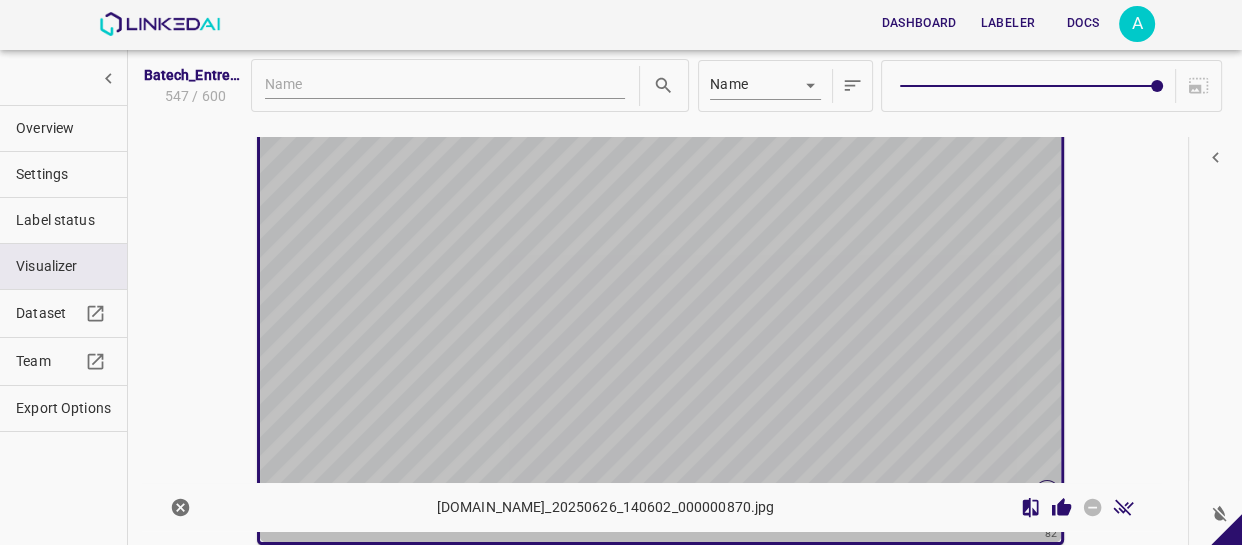 click at bounding box center [560, 266] 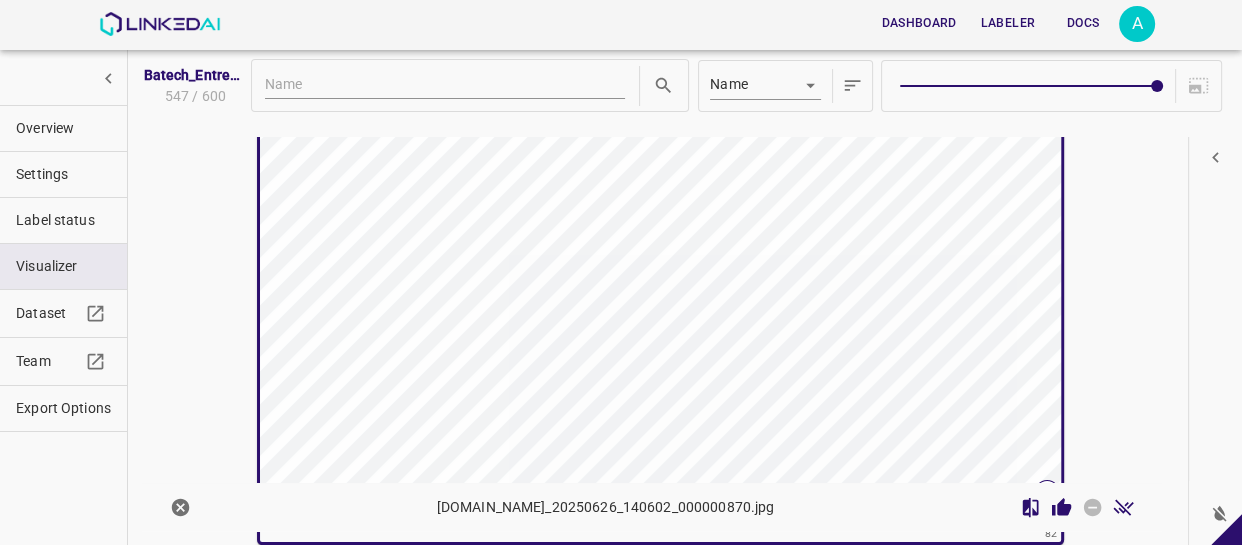 scroll, scrollTop: 41938, scrollLeft: 0, axis: vertical 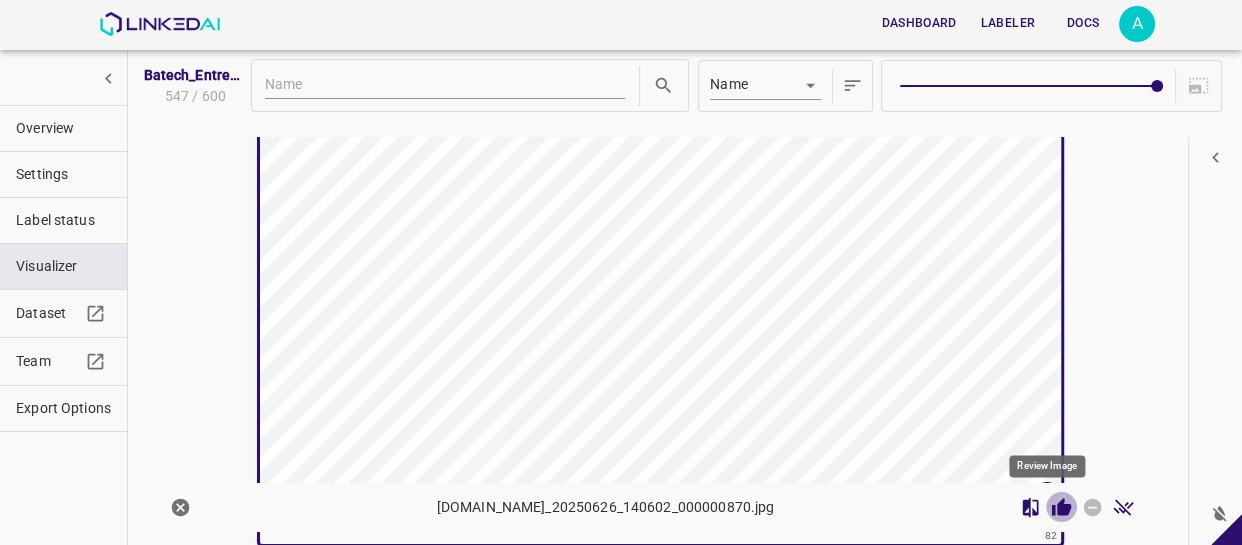 click 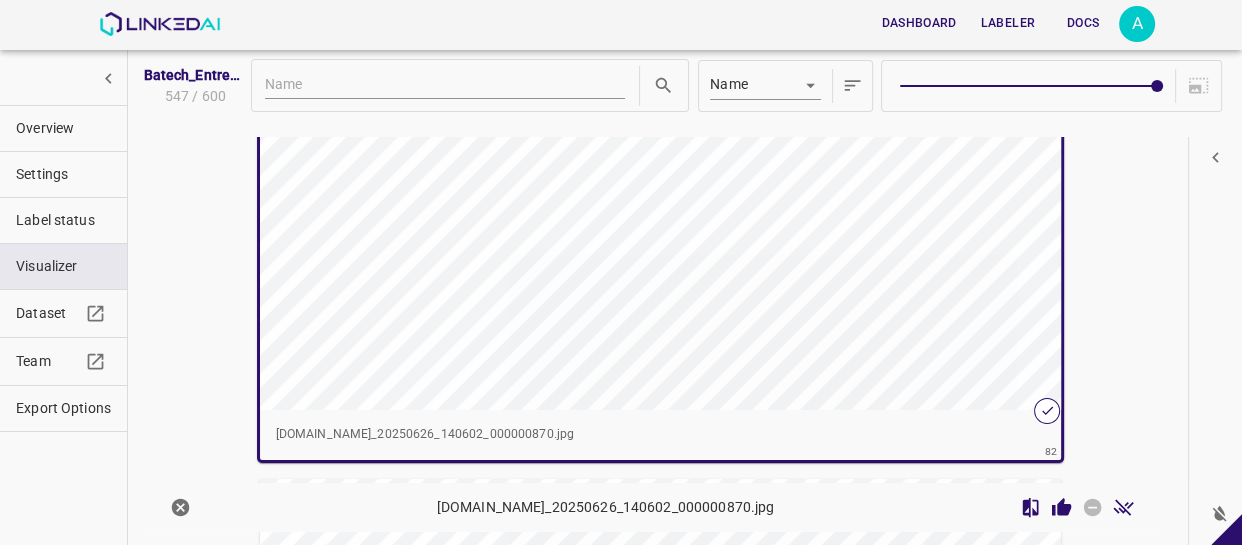 scroll, scrollTop: 42120, scrollLeft: 0, axis: vertical 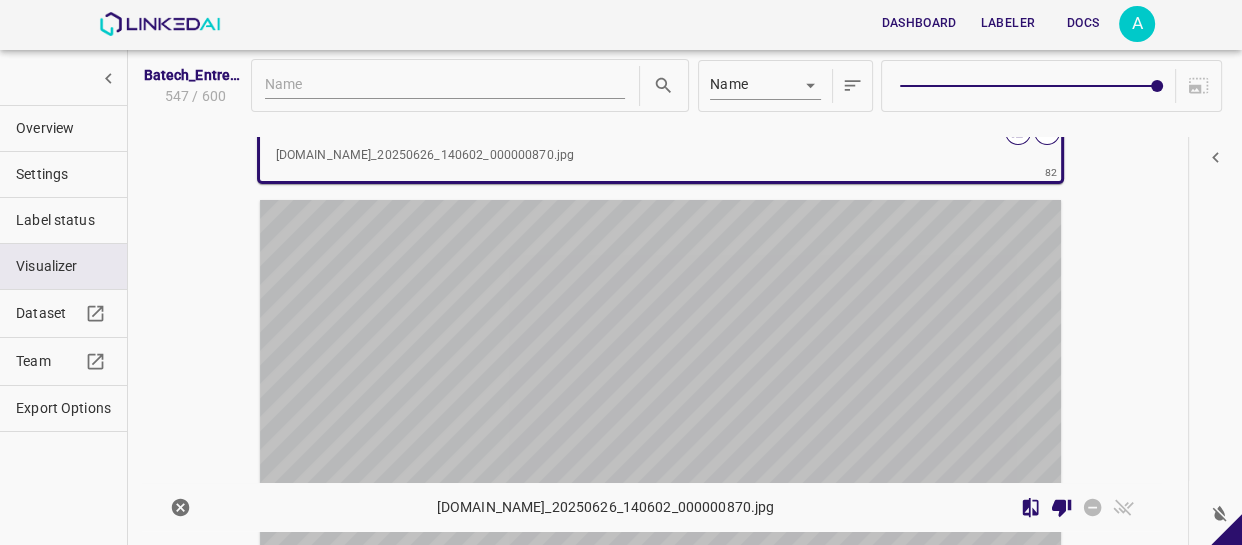 click at bounding box center [560, 425] 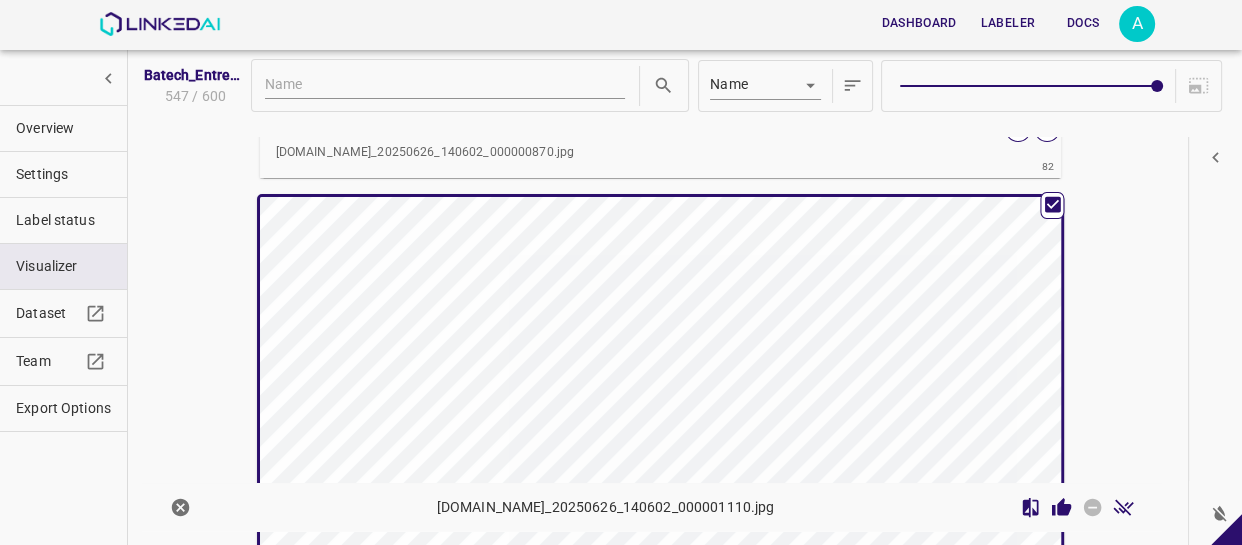 scroll, scrollTop: 42299, scrollLeft: 0, axis: vertical 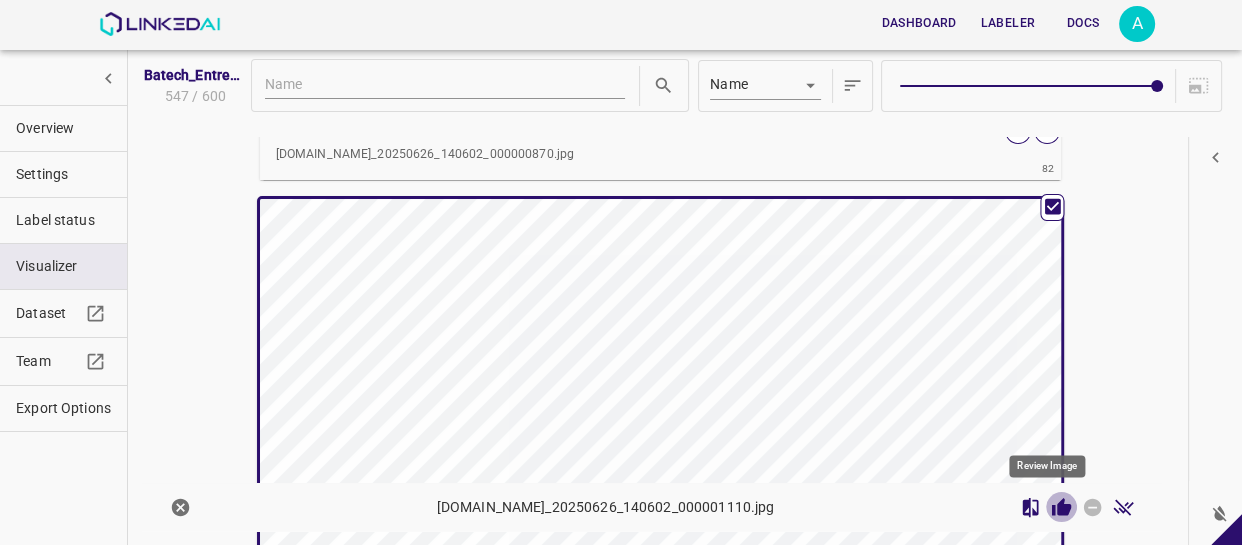 click 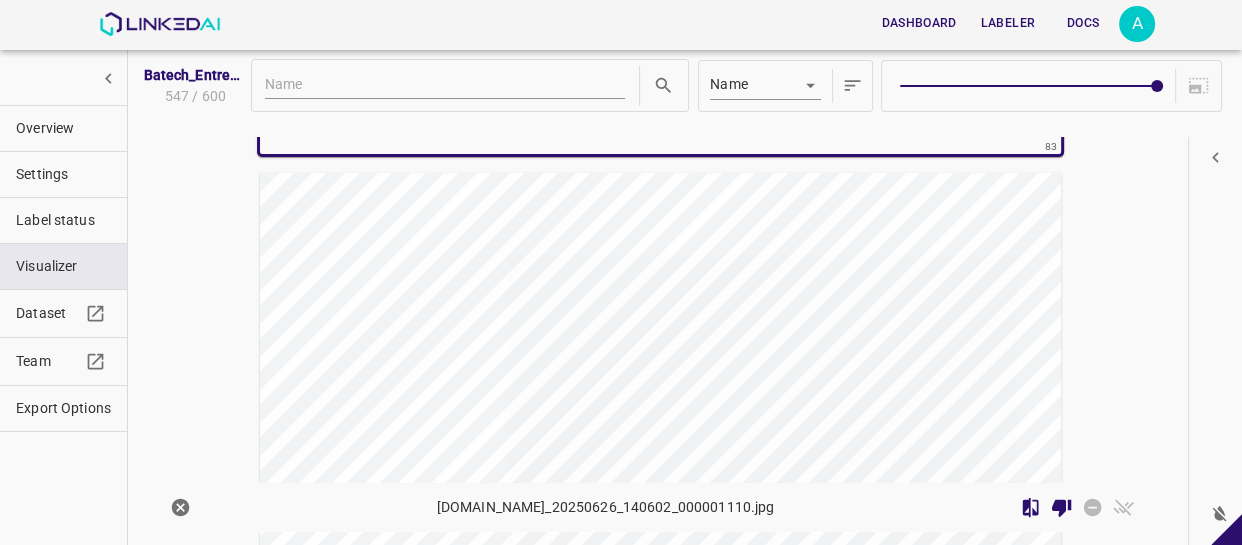 scroll, scrollTop: 42935, scrollLeft: 0, axis: vertical 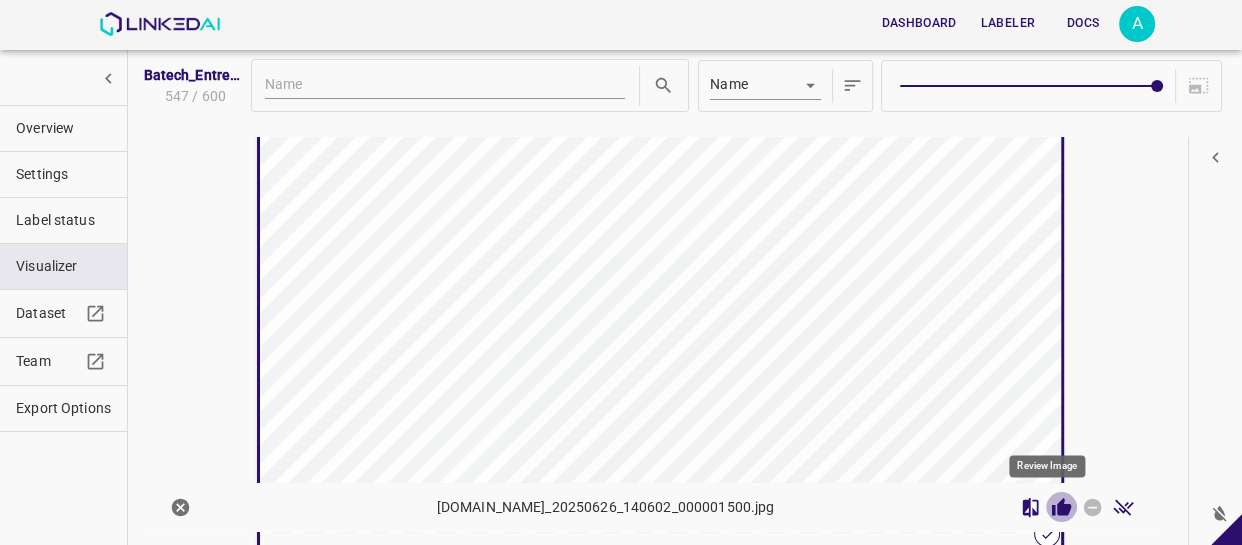 click 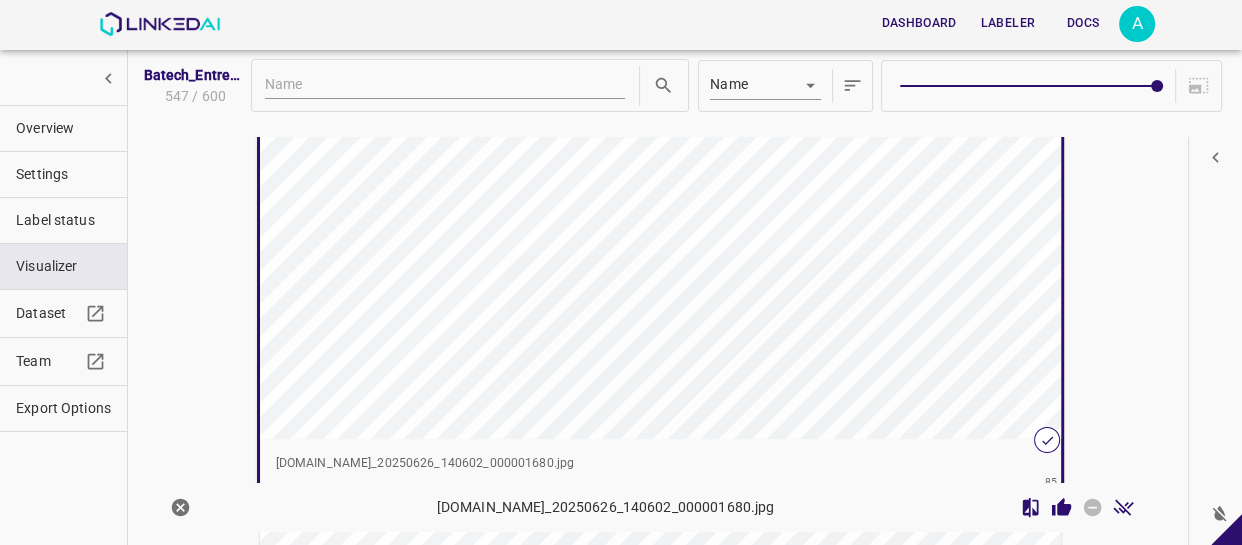 scroll, scrollTop: 43566, scrollLeft: 0, axis: vertical 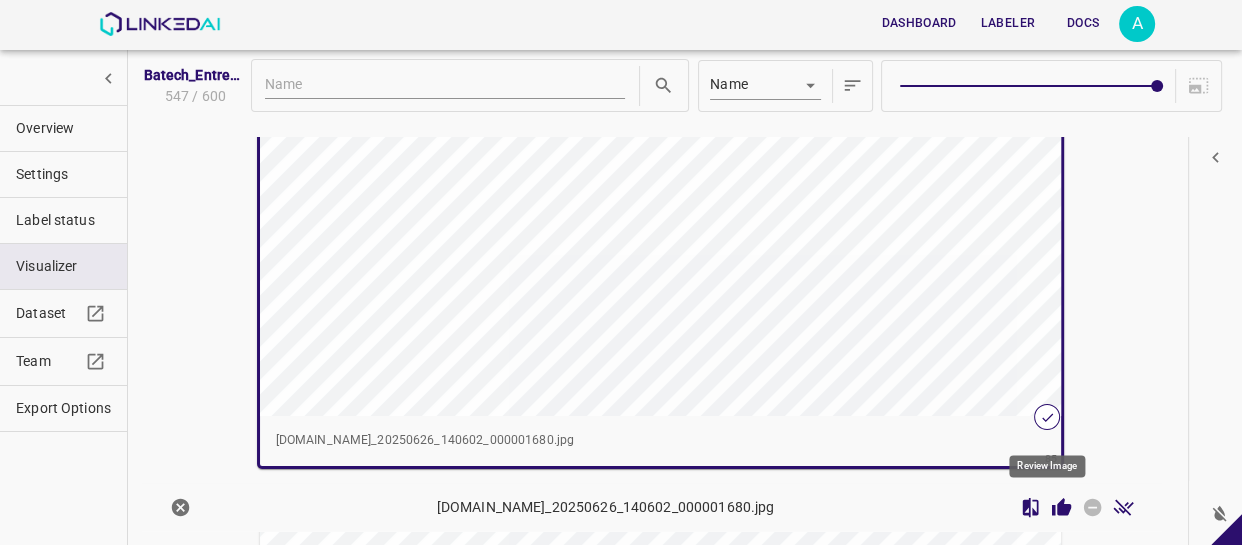 click 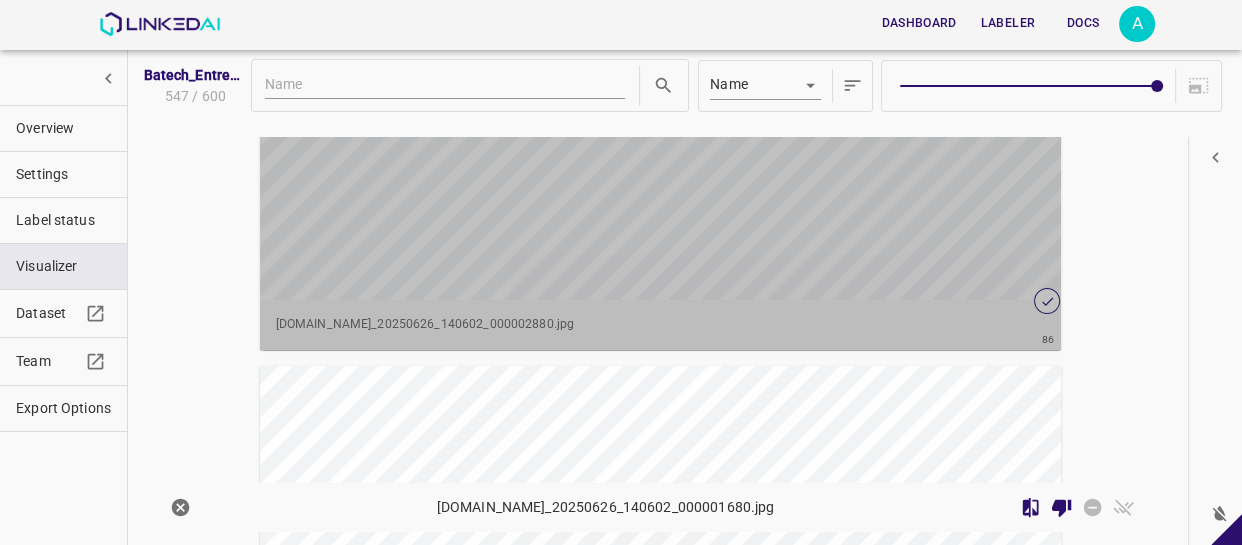 scroll, scrollTop: 44200, scrollLeft: 0, axis: vertical 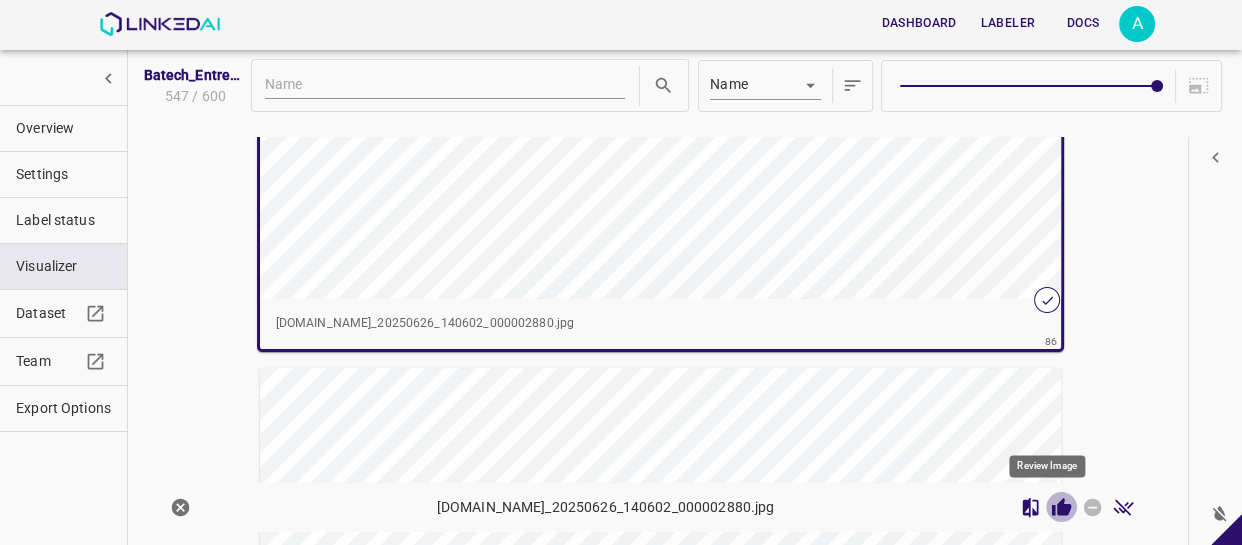 click 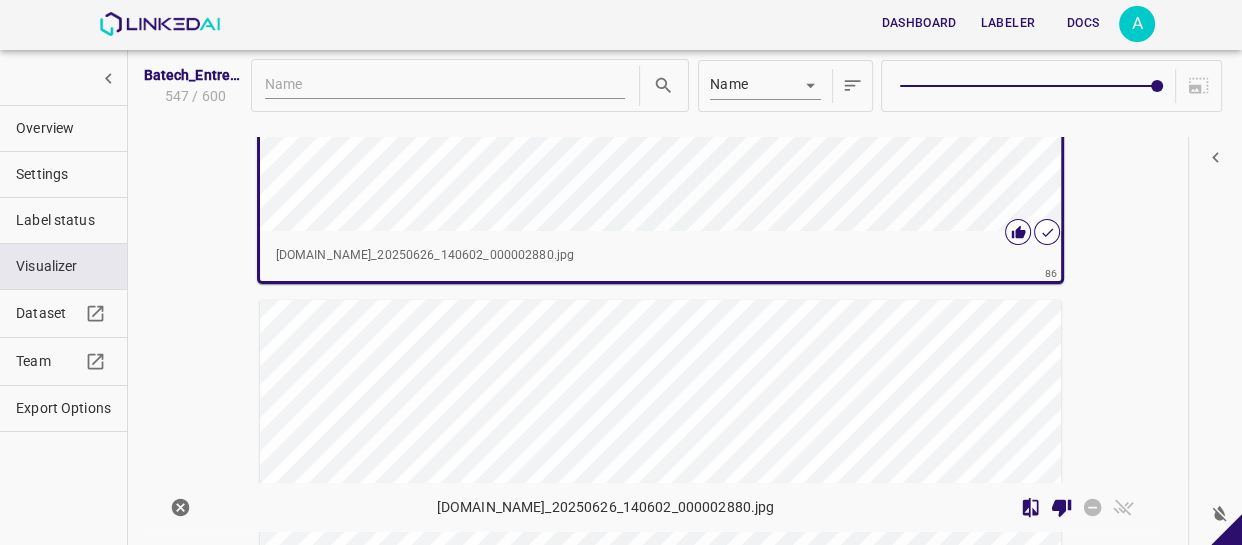 scroll, scrollTop: 44381, scrollLeft: 0, axis: vertical 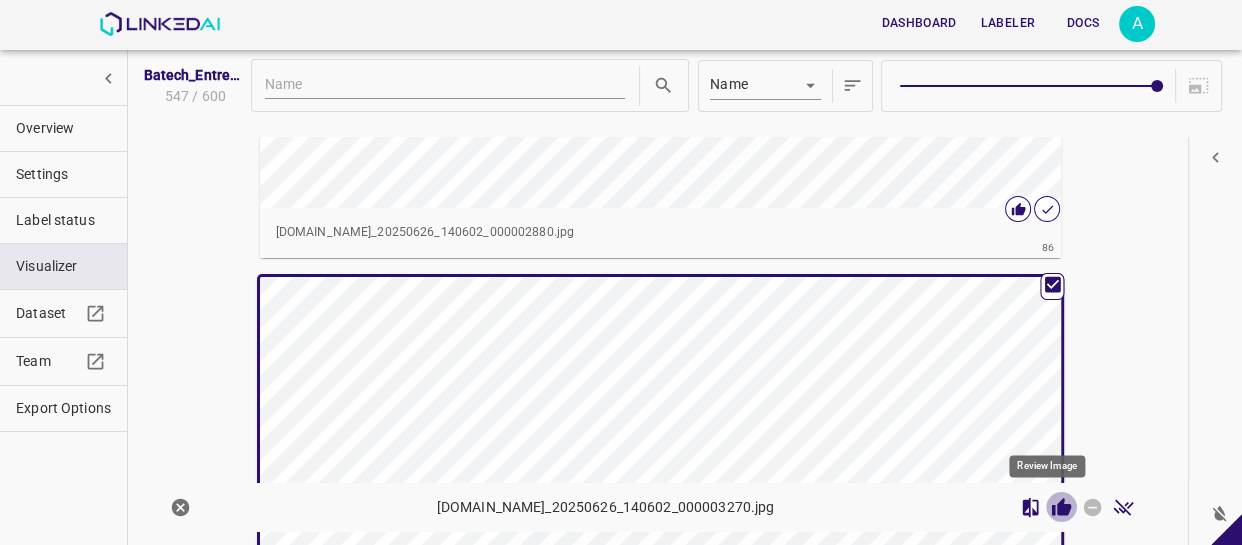 click 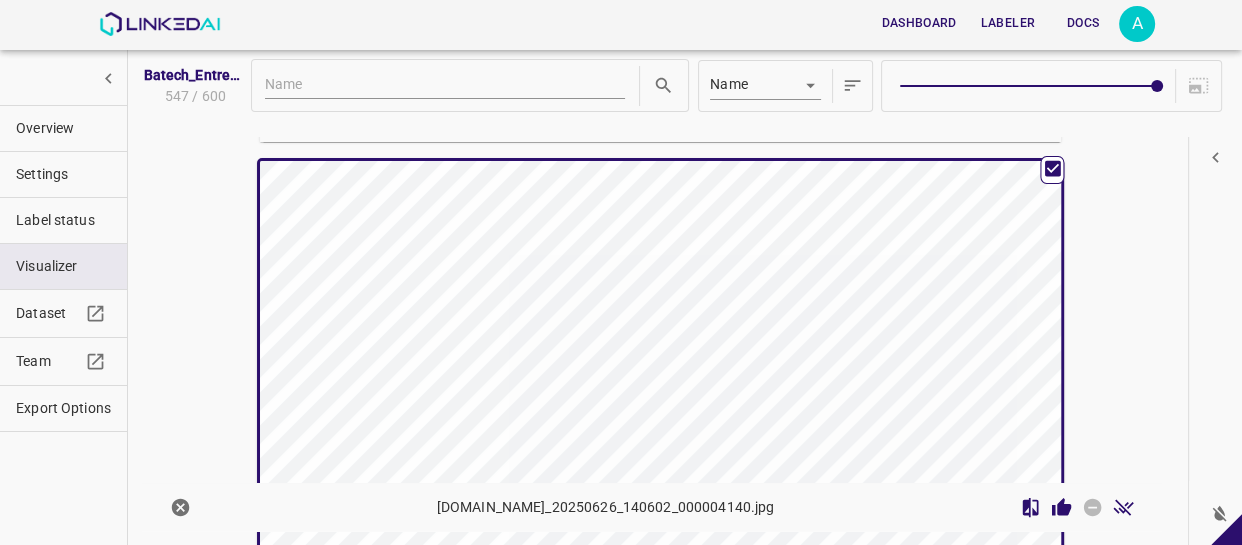 scroll, scrollTop: 45012, scrollLeft: 0, axis: vertical 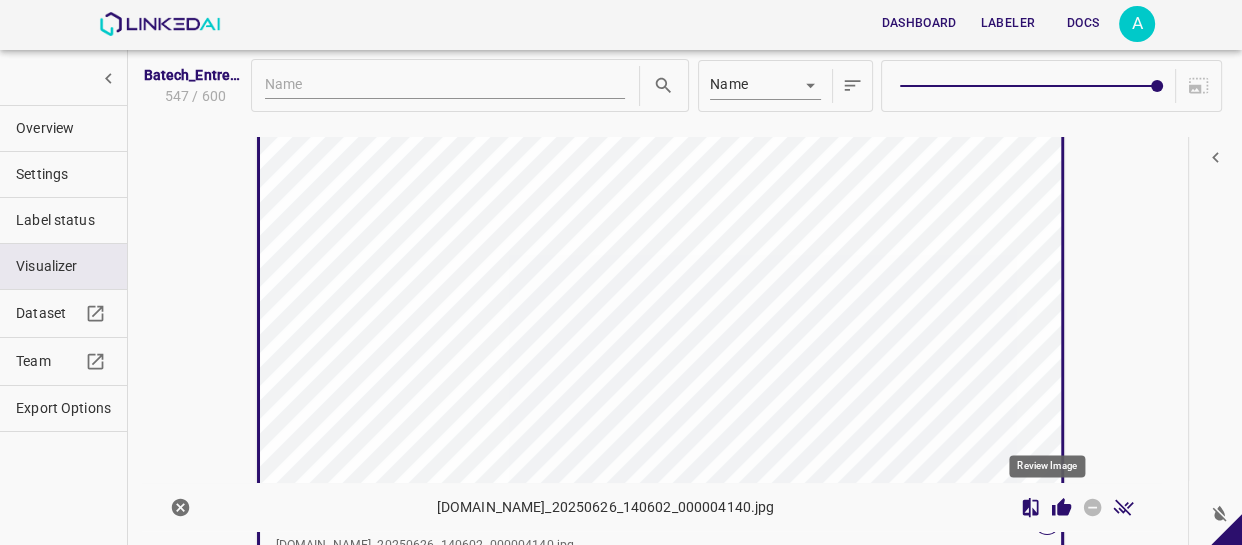 click 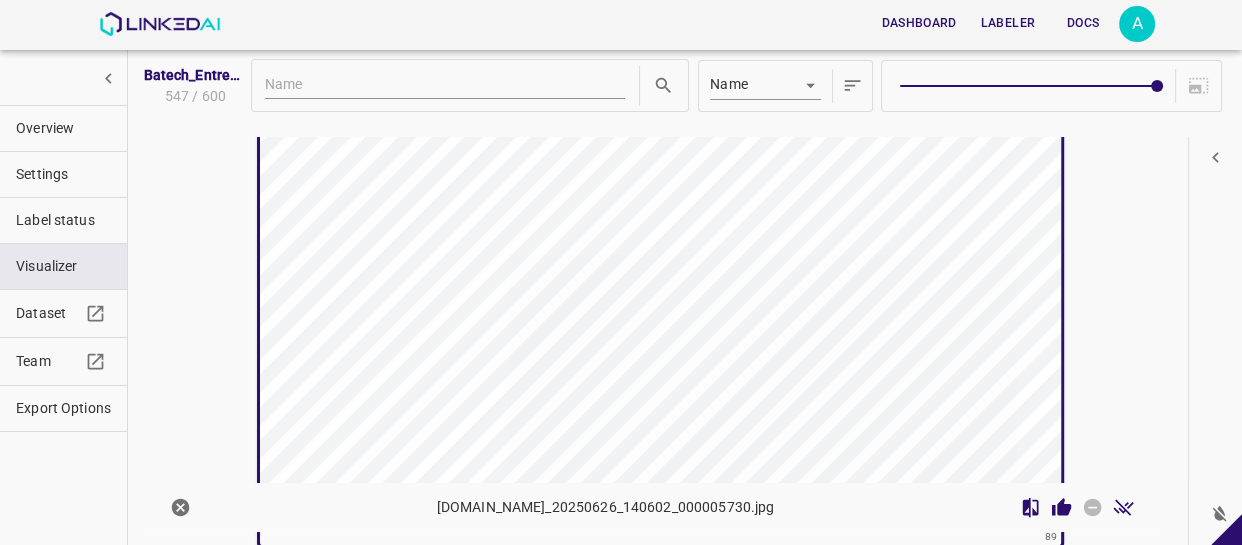 scroll, scrollTop: 45646, scrollLeft: 0, axis: vertical 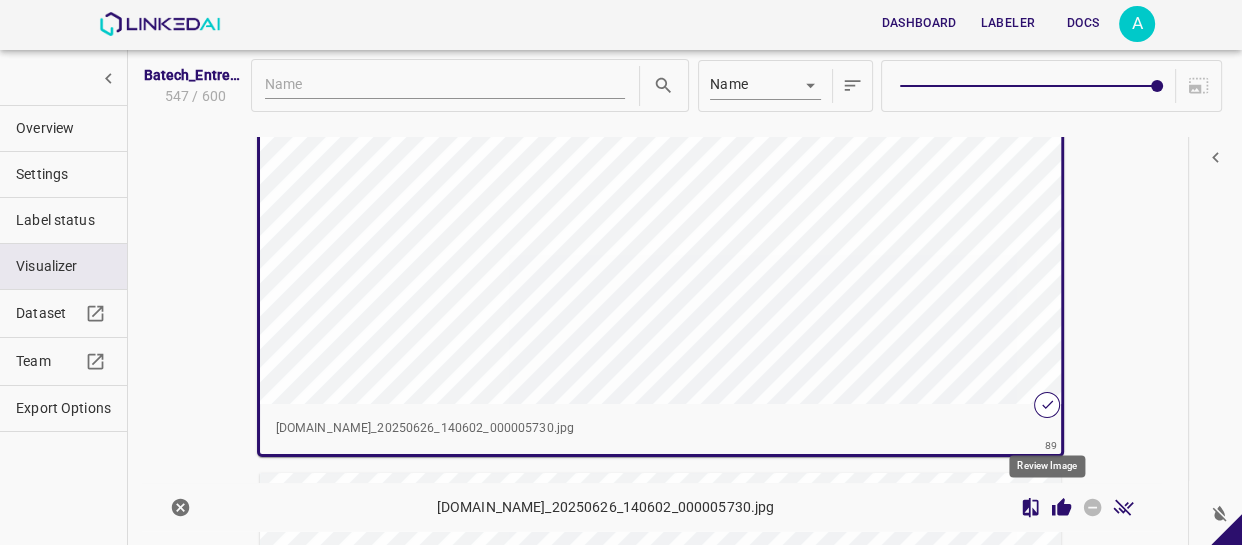 click 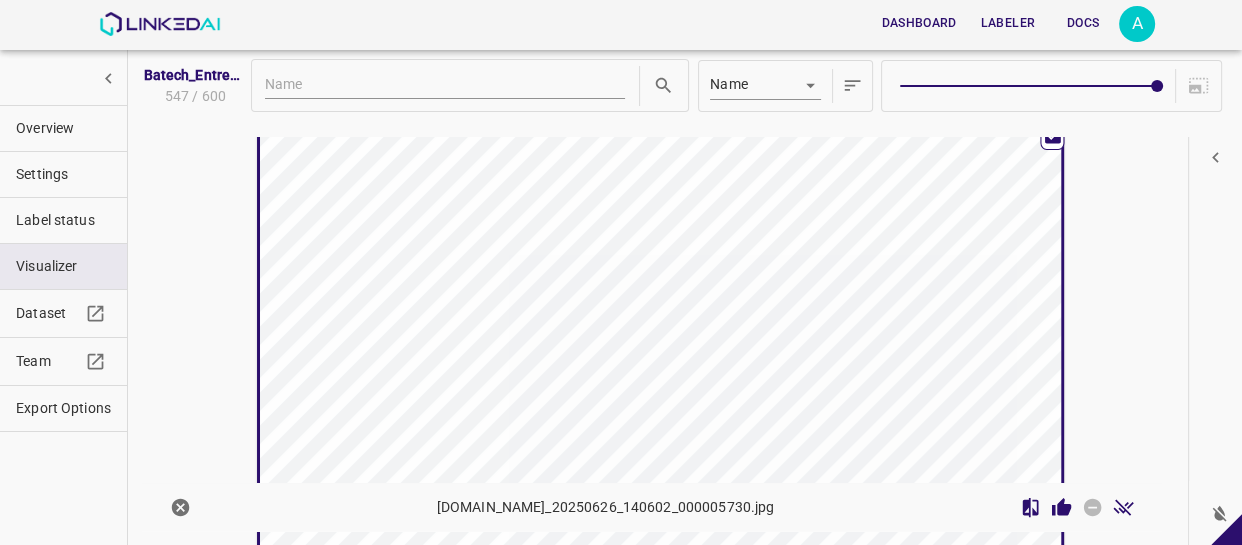 scroll, scrollTop: 45464, scrollLeft: 0, axis: vertical 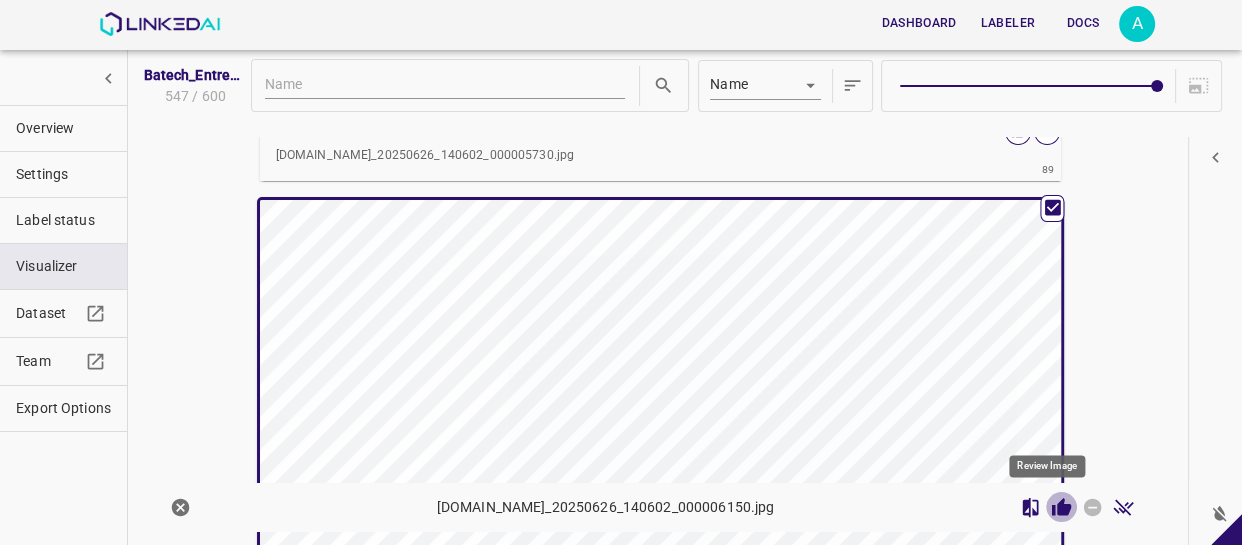 click 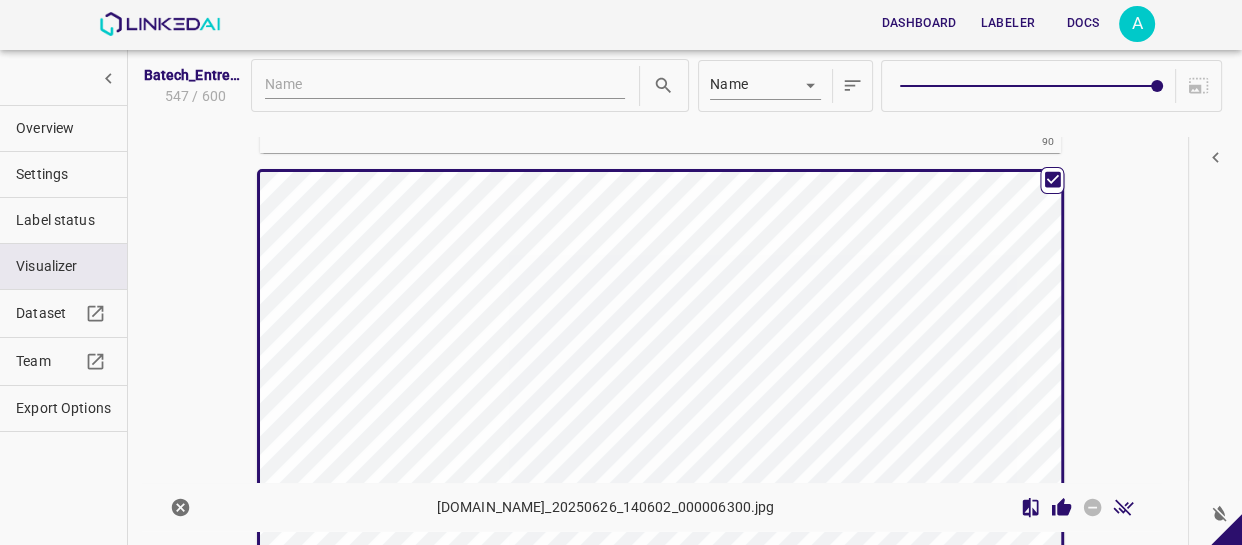 scroll, scrollTop: 46459, scrollLeft: 0, axis: vertical 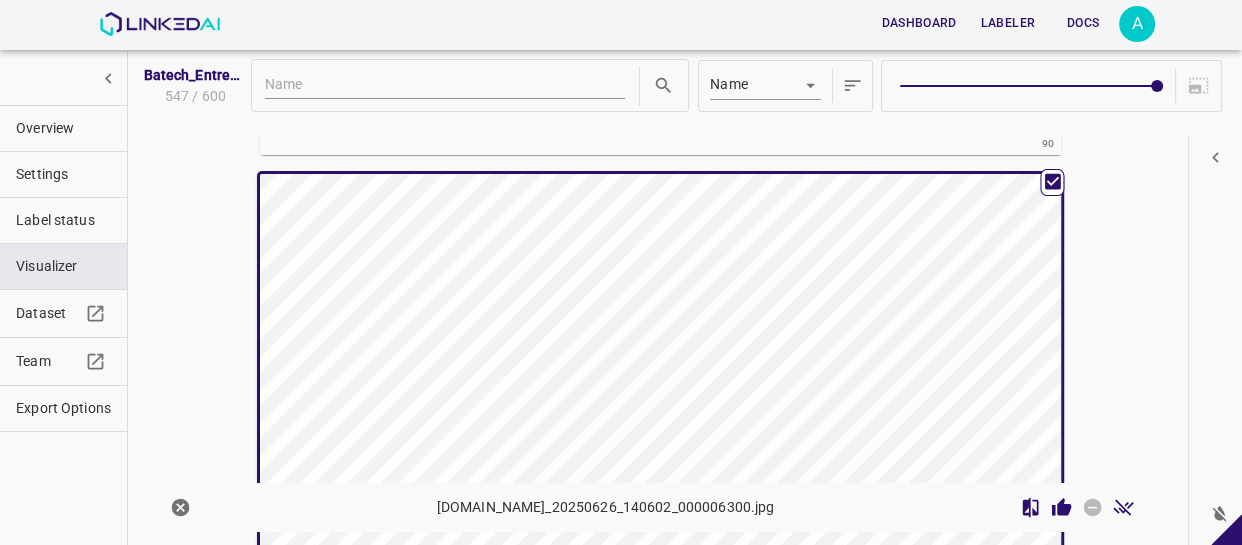 click at bounding box center (560, 399) 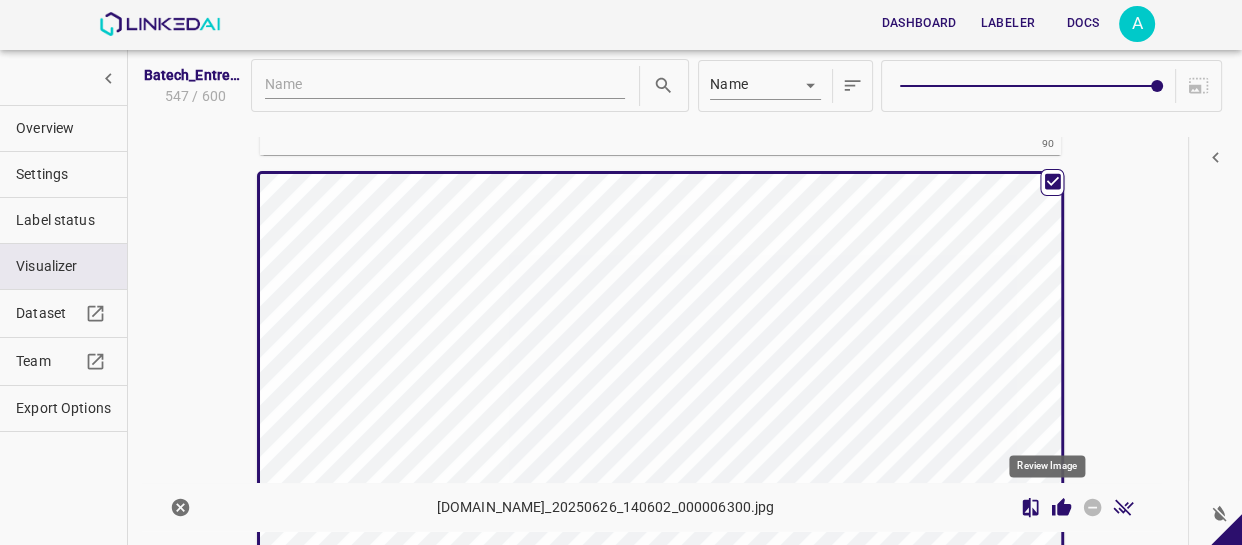 click 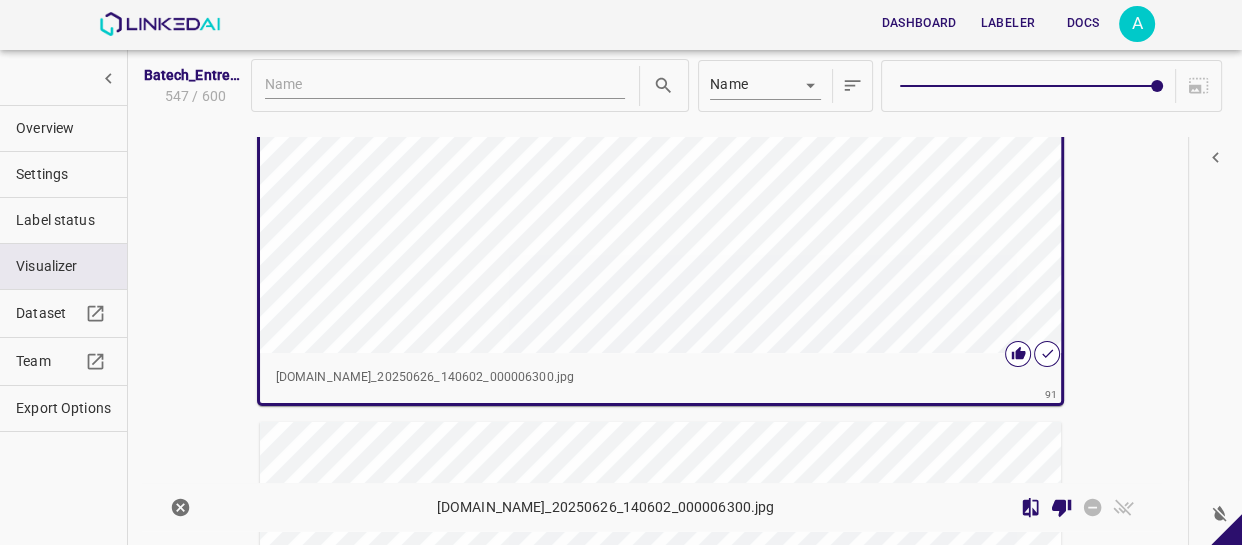 scroll, scrollTop: 46913, scrollLeft: 0, axis: vertical 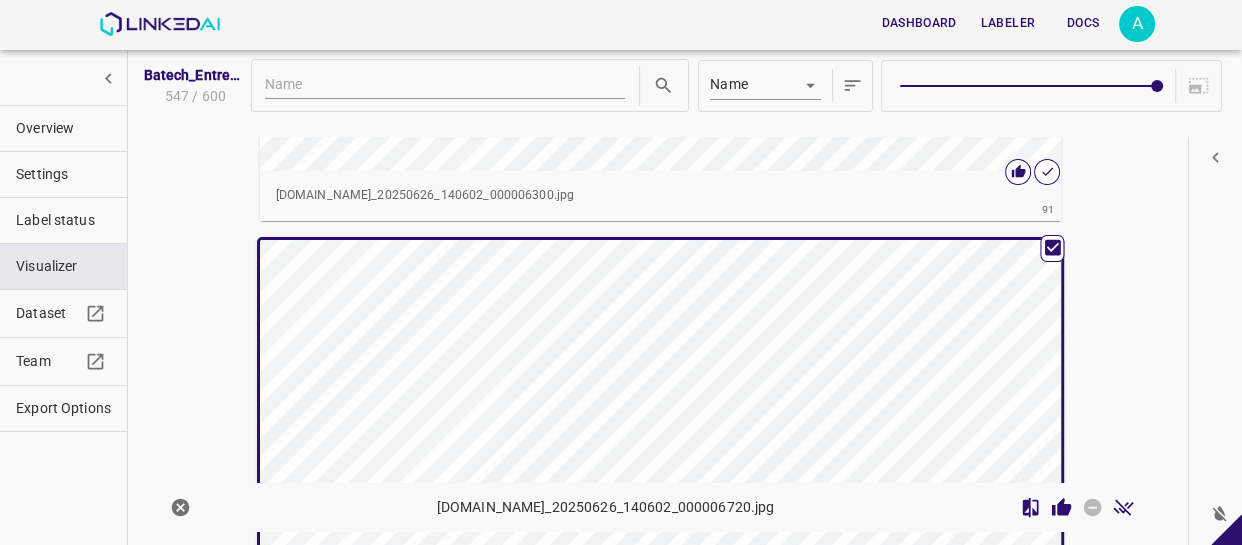 click at bounding box center (560, 465) 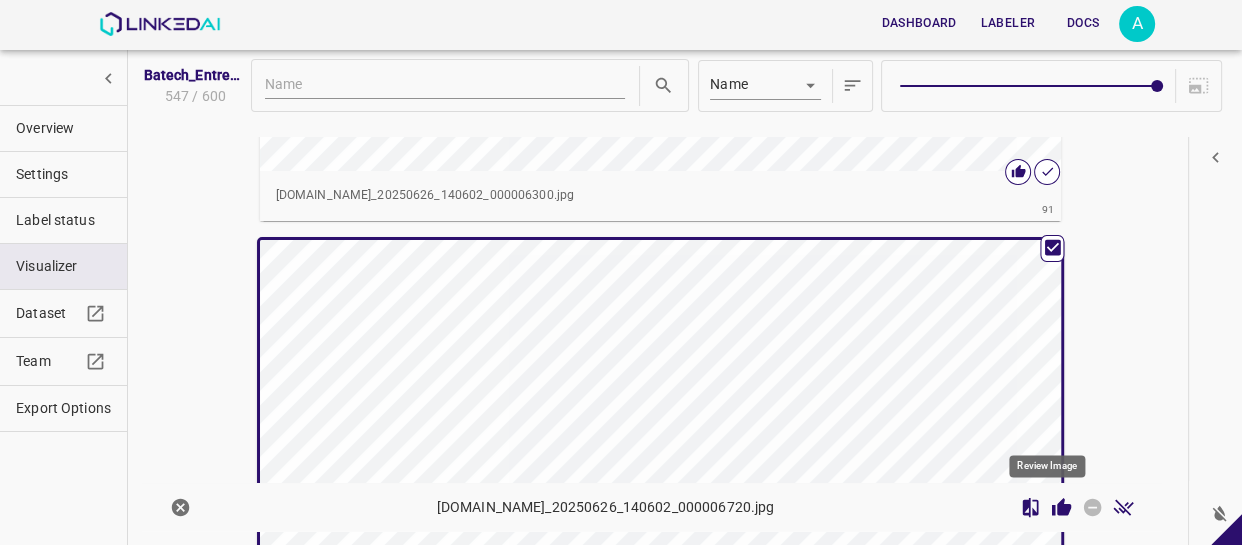 click 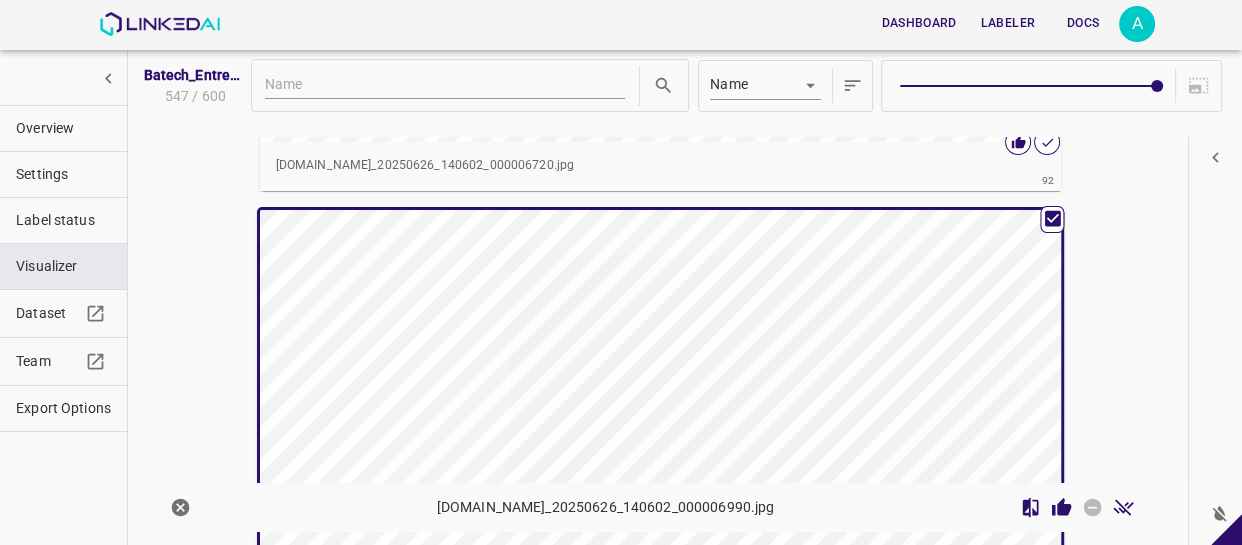 scroll, scrollTop: 47453, scrollLeft: 0, axis: vertical 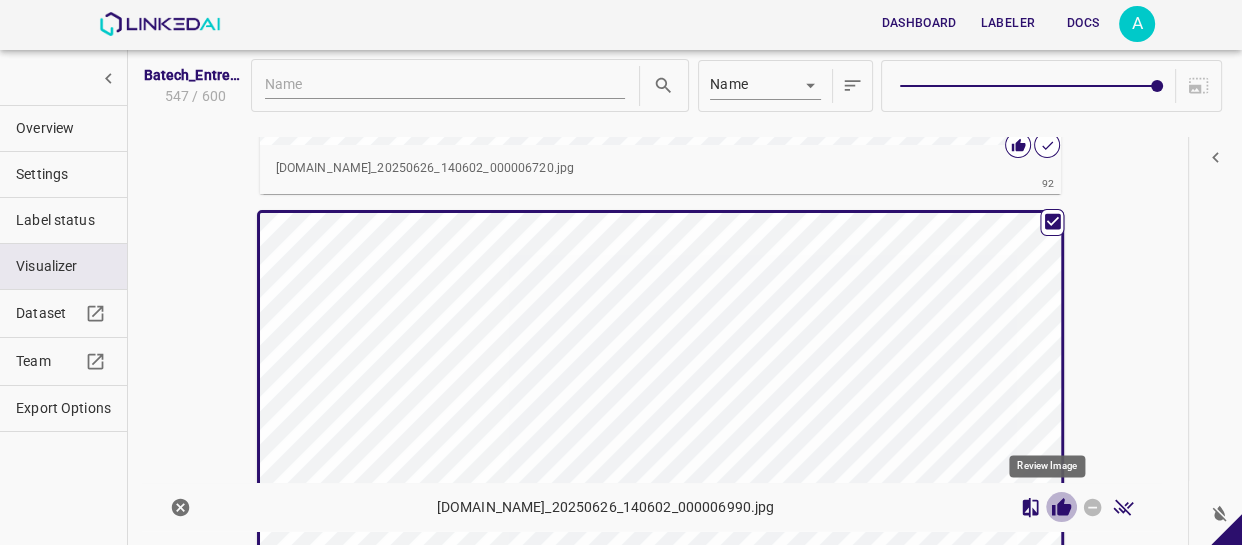 click 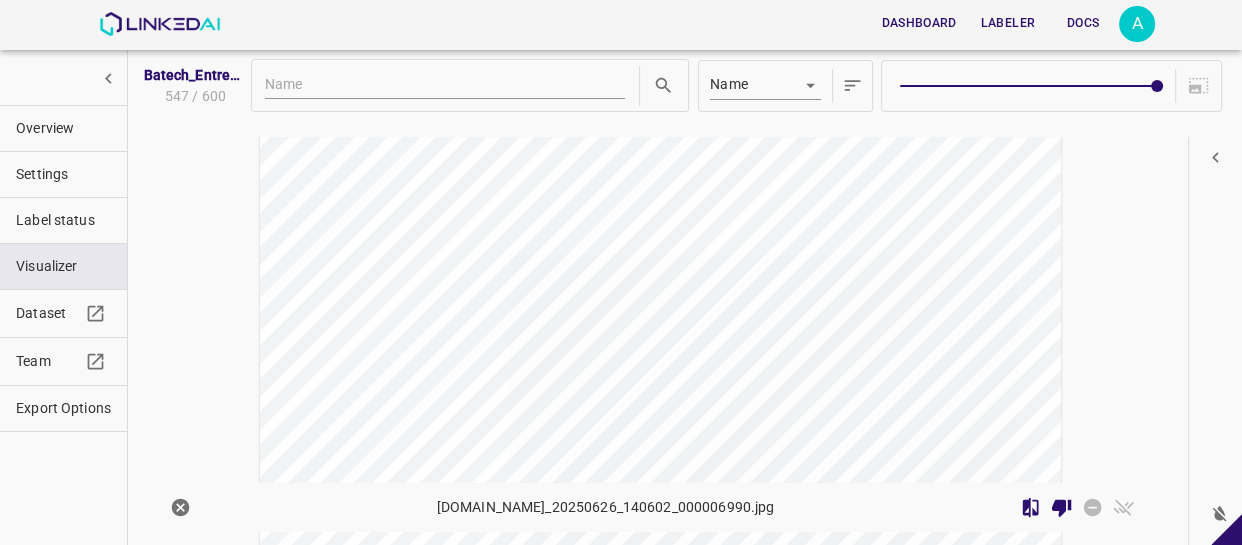 scroll, scrollTop: 48090, scrollLeft: 0, axis: vertical 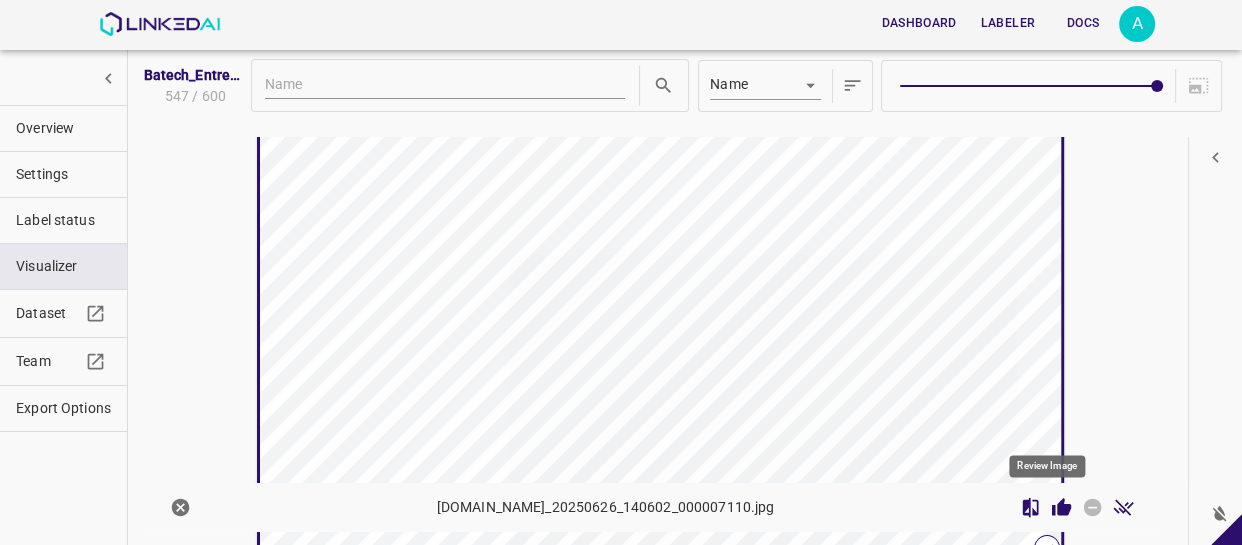 click 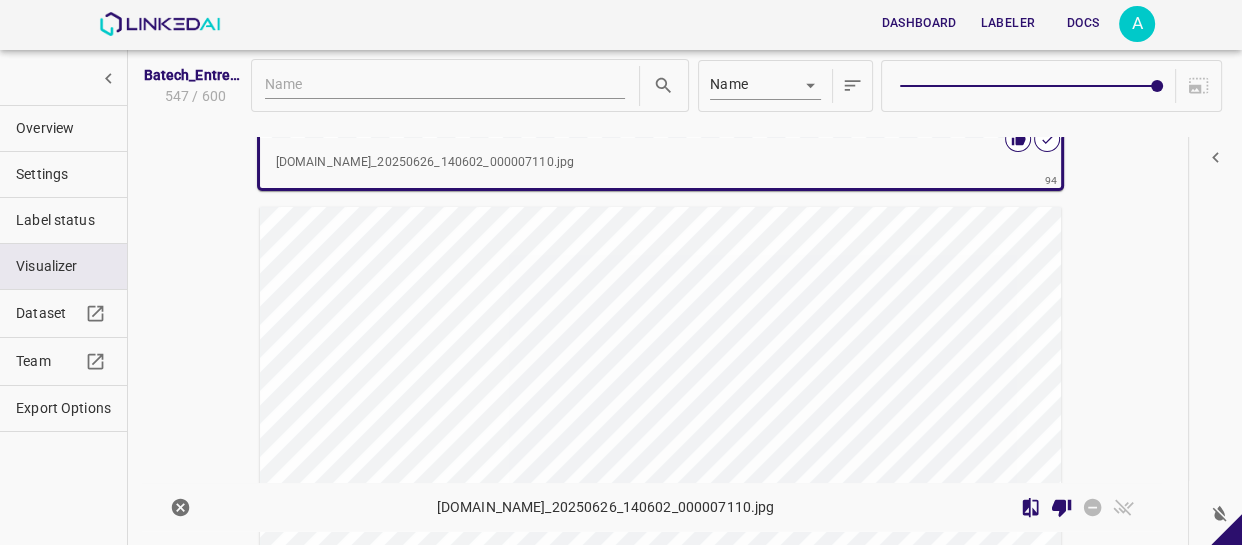 scroll, scrollTop: 48541, scrollLeft: 0, axis: vertical 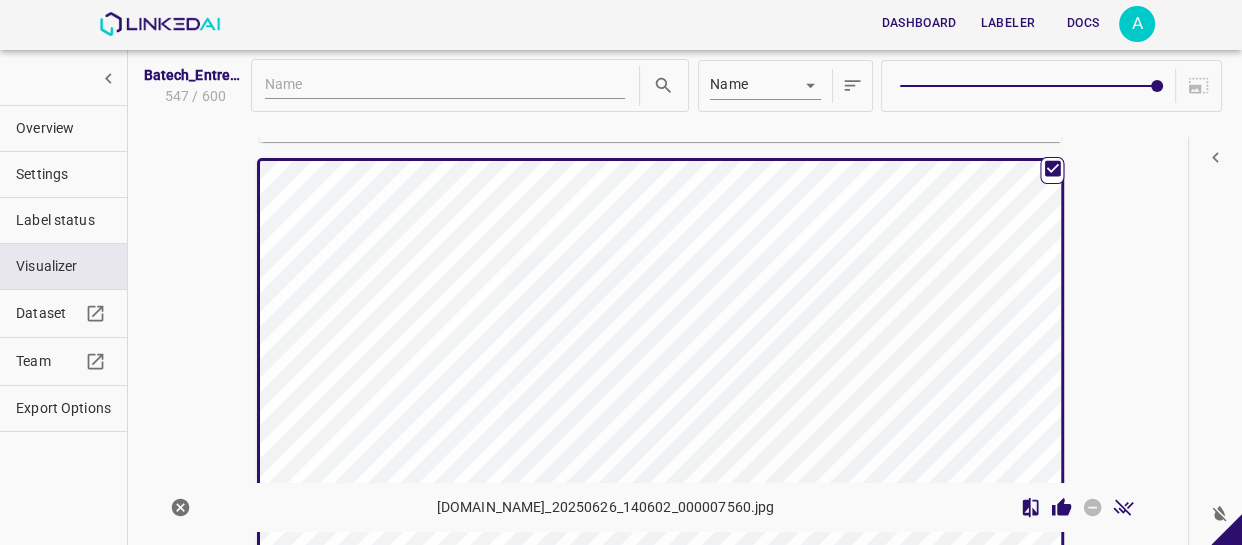 click 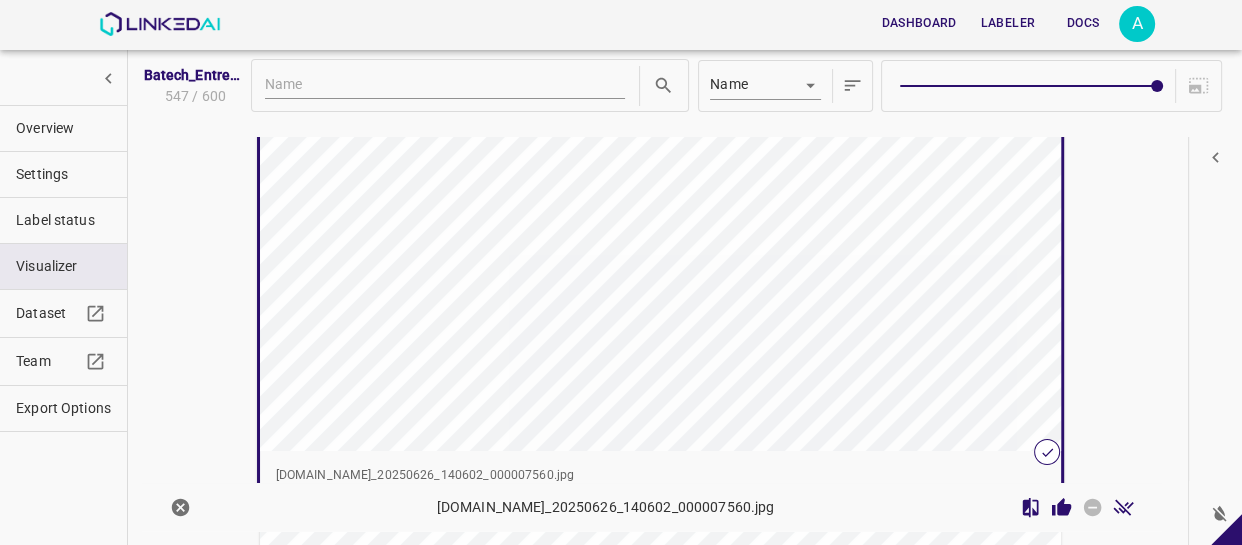 scroll, scrollTop: 48811, scrollLeft: 0, axis: vertical 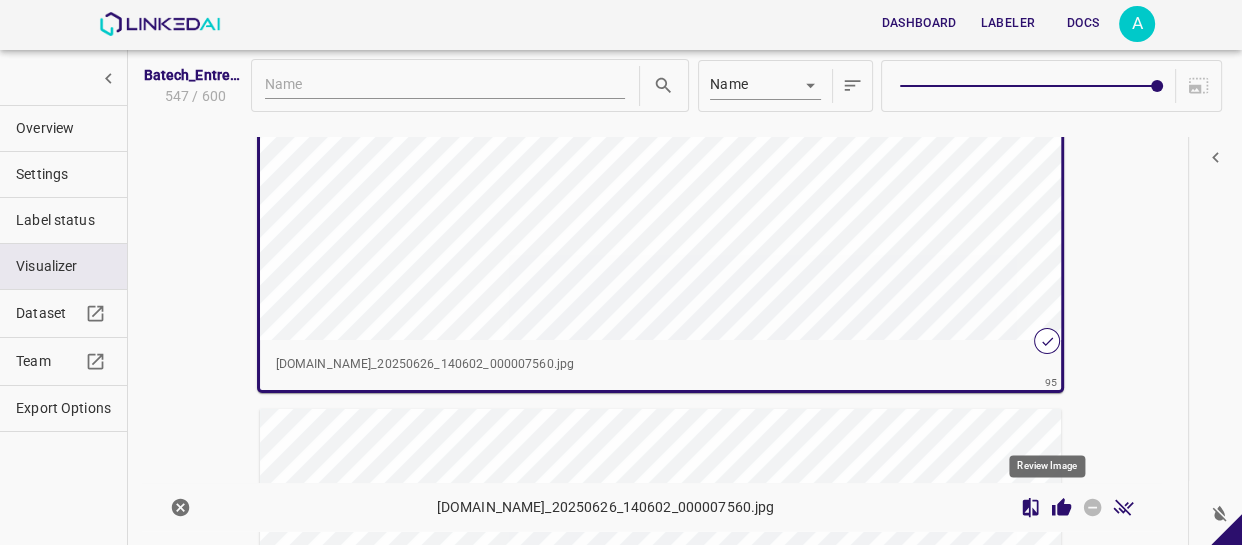 click 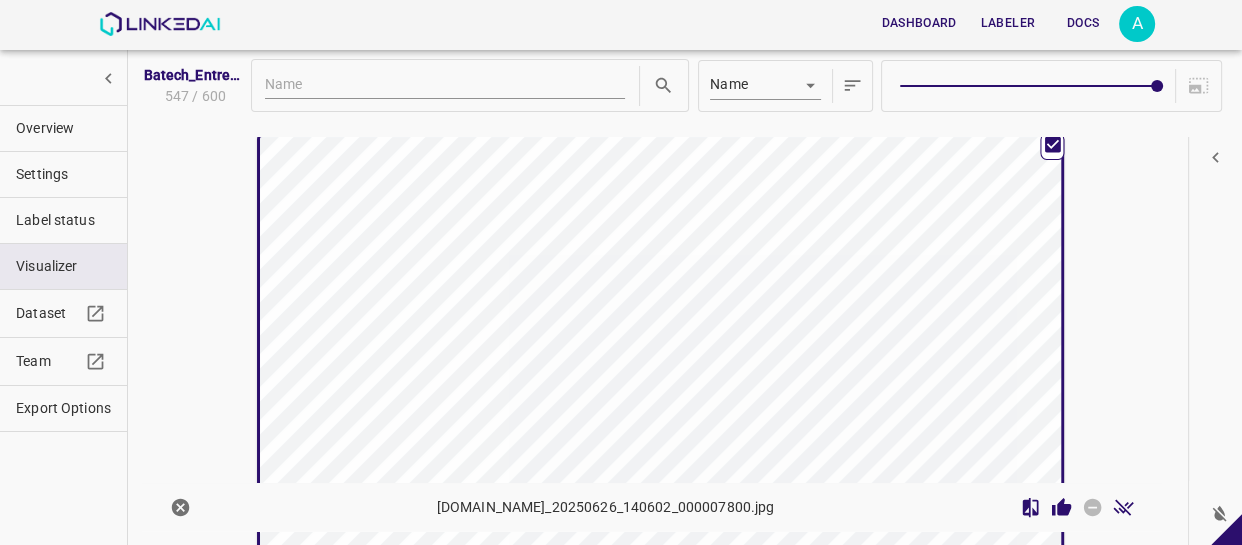 scroll, scrollTop: 49081, scrollLeft: 0, axis: vertical 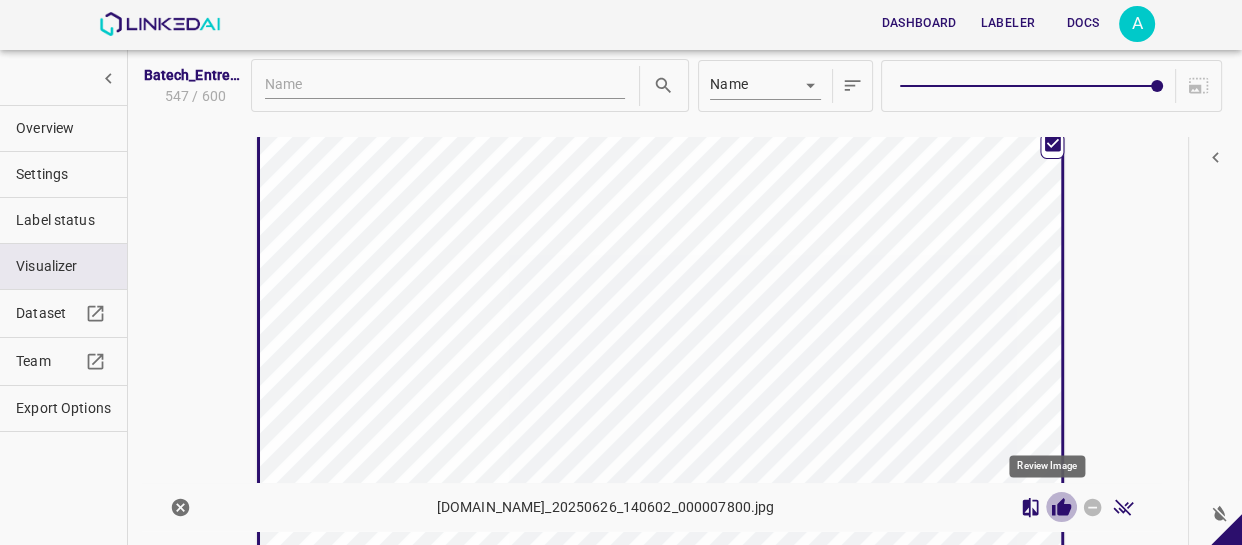 click 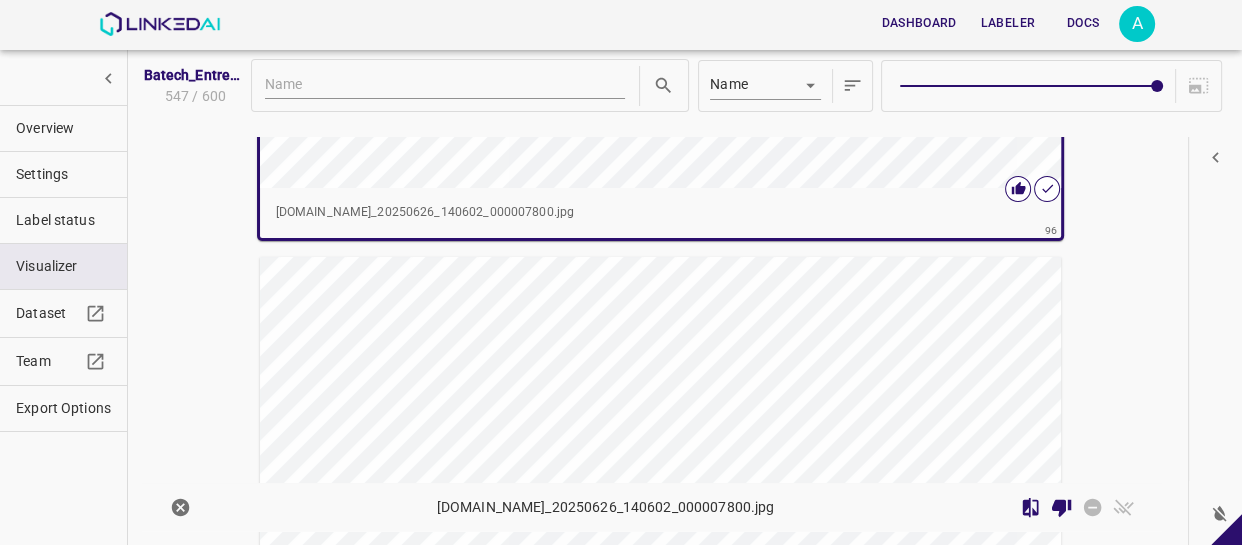 scroll, scrollTop: 49536, scrollLeft: 0, axis: vertical 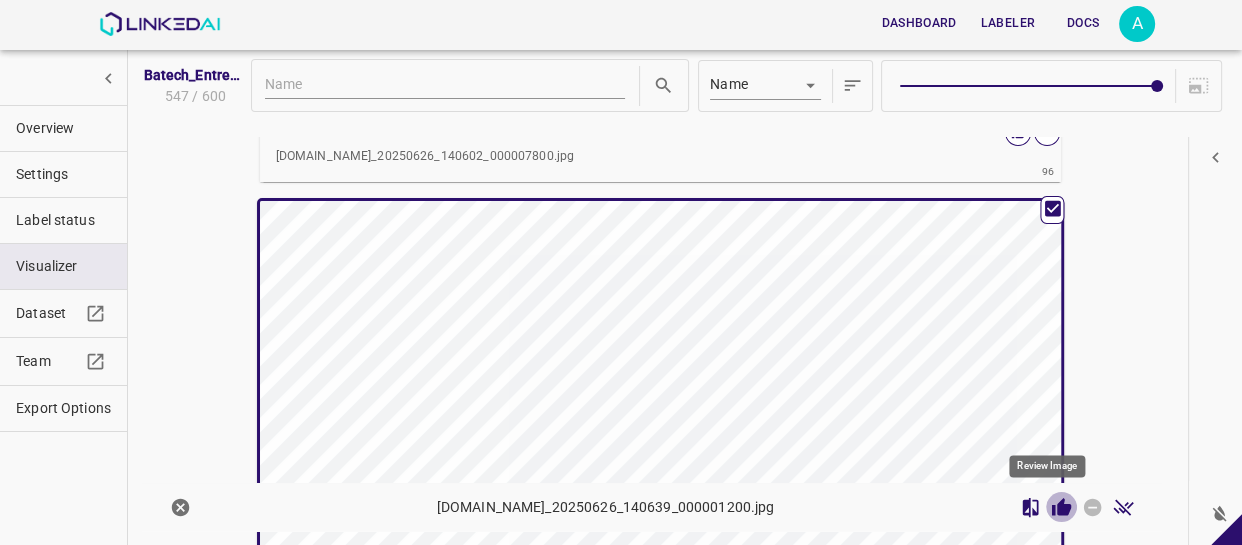 click 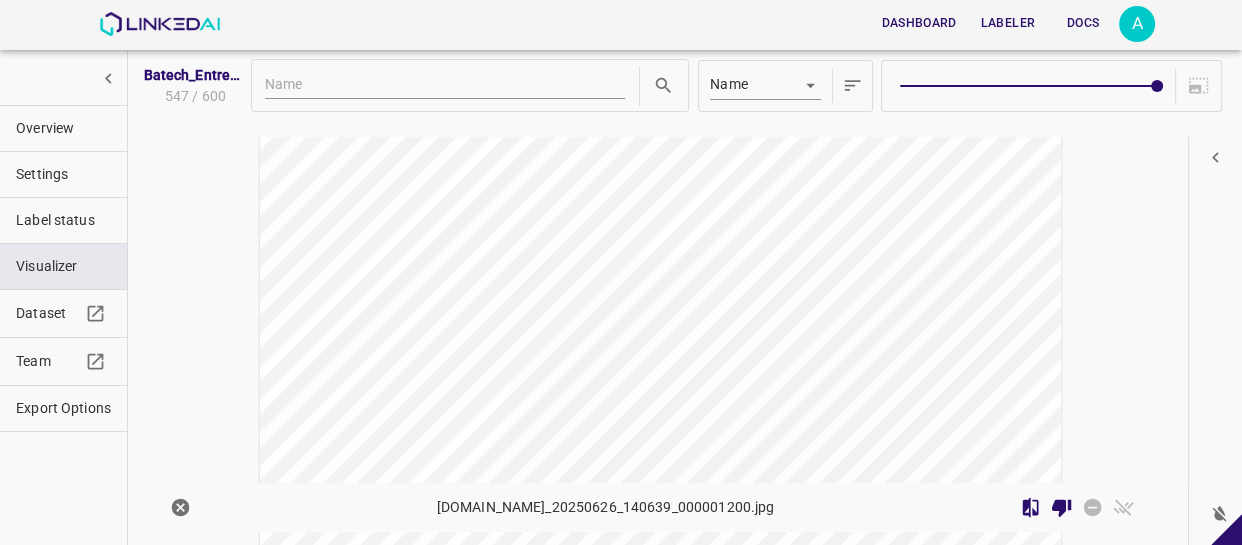 scroll, scrollTop: 50170, scrollLeft: 0, axis: vertical 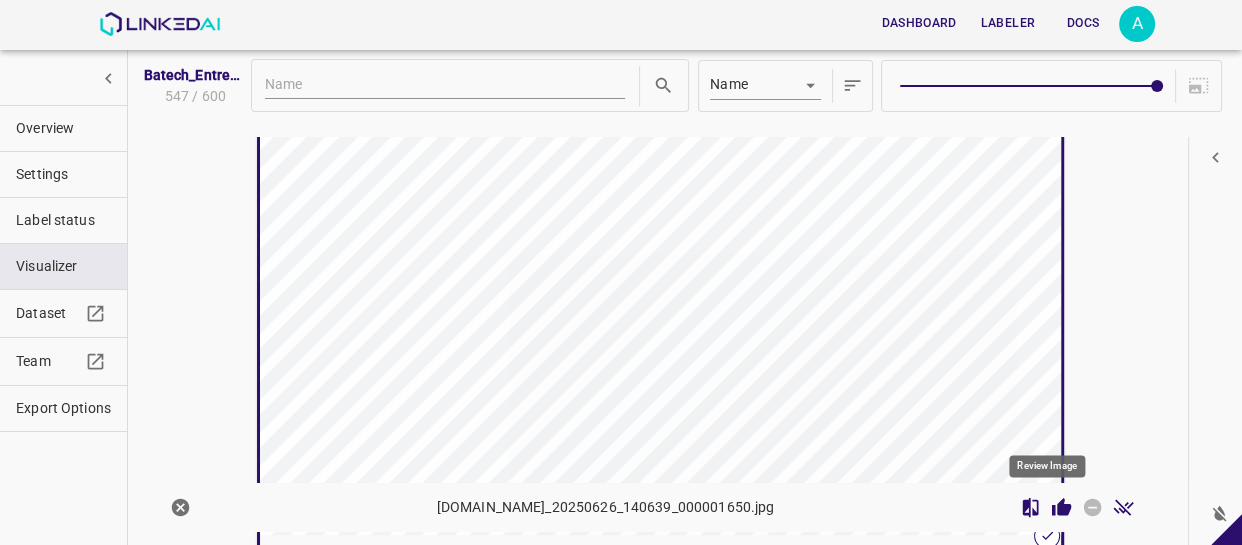 click 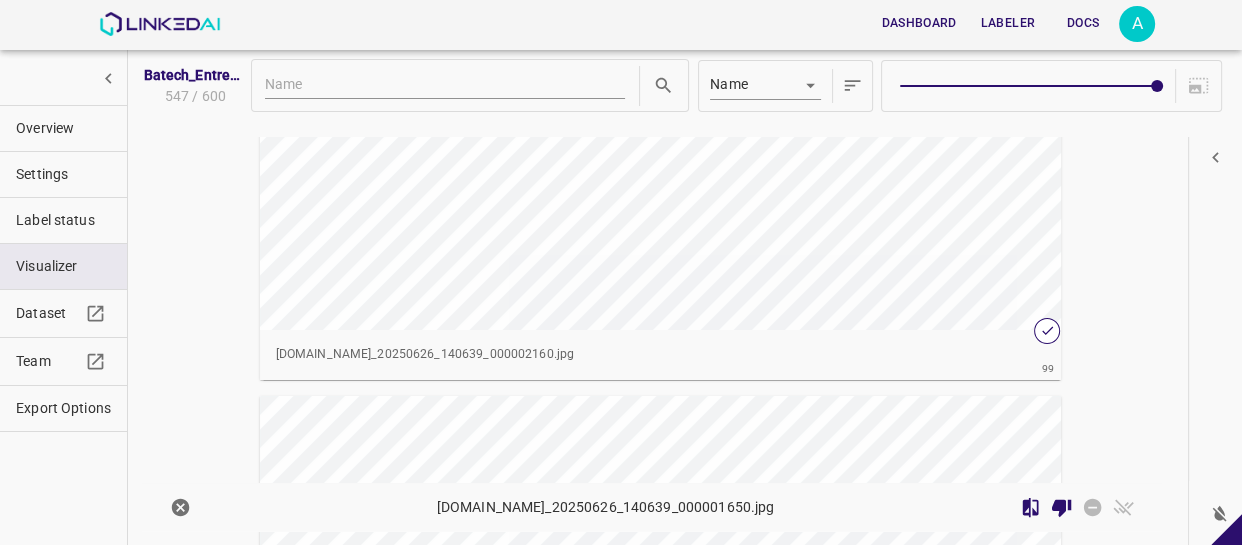 scroll, scrollTop: 50894, scrollLeft: 0, axis: vertical 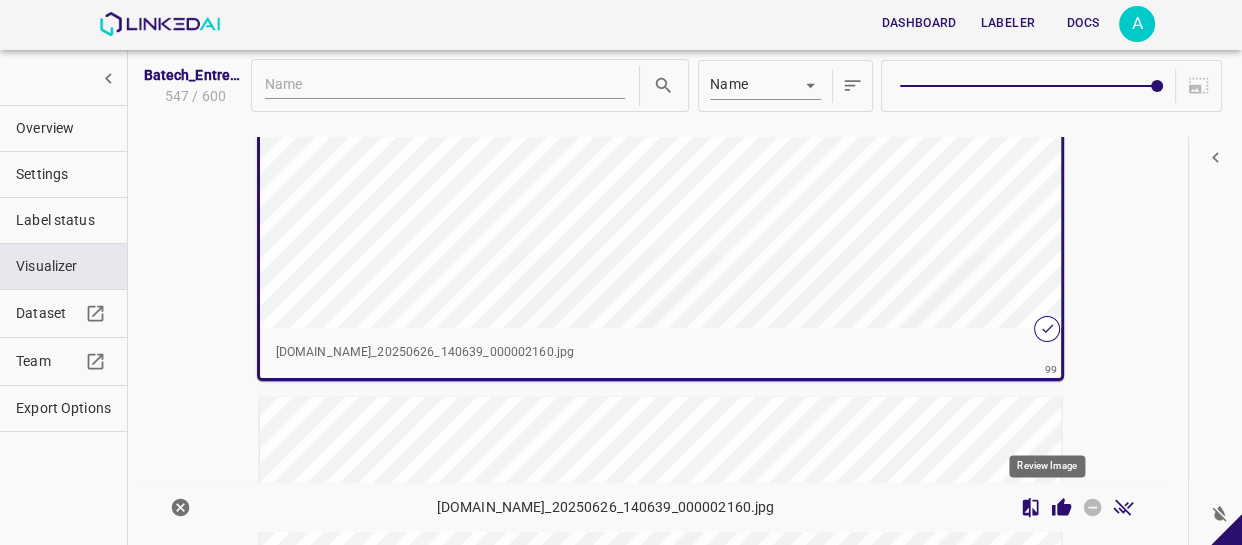 click 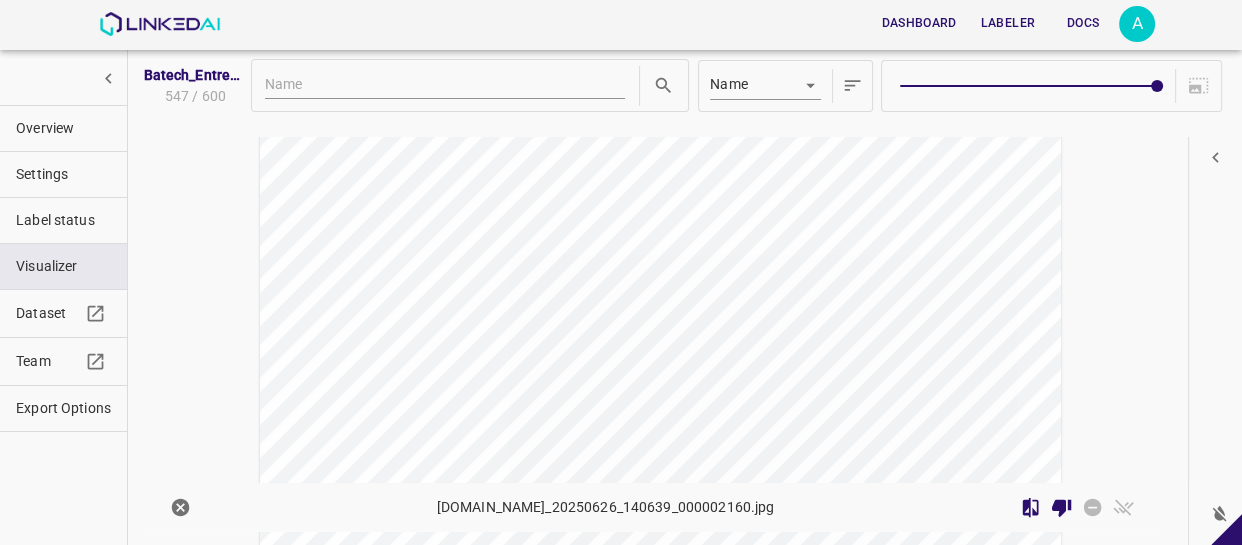 scroll, scrollTop: 51164, scrollLeft: 0, axis: vertical 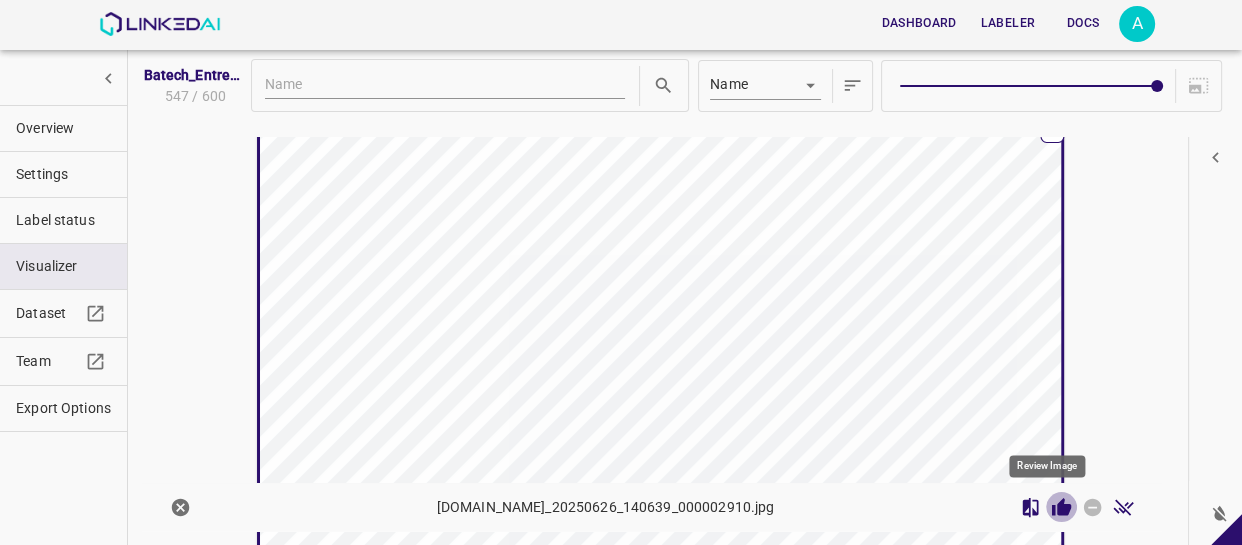 drag, startPoint x: 1053, startPoint y: 506, endPoint x: 1021, endPoint y: 489, distance: 36.23534 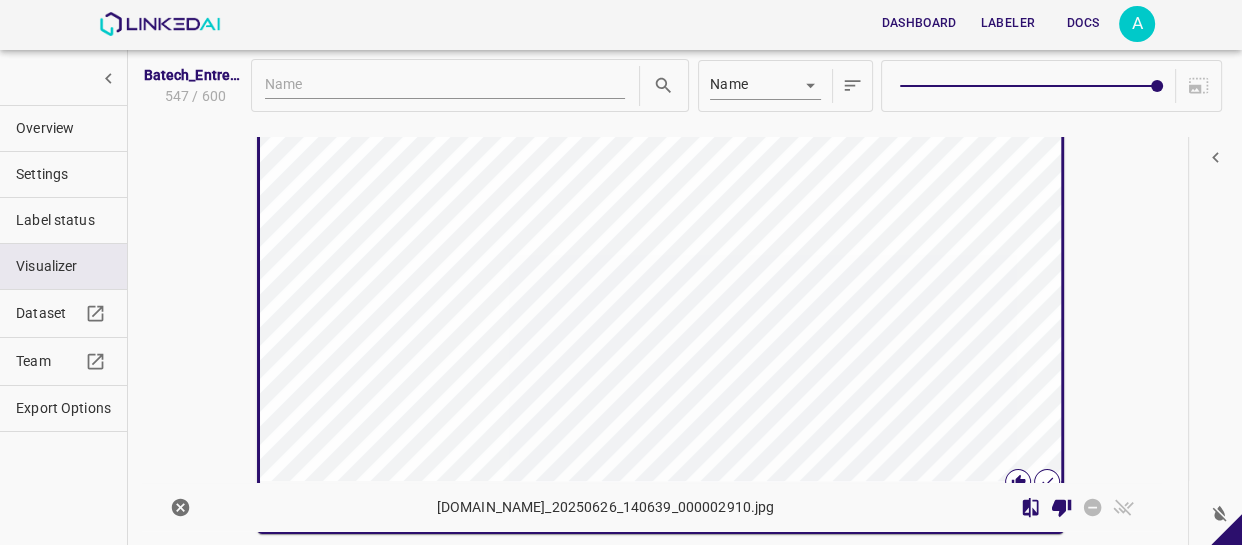 scroll, scrollTop: 51324, scrollLeft: 0, axis: vertical 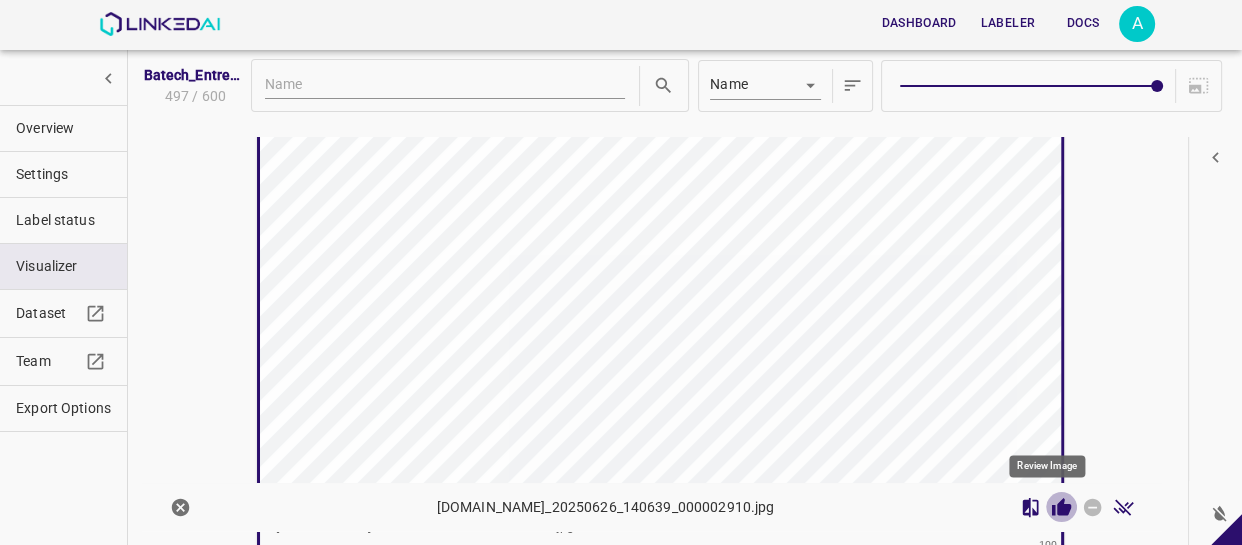 click 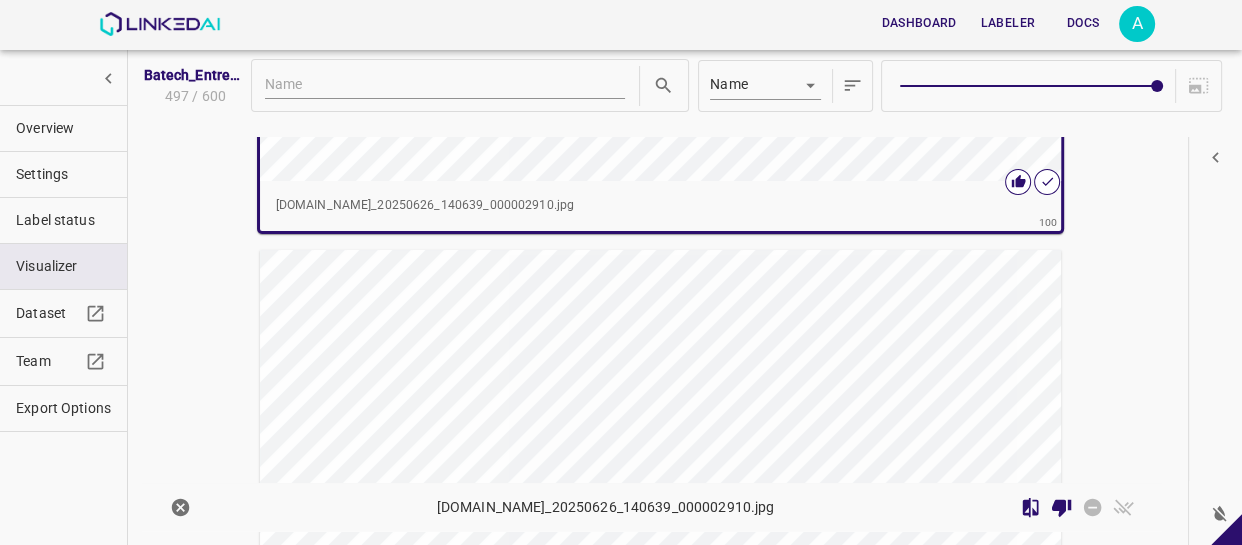 scroll, scrollTop: 51597, scrollLeft: 0, axis: vertical 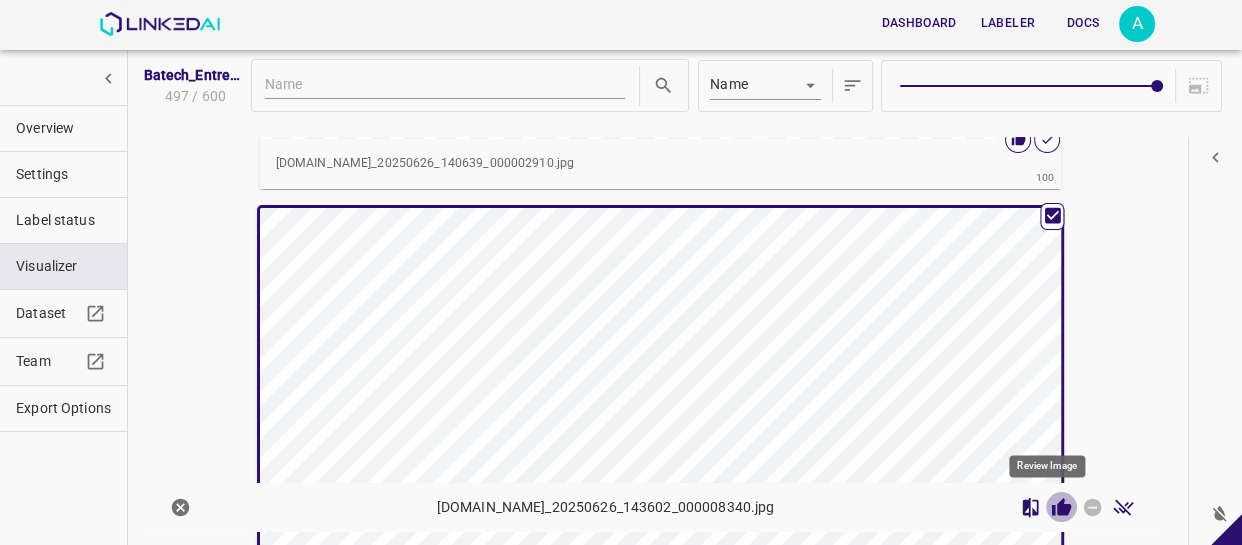click 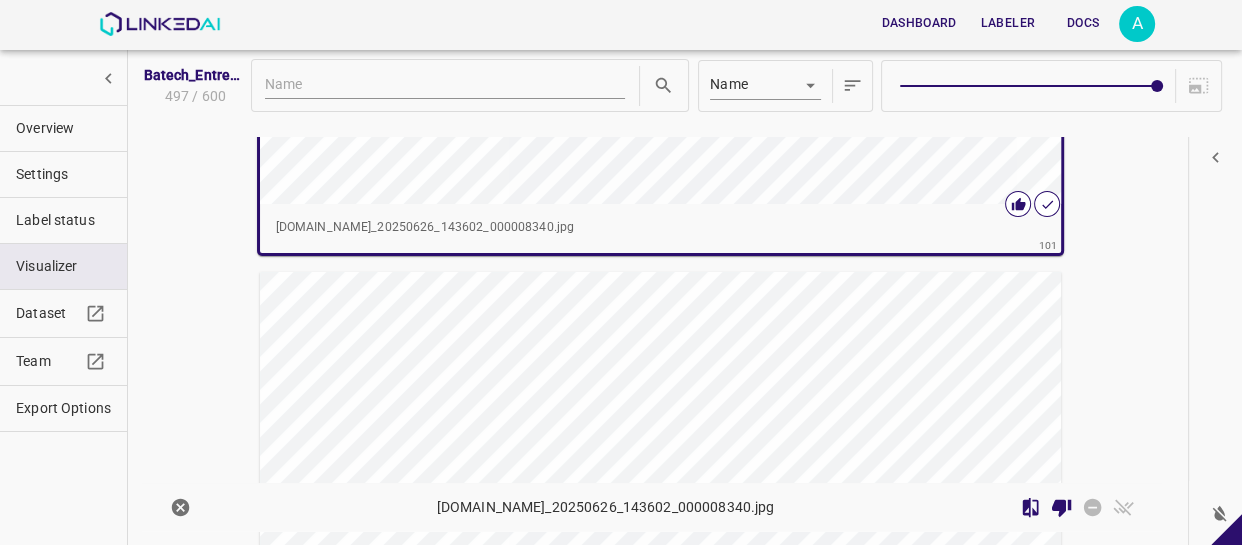 scroll, scrollTop: 52140, scrollLeft: 0, axis: vertical 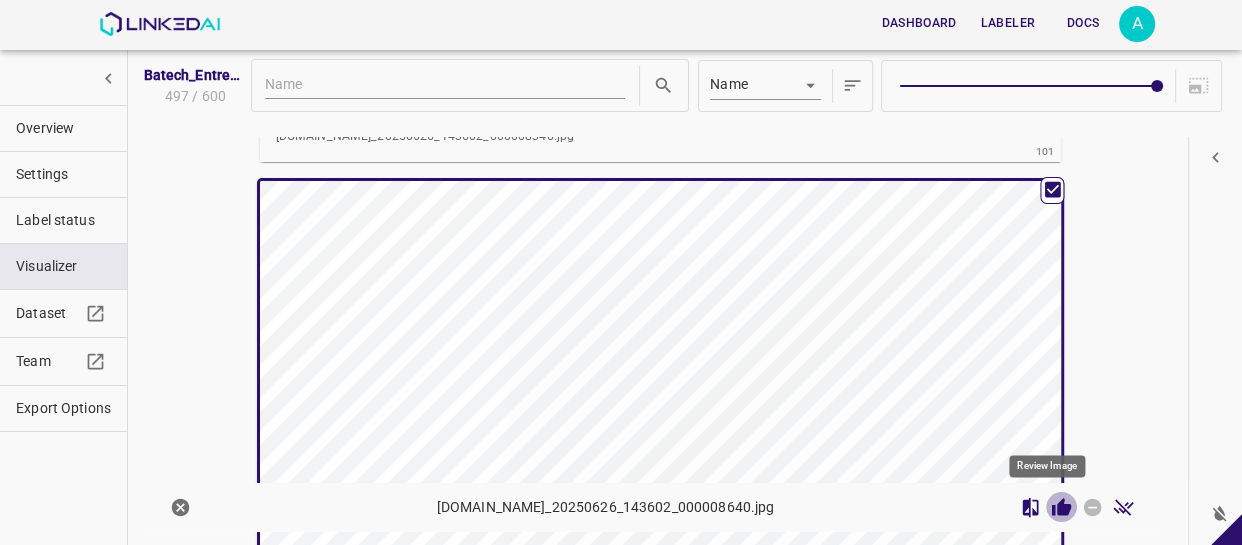 click 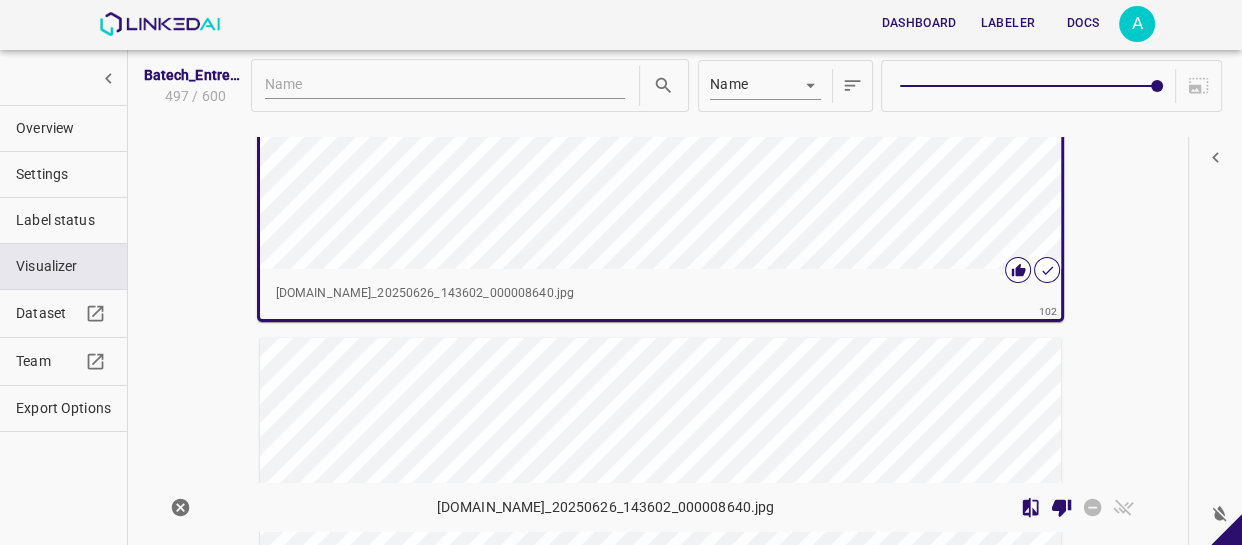 scroll, scrollTop: 52591, scrollLeft: 0, axis: vertical 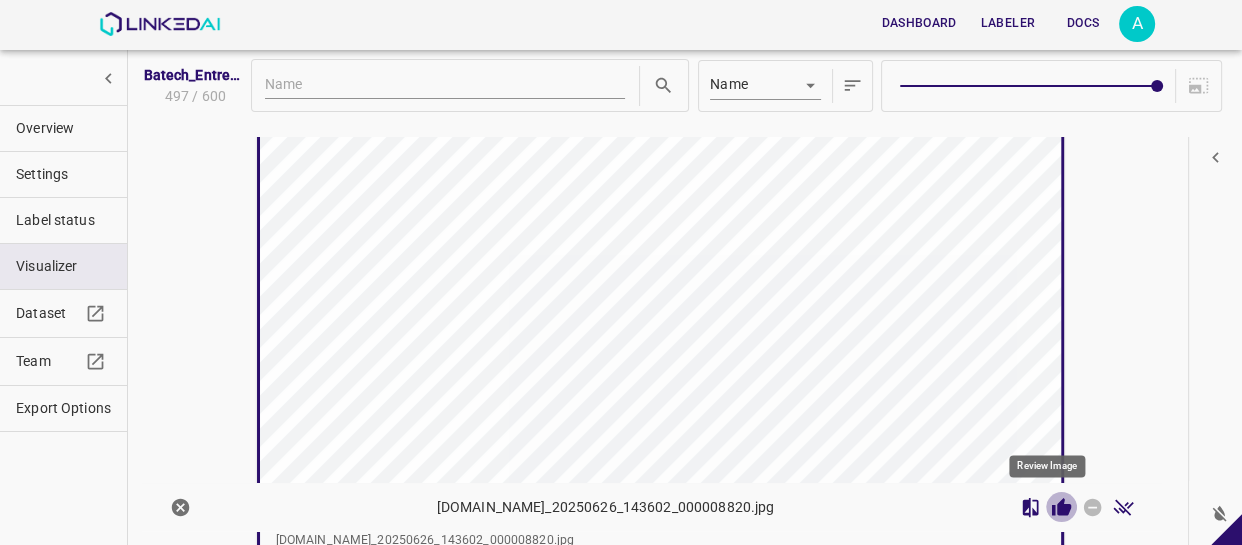 click 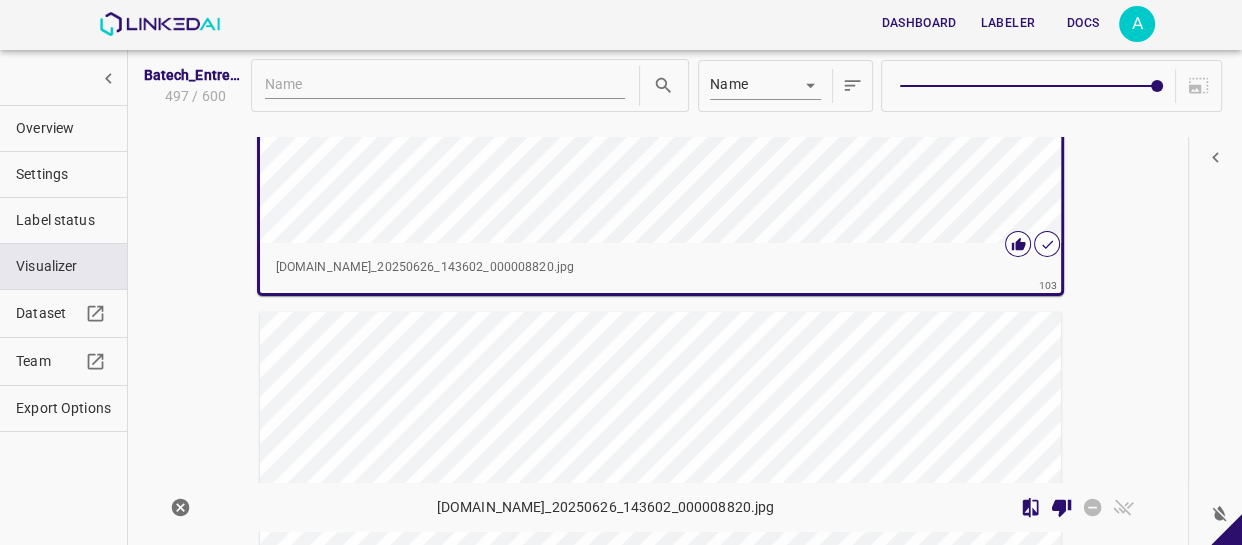 scroll, scrollTop: 53134, scrollLeft: 0, axis: vertical 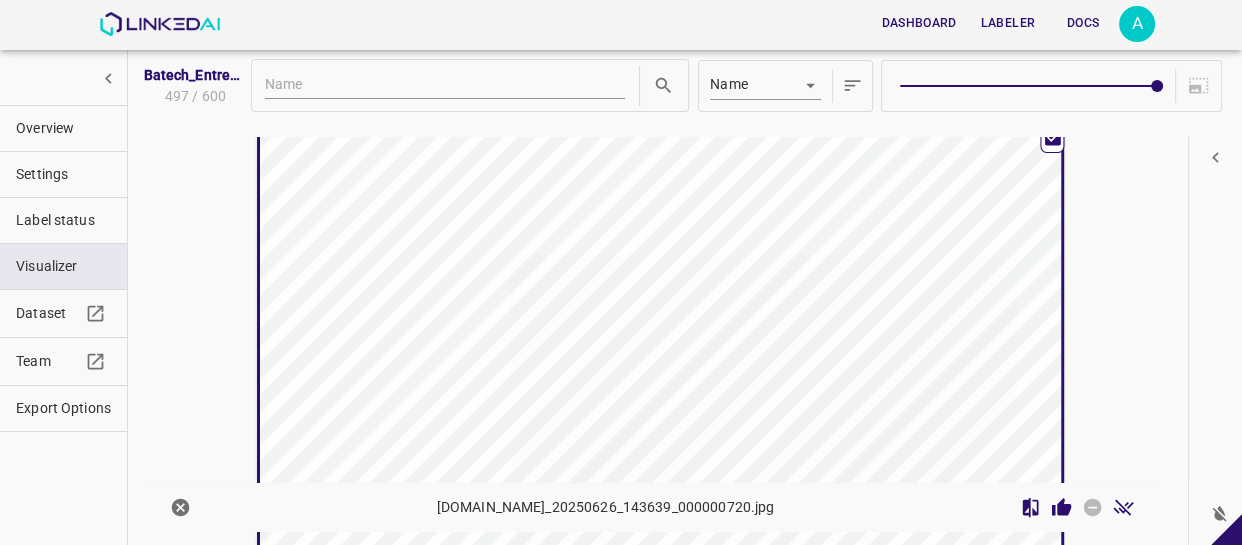 click 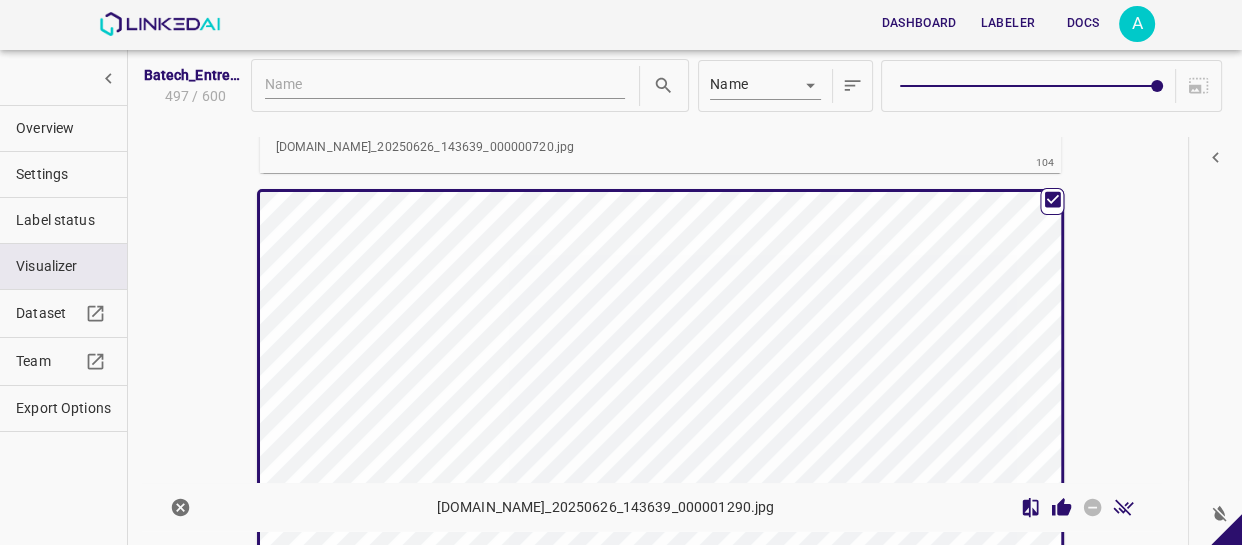 scroll, scrollTop: 53674, scrollLeft: 0, axis: vertical 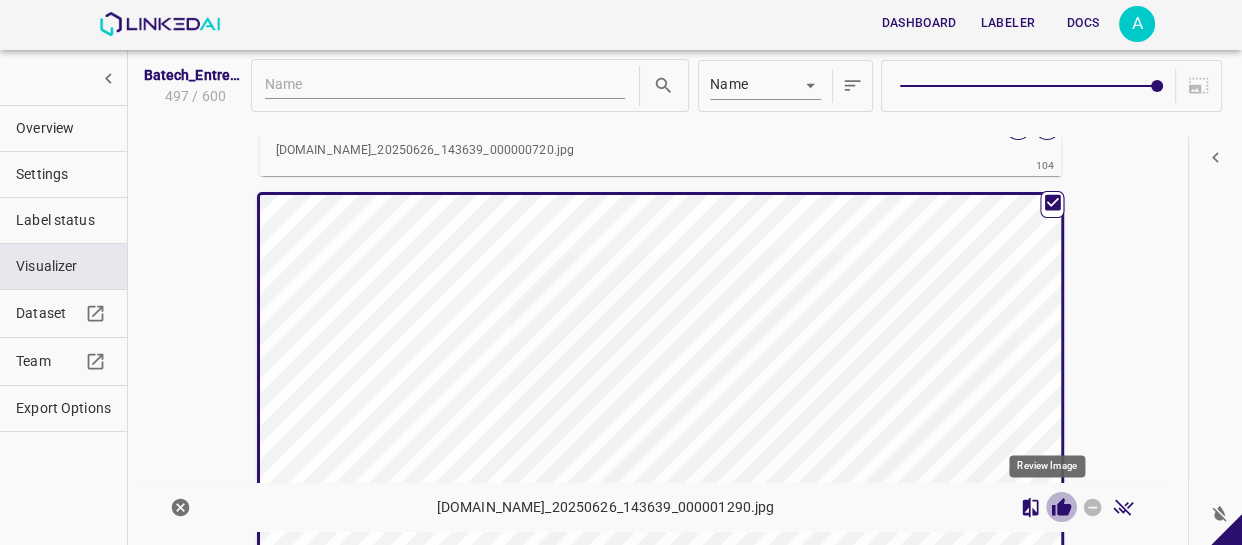 click 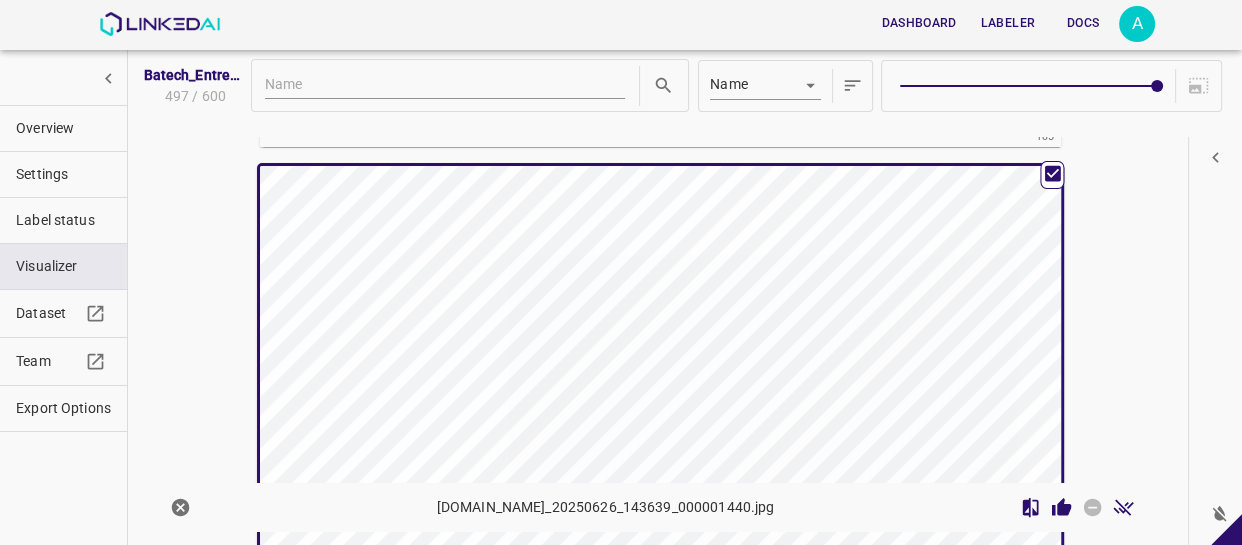 scroll, scrollTop: 54217, scrollLeft: 0, axis: vertical 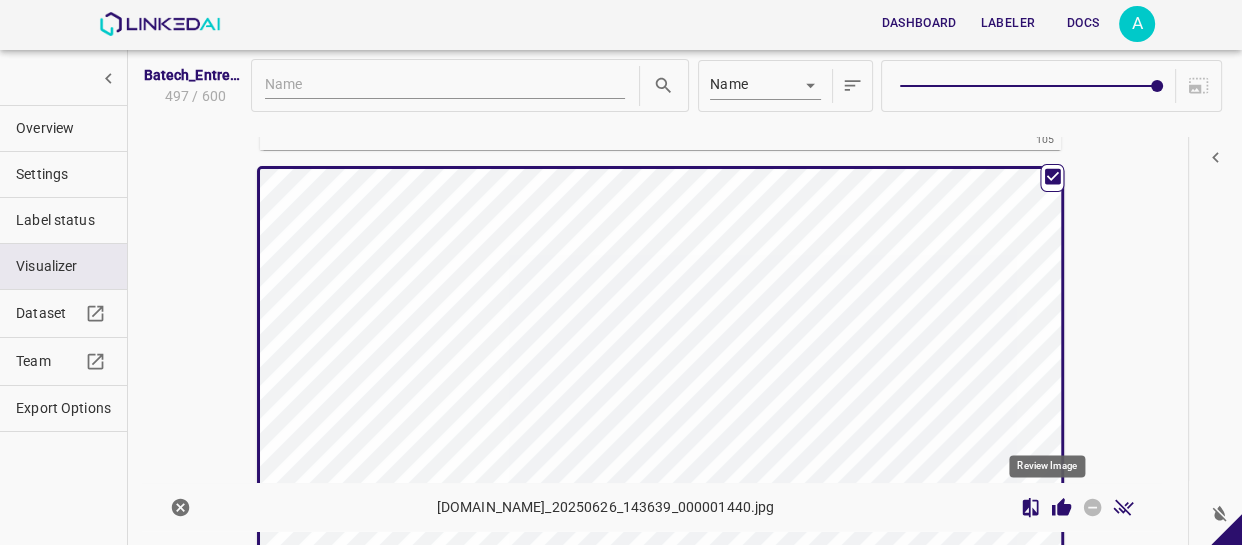click 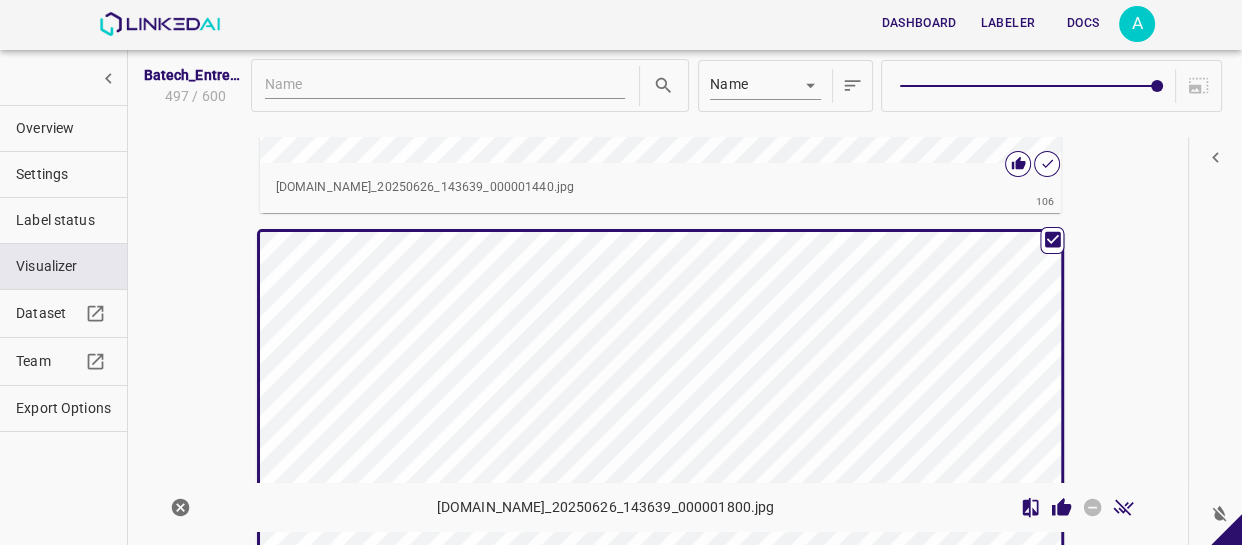 scroll, scrollTop: 54669, scrollLeft: 0, axis: vertical 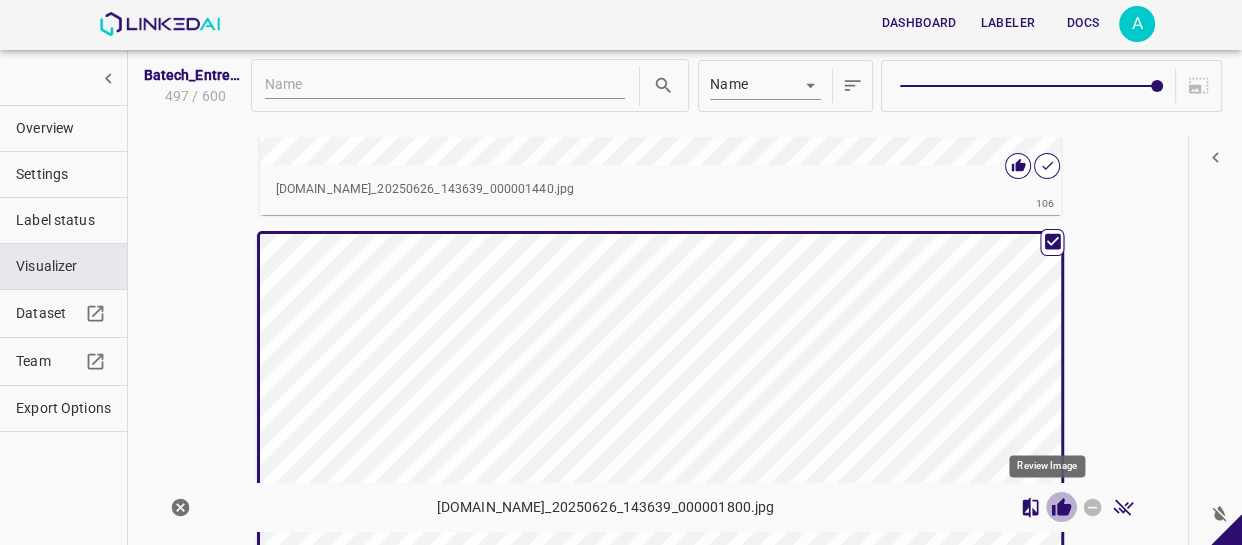 click 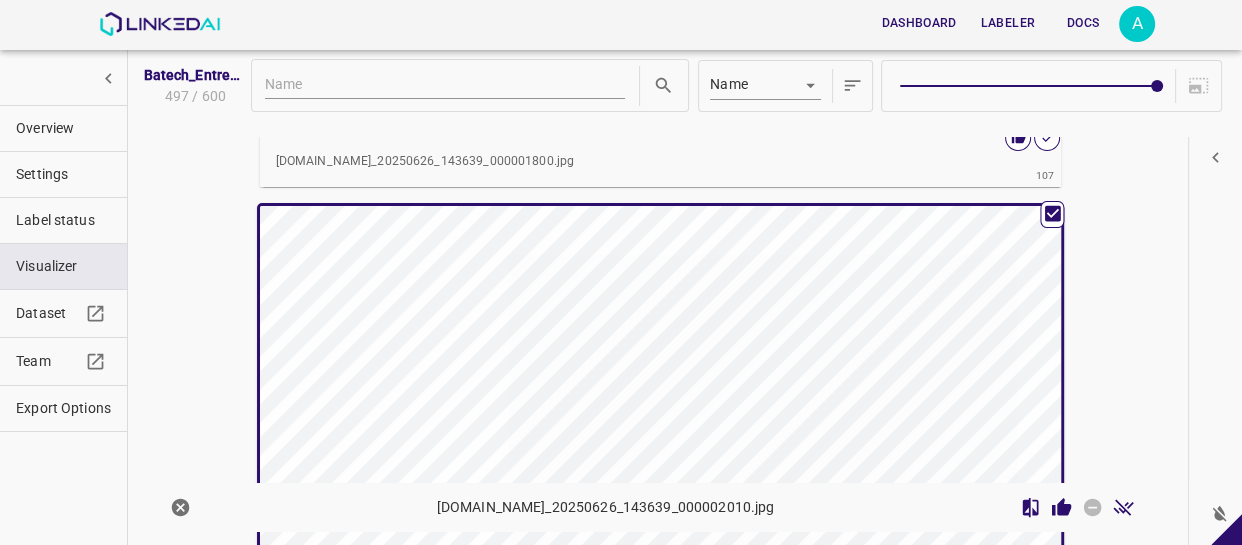 scroll, scrollTop: 55211, scrollLeft: 0, axis: vertical 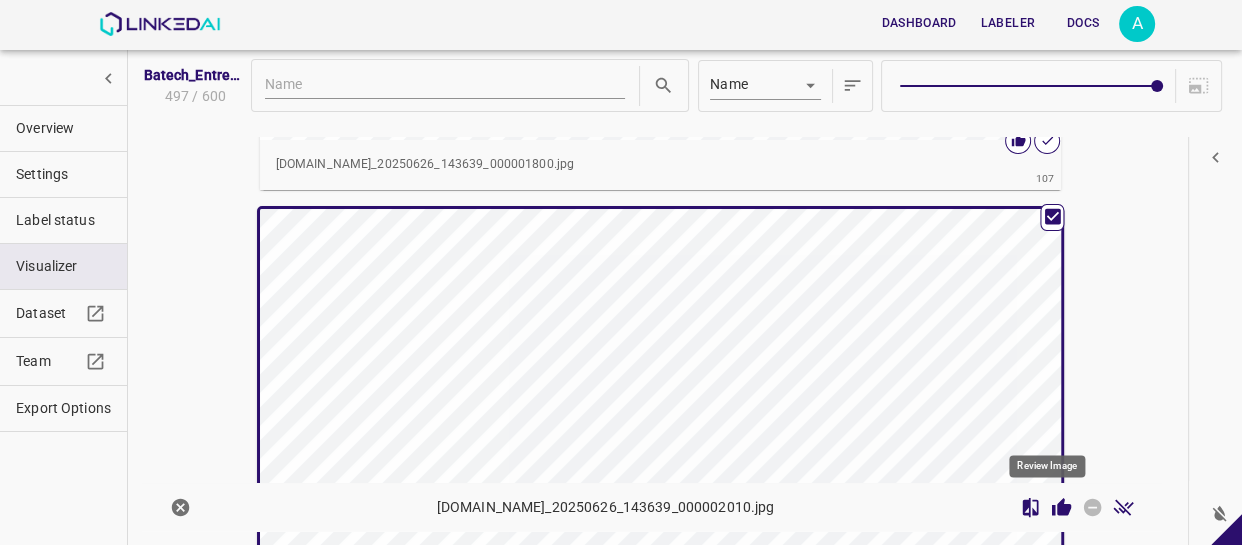 click 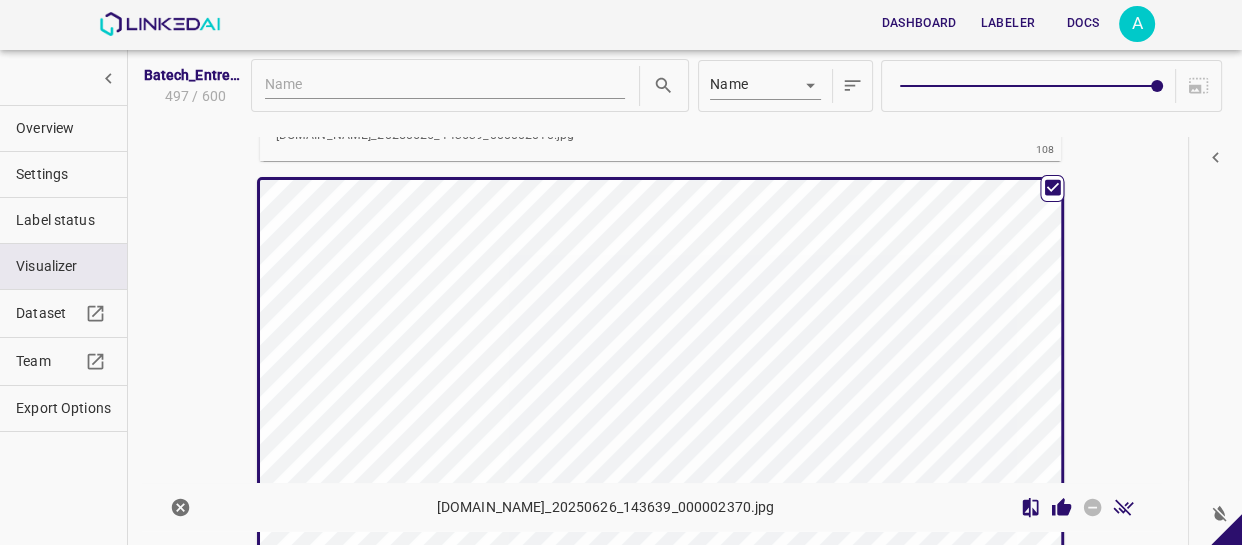 scroll, scrollTop: 55754, scrollLeft: 0, axis: vertical 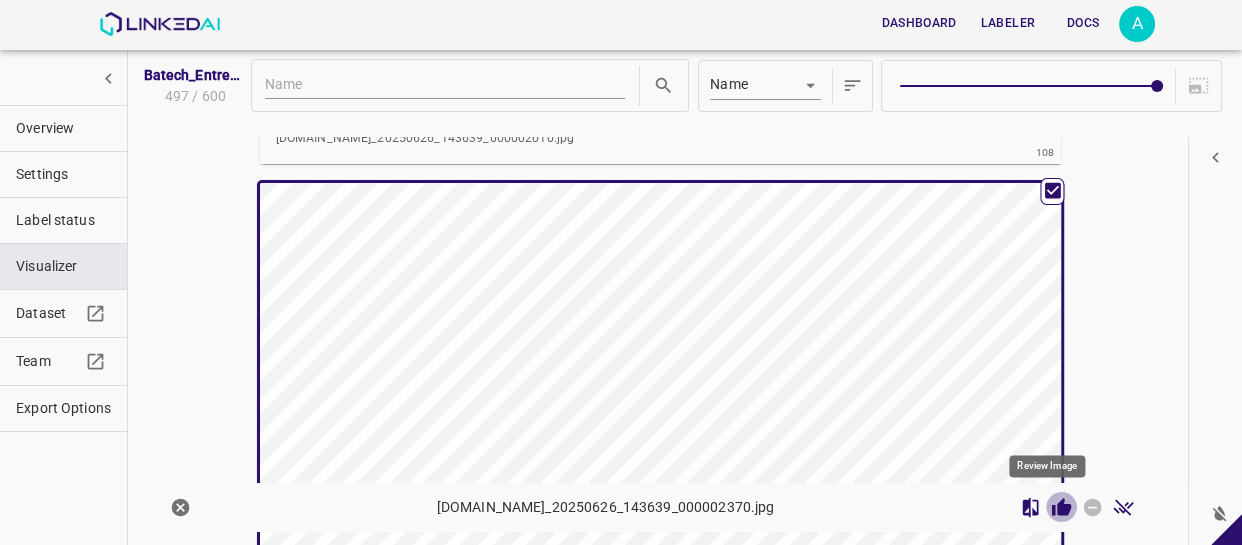 click 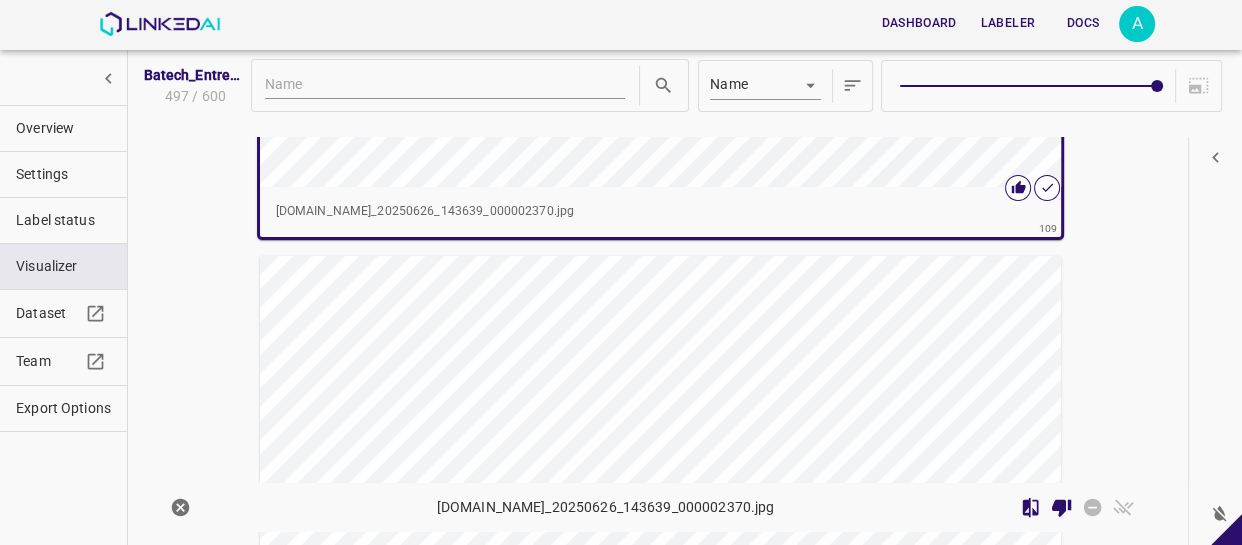scroll, scrollTop: 56209, scrollLeft: 0, axis: vertical 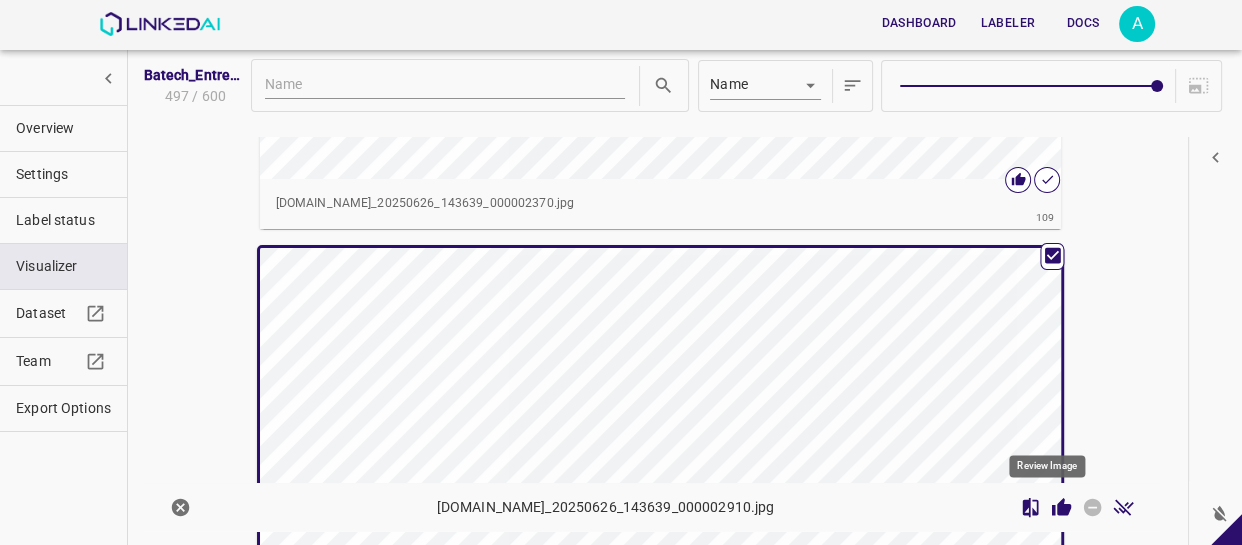 click 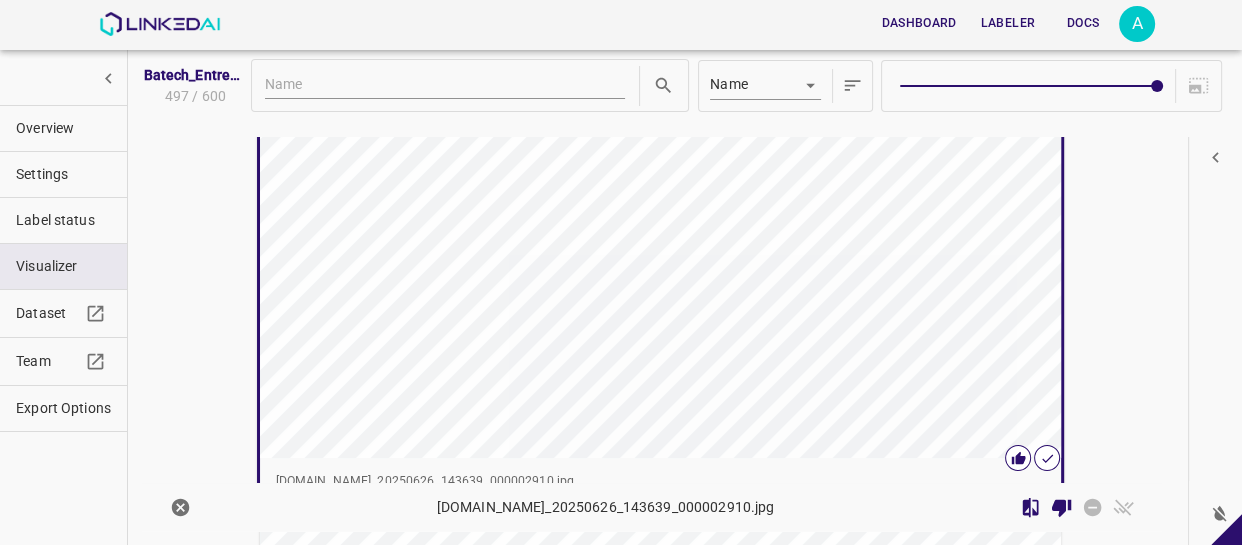 scroll, scrollTop: 56479, scrollLeft: 0, axis: vertical 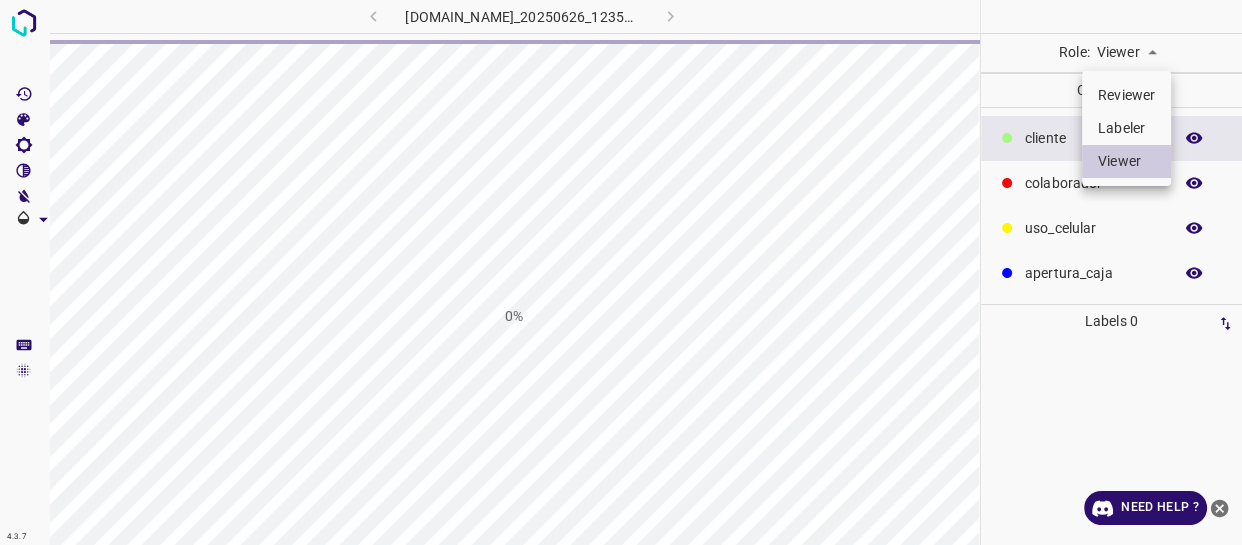 click on "Labeler" at bounding box center [1126, 128] 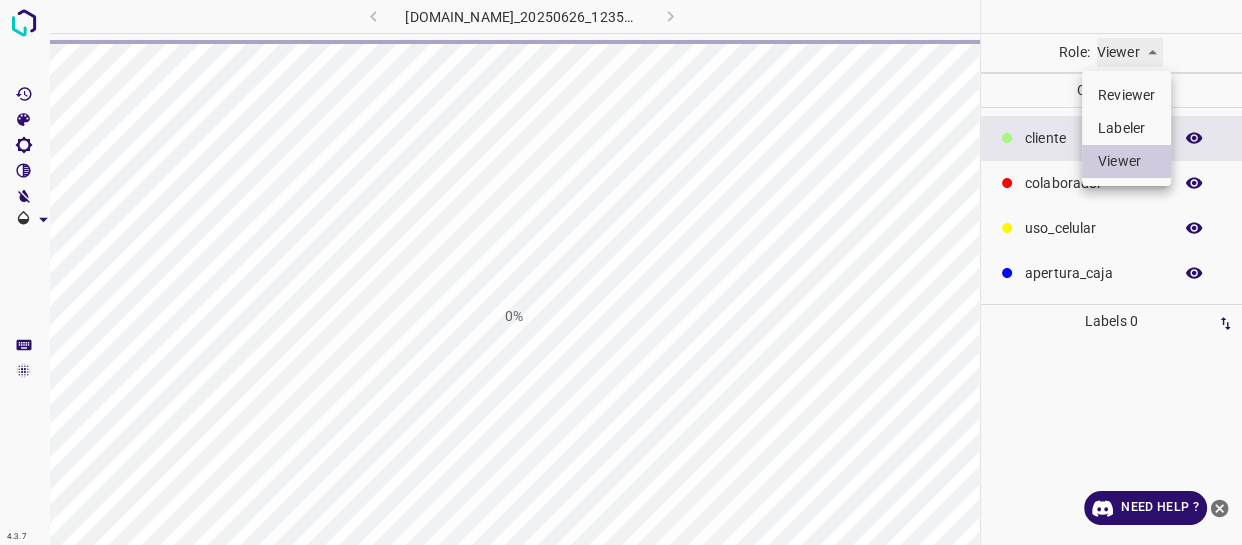 type on "labeler" 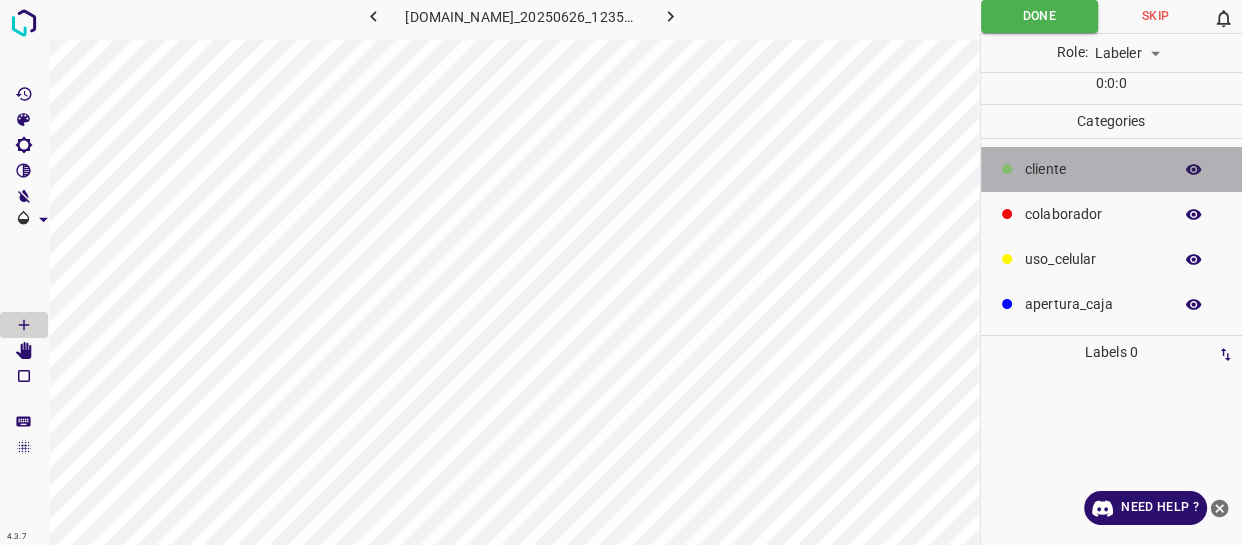 click on "​​cliente" at bounding box center (1112, 169) 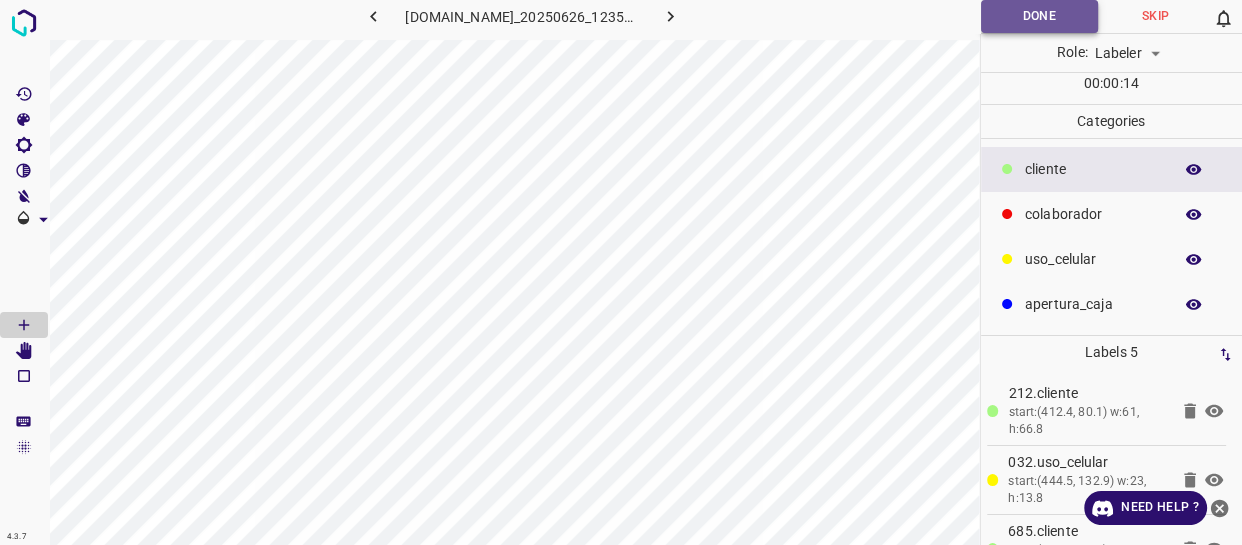 click on "Done" at bounding box center (1039, 16) 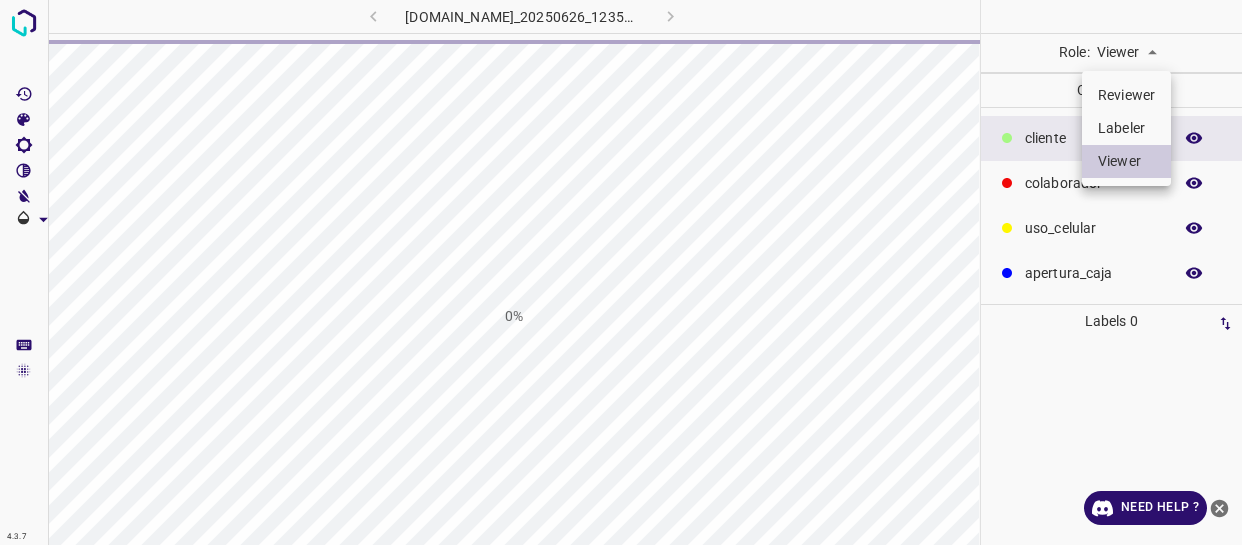 scroll, scrollTop: 0, scrollLeft: 0, axis: both 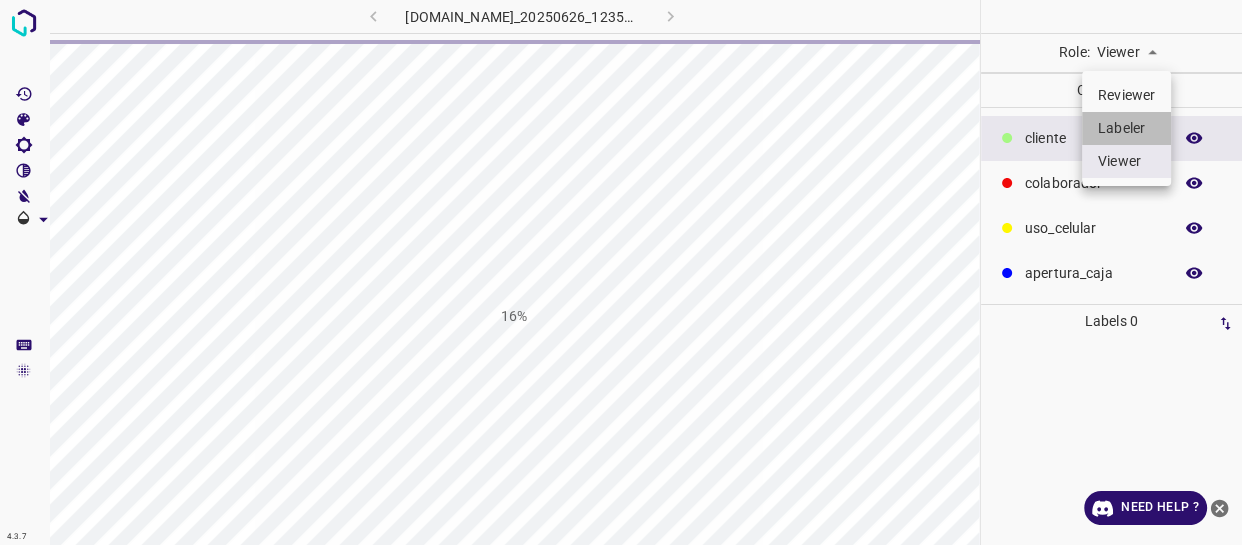 click on "Labeler" at bounding box center (1126, 128) 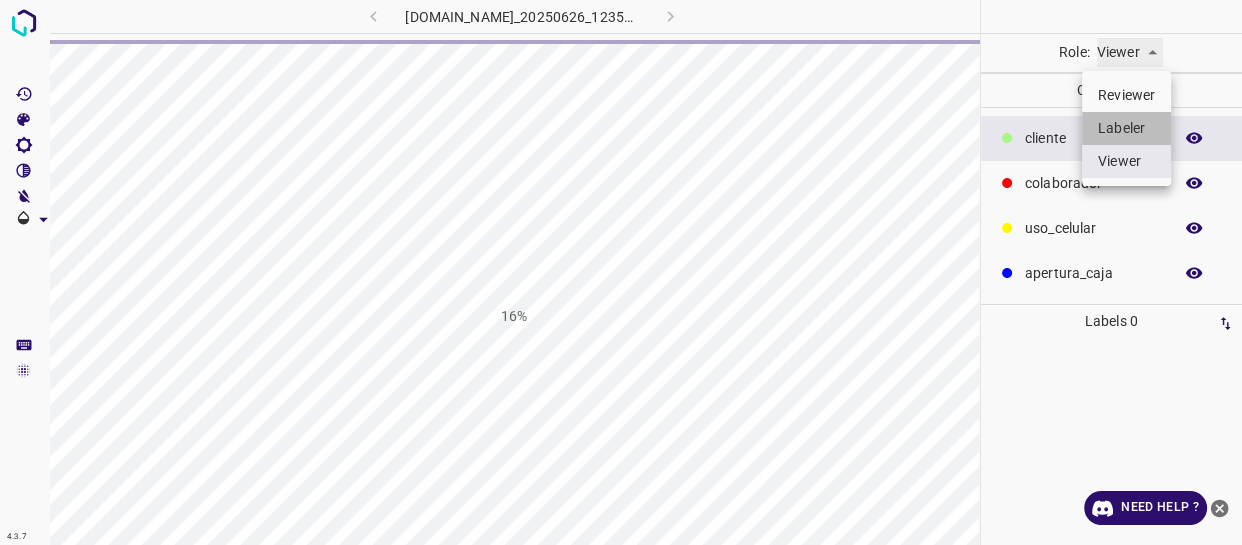 type on "labeler" 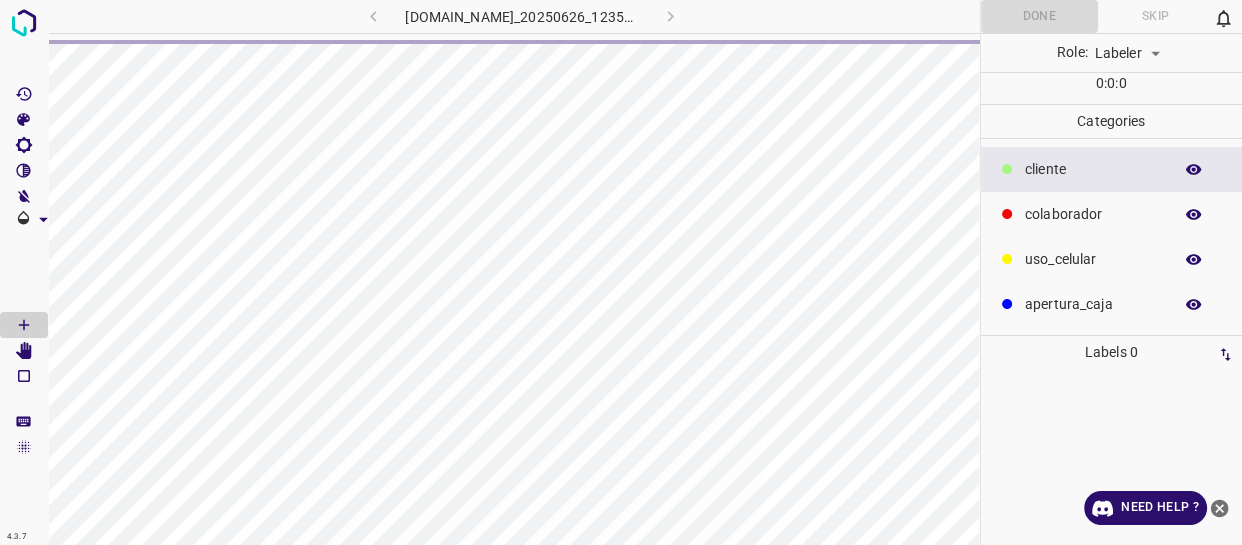 click on "​​cliente" at bounding box center [1093, 169] 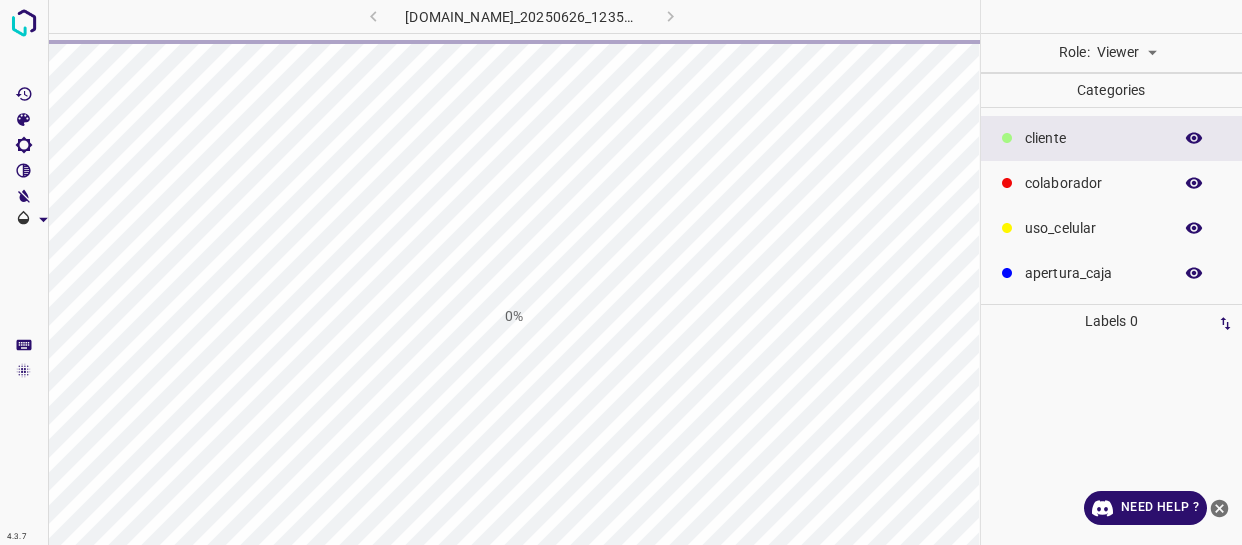 scroll, scrollTop: 0, scrollLeft: 0, axis: both 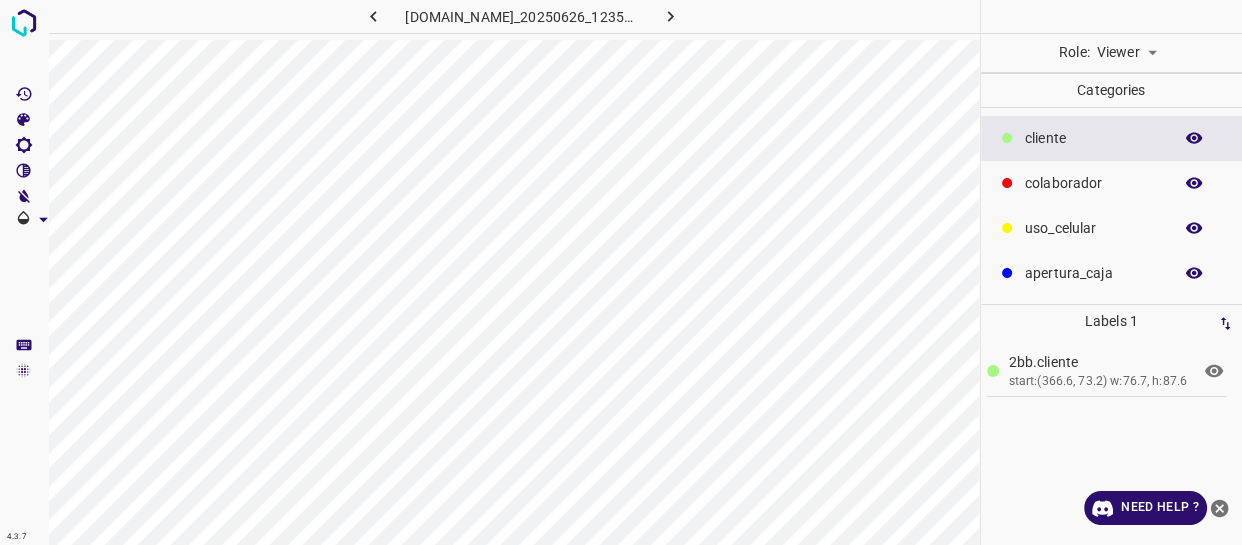 click on "4.3.7 801-bch-santa-fe.ddns.net_20250626_123553_000006120.jpg Role: Viewer viewer Categories ​​cliente colaborador uso_celular apertura_caja Labels   1 2bb.​​cliente
start:(366.6, 73.2)
w:76.7, h:87.6
Categories 1 ​​cliente 2 colaborador 3 uso_celular 4 apertura_caja Tools Space Change between modes (Draw & Edit) I Auto labeling R Restore zoom M Zoom in N Zoom out Delete Delete selecte label Filters Z Restore filters X Saturation filter C Brightness filter V Contrast filter B Gray scale filter General O Download Need Help ? - Text - Hide - Delete" at bounding box center (621, 272) 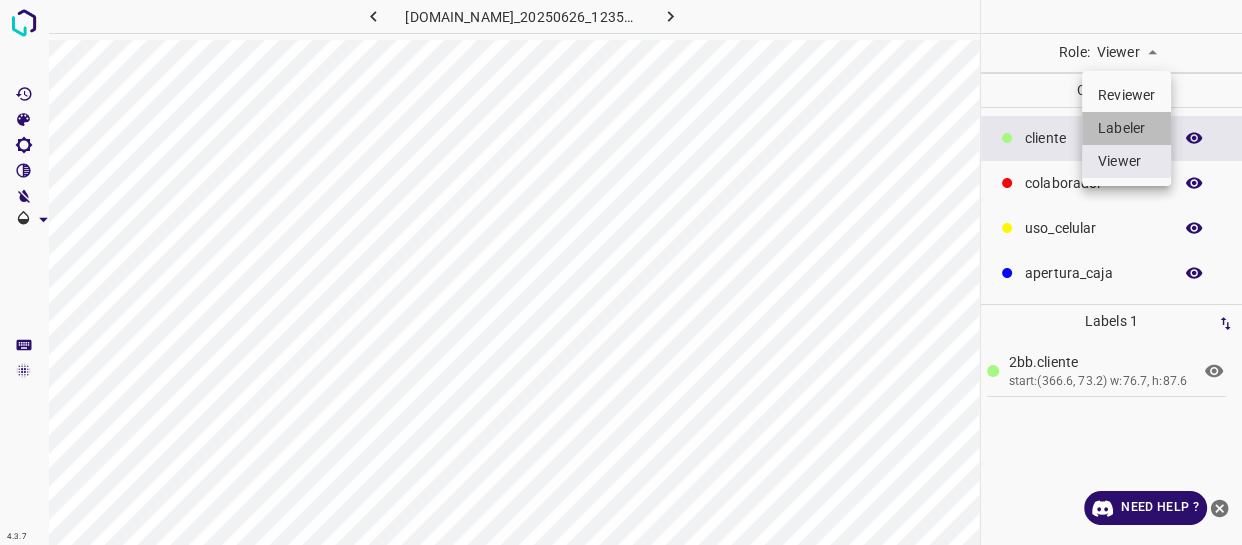 click on "Labeler" at bounding box center [1126, 128] 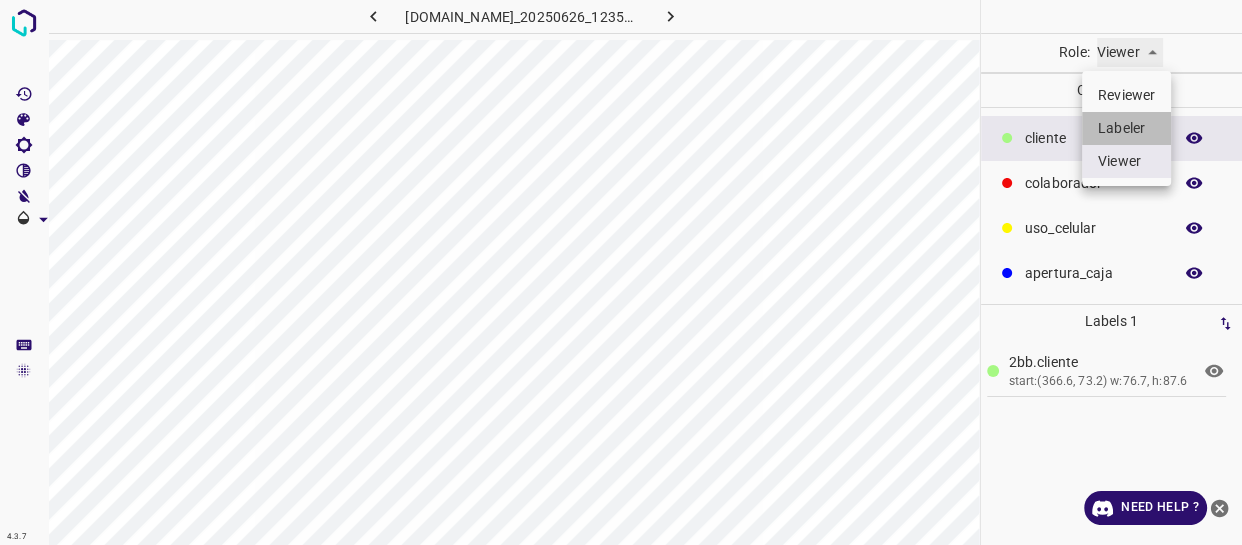 type on "labeler" 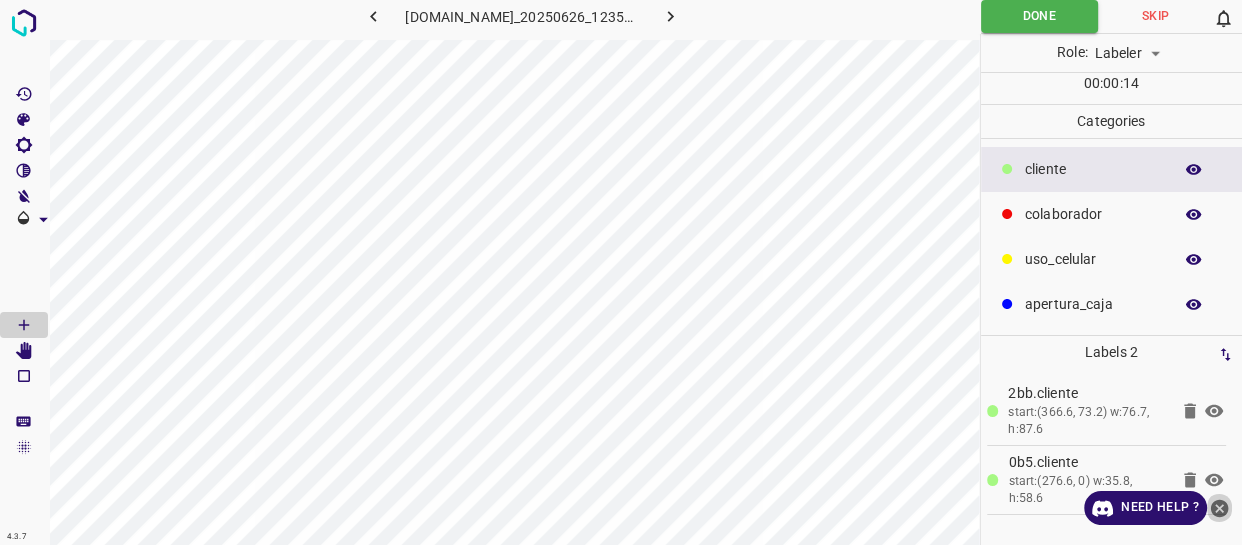 click 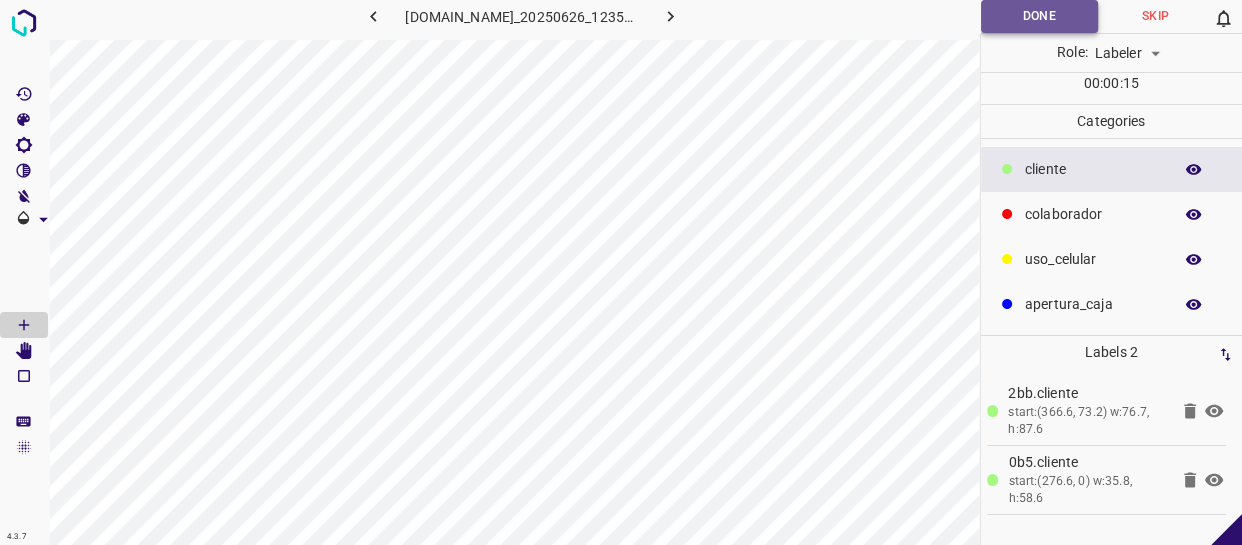 click on "Done" at bounding box center [1039, 16] 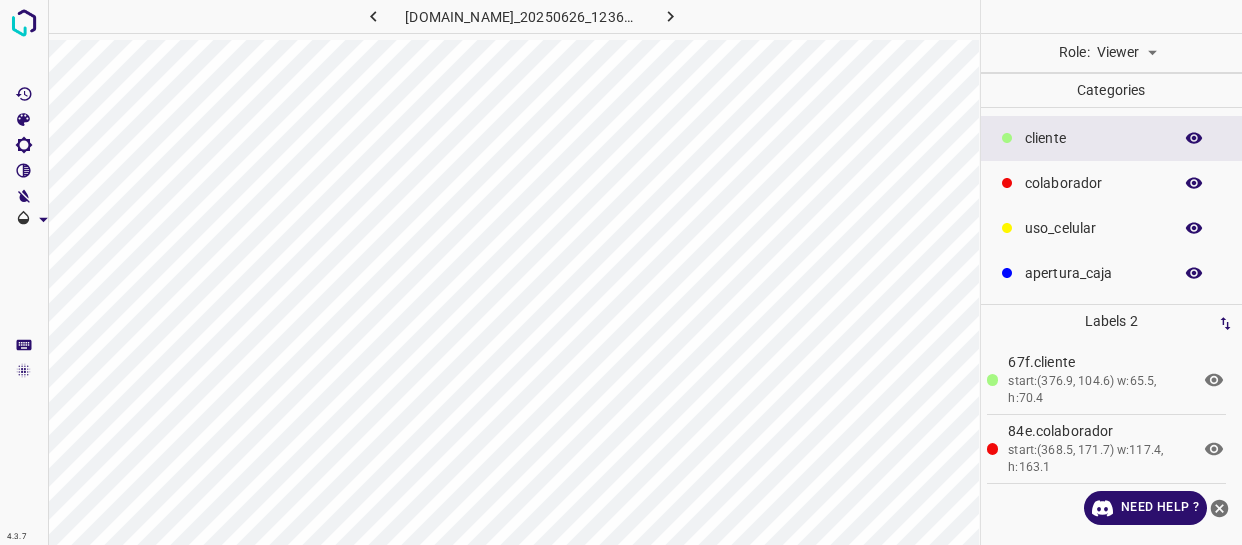 scroll, scrollTop: 0, scrollLeft: 0, axis: both 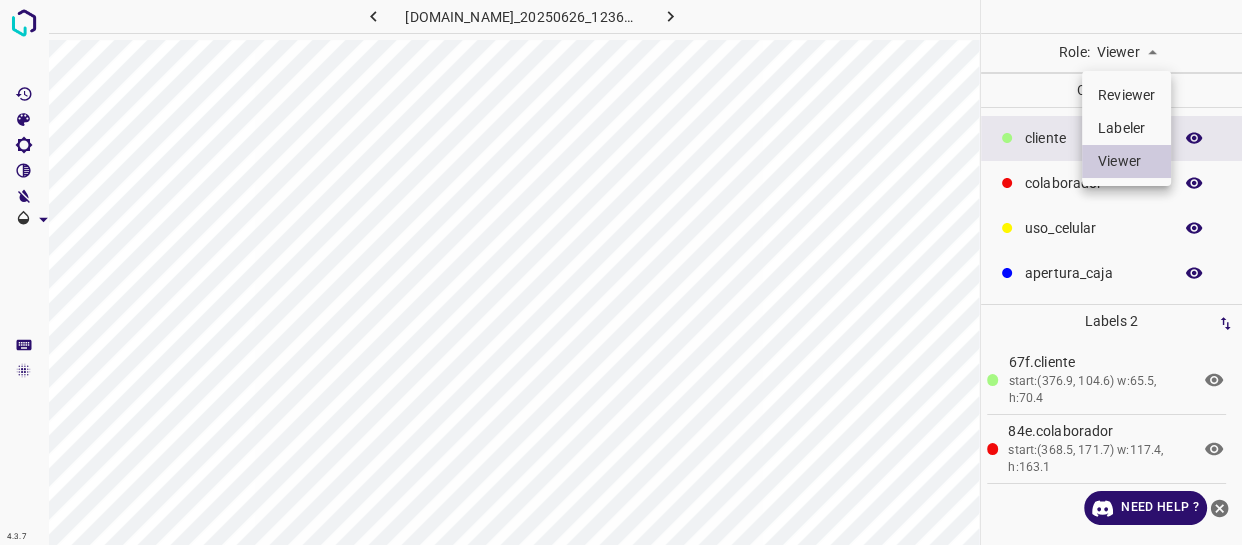 click on "4.3.7 801-bch-santa-fe.ddns.net_20250626_123638_000005400.jpg Role: Viewer viewer Categories ​​cliente colaborador uso_celular apertura_caja Labels   2 67f.​​cliente
start:(376.9, 104.6)
w:65.5, h:70.4
84e.colaborador
start:(368.5, 171.7)
w:117.4, h:163.1
Categories 1 ​​cliente 2 colaborador 3 uso_celular 4 apertura_caja Tools Space Change between modes (Draw & Edit) I Auto labeling R Restore zoom M Zoom in N Zoom out Delete Delete selecte label Filters Z Restore filters X Saturation filter C Brightness filter V Contrast filter B Gray scale filter General O Download Need Help ? - Text - Hide - Delete Reviewer Labeler Viewer" at bounding box center (621, 272) 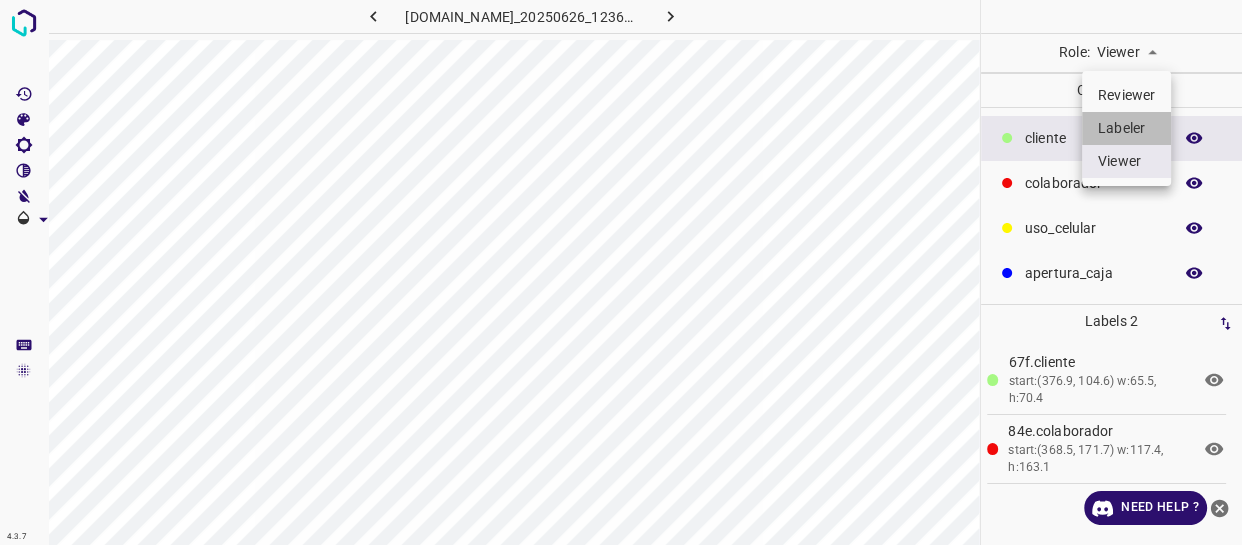 click on "Labeler" at bounding box center [1126, 128] 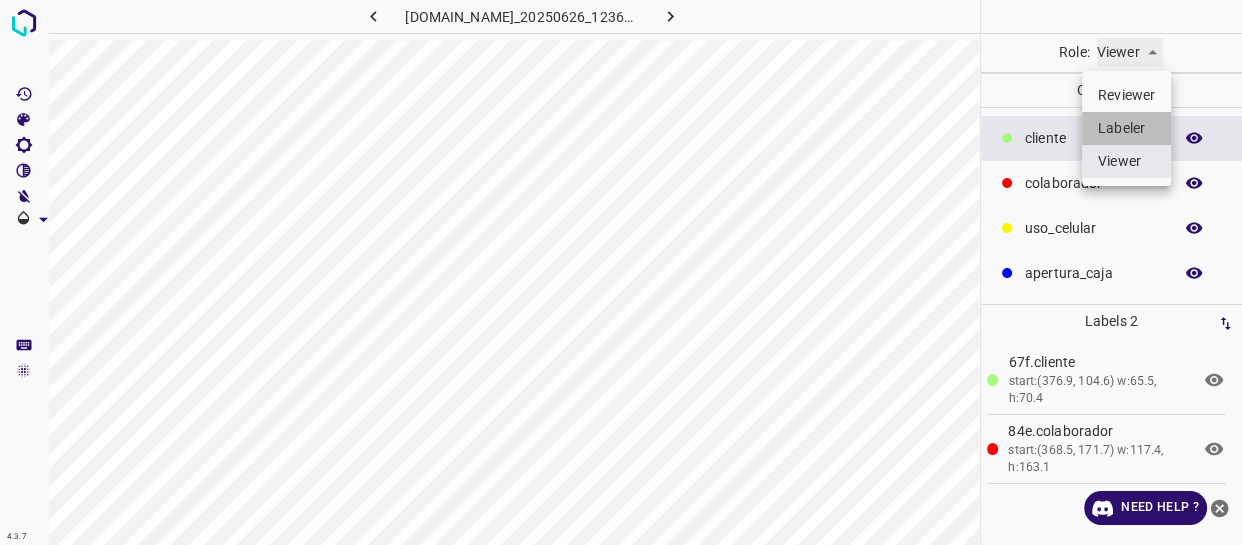 type on "labeler" 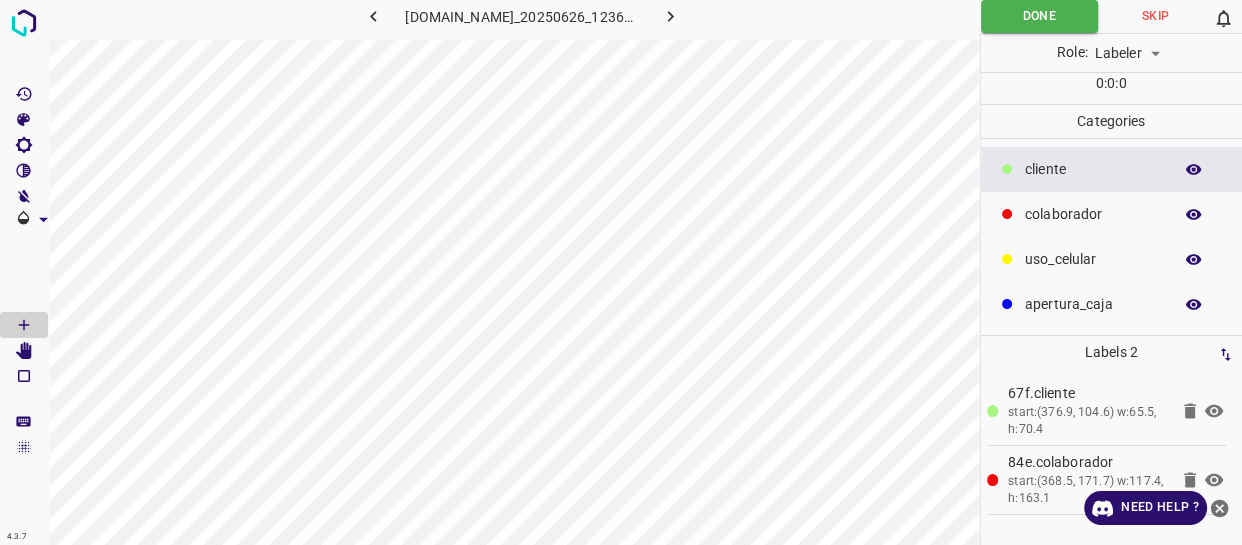 click on "​​cliente" at bounding box center [1112, 169] 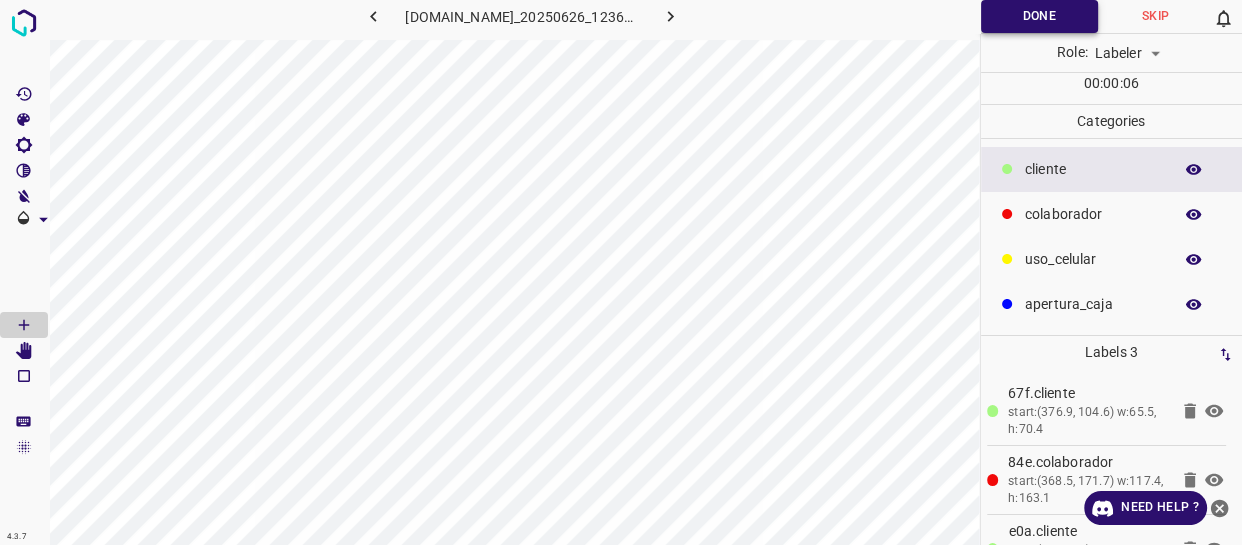 click on "Done" at bounding box center (1039, 16) 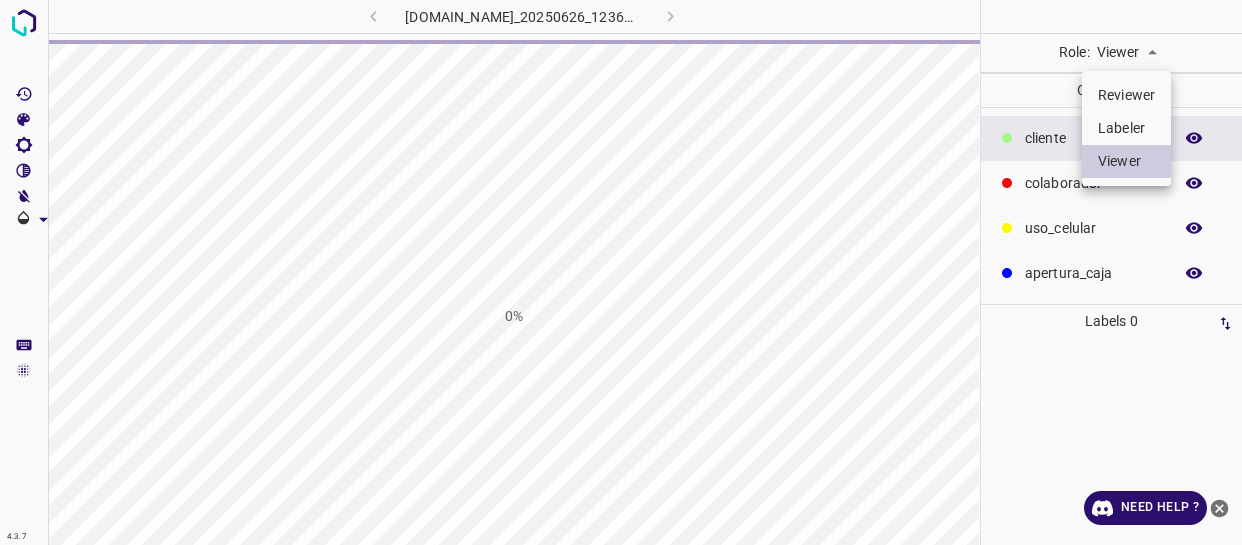 scroll, scrollTop: 0, scrollLeft: 0, axis: both 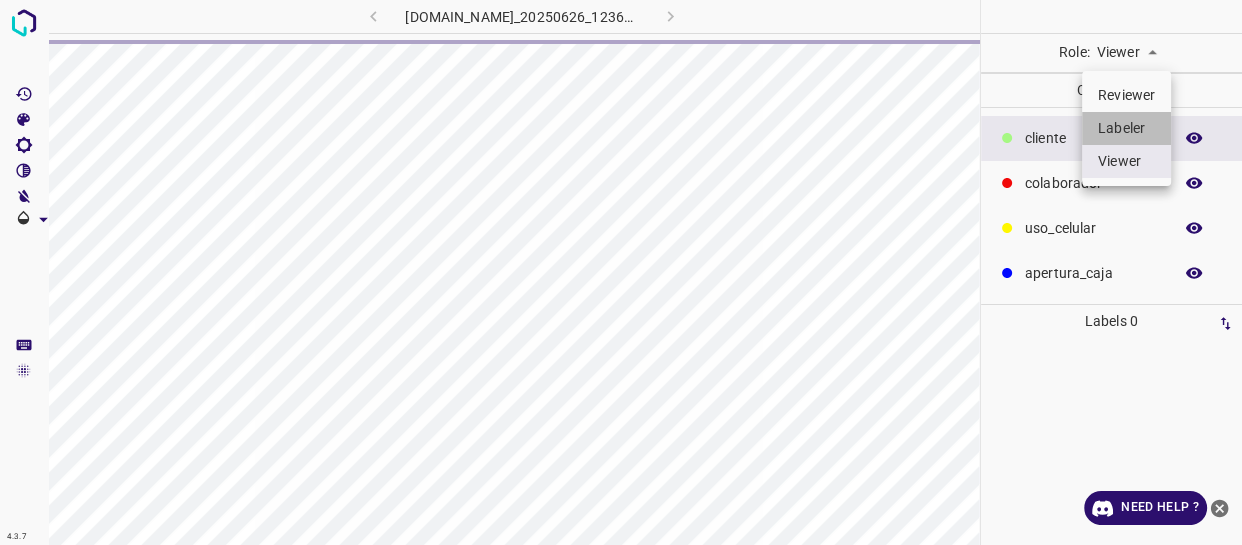click on "Labeler" at bounding box center (1126, 128) 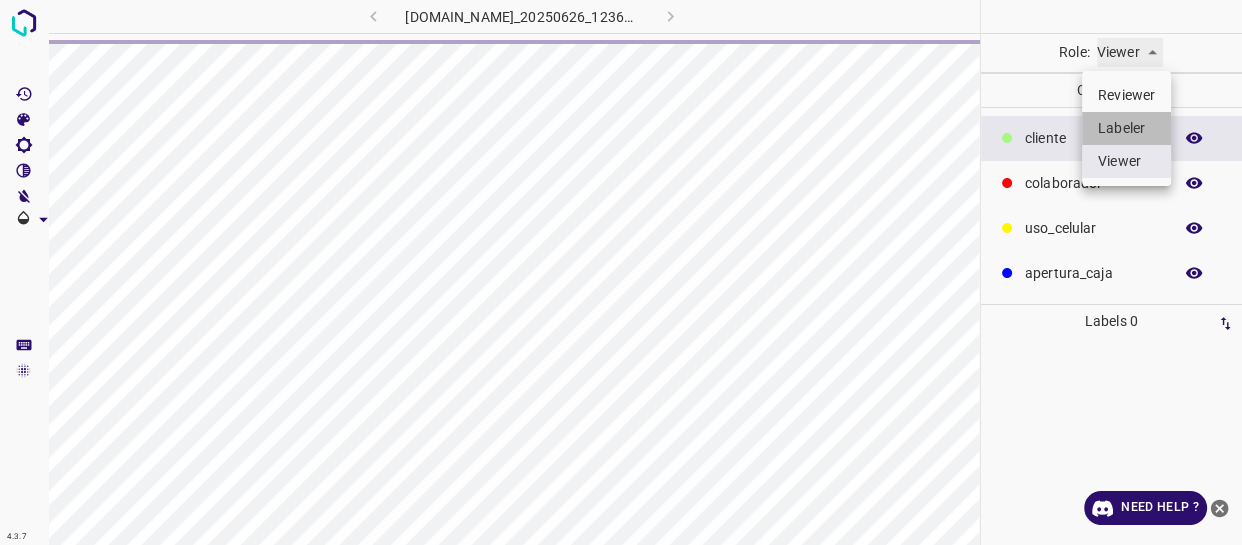 type on "labeler" 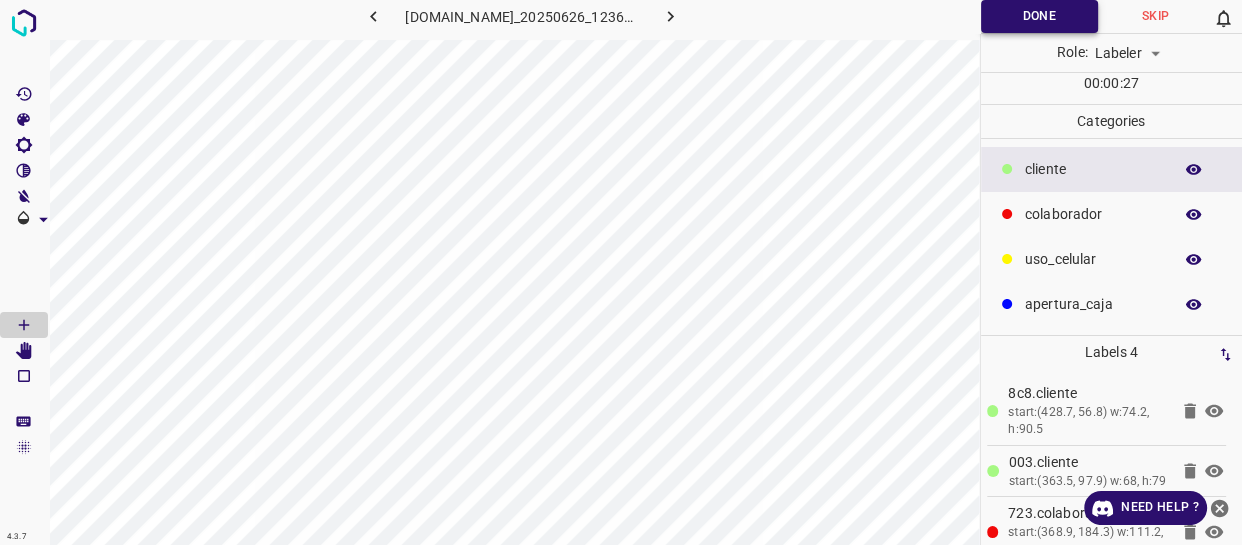 click on "Done" at bounding box center [1039, 16] 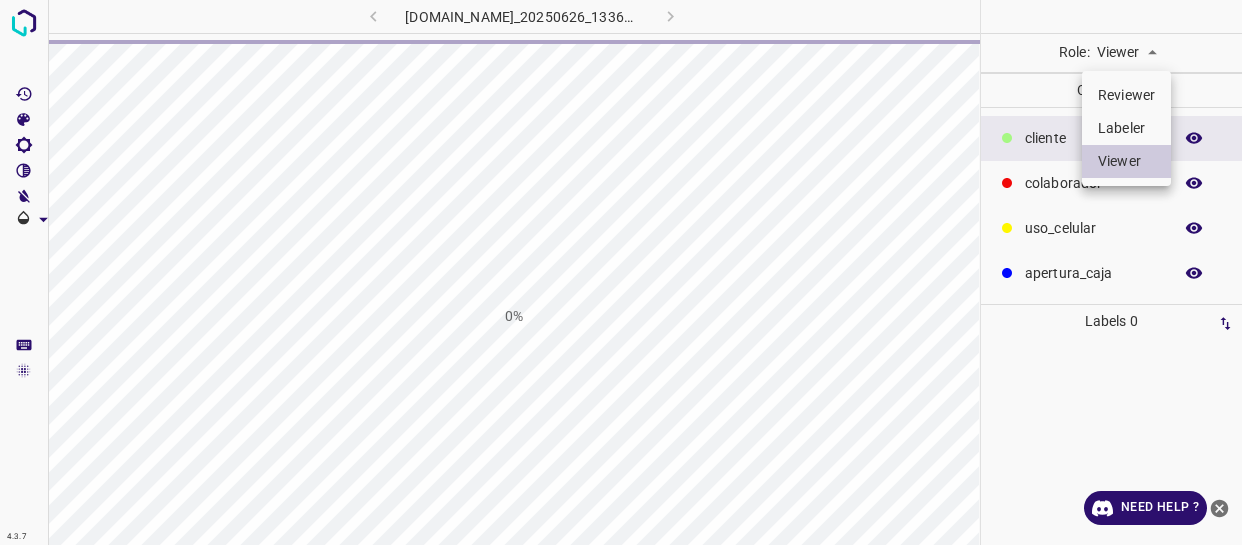 scroll, scrollTop: 0, scrollLeft: 0, axis: both 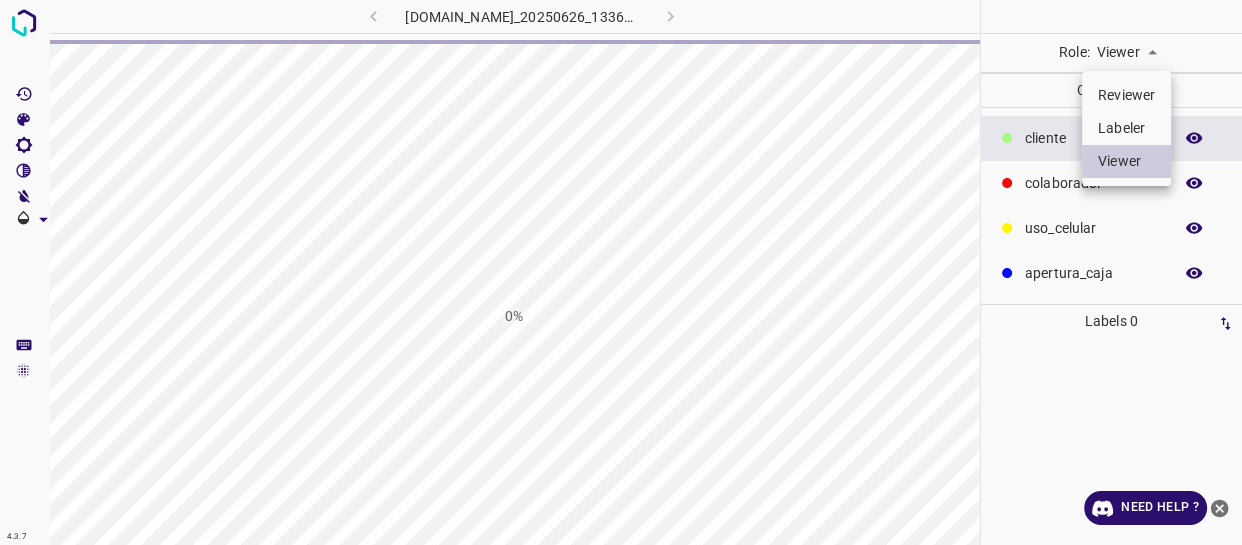 click on "4.3.7 801-bch-santa-fe.ddns.net_20250626_133639_000008790.jpg 0% Role: Viewer viewer Categories ​​cliente colaborador uso_celular apertura_caja Labels   0 Categories 1 ​​cliente 2 colaborador 3 uso_celular 4 apertura_caja Tools Space Change between modes (Draw & Edit) I Auto labeling R Restore zoom M Zoom in N Zoom out Delete Delete selecte label Filters Z Restore filters X Saturation filter C Brightness filter V Contrast filter B Gray scale filter General O Download Need Help ? - Text - Hide - Delete Reviewer Labeler Viewer" at bounding box center [621, 272] 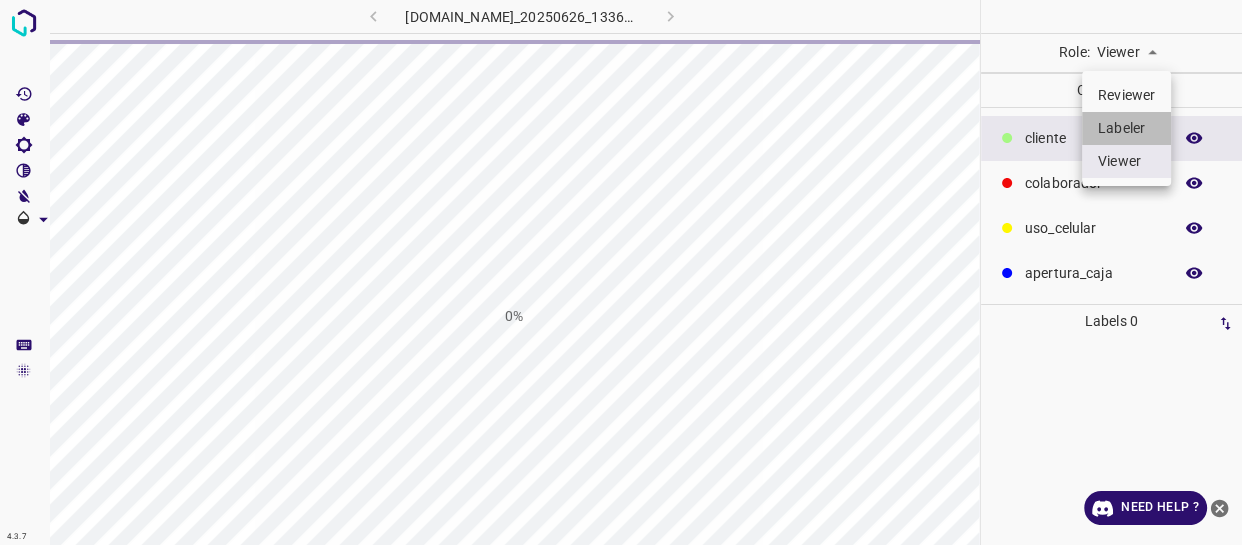 click on "Labeler" at bounding box center [1126, 128] 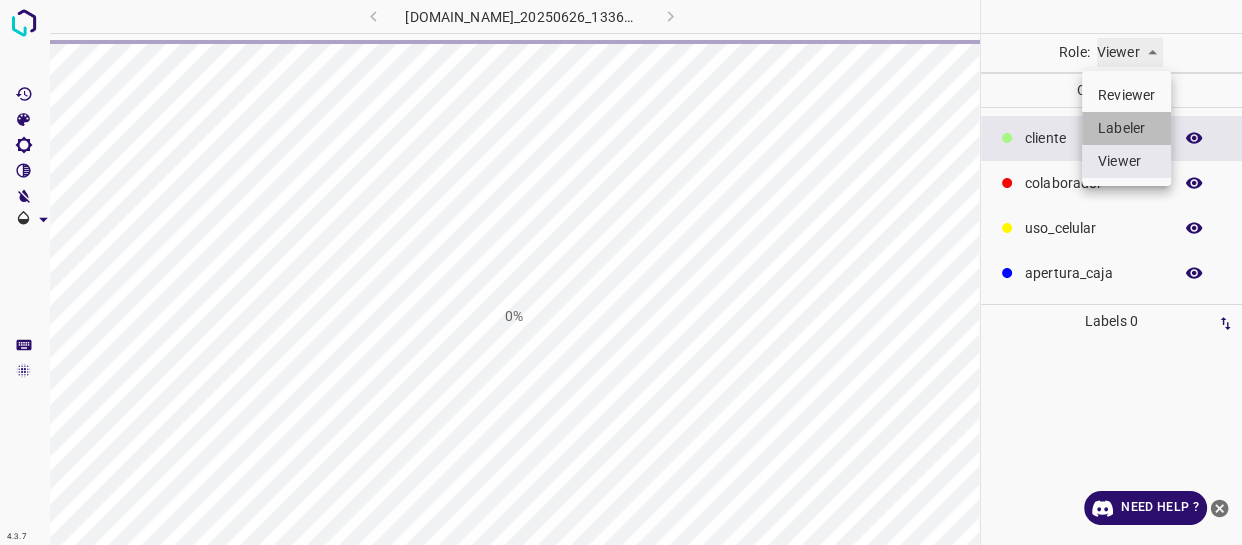 type on "labeler" 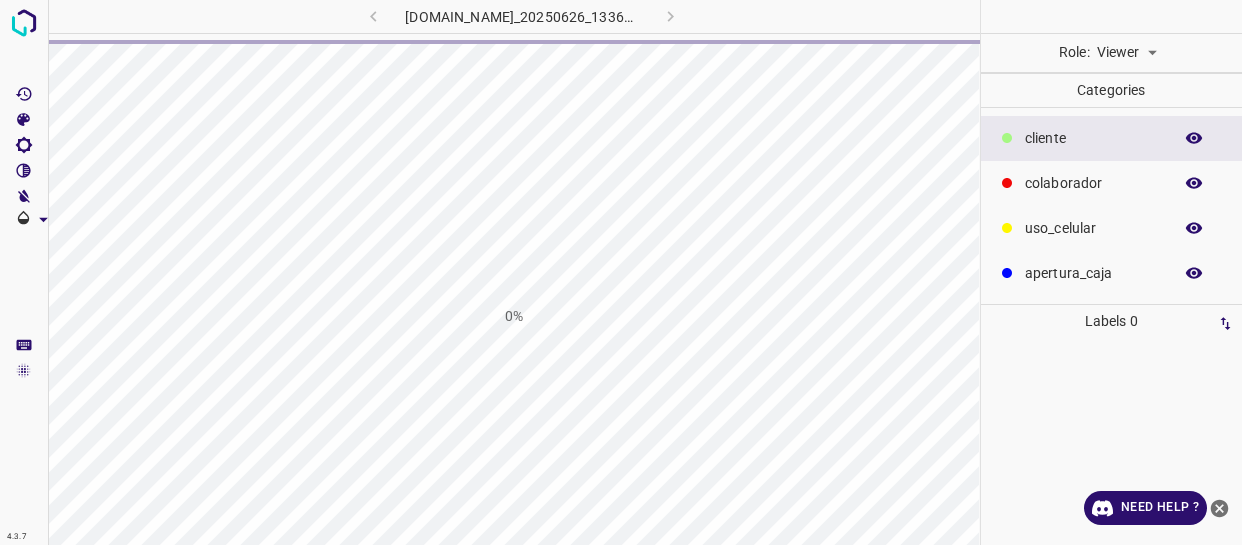 scroll, scrollTop: 0, scrollLeft: 0, axis: both 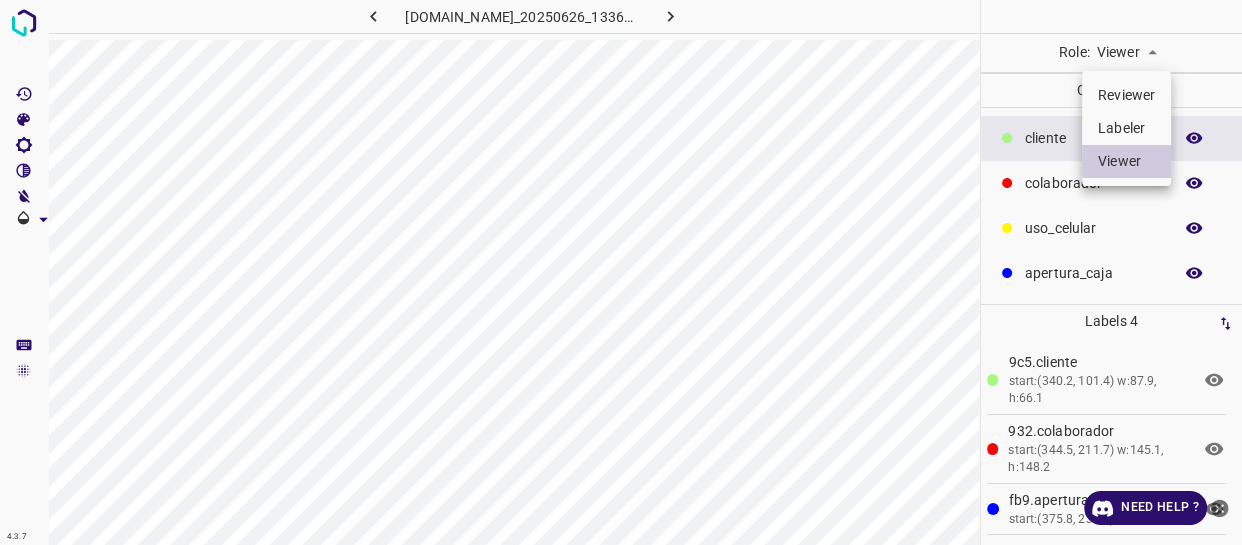 click on "4.3.7 [DOMAIN_NAME]_20250626_133639_000008790.jpg Role: Viewer viewer Categories ​​cliente colaborador uso_celular apertura_caja Labels   4 9c5.​​cliente
start:(340.2, 101.4)
w:87.9, h:66.1
932.colaborador
start:(344.5, 211.7)
w:145.1, h:148.2
fb9.apertura_caja
start:(375.8, 238.3)
w:64.7, h:42
72f.​​cliente
start:(556.2, 0)
w:24.4, h:30.4
Categories 1 ​​cliente 2 colaborador 3 uso_celular 4 apertura_caja Tools Space Change between modes (Draw & Edit) I Auto labeling R Restore zoom M Zoom in N Zoom out Delete Delete selecte label Filters Z Restore filters X Saturation filter C Brightness filter V Contrast filter B Gray scale filter General O Download Need Help ? - Text - Hide - Delete Reviewer Labeler Viewer" at bounding box center (621, 272) 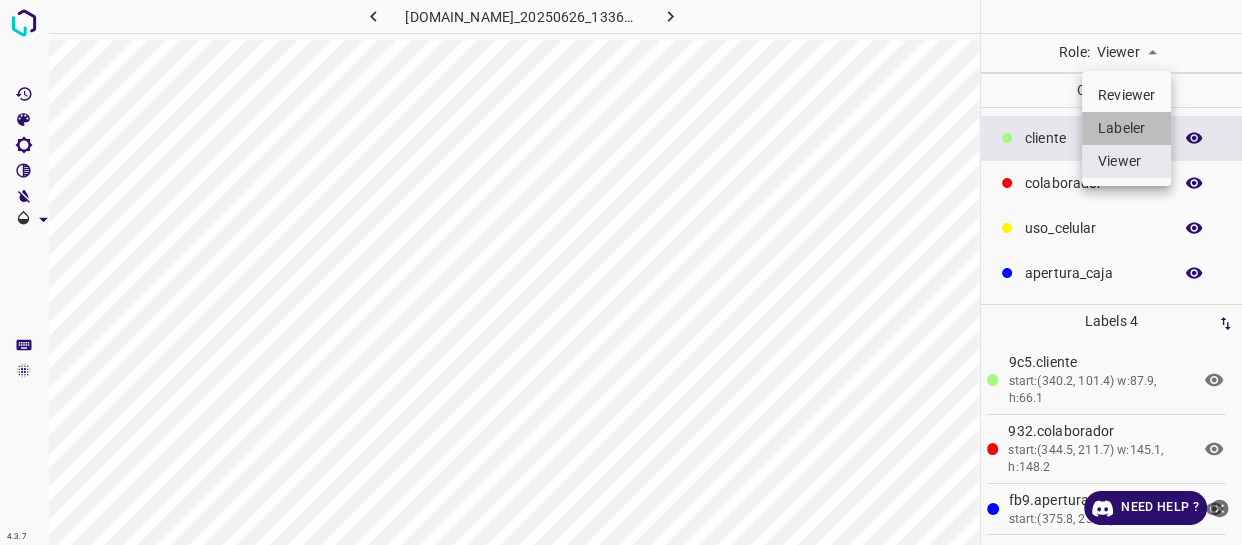 click on "Labeler" at bounding box center [1126, 128] 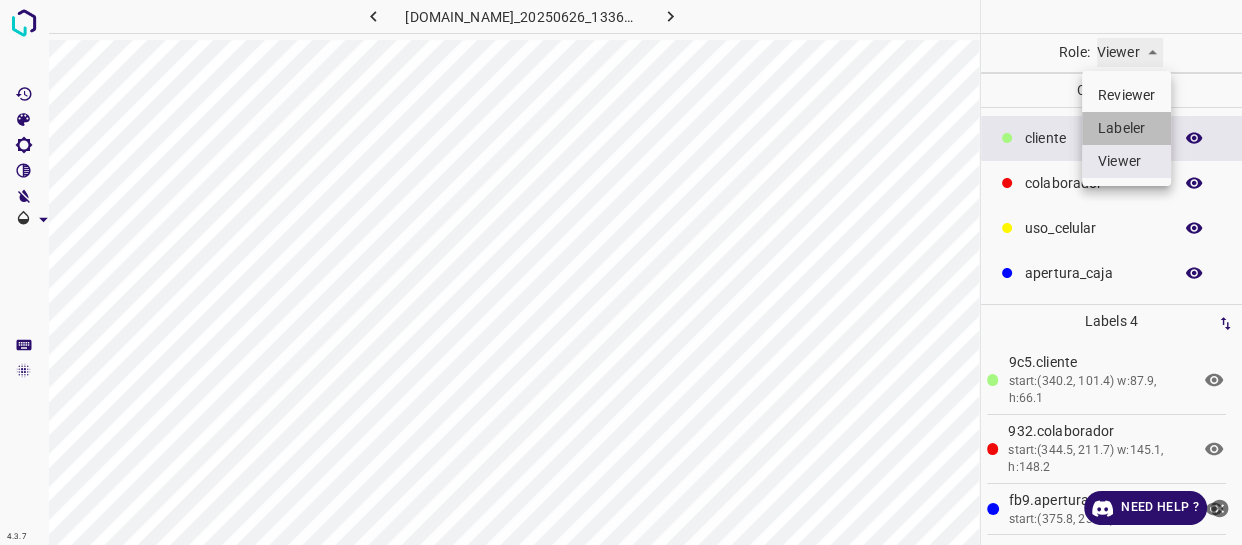 type on "labeler" 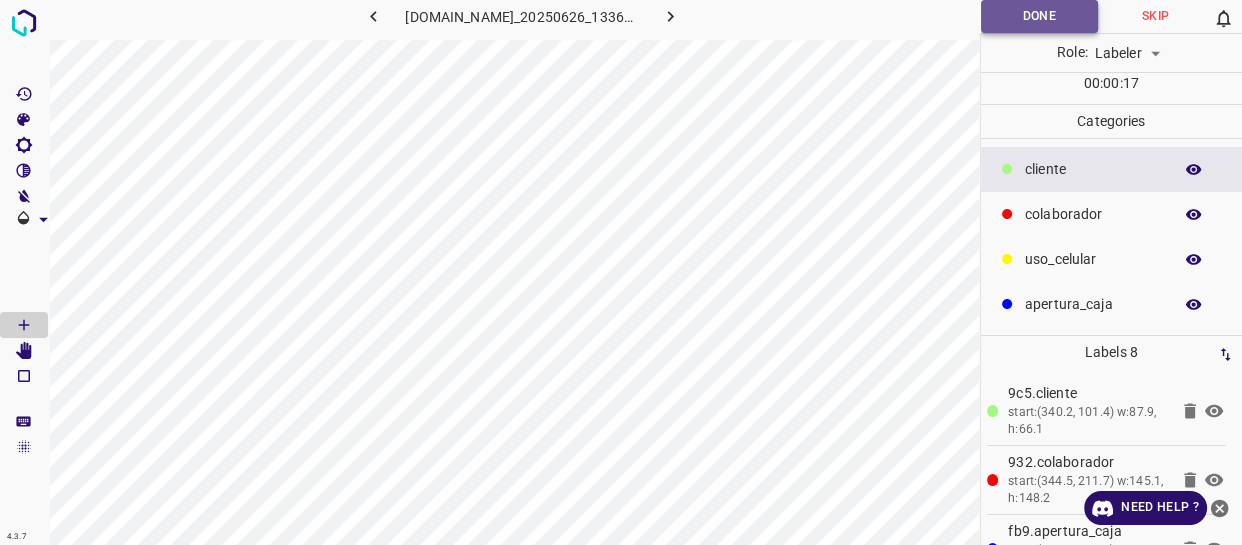 click on "Done" at bounding box center (1039, 16) 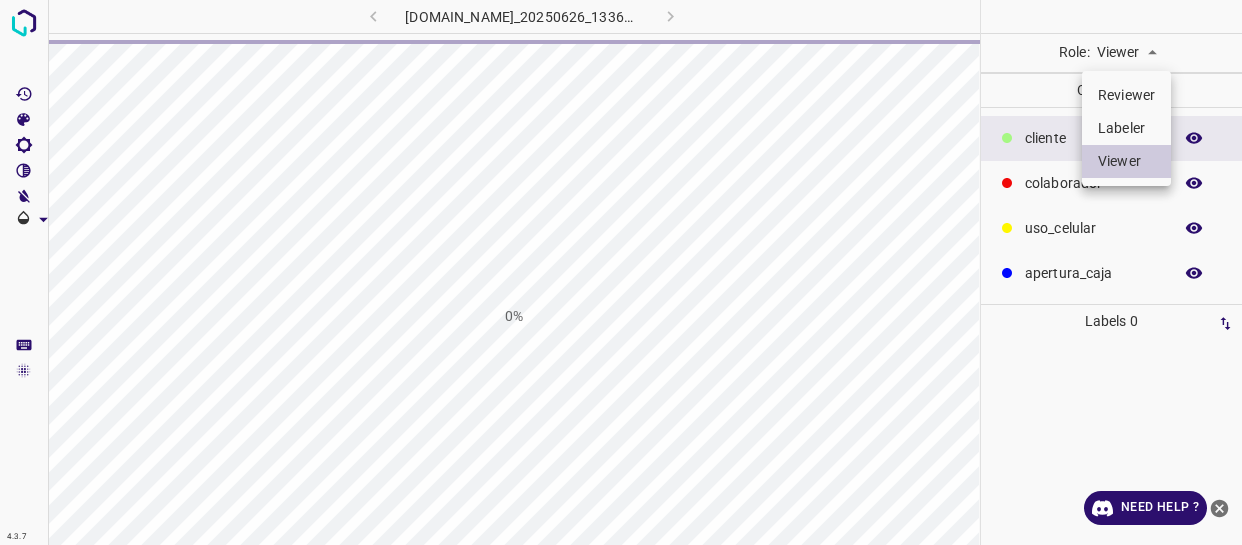 scroll, scrollTop: 0, scrollLeft: 0, axis: both 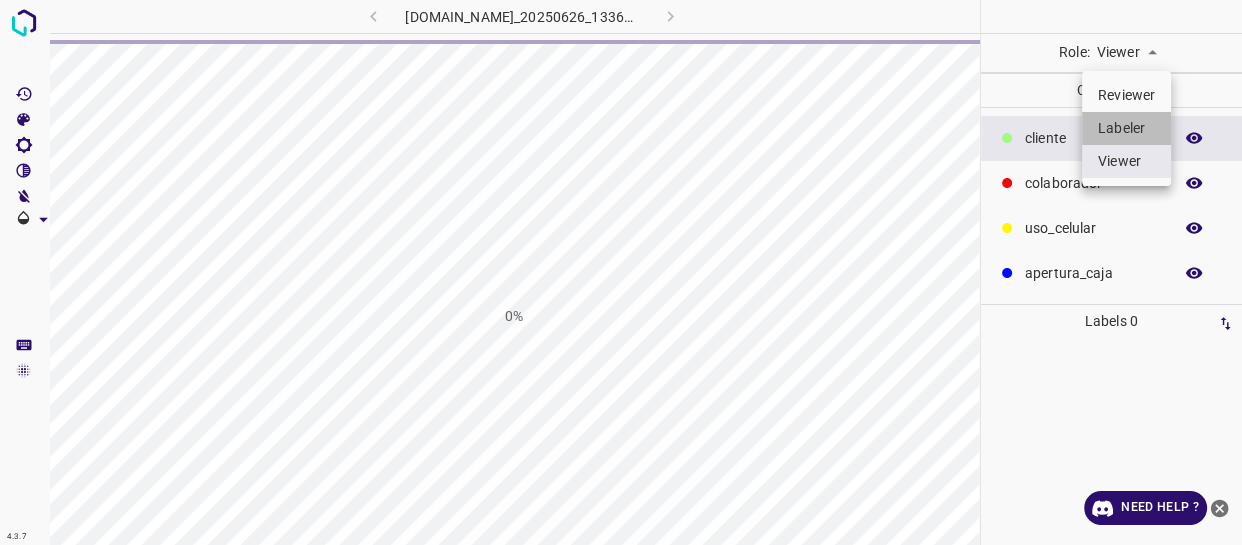 click on "Labeler" at bounding box center [1126, 128] 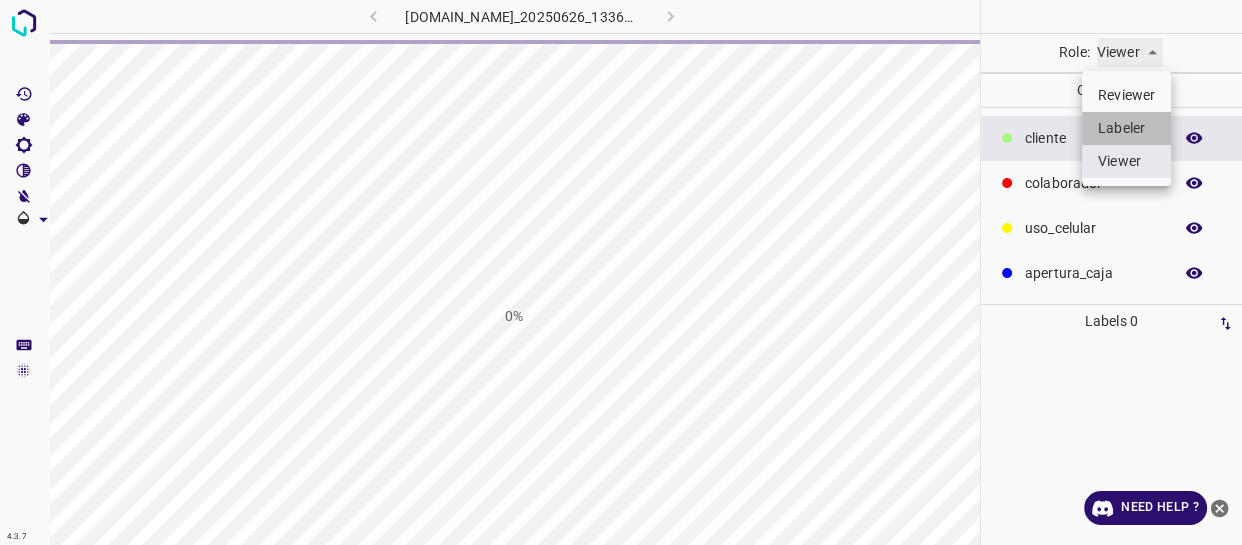 type on "labeler" 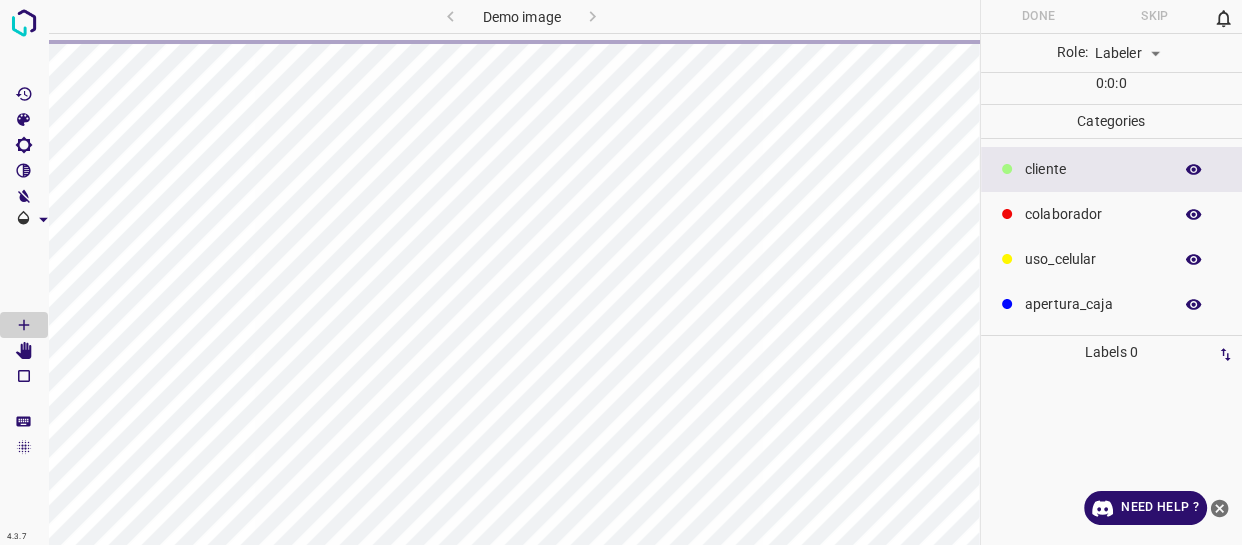 click on "​​cliente" at bounding box center [1093, 169] 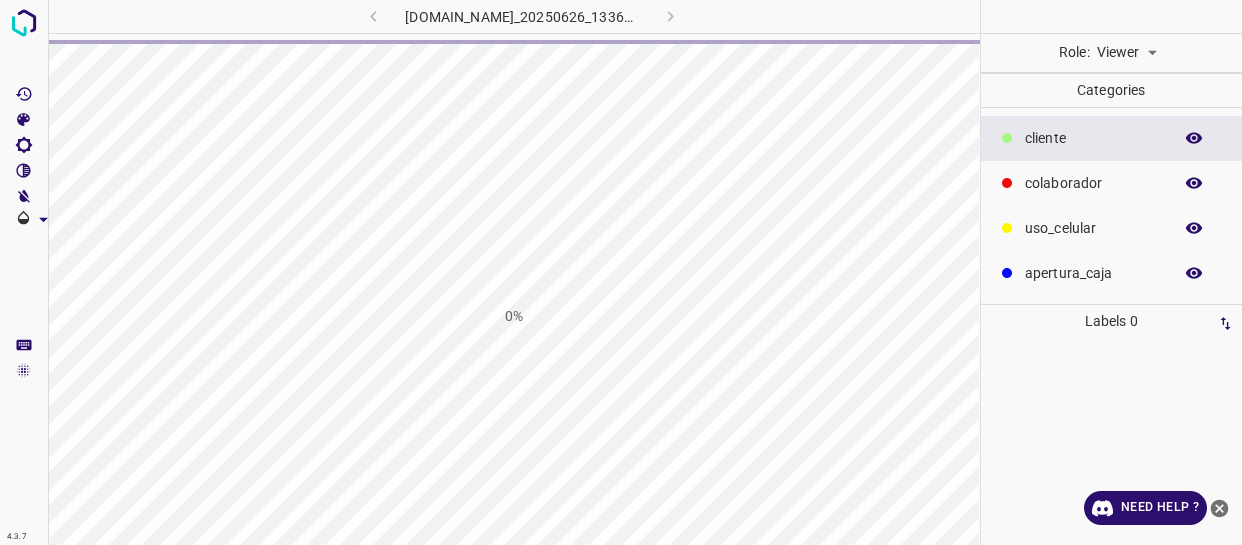 scroll, scrollTop: 0, scrollLeft: 0, axis: both 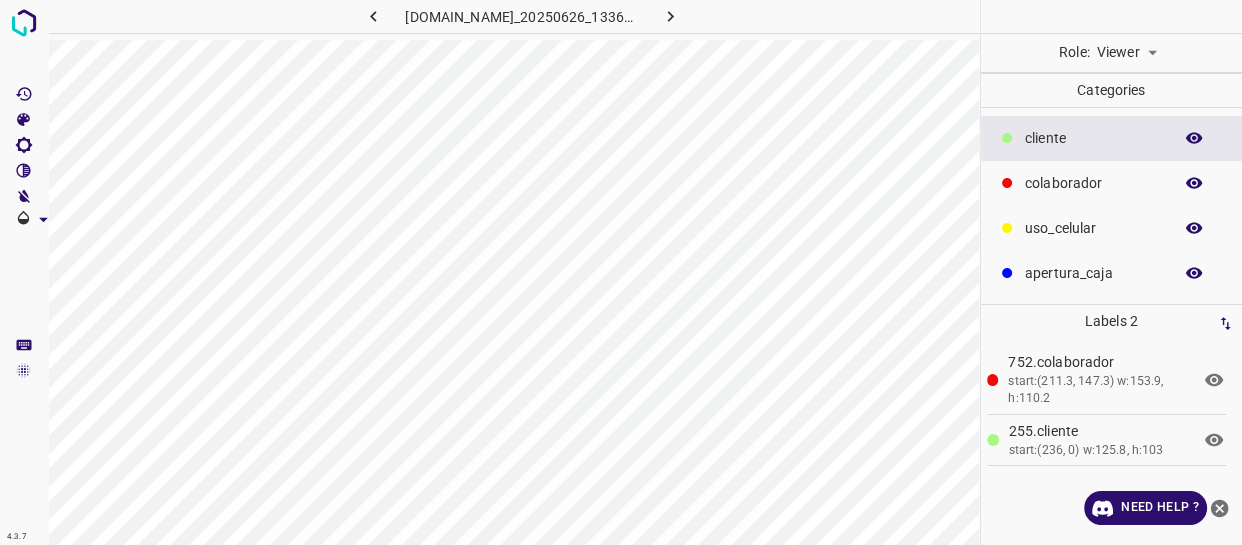 click on "4.3.7 801-bch-santa-fe.ddns.net_20250626_133645_000004260.jpg Role: Viewer viewer Categories ​​cliente colaborador uso_celular apertura_caja Labels   2 752.colaborador
start:(211.3, 147.3)
w:153.9, h:110.2
255.​​cliente
start:(236, 0)
w:125.8, h:103
Categories 1 ​​cliente 2 colaborador 3 uso_celular 4 apertura_caja Tools Space Change between modes (Draw & Edit) I Auto labeling R Restore zoom M Zoom in N Zoom out Delete Delete selecte label Filters Z Restore filters X Saturation filter C Brightness filter V Contrast filter B Gray scale filter General O Download Need Help ? - Text - Hide - Delete" at bounding box center (621, 272) 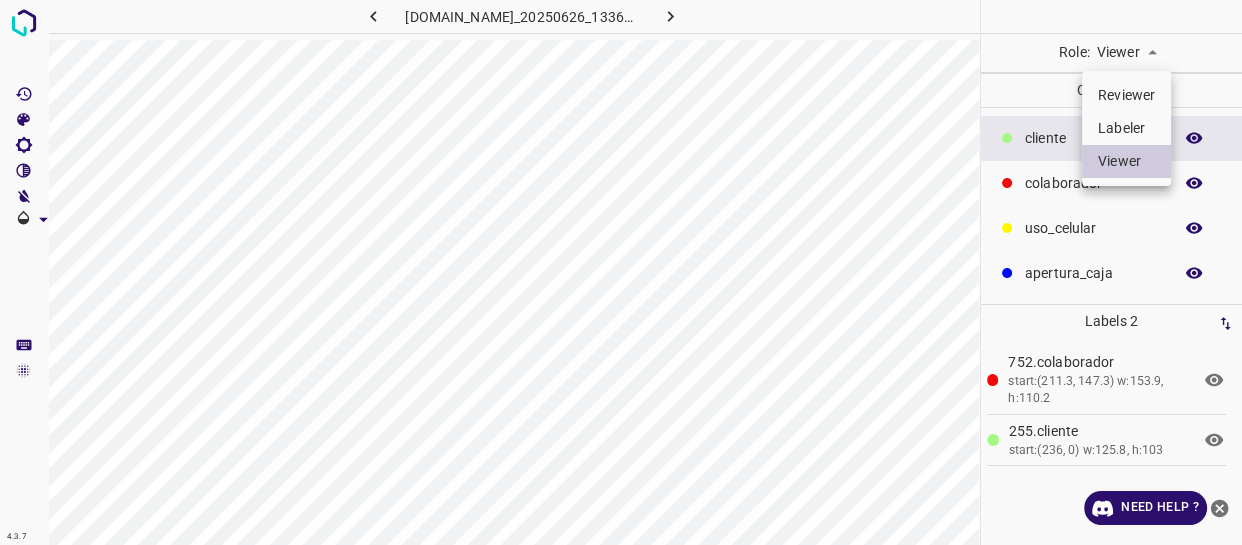 click on "Labeler" at bounding box center [1126, 128] 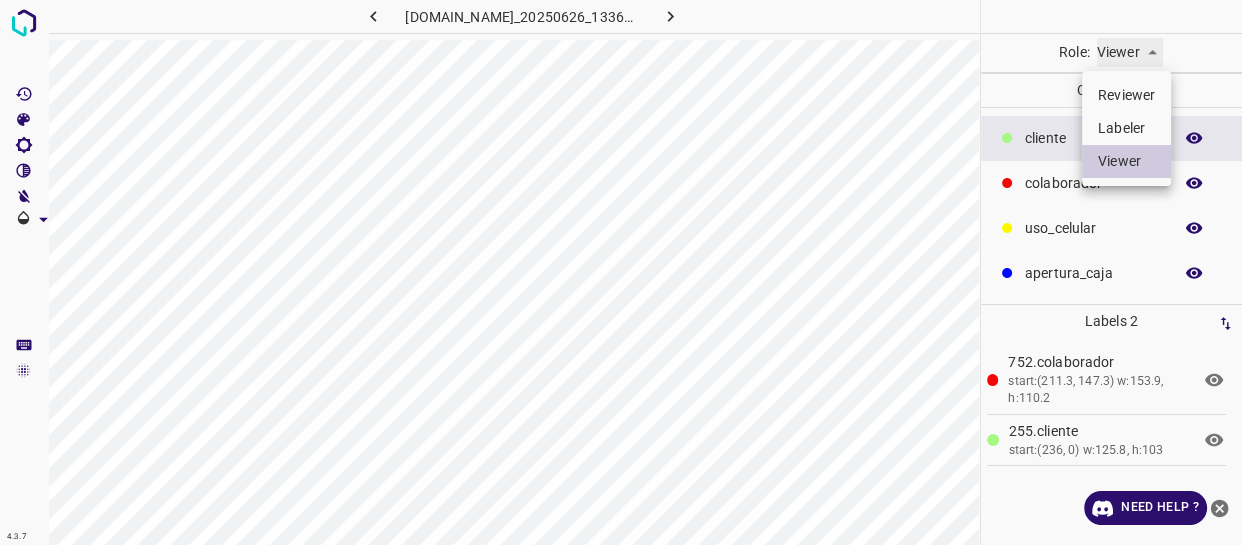 type on "labeler" 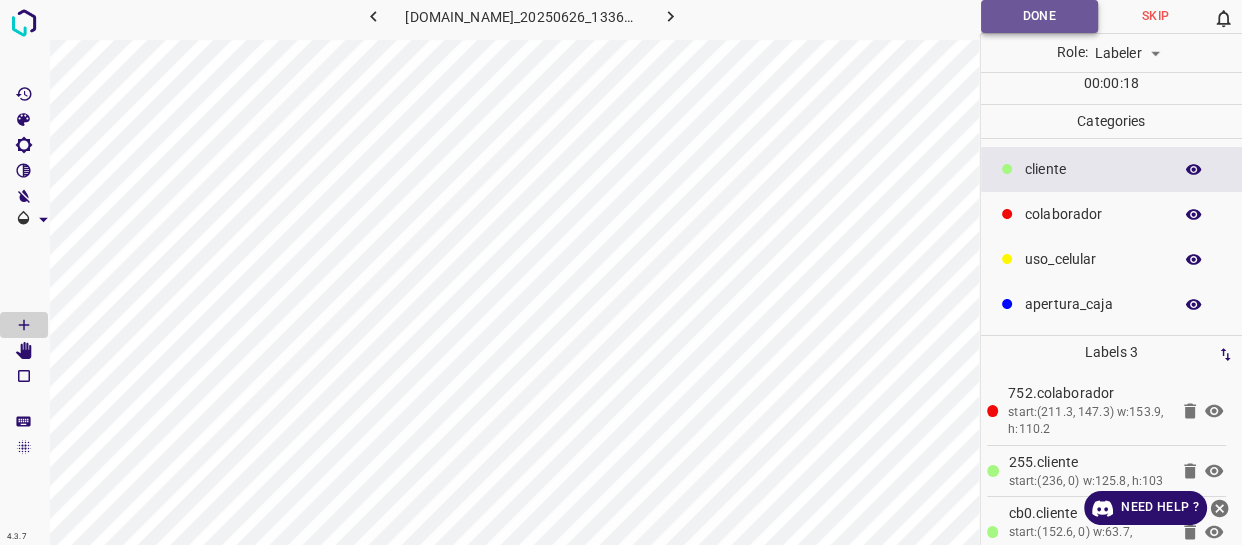 click on "Done" at bounding box center (1039, 16) 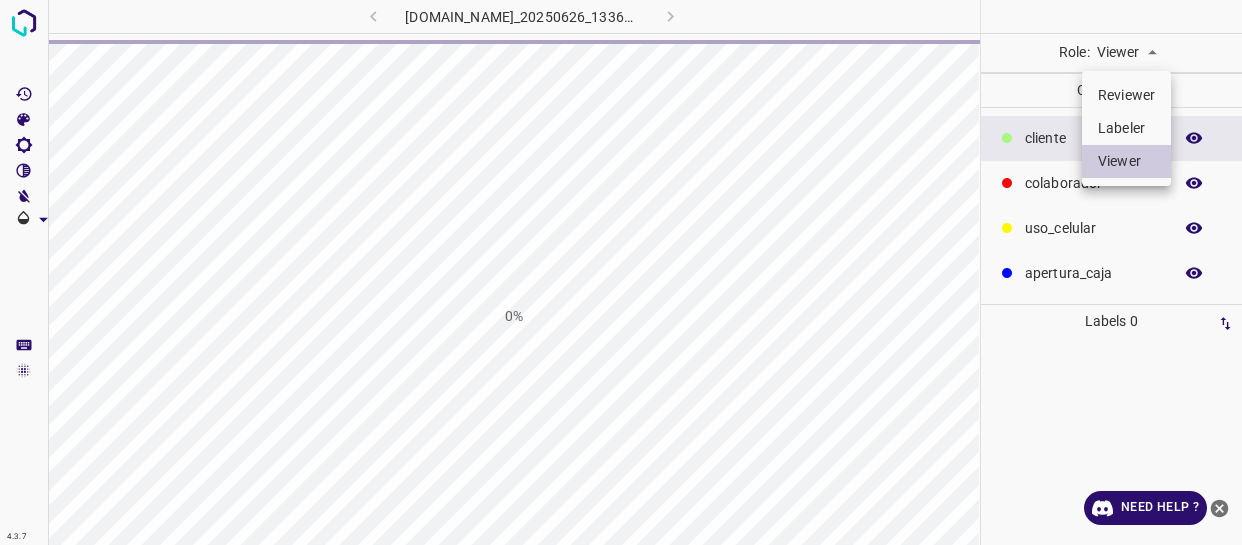 scroll, scrollTop: 0, scrollLeft: 0, axis: both 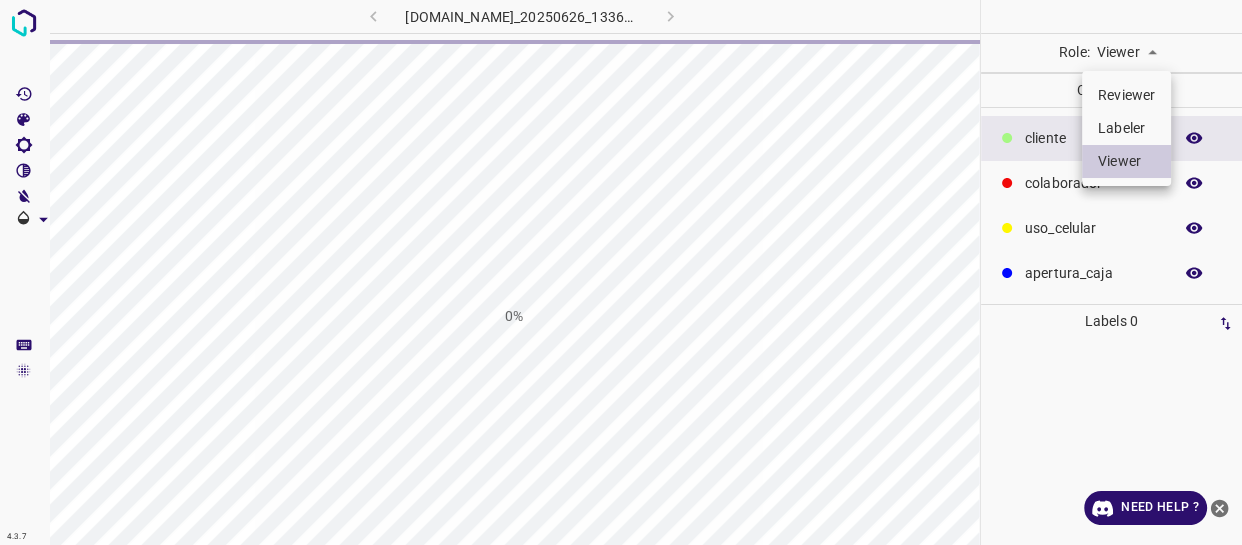 click on "Labeler" at bounding box center (1126, 128) 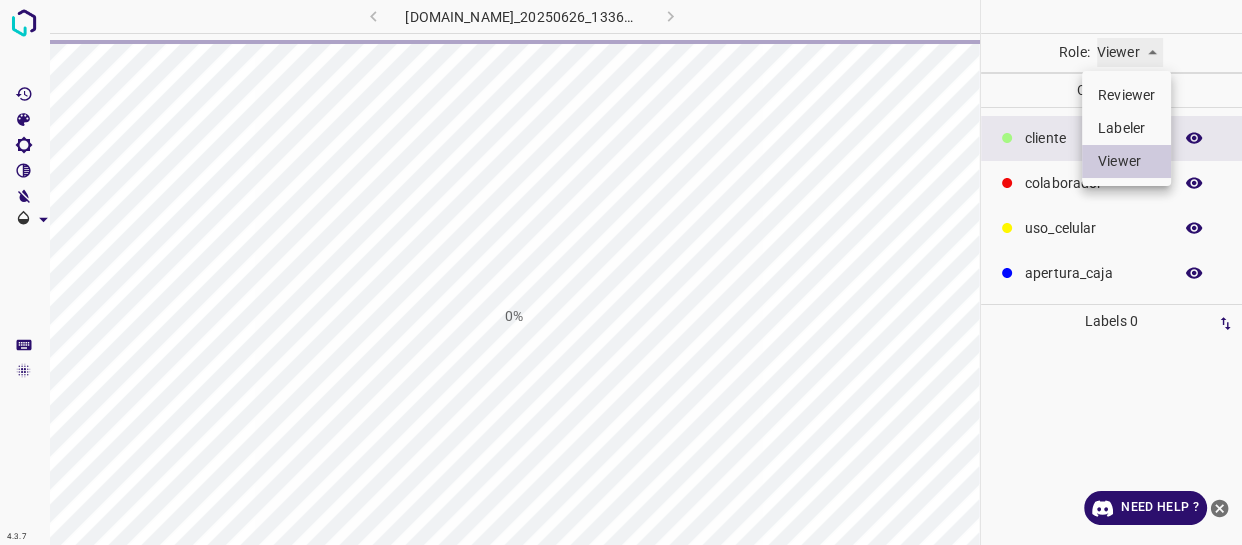 type on "labeler" 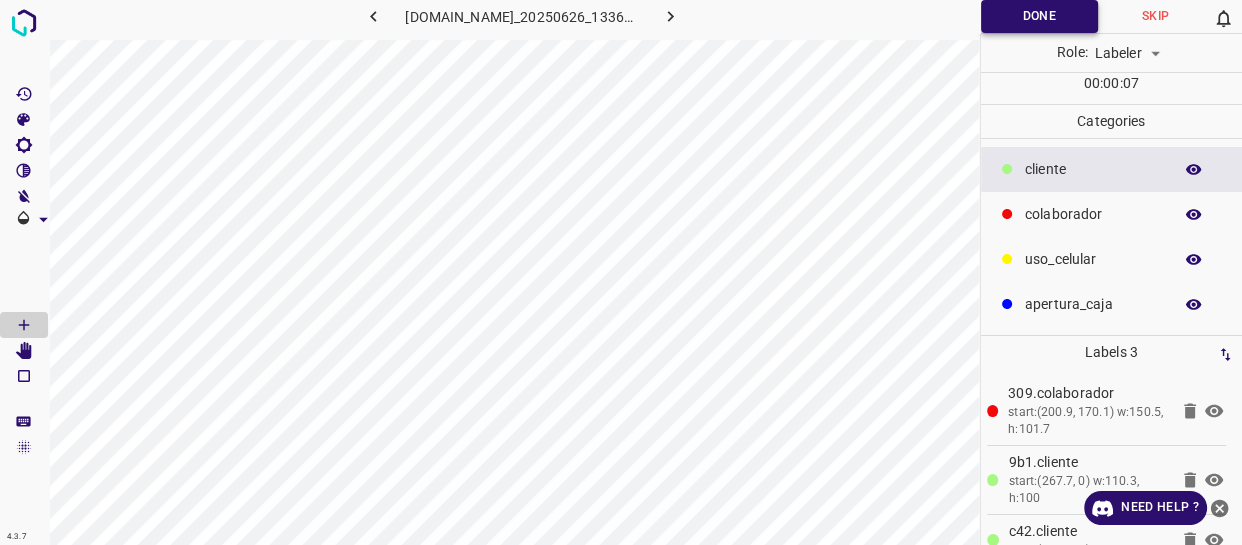 click on "Done" at bounding box center (1039, 16) 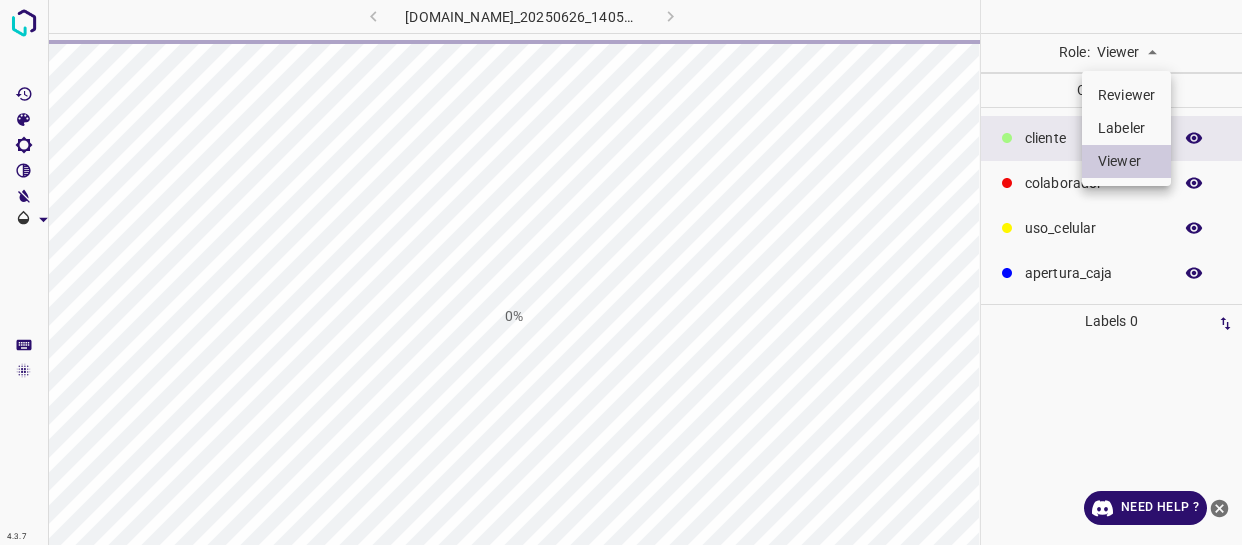 scroll, scrollTop: 0, scrollLeft: 0, axis: both 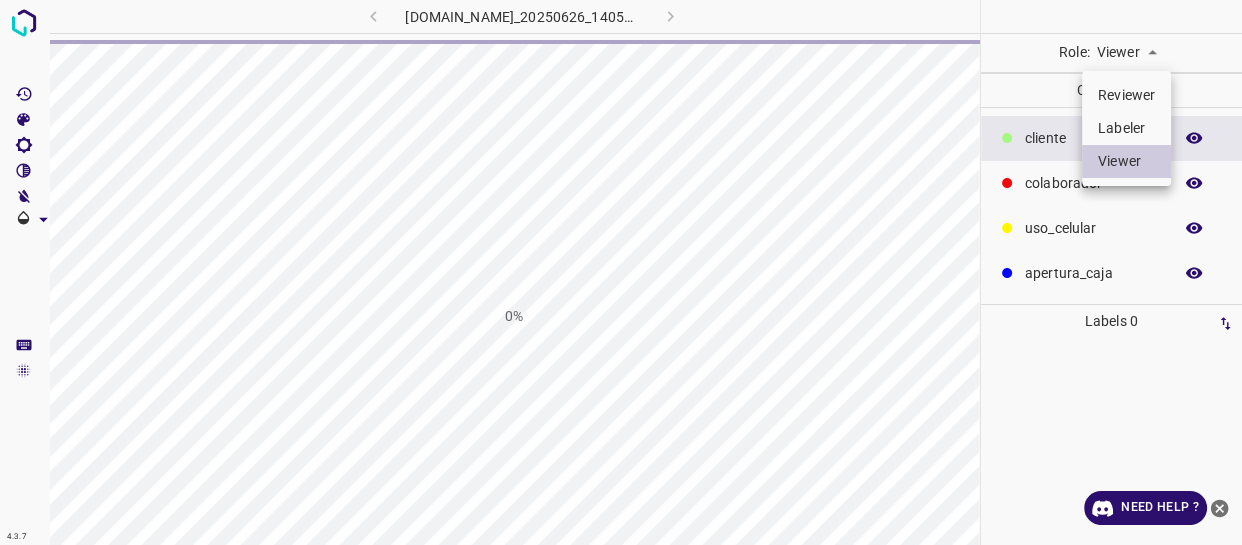 click on "Labeler" at bounding box center (1126, 128) 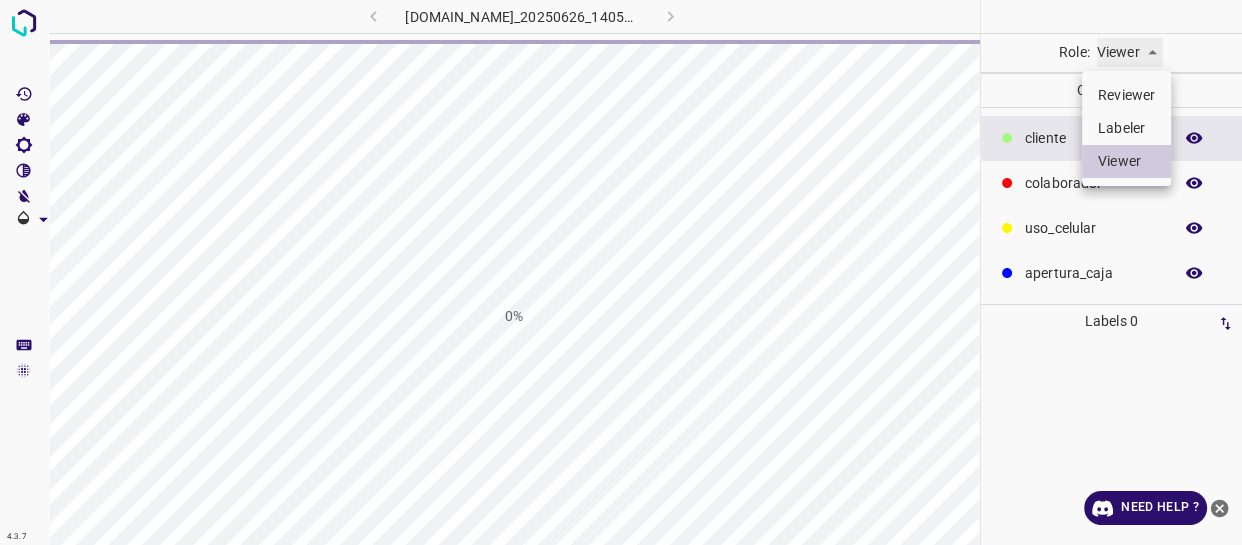 type on "labeler" 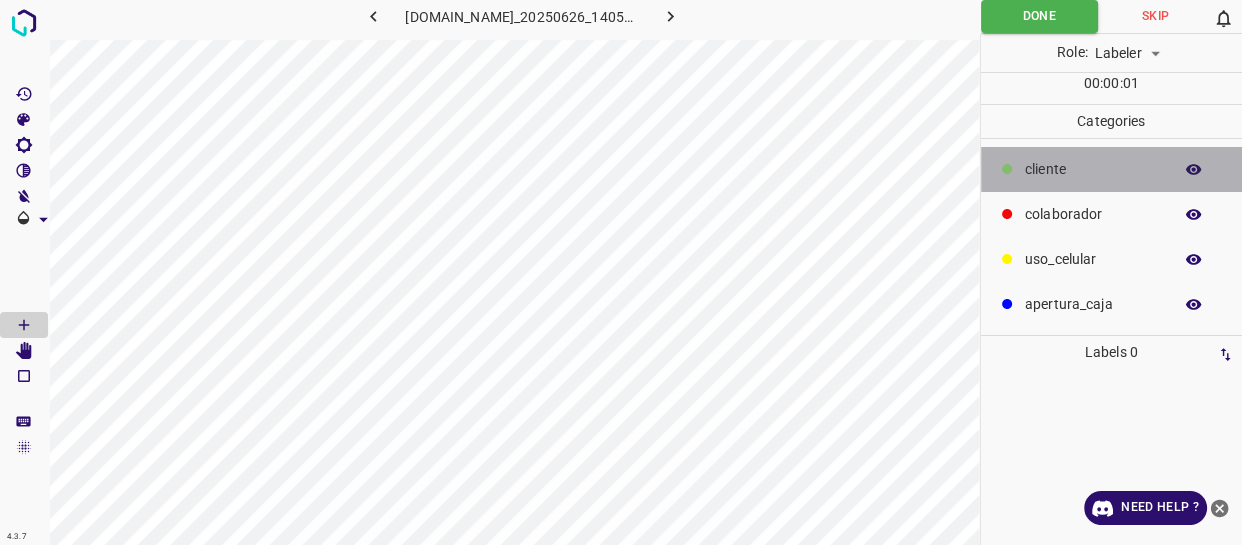 click on "​​cliente" at bounding box center [1093, 169] 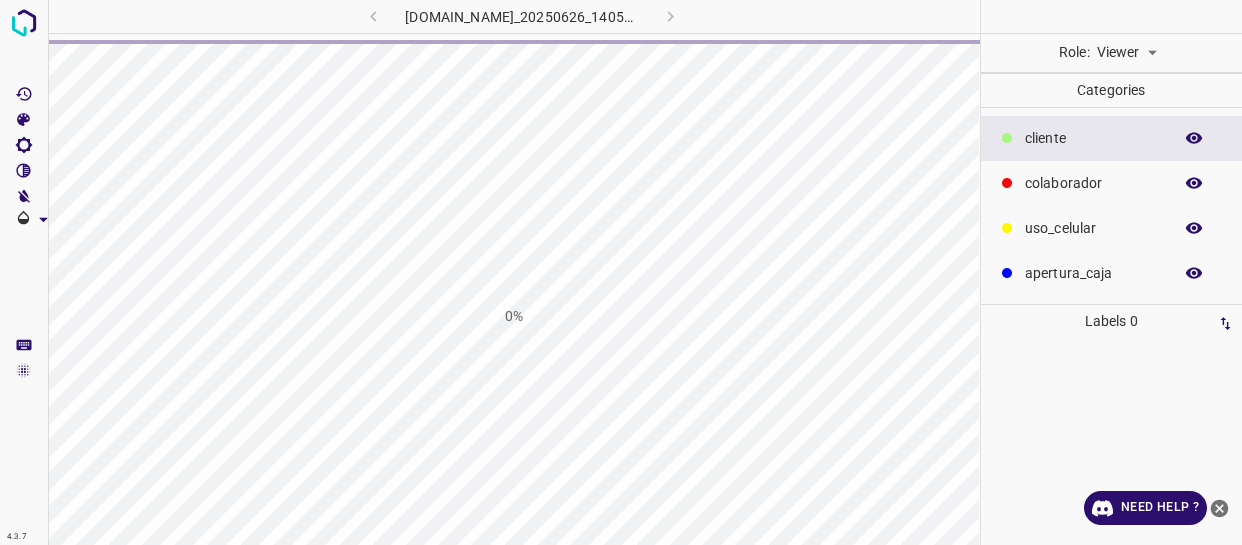 scroll, scrollTop: 0, scrollLeft: 0, axis: both 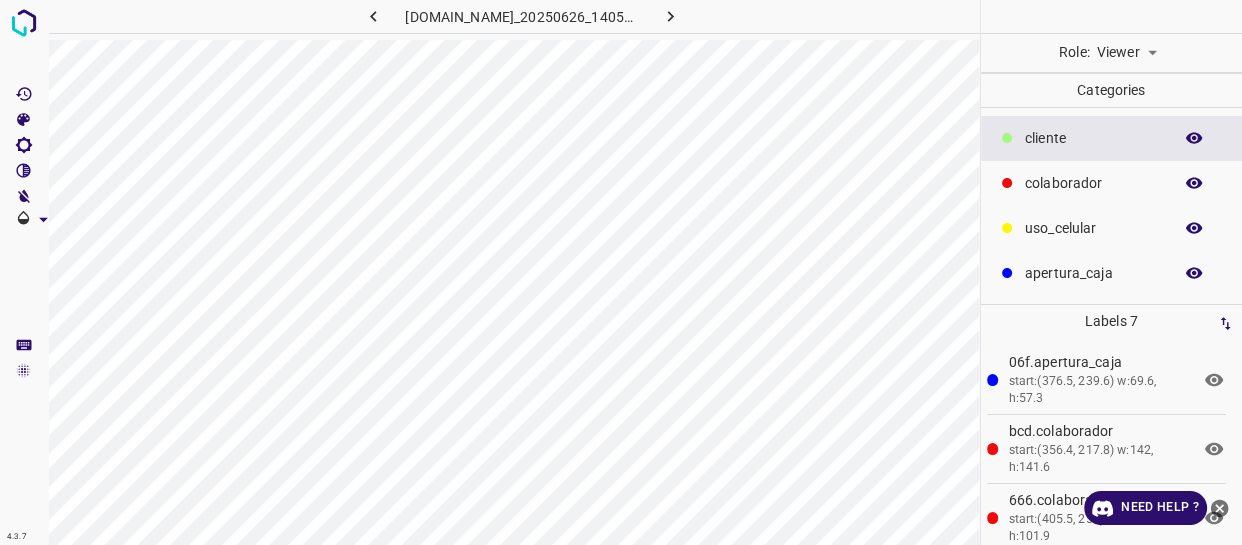 click on "4.3.7 801-bch-santa-fe.ddns.net_20250626_140553_000001620.jpg Role: Viewer viewer Categories ​​cliente colaborador uso_celular apertura_caja Labels   7 06f.apertura_caja
start:(376.5, 239.6)
w:69.6, h:57.3
bcd.colaborador
start:(356.4, 217.8)
w:142, h:141.6
666.colaborador
start:(405.5, 258)
w:186.4, h:101.9
44a.​​cliente
start:(203.8, 0)
w:65.2, h:120.3
0ca.​​cliente
start:(183, 25.8)
w:32.4, h:64.1
49f.​​cliente
start:(529, 0)
w:36.5, h:23.7
a0b.​​cliente
start:(301.8, 0)
w:48.2, h:80.2
Categories 1 ​​cliente 2 colaborador 3 uso_celular 4 apertura_caja Tools Space Change between modes (Draw & Edit) I Auto labeling R Restore zoom M Zoom in N Zoom out Delete Delete selecte label Filters Z Restore filters X Saturation filter C Brightness filter V Contrast filter B Gray scale filter General O Download Need Help ? - Text" at bounding box center [621, 272] 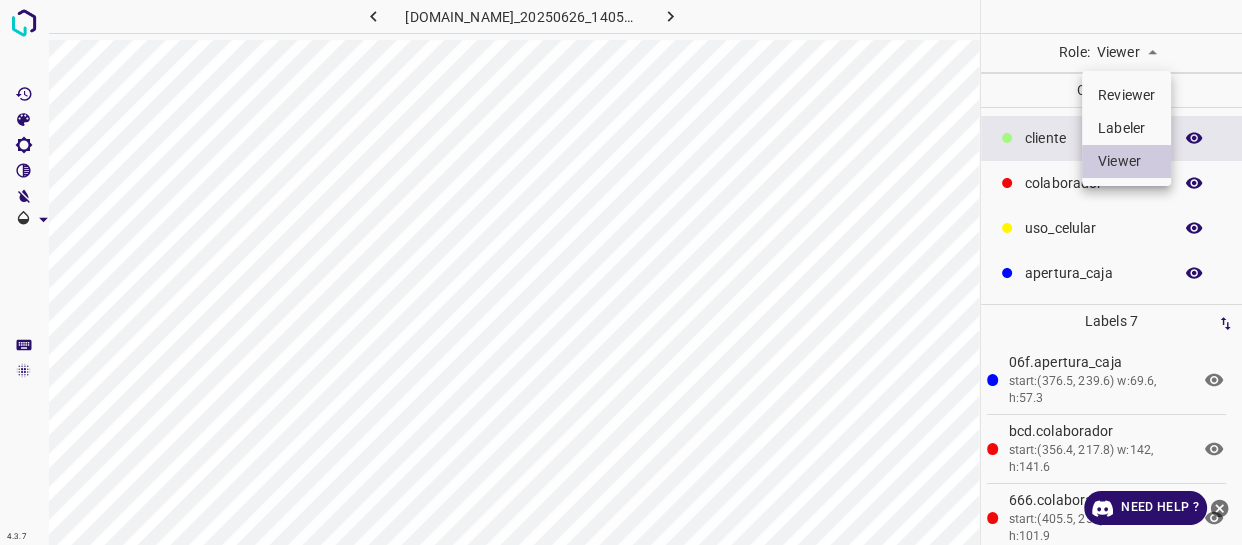 click on "Labeler" at bounding box center (1126, 128) 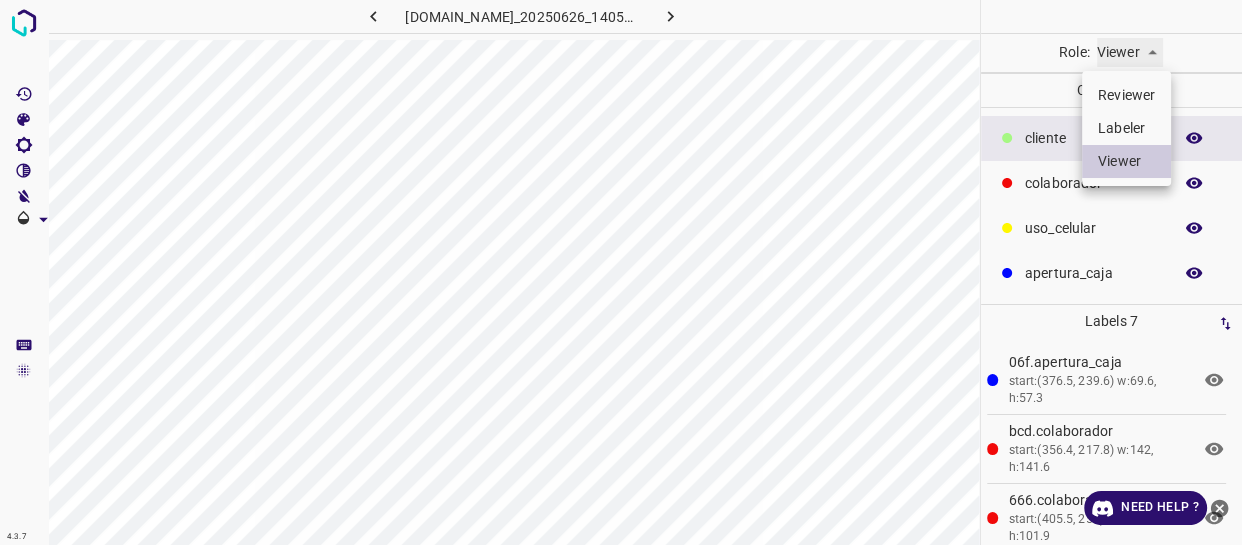 type on "labeler" 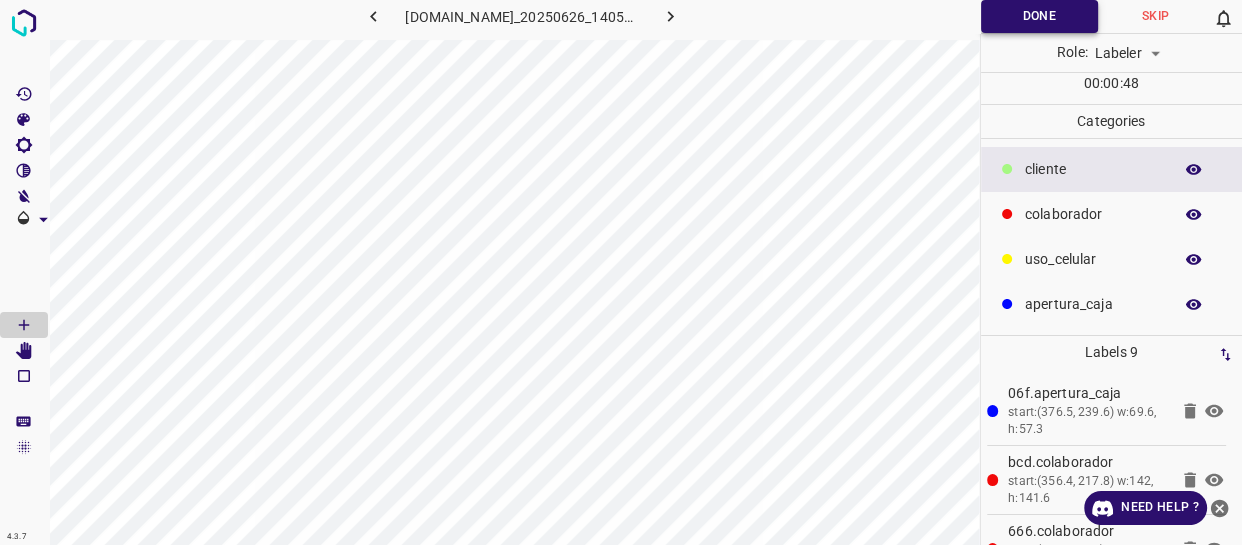 type 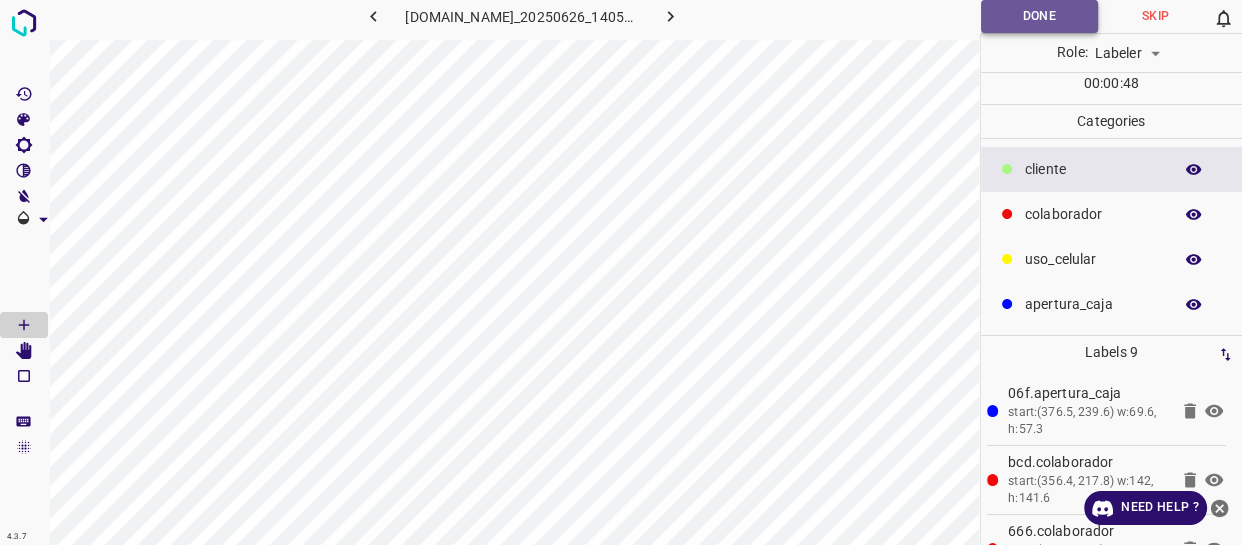 click on "Done" at bounding box center [1039, 16] 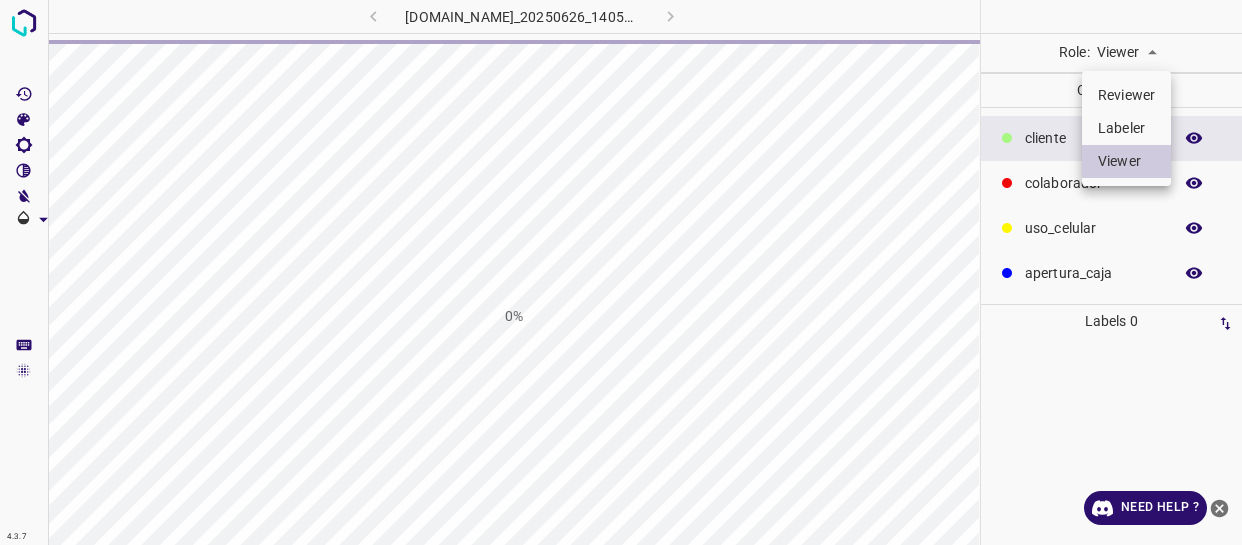scroll, scrollTop: 0, scrollLeft: 0, axis: both 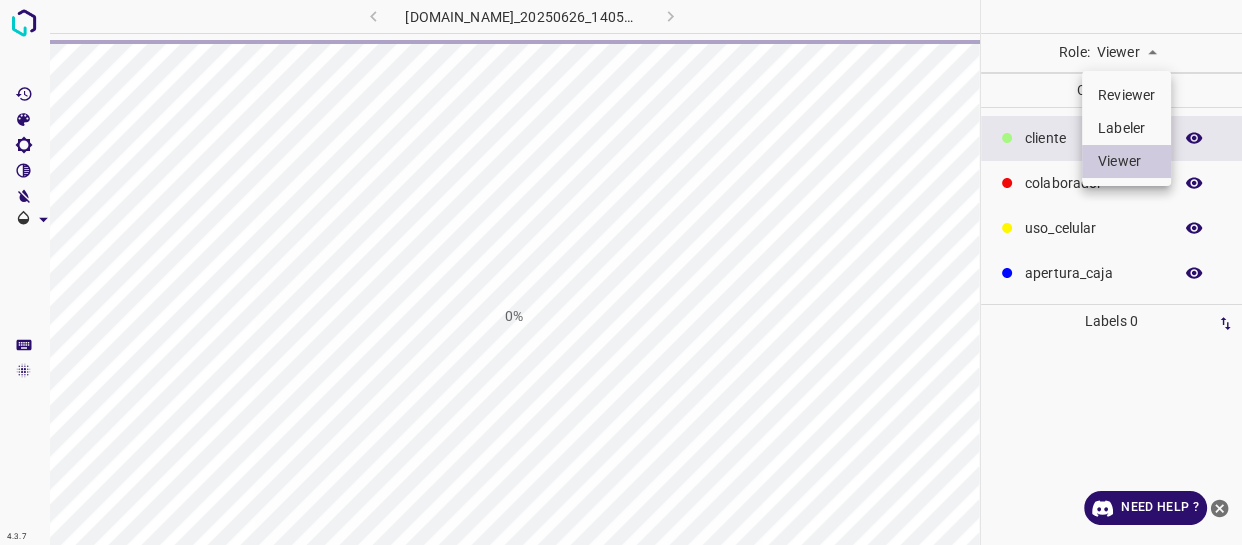 click on "Labeler" at bounding box center (1126, 128) 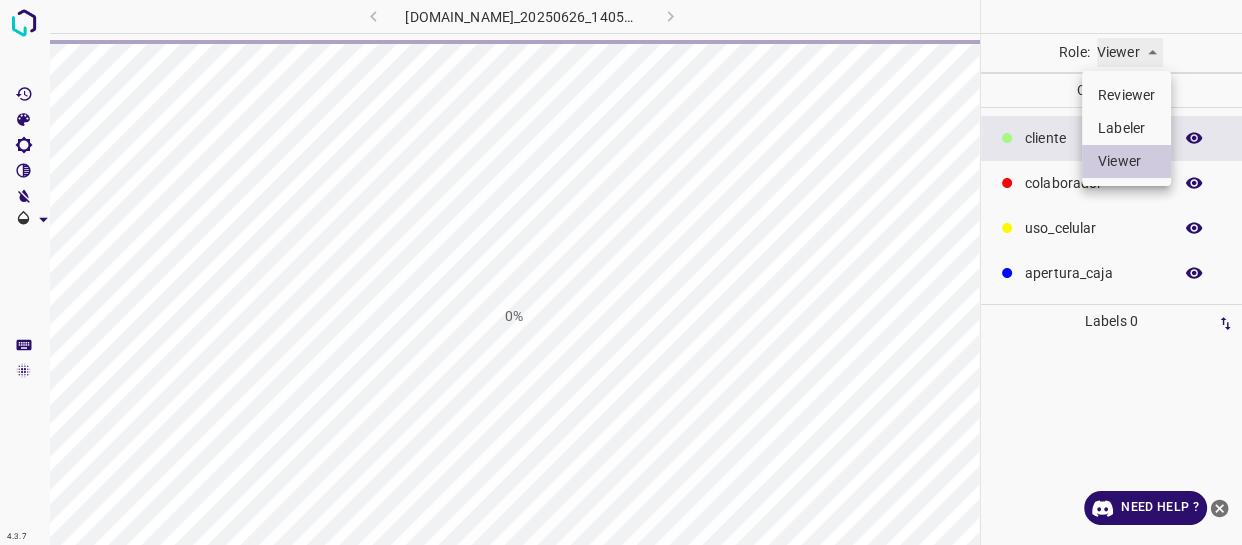 type on "labeler" 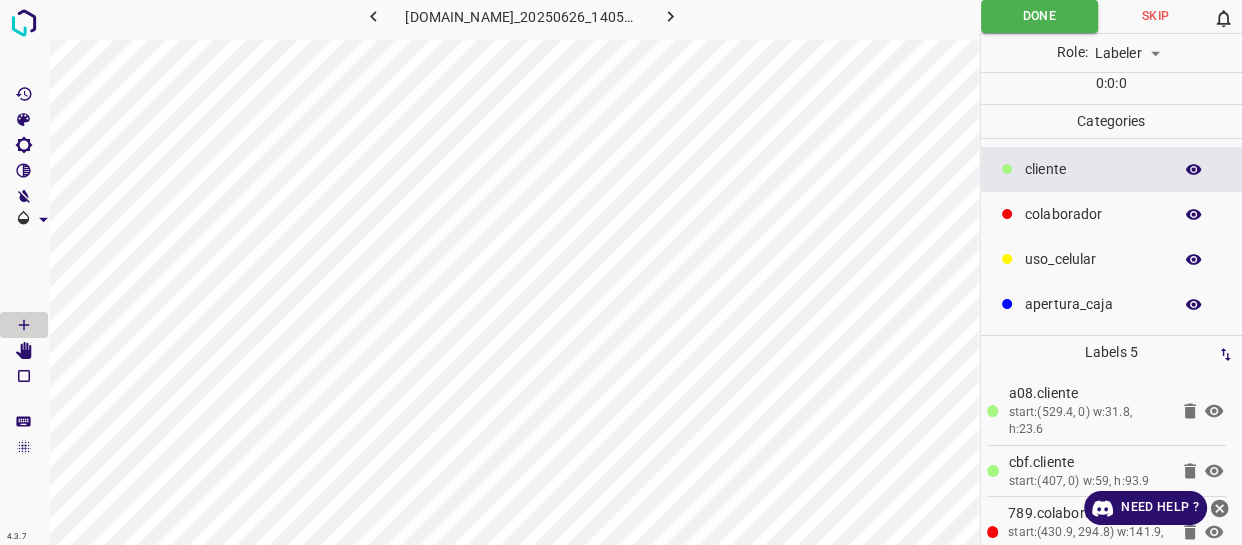 click on "​​cliente" at bounding box center [1112, 169] 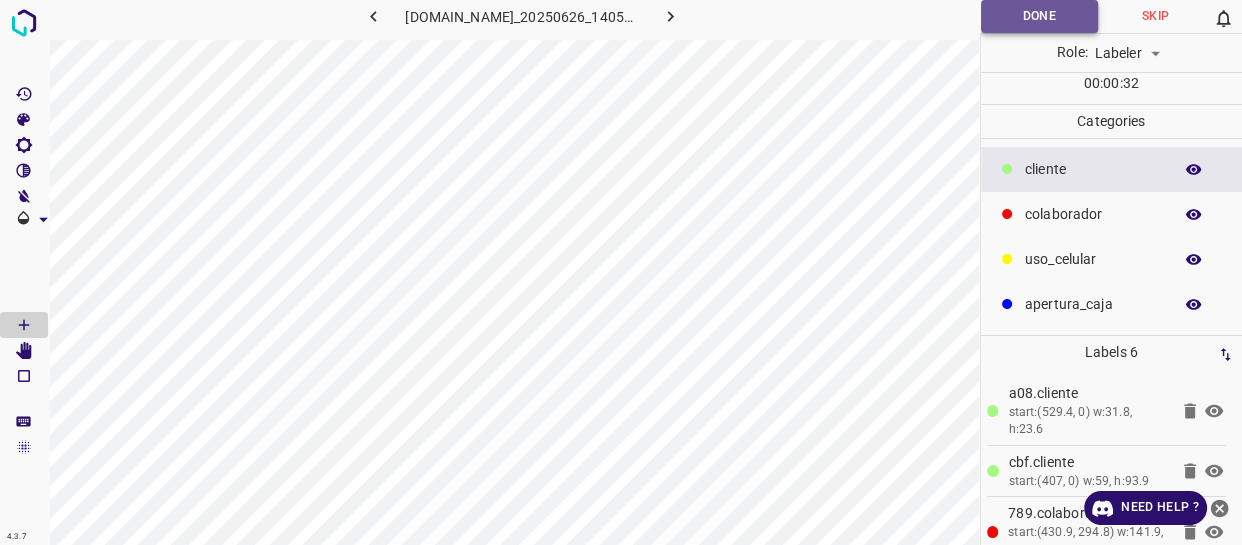 click on "Done" at bounding box center (1039, 16) 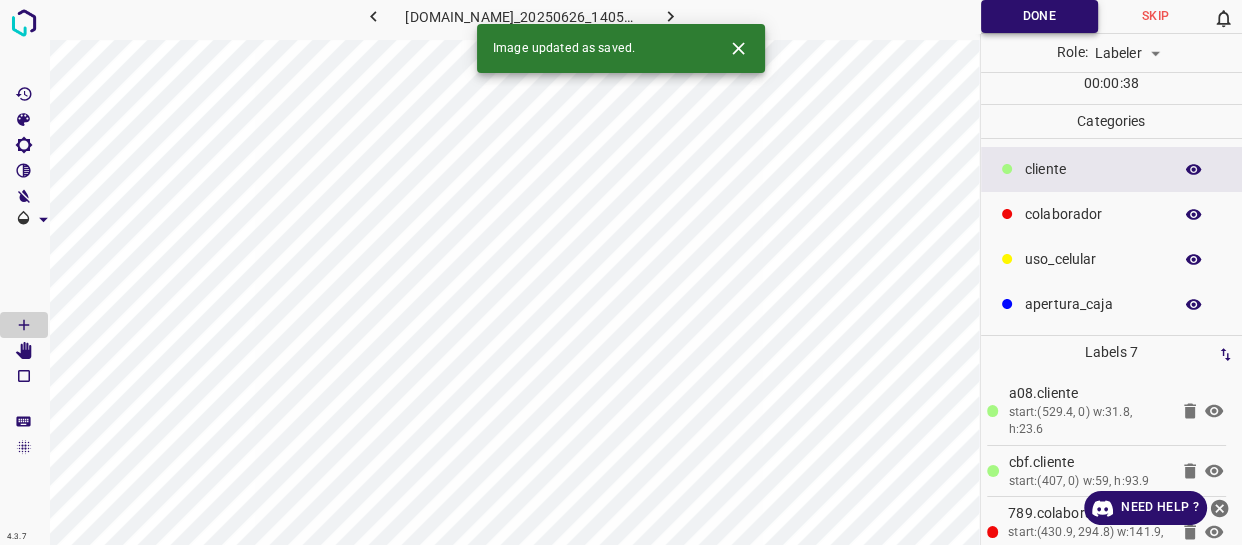 click on "Done" at bounding box center (1039, 16) 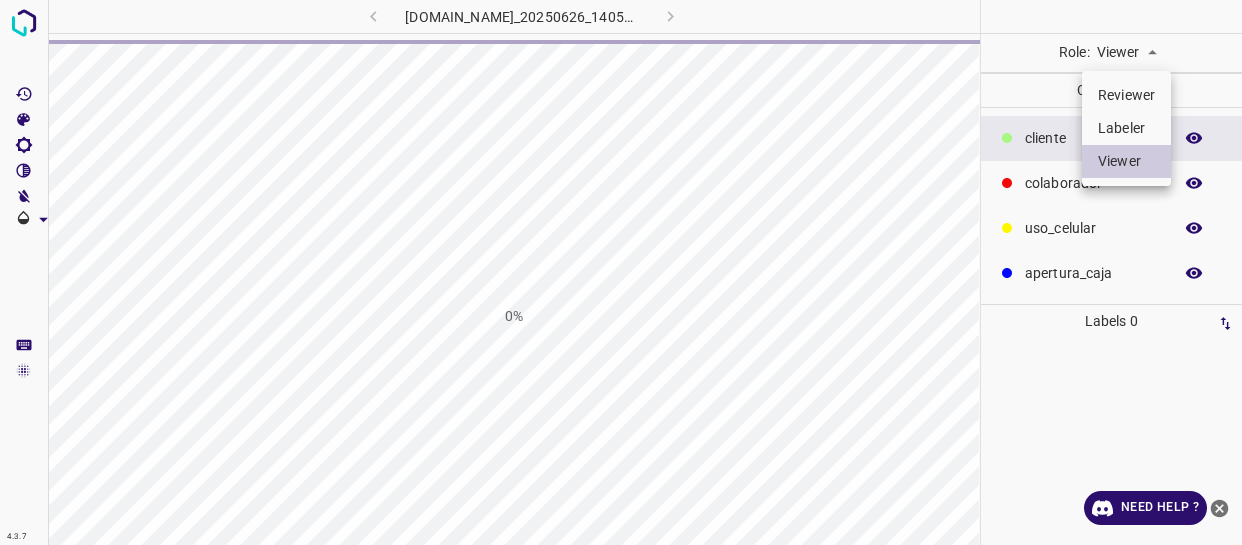 scroll, scrollTop: 0, scrollLeft: 0, axis: both 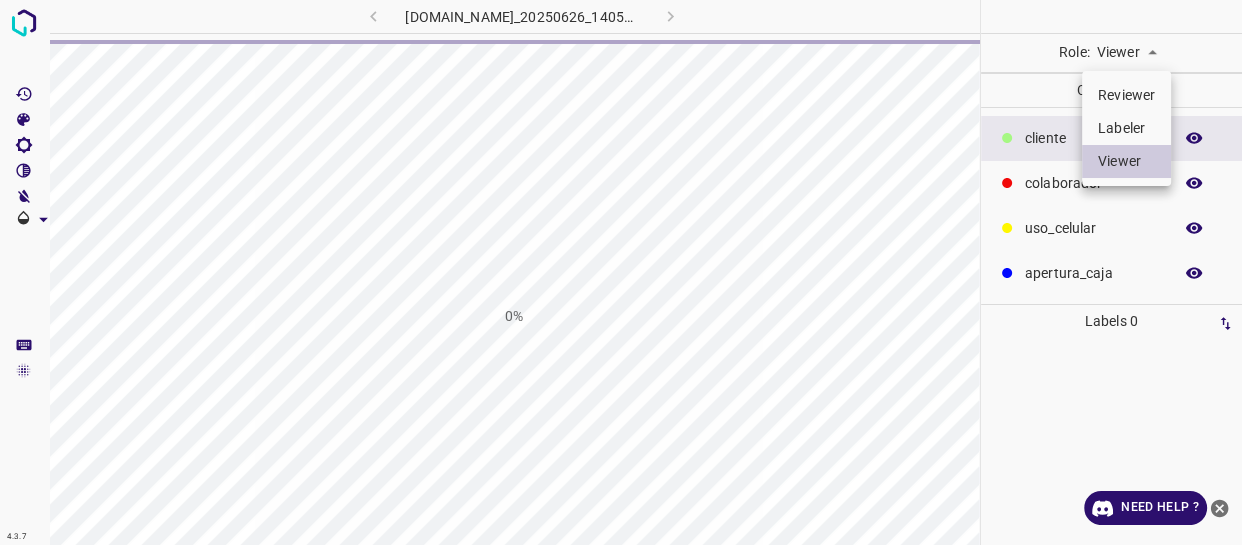 click on "4.3.7 801-bch-santa-fe.ddns.net_20250626_140553_000002160.jpg 0% Role: Viewer viewer Categories ​​cliente colaborador uso_celular apertura_caja Labels   0 Categories 1 ​​cliente 2 colaborador 3 uso_celular 4 apertura_caja Tools Space Change between modes (Draw & Edit) I Auto labeling R Restore zoom M Zoom in N Zoom out Delete Delete selecte label Filters Z Restore filters X Saturation filter C Brightness filter V Contrast filter B Gray scale filter General O Download Need Help ? - Text - Hide - Delete Reviewer Labeler Viewer" at bounding box center [621, 272] 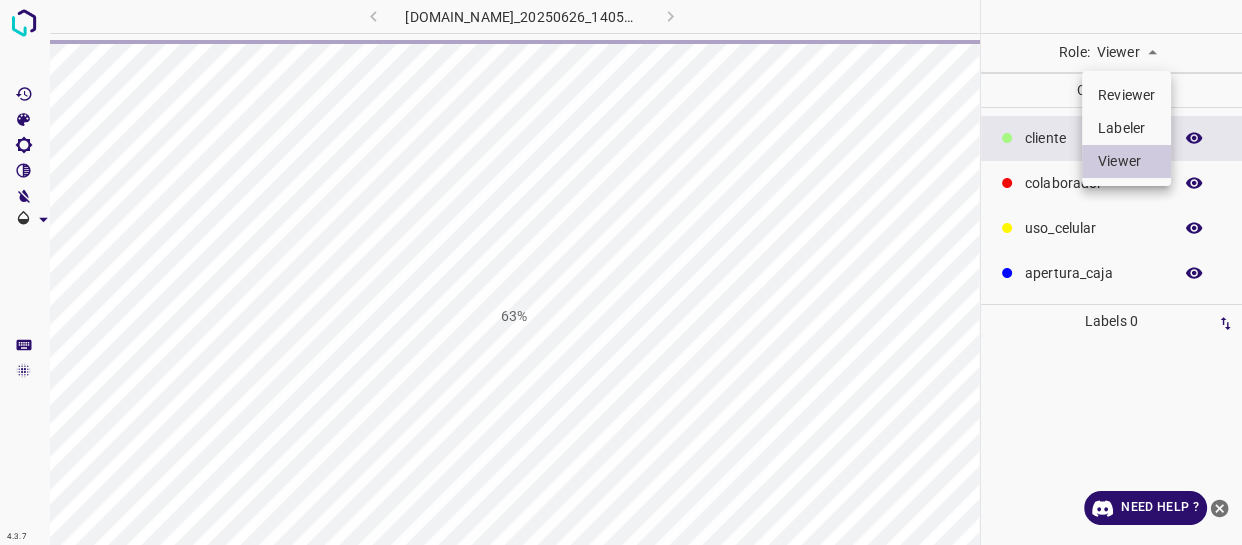 click on "Labeler" at bounding box center (1126, 128) 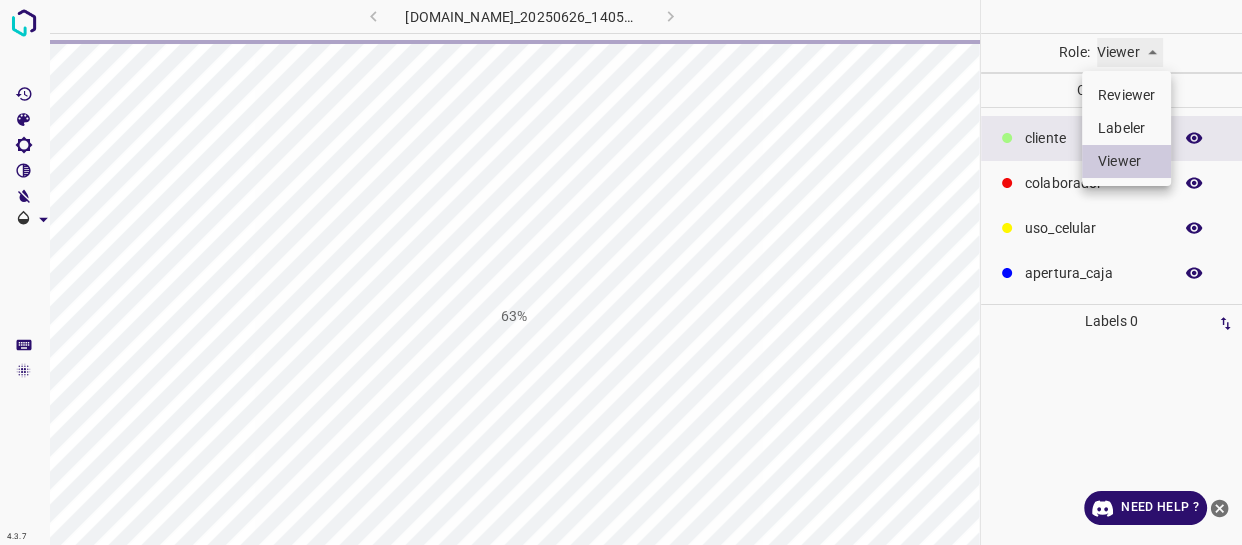 type on "labeler" 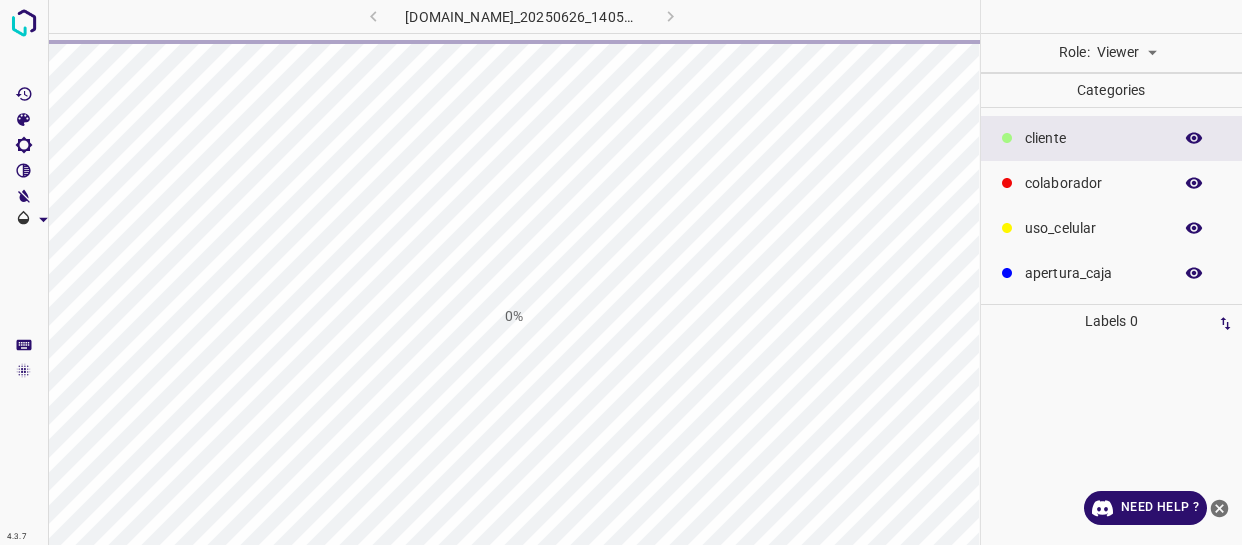 scroll, scrollTop: 0, scrollLeft: 0, axis: both 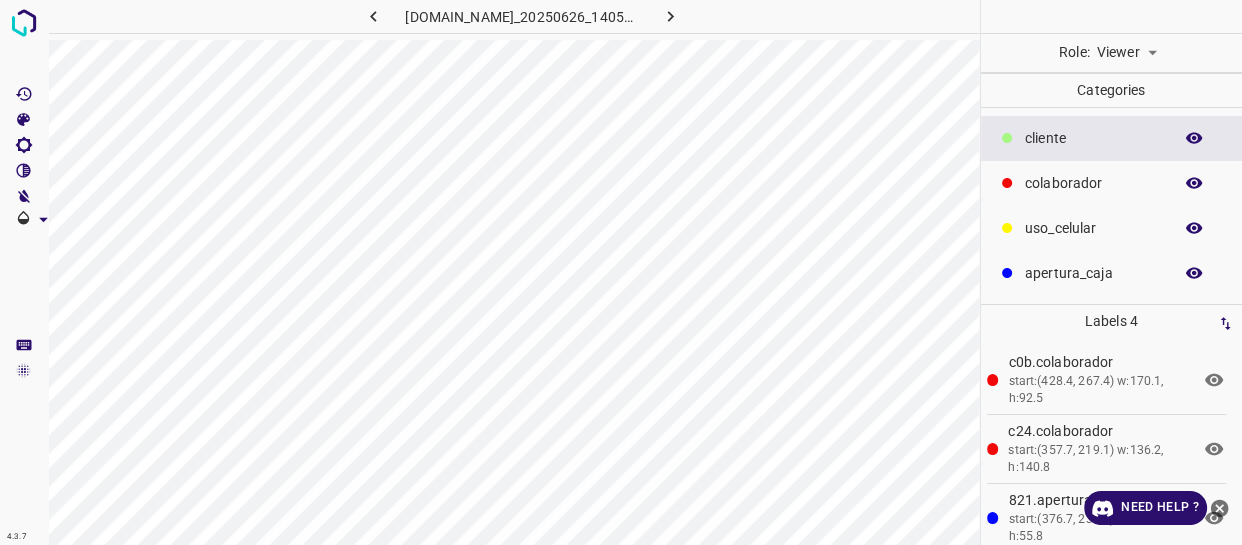 click on "4.3.7 801-bch-santa-fe.ddns.net_20250626_140553_000002160.jpg Role: Viewer viewer Categories ​​cliente colaborador uso_celular apertura_caja Labels   4 c0b.colaborador
start:(428.4, 267.4)
w:170.1, h:92.5
c24.colaborador
start:(357.7, 219.1)
w:136.2, h:140.8
821.apertura_caja
start:(376.7, 238.1)
w:64.7, h:55.8
87f.​​cliente
start:(522.4, 0)
w:43.1, h:23
Categories 1 ​​cliente 2 colaborador 3 uso_celular 4 apertura_caja Tools Space Change between modes (Draw & Edit) I Auto labeling R Restore zoom M Zoom in N Zoom out Delete Delete selecte label Filters Z Restore filters X Saturation filter C Brightness filter V Contrast filter B Gray scale filter General O Download Need Help ? - Text - Hide - Delete" at bounding box center (621, 272) 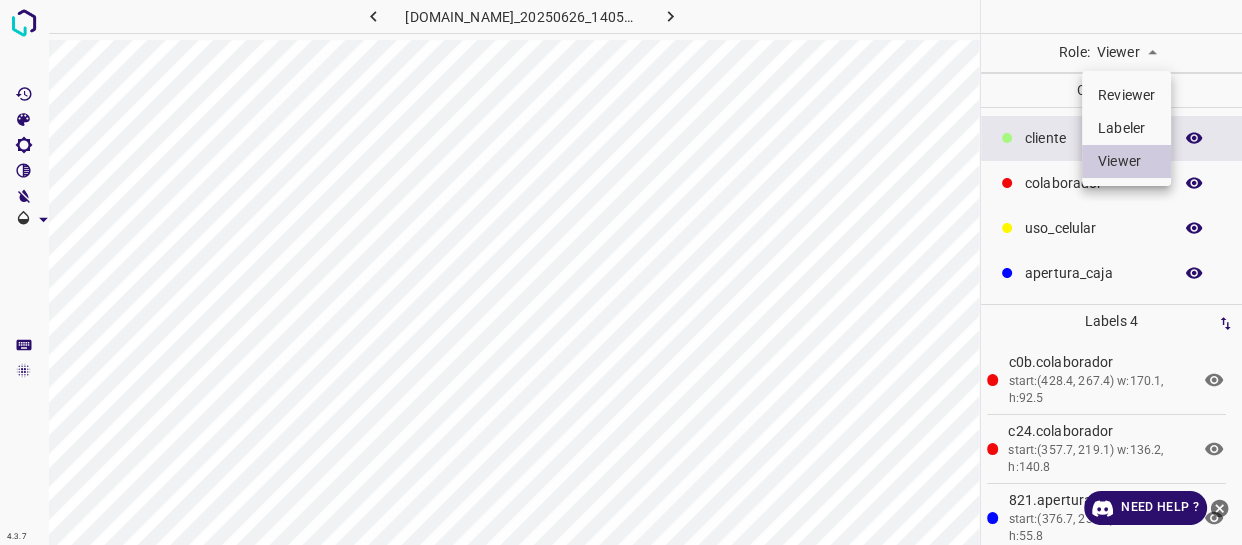 click on "Labeler" at bounding box center (1126, 128) 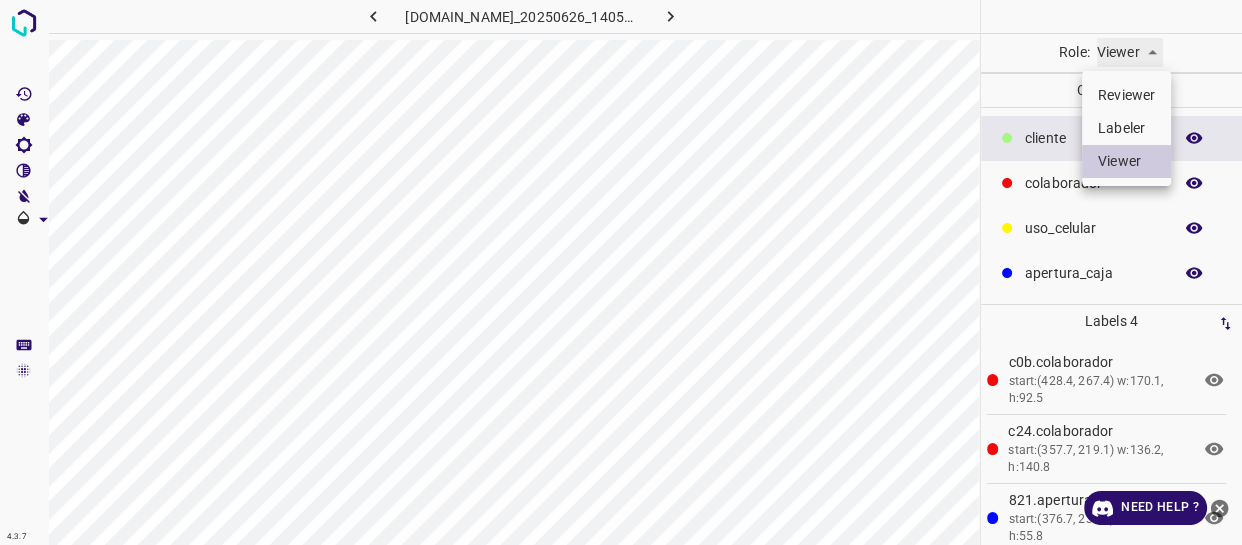 type on "labeler" 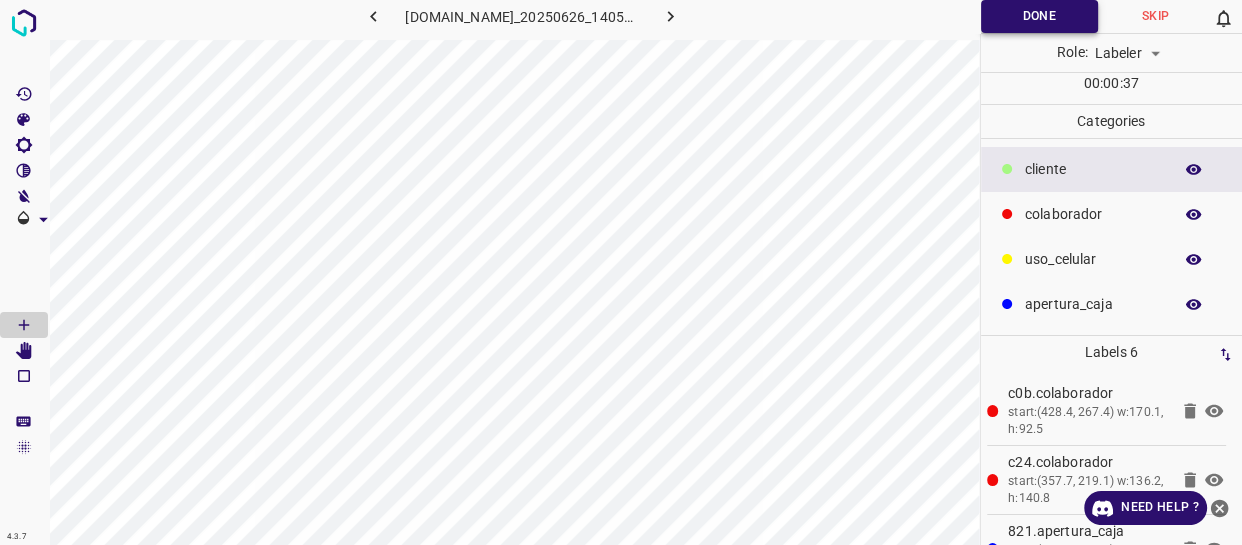 click on "Done" at bounding box center (1039, 16) 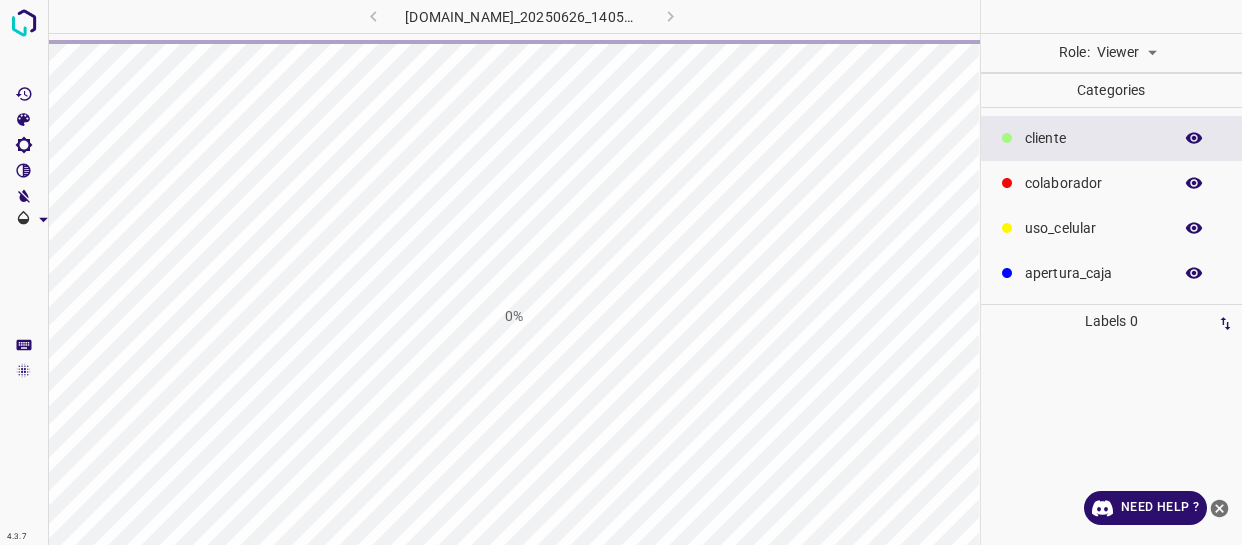 scroll, scrollTop: 0, scrollLeft: 0, axis: both 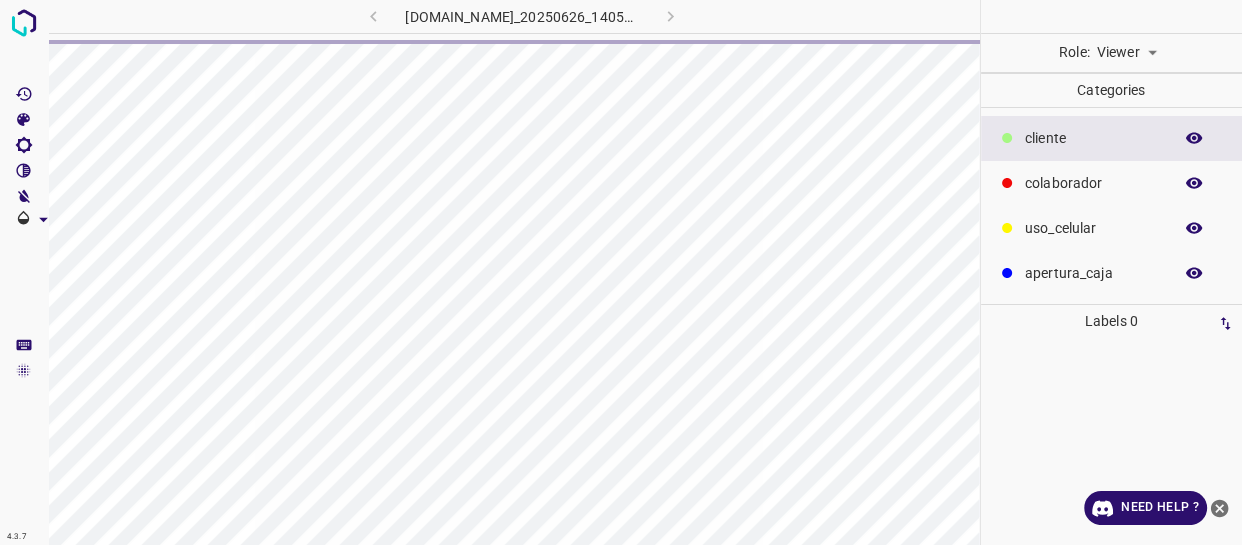 click 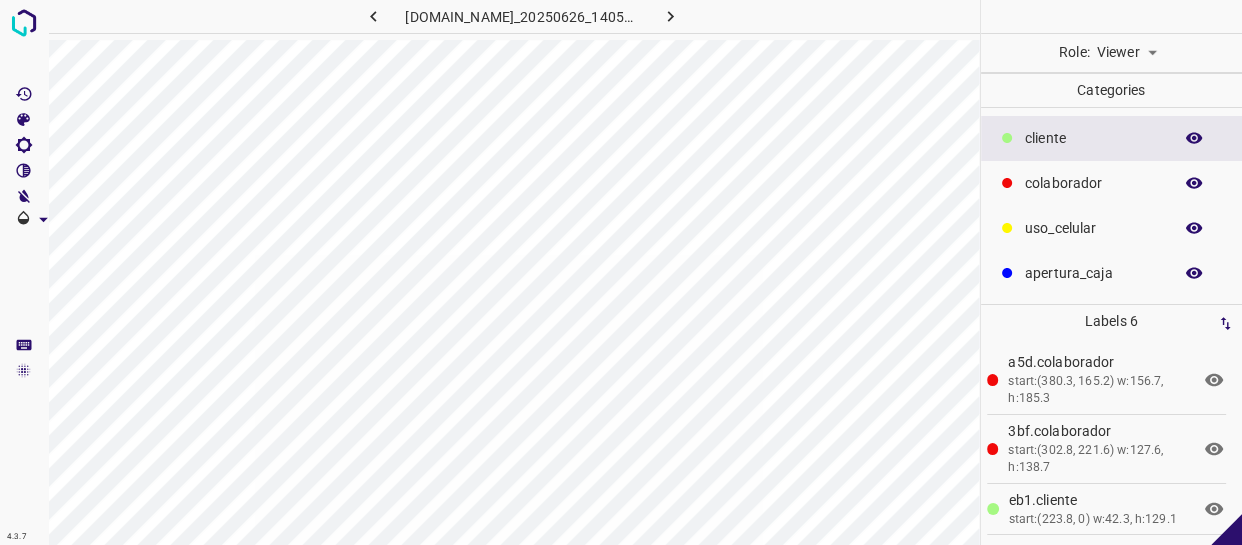 click on "4.3.7 801-bch-santa-fe.ddns.net_20250626_140553_000003870.jpg Role: Viewer viewer Categories ​​cliente colaborador uso_celular apertura_caja Labels   6 a5d.colaborador
start:(380.3, 165.2)
w:156.7, h:185.3
3bf.colaborador
start:(302.8, 221.6)
w:127.6, h:138.7
eb1.​​cliente
start:(223.8, 0)
w:42.3, h:129.1
bf7.​​cliente
start:(252.5, 0)
w:34.4, h:101.1
2dd.​​cliente
start:(504.9, 9.6)
w:62.4, h:92.1
5e9.​​cliente
start:(526.7, 0)
w:34.4, h:23.6
Categories 1 ​​cliente 2 colaborador 3 uso_celular 4 apertura_caja Tools Space Change between modes (Draw & Edit) I Auto labeling R Restore zoom M Zoom in N Zoom out Delete Delete selecte label Filters Z Restore filters X Saturation filter C Brightness filter V Contrast filter B Gray scale filter General O Download - Text - Hide - Delete" at bounding box center (621, 272) 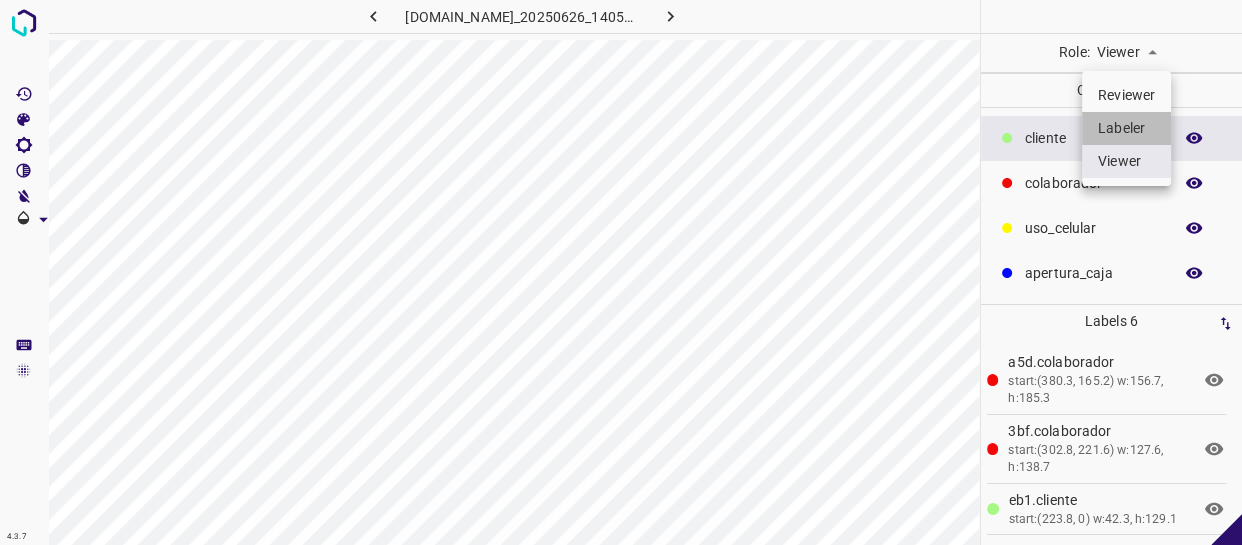 click on "Labeler" at bounding box center [1126, 128] 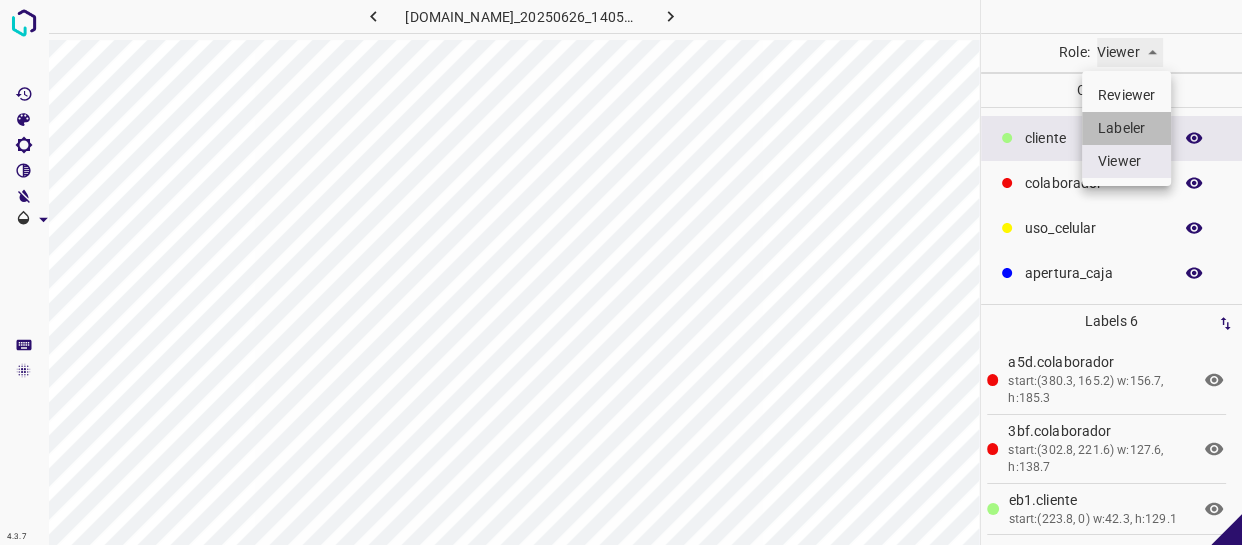 type on "labeler" 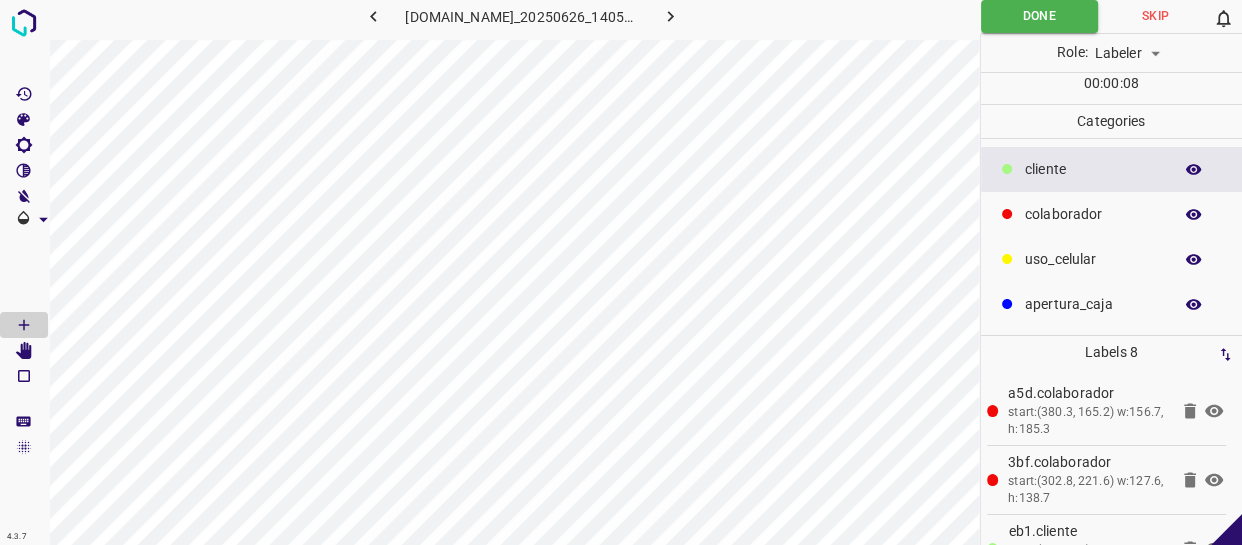 click at bounding box center (1194, 170) 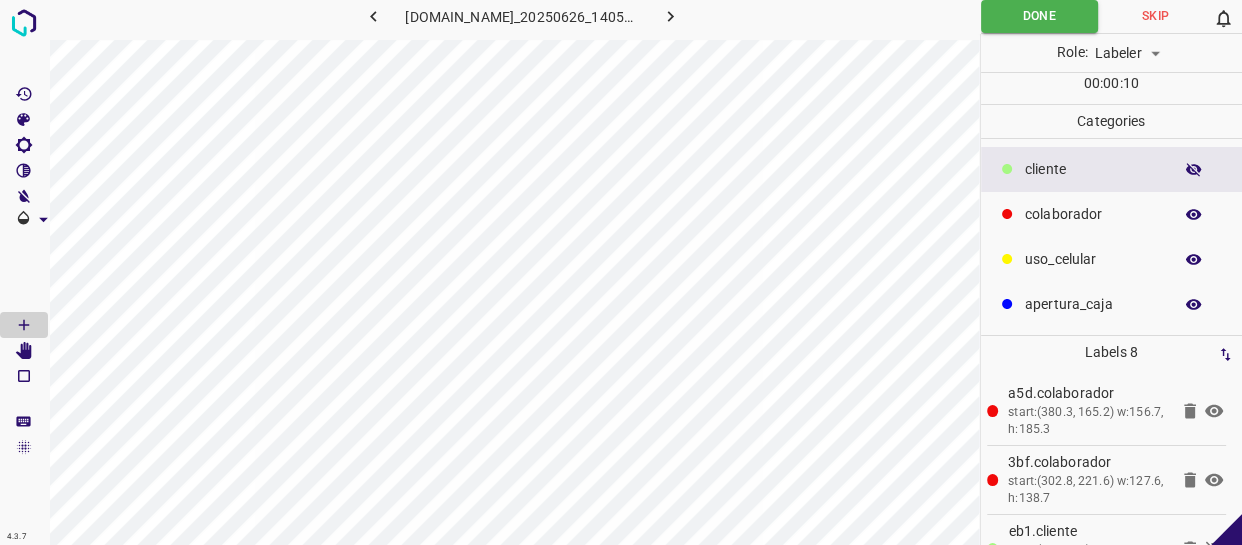 click 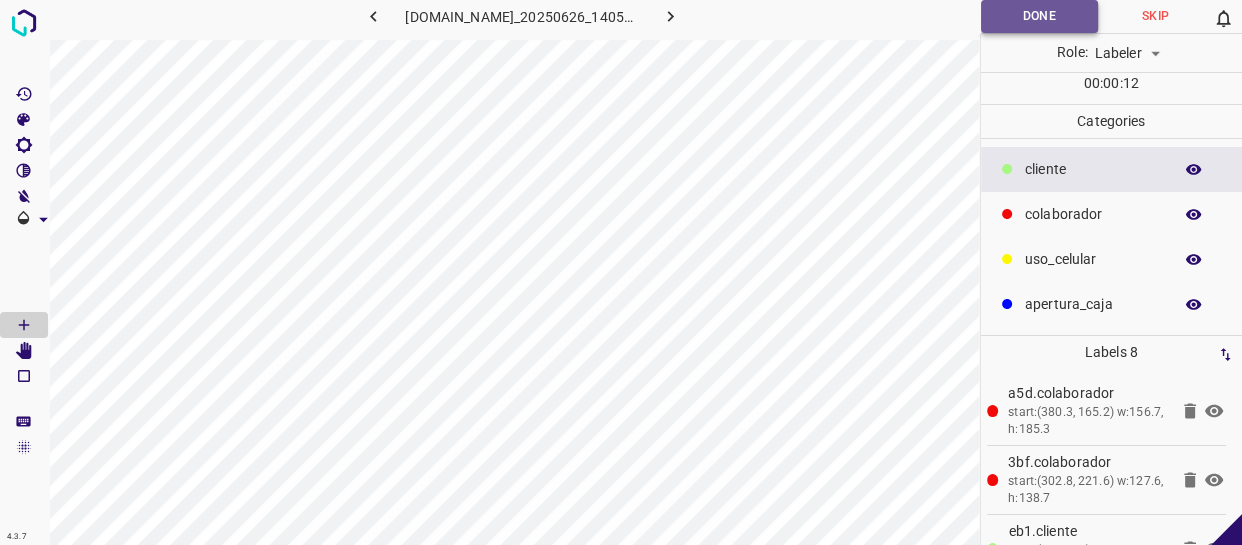 click on "Done" at bounding box center [1039, 16] 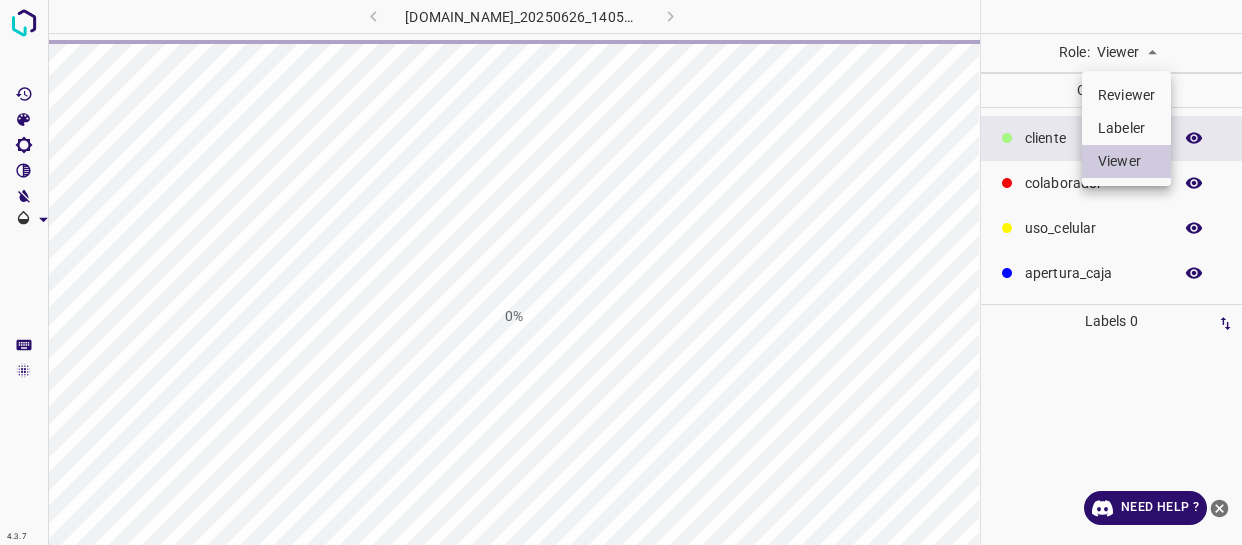 scroll, scrollTop: 0, scrollLeft: 0, axis: both 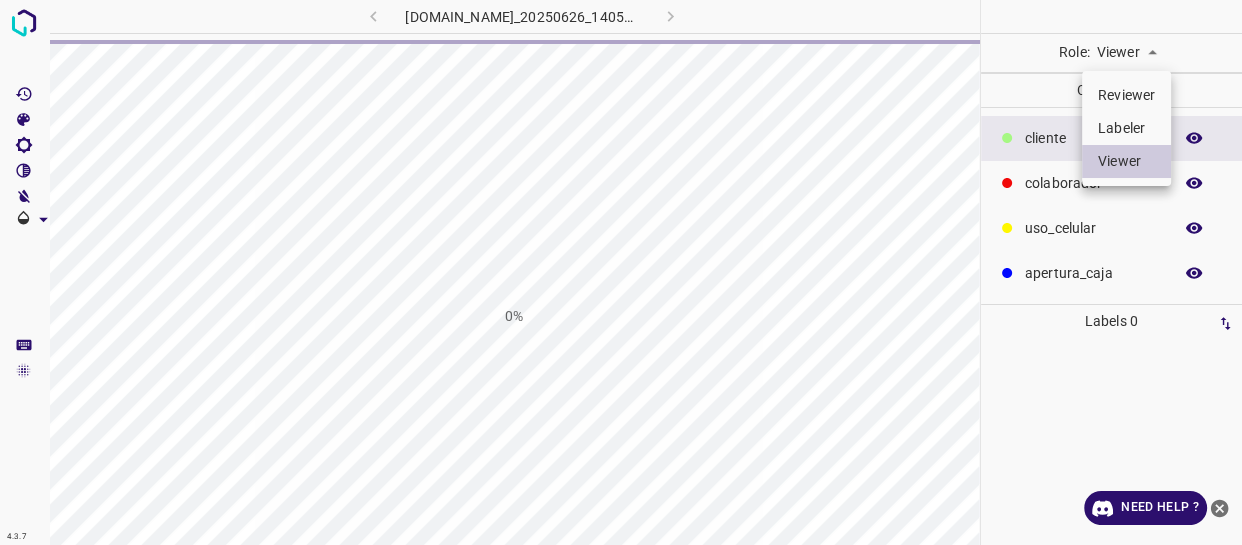 click on "Labeler" at bounding box center [1126, 128] 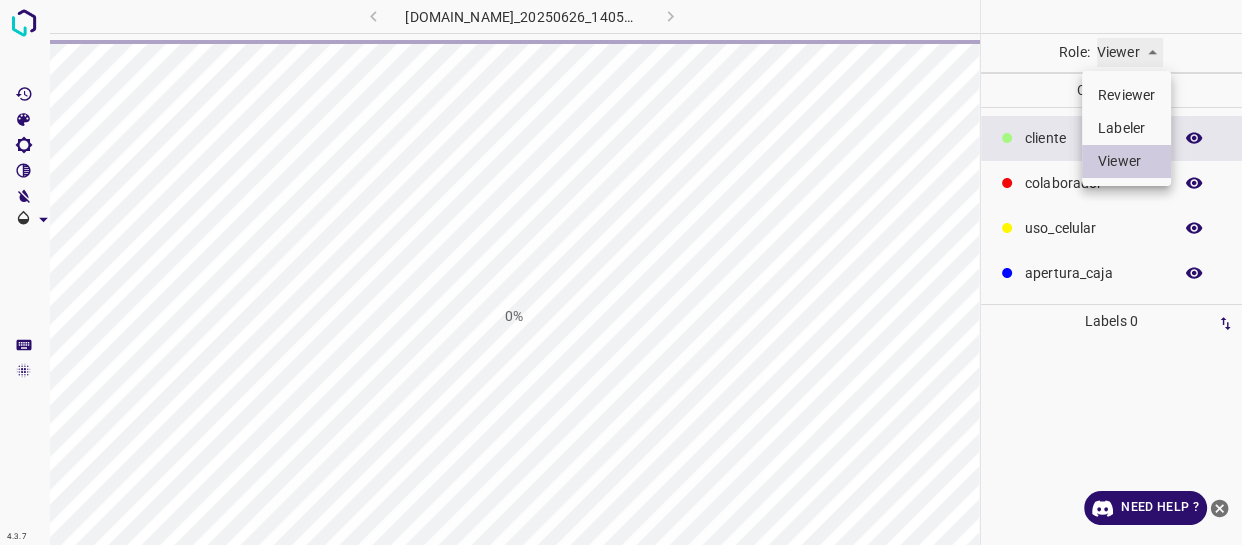 type on "labeler" 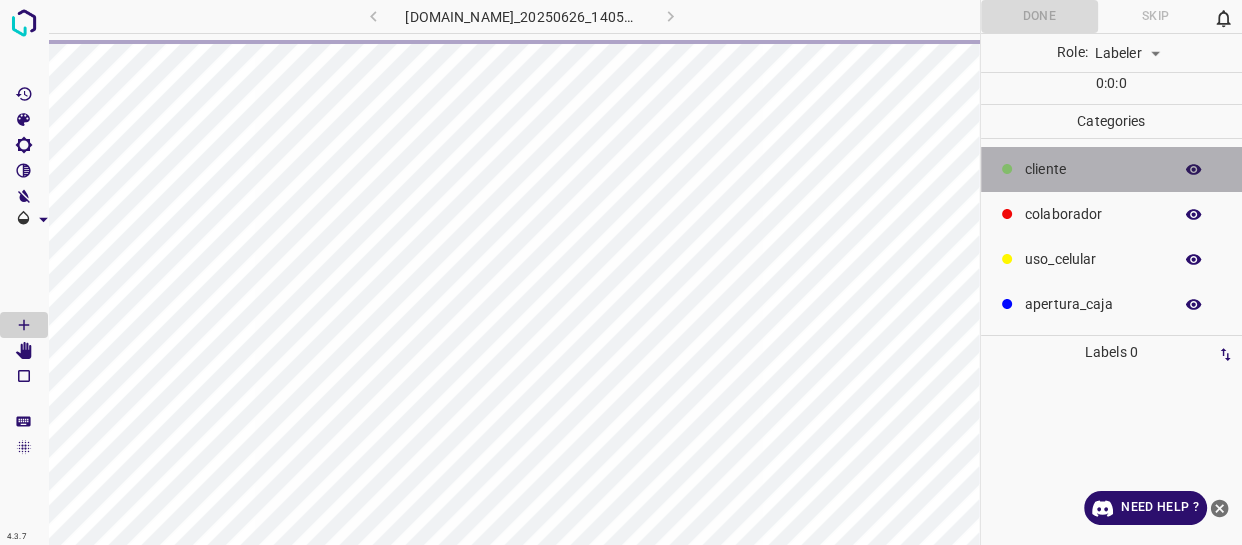 click on "​​cliente" at bounding box center [1093, 169] 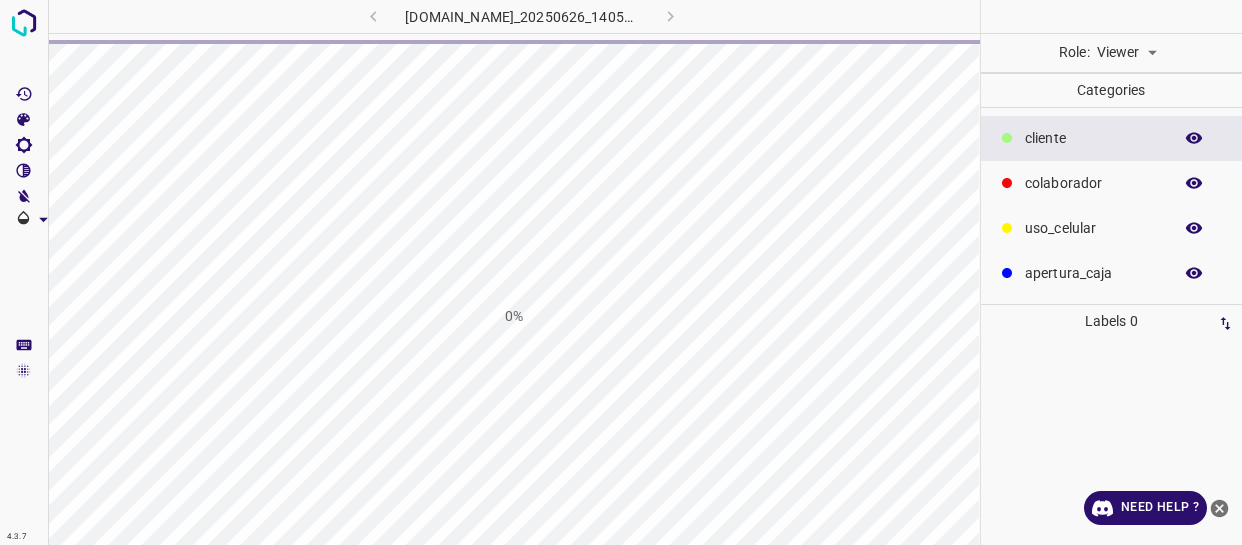 scroll, scrollTop: 0, scrollLeft: 0, axis: both 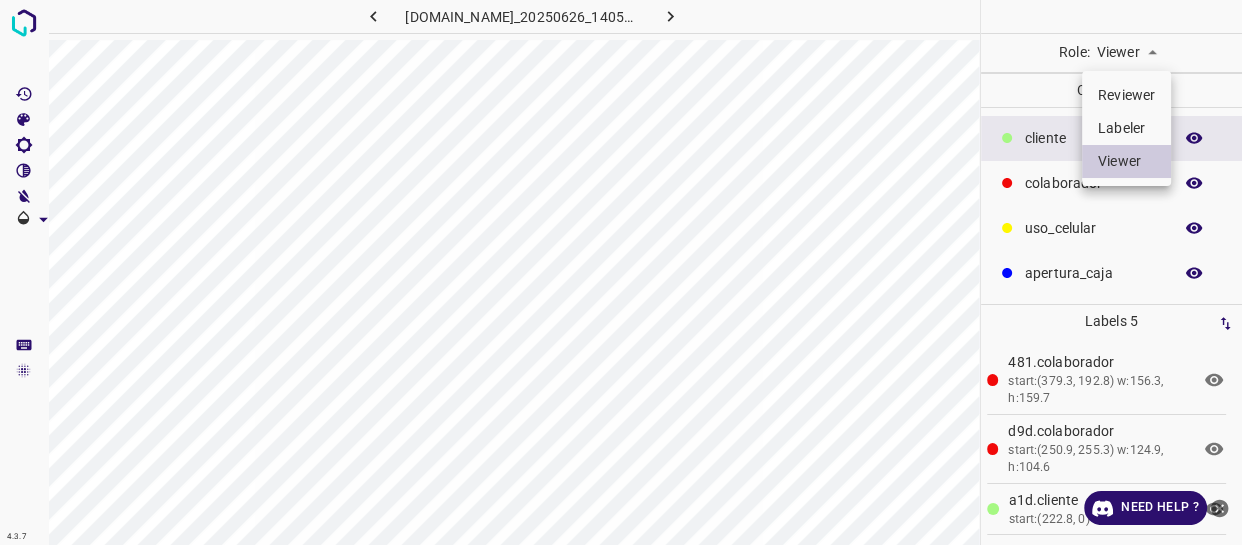 click on "4.3.7 801-bch-santa-fe.ddns.net_20250626_140553_000004080.jpg Role: Viewer viewer Categories ​​cliente colaborador uso_celular apertura_caja Labels   5 481.colaborador
start:(379.3, 192.8)
w:156.3, h:159.7
d9d.colaborador
start:(250.9, 255.3)
w:124.9, h:104.6
a1d.​​cliente
start:(222.8, 0)
w:42.5, h:129.1
094.​​cliente
start:(252.3, 0)
w:34.1, h:101
d13.​​cliente
start:(527.6, 0)
w:33.3, h:25.1
Categories 1 ​​cliente 2 colaborador 3 uso_celular 4 apertura_caja Tools Space Change between modes (Draw & Edit) I Auto labeling R Restore zoom M Zoom in N Zoom out Delete Delete selecte label Filters Z Restore filters X Saturation filter C Brightness filter V Contrast filter B Gray scale filter General O Download Need Help ? - Text - Hide - Delete Reviewer Labeler Viewer" at bounding box center [621, 272] 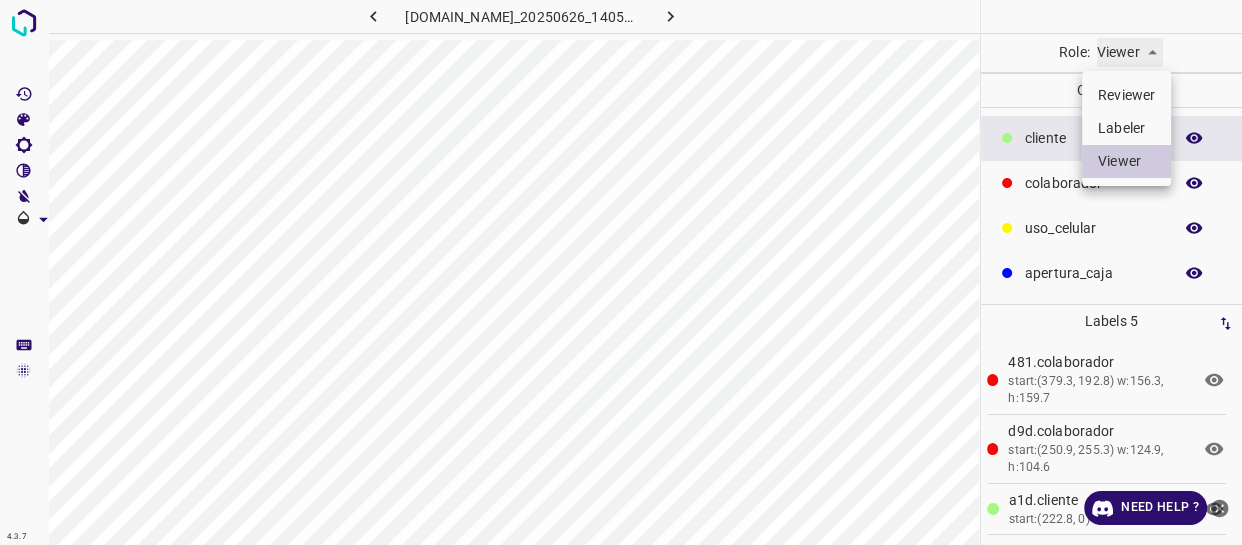 type on "labeler" 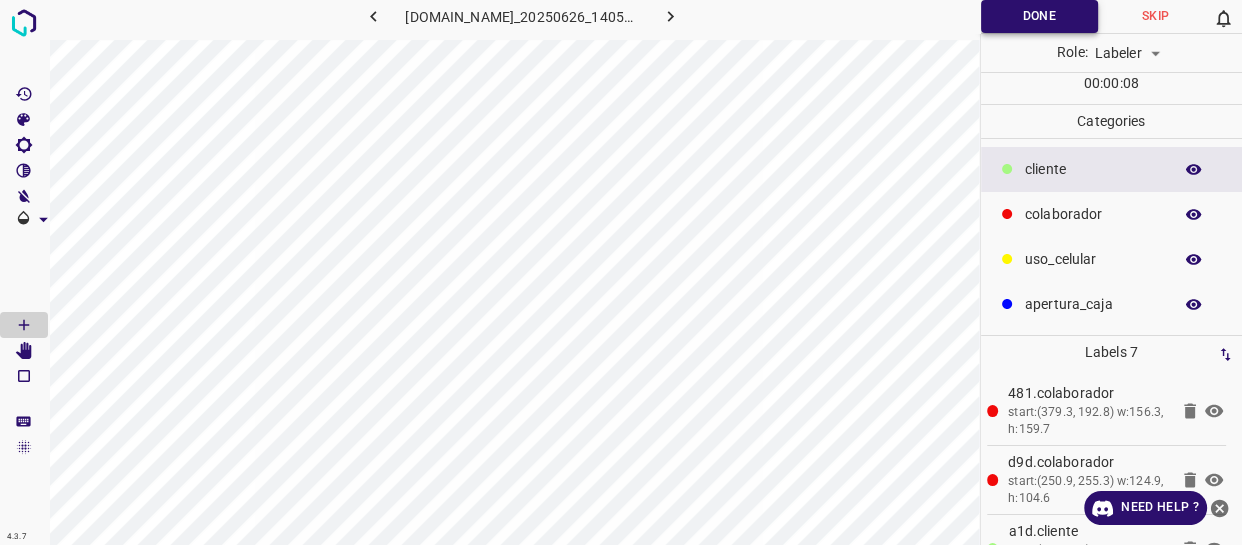 click on "Done" at bounding box center (1039, 16) 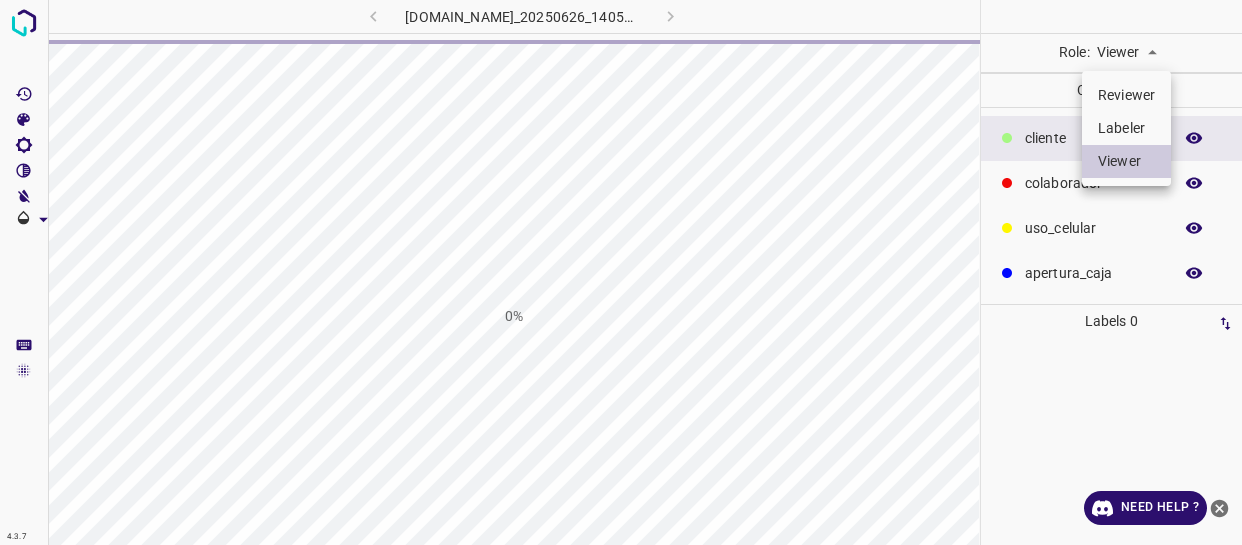 scroll, scrollTop: 0, scrollLeft: 0, axis: both 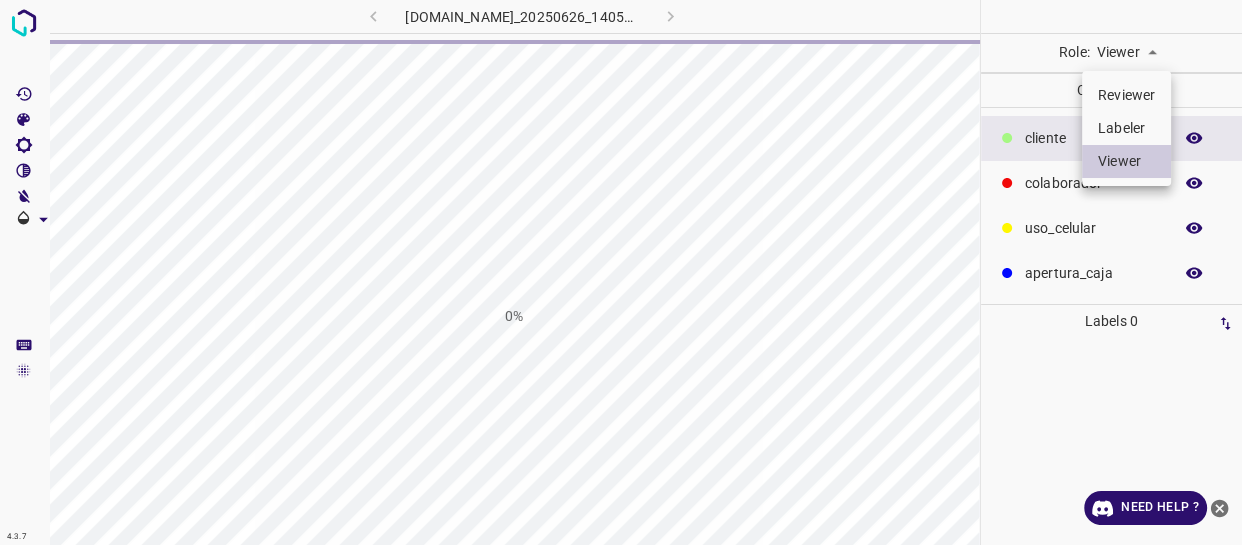 click on "Labeler" at bounding box center (1126, 128) 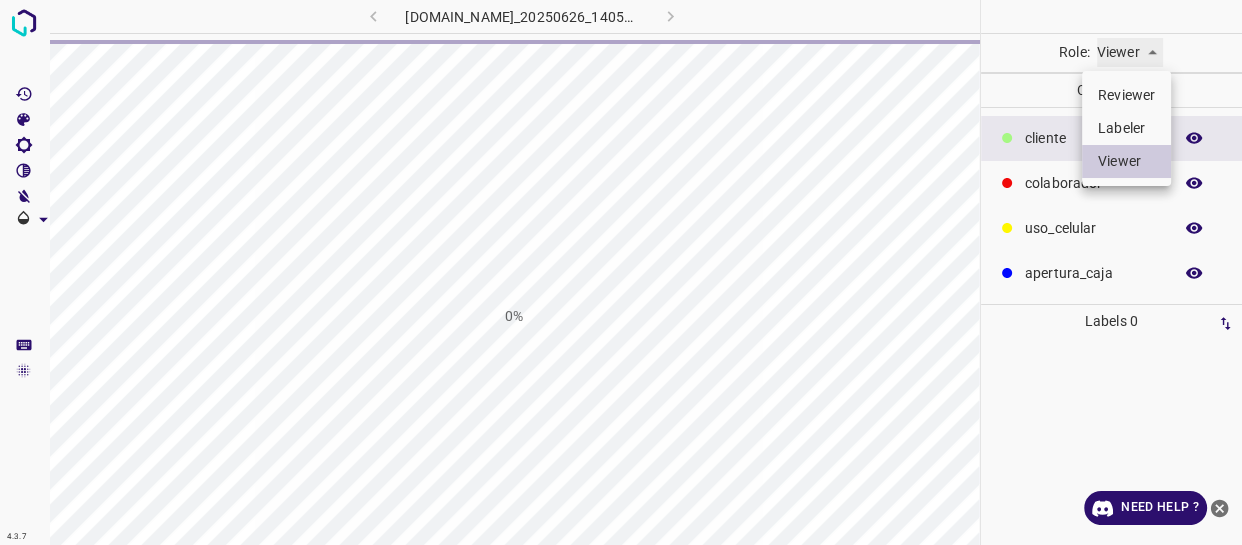 type on "labeler" 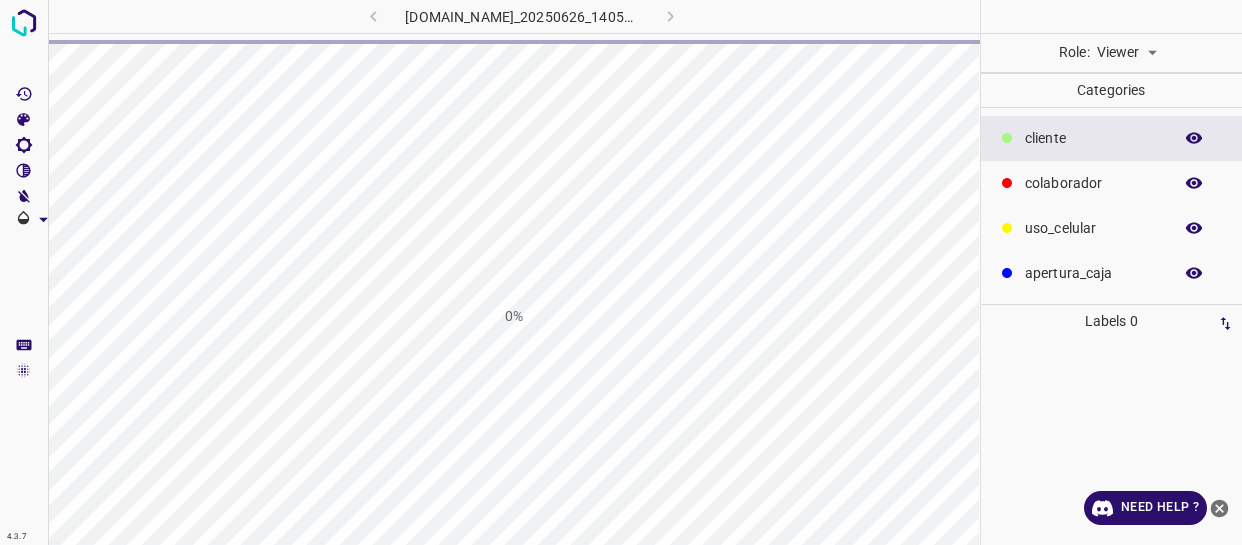 scroll, scrollTop: 0, scrollLeft: 0, axis: both 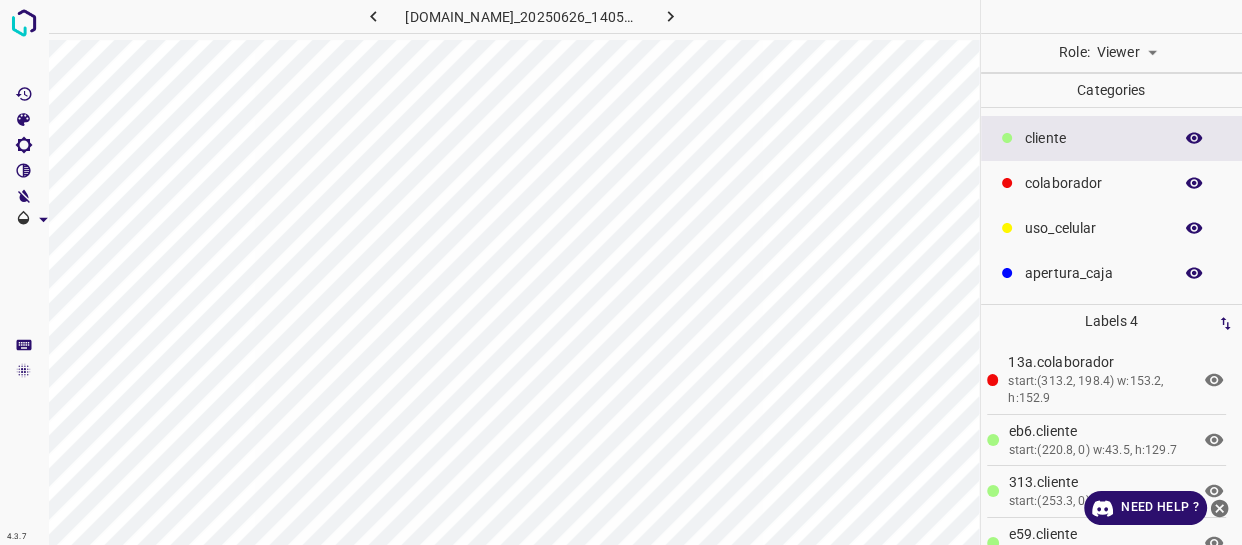 click on "4.3.7 [DOMAIN_NAME]_20250626_140553_000004470.jpg Role: Viewer viewer Categories ​​cliente colaborador uso_celular apertura_caja Labels   4 13a.colaborador
start:(313.2, 198.4)
w:153.2, h:152.9
eb6.​​cliente
start:(220.8, 0)
w:43.5, h:129.7
313.​​cliente
start:(253.3, 0)
w:33.3, h:93.4
e59.​​cliente
start:(529, 0)
w:29.6, h:22.9
Categories 1 ​​cliente 2 colaborador 3 uso_celular 4 apertura_caja Tools Space Change between modes (Draw & Edit) I Auto labeling R Restore zoom M Zoom in N Zoom out Delete Delete selecte label Filters Z Restore filters X Saturation filter C Brightness filter V Contrast filter B Gray scale filter General O Download Need Help ? - Text - Hide - Delete" at bounding box center (621, 272) 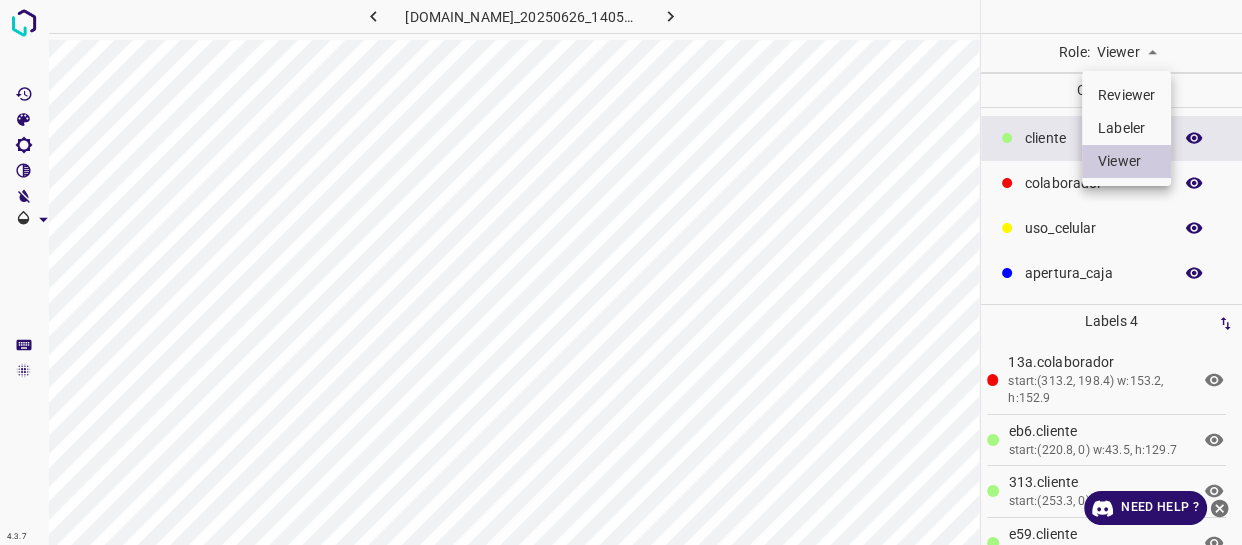 click on "Labeler" at bounding box center (1126, 128) 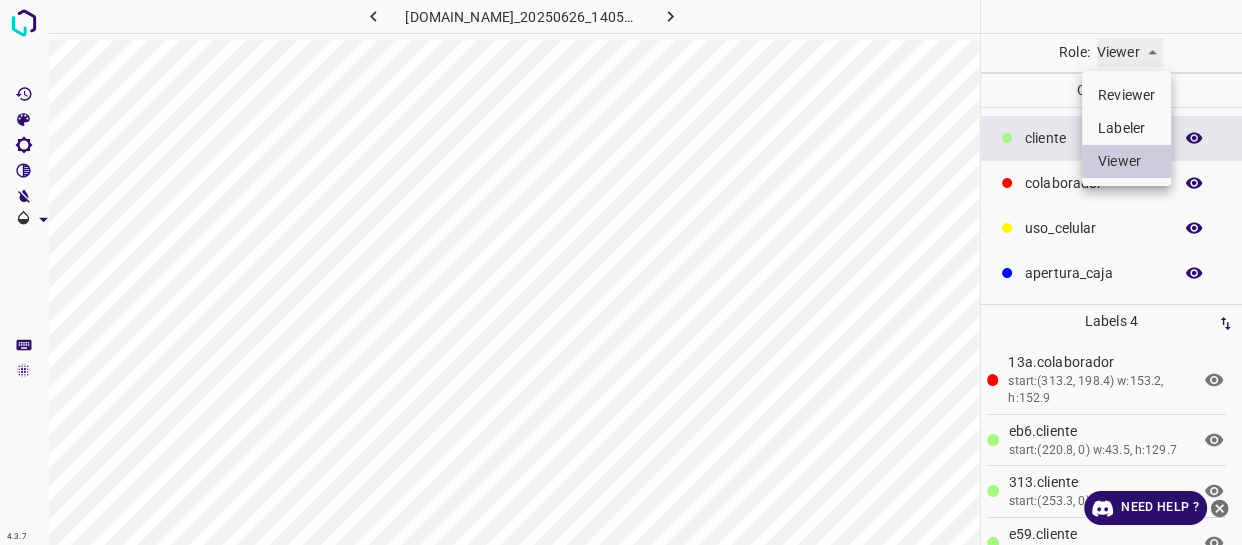 type on "labeler" 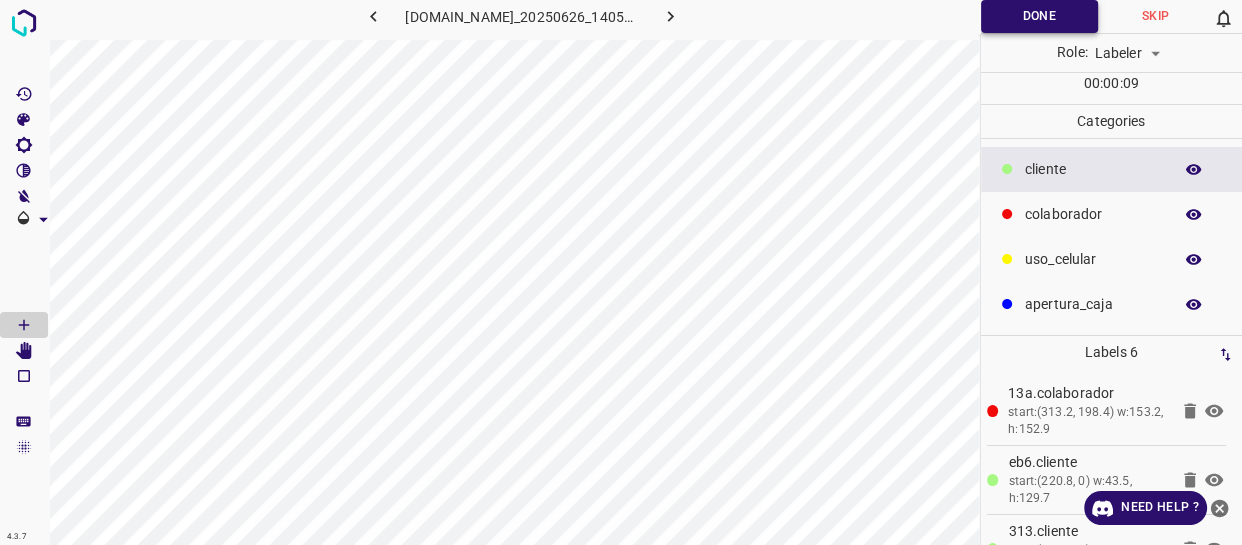 click on "Done" at bounding box center [1039, 16] 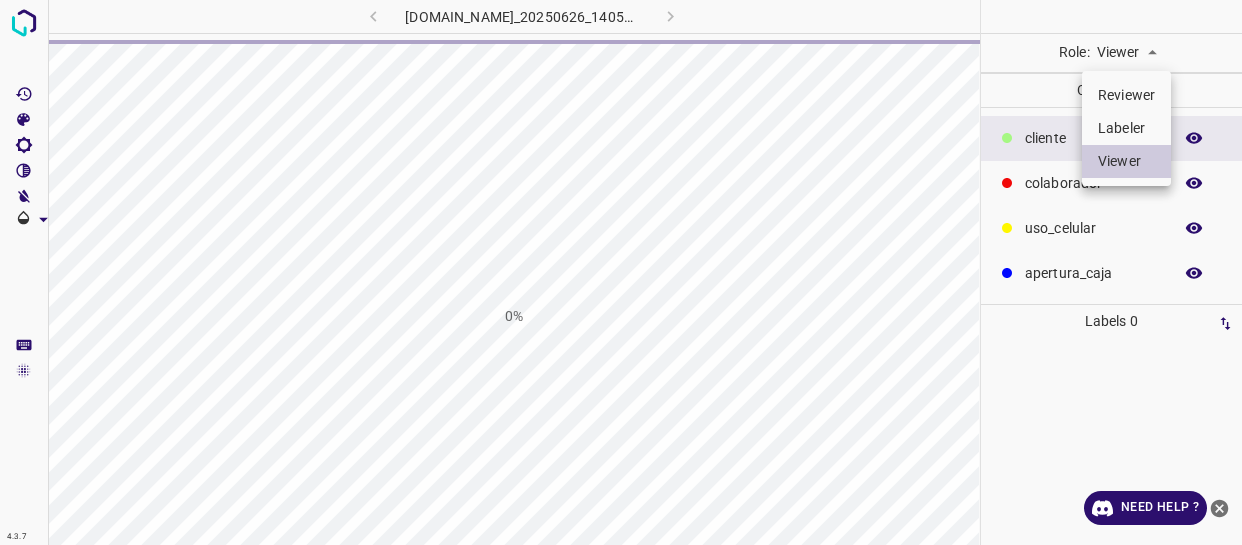 scroll, scrollTop: 0, scrollLeft: 0, axis: both 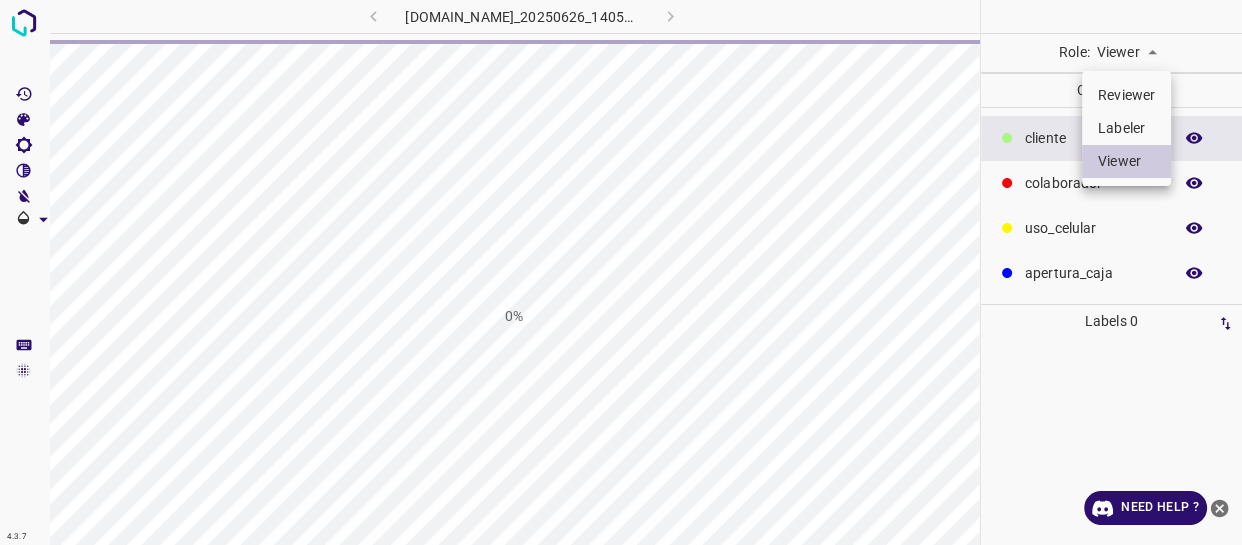 click on "Labeler" at bounding box center [1126, 128] 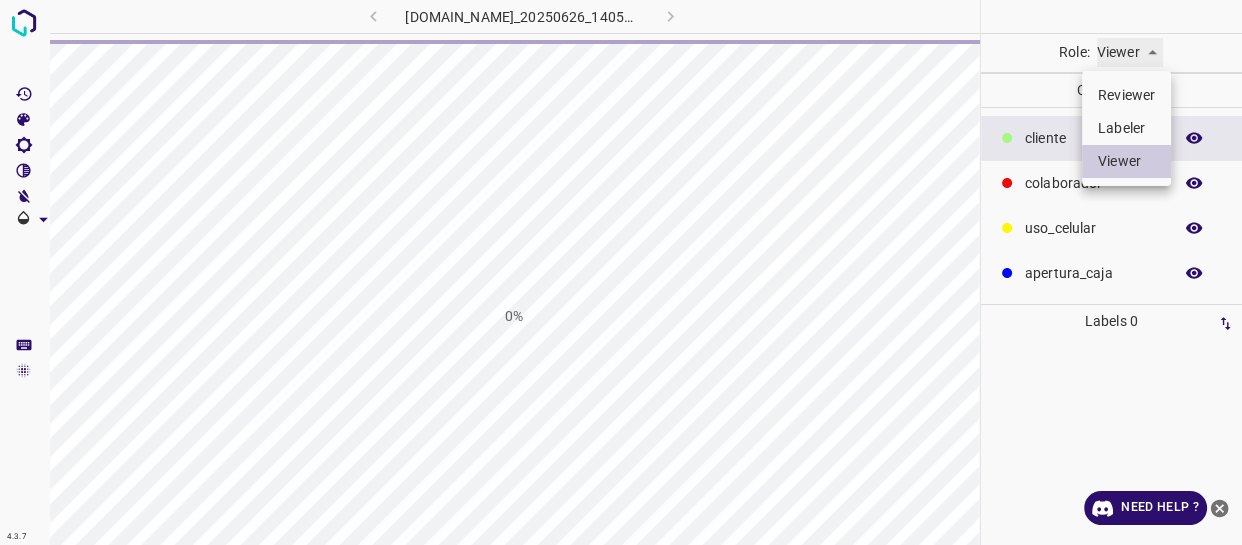 type on "labeler" 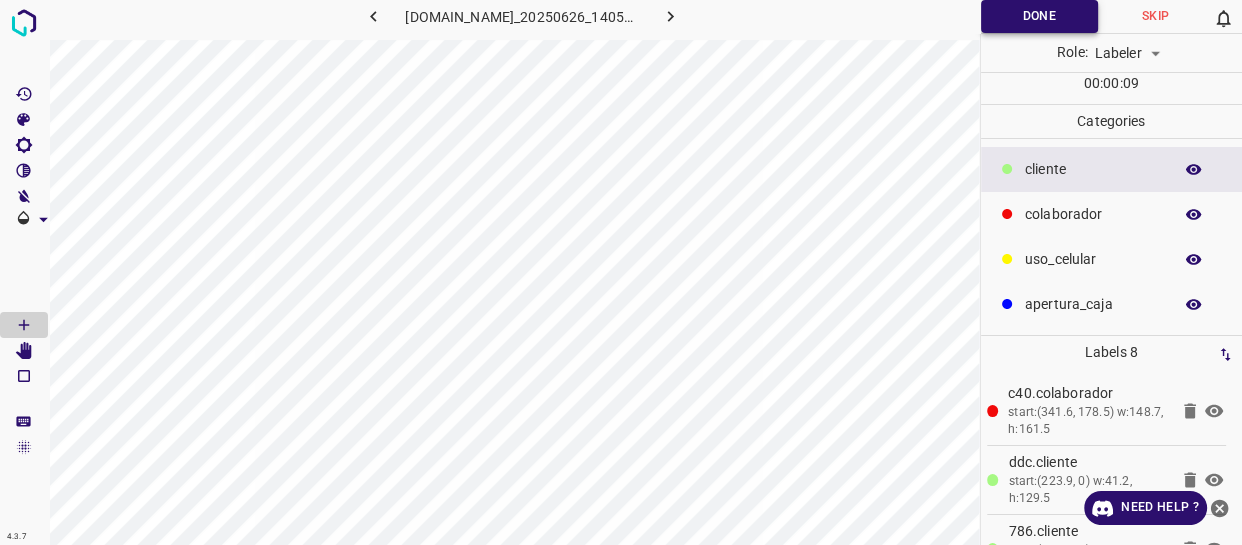 click on "Done" at bounding box center [1039, 16] 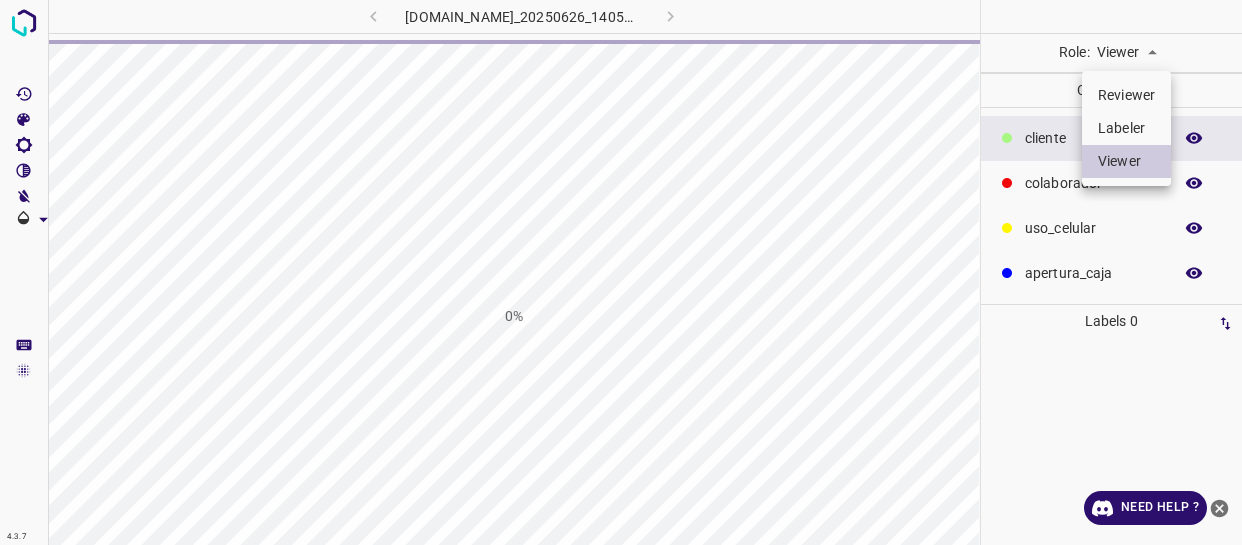 click on "4.3.7 [DOMAIN_NAME]_20250626_140553_000005670.jpg 0% Role: Viewer viewer Categories ​​cliente colaborador uso_celular apertura_caja Labels   0 Categories 1 ​​cliente 2 colaborador 3 uso_celular 4 apertura_caja Tools Space Change between modes (Draw & Edit) I Auto labeling R Restore zoom M Zoom in N Zoom out Delete Delete selecte label Filters Z Restore filters X Saturation filter C Brightness filter V Contrast filter B Gray scale filter General O Download Need Help ? - Text - Hide - Delete Reviewer Labeler Viewer" at bounding box center [621, 272] 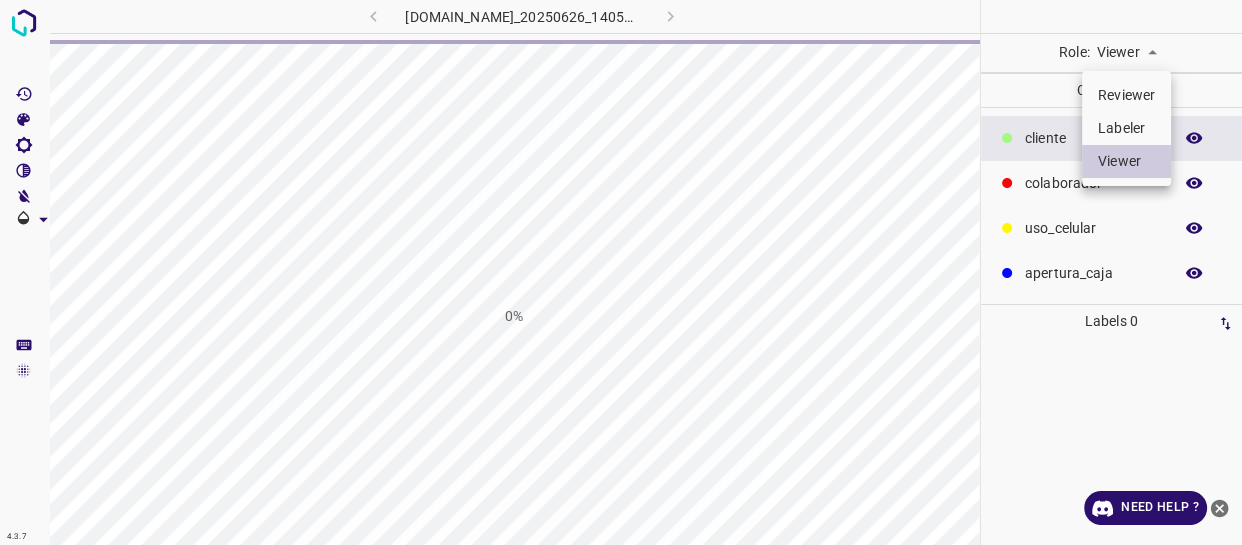 click on "Labeler" at bounding box center [1126, 128] 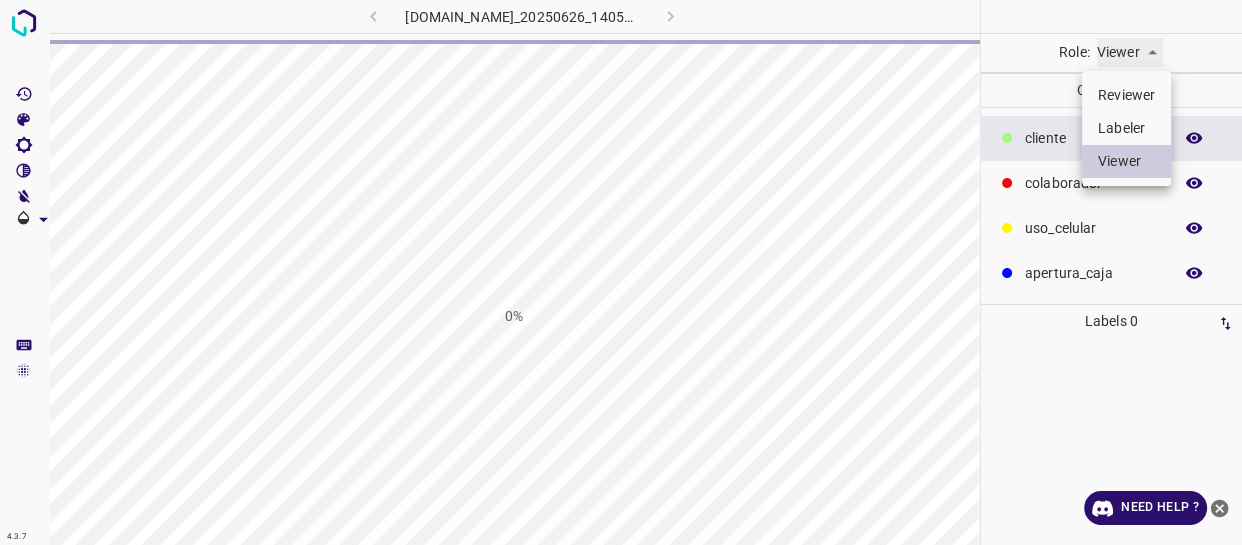 type on "labeler" 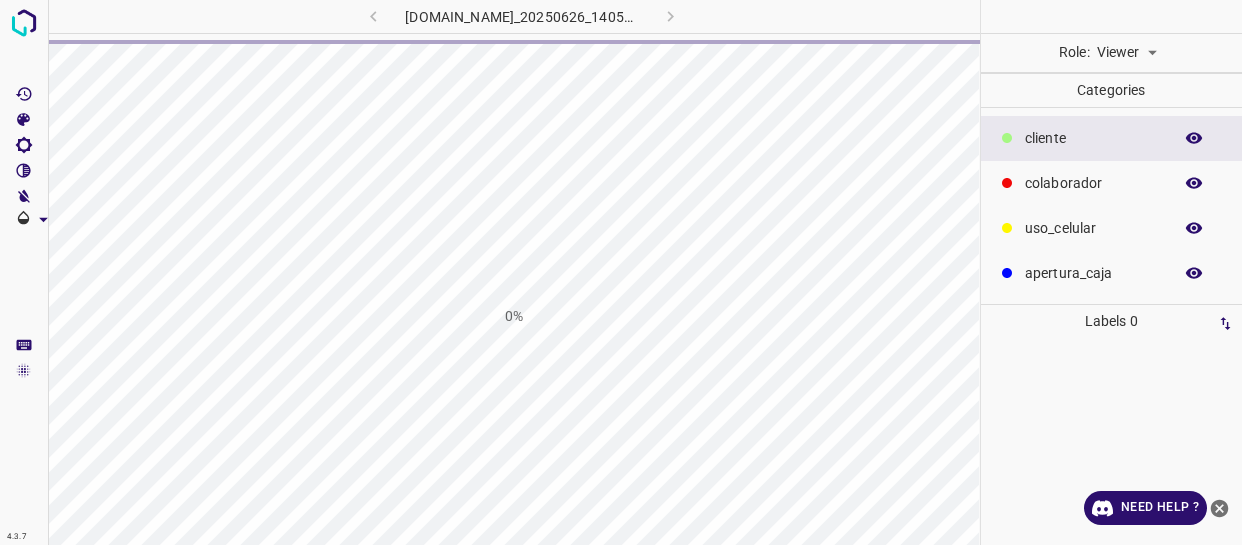 scroll, scrollTop: 0, scrollLeft: 0, axis: both 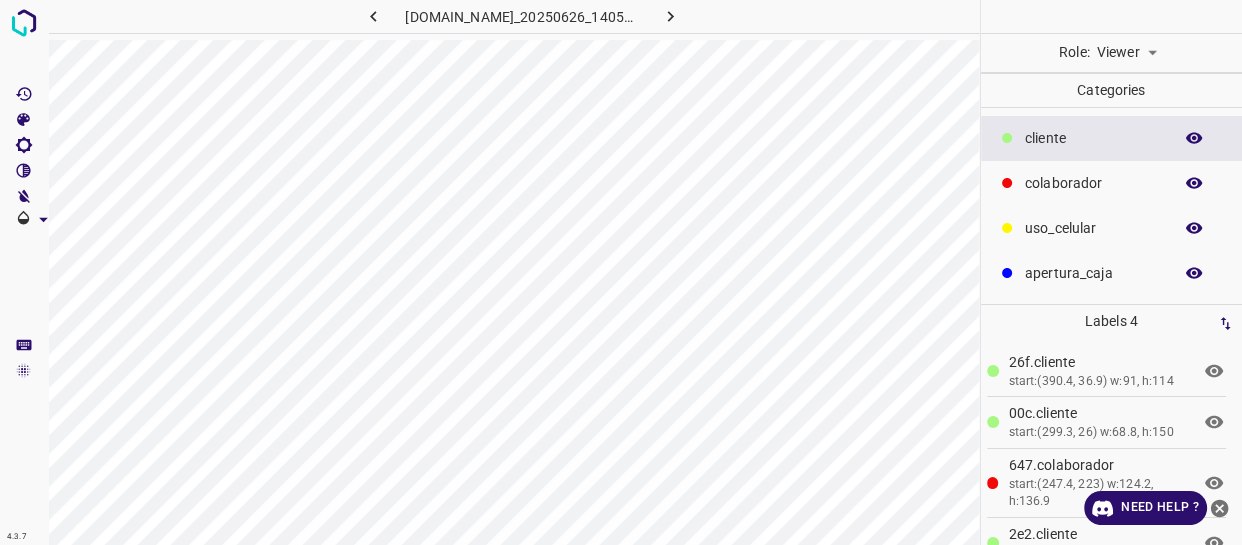 click on "​​cliente" at bounding box center [1093, 138] 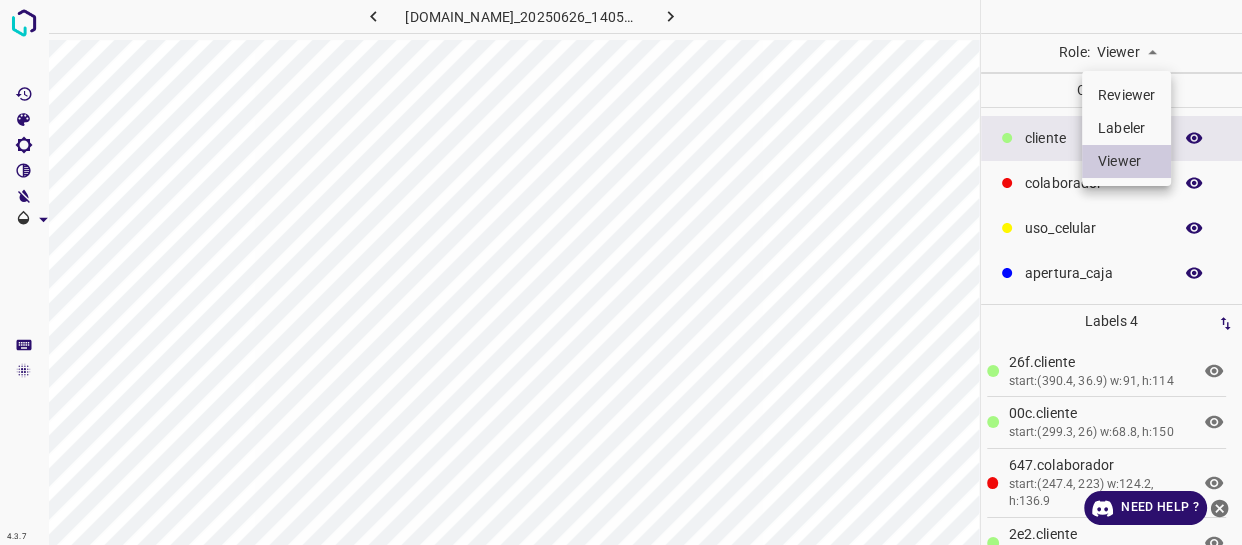 click on "Labeler" at bounding box center [1126, 128] 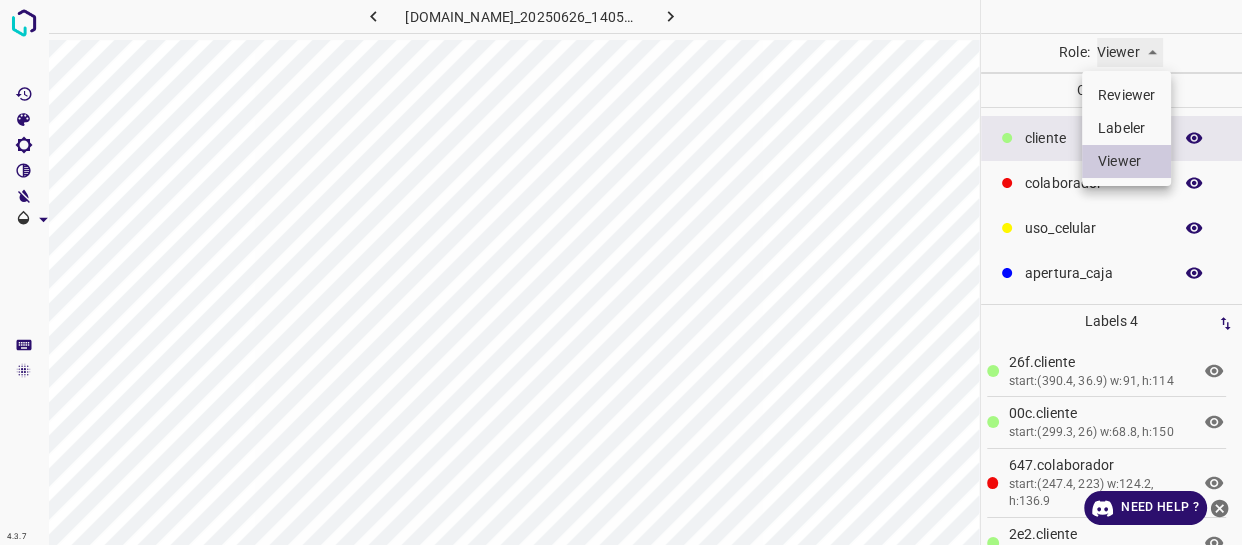 type on "labeler" 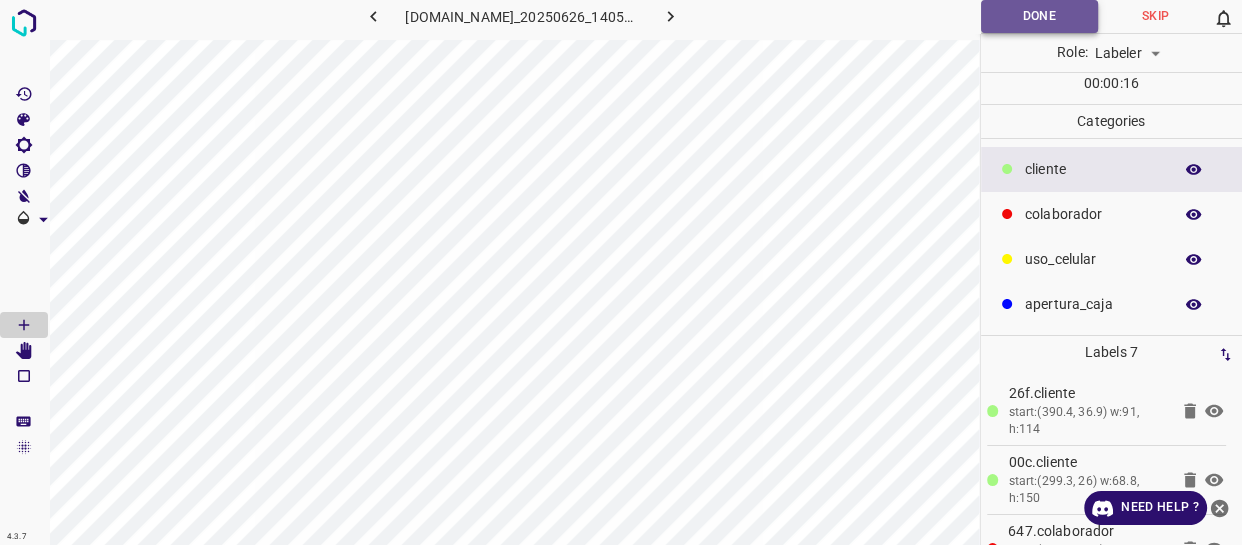 click on "Done" at bounding box center [1039, 16] 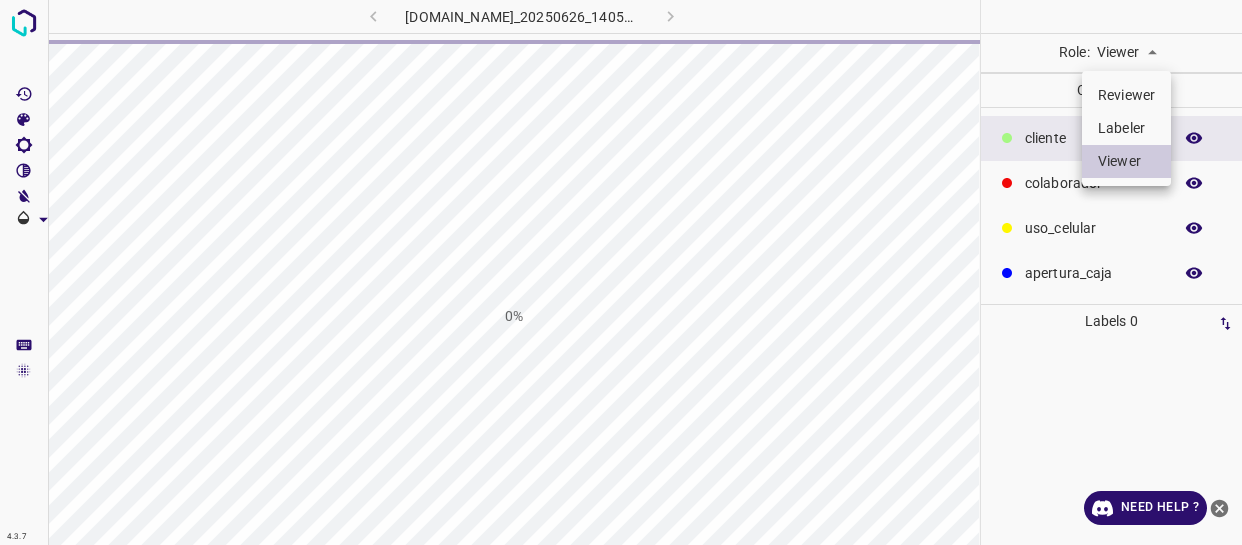 scroll, scrollTop: 0, scrollLeft: 0, axis: both 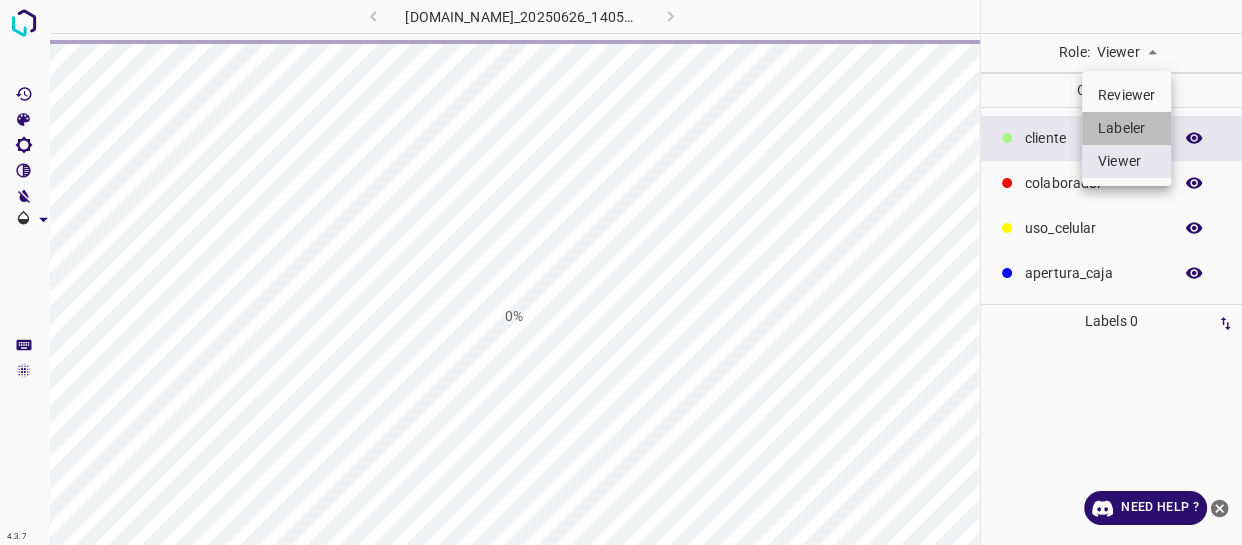 drag, startPoint x: 1130, startPoint y: 124, endPoint x: 709, endPoint y: 11, distance: 435.90137 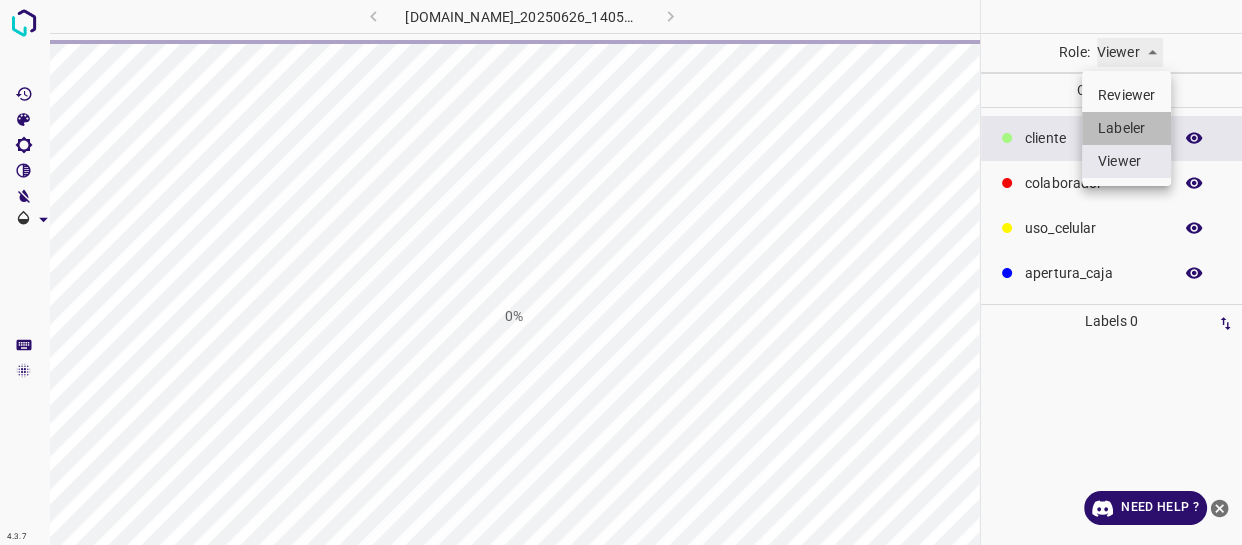 type on "labeler" 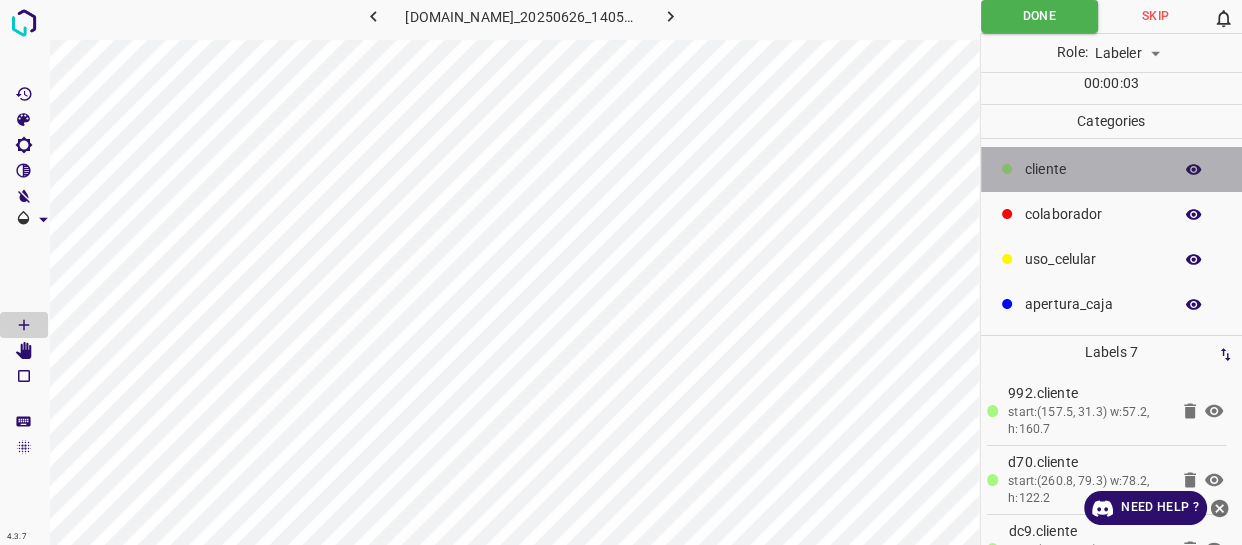 click on "​​cliente" at bounding box center [1093, 169] 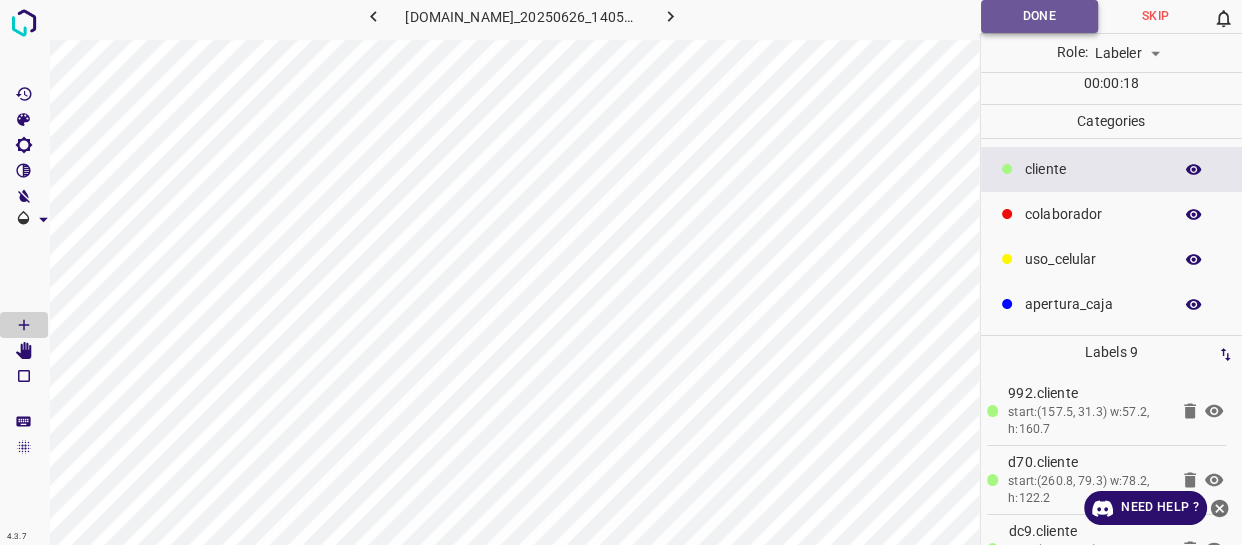 click on "Done" at bounding box center [1039, 16] 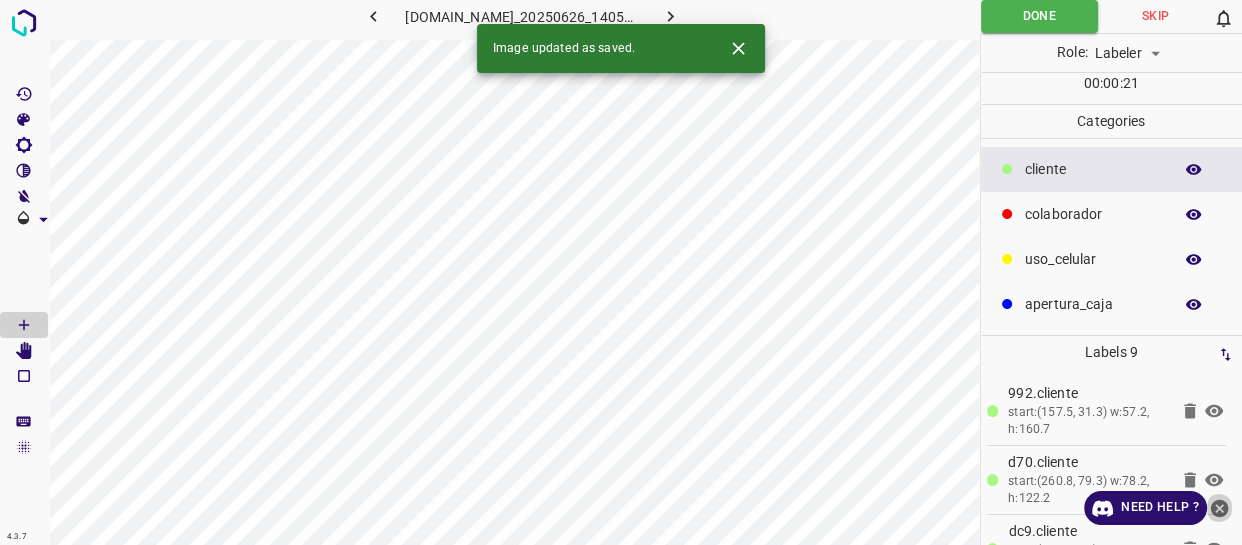 click 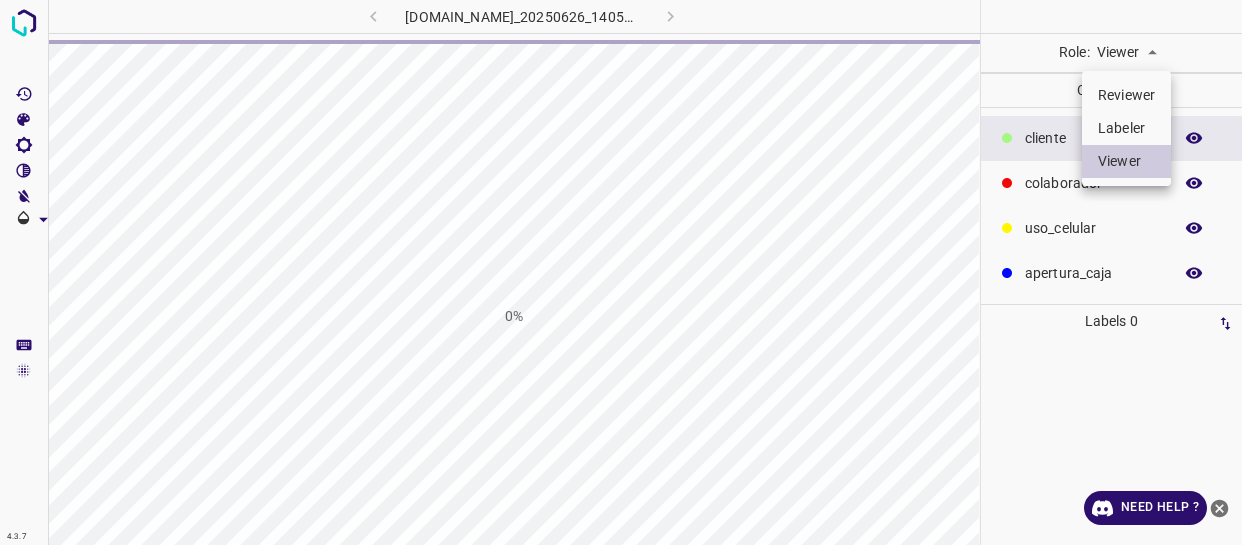 scroll, scrollTop: 0, scrollLeft: 0, axis: both 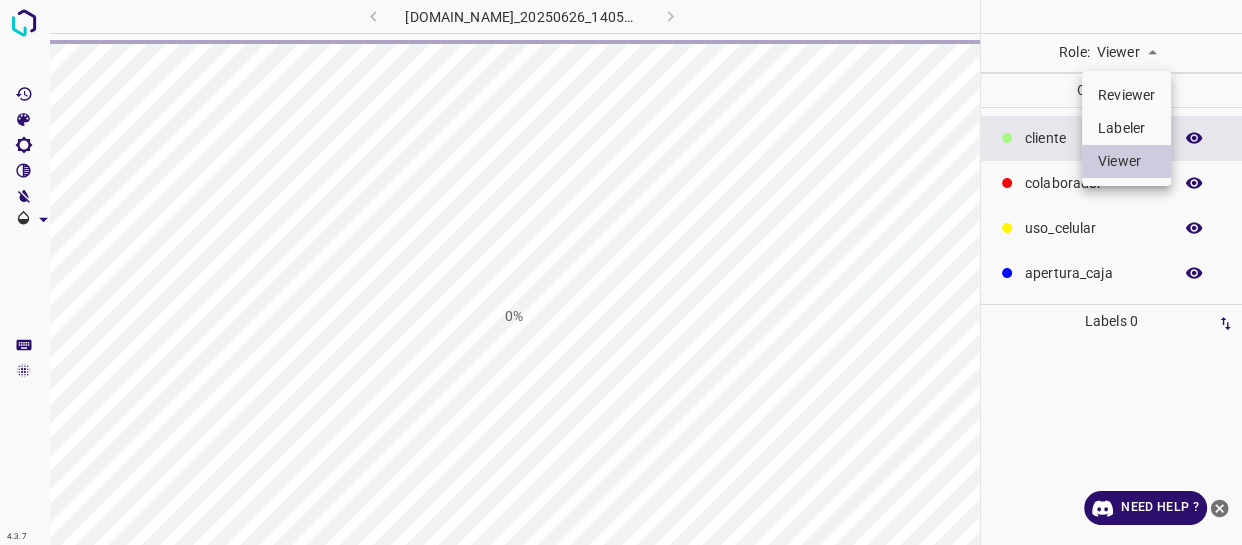 click on "4.3.7 [DOMAIN_NAME]_20250626_140553_000007440.jpg 0% Role: Viewer viewer Categories ​​cliente colaborador uso_celular apertura_caja Labels   0 Categories 1 ​​cliente 2 colaborador 3 uso_celular 4 apertura_caja Tools Space Change between modes (Draw & Edit) I Auto labeling R Restore zoom M Zoom in N Zoom out Delete Delete selecte label Filters Z Restore filters X Saturation filter C Brightness filter V Contrast filter B Gray scale filter General O Download Need Help ? - Text - Hide - Delete Reviewer Labeler Viewer" at bounding box center (621, 272) 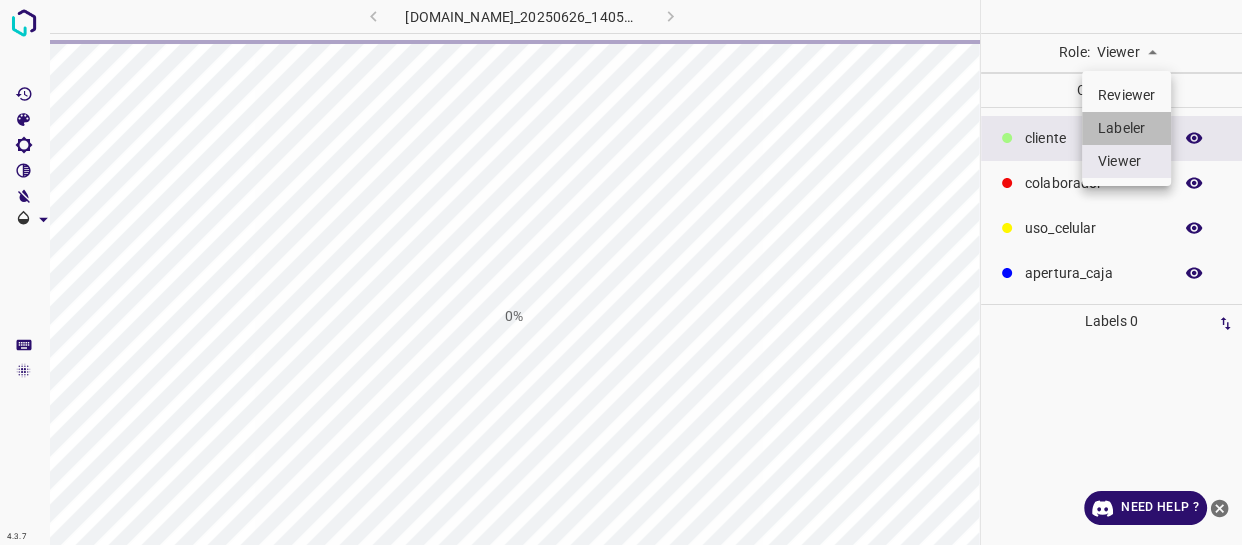 click on "Labeler" at bounding box center [1126, 128] 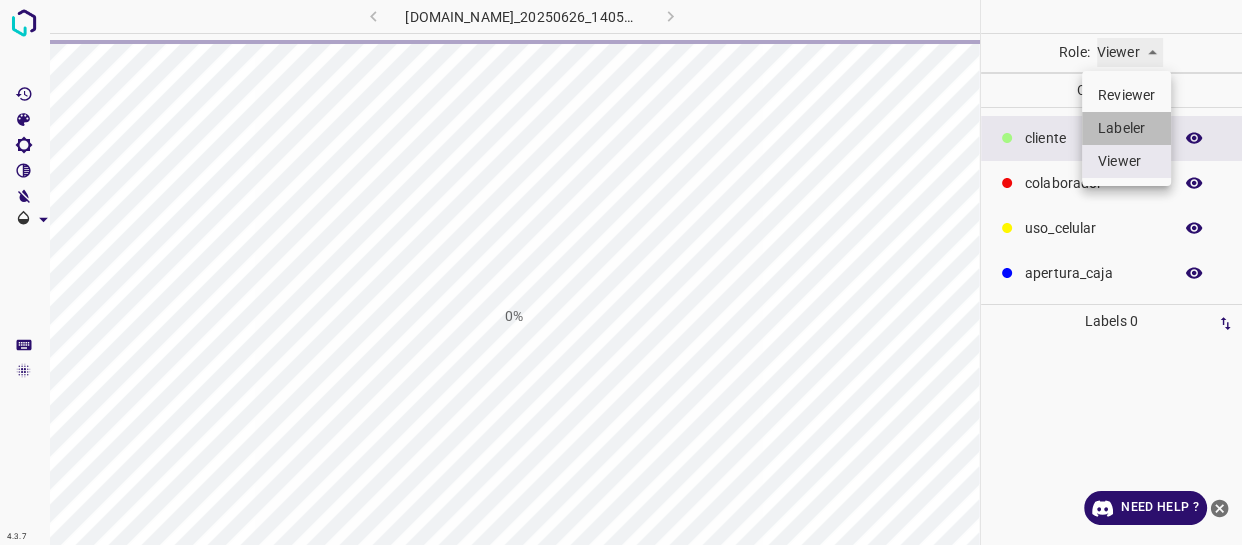 type on "labeler" 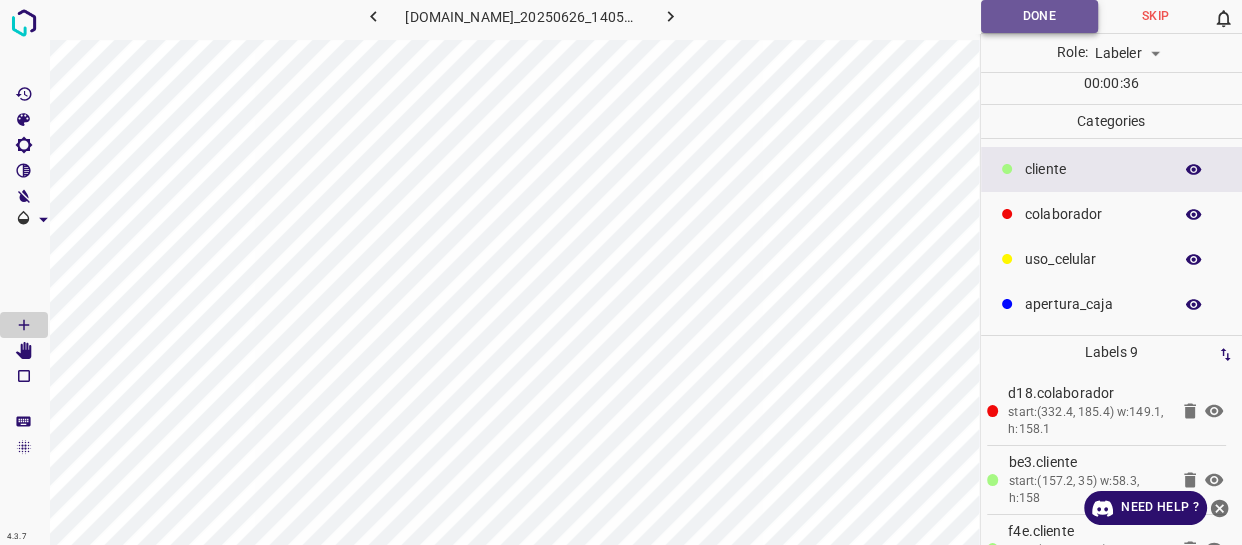 click on "Done" at bounding box center [1039, 16] 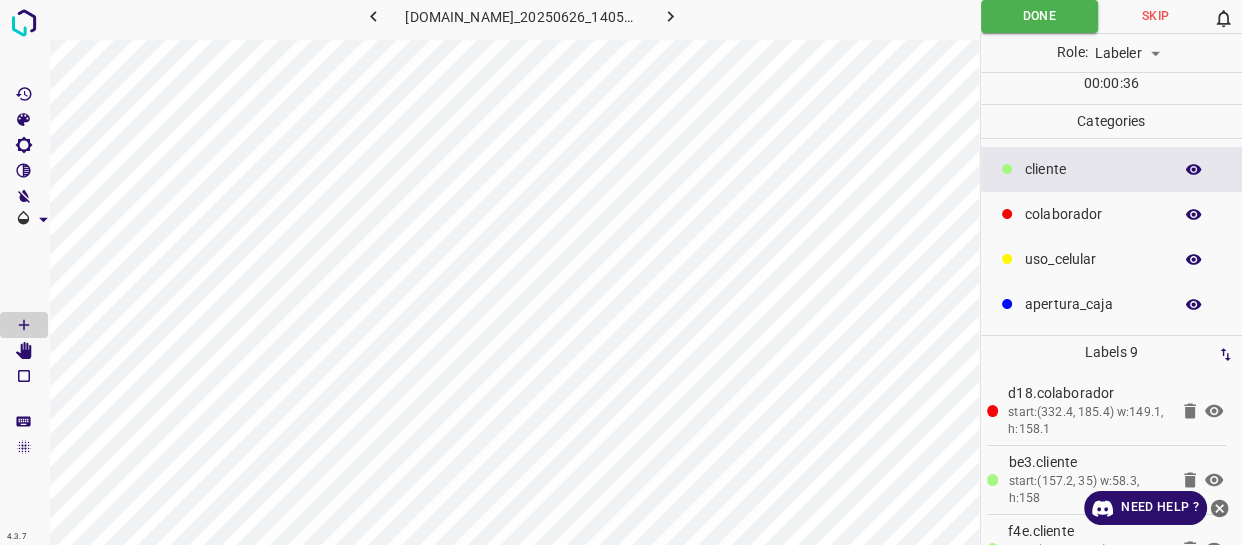 type 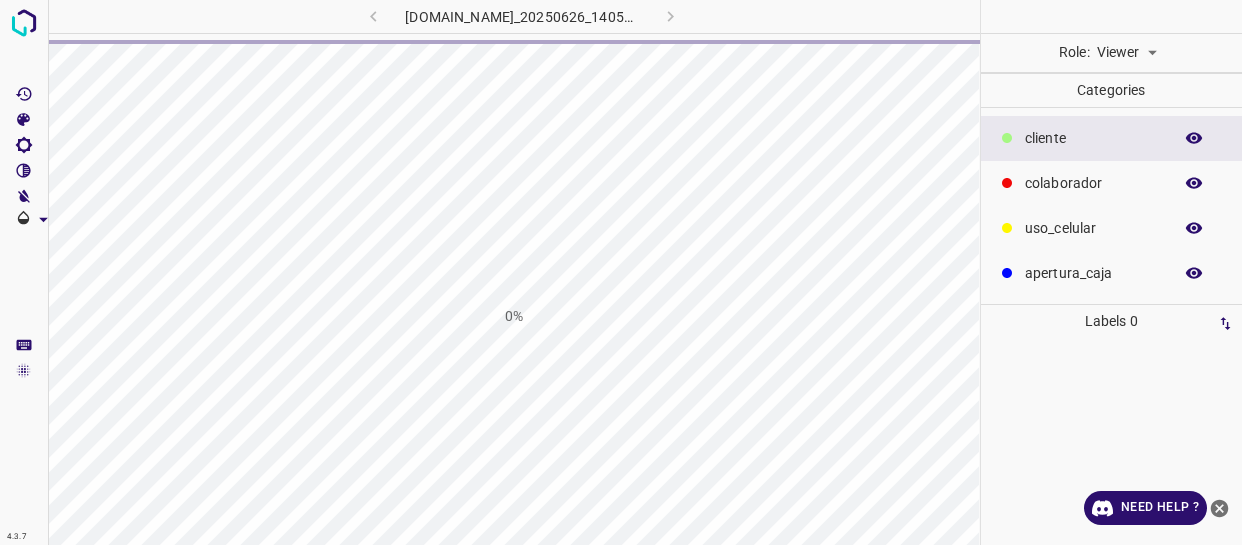 scroll, scrollTop: 0, scrollLeft: 0, axis: both 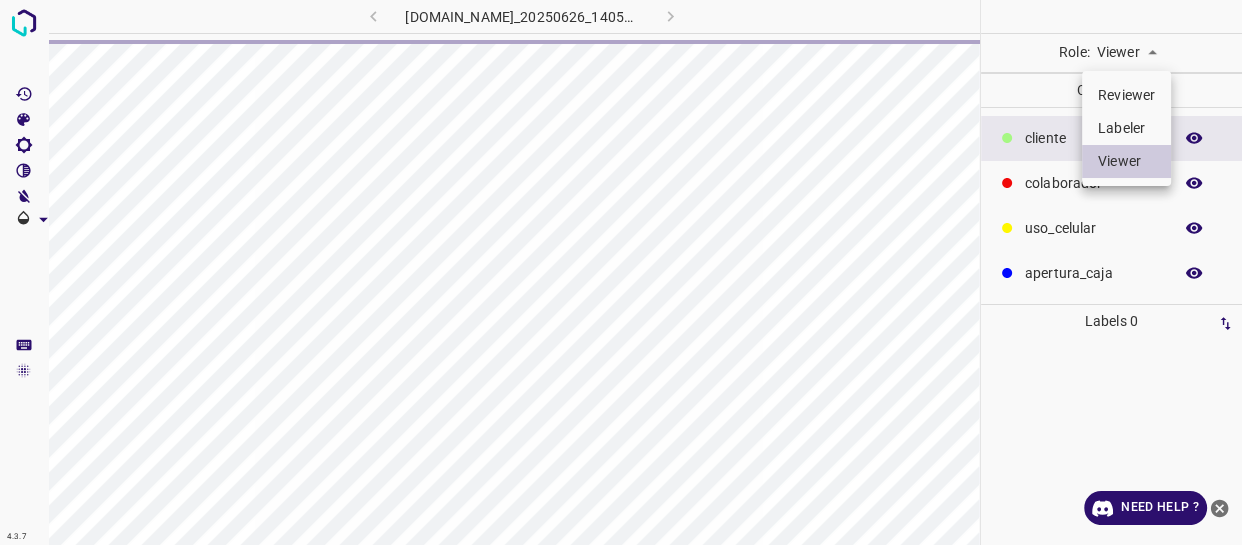 click on "4.3.7 801-bch-santa-fe.ddns.net_20250626_140553_000007770.jpg Role: Viewer viewer Categories ​​cliente colaborador uso_celular apertura_caja Labels   0 Categories 1 ​​cliente 2 colaborador 3 uso_celular 4 apertura_caja Tools Space Change between modes (Draw & Edit) I Auto labeling R Restore zoom M Zoom in N Zoom out Delete Delete selecte label Filters Z Restore filters X Saturation filter C Brightness filter V Contrast filter B Gray scale filter General O Download Need Help ? - Text - Hide - Delete Reviewer Labeler Viewer" at bounding box center (621, 272) 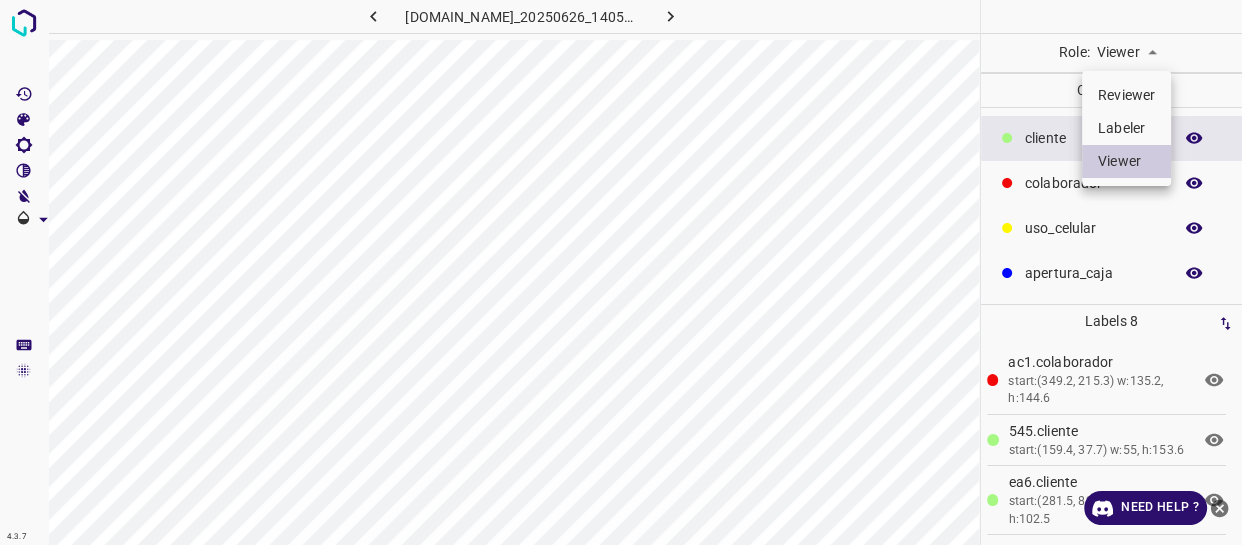 click on "Labeler" at bounding box center [1126, 128] 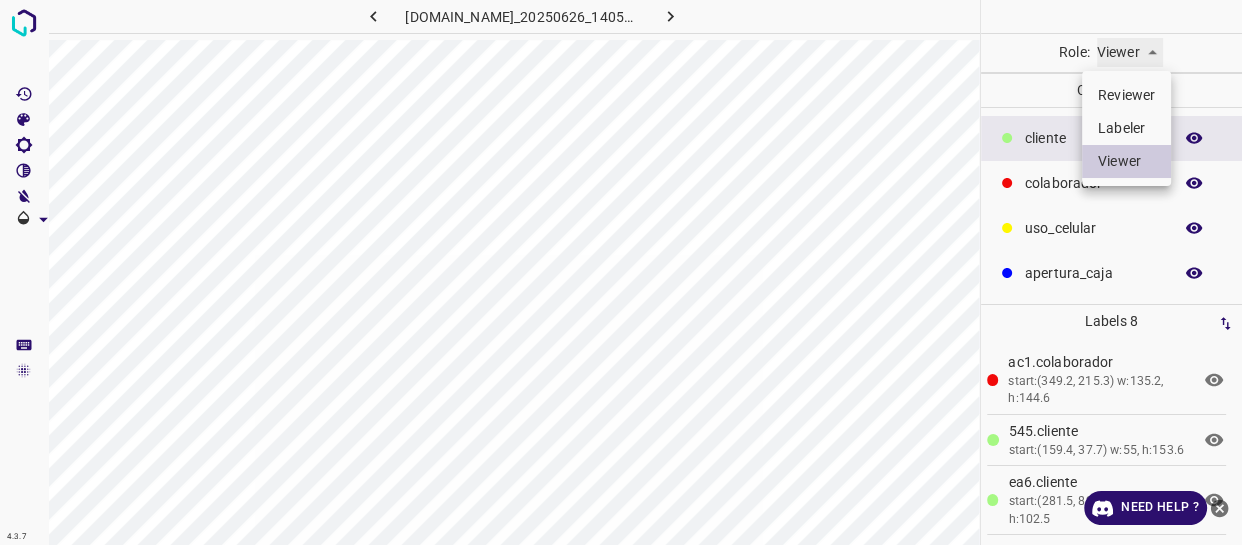 type on "labeler" 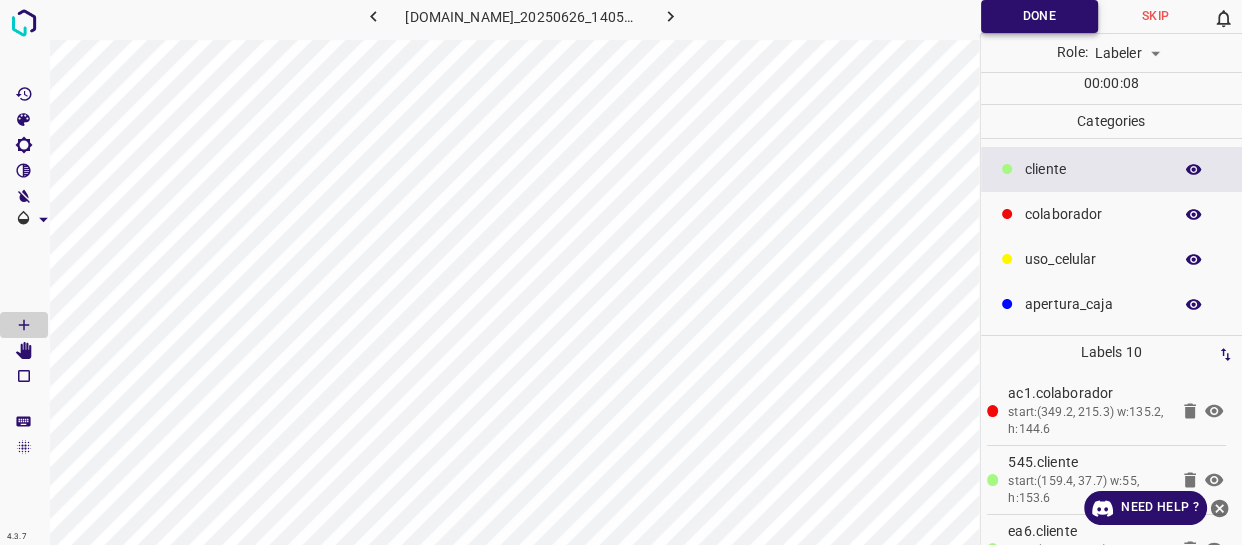 click on "Done" at bounding box center [1039, 16] 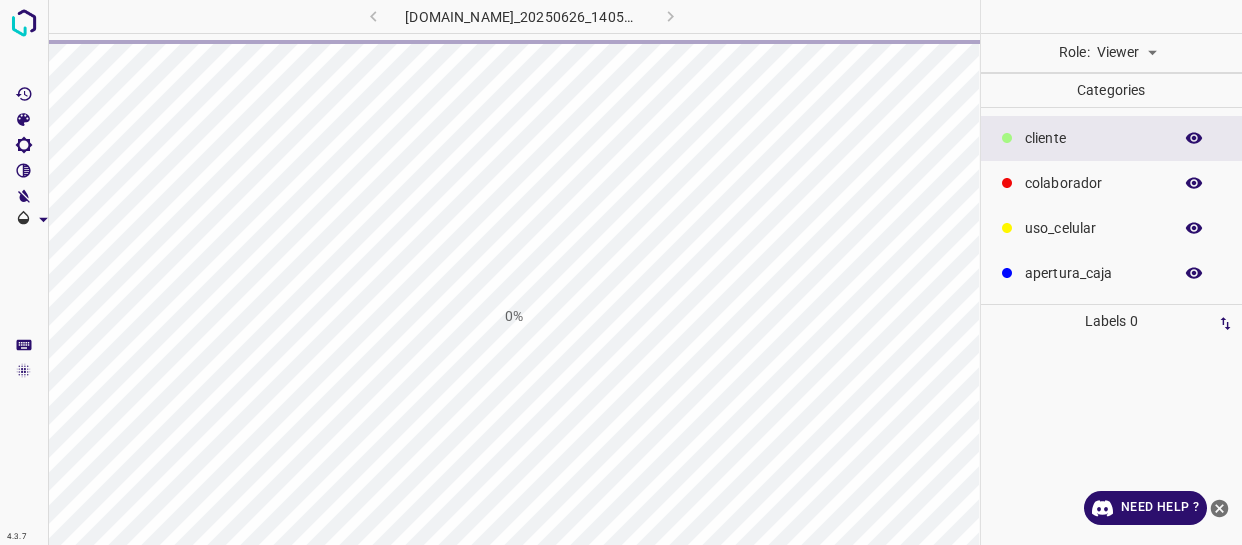 scroll, scrollTop: 0, scrollLeft: 0, axis: both 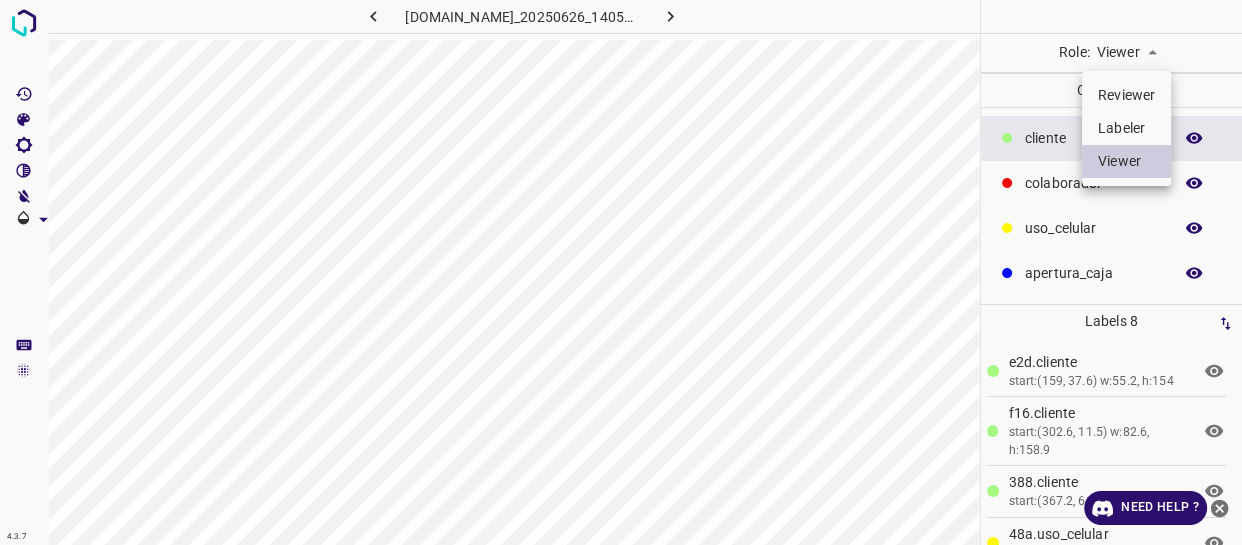click on "4.3.7 801-bch-santa-fe.ddns.net_20250626_140553_000008070.jpg Role: Viewer viewer Categories ​​cliente colaborador uso_celular apertura_caja Labels   8 e2d.​​cliente
start:(159, 37.6)
w:55.2, h:154
f16.​​cliente
start:(302.6, 11.5)
w:82.6, h:158.9
388.​​cliente
start:(367.2, 61)
w:73.7, h:96
48a.uso_celular
start:(371.5, 97)
w:23, h:21.1
808.​​cliente
start:(438.9, 59.1)
w:76.9, h:84.9
8ad.​​cliente
start:(529.6, 0)
w:35.1, h:23
48b.colaborador
start:(321, 195.2)
w:117.6, h:157
262.colaborador
start:(403.7, 224.4)
w:154.6, h:119.8
Categories 1 ​​cliente 2 colaborador 3 uso_celular 4 apertura_caja Tools Space Change between modes (Draw & Edit) I Auto labeling R Restore zoom M Zoom in N Zoom out Delete Delete selecte label Filters Z Restore filters X Saturation filter C Brightness filter V B O" at bounding box center [621, 272] 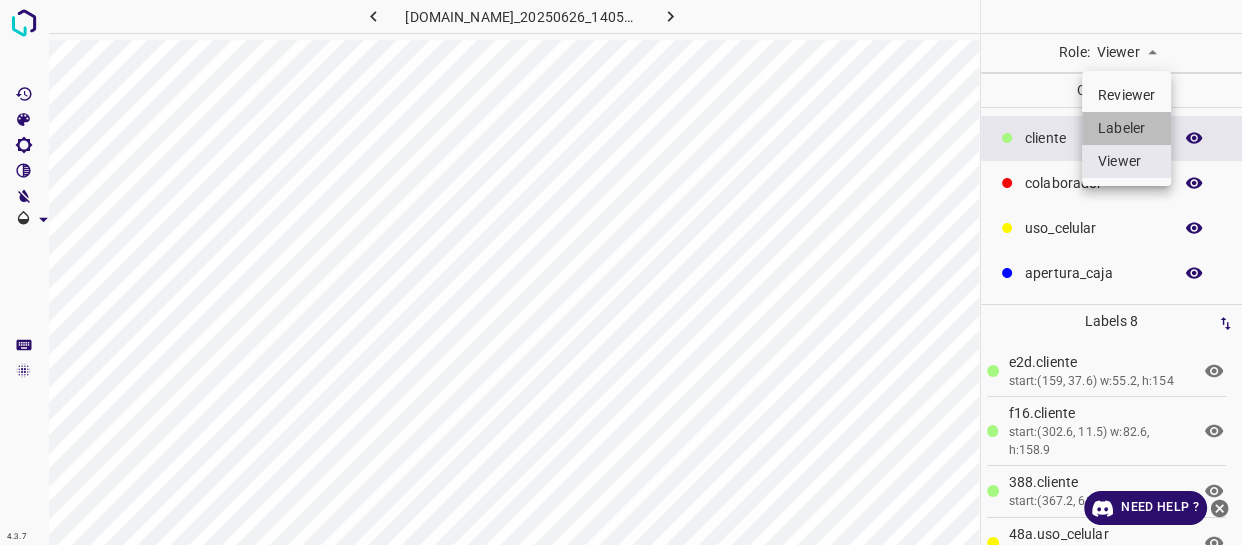 click on "Labeler" at bounding box center (1126, 128) 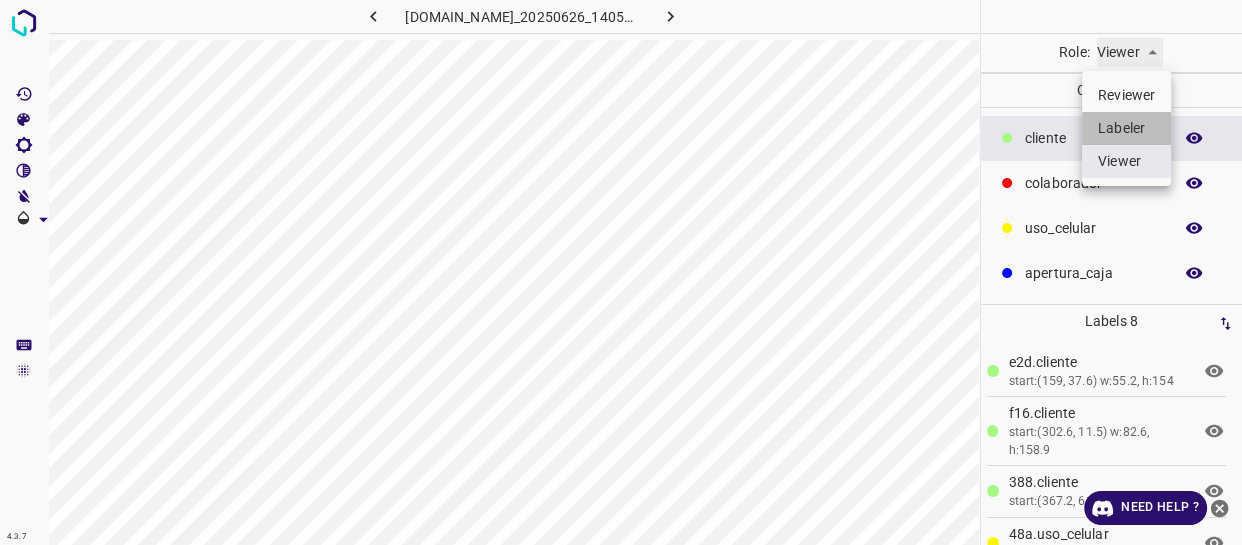 type on "labeler" 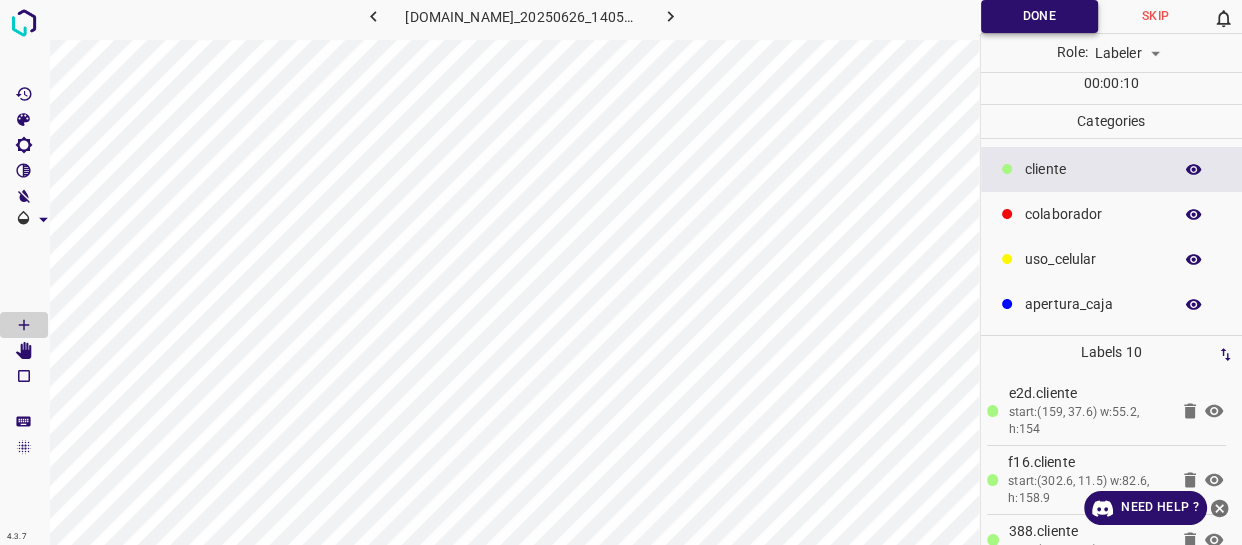 click on "Done" at bounding box center [1039, 16] 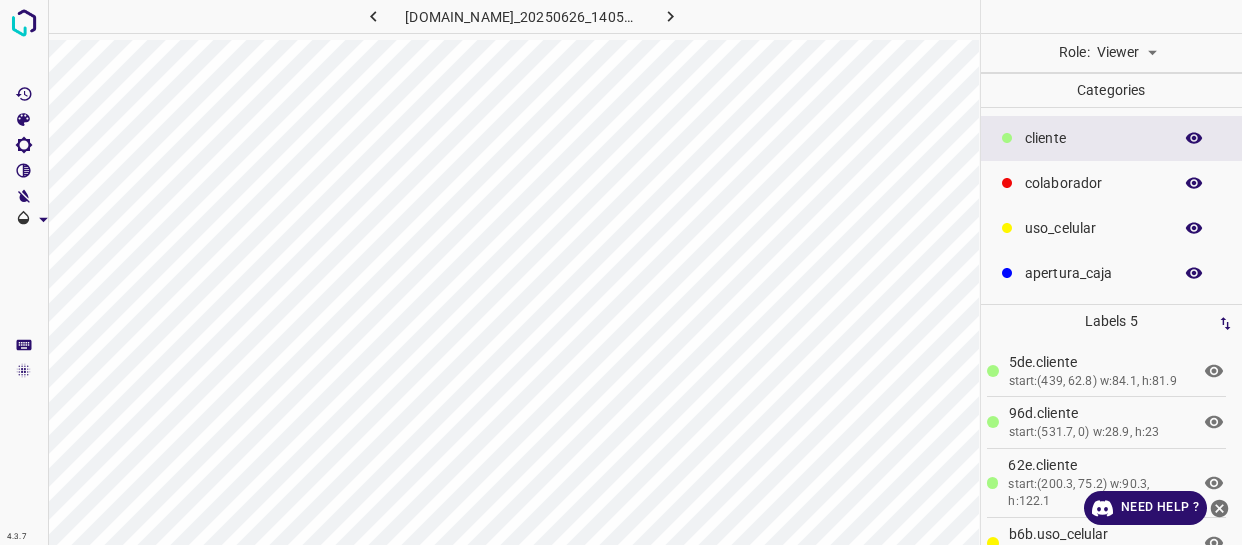 scroll, scrollTop: 0, scrollLeft: 0, axis: both 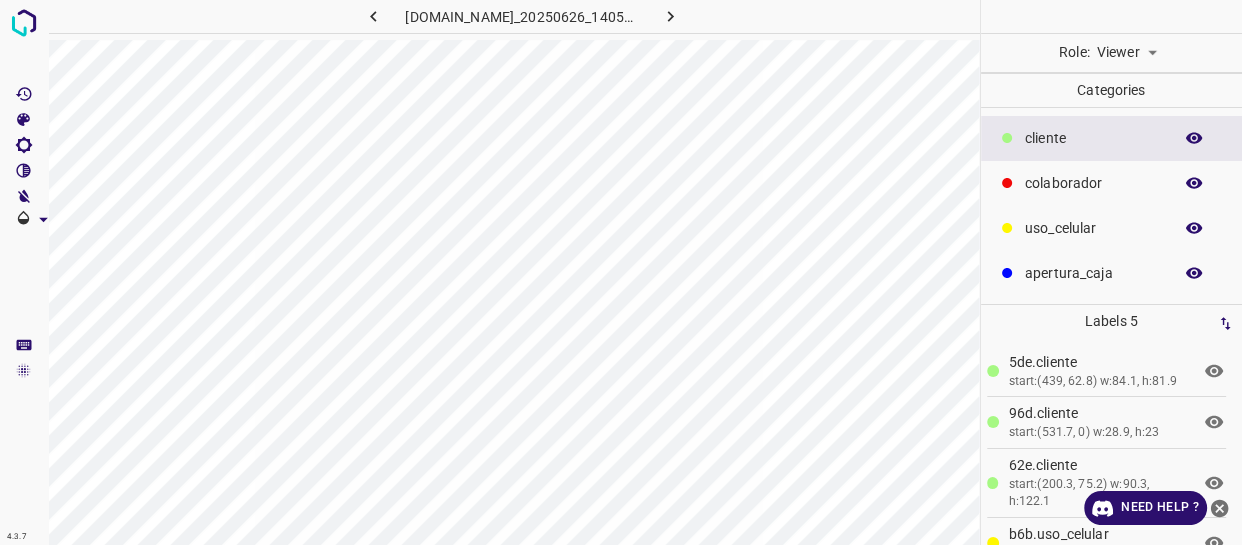 click on "4.3.7 [DOMAIN_NAME]_20250626_140553_000008940.jpg Role: Viewer viewer Categories ​​cliente colaborador uso_celular apertura_caja Labels   5 5de.​​cliente
start:(439, 62.8)
w:84.1, h:81.9
96d.​​cliente
start:(531.7, 0)
w:28.9, h:23
62e.​​cliente
start:(200.3, 75.2)
w:90.3, h:122.1
b6b.uso_celular
start:(265.5, 155.5)
w:27.6, h:24
515.colaborador
start:(287.2, 239.1)
w:117.4, h:120.8
Categories 1 ​​cliente 2 colaborador 3 uso_celular 4 apertura_caja Tools Space Change between modes (Draw & Edit) I Auto labeling R Restore zoom M Zoom in N Zoom out Delete Delete selecte label Filters Z Restore filters X Saturation filter C Brightness filter V Contrast filter B Gray scale filter General O Download Need Help ? - Text - Hide - Delete" at bounding box center [621, 272] 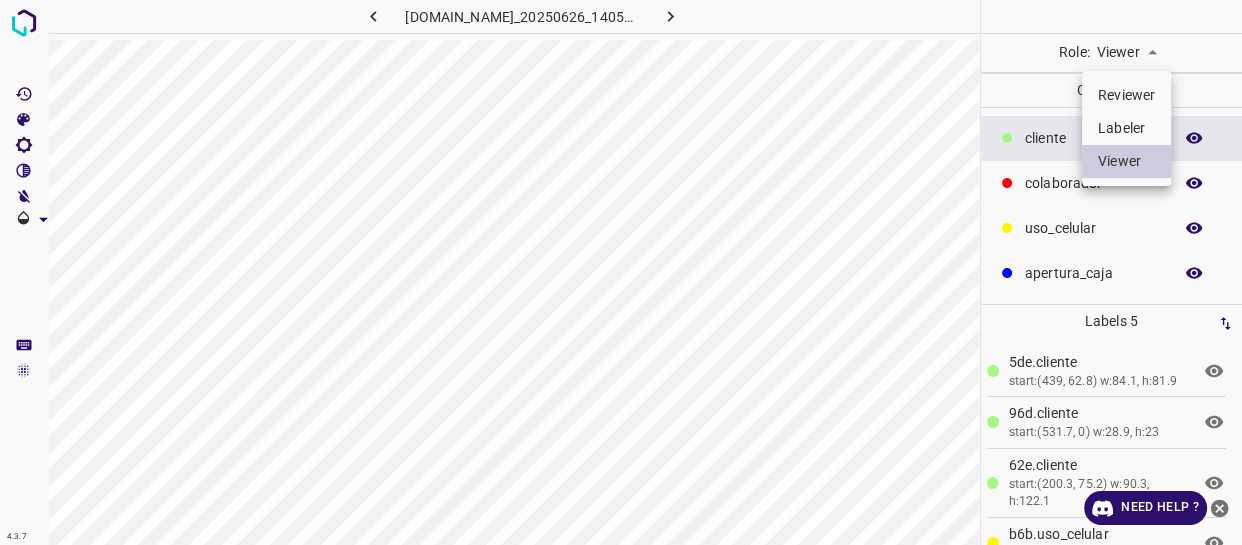click on "Labeler" at bounding box center [1126, 128] 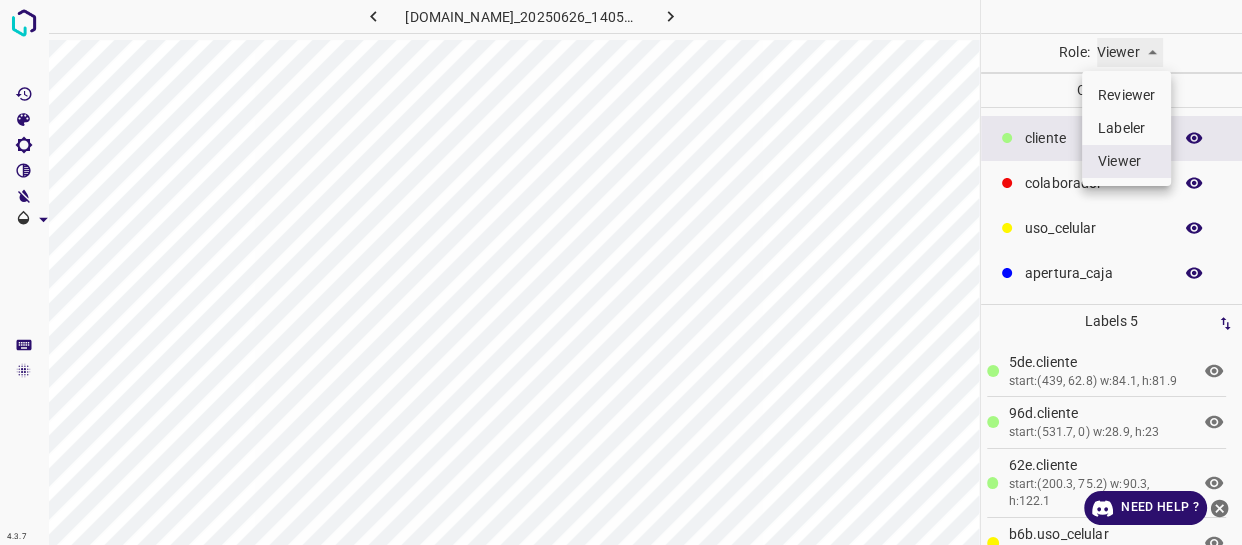 type on "labeler" 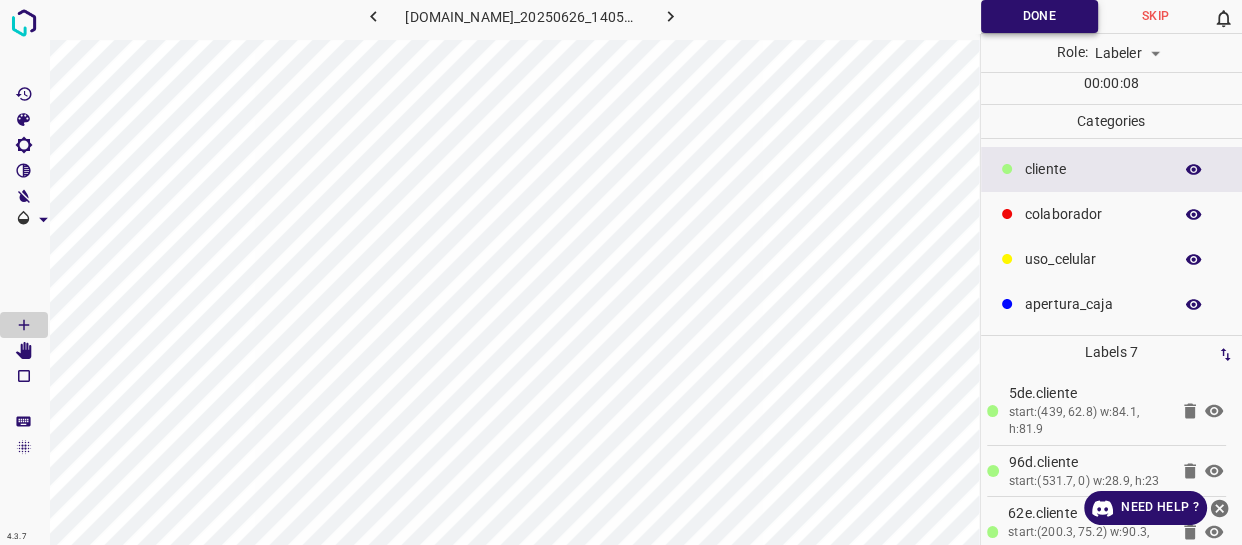 click on "Done" at bounding box center (1039, 16) 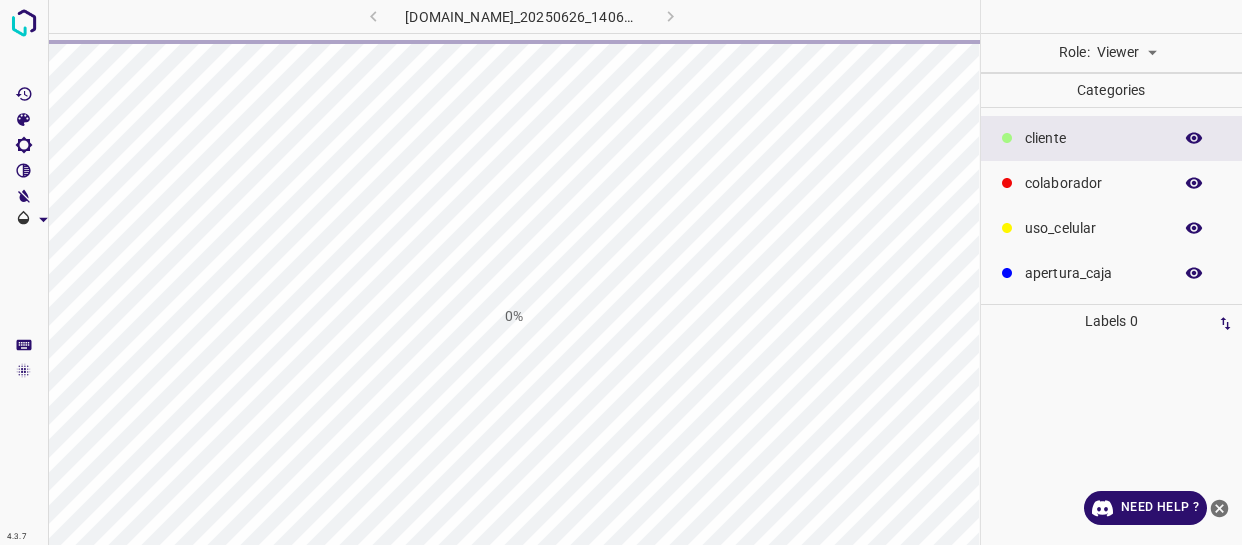 scroll, scrollTop: 0, scrollLeft: 0, axis: both 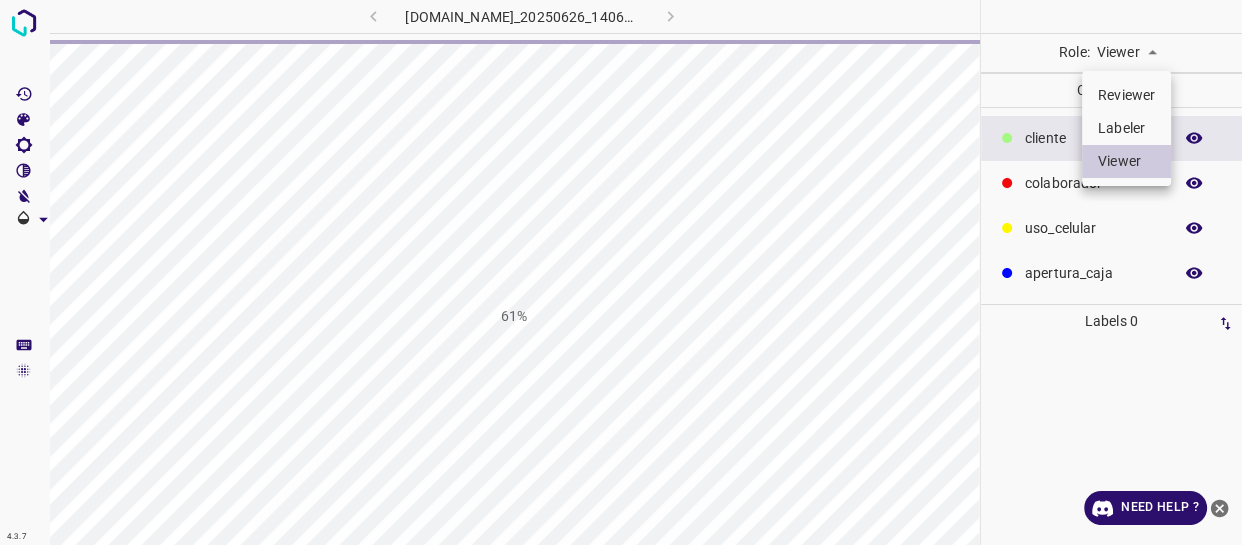 click on "4.3.7 [DOMAIN_NAME]_20250626_140602_000000870.jpg 61% Role: Viewer viewer Categories ​​cliente colaborador uso_celular apertura_caja Labels   0 Categories 1 ​​cliente 2 colaborador 3 uso_celular 4 apertura_caja Tools Space Change between modes (Draw & Edit) I Auto labeling R Restore zoom M Zoom in N Zoom out Delete Delete selecte label Filters Z Restore filters X Saturation filter C Brightness filter V Contrast filter B Gray scale filter General O Download Need Help ? - Text - Hide - Delete Reviewer Labeler Viewer" at bounding box center [621, 272] 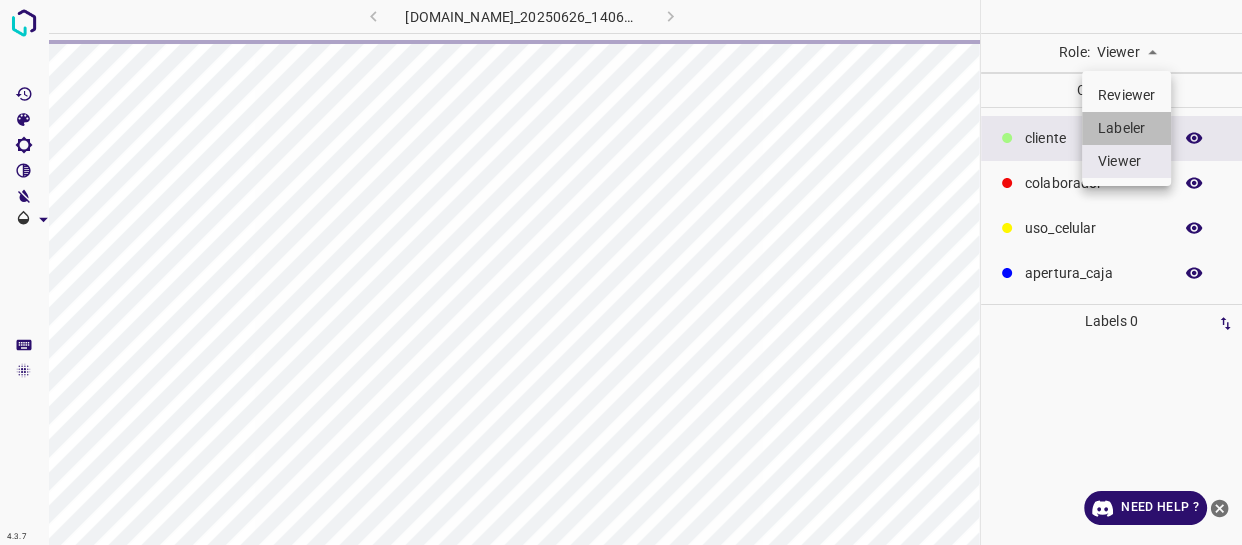 click on "Labeler" at bounding box center [1126, 128] 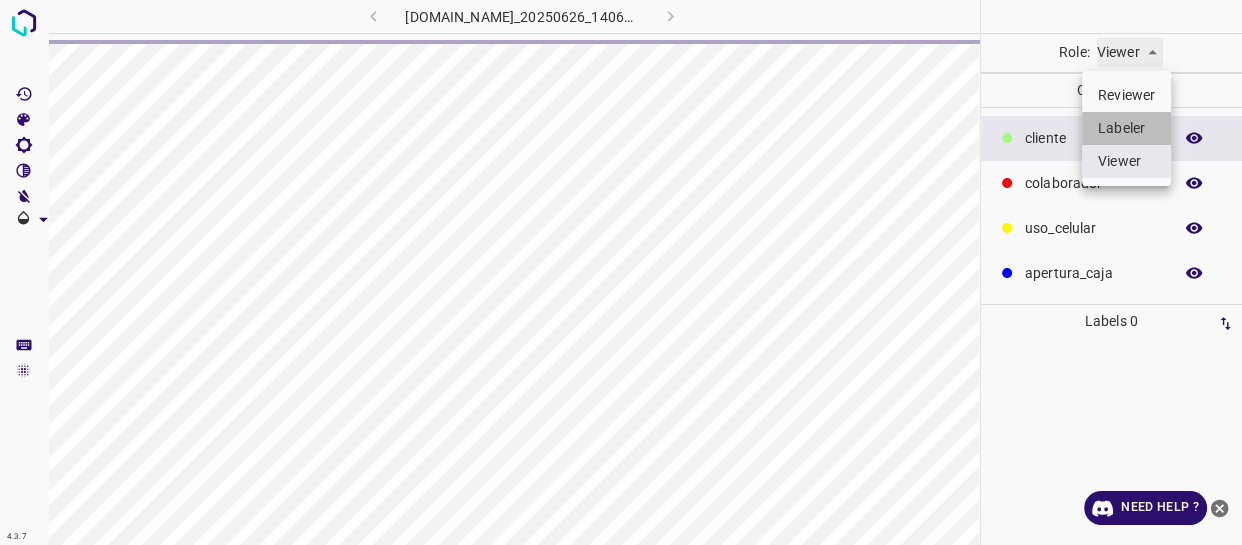 type on "labeler" 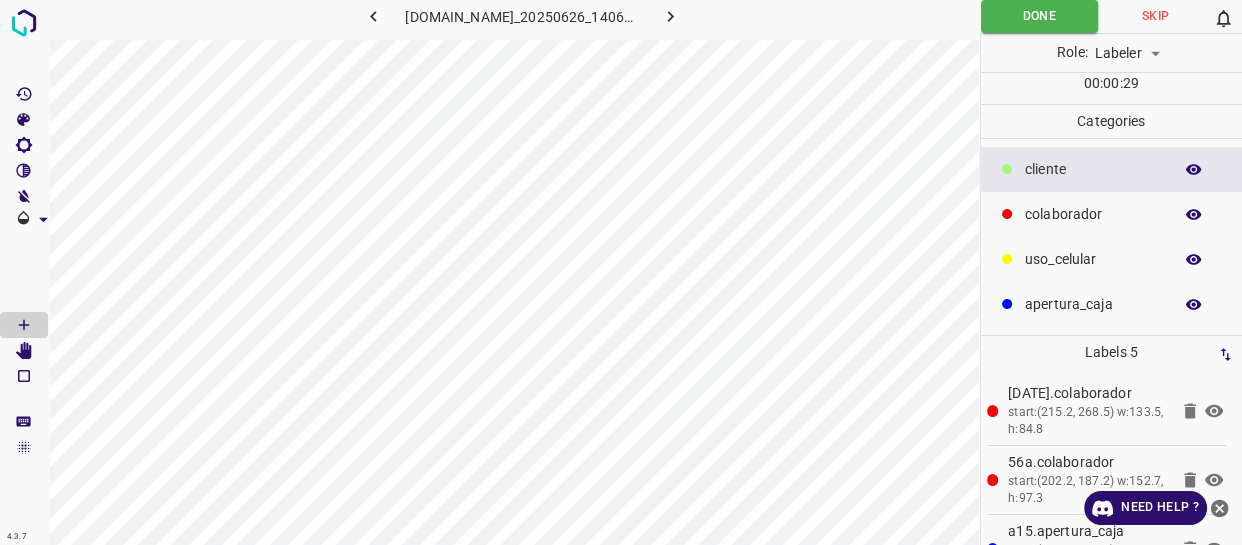 click 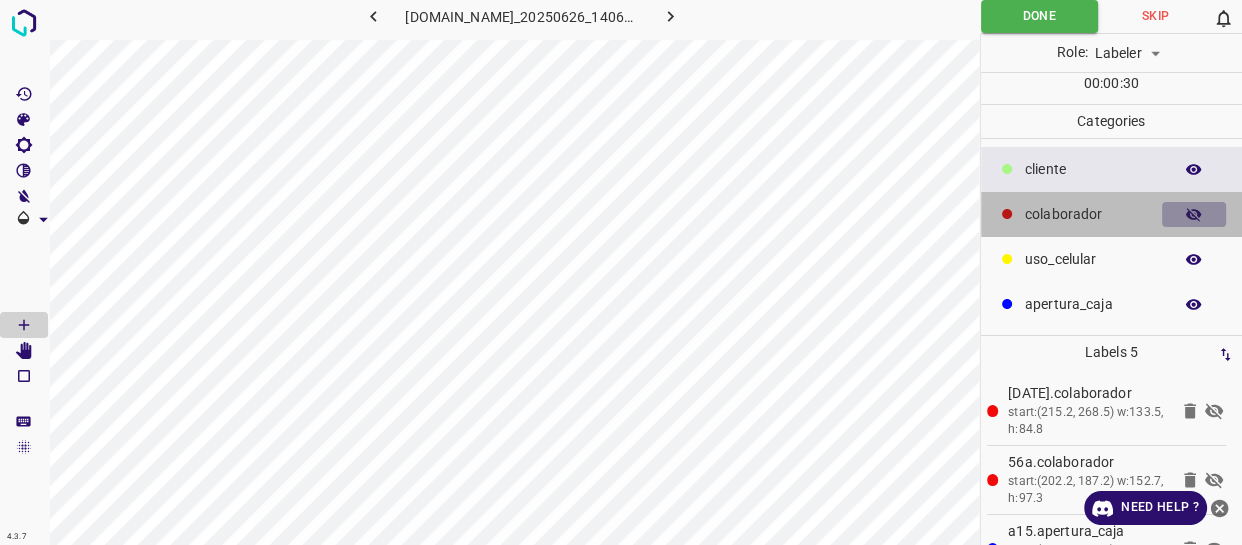 click 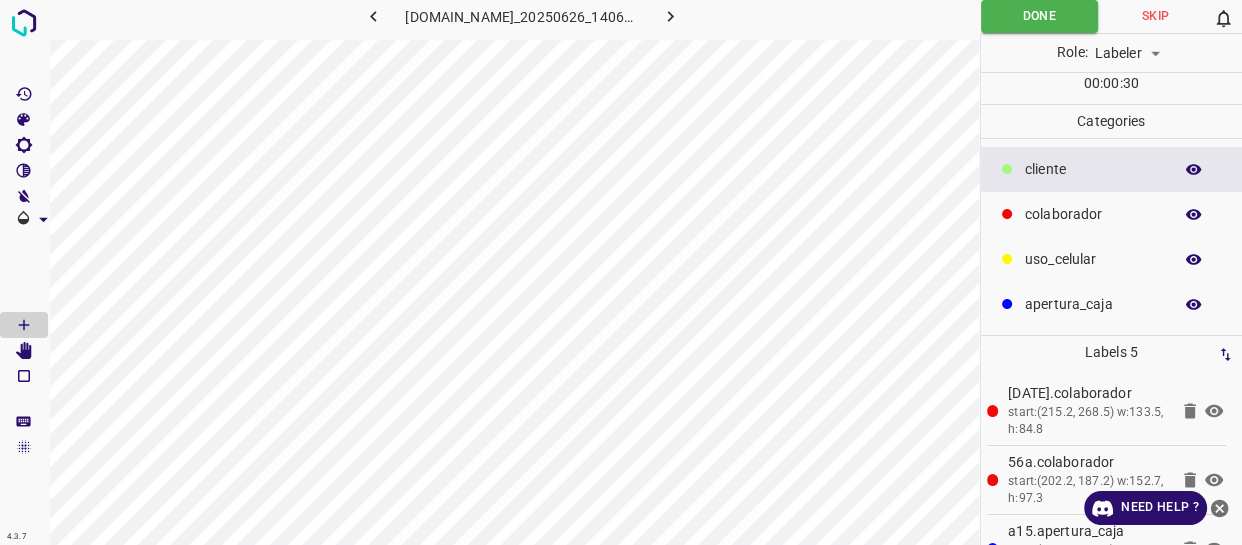 click 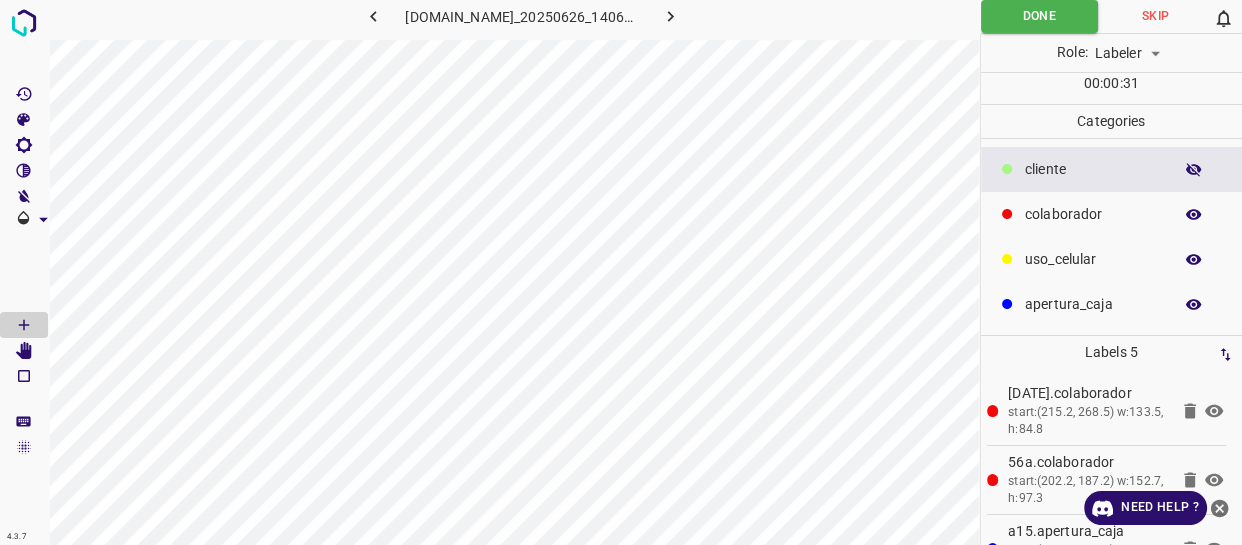 click 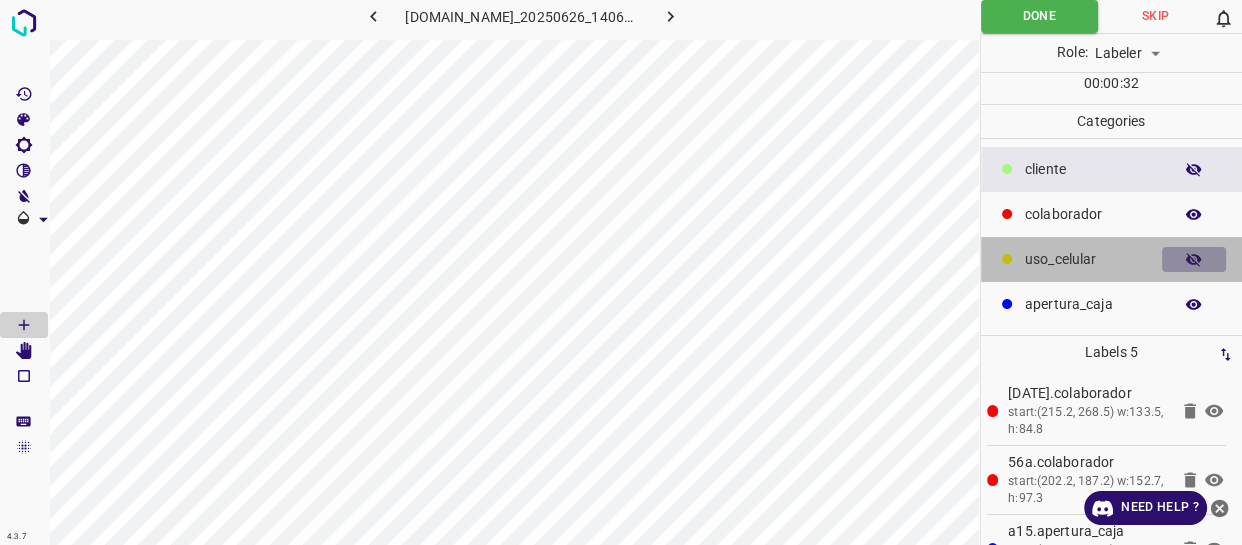 click 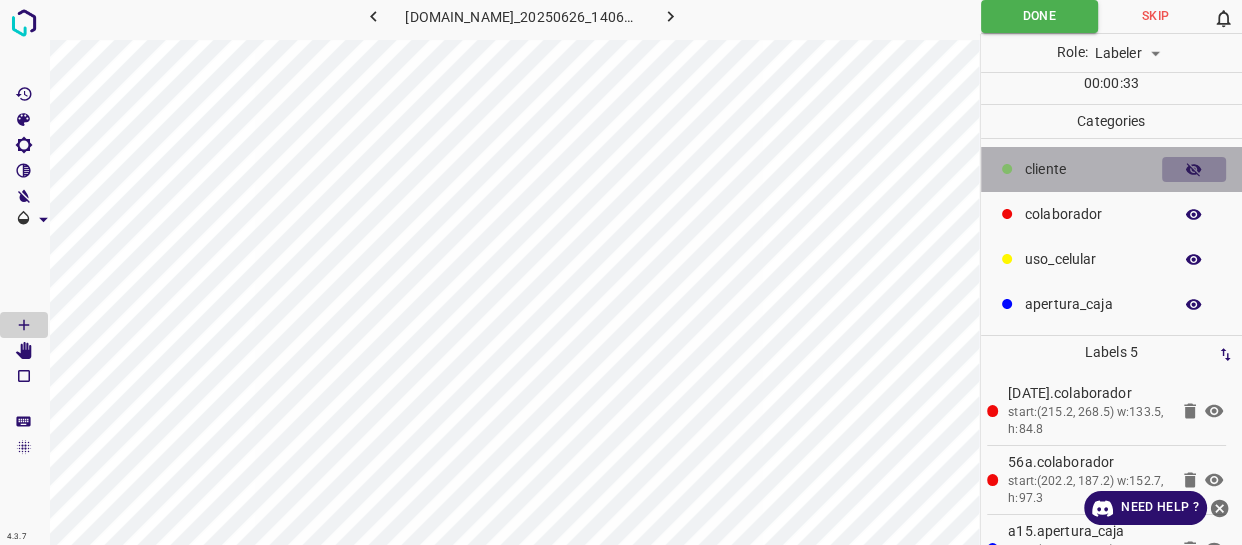 click 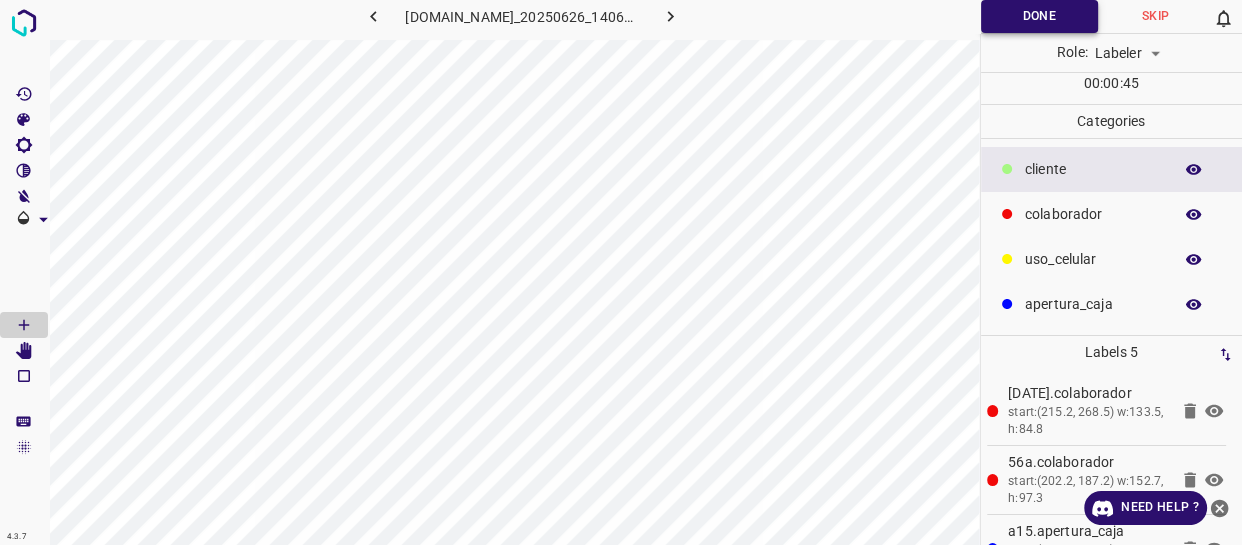 click on "Done" at bounding box center [1039, 16] 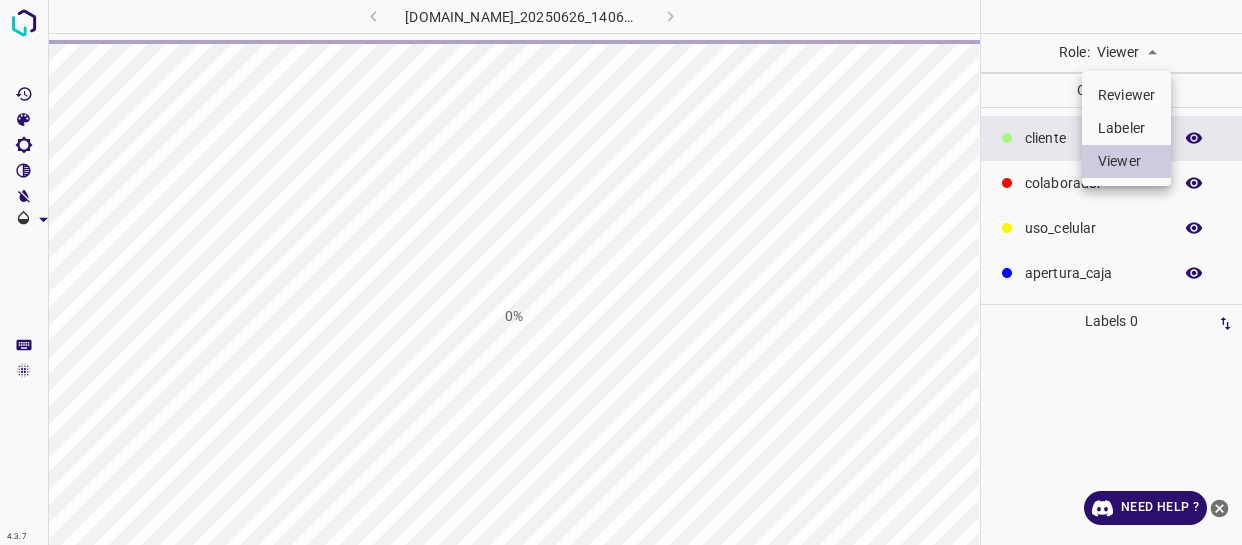 scroll, scrollTop: 0, scrollLeft: 0, axis: both 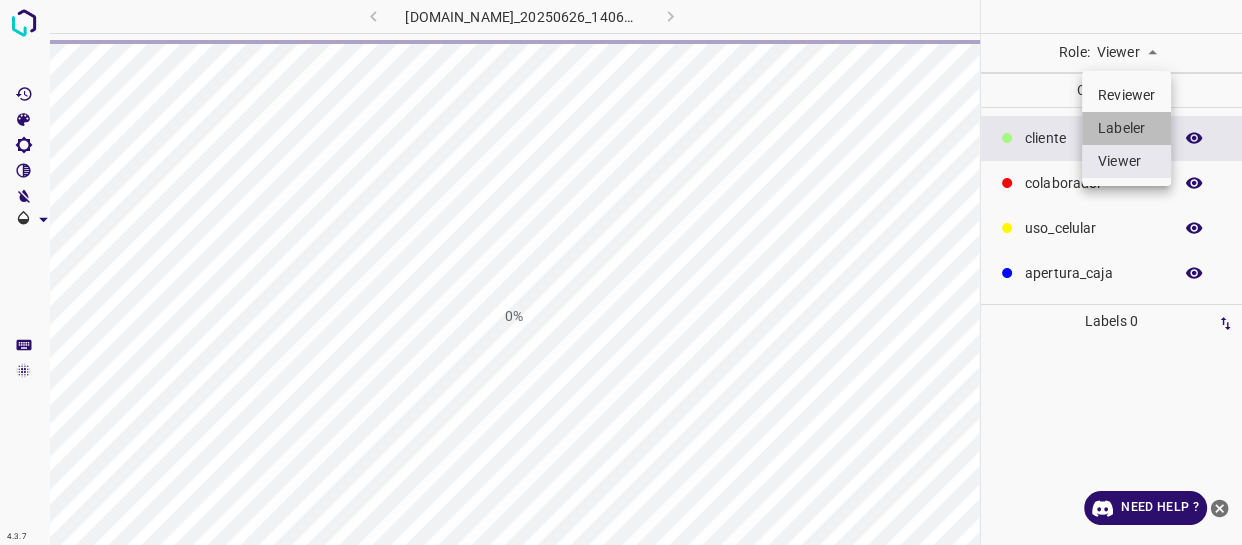 click on "Labeler" at bounding box center [1126, 128] 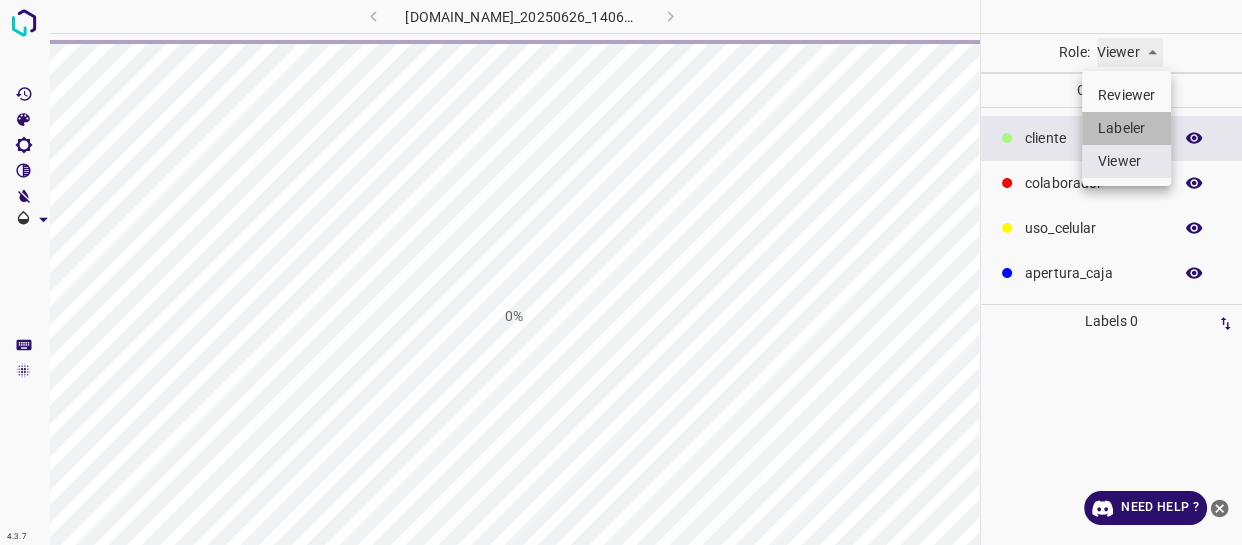 type on "labeler" 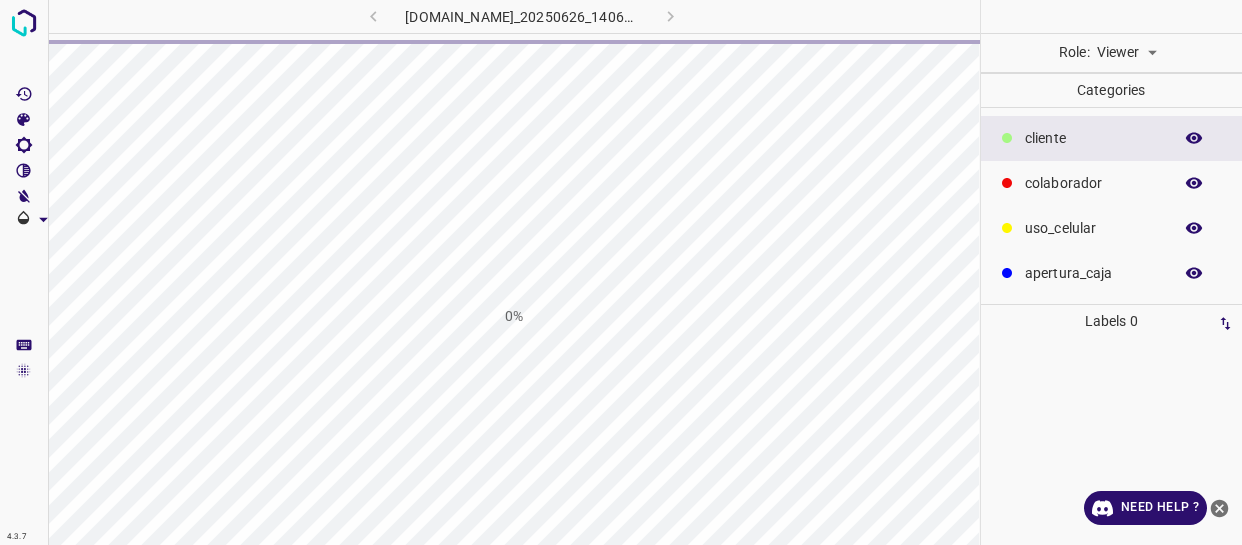 scroll, scrollTop: 0, scrollLeft: 0, axis: both 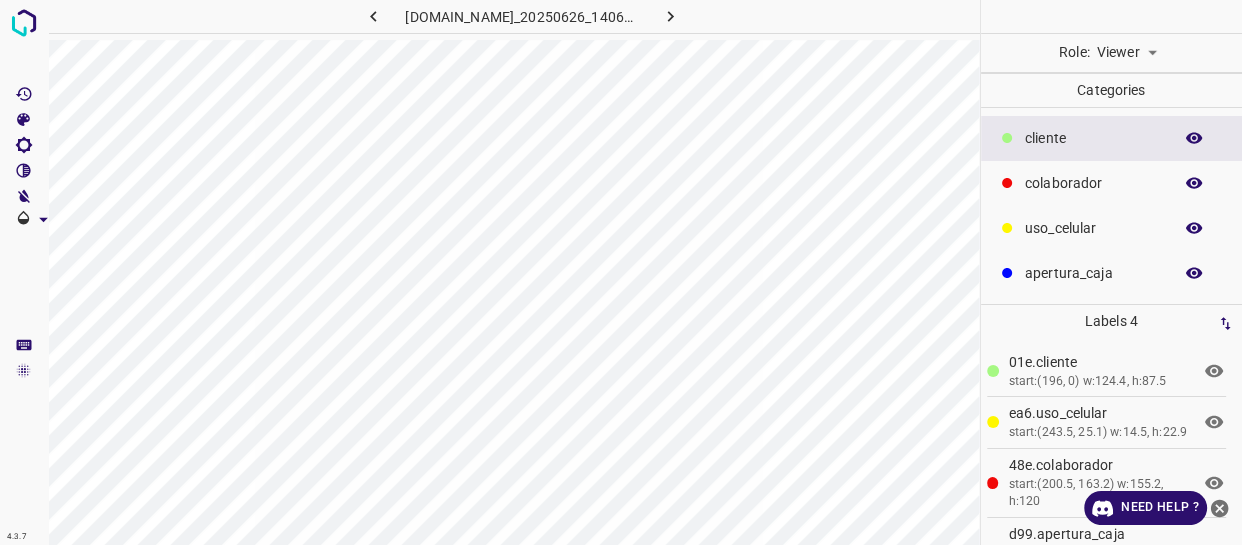 click on "4.3.7 801-bch-santa-fe.ddns.net_20250626_140602_000001110.jpg Role: Viewer viewer Categories ​​cliente colaborador uso_celular apertura_caja Labels   4 01e.​​cliente
start:(196, 0)
w:124.4, h:87.5
ea6.uso_celular
start:(243.5, 25.1)
w:14.5, h:22.9
48e.colaborador
start:(200.5, 163.2)
w:155.2, h:120
d99.apertura_caja
start:(258.2, 180.4)
w:71.5, h:61.5
Categories 1 ​​cliente 2 colaborador 3 uso_celular 4 apertura_caja Tools Space Change between modes (Draw & Edit) I Auto labeling R Restore zoom M Zoom in N Zoom out Delete Delete selecte label Filters Z Restore filters X Saturation filter C Brightness filter V Contrast filter B Gray scale filter General O Download Need Help ? - Text - Hide - Delete" at bounding box center (621, 272) 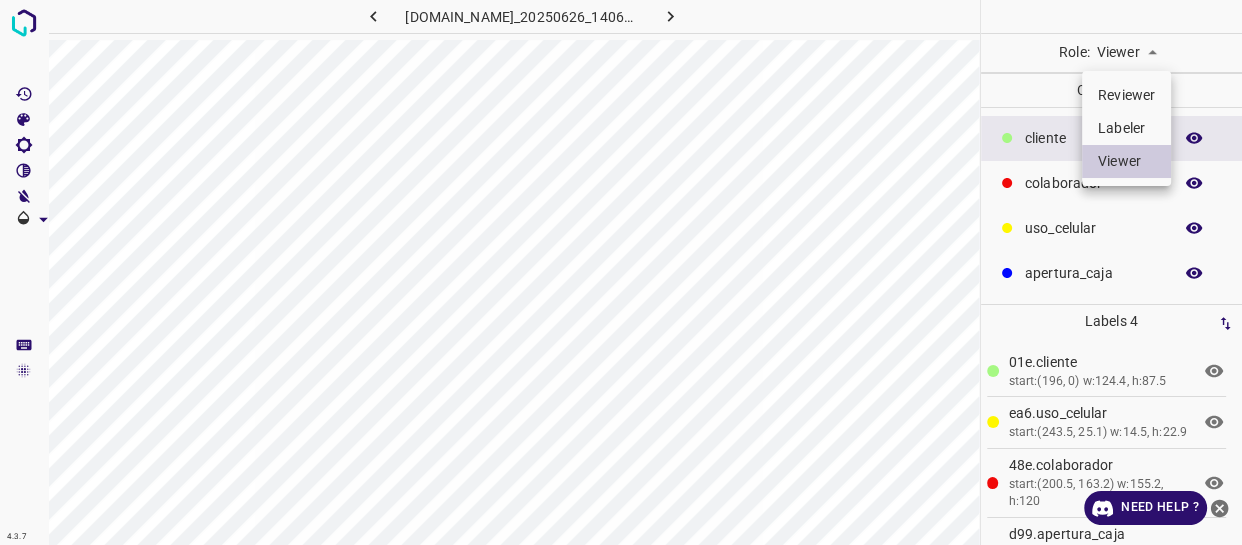 click on "Labeler" at bounding box center (1126, 128) 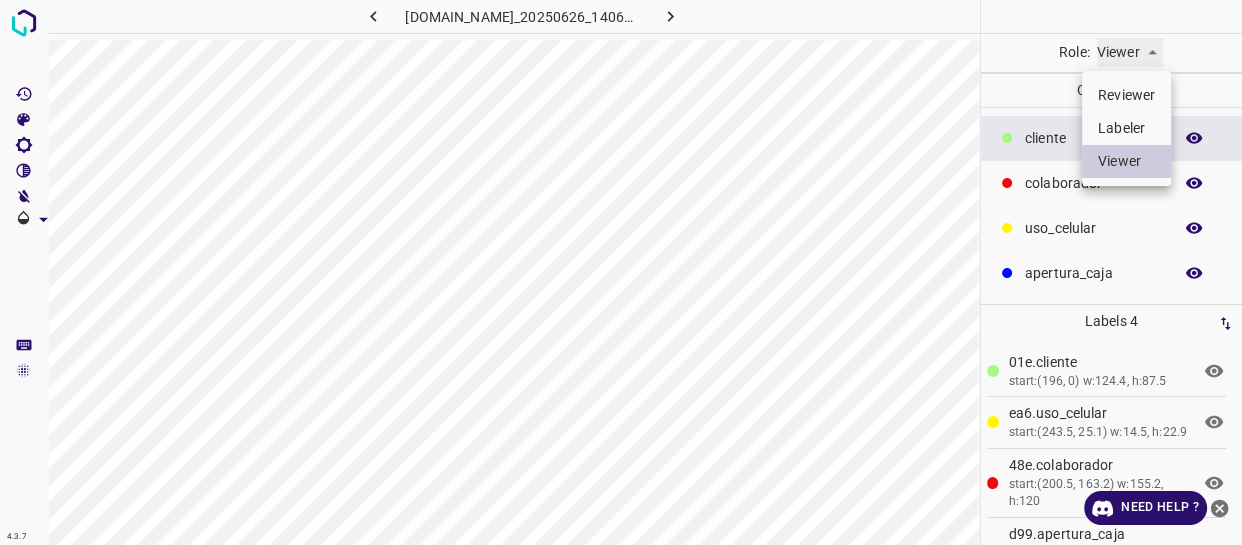 type on "labeler" 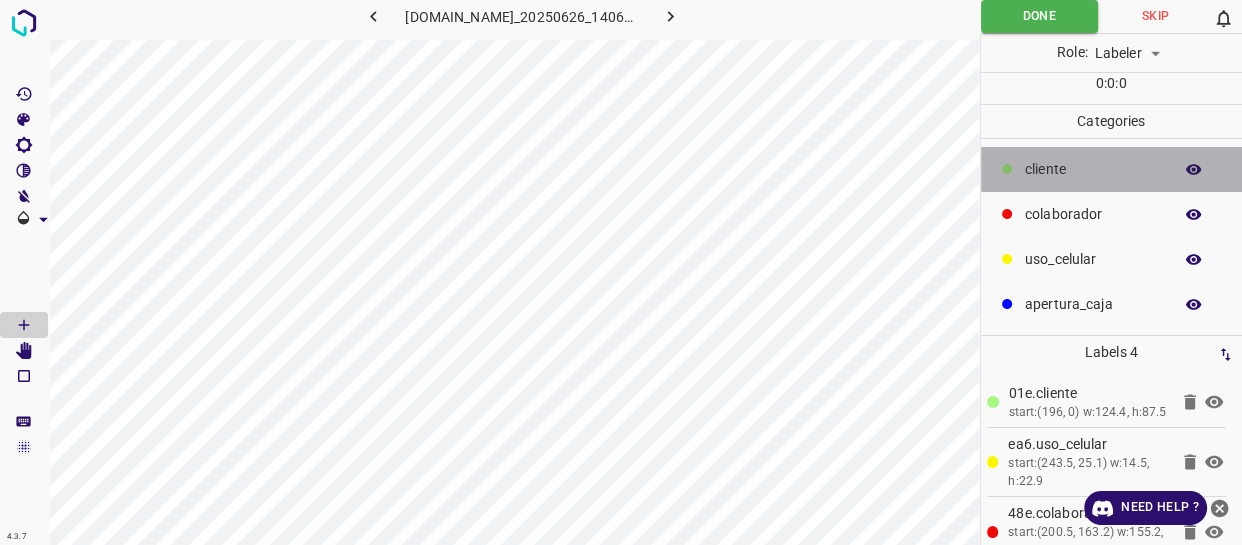 click on "​​cliente" at bounding box center (1093, 169) 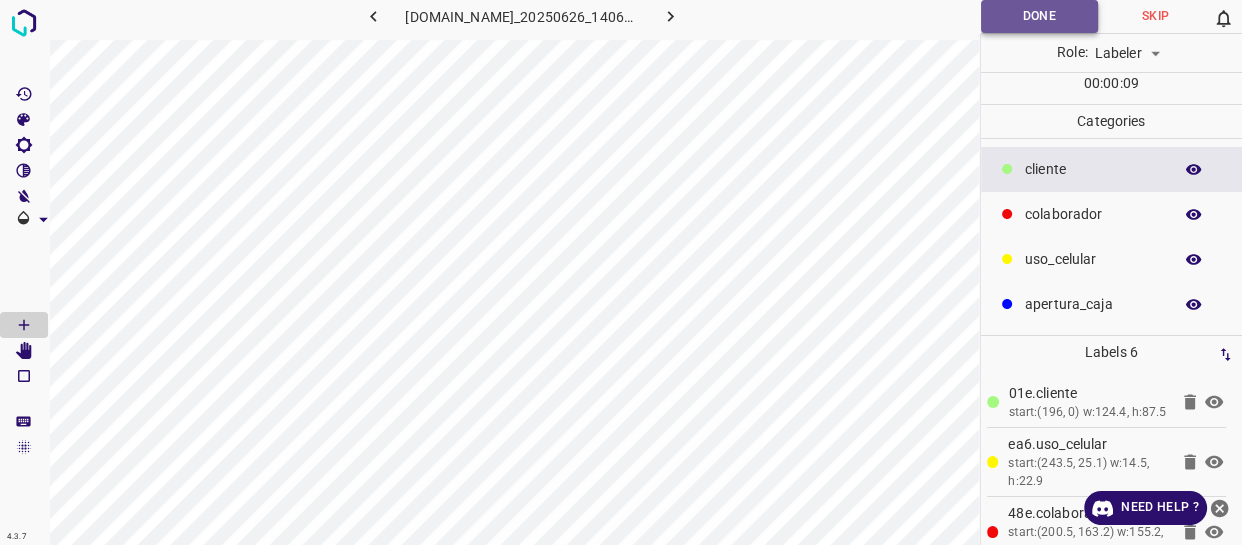 click on "Done" at bounding box center (1039, 16) 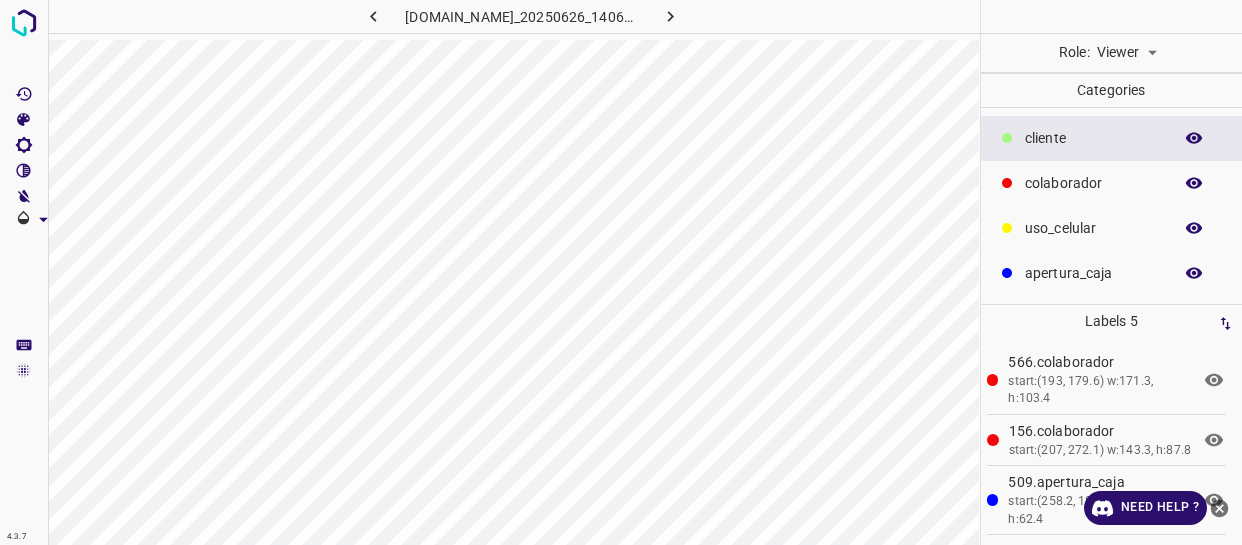 scroll, scrollTop: 0, scrollLeft: 0, axis: both 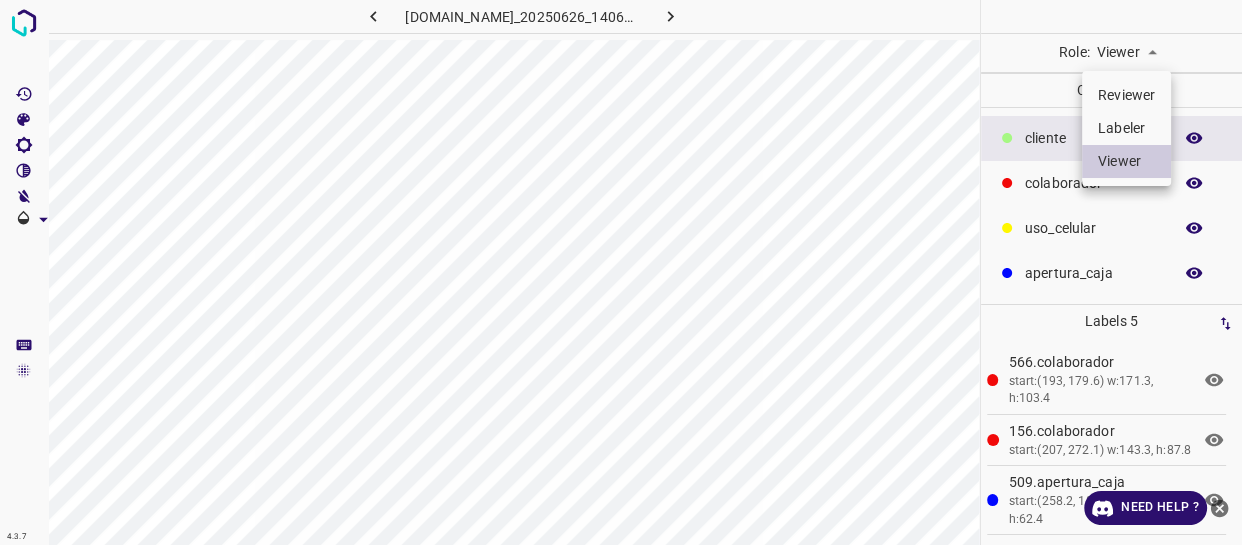 click on "4.3.7 [DOMAIN_NAME]_20250626_140602_000001500.jpg Role: Viewer viewer Categories ​​cliente colaborador uso_celular apertura_caja Labels   5 566.colaborador
start:(193, 179.6)
w:171.3, h:103.4
156.colaborador
start:(207, 272.1)
w:143.3, h:87.8
509.apertura_caja
start:(258.2, 182.3)
w:68.9, h:62.4
ca9.​​cliente
start:(199.7, 0)
w:111.9, h:89.4
76d.uso_celular
start:(242.9, 20.3)
w:17, h:21
Categories 1 ​​cliente 2 colaborador 3 uso_celular 4 apertura_caja Tools Space Change between modes (Draw & Edit) I Auto labeling R Restore zoom M Zoom in N Zoom out Delete Delete selecte label Filters Z Restore filters X Saturation filter C Brightness filter V Contrast filter B Gray scale filter General O Download Need Help ? - Text - Hide - Delete Reviewer Labeler Viewer" at bounding box center (621, 272) 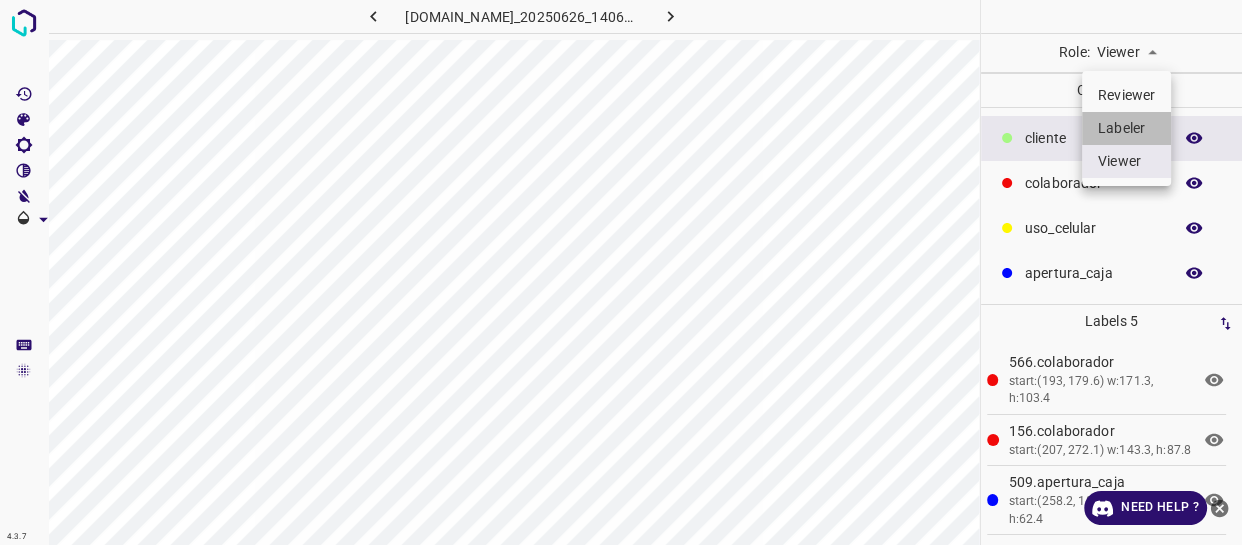 click on "Labeler" at bounding box center [1126, 128] 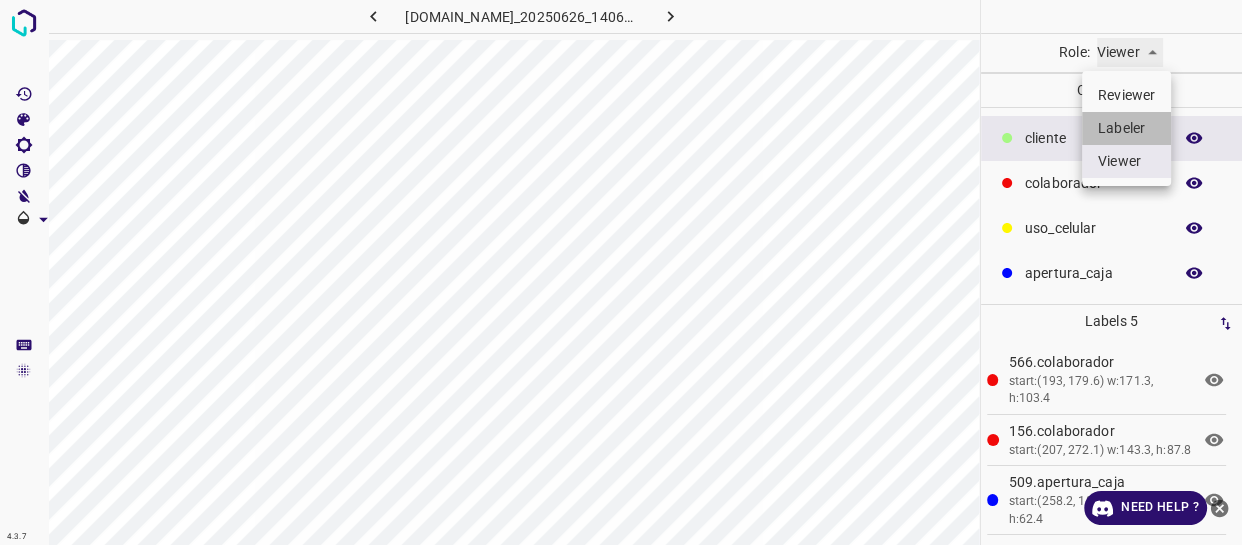 type on "labeler" 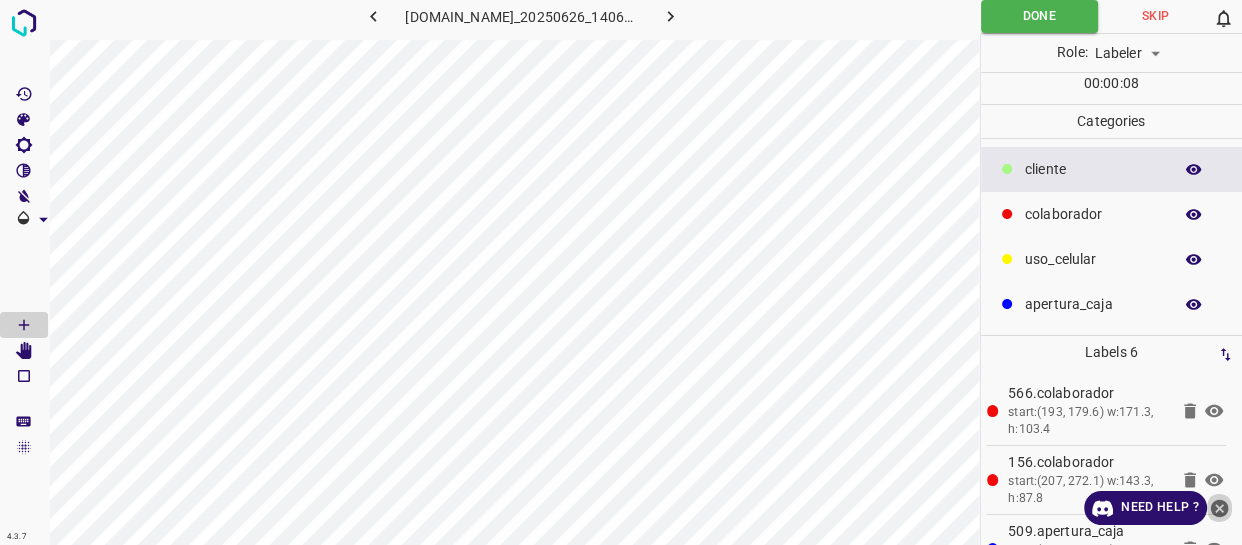 click 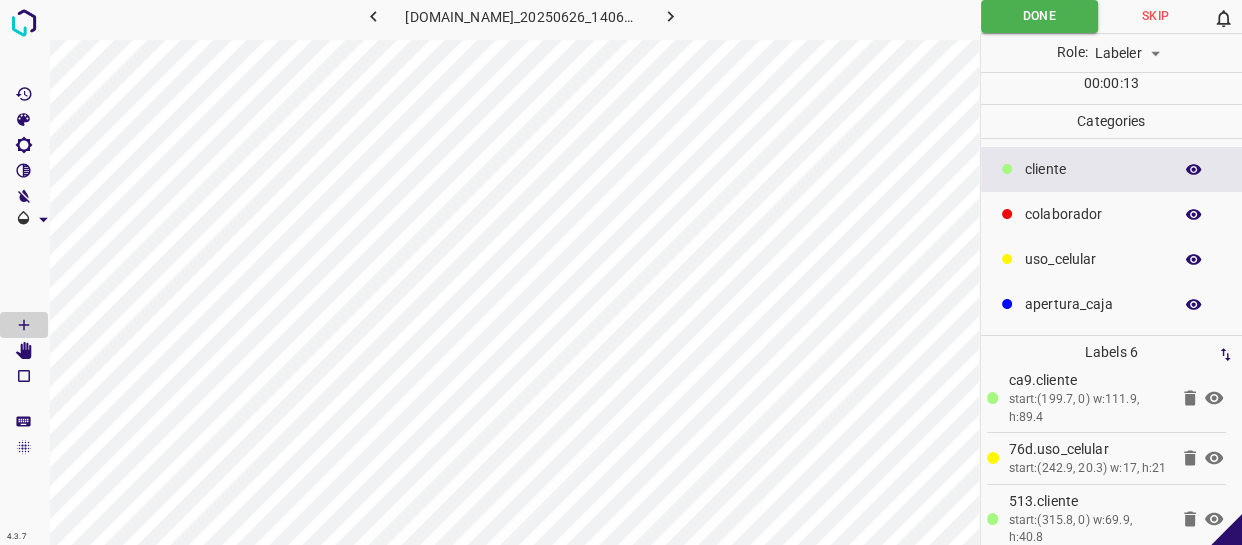 scroll, scrollTop: 252, scrollLeft: 0, axis: vertical 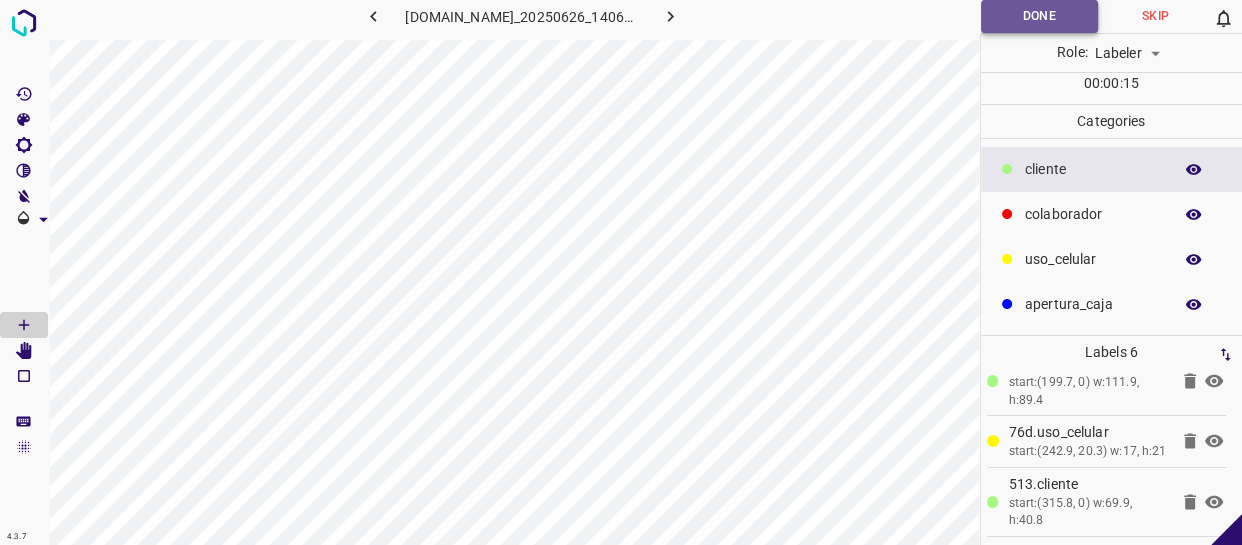 click on "Done" at bounding box center (1039, 16) 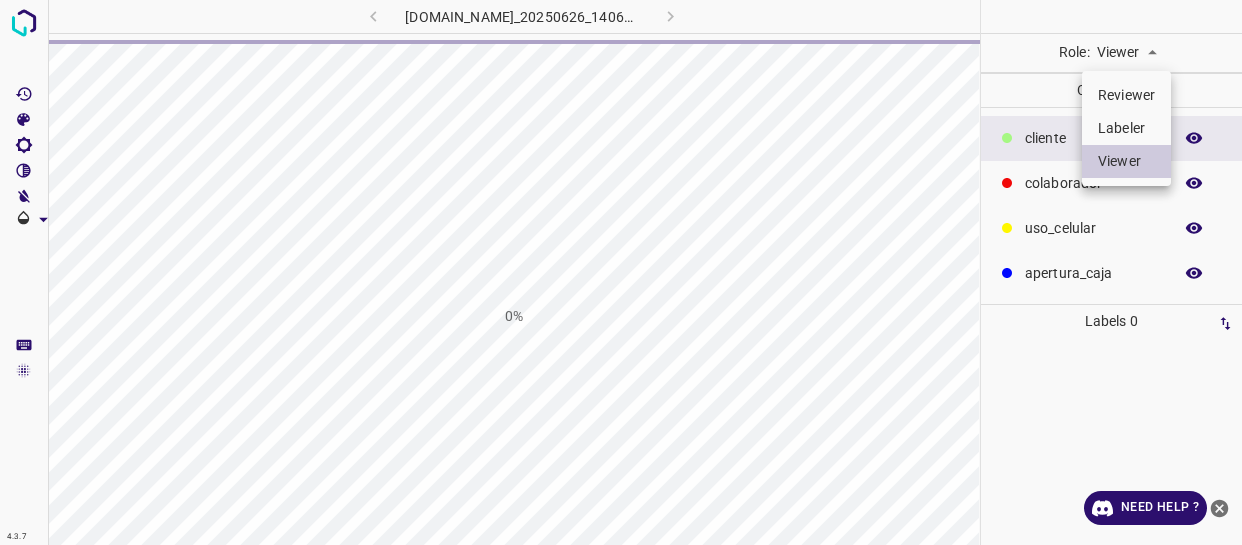 click on "4.3.7 [DOMAIN_NAME]_20250626_140602_000003270.jpg 0% Role: Viewer viewer Categories ​​cliente colaborador uso_celular apertura_caja Labels   0 Categories 1 ​​cliente 2 colaborador 3 uso_celular 4 apertura_caja Tools Space Change between modes (Draw & Edit) I Auto labeling R Restore zoom M Zoom in N Zoom out Delete Delete selecte label Filters Z Restore filters X Saturation filter C Brightness filter V Contrast filter B Gray scale filter General O Download Need Help ? - Text - Hide - Delete Reviewer Labeler Viewer" at bounding box center (621, 272) 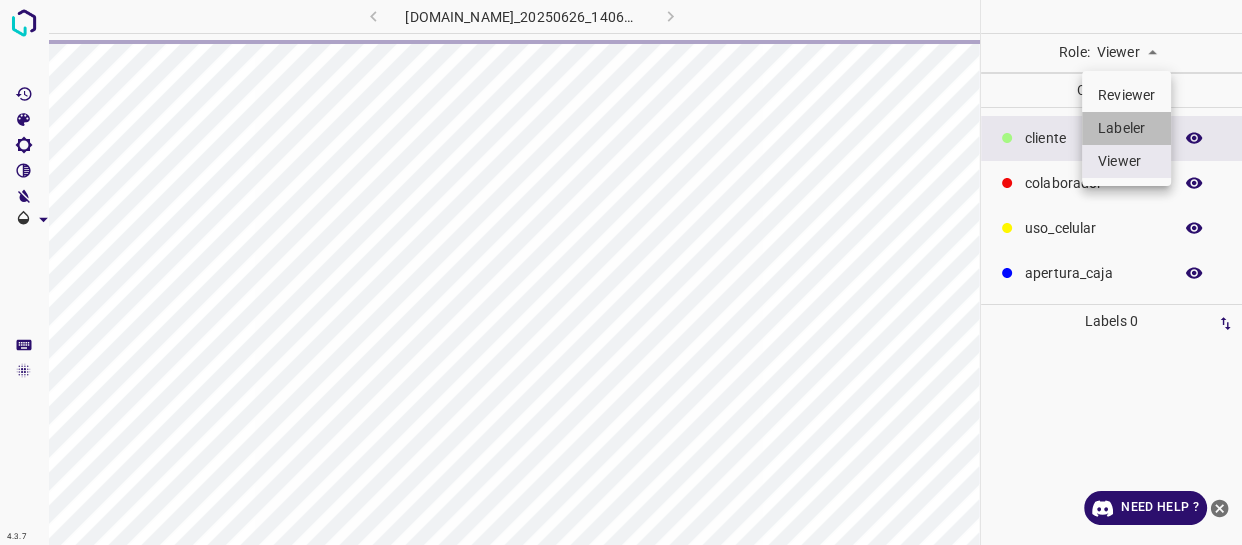 click on "Labeler" at bounding box center [1126, 128] 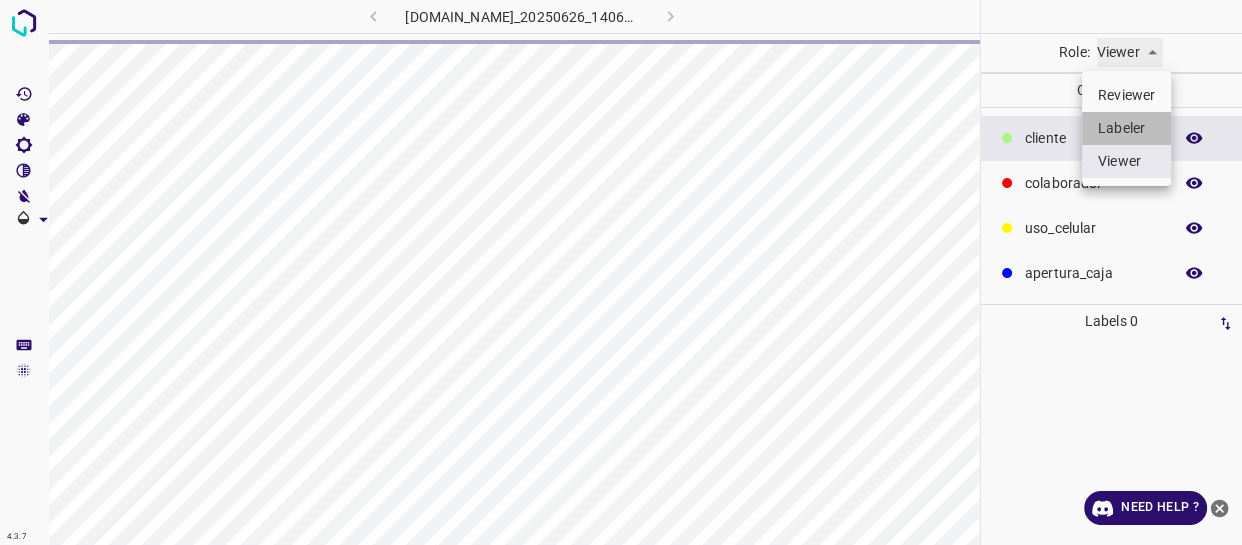 type on "labeler" 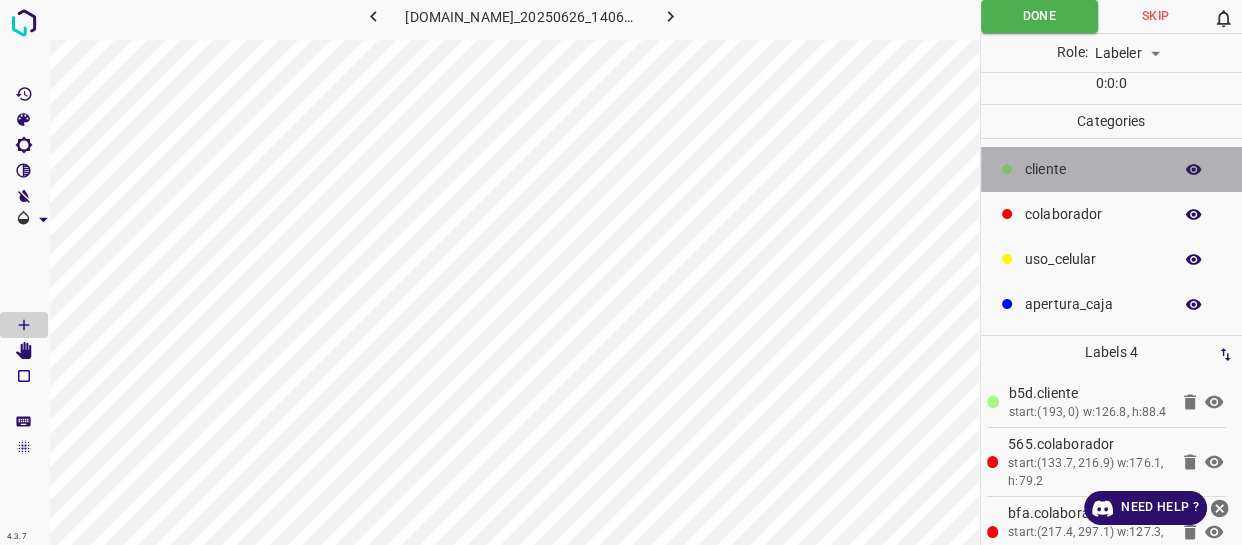 click on "​​cliente" at bounding box center [1093, 169] 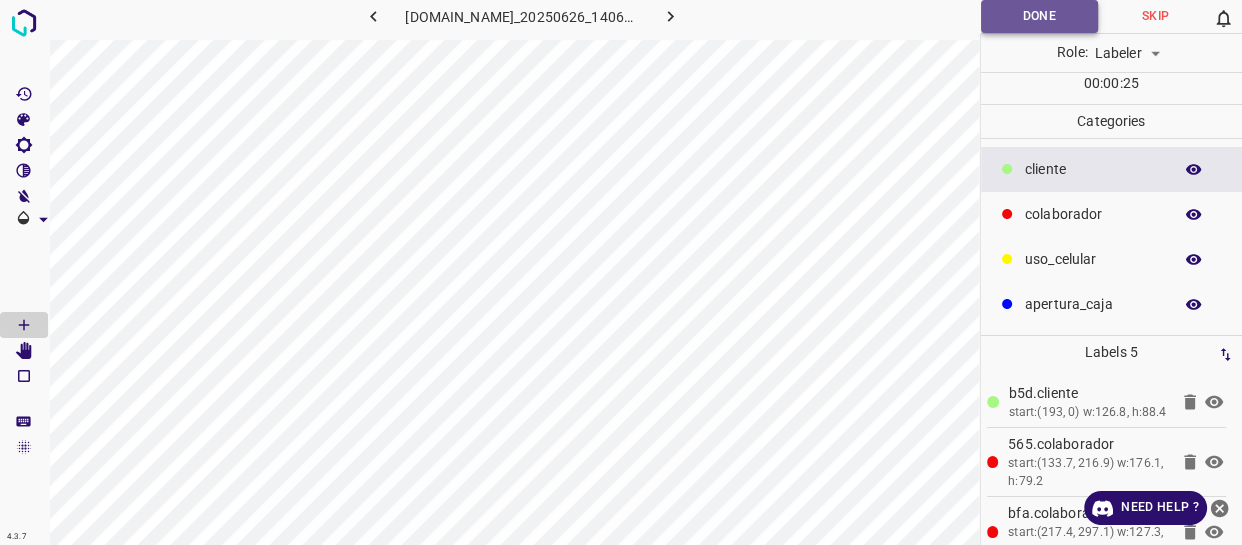 click on "Done" at bounding box center [1039, 16] 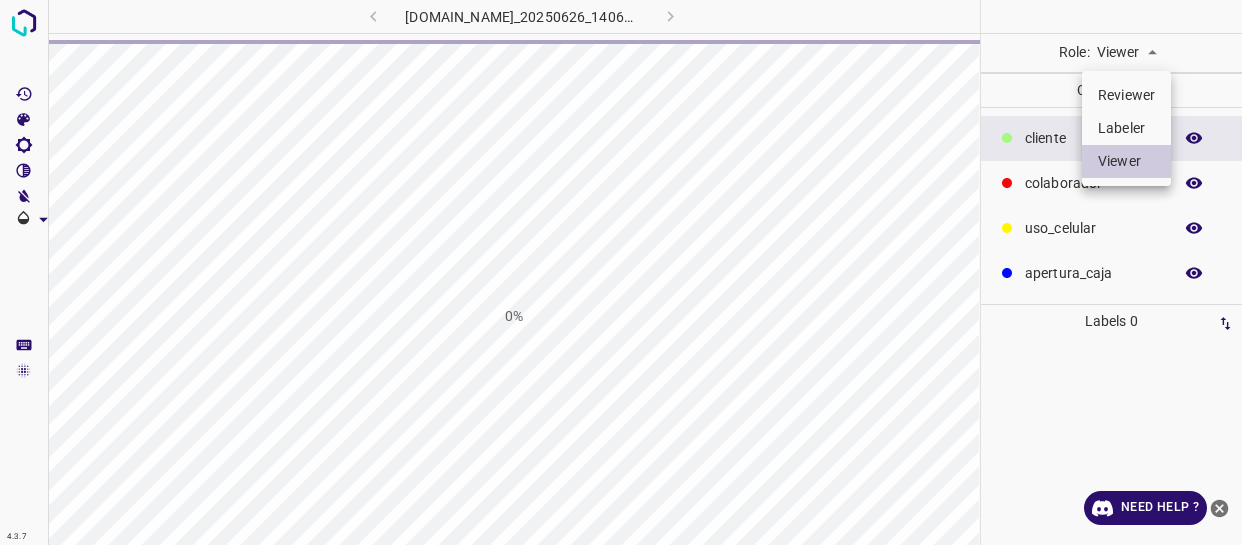 scroll, scrollTop: 0, scrollLeft: 0, axis: both 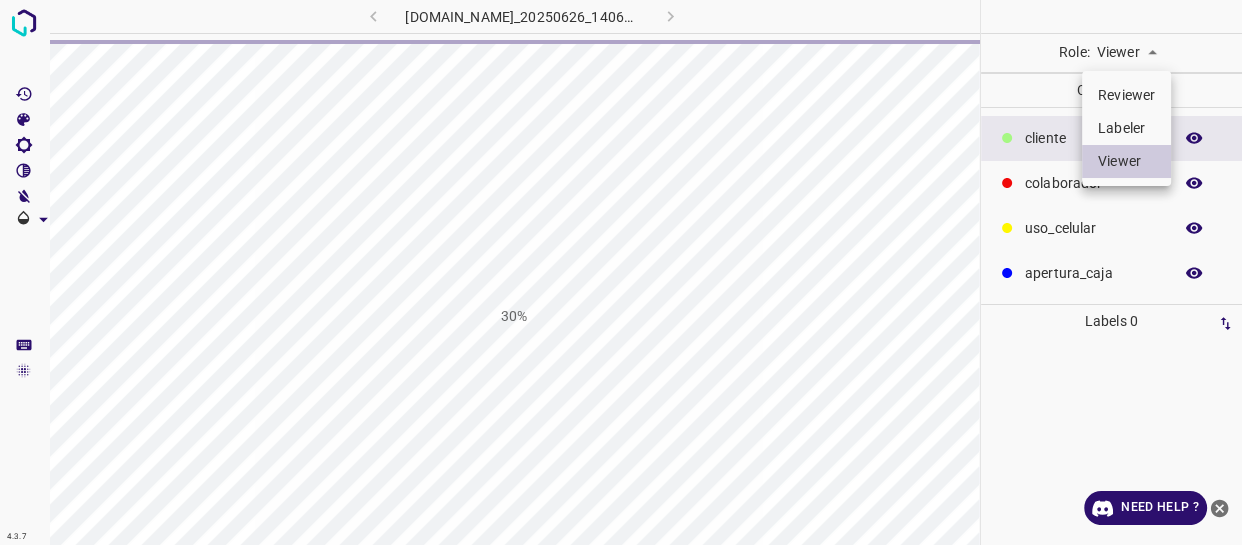 click on "Labeler" at bounding box center [1126, 128] 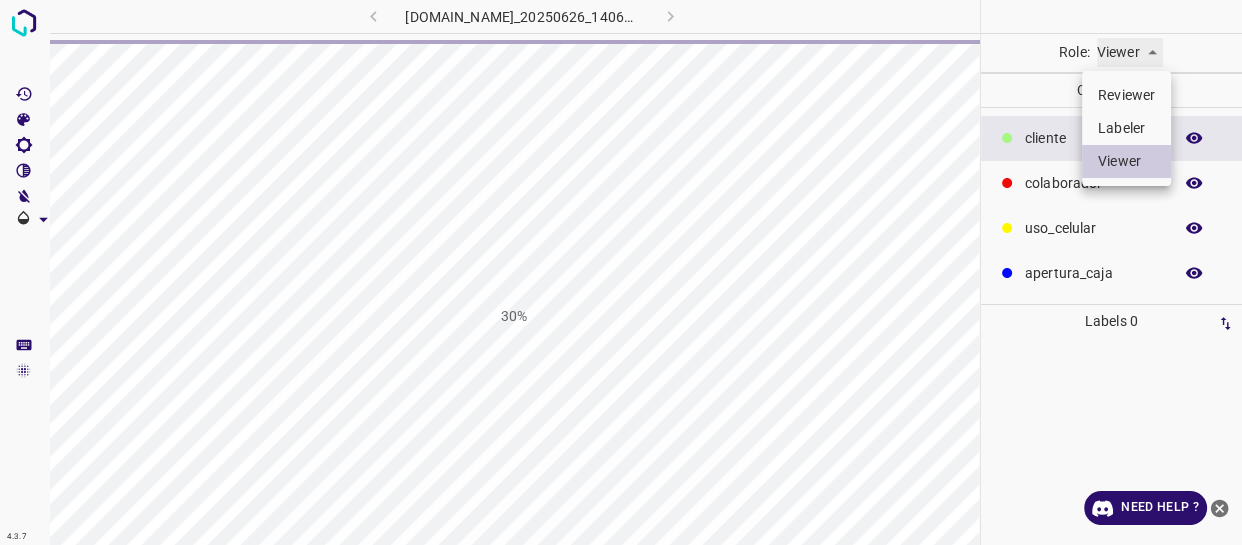 type on "labeler" 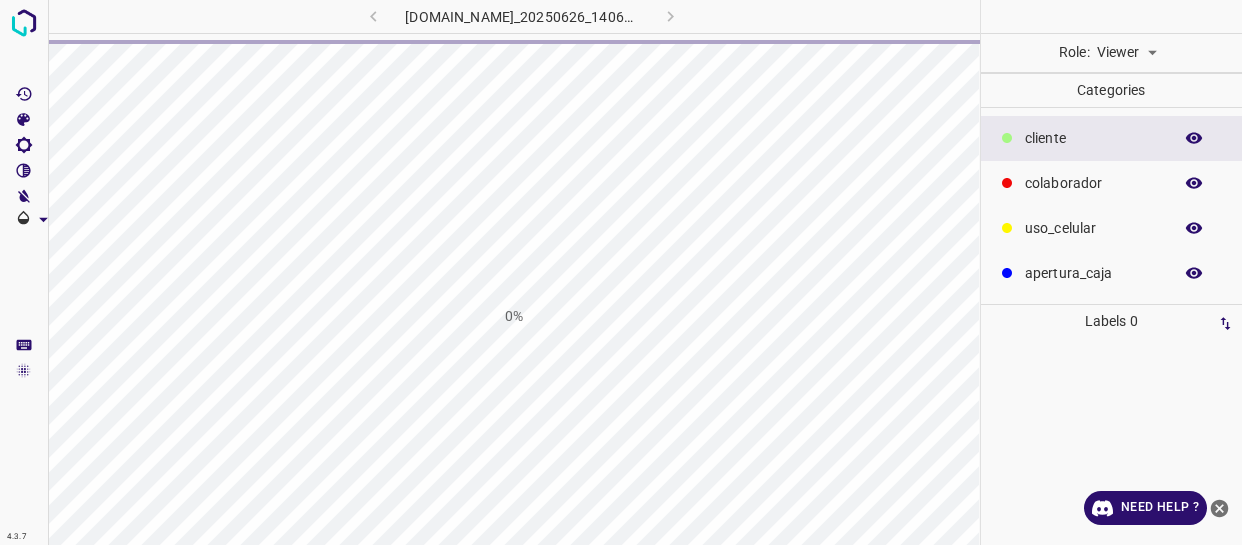 scroll, scrollTop: 0, scrollLeft: 0, axis: both 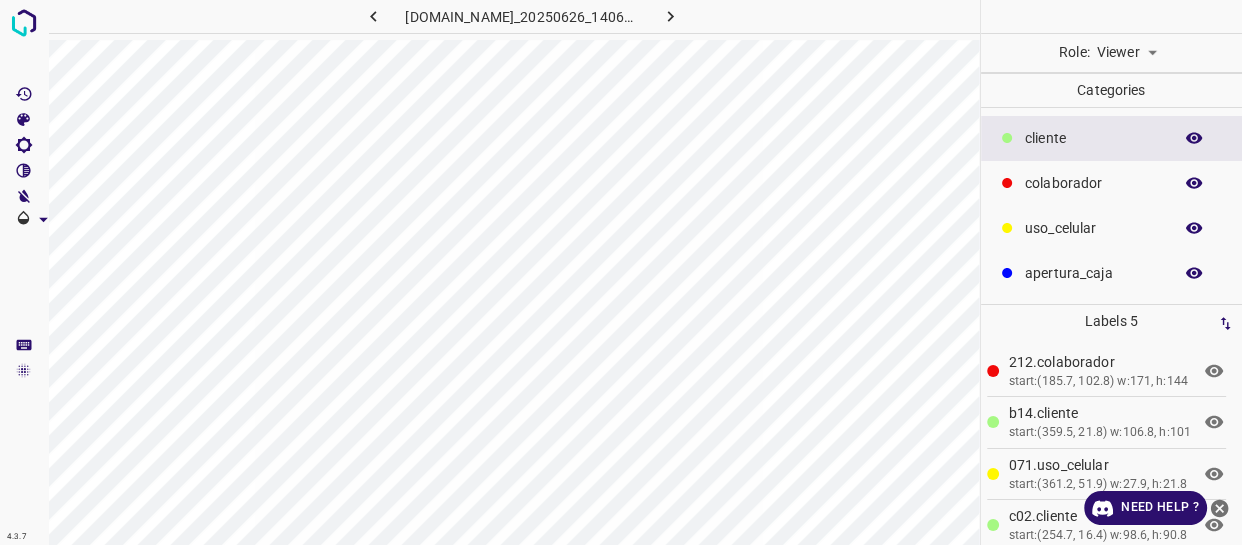 click on "​​cliente" at bounding box center (1112, 138) 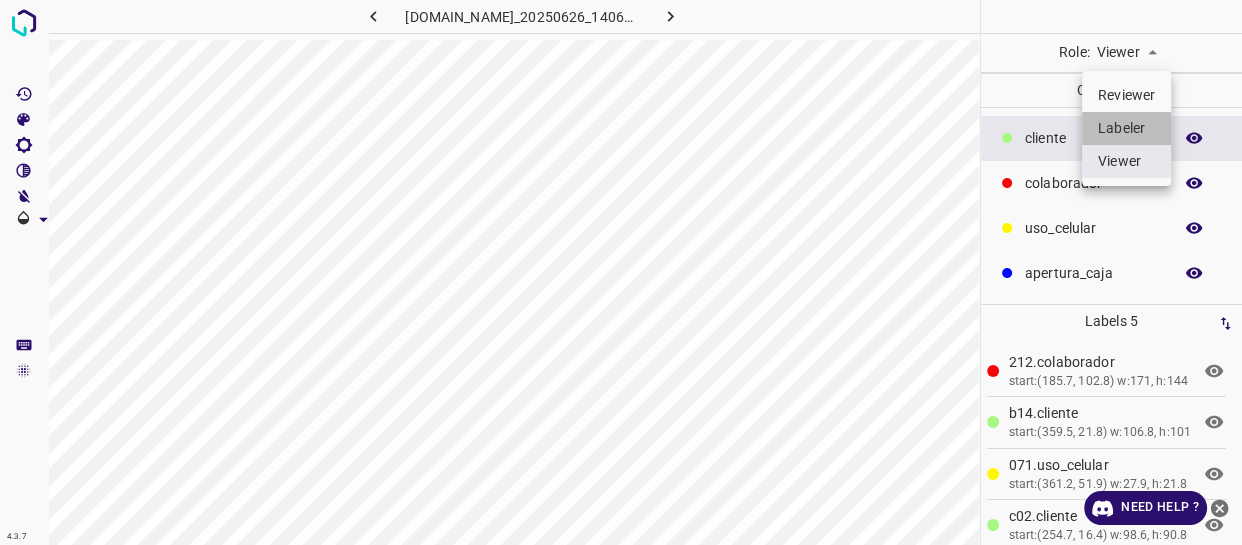 click on "Labeler" at bounding box center (1126, 128) 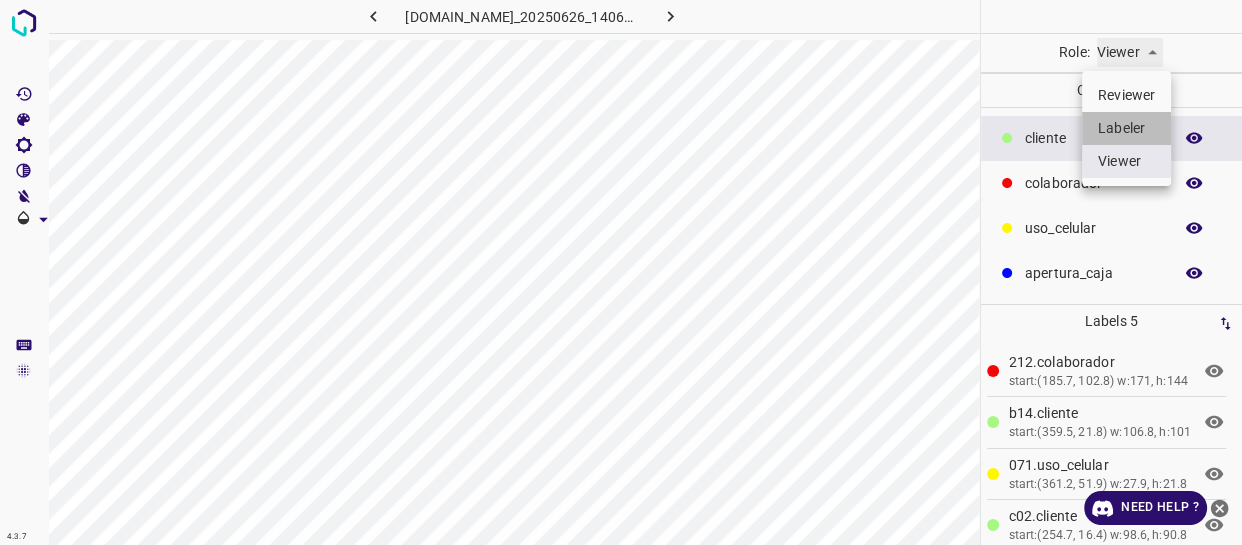 type on "labeler" 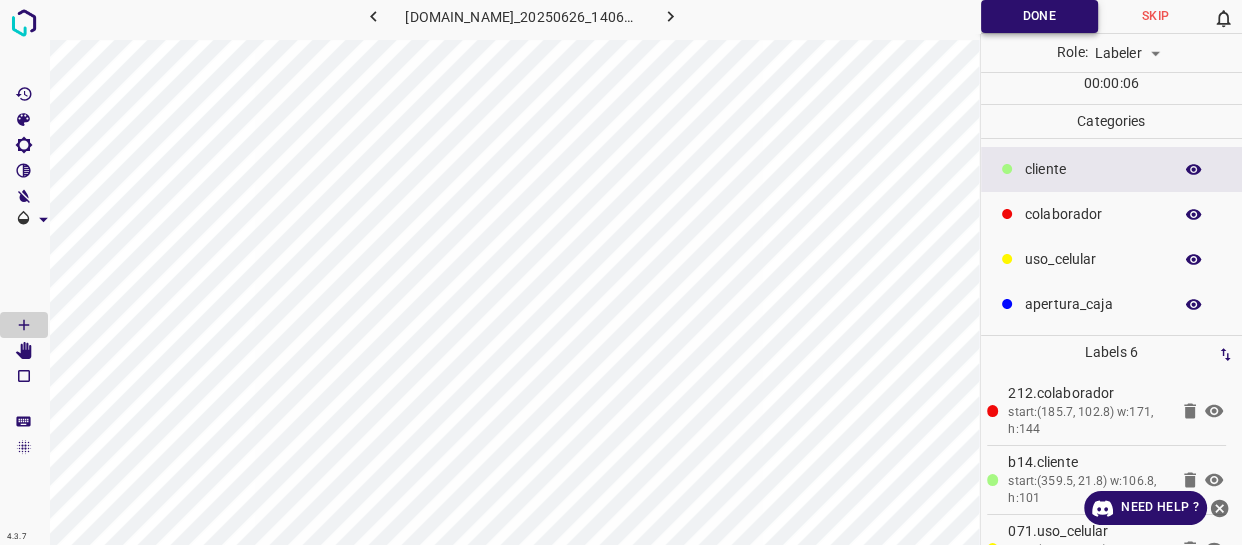 click on "Done" at bounding box center (1039, 16) 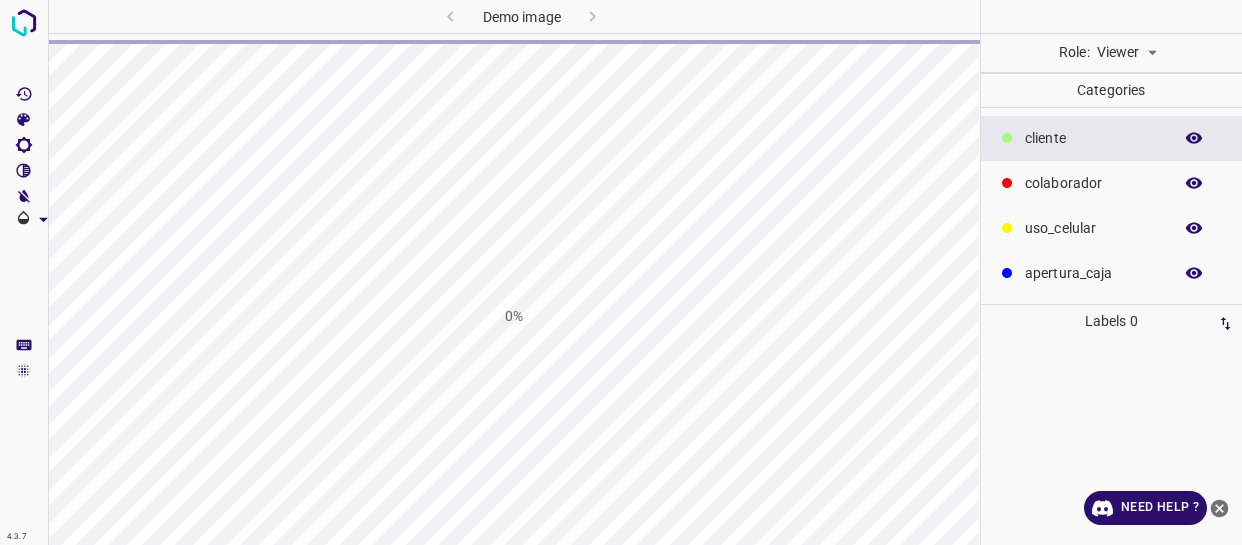 scroll, scrollTop: 0, scrollLeft: 0, axis: both 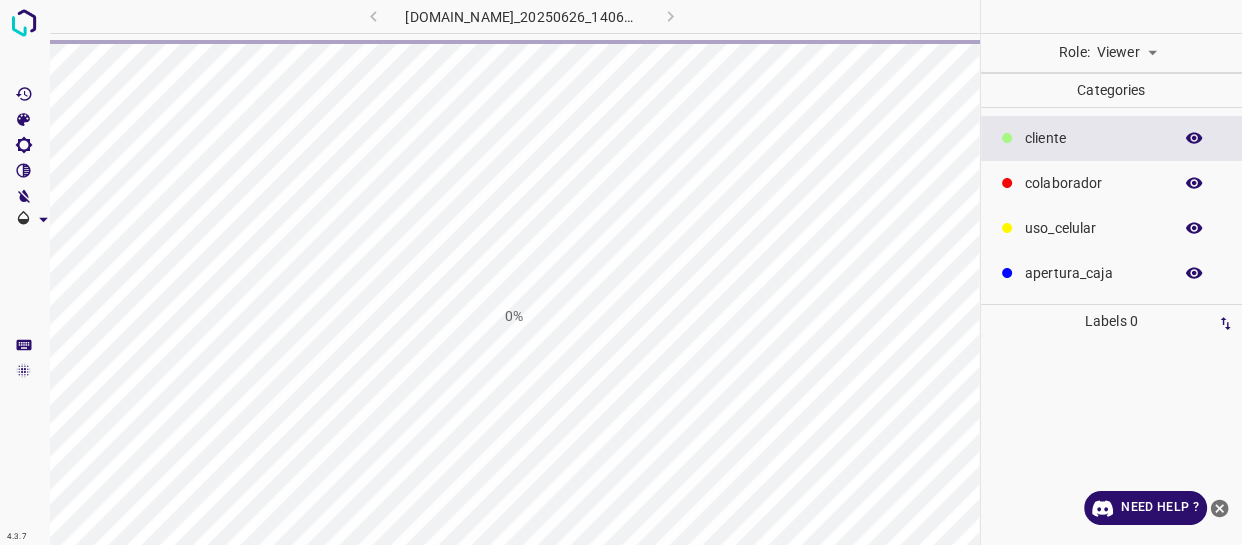 click on "4.3.7 801-bch-santa-fe.ddns.net_20250626_140602_000006720.jpg 0% Role: Viewer viewer Categories ​​cliente colaborador uso_celular apertura_caja Labels   0 Categories 1 ​​cliente 2 colaborador 3 uso_celular 4 apertura_caja Tools Space Change between modes (Draw & Edit) I Auto labeling R Restore zoom M Zoom in N Zoom out Delete Delete selecte label Filters Z Restore filters X Saturation filter C Brightness filter V Contrast filter B Gray scale filter General O Download Need Help ? - Text - Hide - Delete" at bounding box center [621, 272] 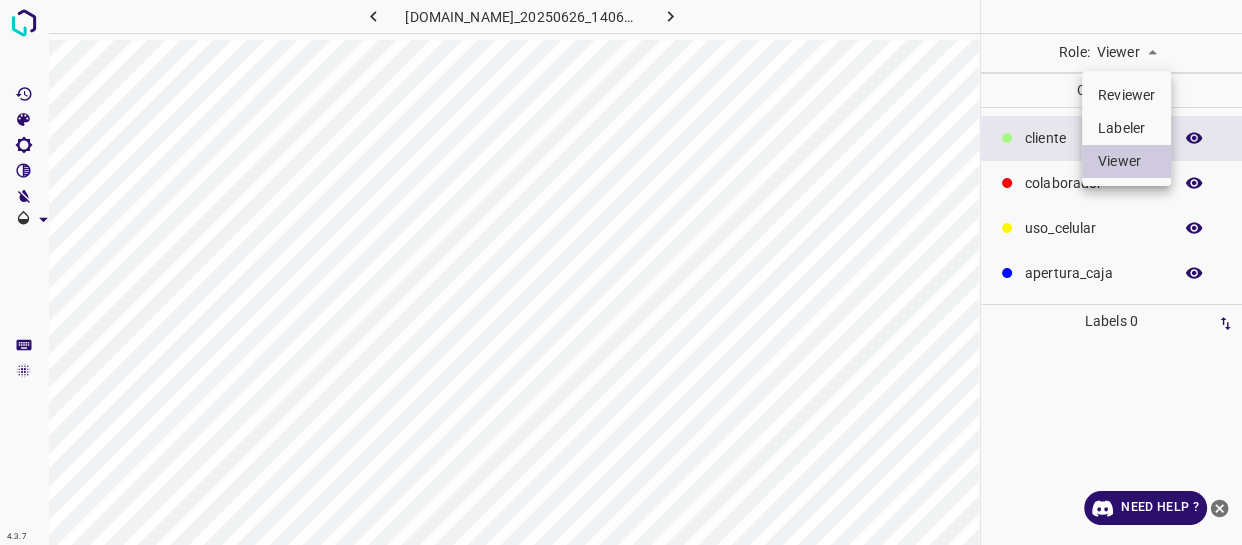 click on "Labeler" at bounding box center [1126, 128] 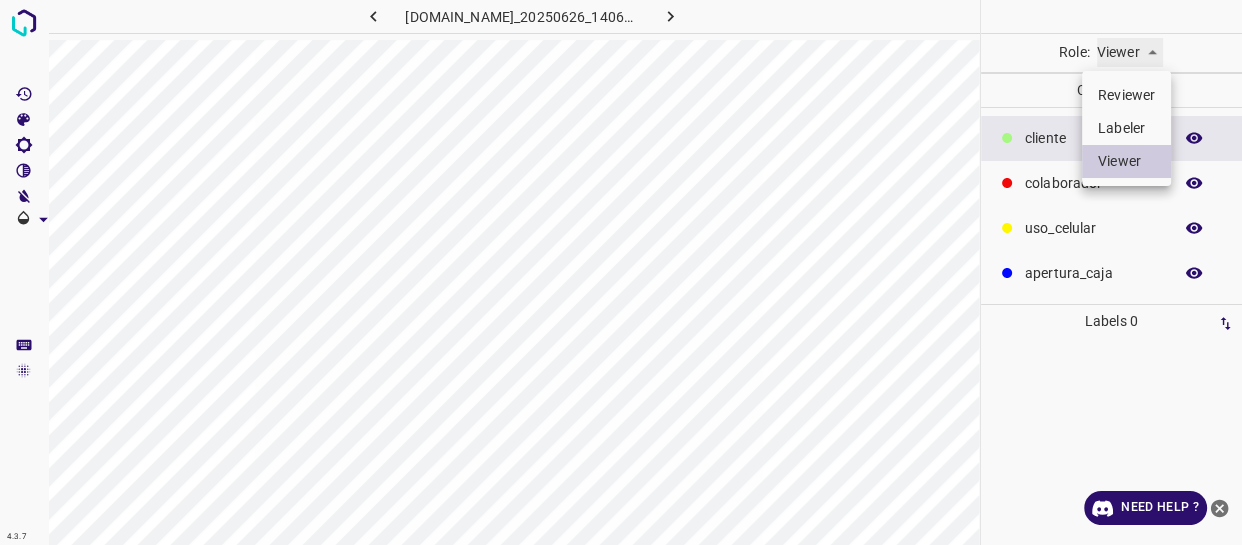 type on "labeler" 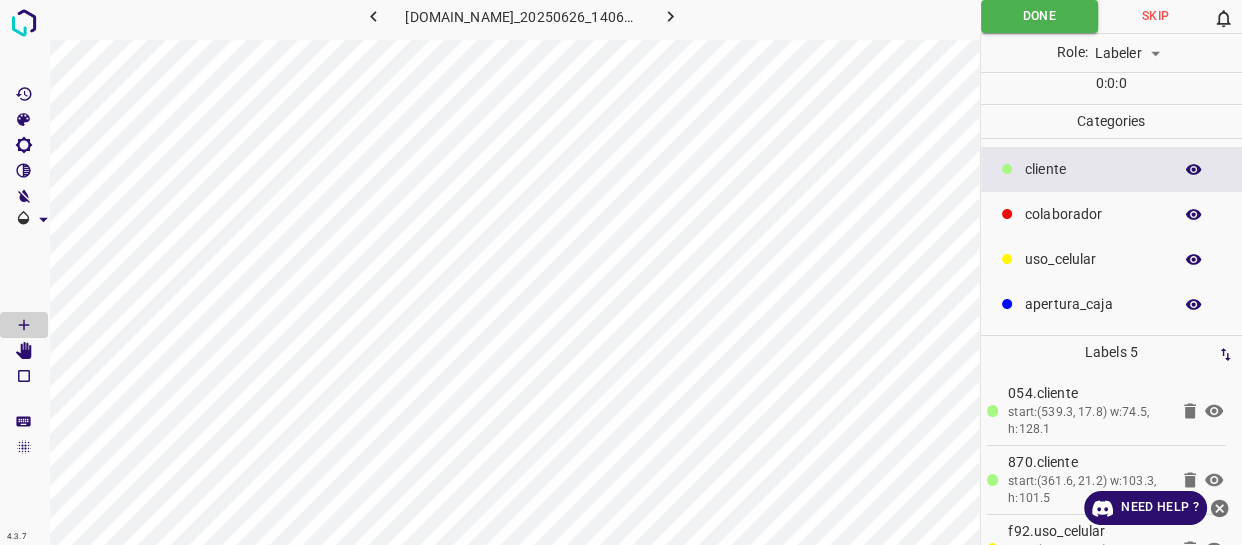 click on "​​cliente" at bounding box center [1112, 169] 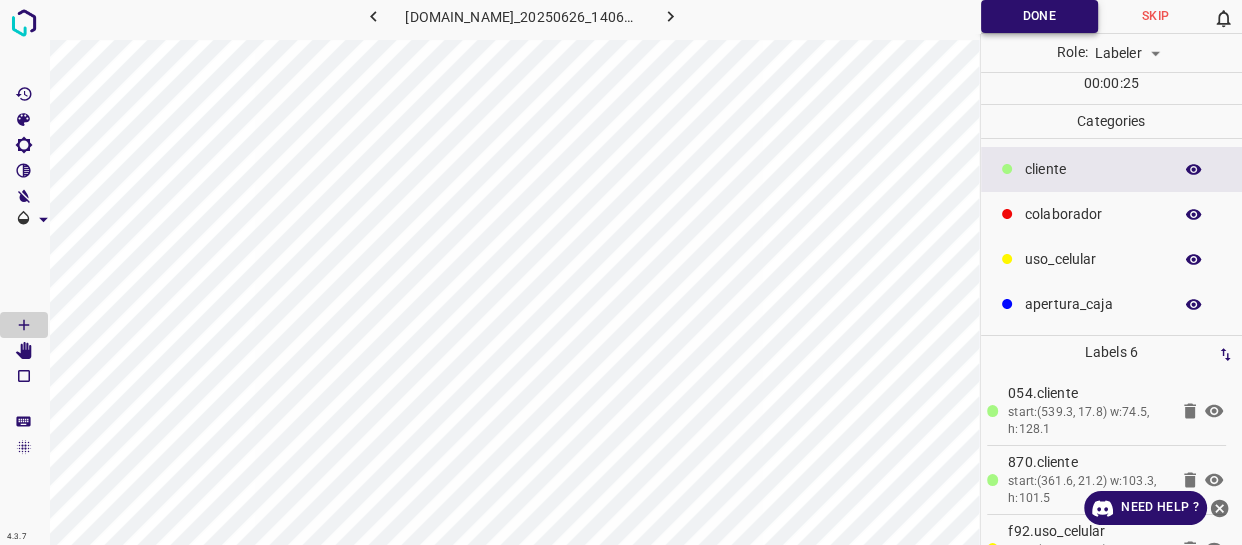click on "Done" at bounding box center (1039, 16) 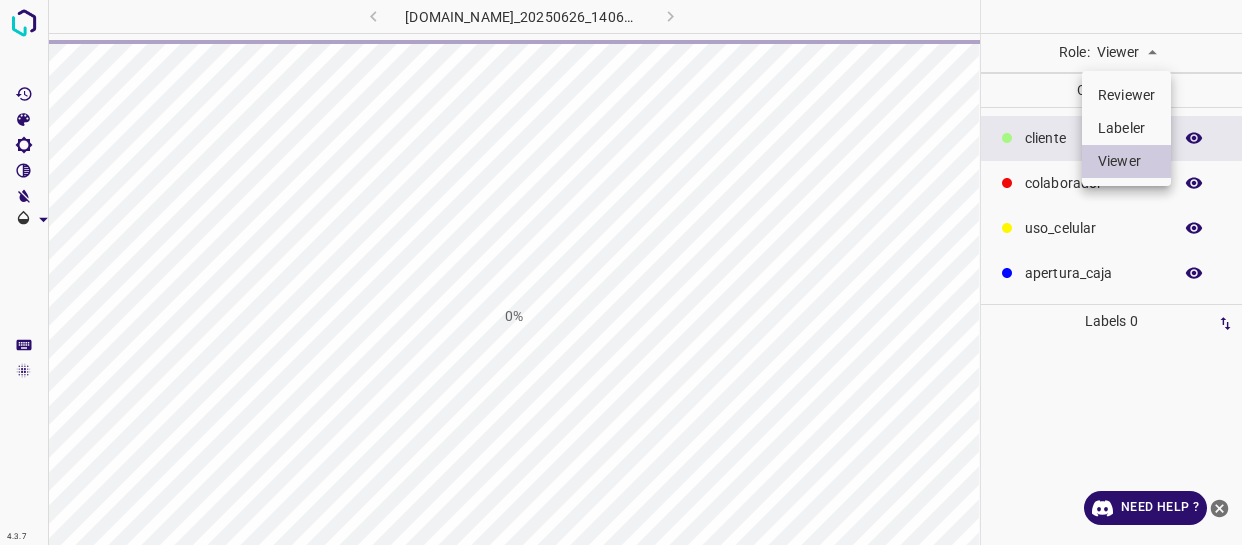 scroll, scrollTop: 0, scrollLeft: 0, axis: both 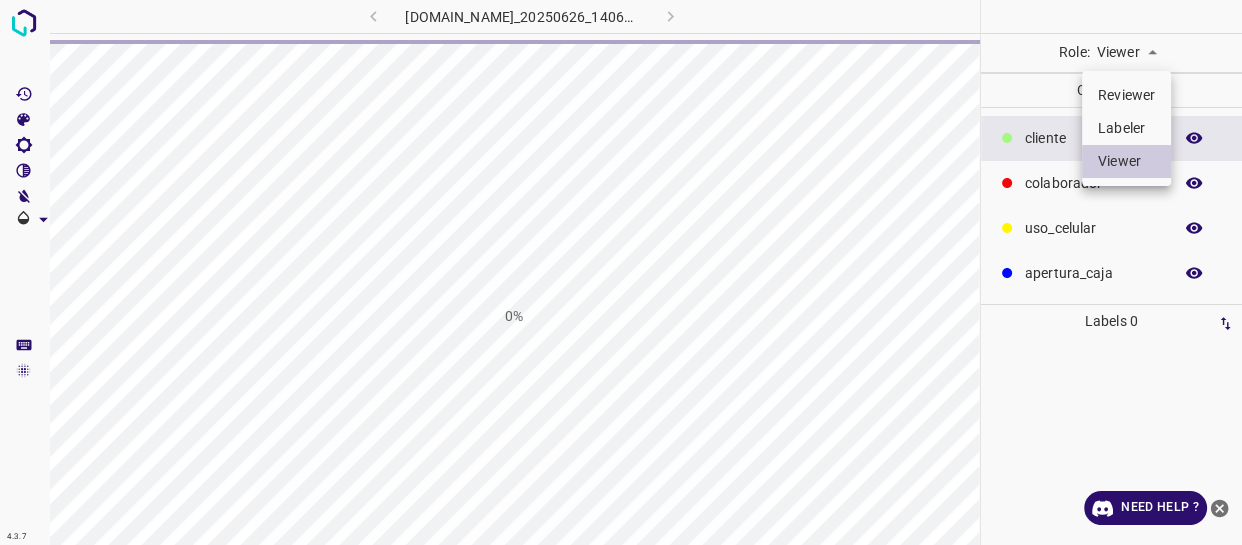 click on "Labeler" at bounding box center (1126, 128) 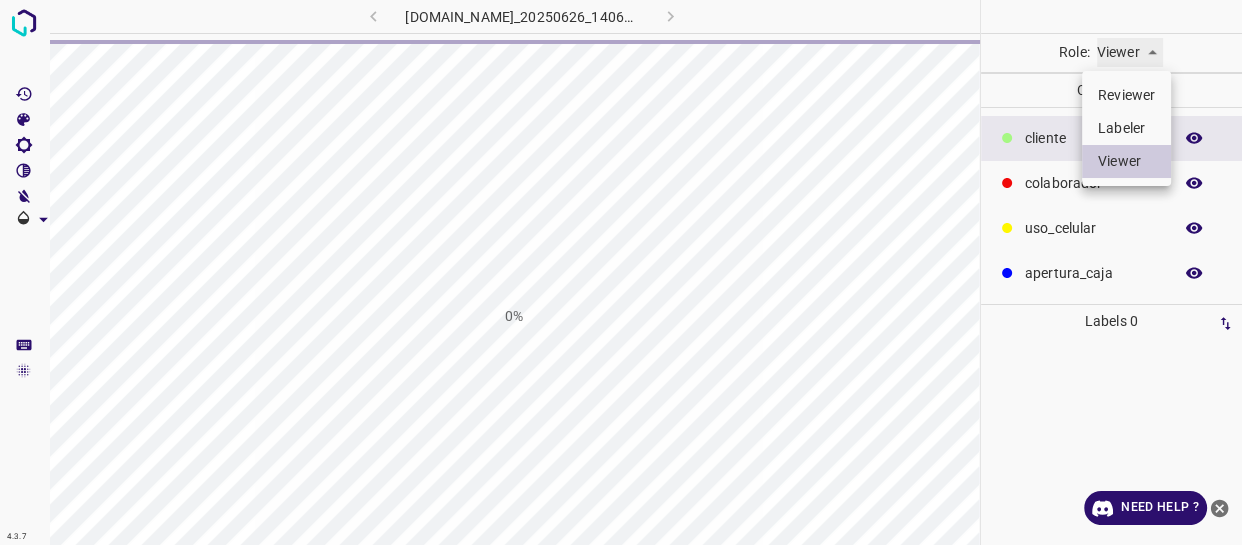 type on "labeler" 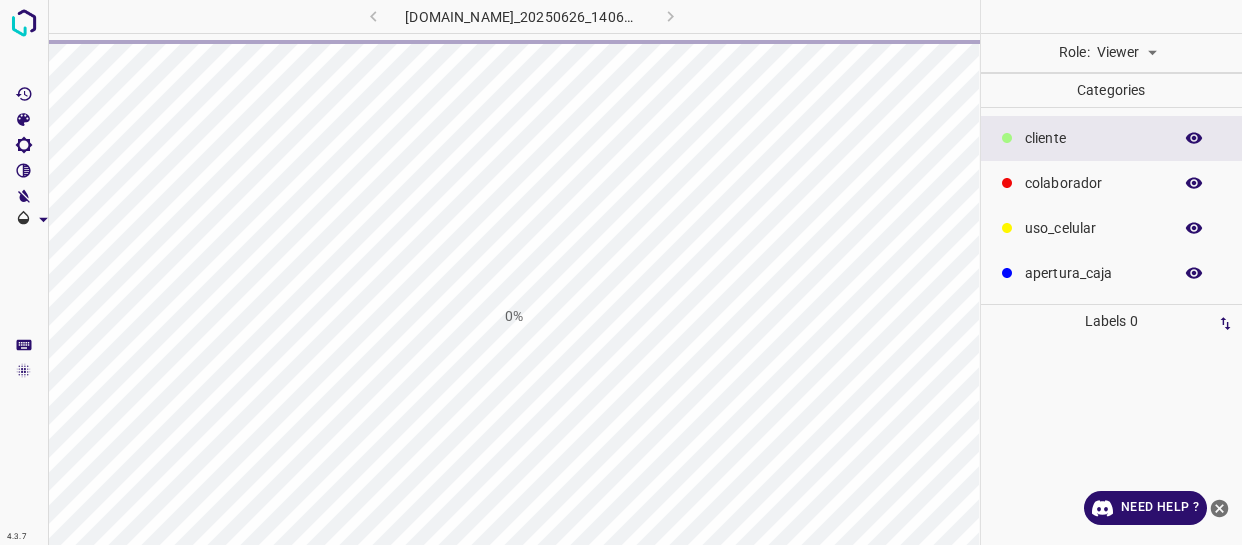 scroll, scrollTop: 0, scrollLeft: 0, axis: both 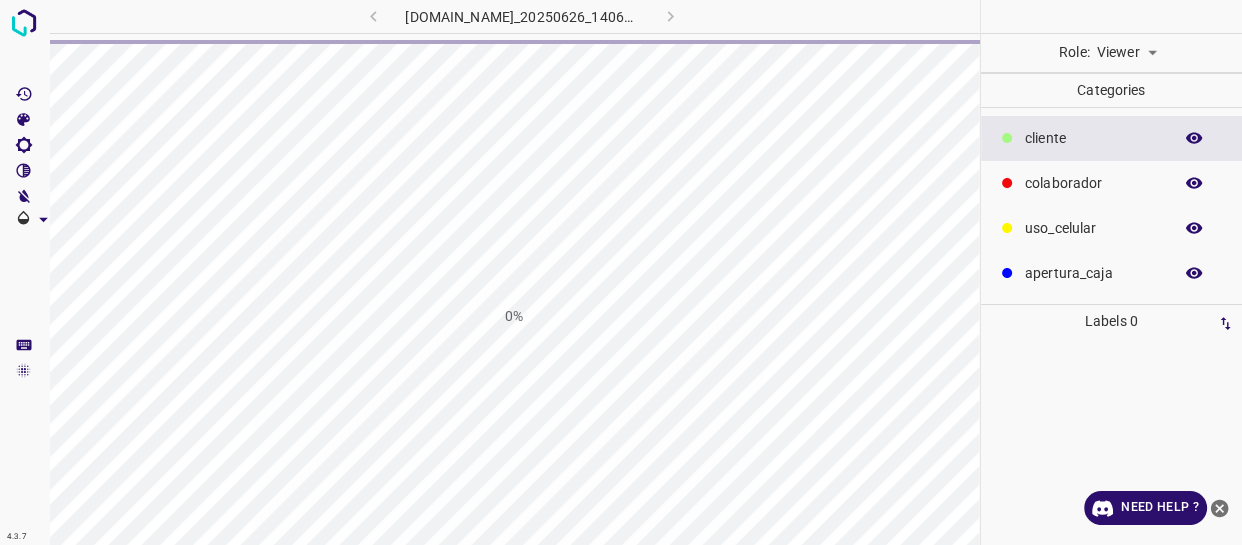 click on "​​cliente" at bounding box center (1093, 138) 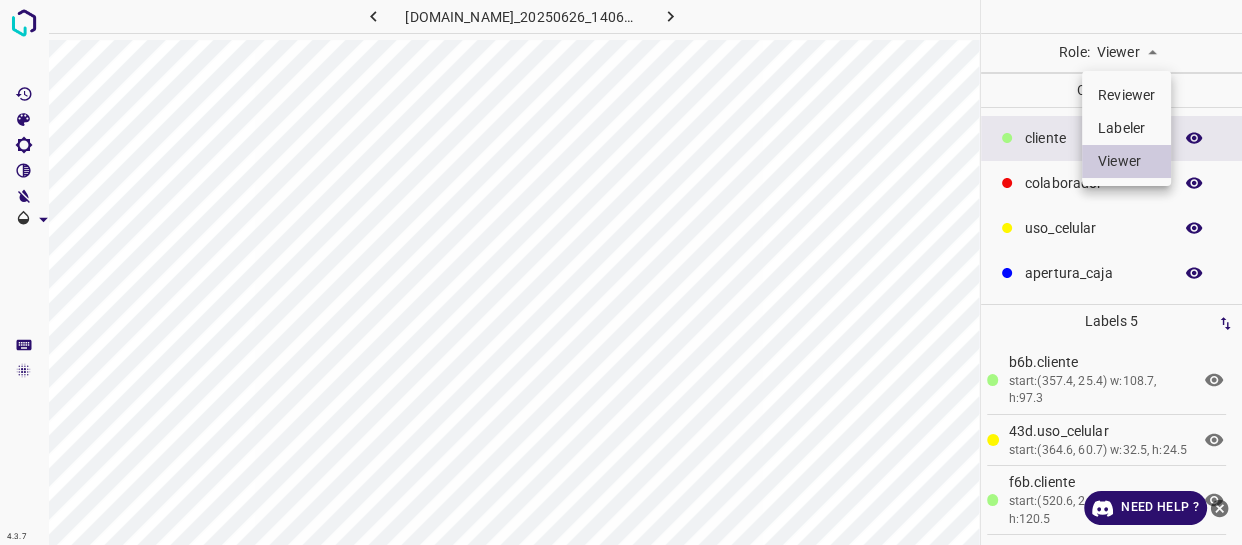 click on "4.3.7 801-bch-santa-fe.ddns.net_20250626_140602_000006990.jpg Role: Viewer viewer Categories ​​cliente colaborador uso_celular apertura_caja Labels   5 b6b.​​cliente
start:(357.4, 25.4)
w:108.7, h:97.3
43d.uso_celular
start:(364.6, 60.7)
w:32.5, h:24.5
f6b.​​cliente
start:(520.6, 24.6)
w:86.6, h:120.5
77f.​​cliente
start:(250.4, 10.2)
w:102, h:107.8
01c.colaborador
start:(186.2, 108.9)
w:158.7, h:132.4
Categories 1 ​​cliente 2 colaborador 3 uso_celular 4 apertura_caja Tools Space Change between modes (Draw & Edit) I Auto labeling R Restore zoom M Zoom in N Zoom out Delete Delete selecte label Filters Z Restore filters X Saturation filter C Brightness filter V Contrast filter B Gray scale filter General O Download Need Help ? - Text - Hide - Delete Reviewer Labeler Viewer" at bounding box center [621, 272] 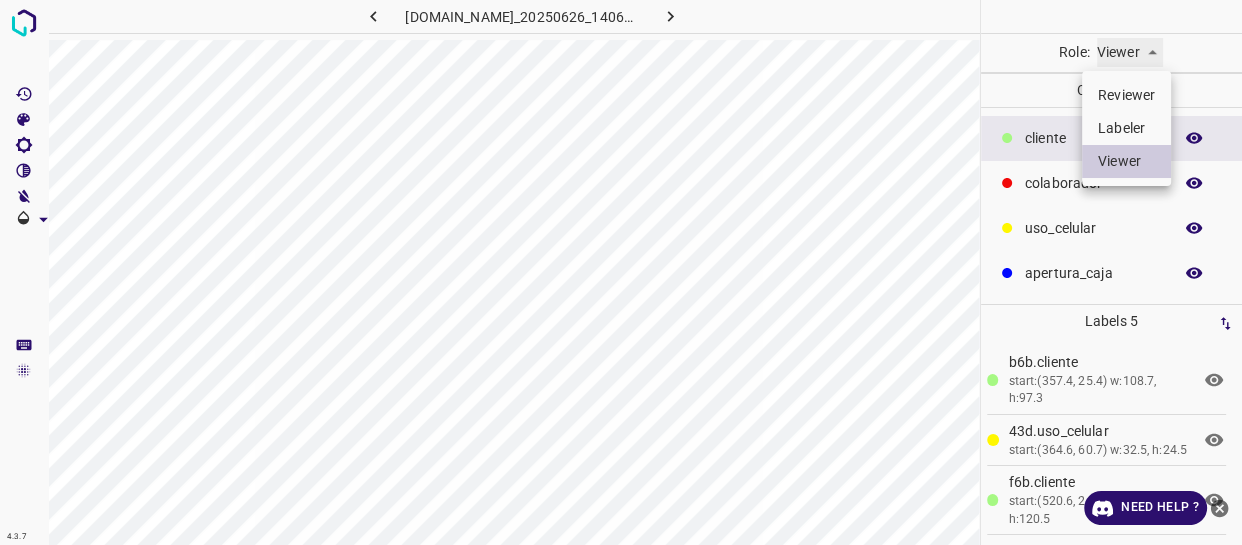 type on "labeler" 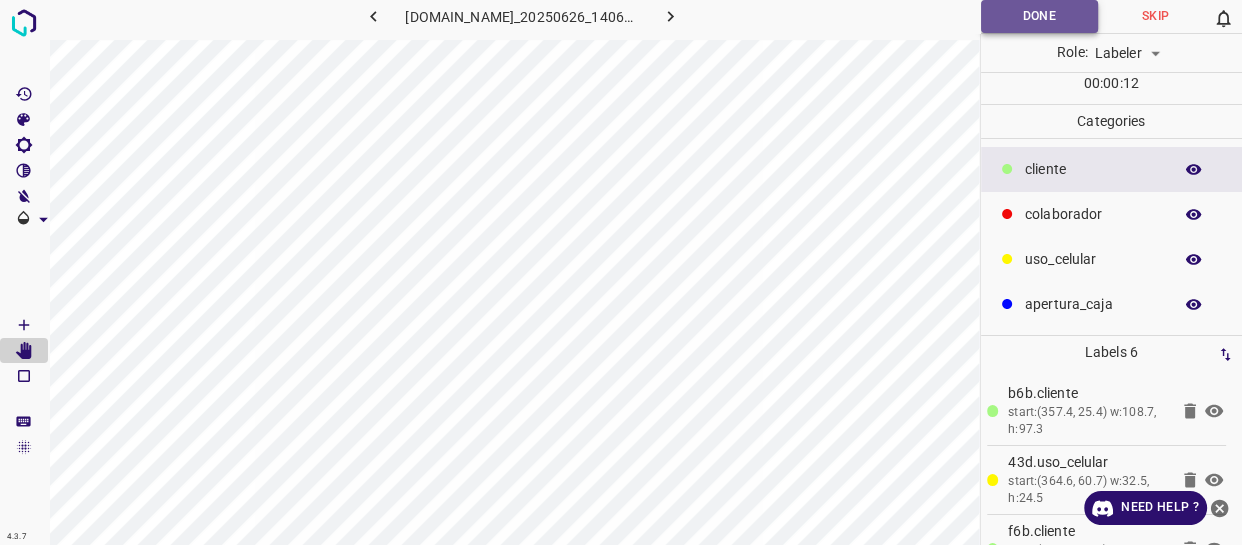 click on "Done" at bounding box center [1039, 16] 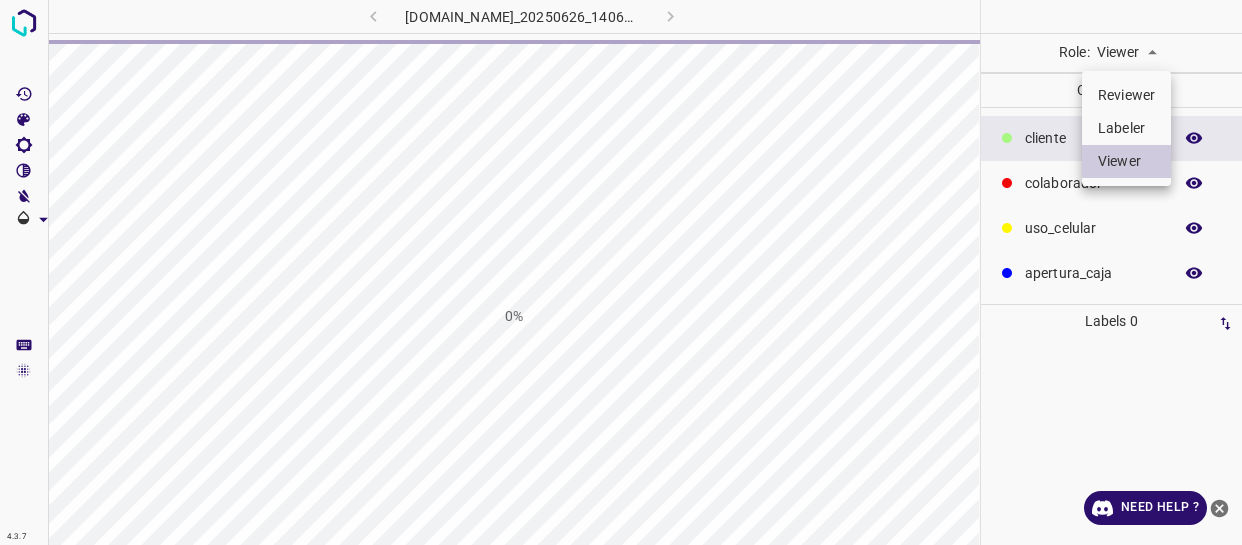 scroll, scrollTop: 0, scrollLeft: 0, axis: both 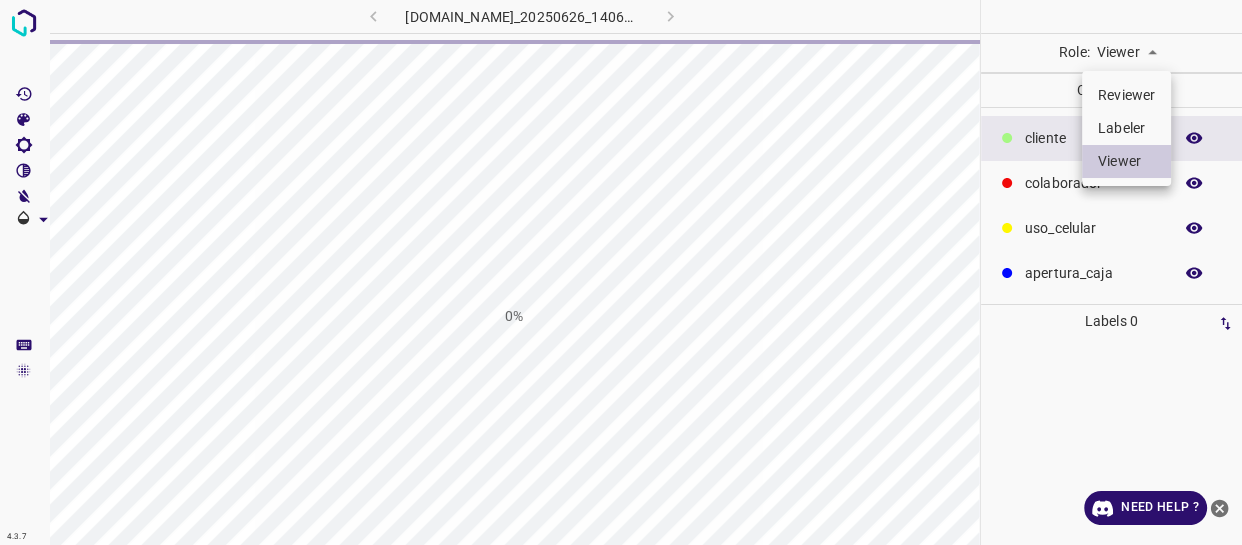 click on "Labeler" at bounding box center (1126, 128) 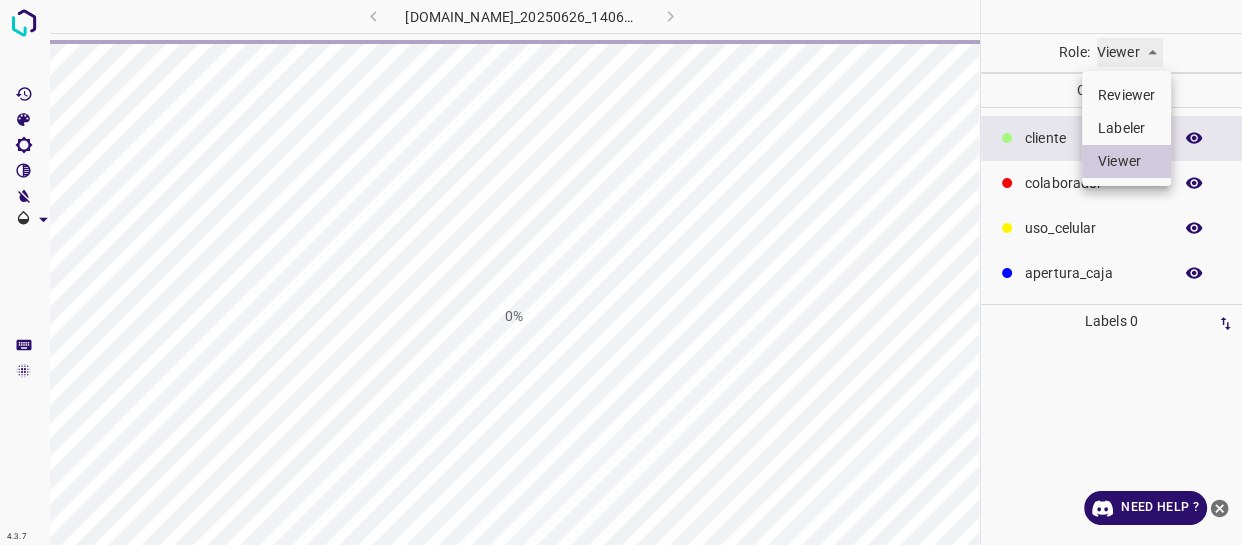 type on "labeler" 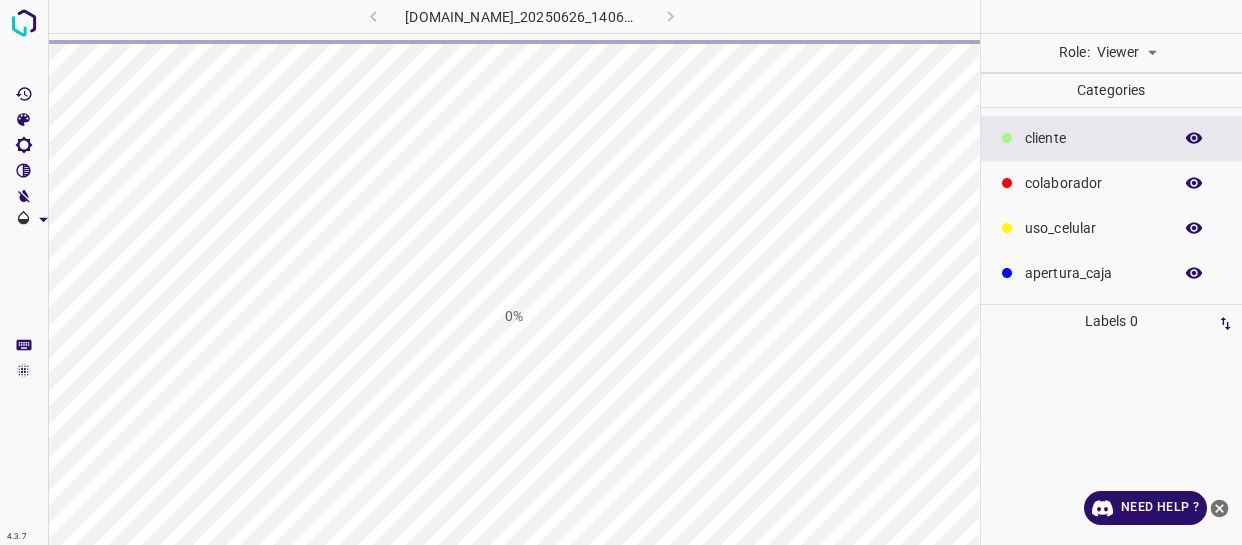 scroll, scrollTop: 0, scrollLeft: 0, axis: both 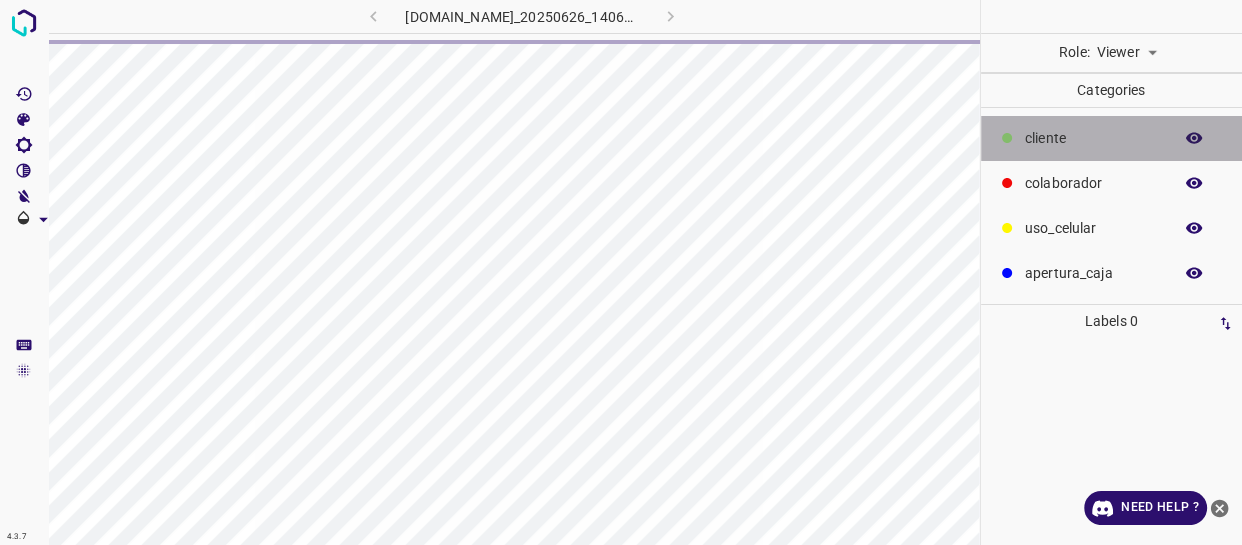 click on "​​cliente" at bounding box center (1093, 138) 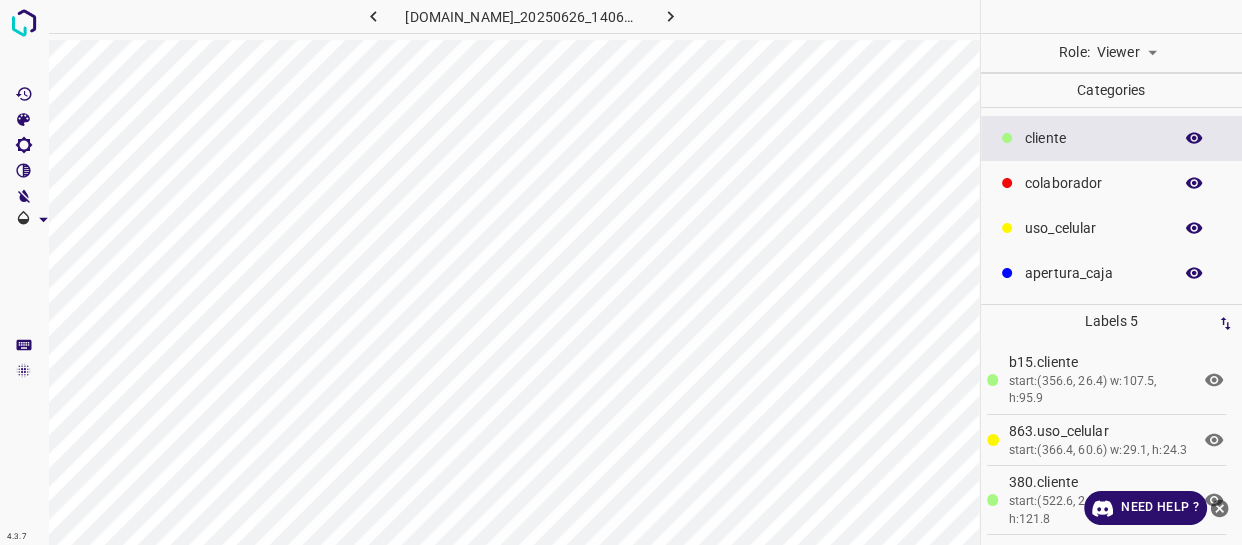 click on "4.3.7 801-bch-santa-fe.ddns.net_20250626_140602_000007110.jpg Role: Viewer viewer Categories ​​cliente colaborador uso_celular apertura_caja Labels   5 b15.​​cliente
start:(356.6, 26.4)
w:107.5, h:95.9
863.uso_celular
start:(366.4, 60.6)
w:29.1, h:24.3
380.​​cliente
start:(522.6, 24.5)
w:85.6, h:121.8
e3b.colaborador
start:(197.4, 139.1)
w:169.3, h:119.8
f3f.​​cliente
start:(245.9, 11)
w:105.1, h:95.2
Categories 1 ​​cliente 2 colaborador 3 uso_celular 4 apertura_caja Tools Space Change between modes (Draw & Edit) I Auto labeling R Restore zoom M Zoom in N Zoom out Delete Delete selecte label Filters Z Restore filters X Saturation filter C Brightness filter V Contrast filter B Gray scale filter General O Download Need Help ? - Text - Hide - Delete" at bounding box center (621, 272) 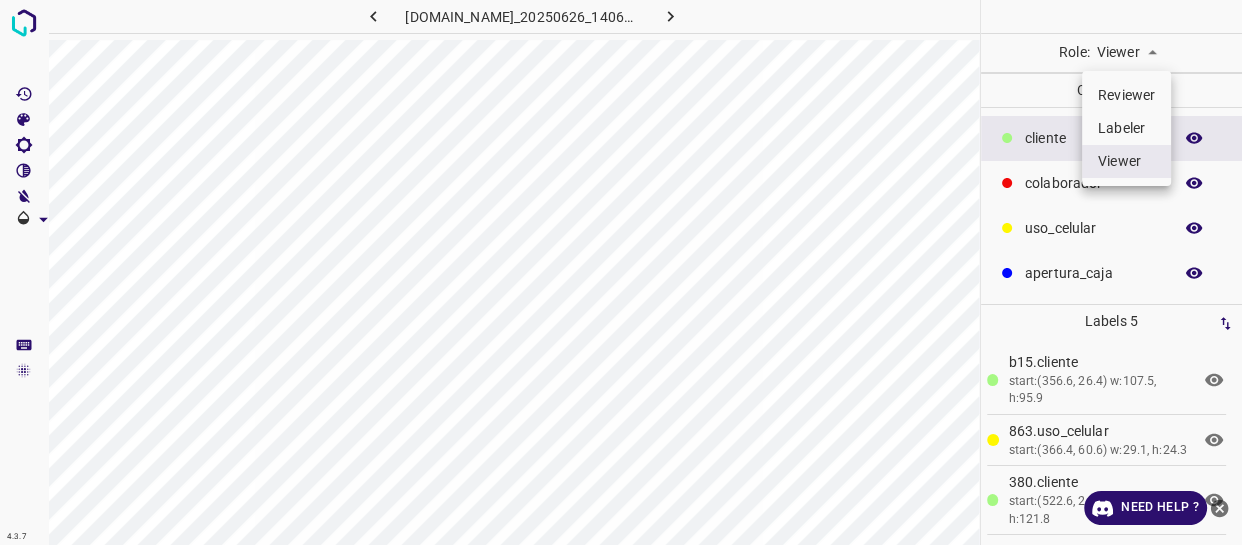 click on "Labeler" at bounding box center [1126, 128] 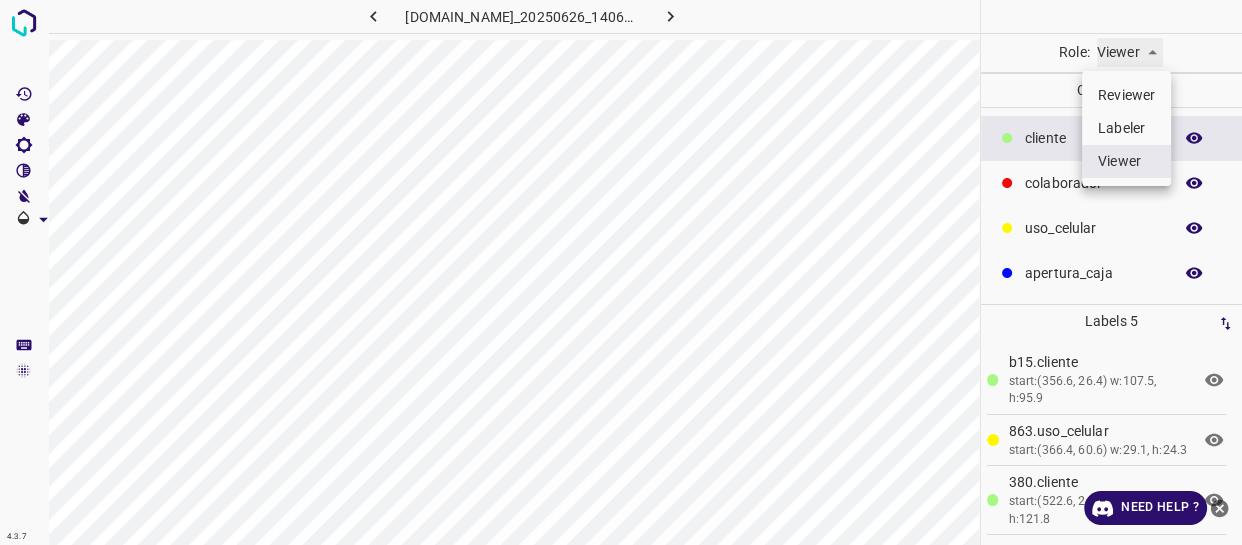 type on "labeler" 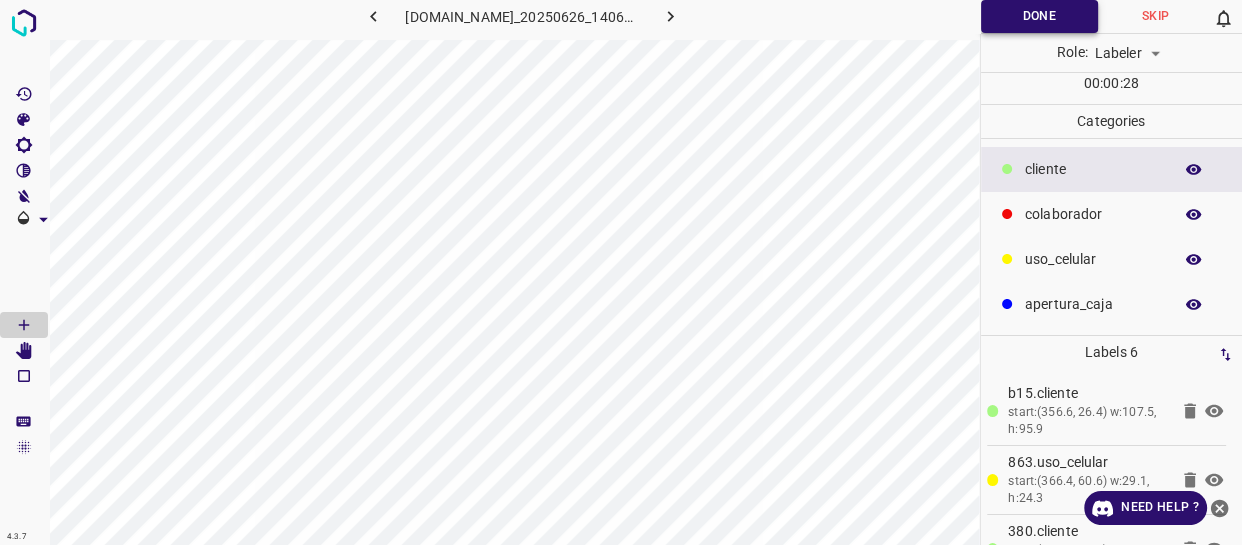 click on "Done" at bounding box center (1039, 16) 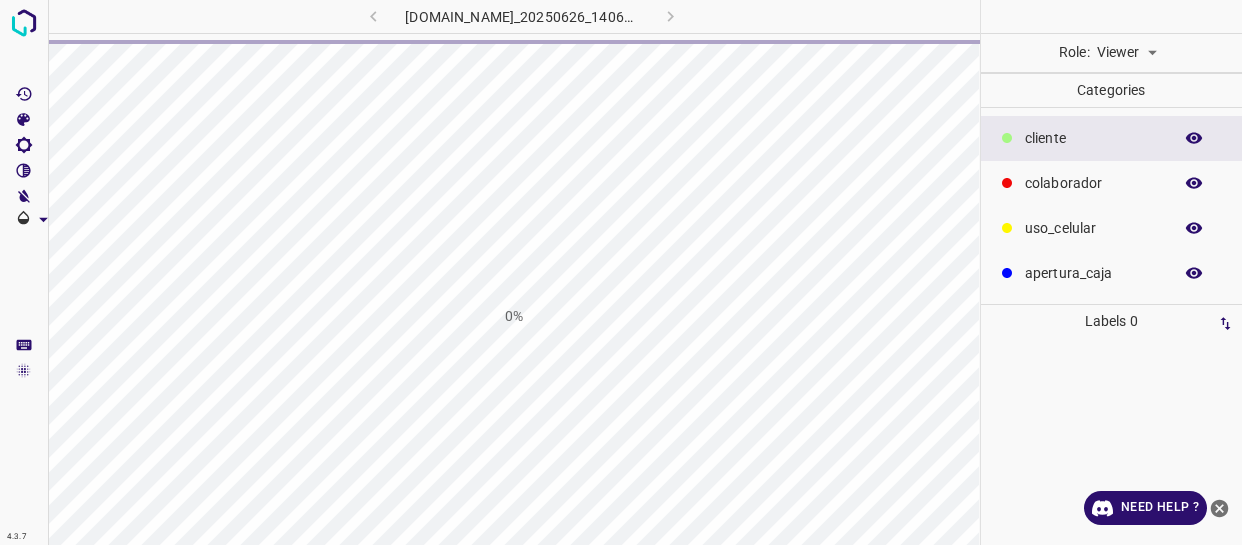 scroll, scrollTop: 0, scrollLeft: 0, axis: both 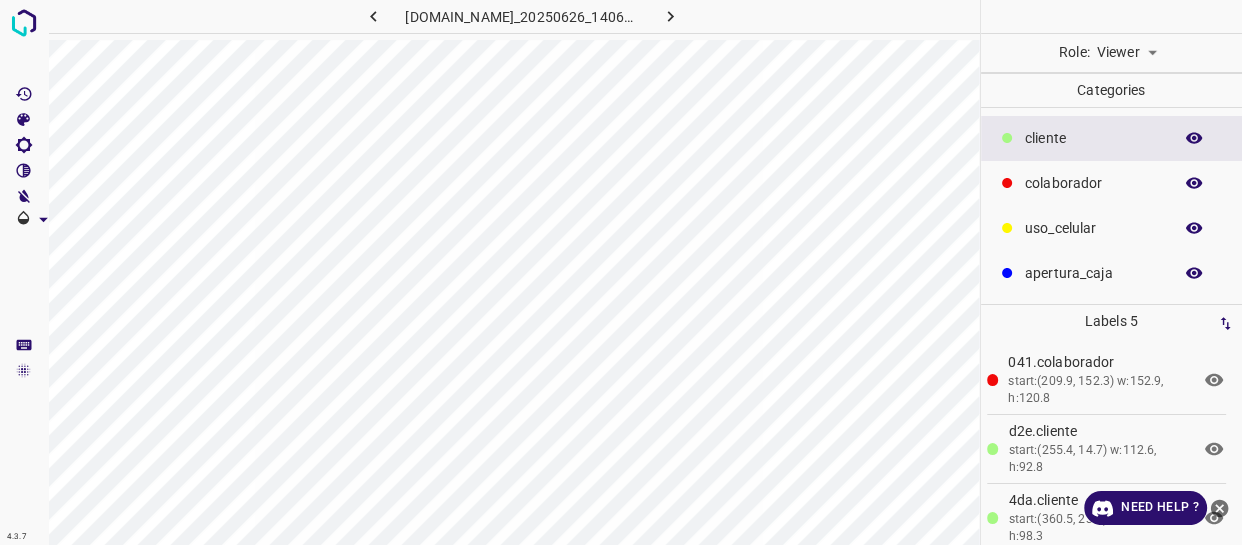 click on "4.3.7 801-bch-santa-fe.ddns.net_20250626_140602_000007560.jpg Role: Viewer viewer Categories ​​cliente colaborador uso_celular apertura_caja Labels   5 041.colaborador
start:(209.9, 152.3)
w:152.9, h:120.8
d2e.​​cliente
start:(255.4, 14.7)
w:112.6, h:92.8
4da.​​cliente
start:(360.5, 23.2)
w:106.8, h:98.3
7dc.uso_celular
start:(371.1, 62.9)
w:26.2, h:27.6
80a.​​cliente
start:(523.3, 23.8)
w:86.6, h:121.9
Categories 1 ​​cliente 2 colaborador 3 uso_celular 4 apertura_caja Tools Space Change between modes (Draw & Edit) I Auto labeling R Restore zoom M Zoom in N Zoom out Delete Delete selecte label Filters Z Restore filters X Saturation filter C Brightness filter V Contrast filter B Gray scale filter General O Download Need Help ? - Text - Hide - Delete" at bounding box center [621, 272] 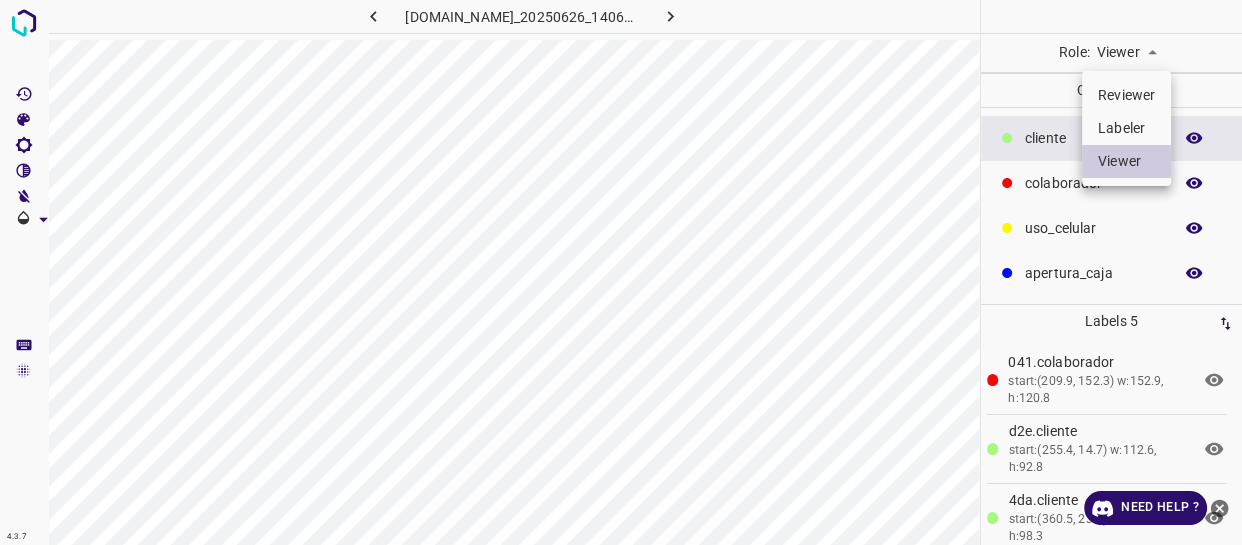 click on "Labeler" at bounding box center [1126, 128] 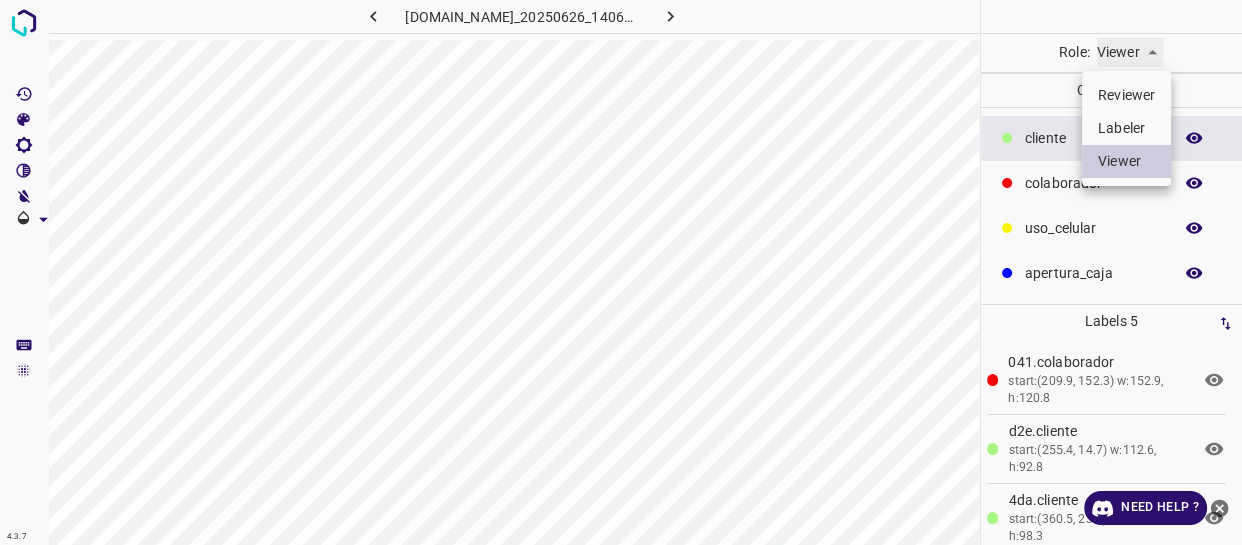 type on "labeler" 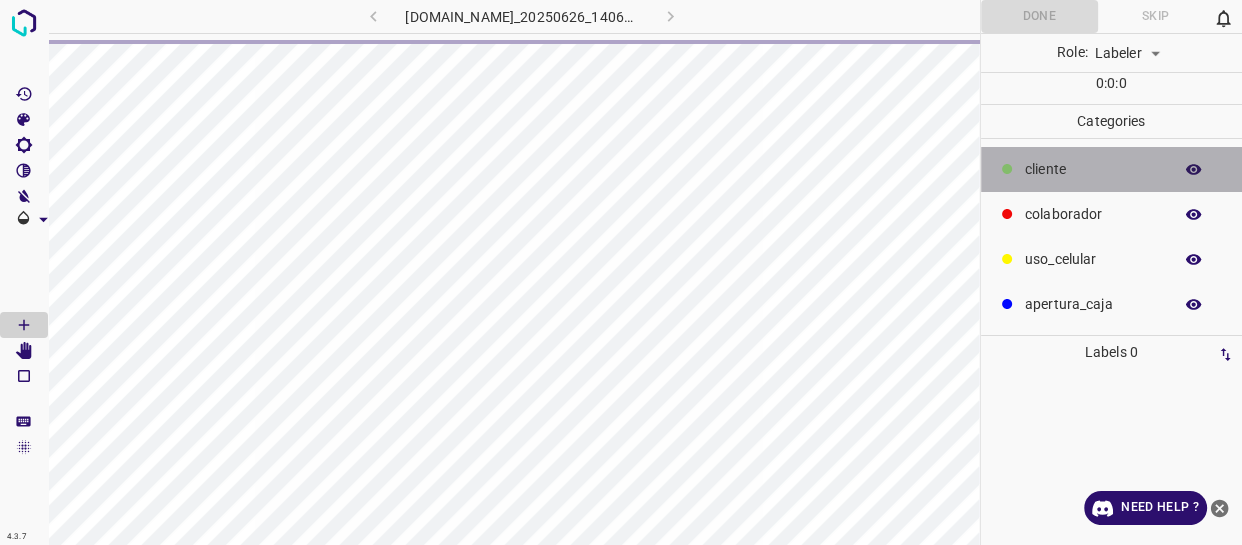 click on "​​cliente" at bounding box center [1093, 169] 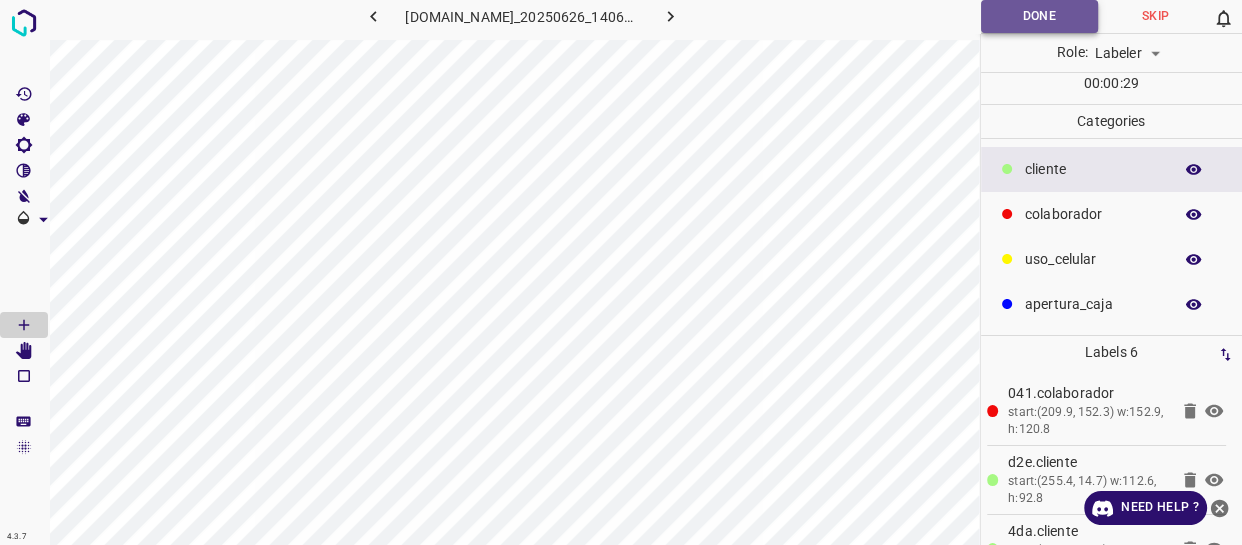 click on "Done" at bounding box center (1039, 16) 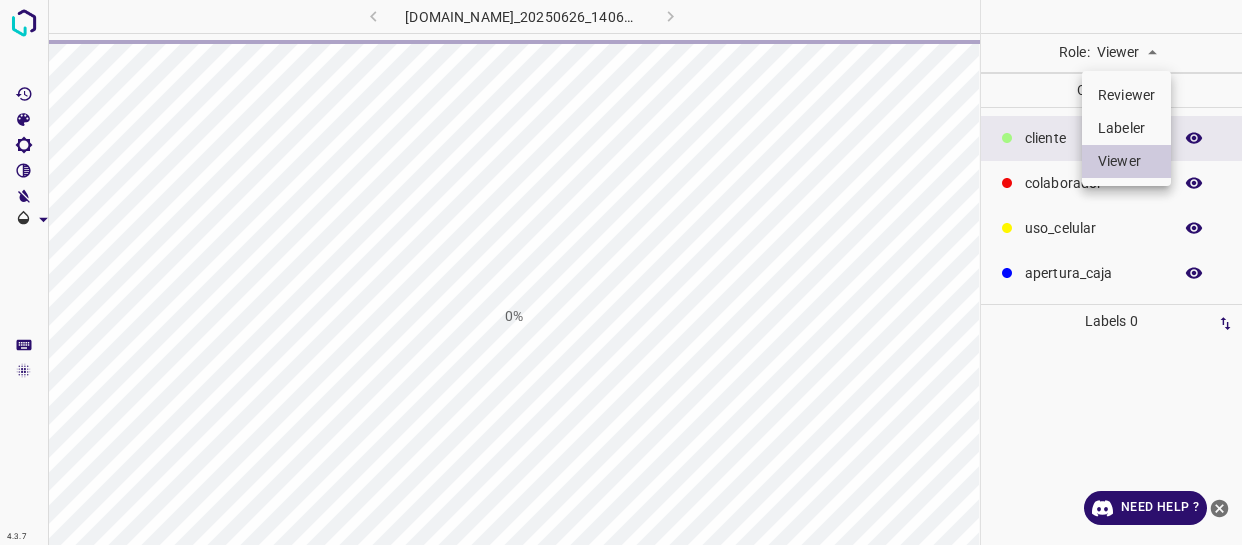 scroll, scrollTop: 0, scrollLeft: 0, axis: both 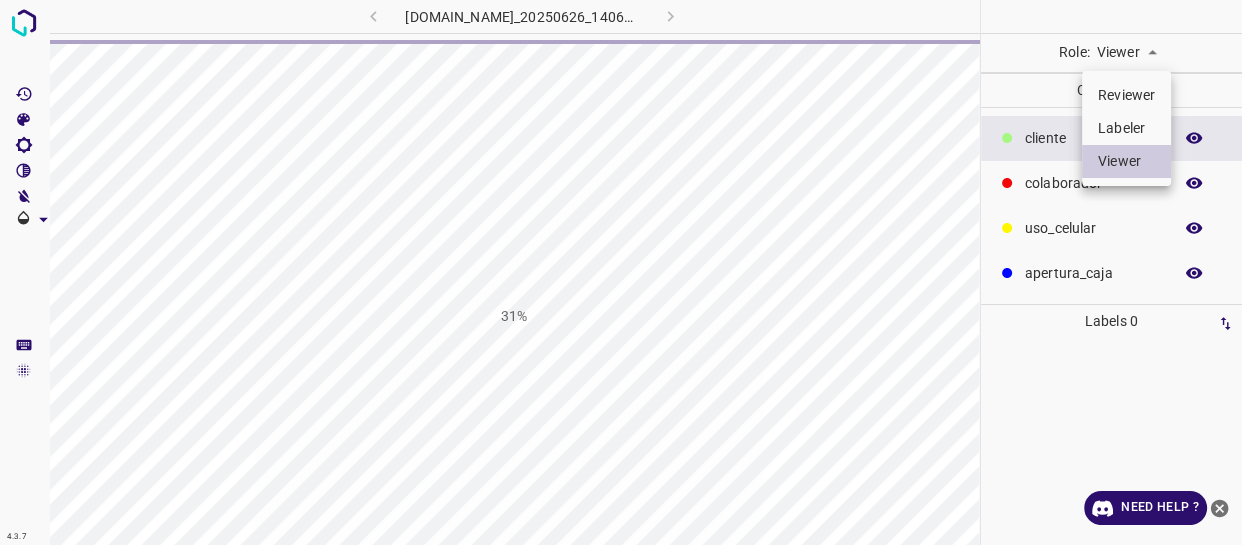 click on "Labeler" at bounding box center (1126, 128) 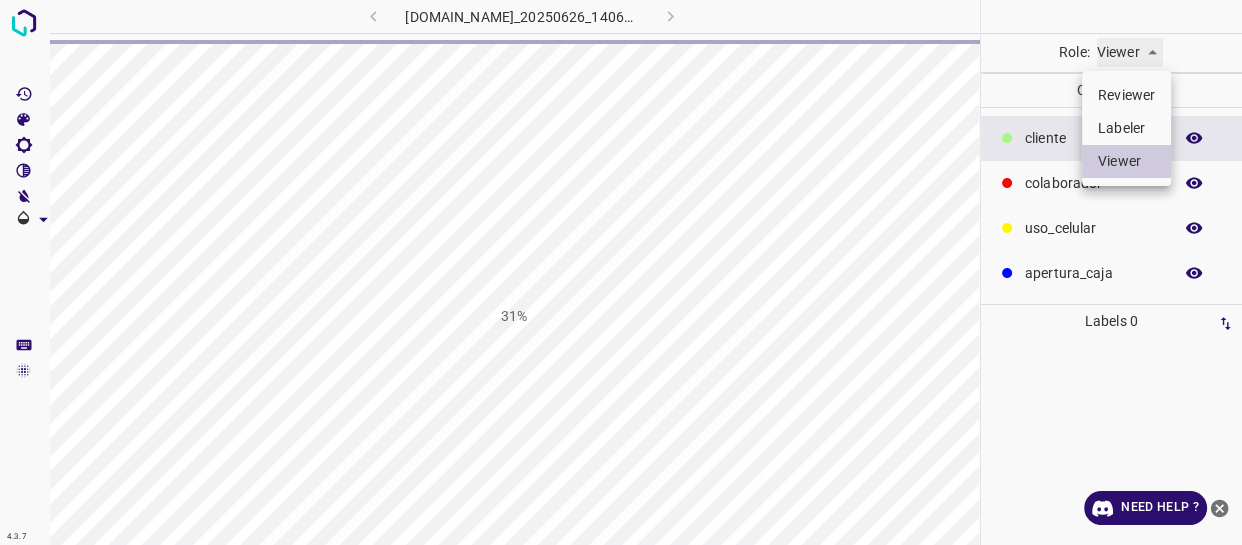 type on "labeler" 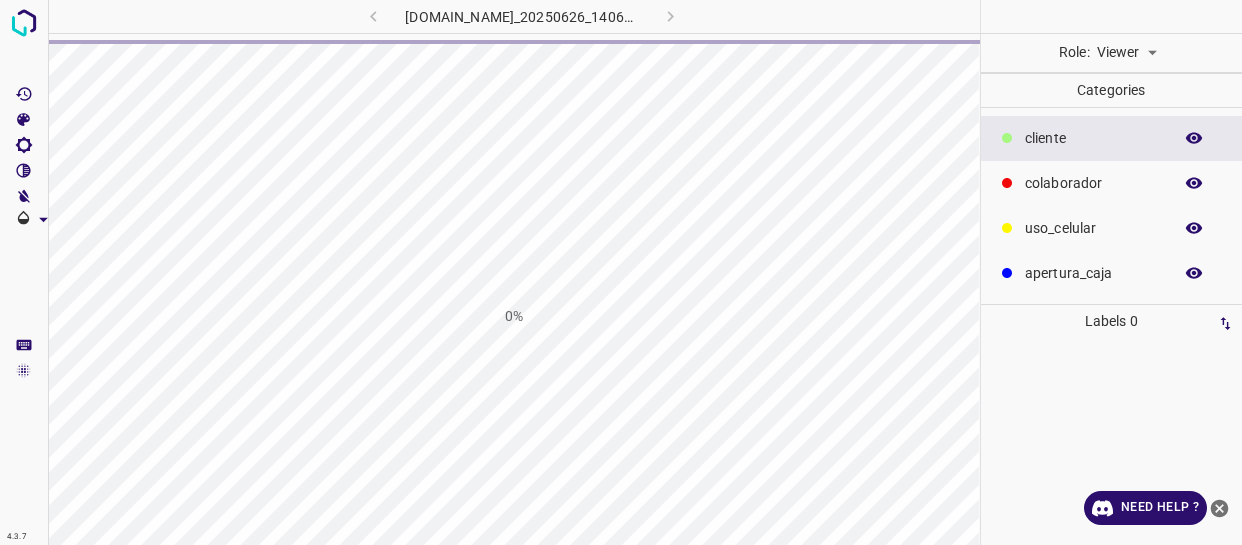 scroll, scrollTop: 0, scrollLeft: 0, axis: both 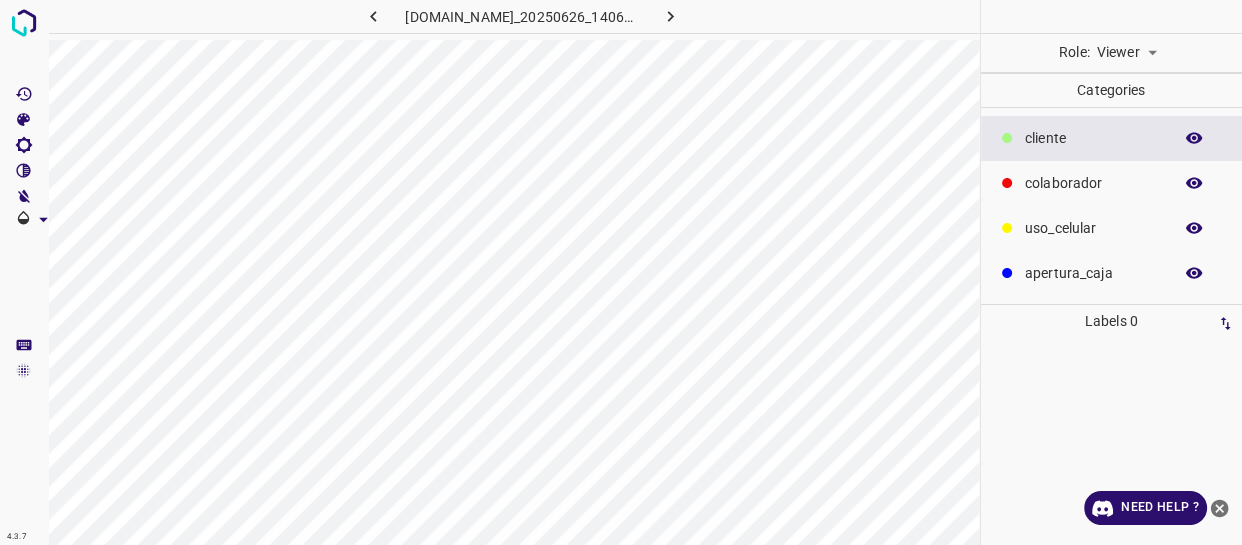 click on "​​cliente" at bounding box center (1093, 138) 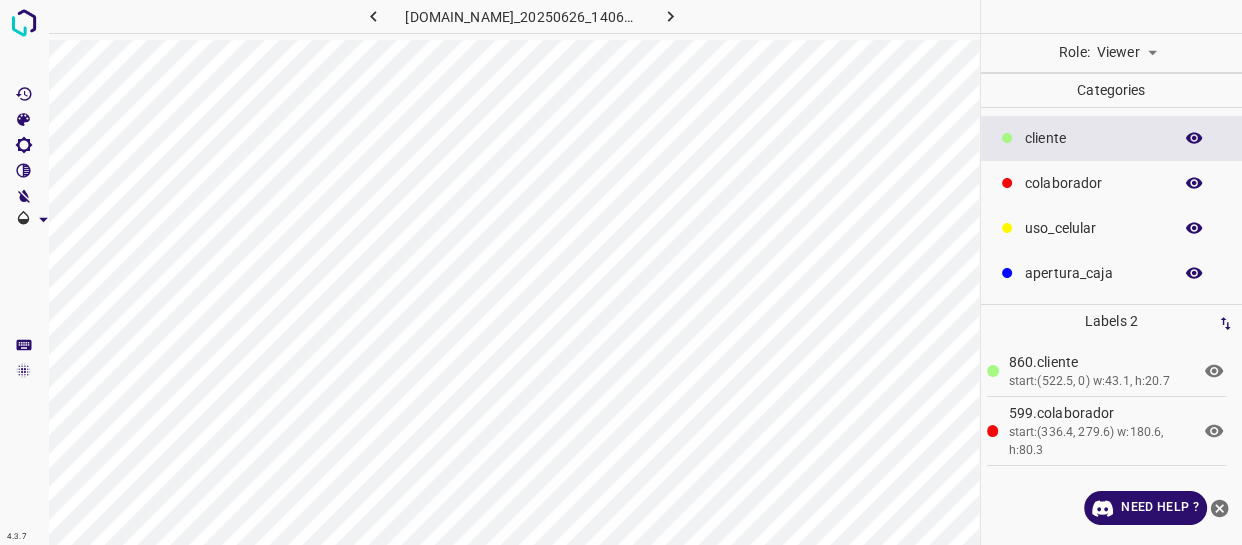 click on "4.3.7 [DOMAIN_NAME]_20250626_140639_000001200.jpg Role: Viewer viewer Categories ​​cliente colaborador uso_celular apertura_caja Labels   2 860.​​cliente
start:(522.5, 0)
w:43.1, h:20.7
599.colaborador
start:(336.4, 279.6)
w:180.6, h:80.3
Categories 1 ​​cliente 2 colaborador 3 uso_celular 4 apertura_caja Tools Space Change between modes (Draw & Edit) I Auto labeling R Restore zoom M Zoom in N Zoom out Delete Delete selecte label Filters Z Restore filters X Saturation filter C Brightness filter V Contrast filter B Gray scale filter General O Download Need Help ? - Text - Hide - Delete" at bounding box center (621, 272) 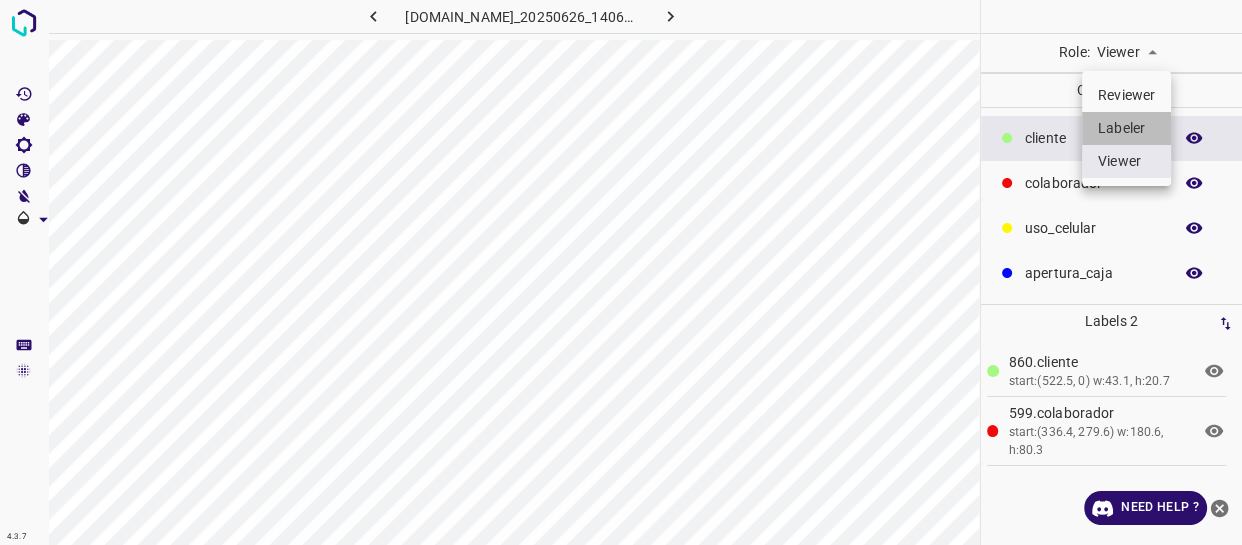 click on "Labeler" at bounding box center [1126, 128] 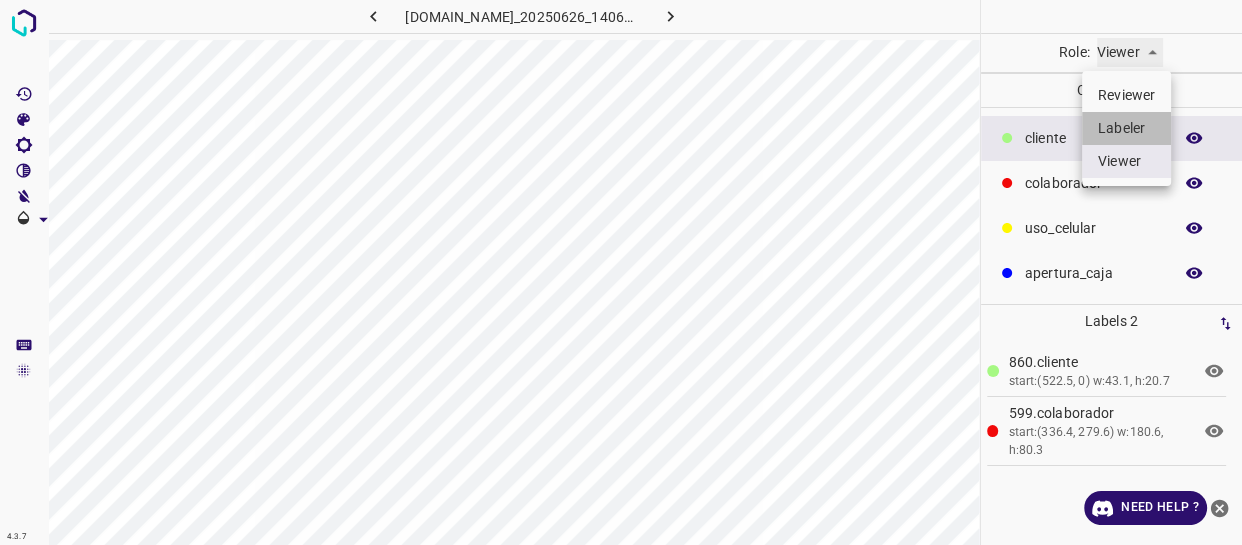 type on "labeler" 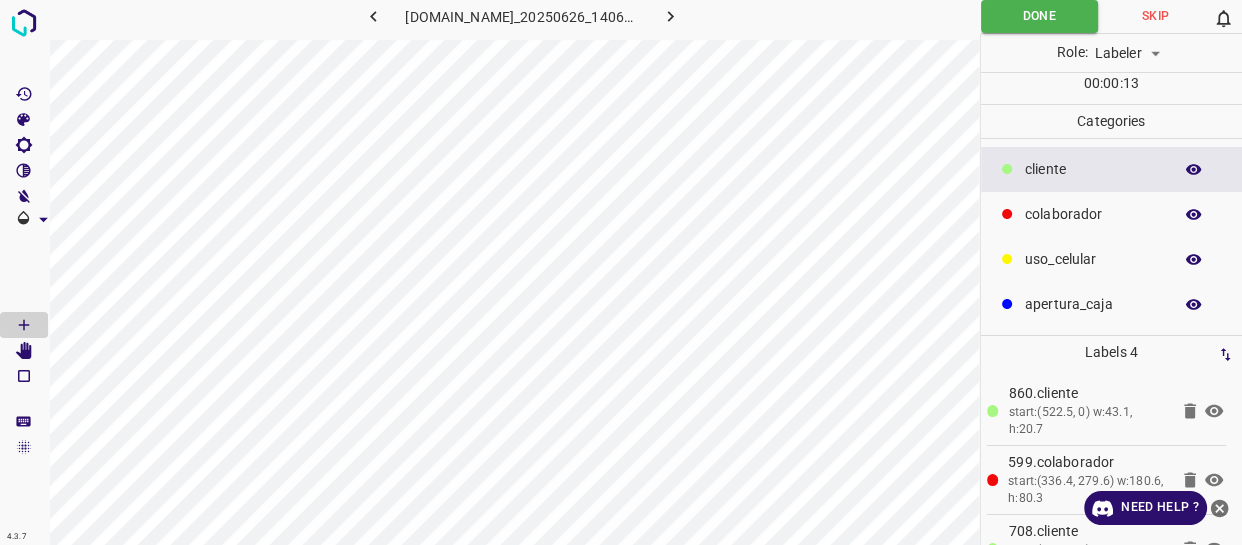 click on "uso_celular" at bounding box center (1112, 259) 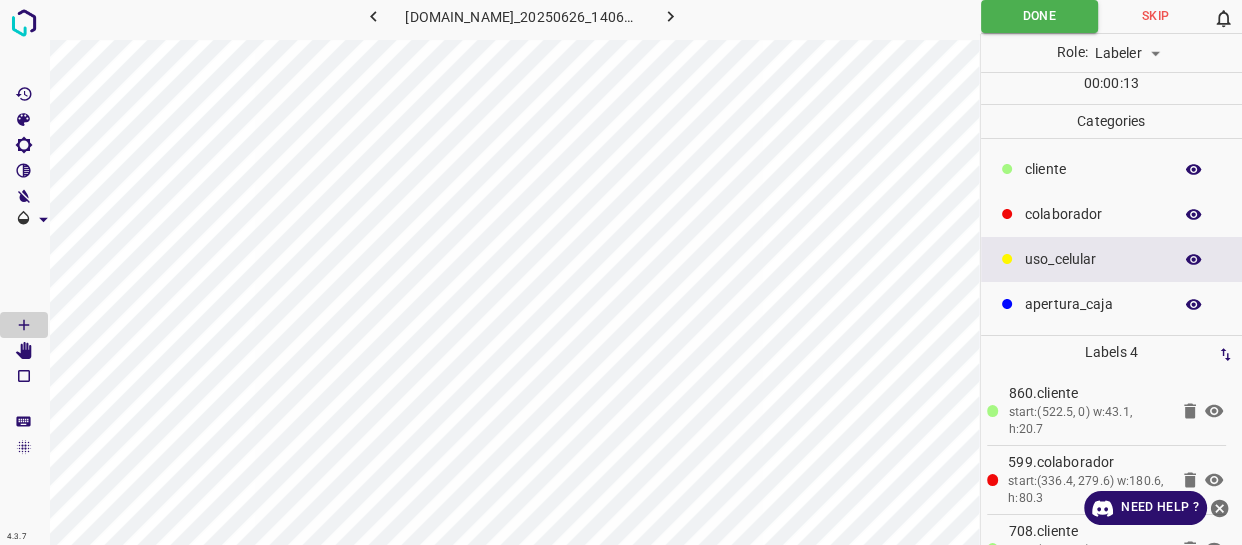 click on "colaborador" at bounding box center (1093, 214) 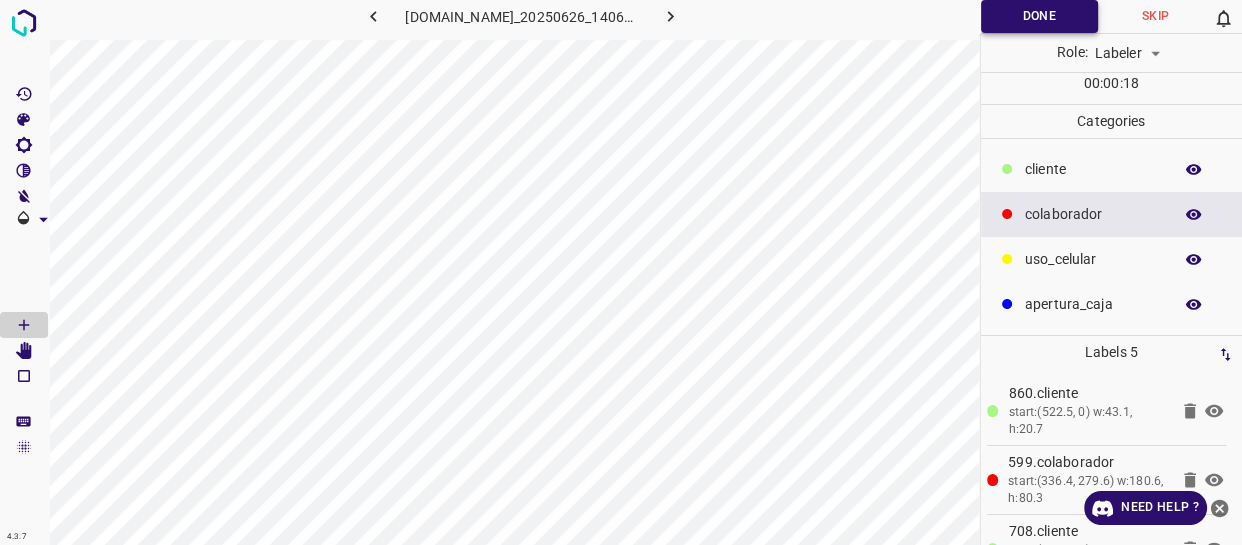click on "Done" at bounding box center [1039, 16] 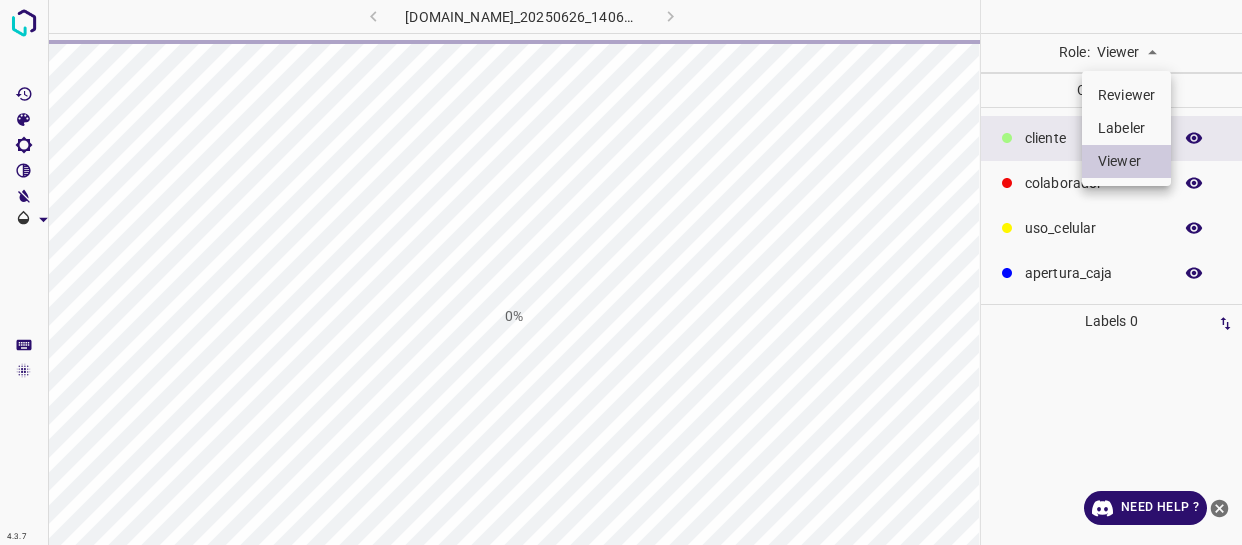 scroll, scrollTop: 0, scrollLeft: 0, axis: both 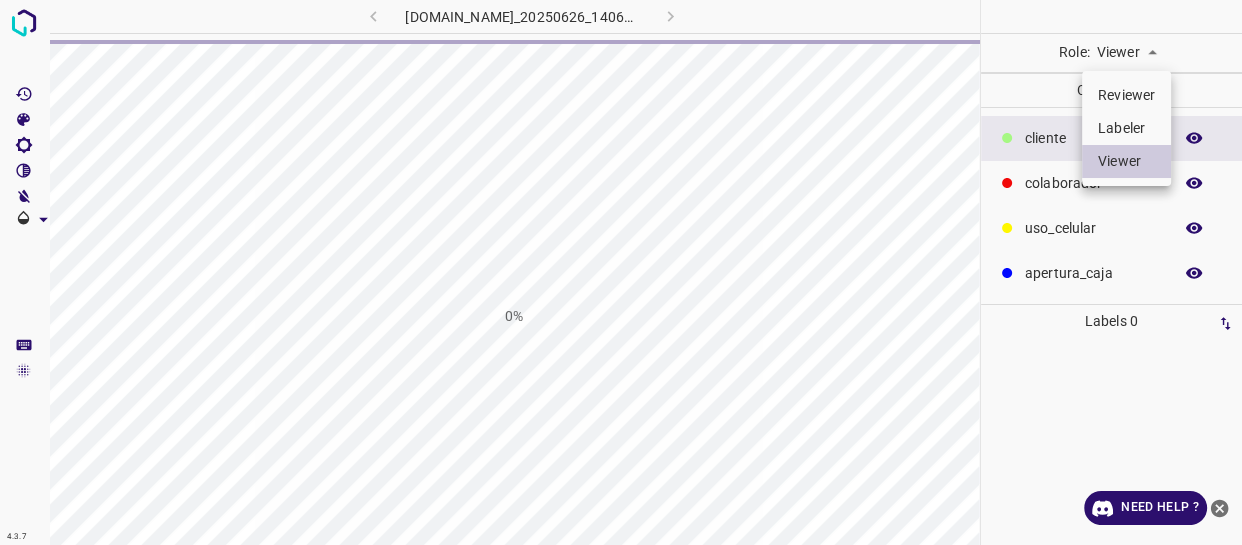 click on "Labeler" at bounding box center [1126, 128] 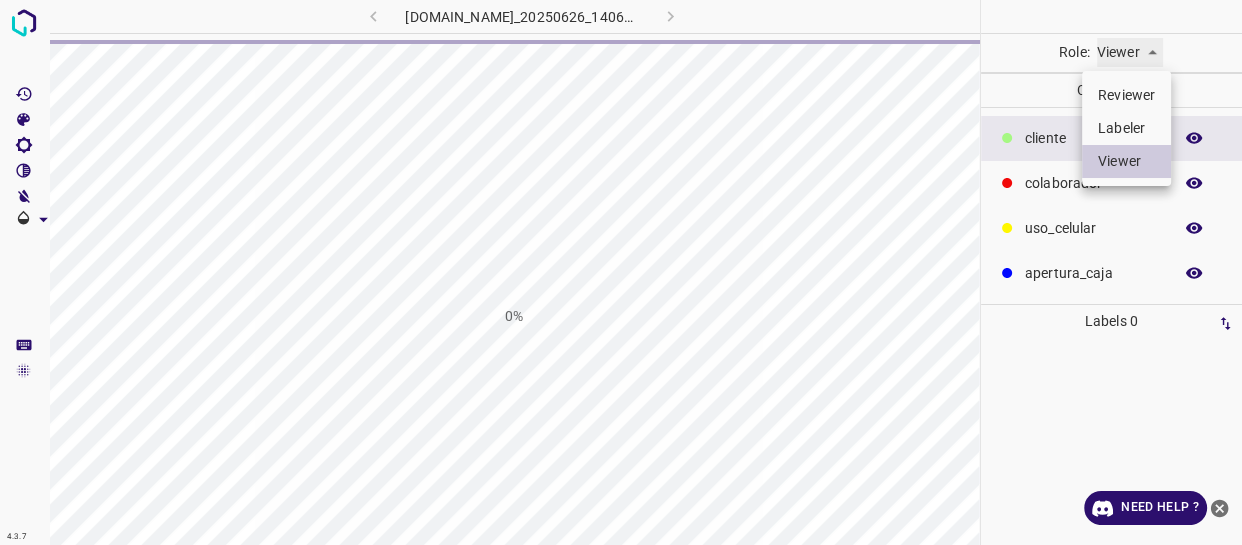 type on "labeler" 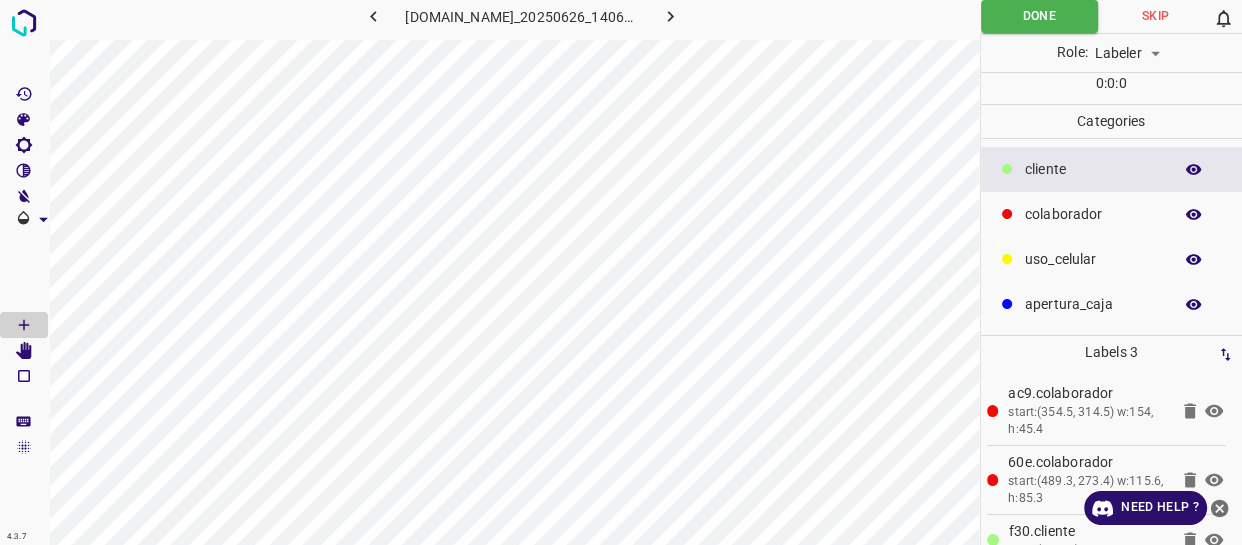 click on "​​cliente" at bounding box center [1093, 169] 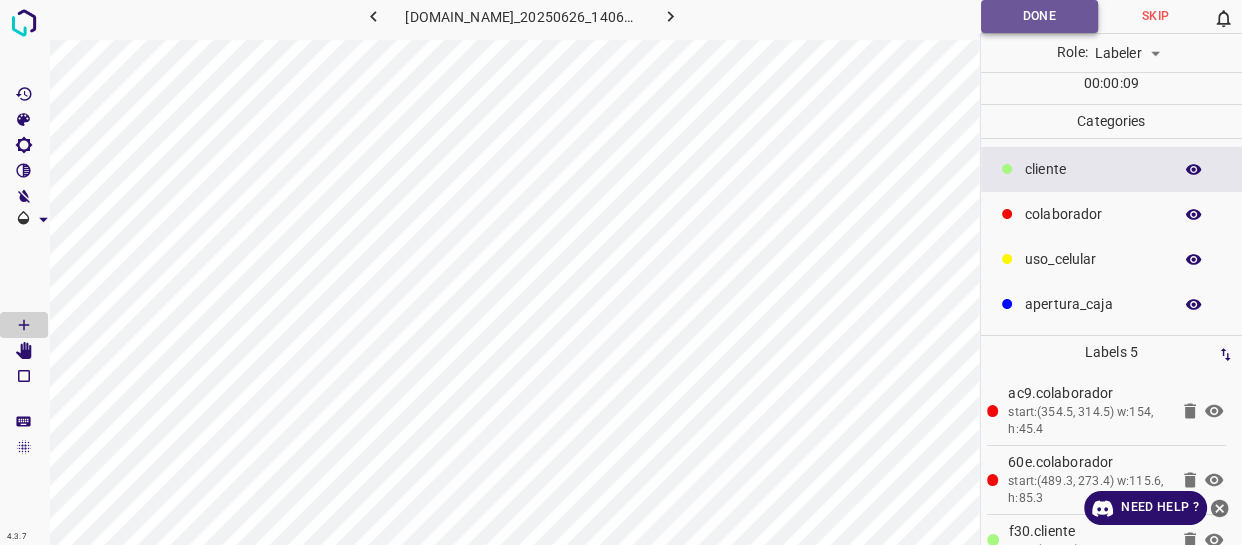 click on "Done" at bounding box center (1039, 16) 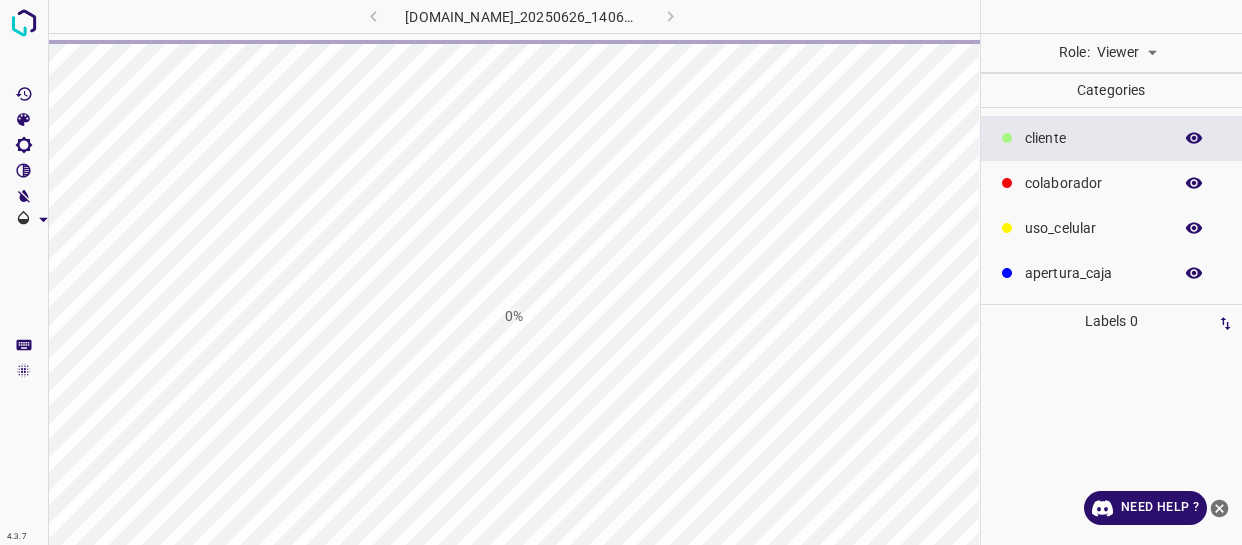 scroll, scrollTop: 0, scrollLeft: 0, axis: both 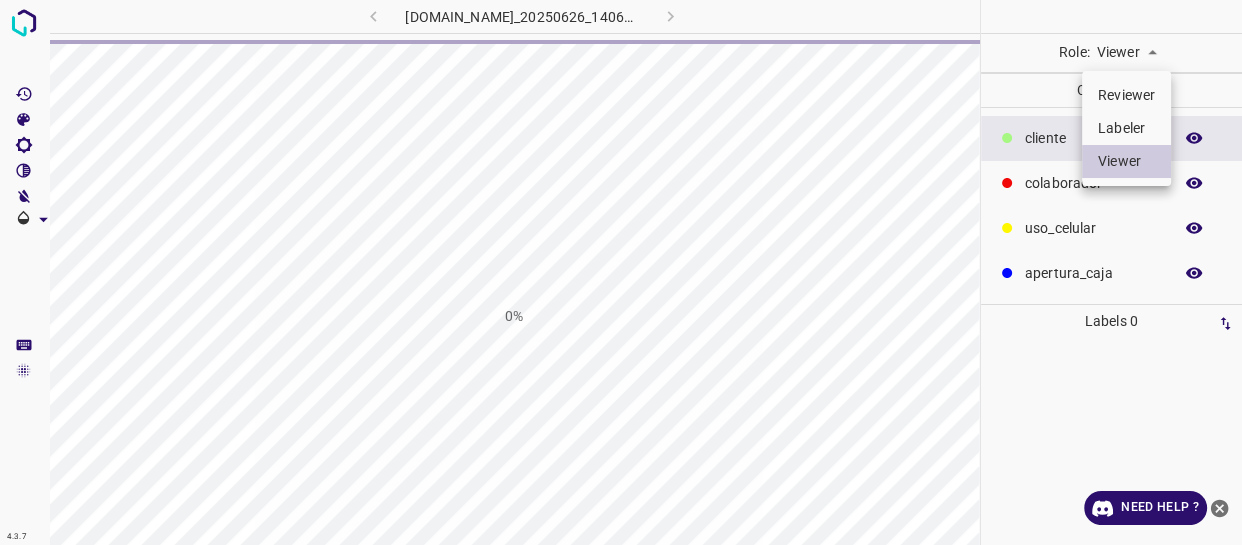 click on "4.3.7 [DOMAIN_NAME]_20250626_140639_000002160.jpg 0% Role: Viewer viewer Categories ​​cliente colaborador uso_celular apertura_caja Labels   0 Categories 1 ​​cliente 2 colaborador 3 uso_celular 4 apertura_caja Tools Space Change between modes (Draw & Edit) I Auto labeling R Restore zoom M Zoom in N Zoom out Delete Delete selecte label Filters Z Restore filters X Saturation filter C Brightness filter V Contrast filter B Gray scale filter General O Download Need Help ? - Text - Hide - Delete Reviewer Labeler Viewer" at bounding box center [621, 272] 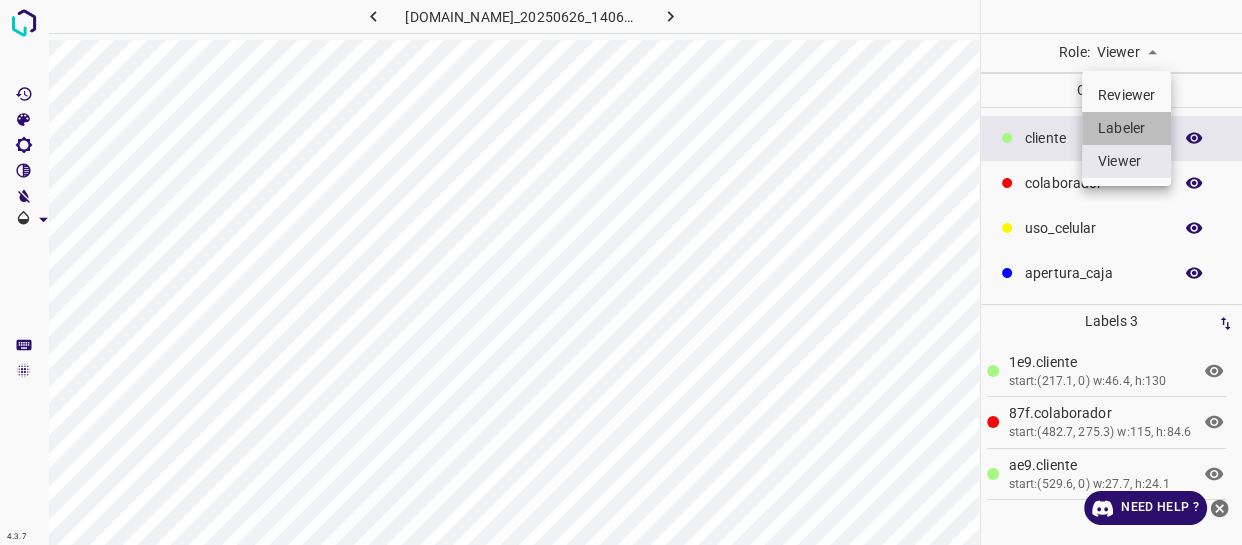 click on "Labeler" at bounding box center [1126, 128] 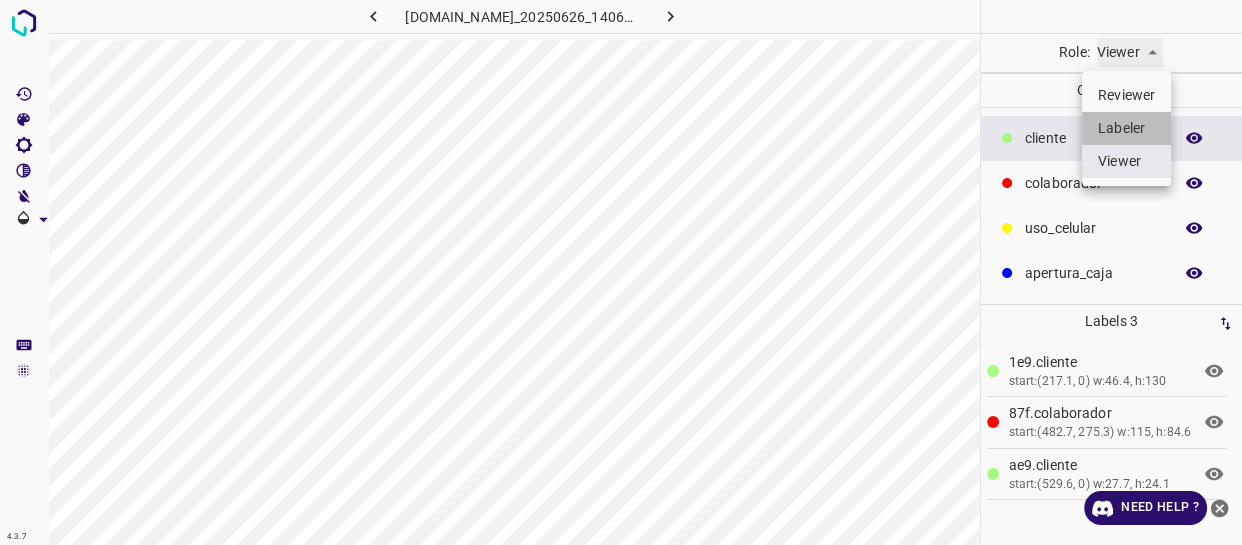 type on "labeler" 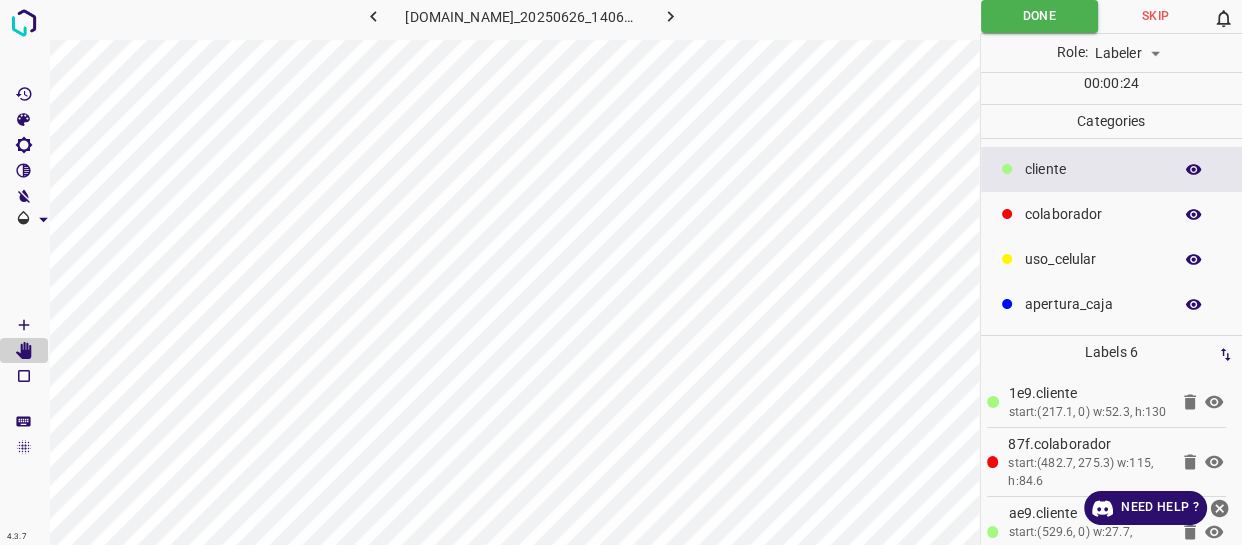 click on "uso_celular" at bounding box center [1093, 259] 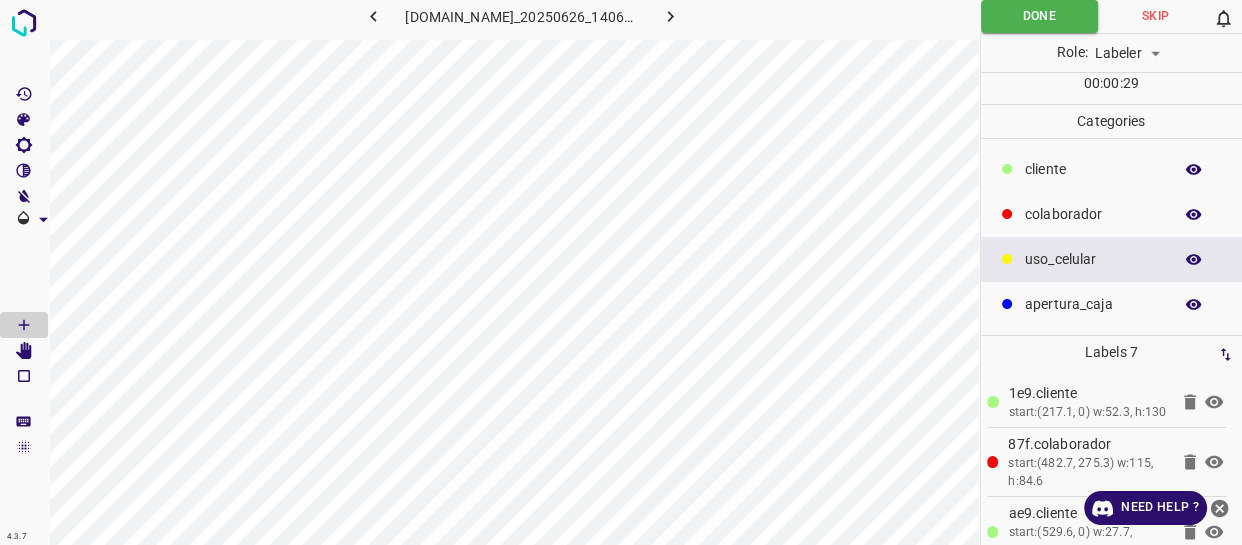 click on "colaborador" at bounding box center (1112, 214) 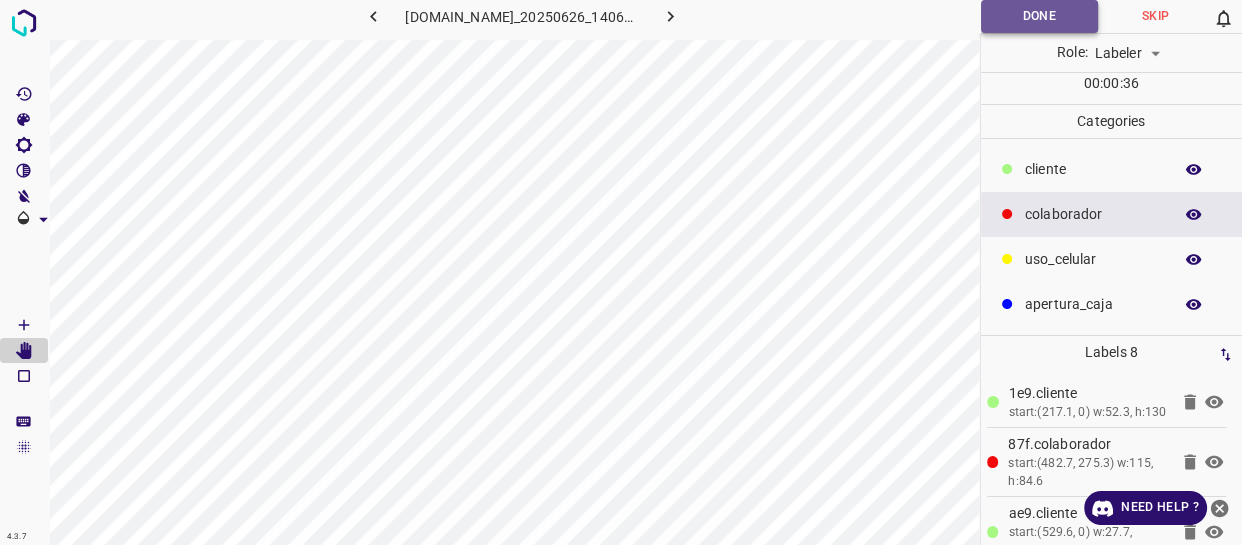 click on "Done" at bounding box center (1039, 16) 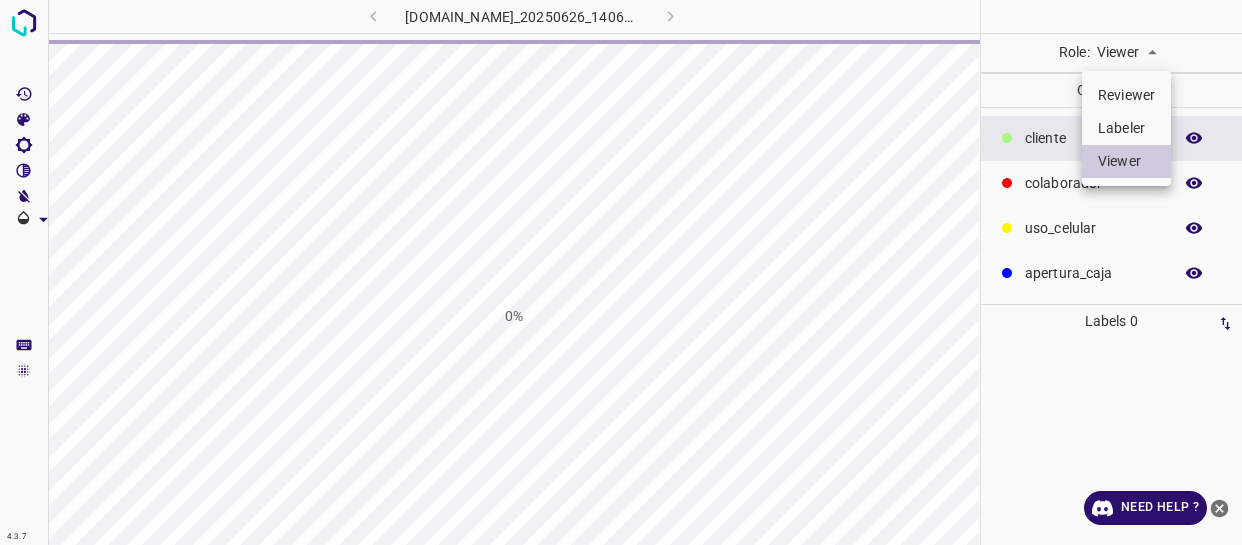 click on "4.3.7 [DOMAIN_NAME]_20250626_140639_000002910.jpg 0% Role: Viewer viewer Categories ​​cliente colaborador uso_celular apertura_caja Labels   0 Categories 1 ​​cliente 2 colaborador 3 uso_celular 4 apertura_caja Tools Space Change between modes (Draw & Edit) I Auto labeling R Restore zoom M Zoom in N Zoom out Delete Delete selecte label Filters Z Restore filters X Saturation filter C Brightness filter V Contrast filter B Gray scale filter General O Download Need Help ? - Text - Hide - Delete Reviewer Labeler Viewer" at bounding box center (621, 272) 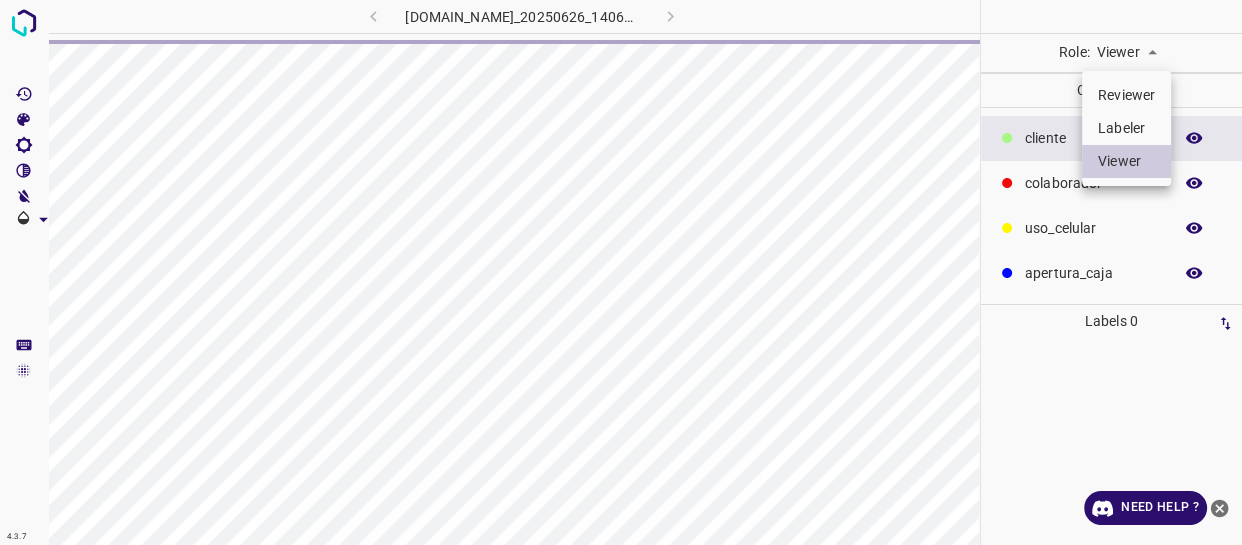 click on "Labeler" at bounding box center [1126, 128] 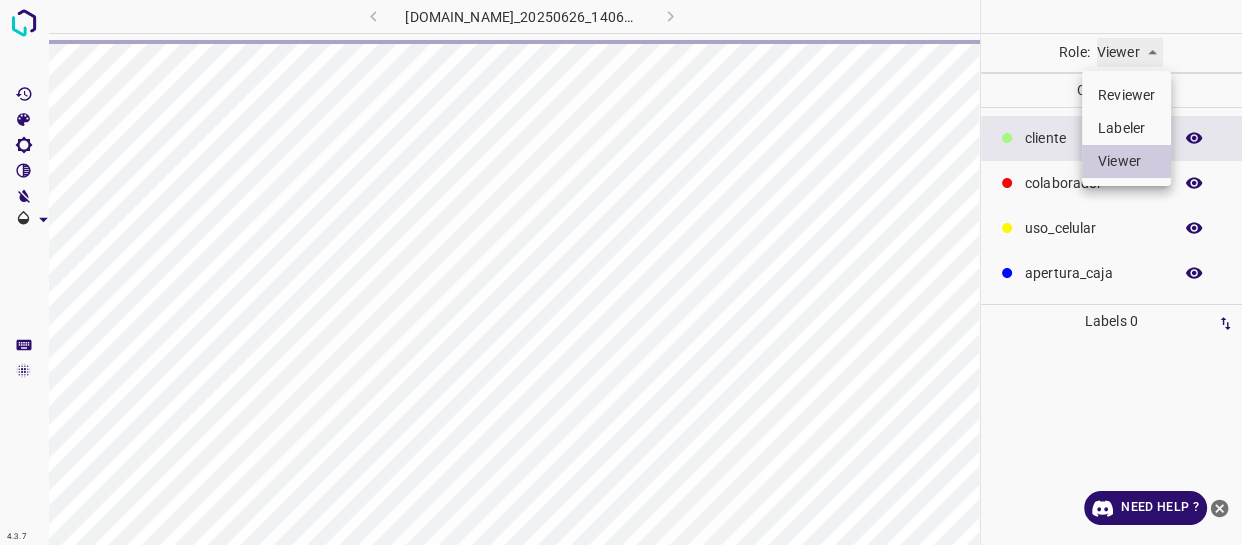 type on "labeler" 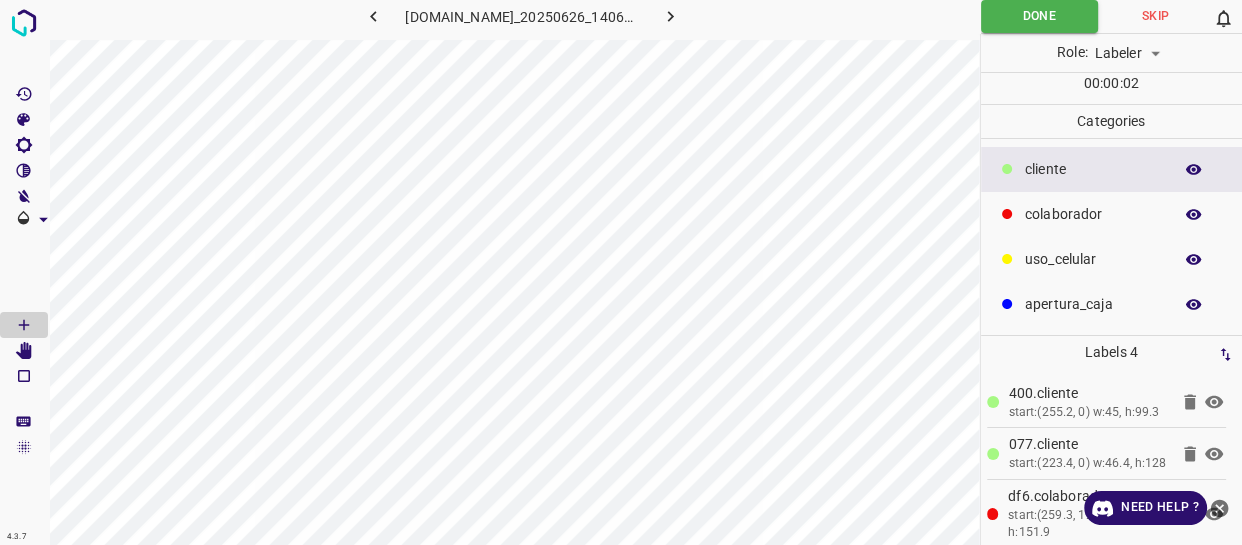 click on "​​cliente" at bounding box center [1093, 169] 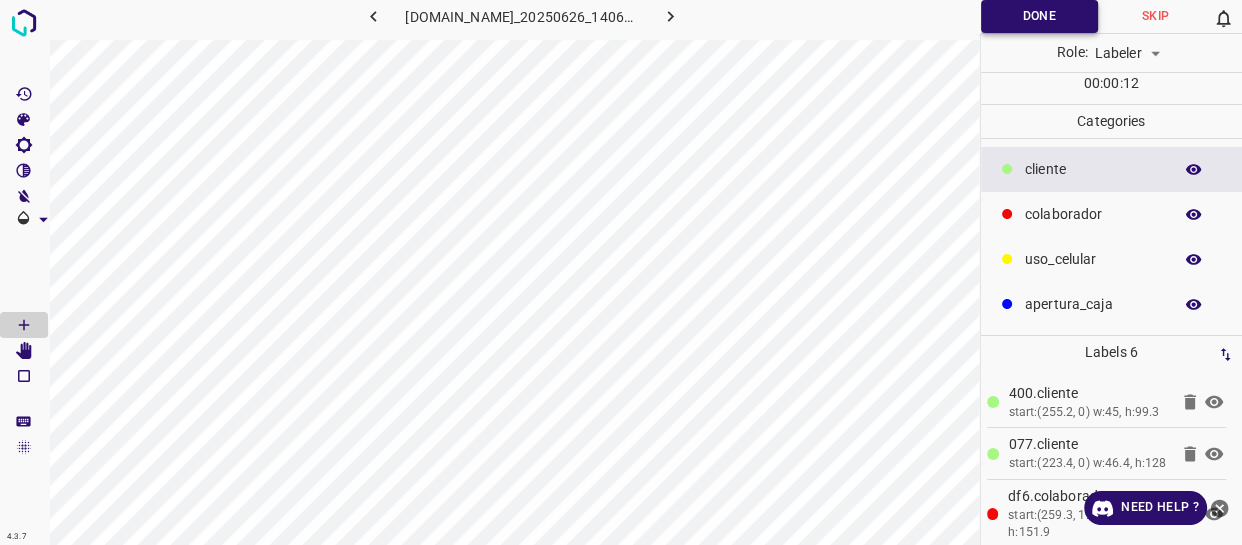 click on "Done" at bounding box center (1039, 16) 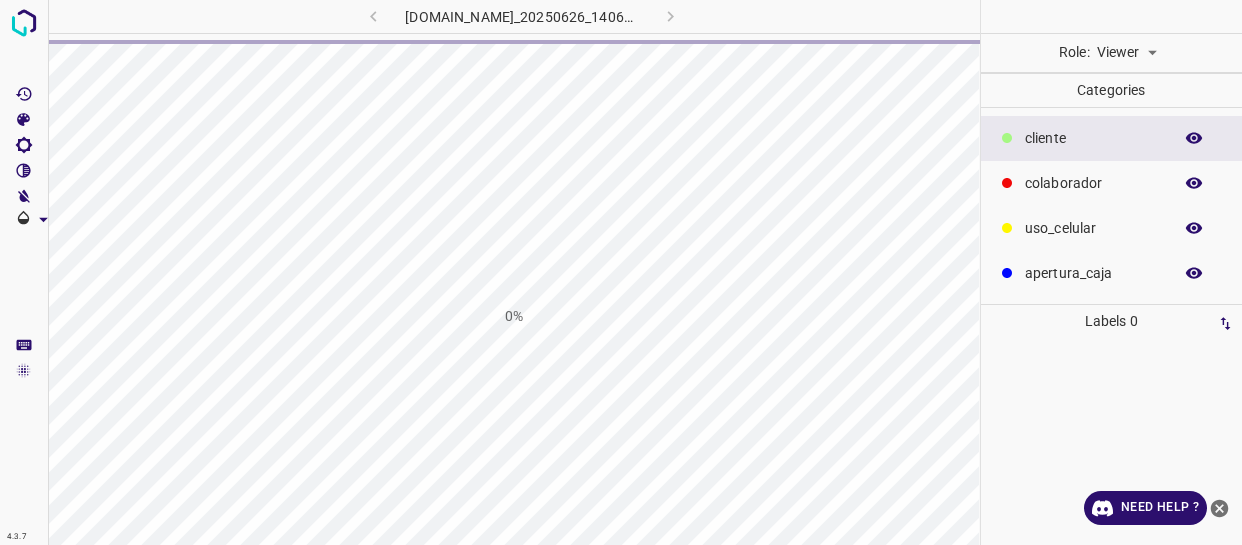 scroll, scrollTop: 0, scrollLeft: 0, axis: both 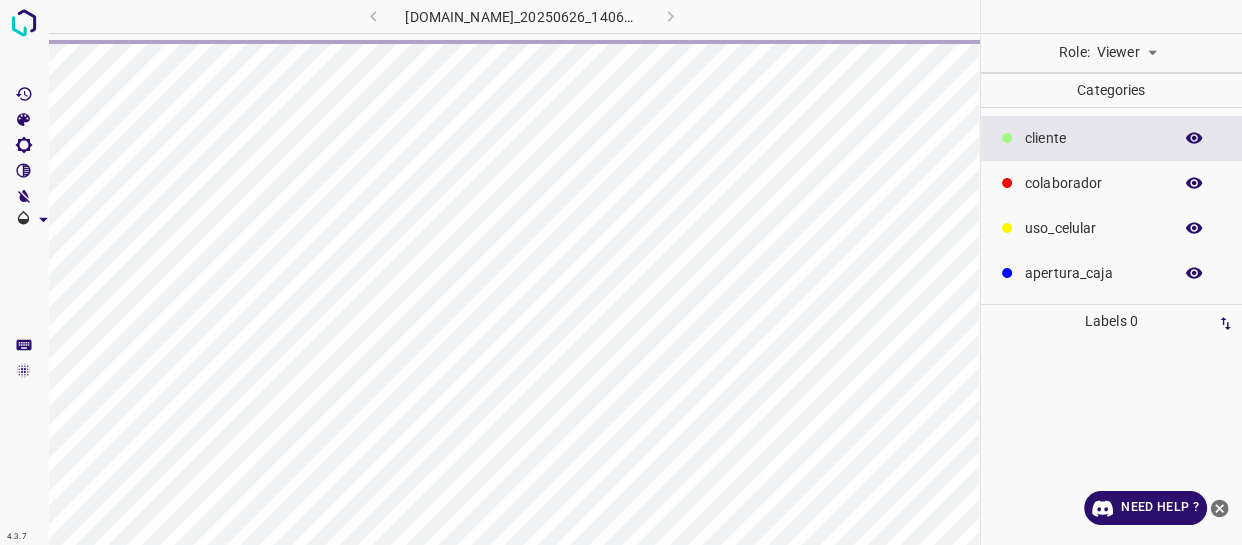 click on "4.3.7 [DOMAIN_NAME]_20250626_140639_000002910.jpg Role: Viewer viewer Categories ​​cliente colaborador uso_celular apertura_caja Labels   0 Categories 1 ​​cliente 2 colaborador 3 uso_celular 4 apertura_caja Tools Space Change between modes (Draw & Edit) I Auto labeling R Restore zoom M Zoom in N Zoom out Delete Delete selecte label Filters Z Restore filters X Saturation filter C Brightness filter V Contrast filter B Gray scale filter General O Download Need Help ? - Text - Hide - Delete" at bounding box center [621, 272] 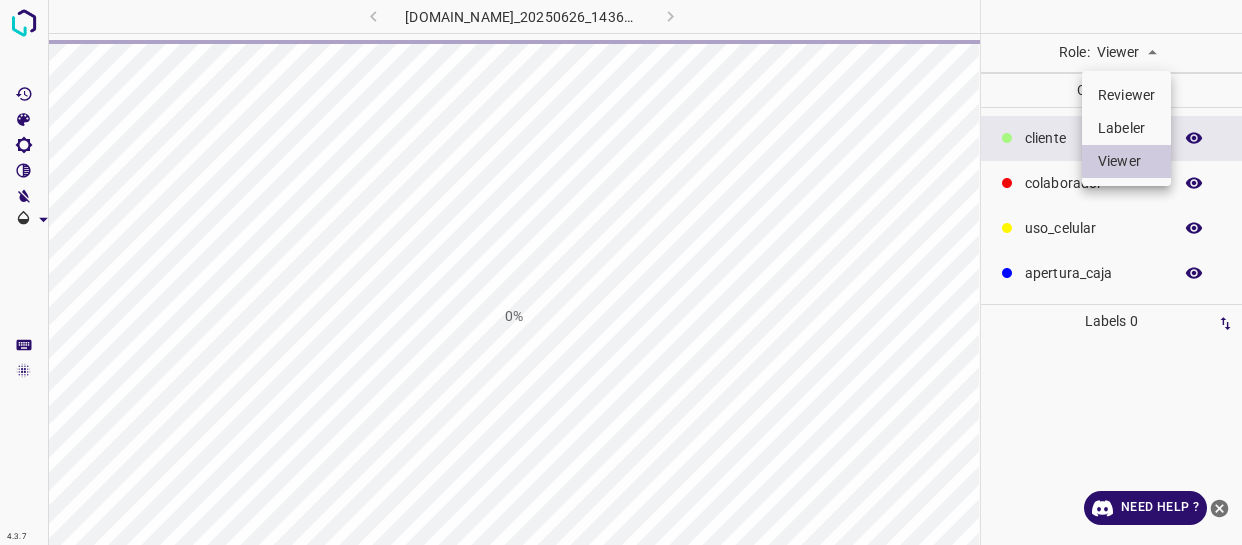 scroll, scrollTop: 0, scrollLeft: 0, axis: both 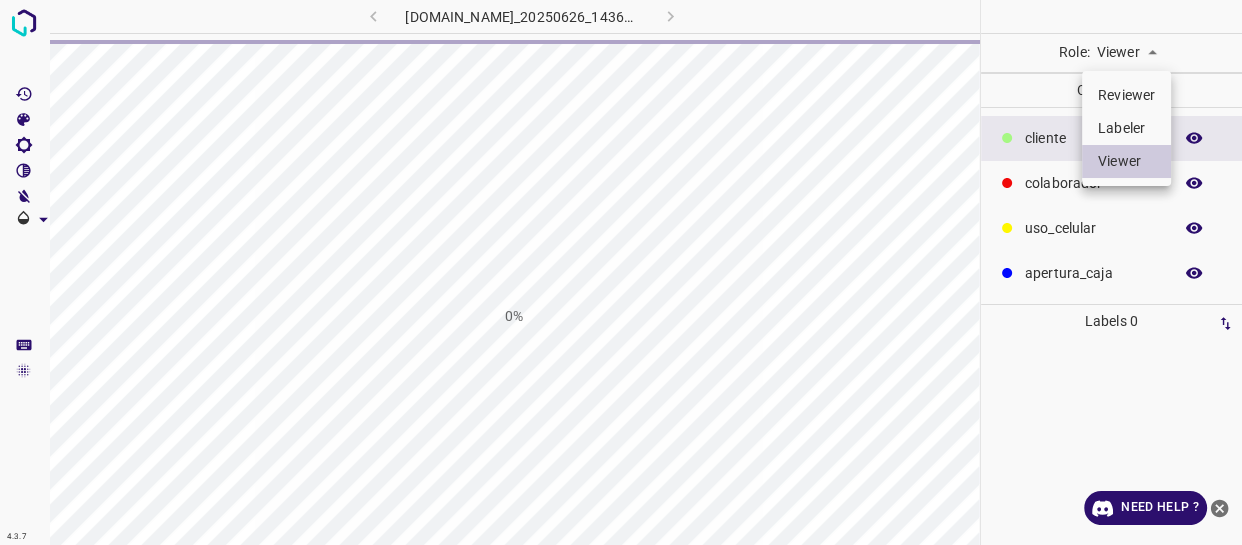 click on "4.3.7 801-bch-santa-fe.ddns.net_20250626_143602_000008340.jpg 0% Role: Viewer viewer Categories ​​cliente colaborador uso_celular apertura_caja Labels   0 Categories 1 ​​cliente 2 colaborador 3 uso_celular 4 apertura_caja Tools Space Change between modes (Draw & Edit) I Auto labeling R Restore zoom M Zoom in N Zoom out Delete Delete selecte label Filters Z Restore filters X Saturation filter C Brightness filter V Contrast filter B Gray scale filter General O Download Need Help ? - Text - Hide - Delete Reviewer Labeler Viewer" at bounding box center (621, 272) 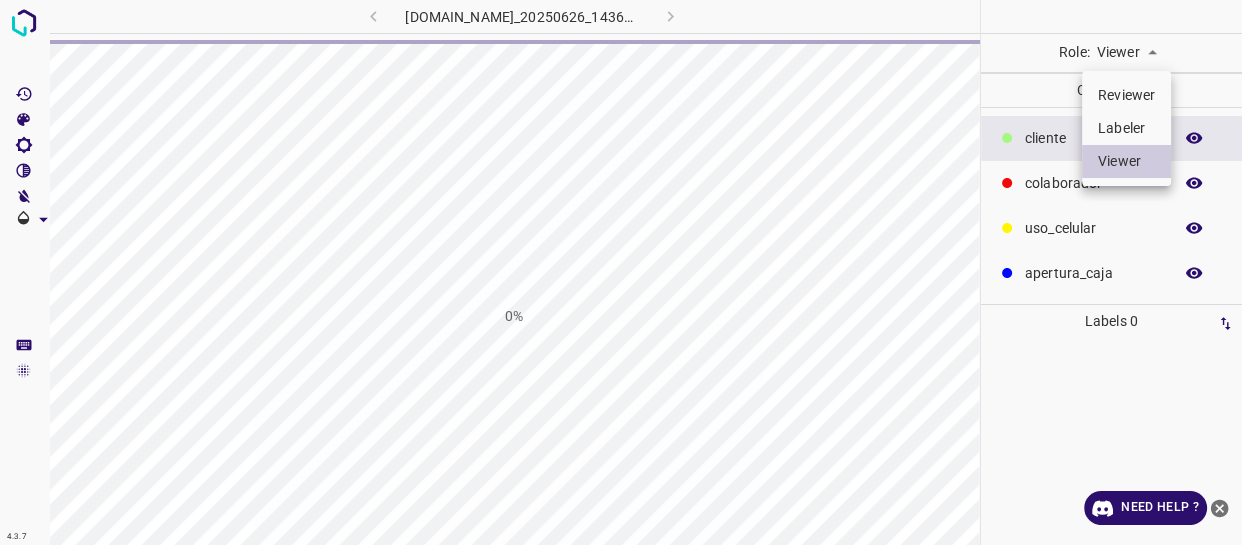 drag, startPoint x: 0, startPoint y: 0, endPoint x: 1129, endPoint y: 53, distance: 1130.2433 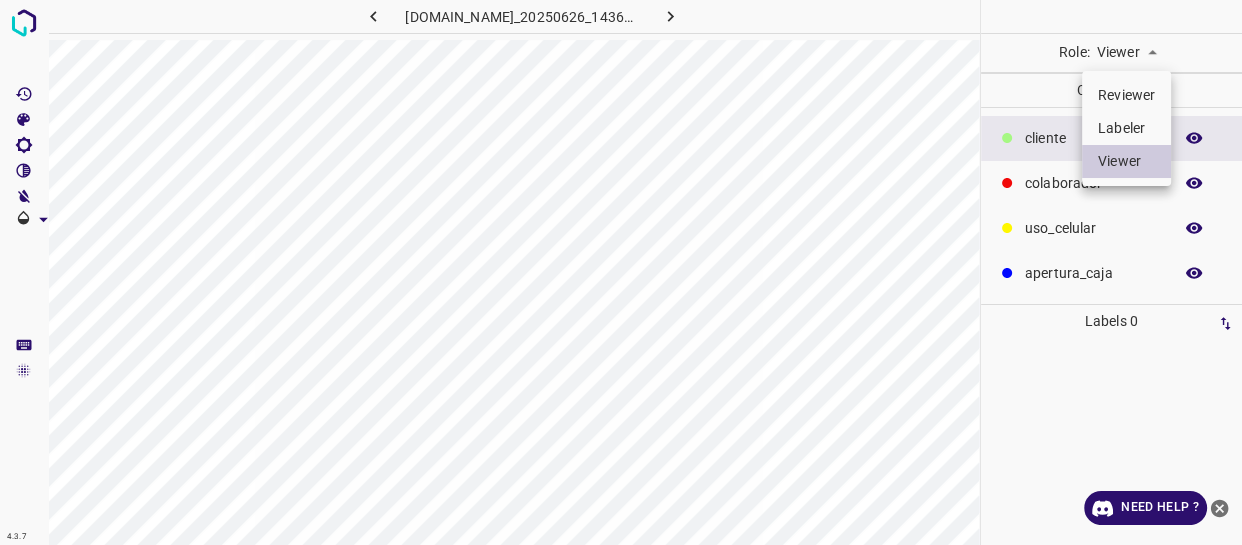 click on "4.3.7 801-bch-santa-fe.ddns.net_20250626_143602_000008340.jpg Role: Viewer viewer Categories ​​cliente colaborador uso_celular apertura_caja Labels   0 Categories 1 ​​cliente 2 colaborador 3 uso_celular 4 apertura_caja Tools Space Change between modes (Draw & Edit) I Auto labeling R Restore zoom M Zoom in N Zoom out Delete Delete selecte label Filters Z Restore filters X Saturation filter C Brightness filter V Contrast filter B Gray scale filter General O Download Need Help ? - Text - Hide - Delete Reviewer Labeler Viewer" at bounding box center [621, 272] 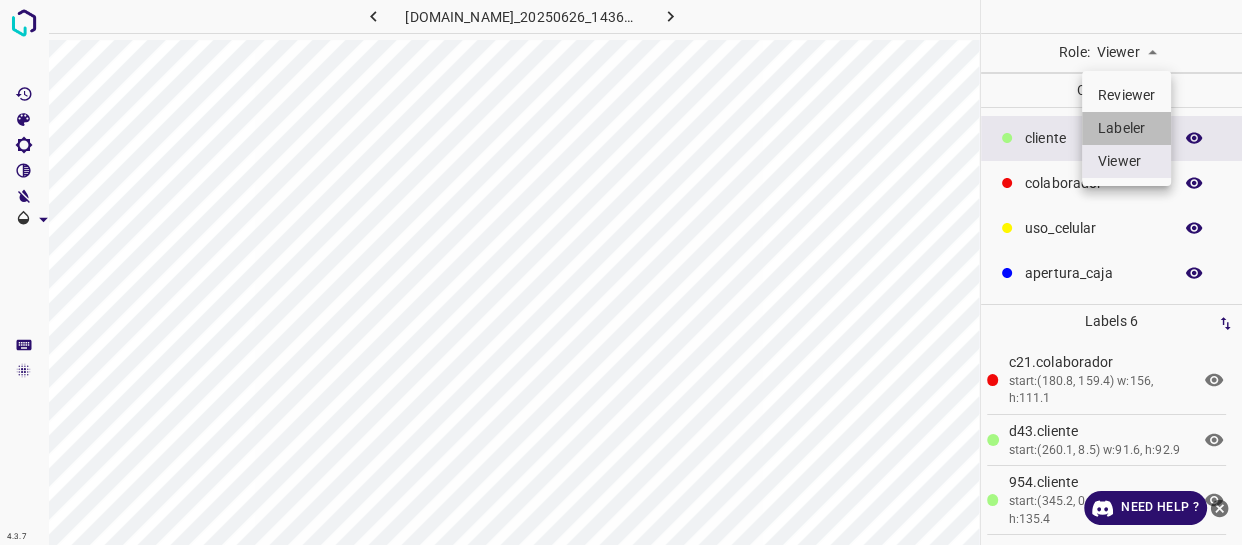 click on "Labeler" at bounding box center (1126, 128) 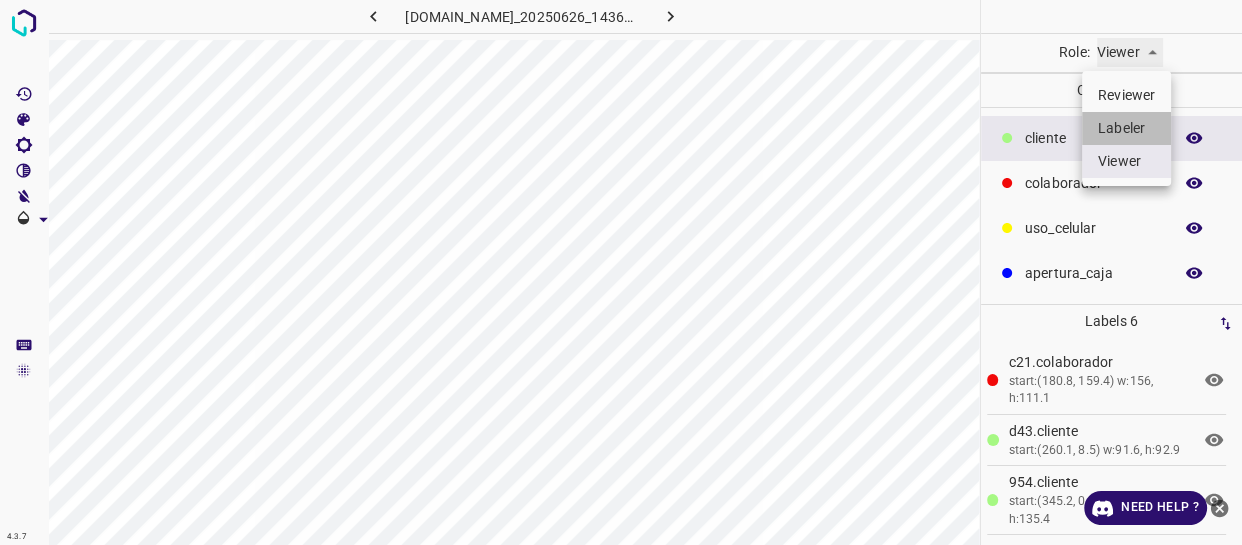 type on "labeler" 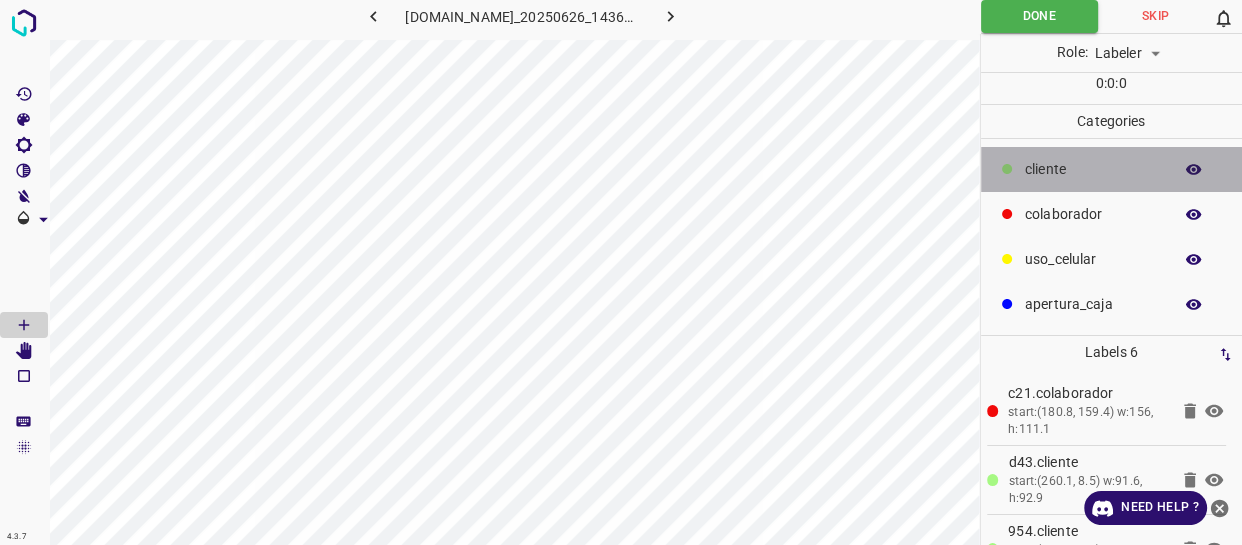 click on "​​cliente" at bounding box center [1093, 169] 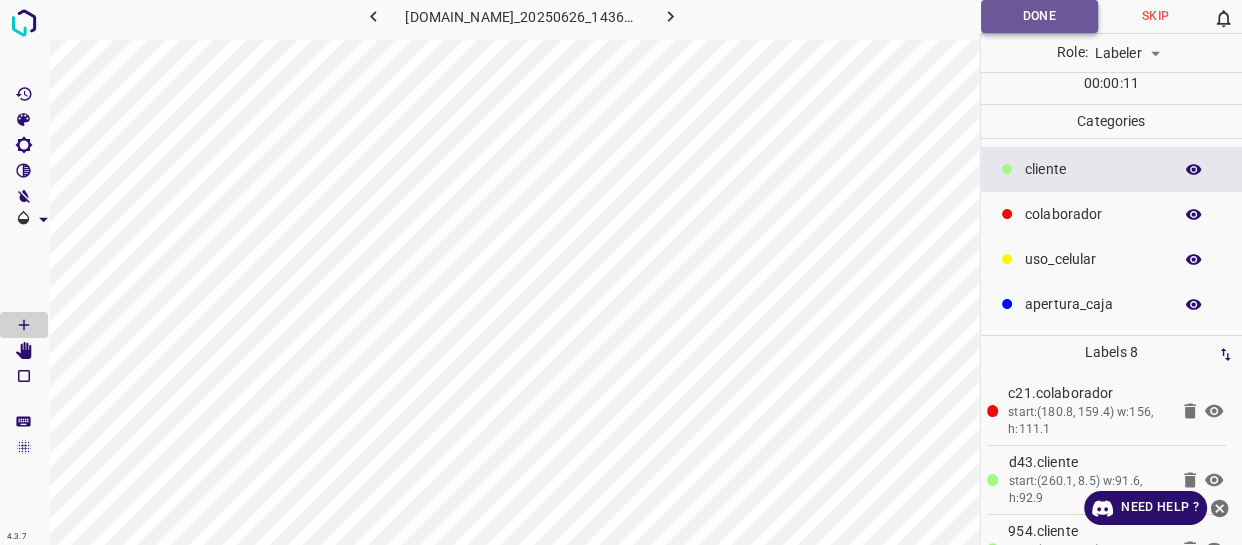 click on "Done" at bounding box center (1039, 16) 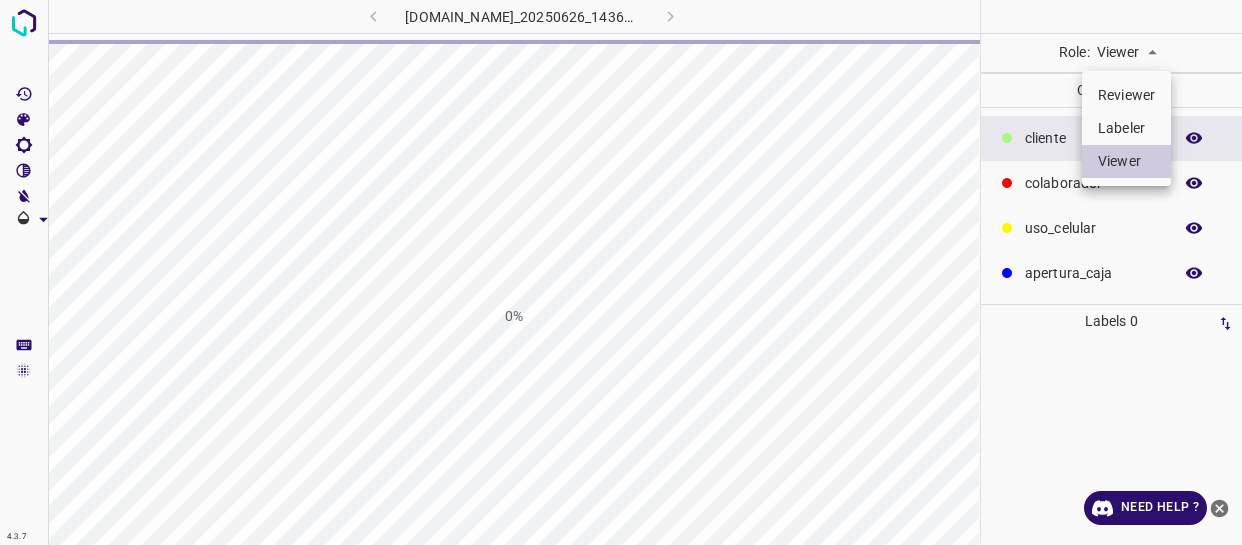 scroll, scrollTop: 0, scrollLeft: 0, axis: both 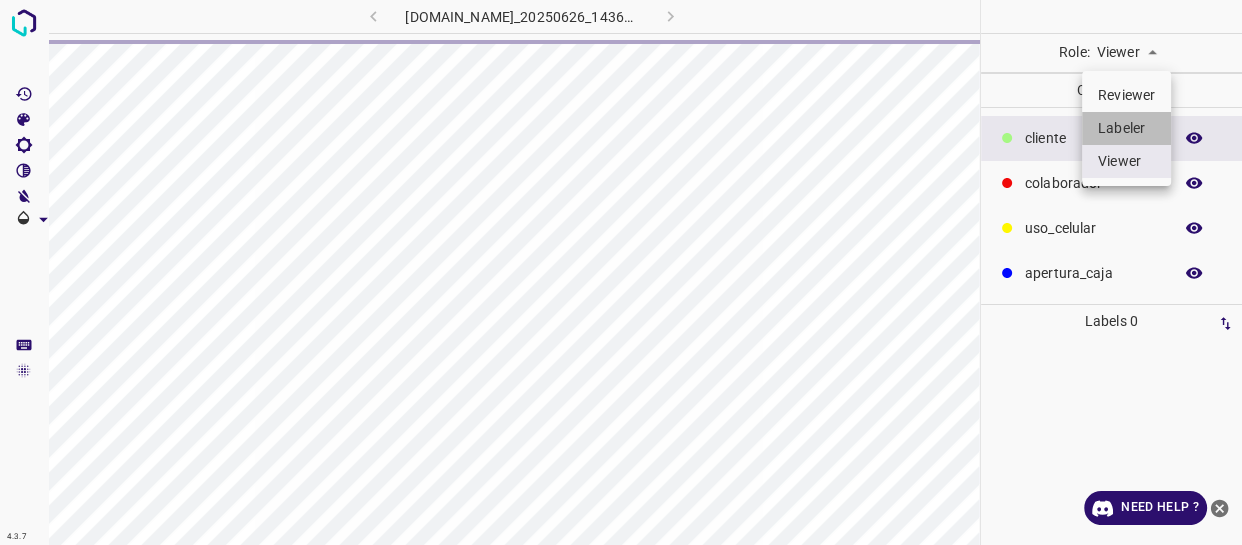 click on "Labeler" at bounding box center (1126, 128) 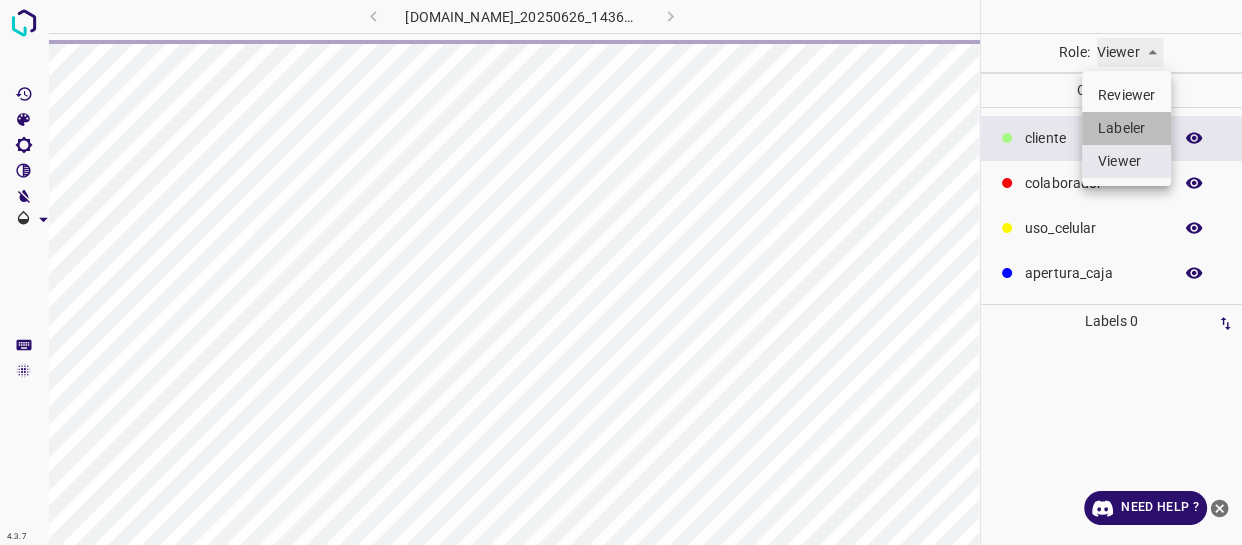 type on "labeler" 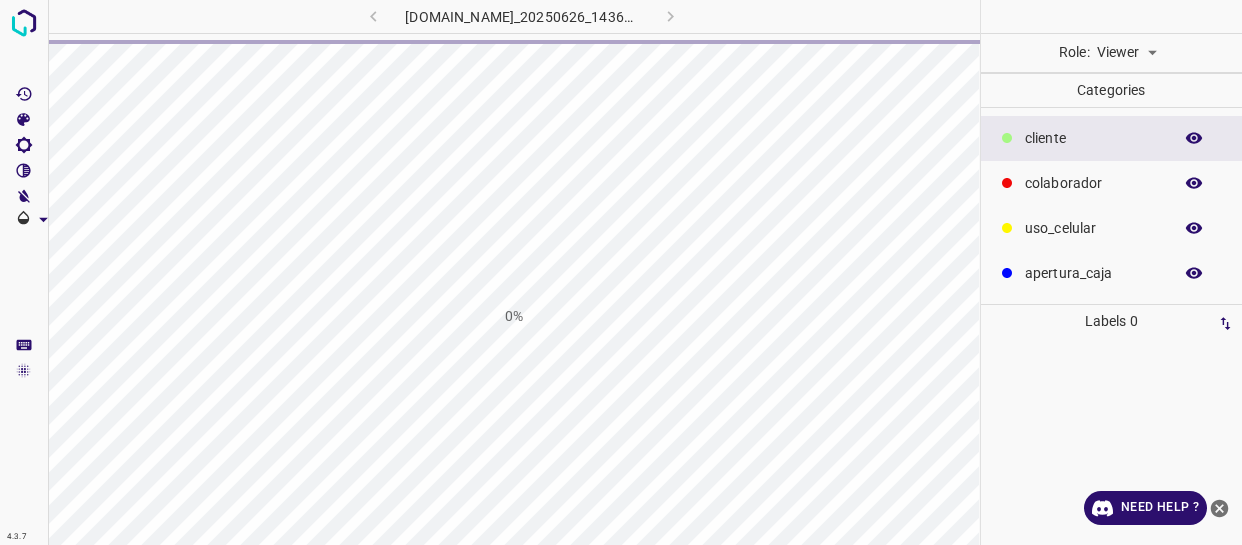 scroll, scrollTop: 0, scrollLeft: 0, axis: both 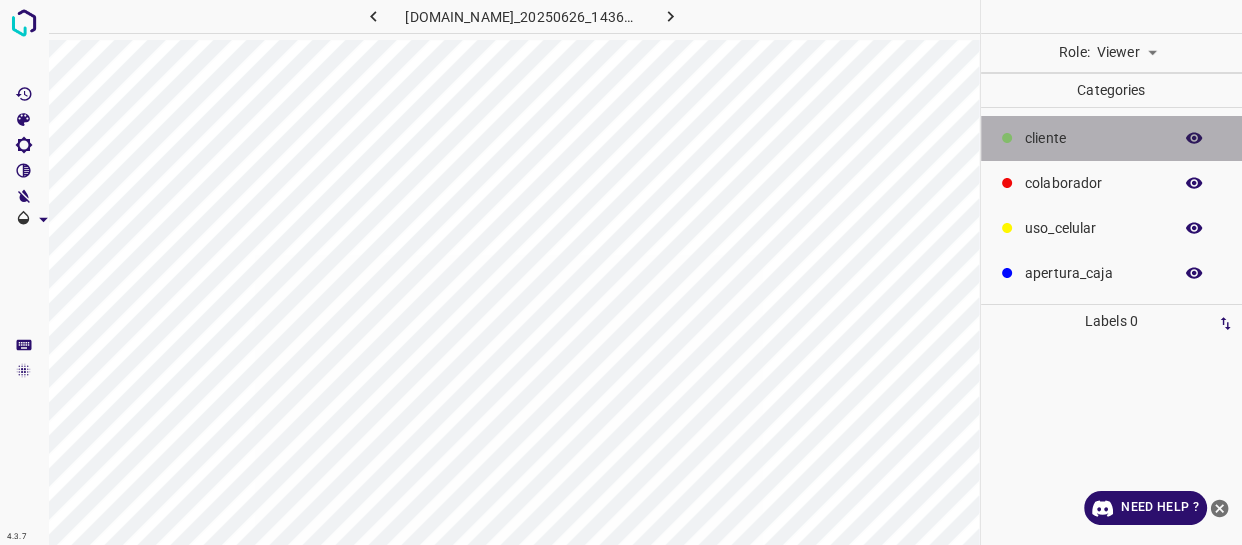 click on "​​cliente" at bounding box center [1093, 138] 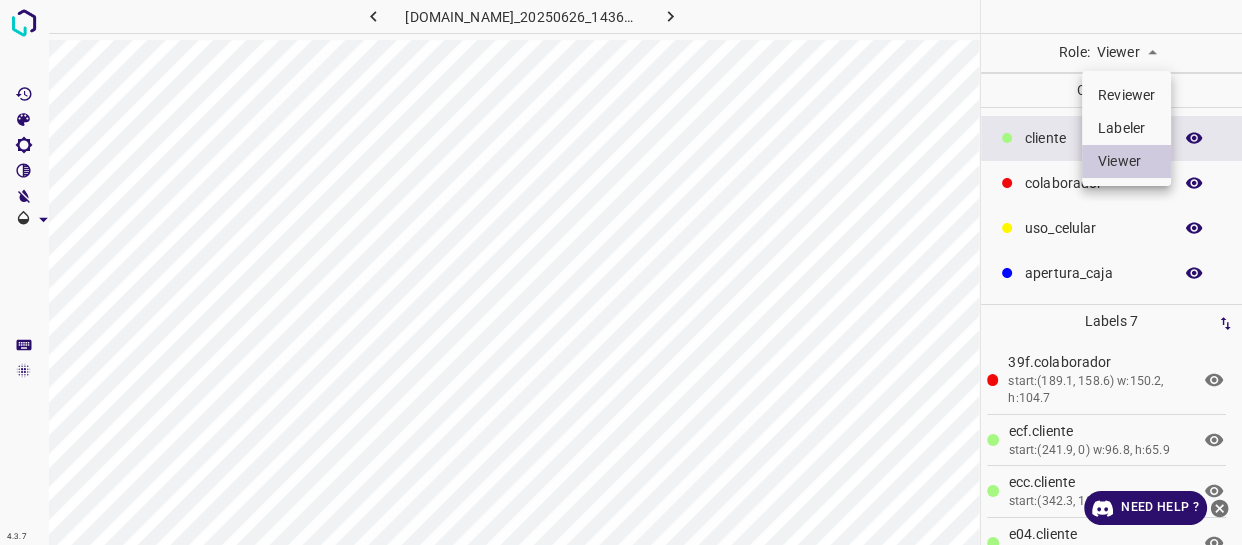 click on "4.3.7 [DOMAIN_NAME]_20250626_143602_000008640.jpg Role: Viewer viewer Categories ​​cliente colaborador uso_celular apertura_caja Labels   7 39f.colaborador
start:(189.1, 158.6)
w:150.2, h:104.7
ecf.​​cliente
start:(241.9, 0)
w:96.8, h:65.9
ecc.​​cliente
start:(342.3, 10.1)
w:121.6, h:149
e04.​​cliente
start:(465.9, 0)
w:78.1, h:109.9
f40.​​cliente
start:(498.7, 43)
w:98.3, h:99.6
e6c.​​cliente
start:(543.8, 0)
w:68.6, h:71.3
9e4.​​cliente
start:(212.2, 0)
w:88, h:56
Categories 1 ​​cliente 2 colaborador 3 uso_celular 4 apertura_caja Tools Space Change between modes (Draw & Edit) I Auto labeling R Restore zoom M Zoom in N Zoom out Delete Delete selecte label Filters Z Restore filters X Saturation filter C Brightness filter V Contrast filter B Gray scale filter General O Download Need Help ? - Text" at bounding box center [621, 272] 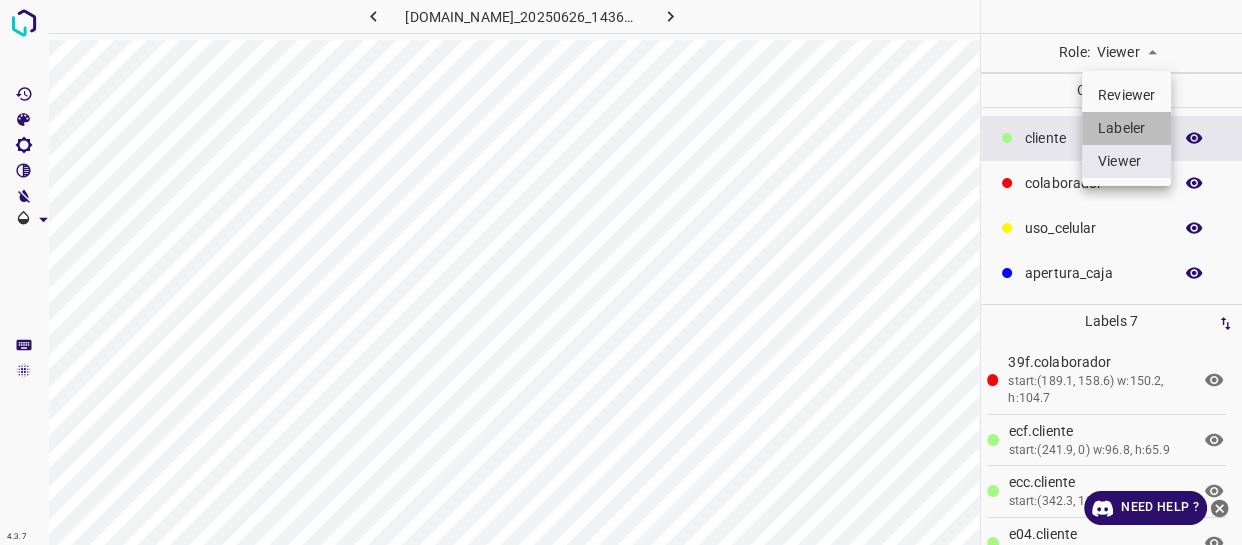 drag, startPoint x: 1110, startPoint y: 134, endPoint x: 1047, endPoint y: 122, distance: 64.132675 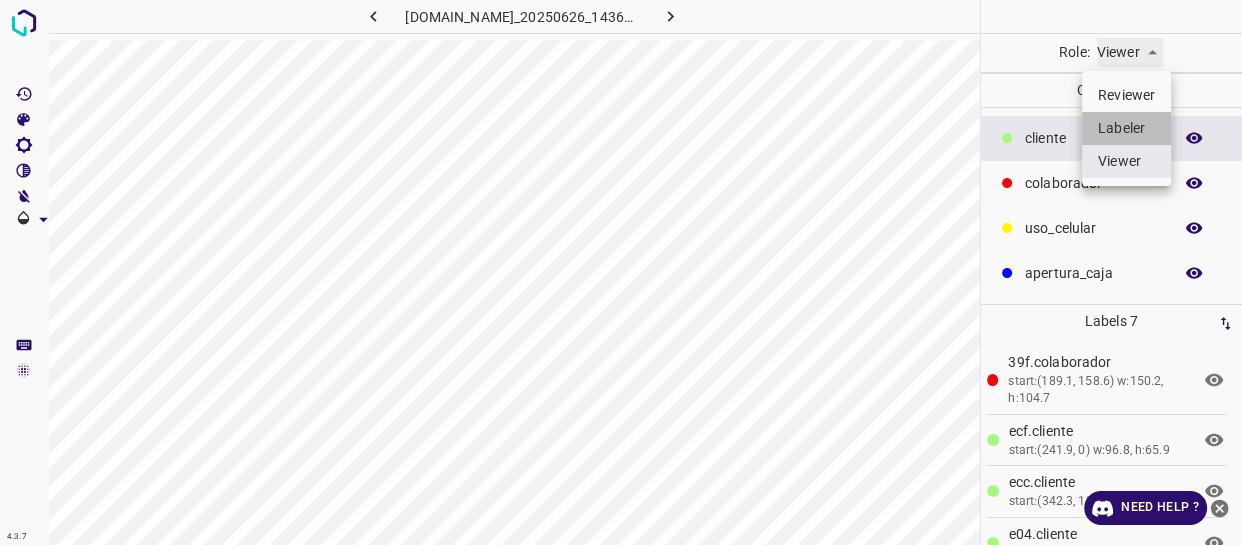 type on "labeler" 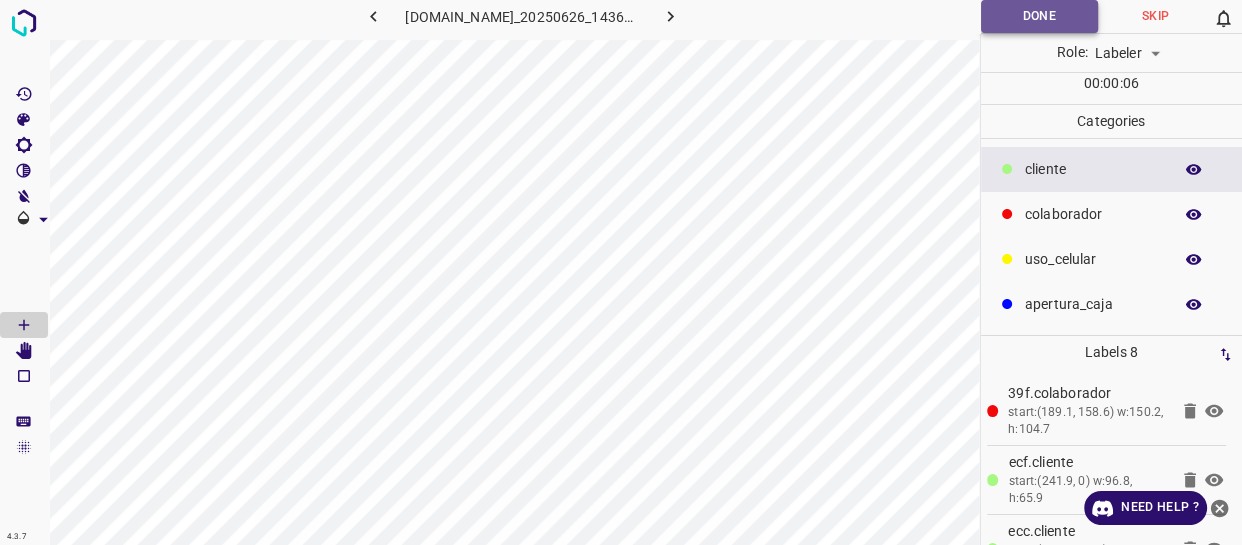 click on "Done" at bounding box center (1039, 16) 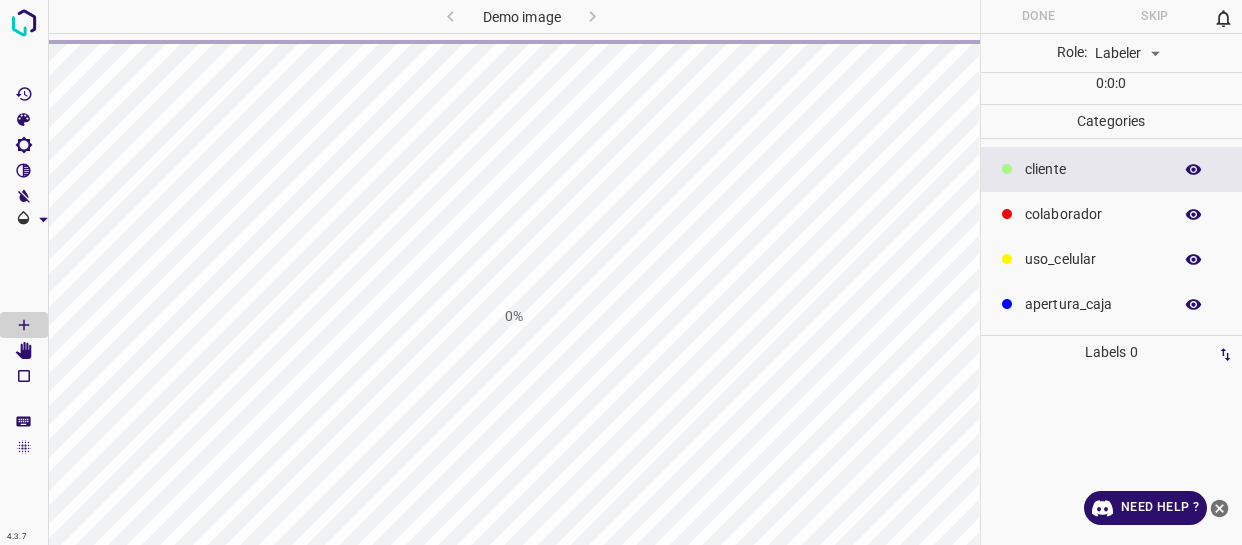 scroll, scrollTop: 0, scrollLeft: 0, axis: both 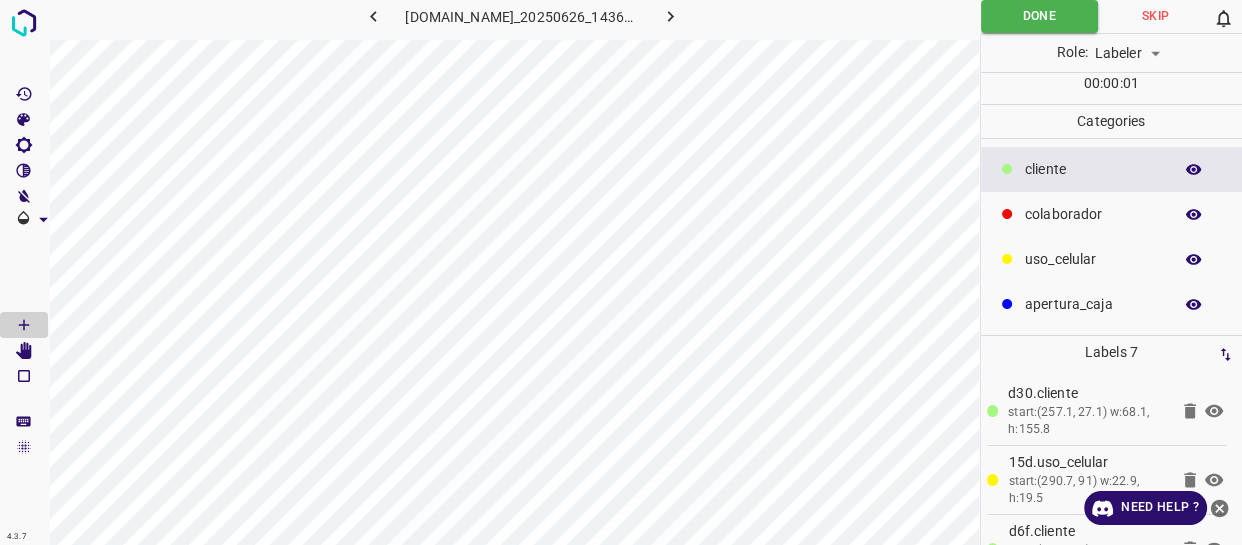 click on "​​cliente" at bounding box center [1093, 169] 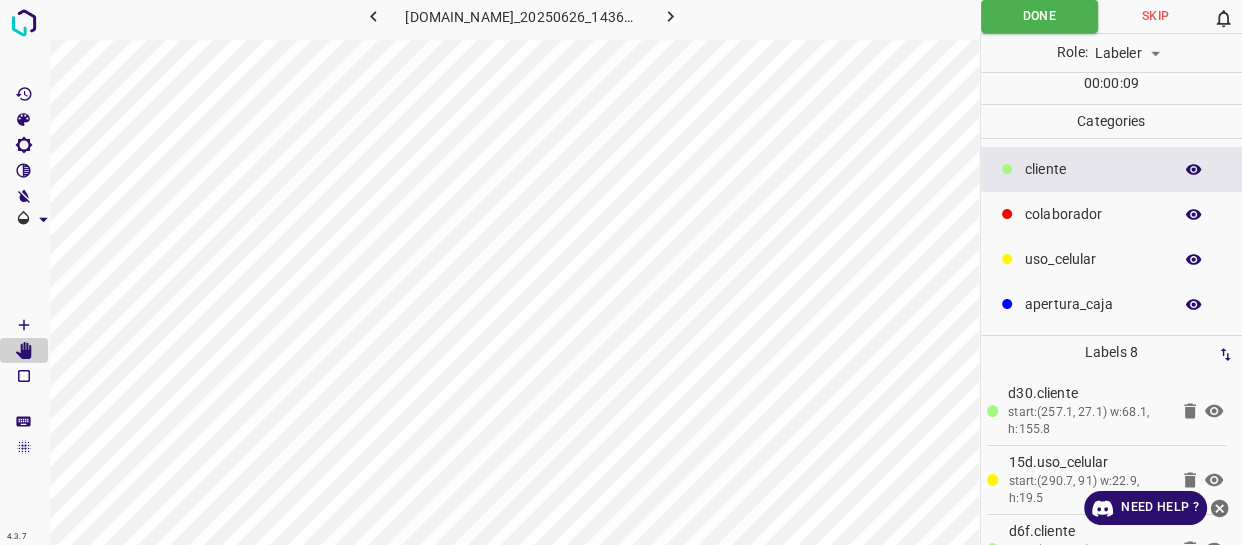 click 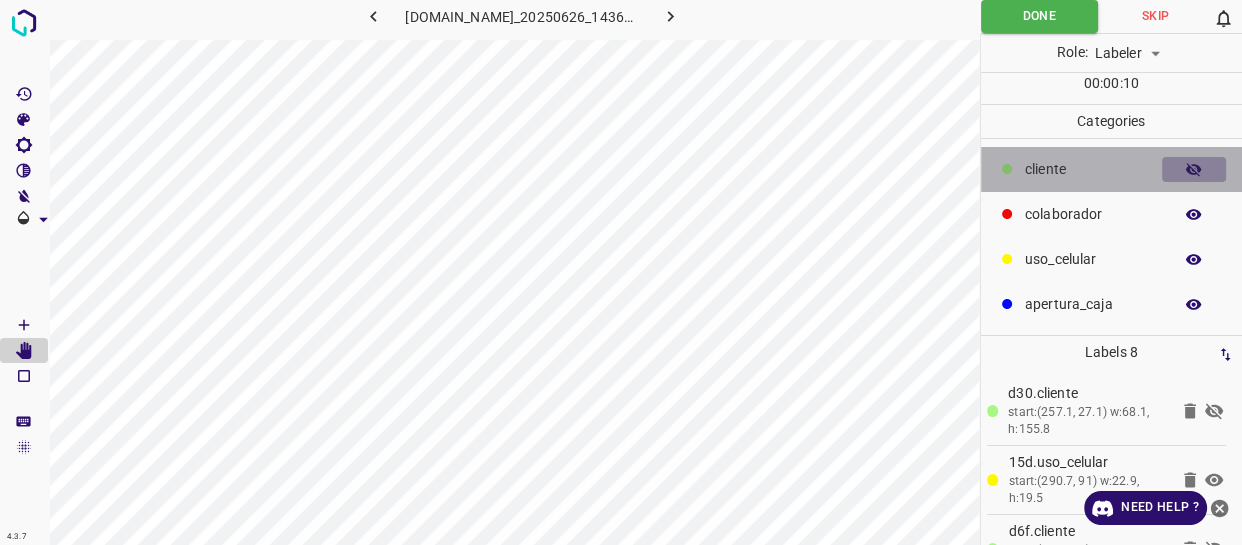 click 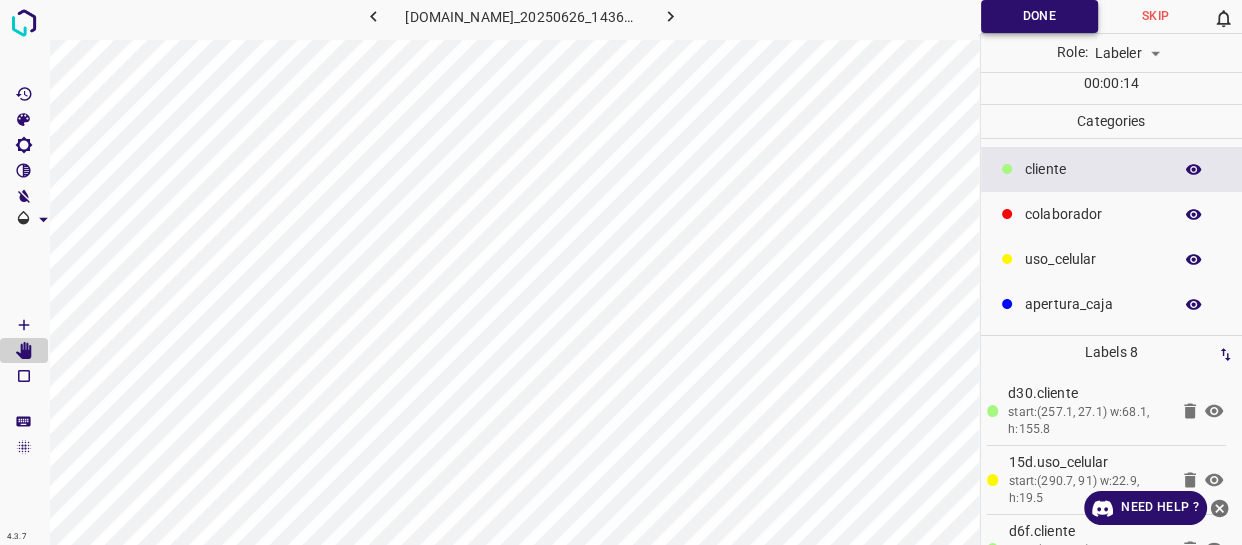 click on "Done" at bounding box center (1039, 16) 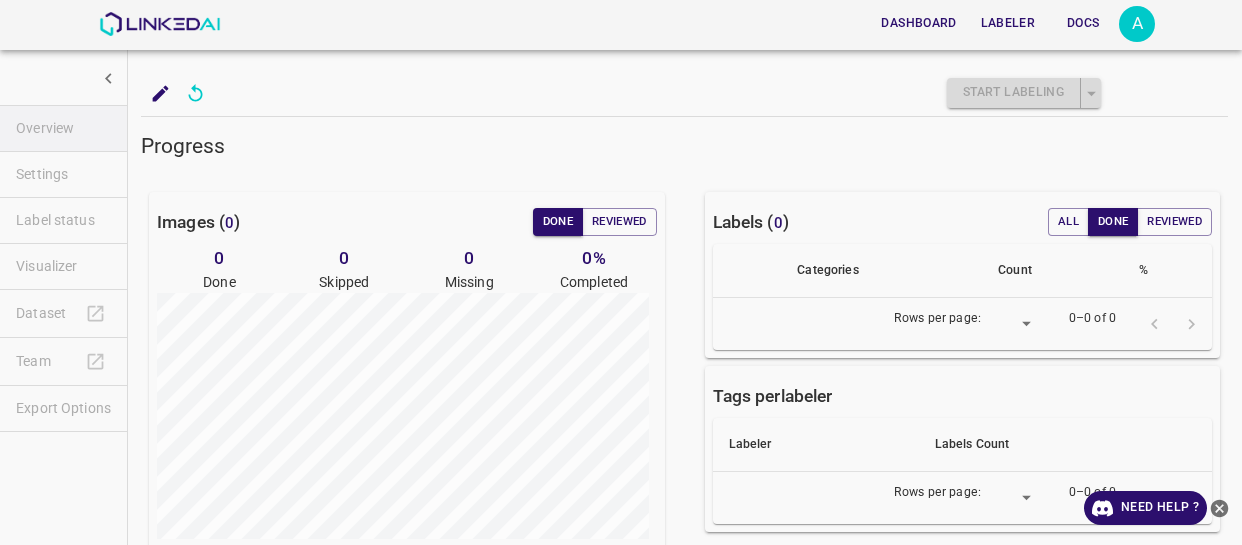 scroll, scrollTop: 0, scrollLeft: 0, axis: both 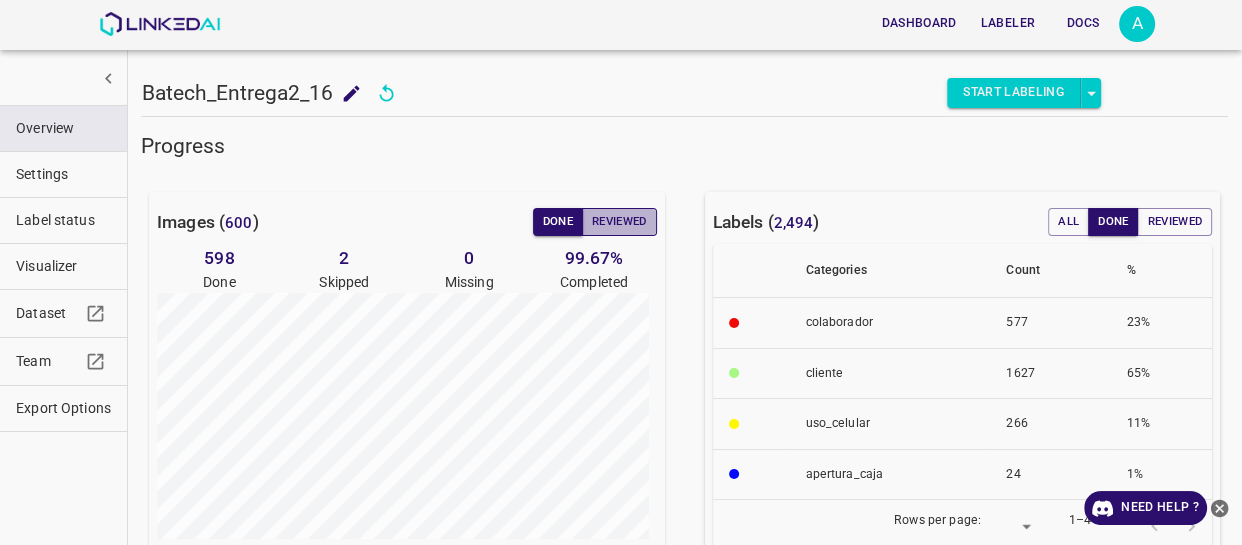 click on "Reviewed" at bounding box center [619, 222] 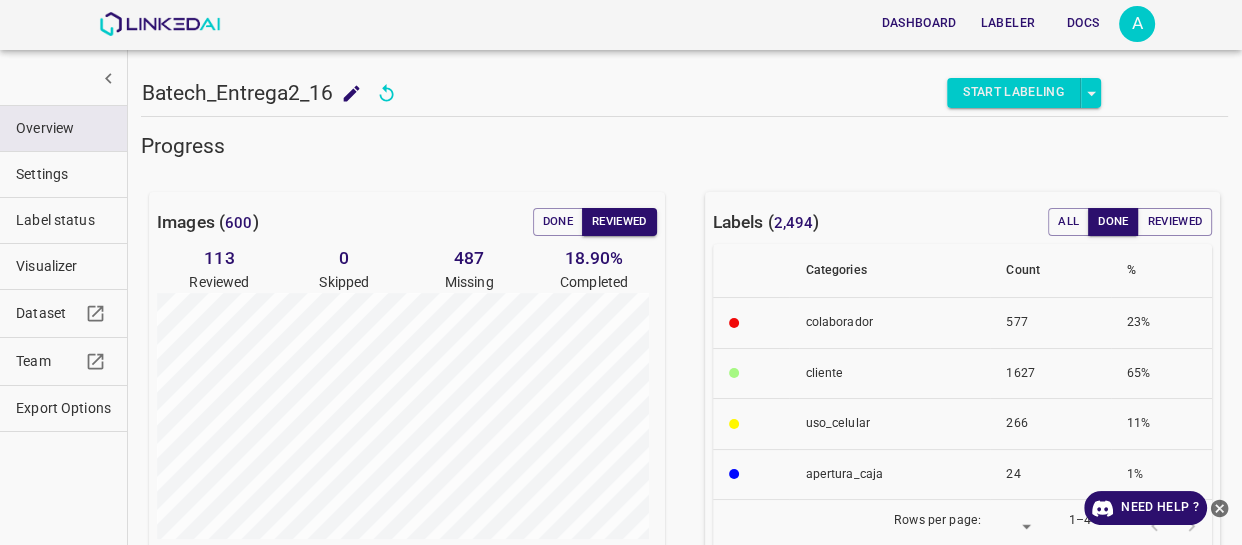 click on "Visualizer" at bounding box center (63, 266) 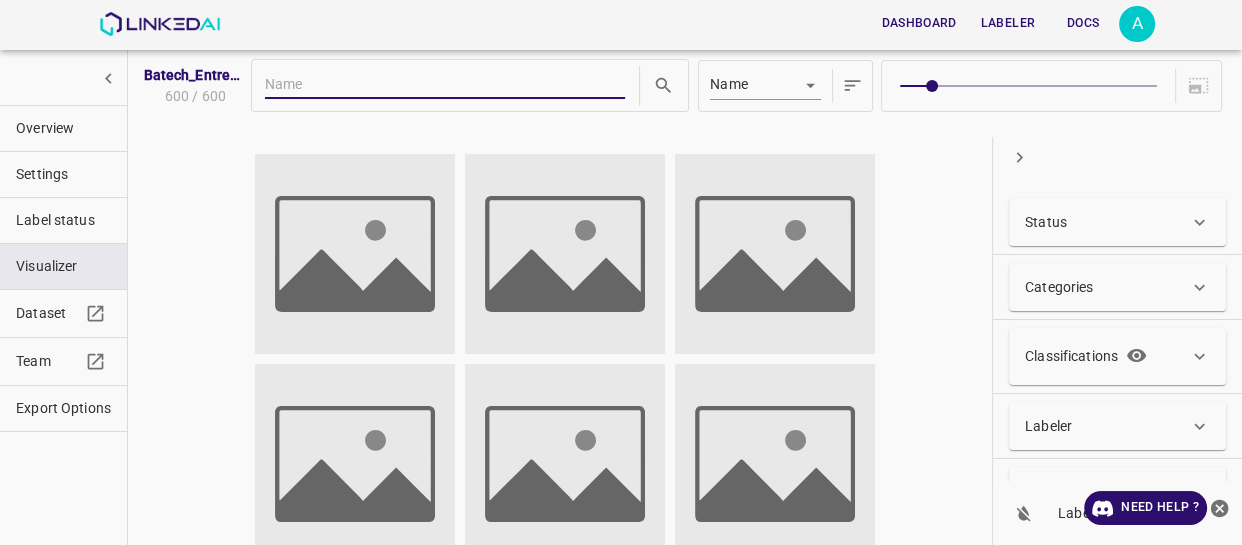 click on "Status" at bounding box center [1107, 222] 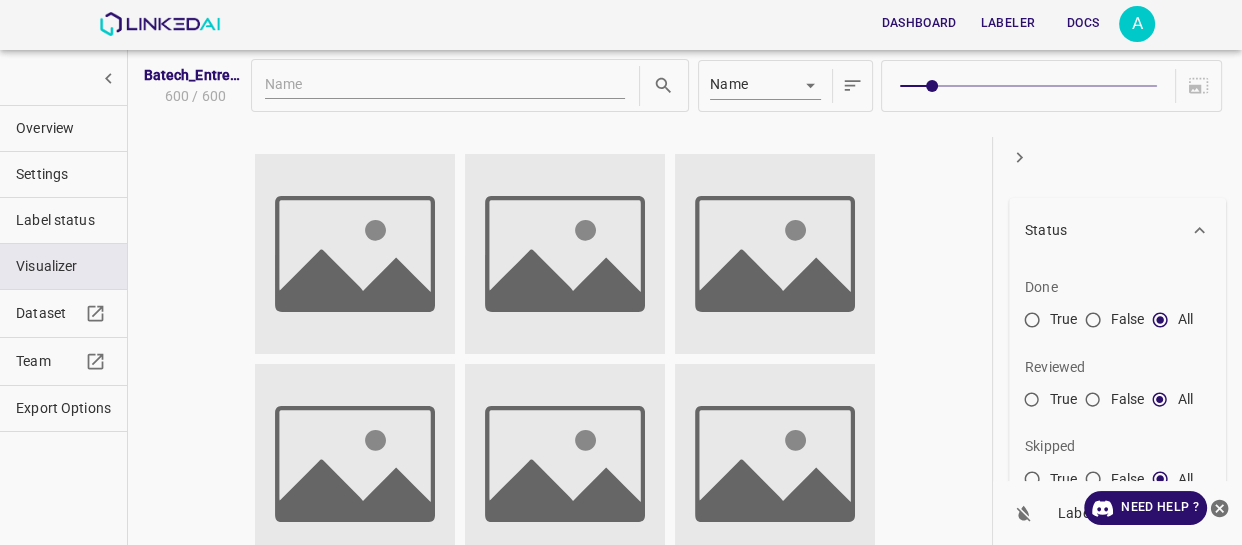 click on "False" at bounding box center (1093, 404) 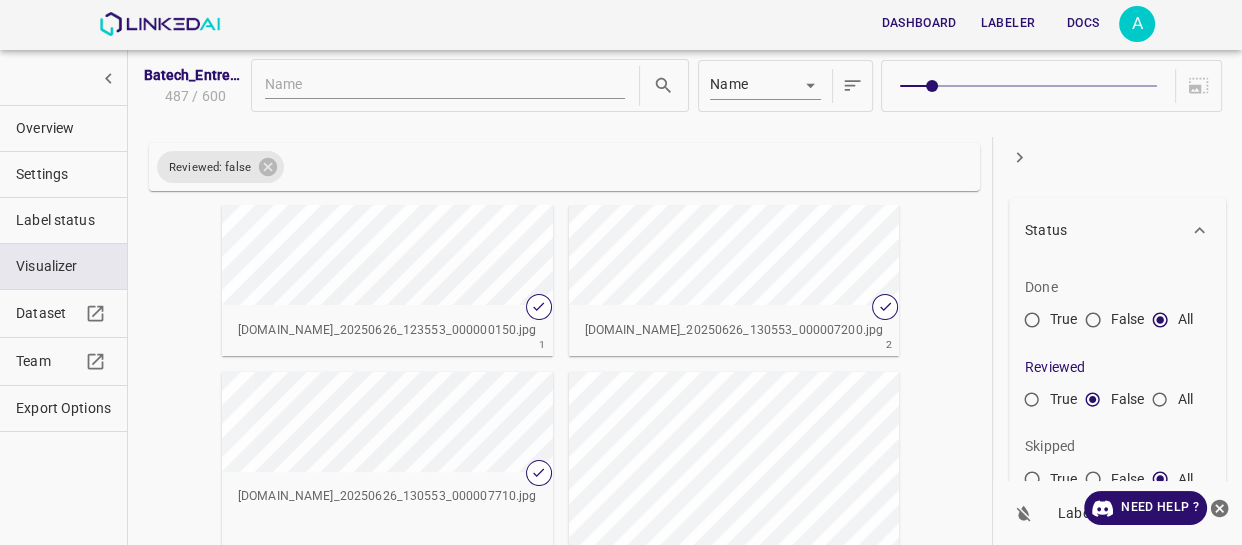 click 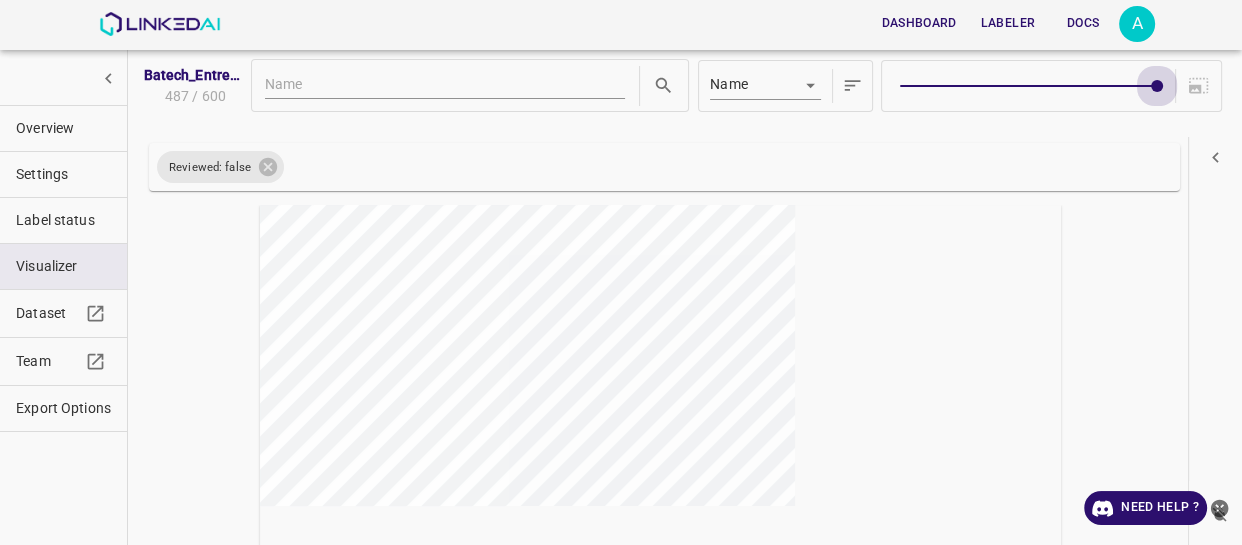 type on "9" 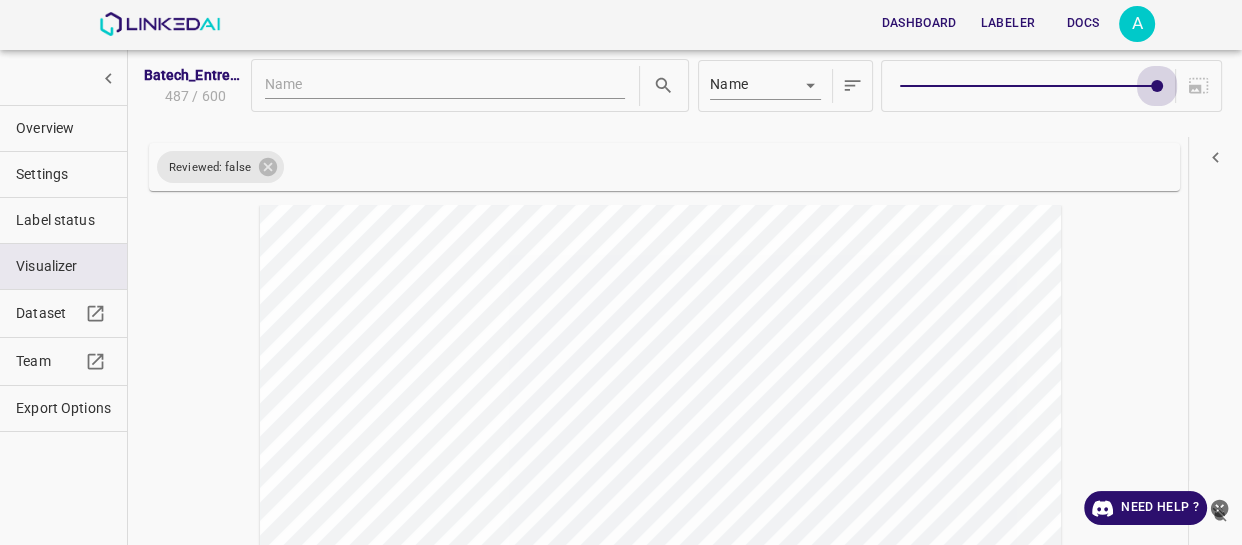 drag, startPoint x: 928, startPoint y: 79, endPoint x: 1184, endPoint y: 70, distance: 256.15814 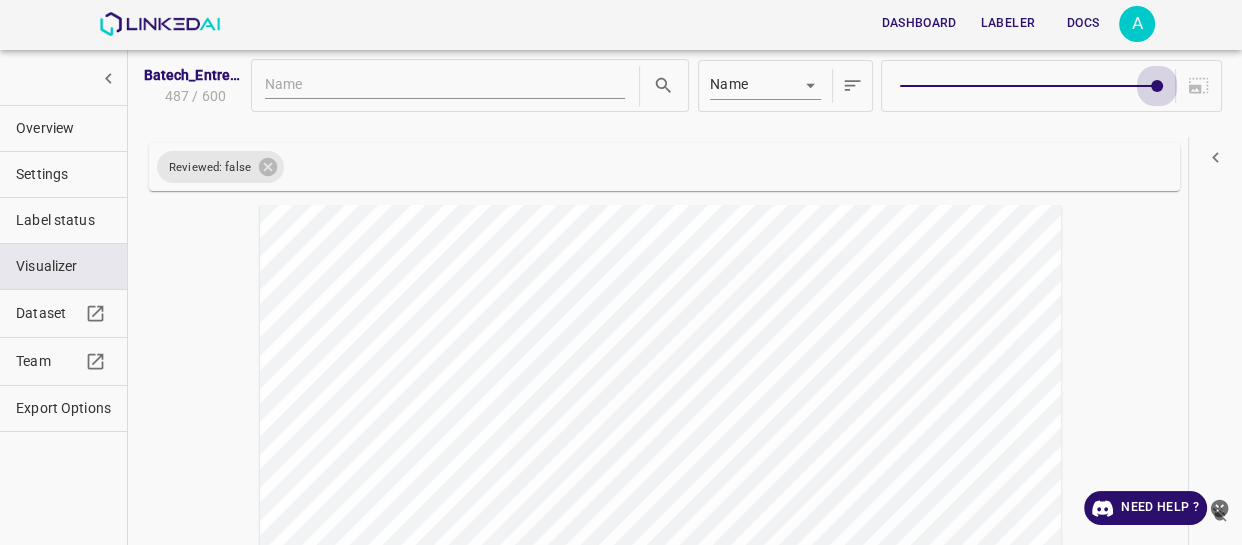 click at bounding box center (1051, 86) 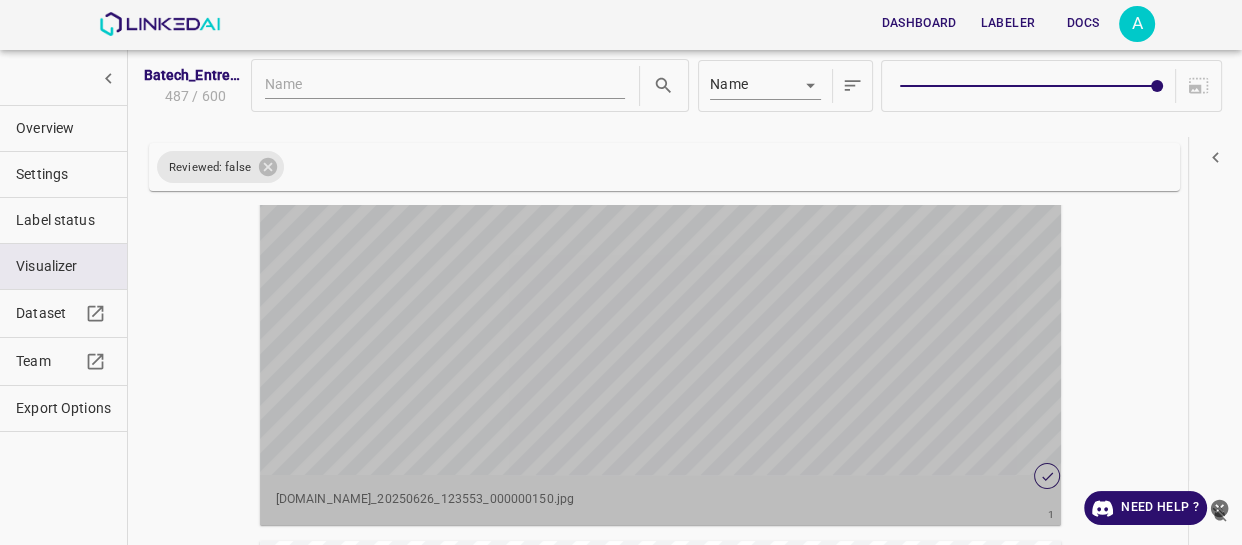 scroll, scrollTop: 184, scrollLeft: 0, axis: vertical 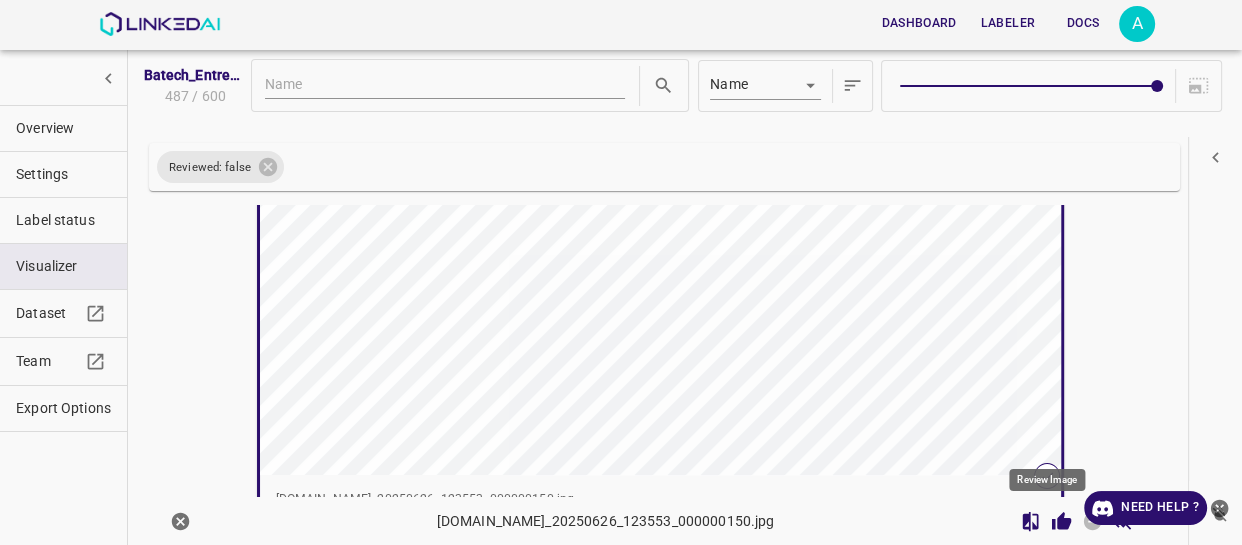 click 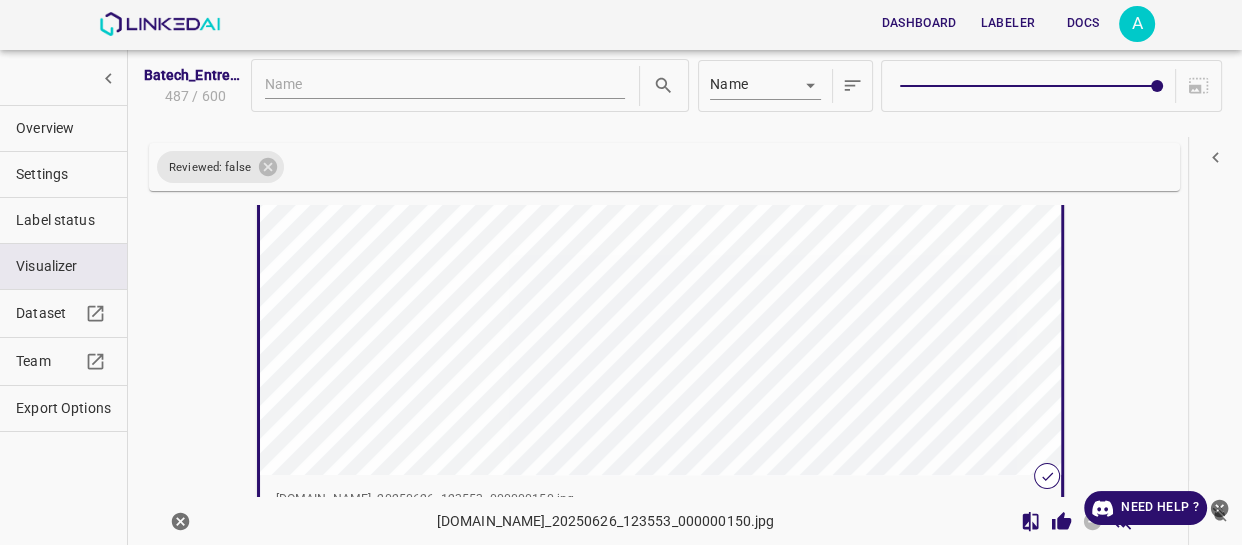 click 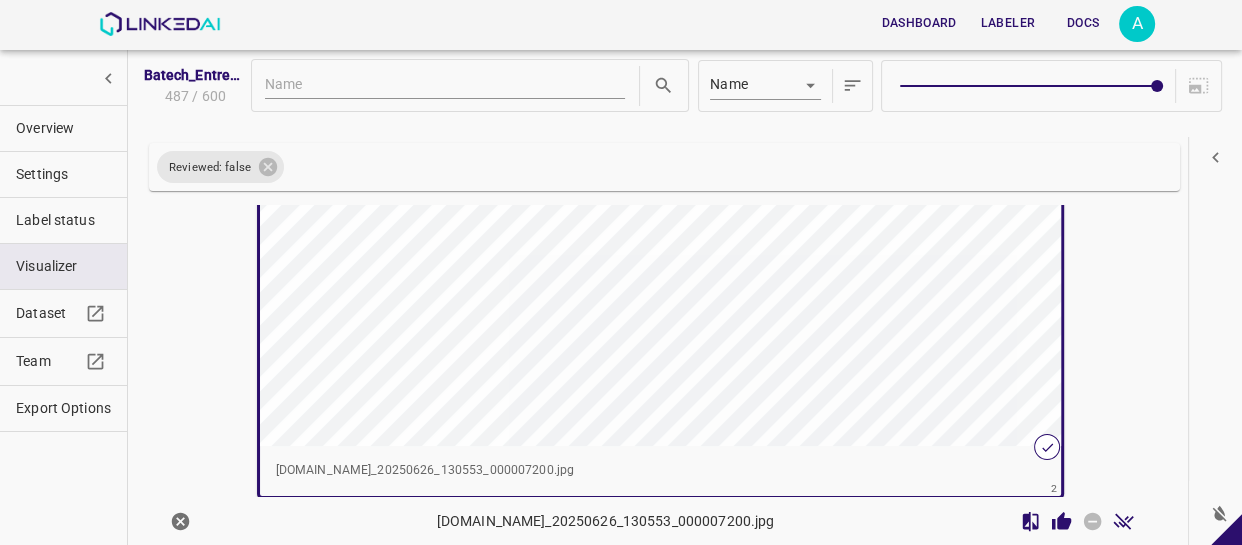 scroll, scrollTop: 727, scrollLeft: 0, axis: vertical 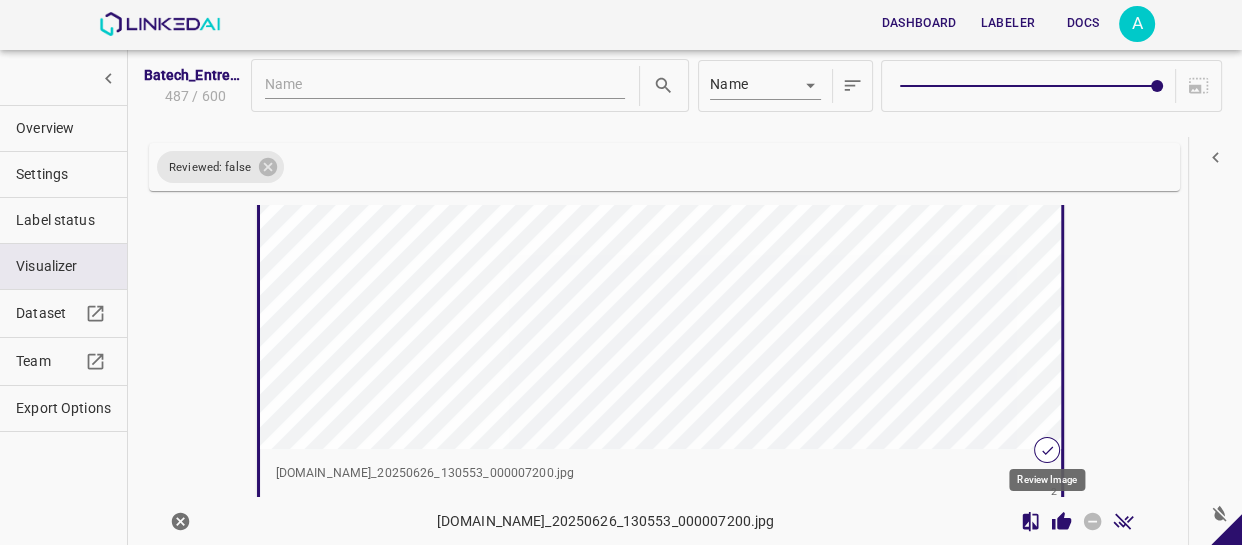 click 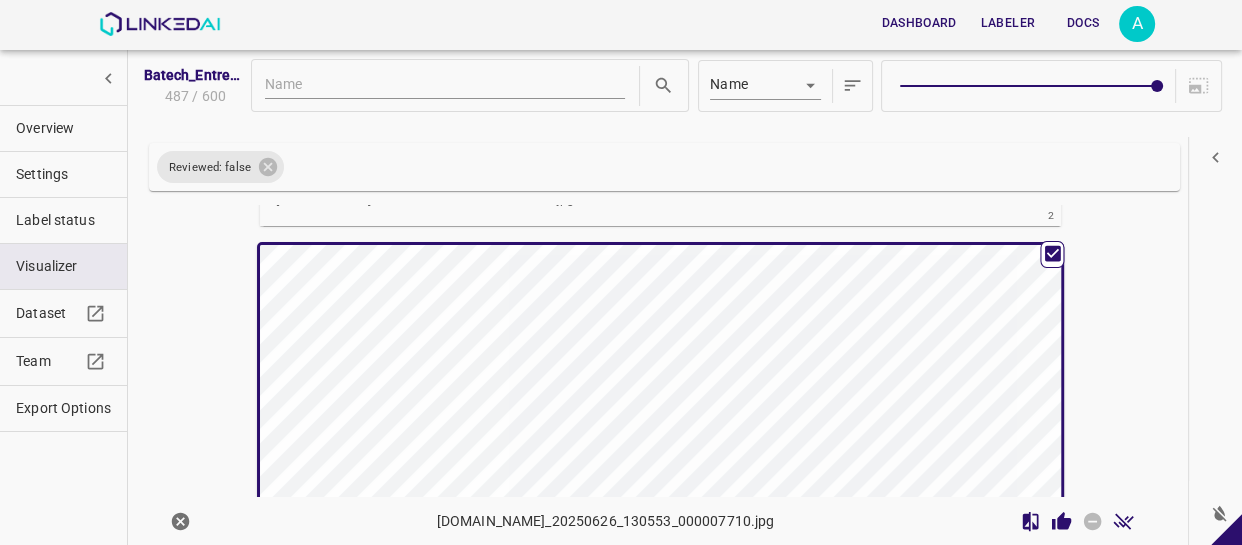 scroll, scrollTop: 1179, scrollLeft: 0, axis: vertical 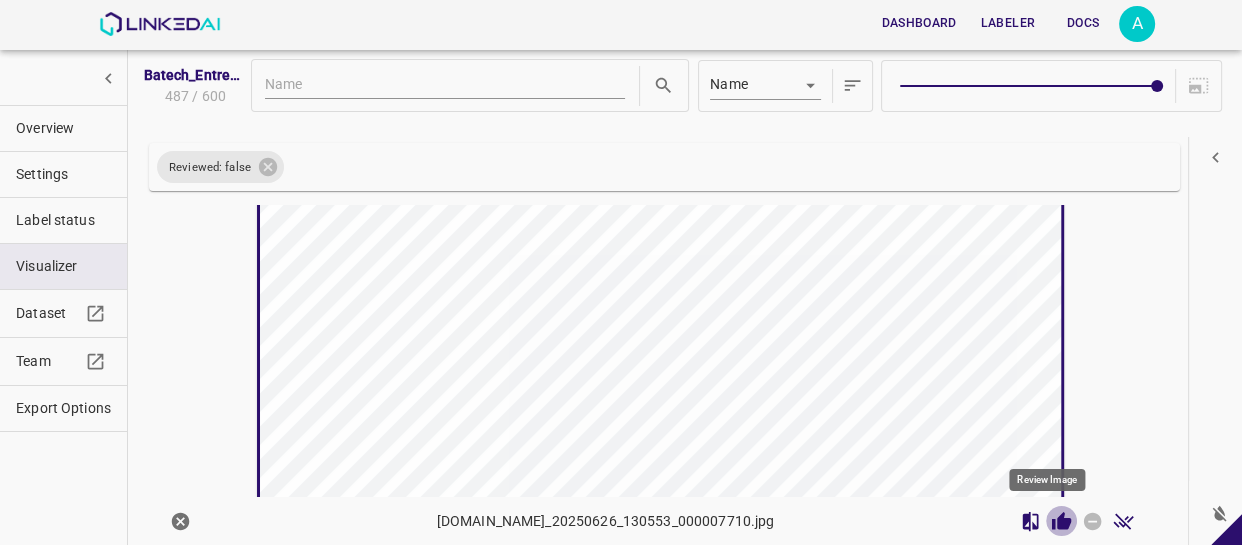 click 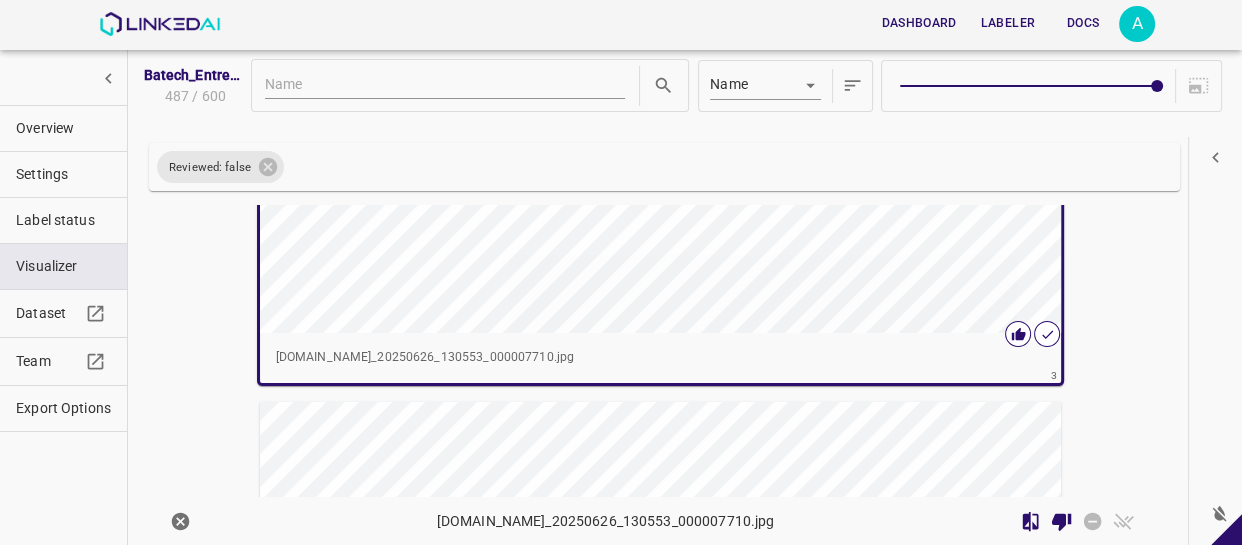 scroll, scrollTop: 1542, scrollLeft: 0, axis: vertical 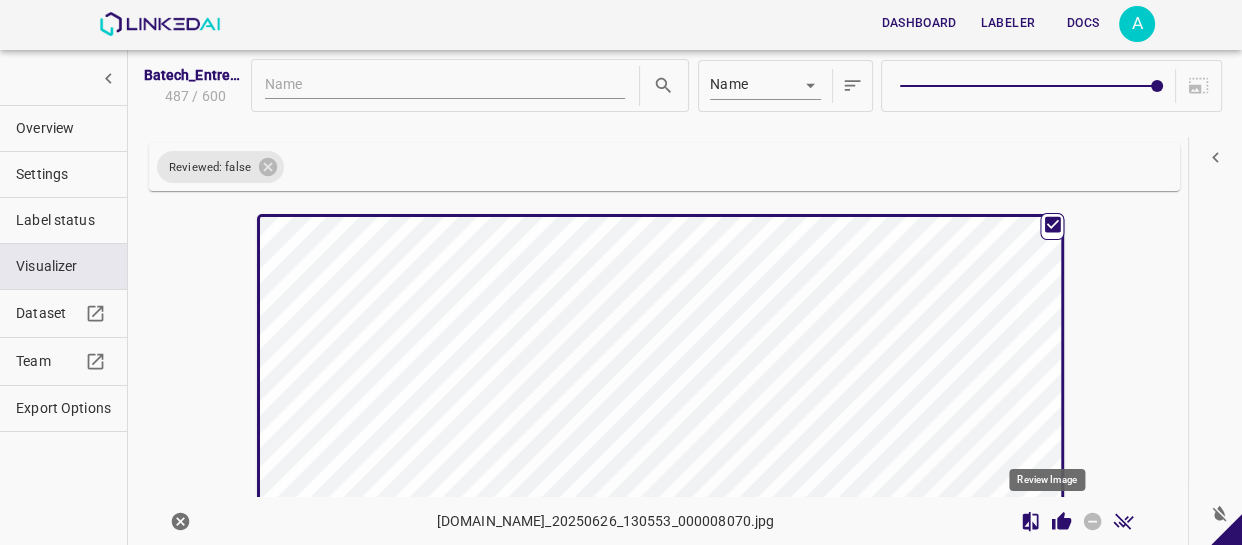 click 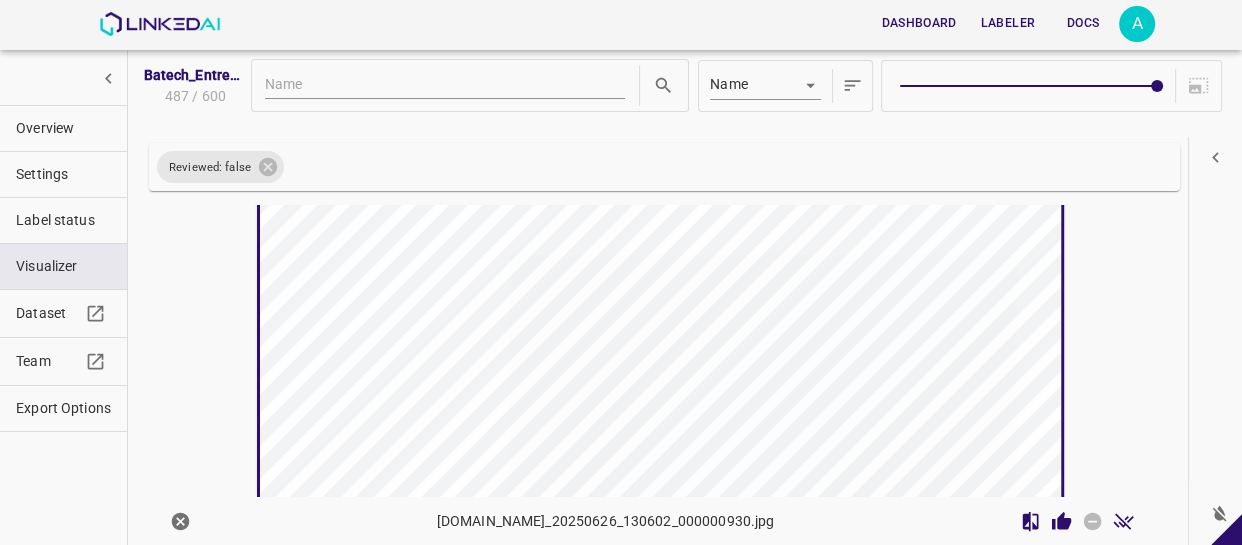 scroll, scrollTop: 2176, scrollLeft: 0, axis: vertical 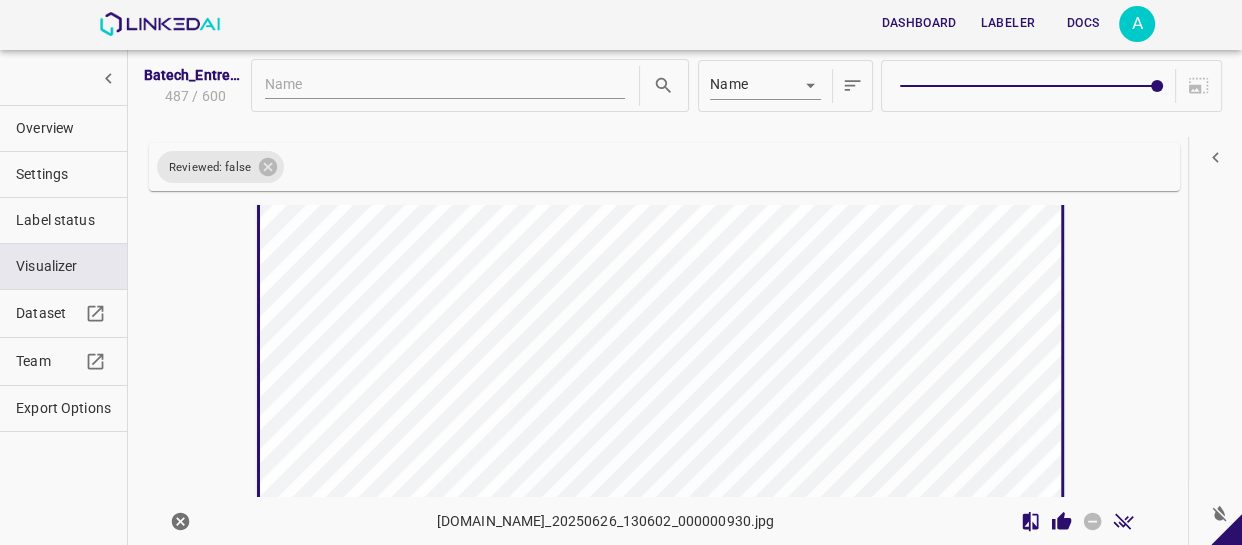 click 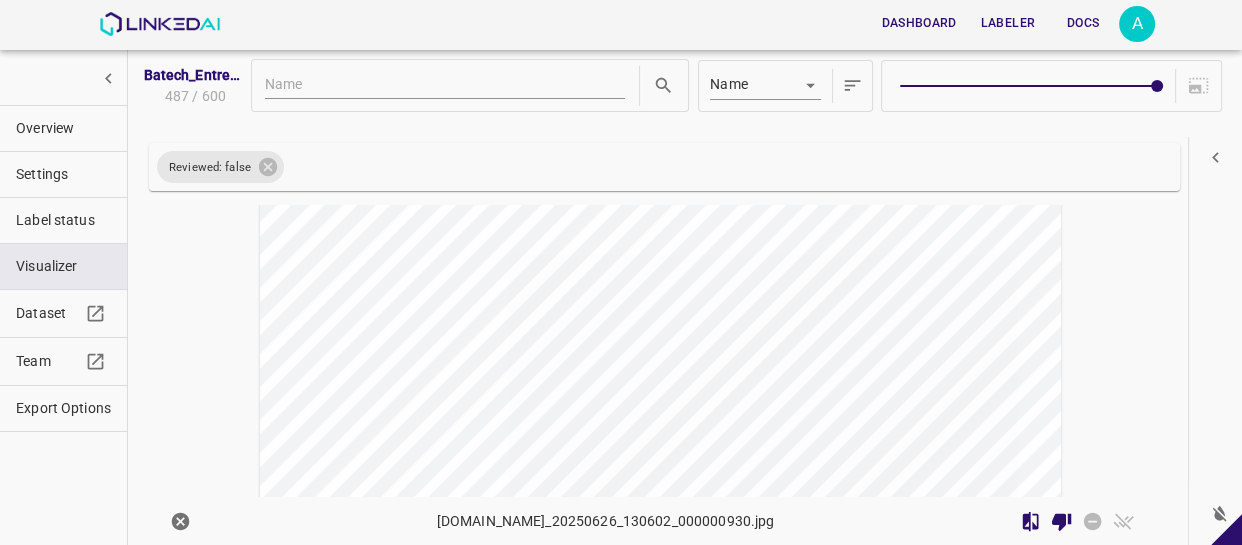 scroll, scrollTop: 2630, scrollLeft: 0, axis: vertical 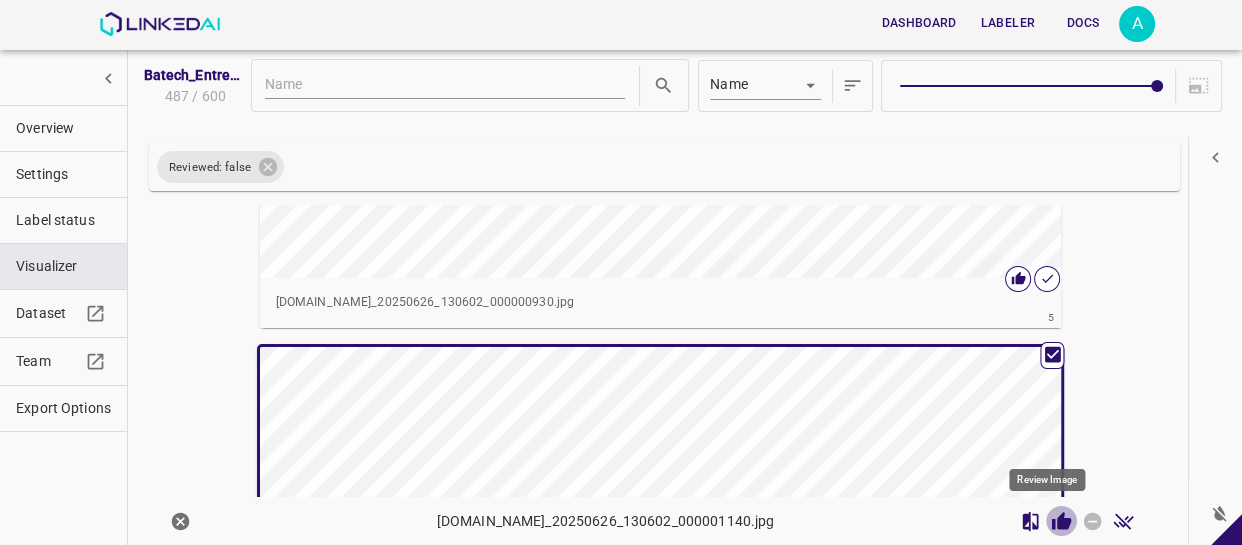 drag, startPoint x: 1051, startPoint y: 511, endPoint x: 1018, endPoint y: 479, distance: 45.96738 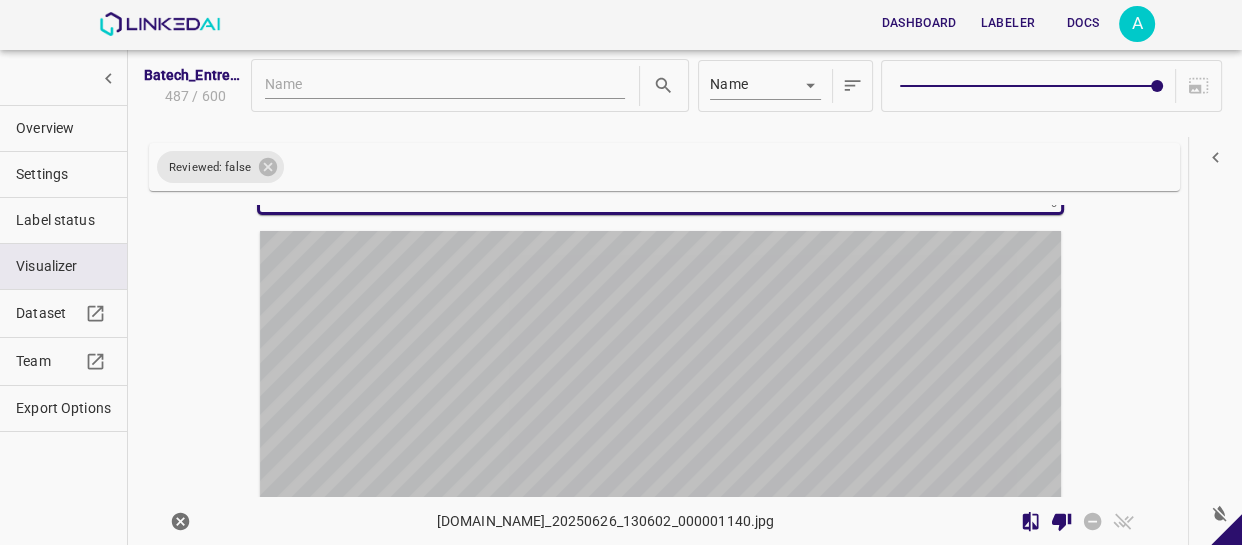 scroll, scrollTop: 3080, scrollLeft: 0, axis: vertical 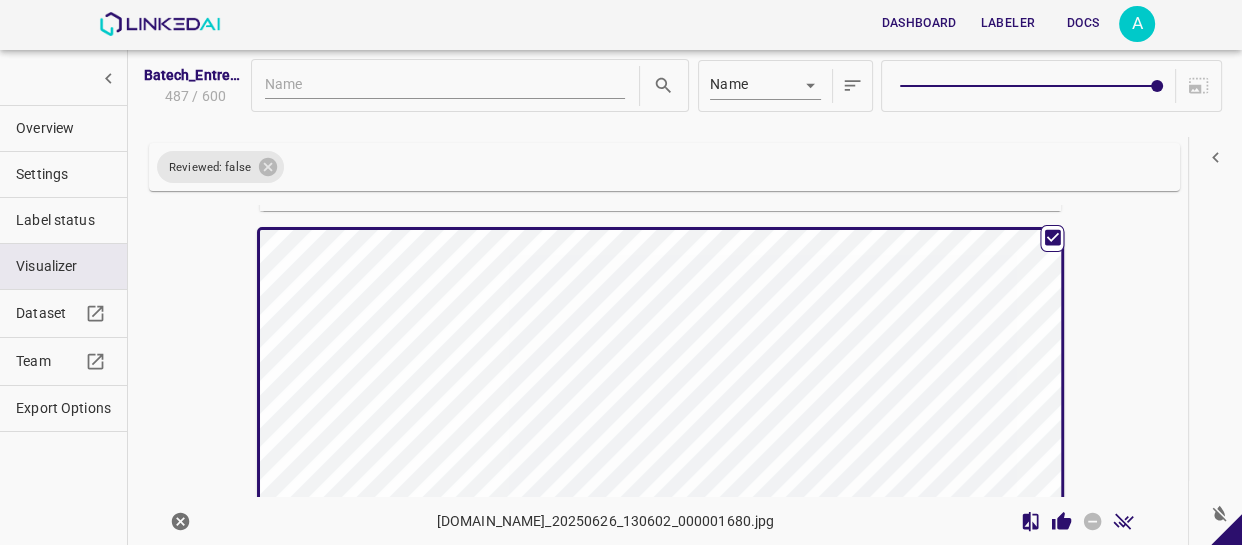 click 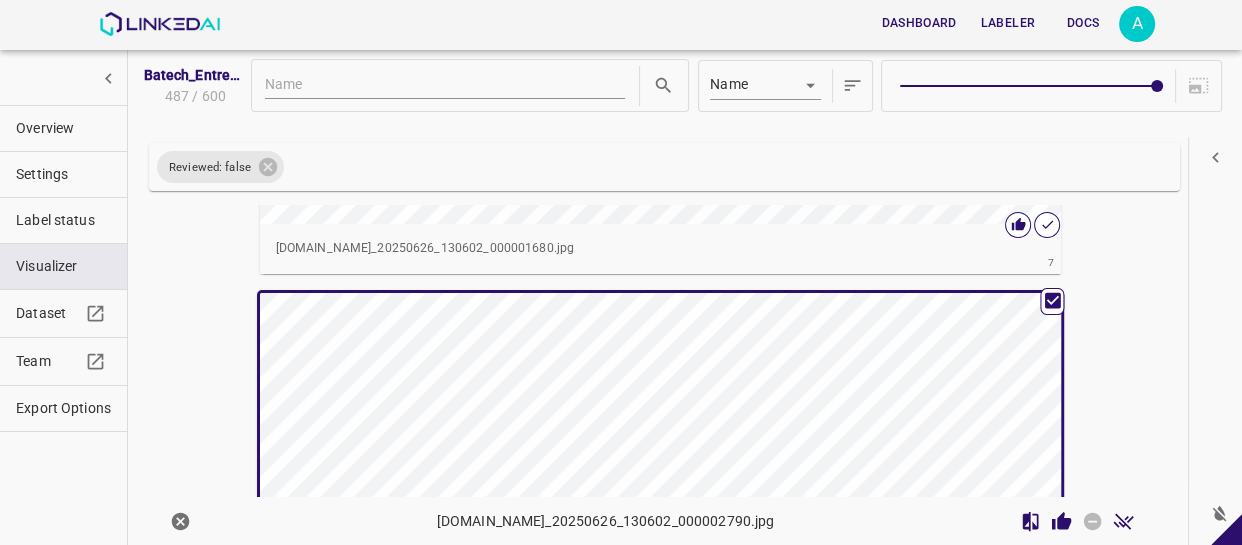 scroll, scrollTop: 3531, scrollLeft: 0, axis: vertical 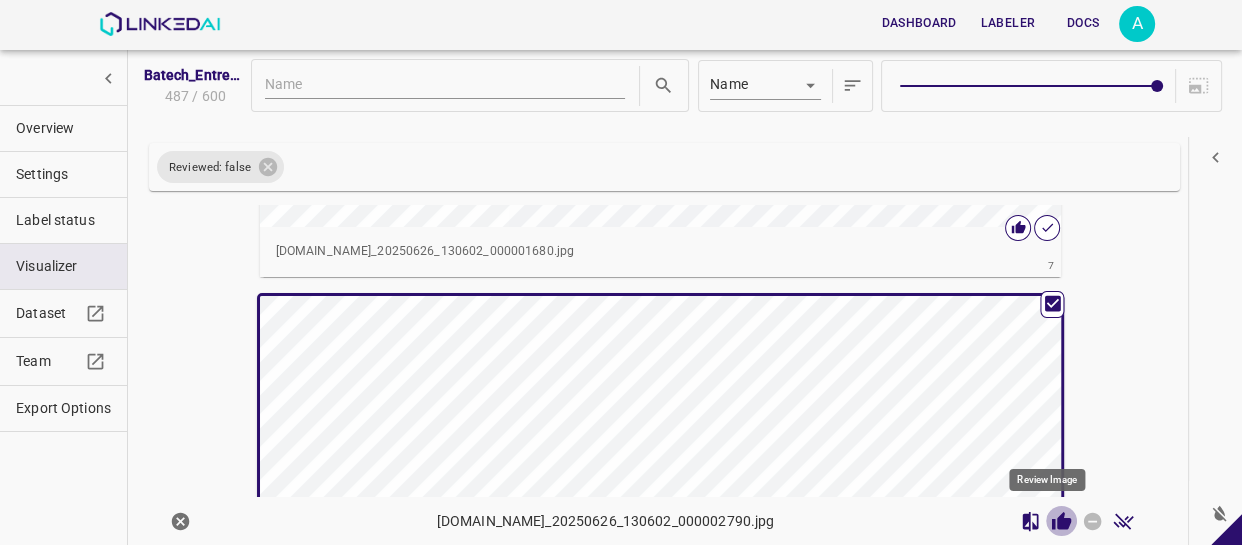 click 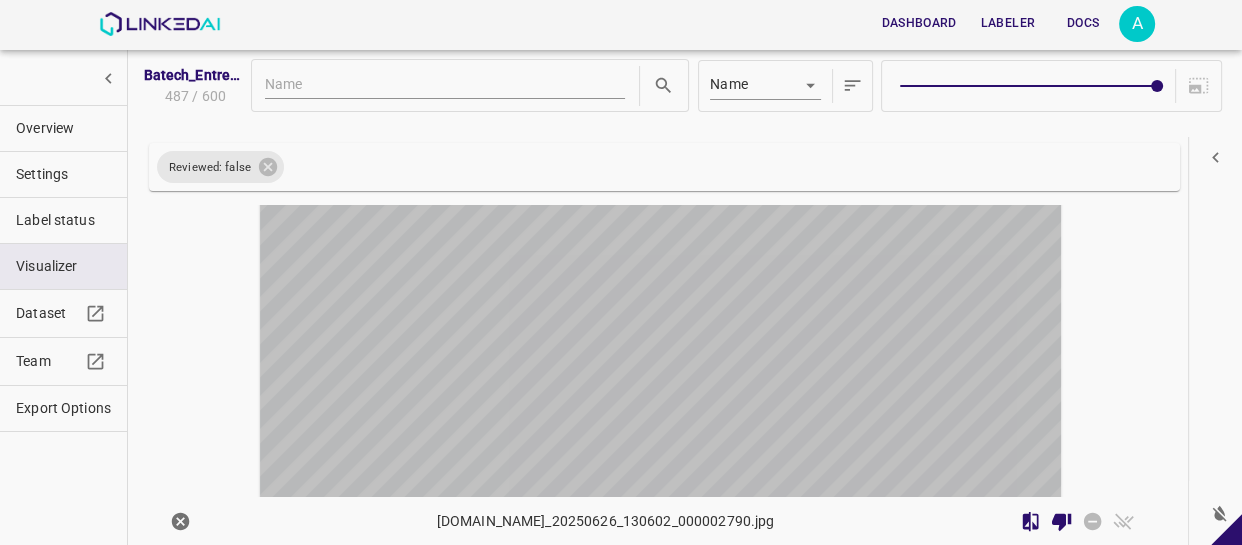 scroll, scrollTop: 4165, scrollLeft: 0, axis: vertical 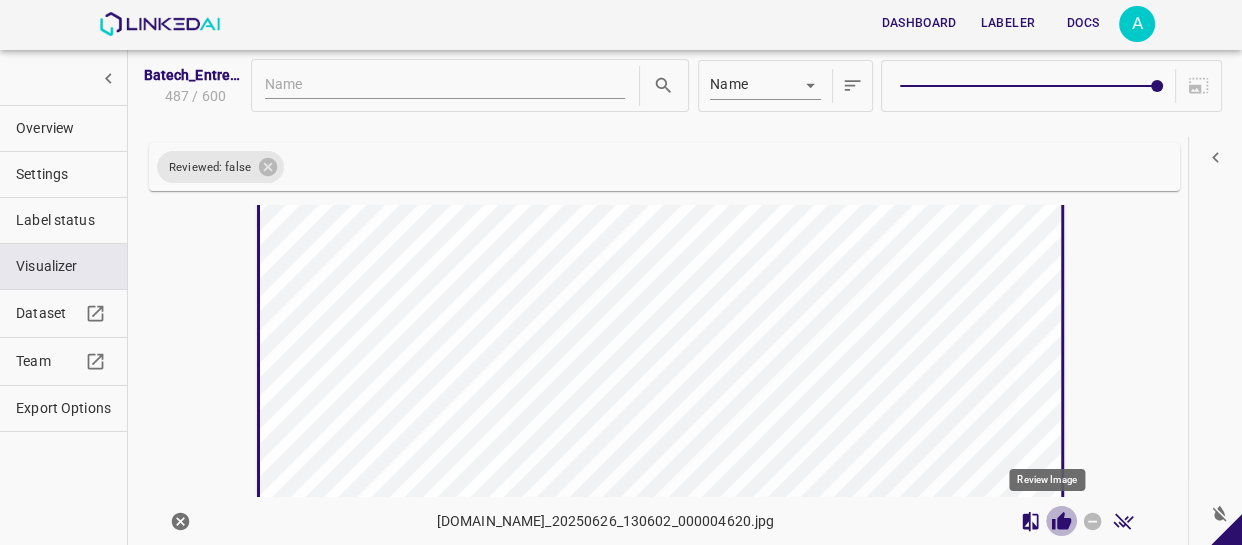 click 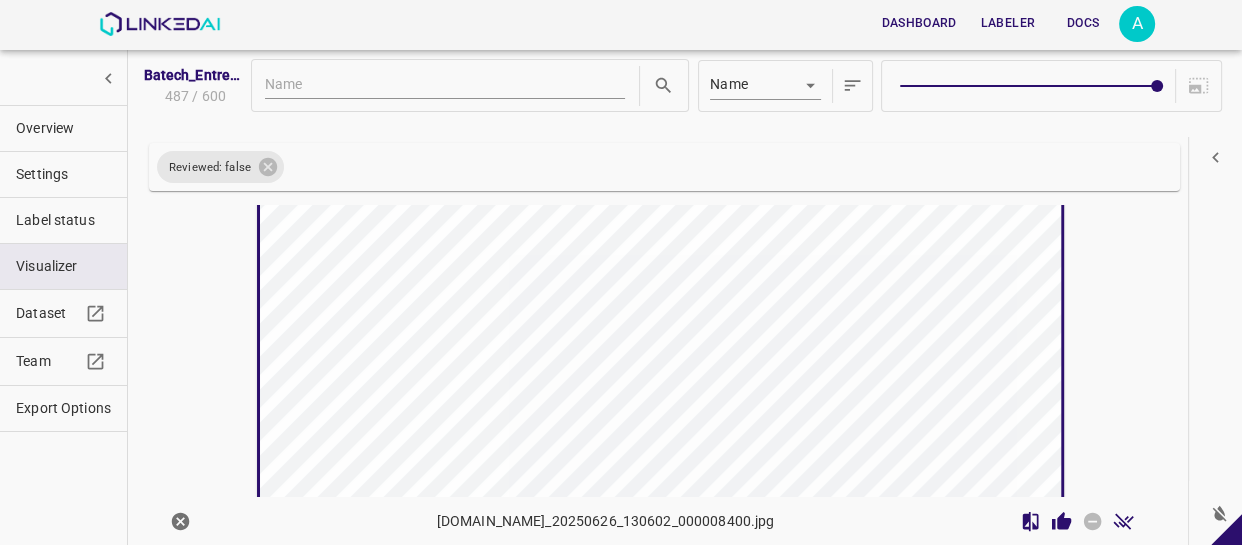 scroll, scrollTop: 4799, scrollLeft: 0, axis: vertical 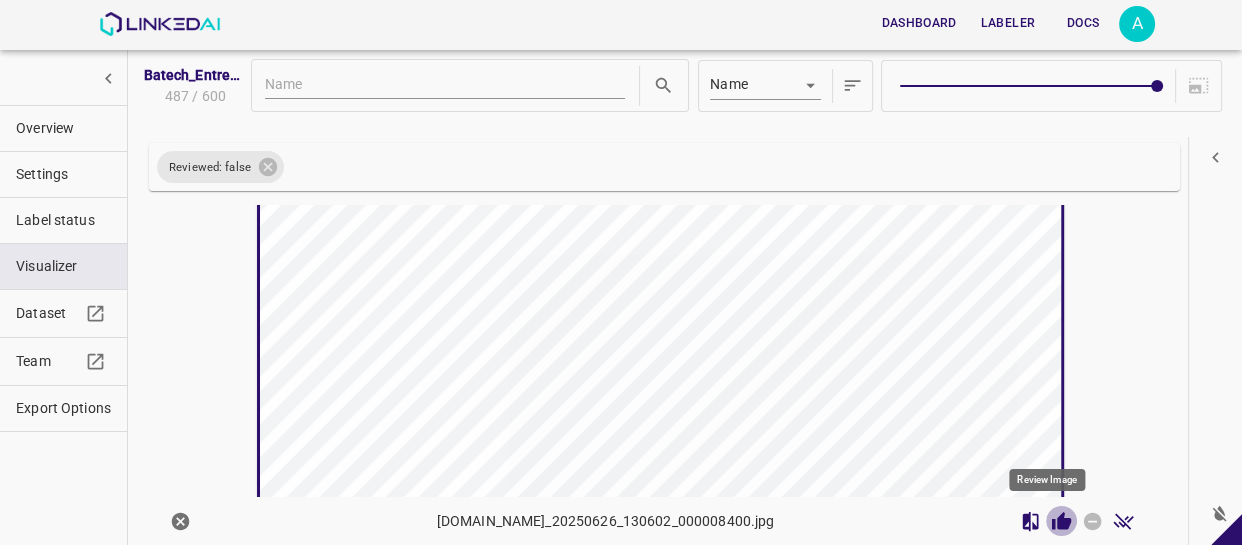 click 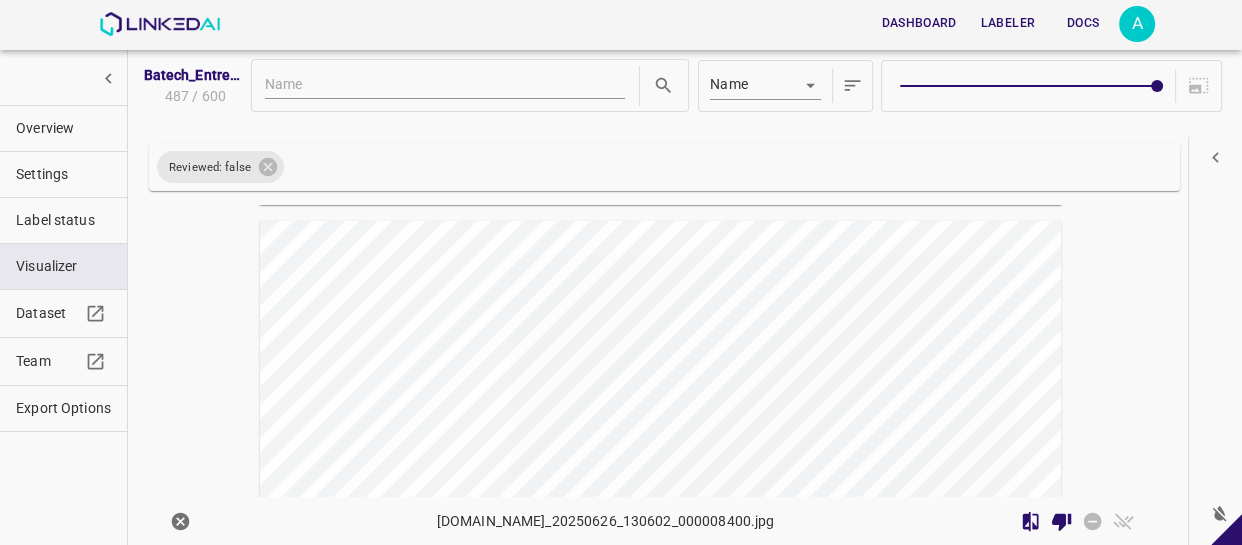 scroll, scrollTop: 5162, scrollLeft: 0, axis: vertical 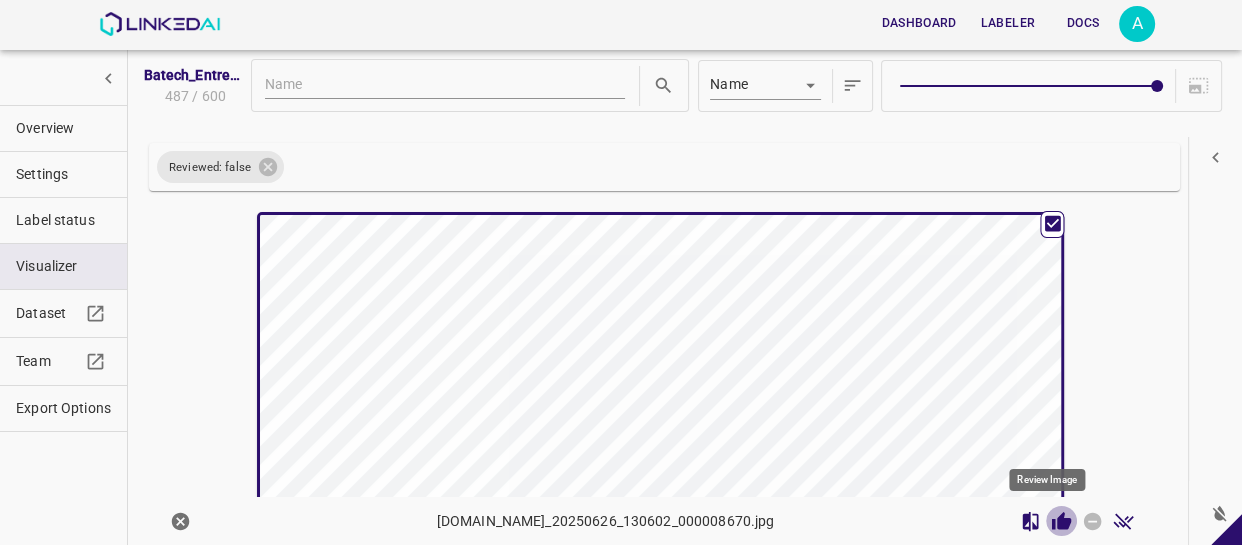 click 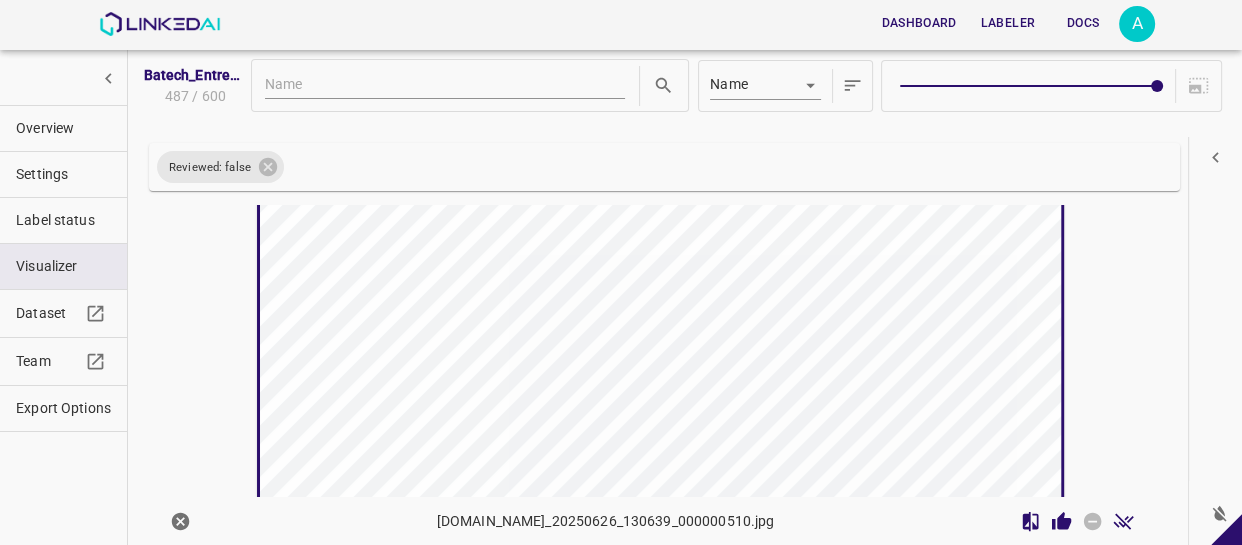 scroll, scrollTop: 5796, scrollLeft: 0, axis: vertical 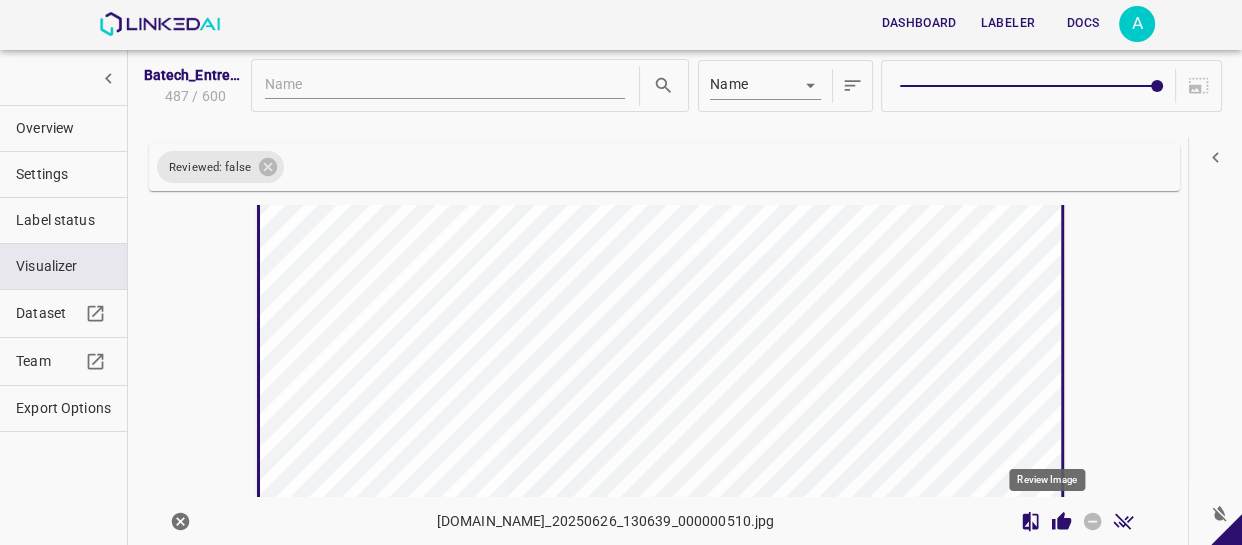 click 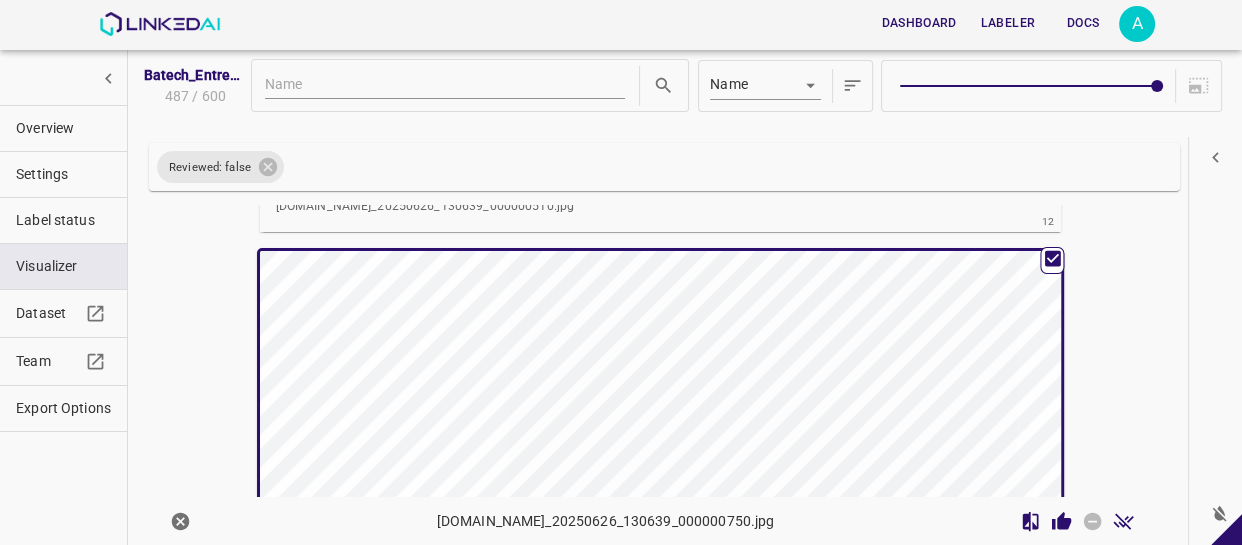 scroll, scrollTop: 6157, scrollLeft: 0, axis: vertical 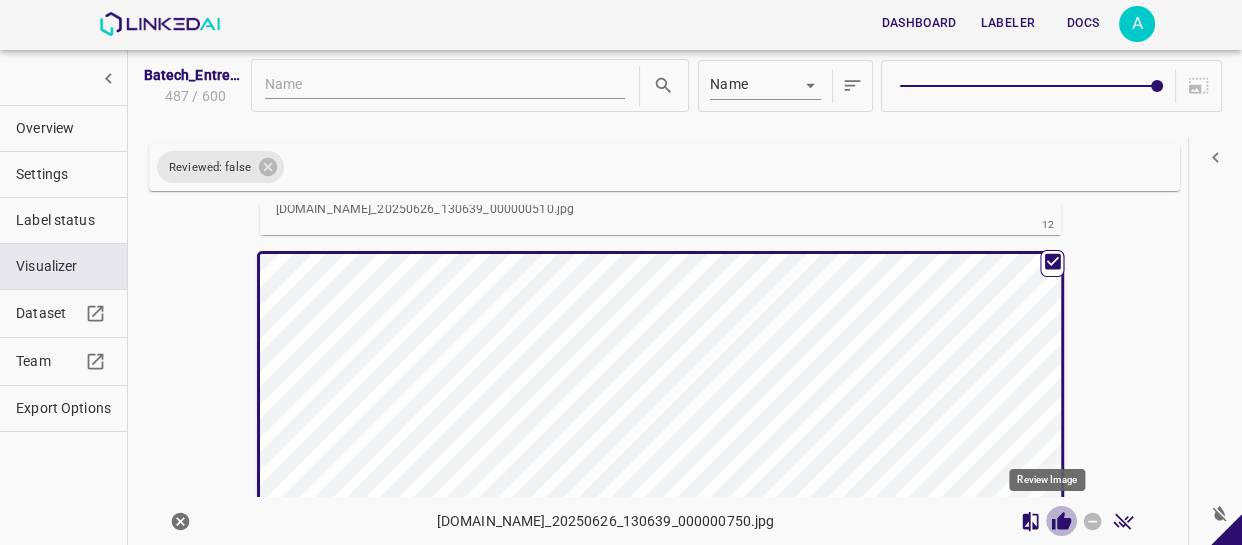 click 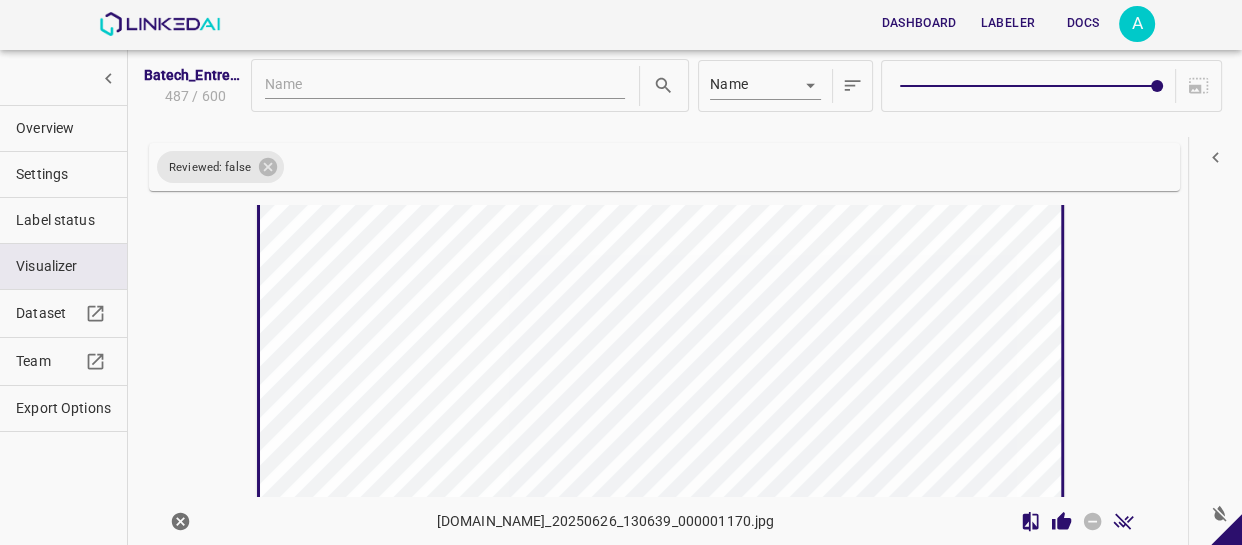 scroll, scrollTop: 6790, scrollLeft: 0, axis: vertical 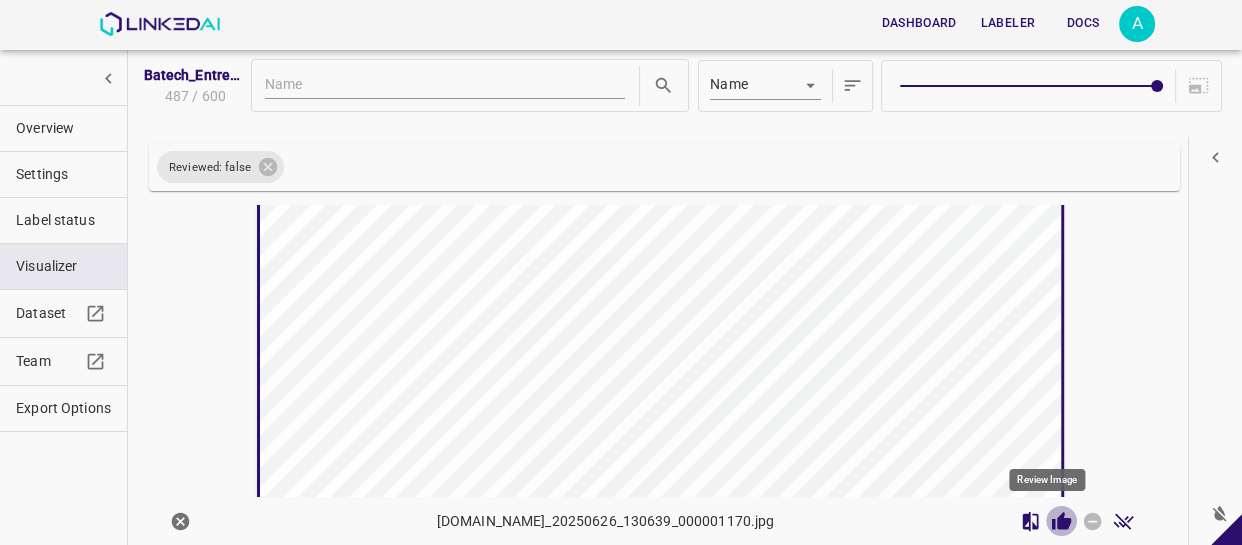 click 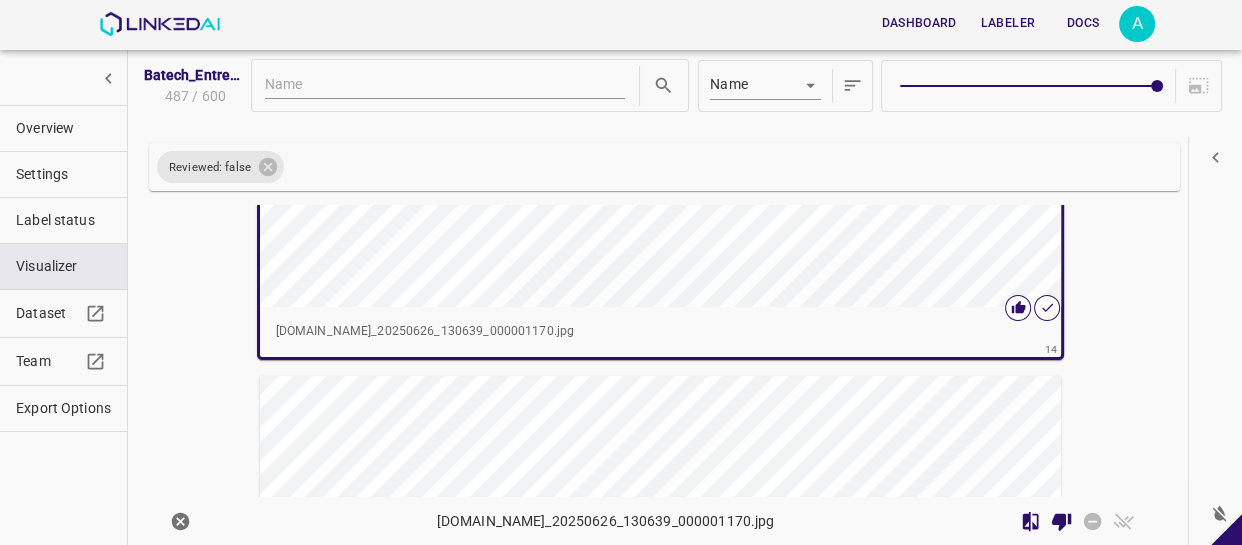 scroll, scrollTop: 7063, scrollLeft: 0, axis: vertical 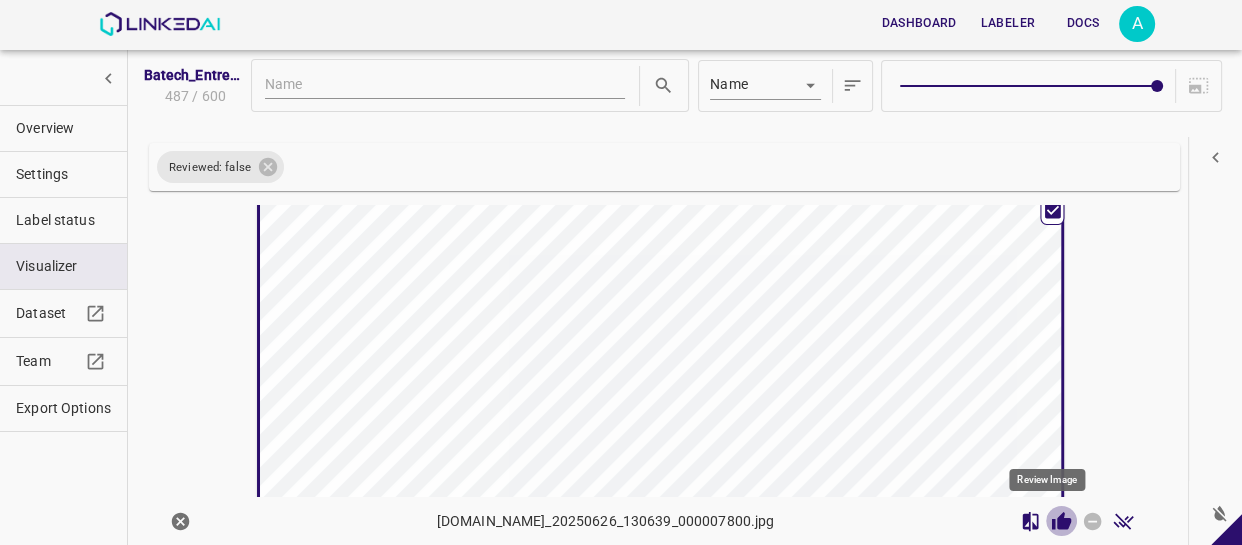 click 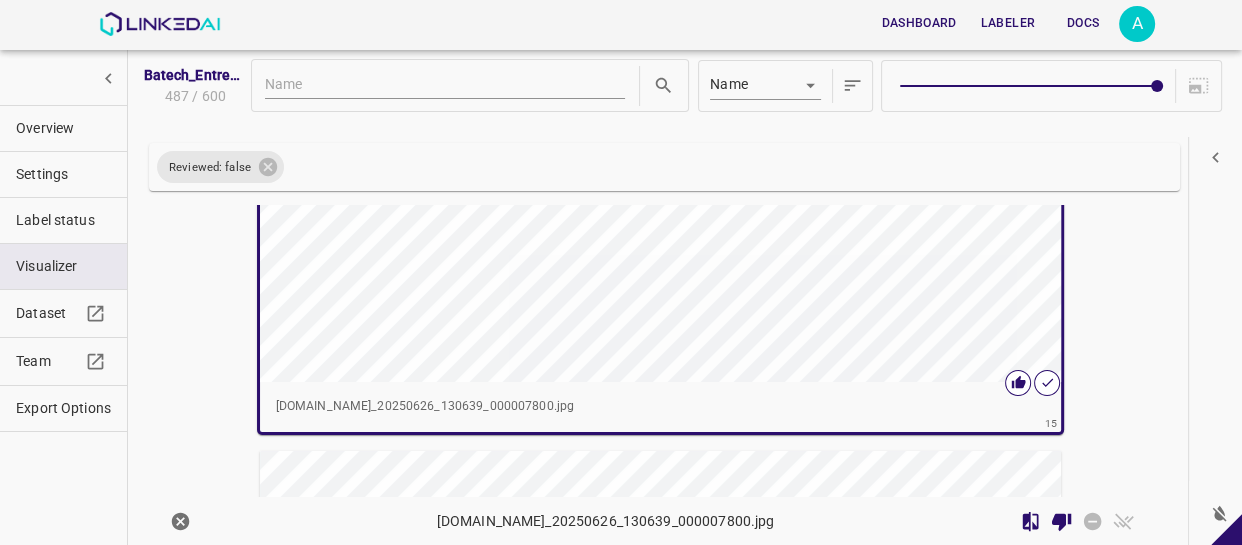 scroll, scrollTop: 7515, scrollLeft: 0, axis: vertical 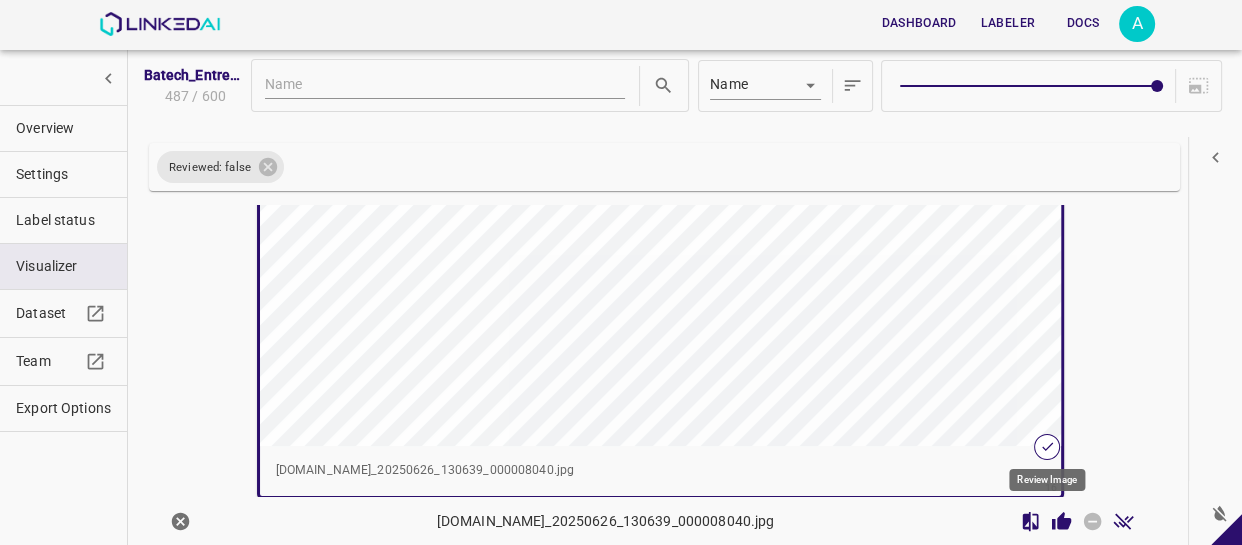 click 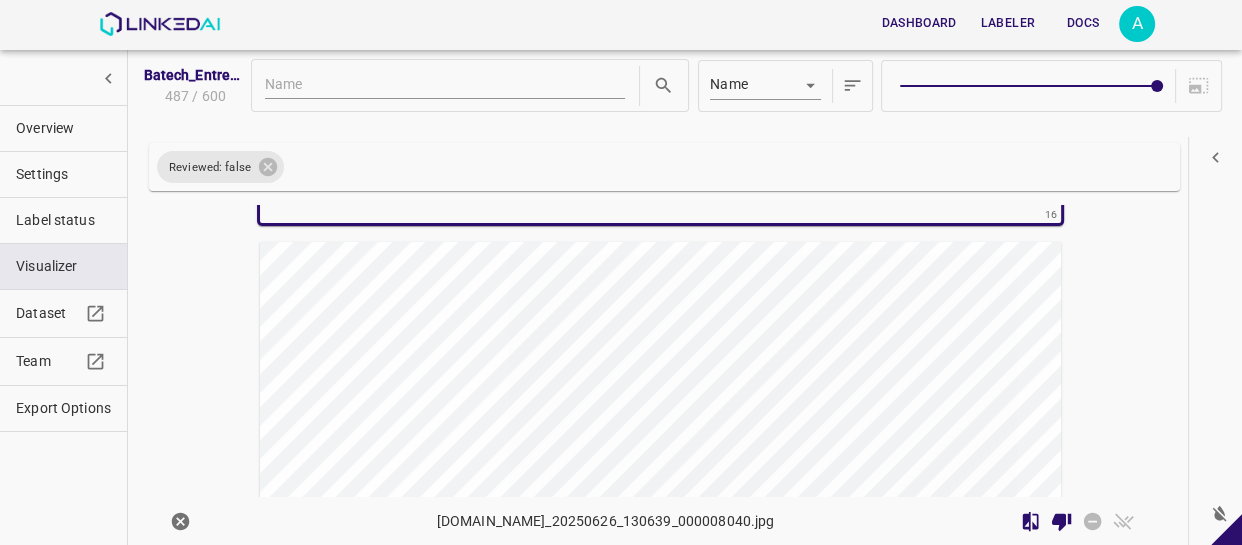 scroll, scrollTop: 8330, scrollLeft: 0, axis: vertical 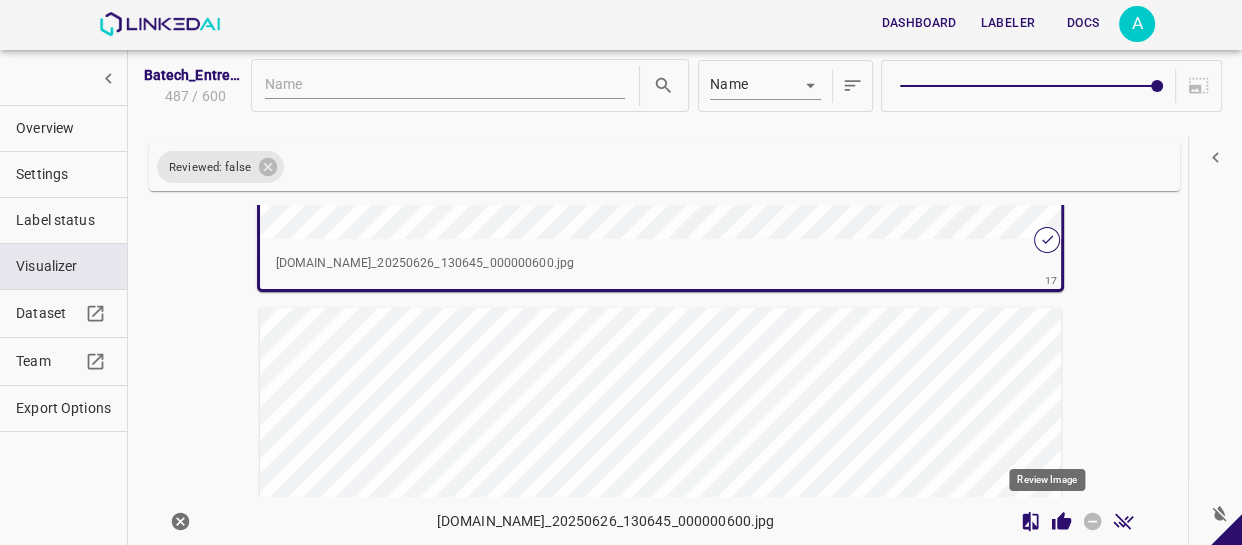 click 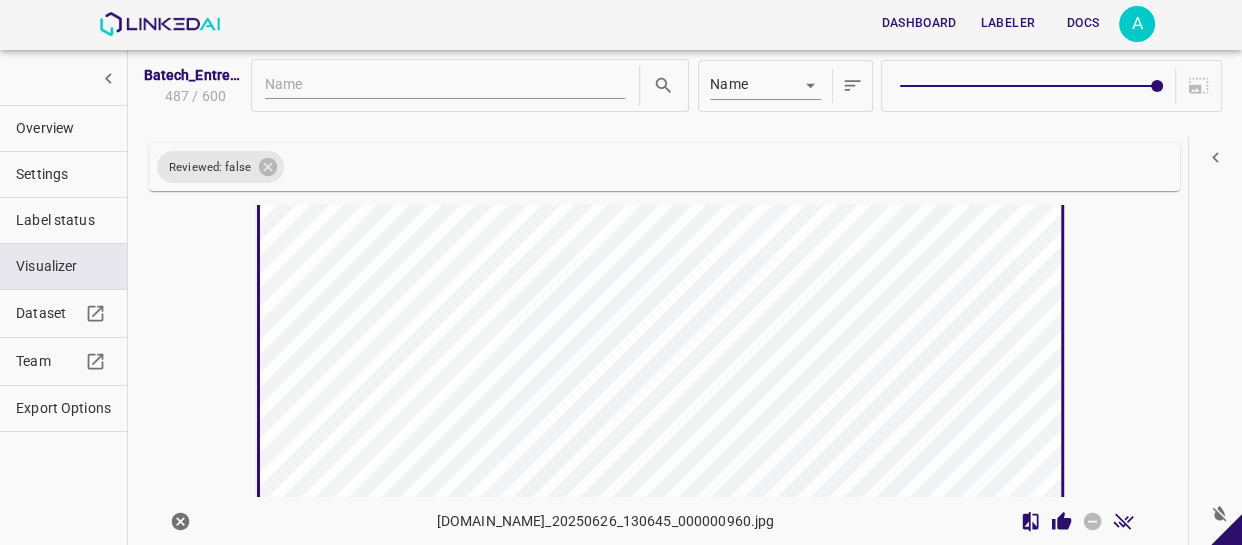 scroll, scrollTop: 8870, scrollLeft: 0, axis: vertical 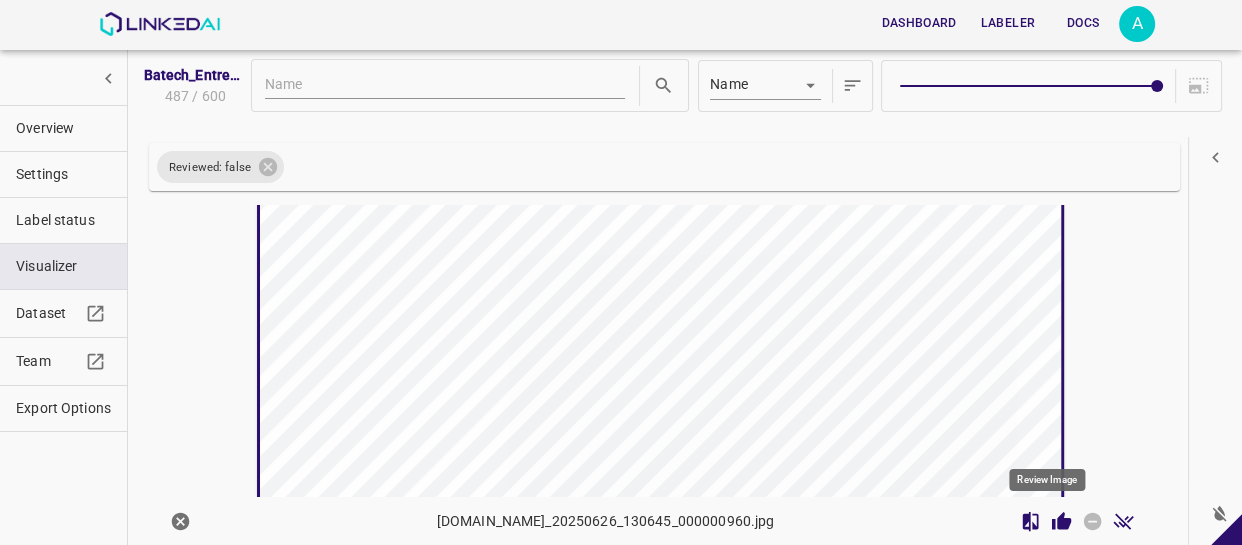click 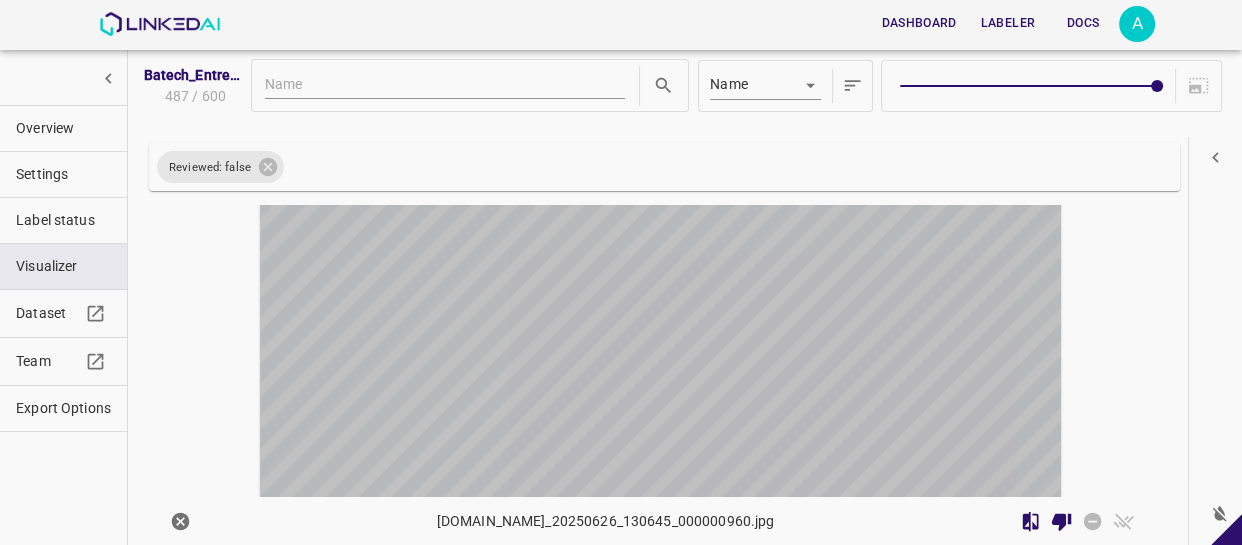 scroll, scrollTop: 9413, scrollLeft: 0, axis: vertical 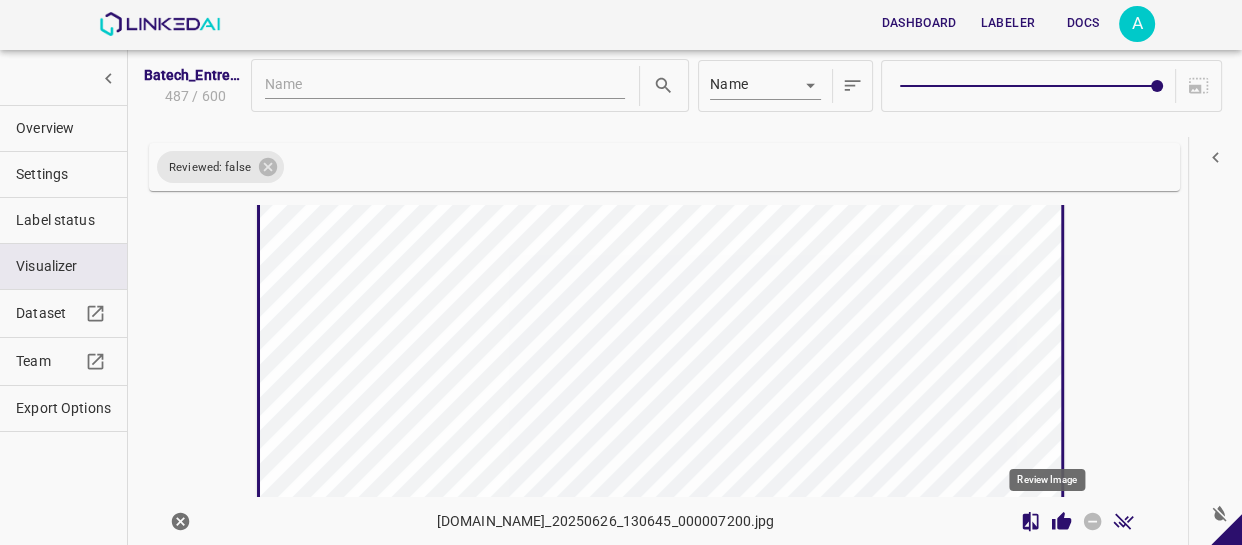 click 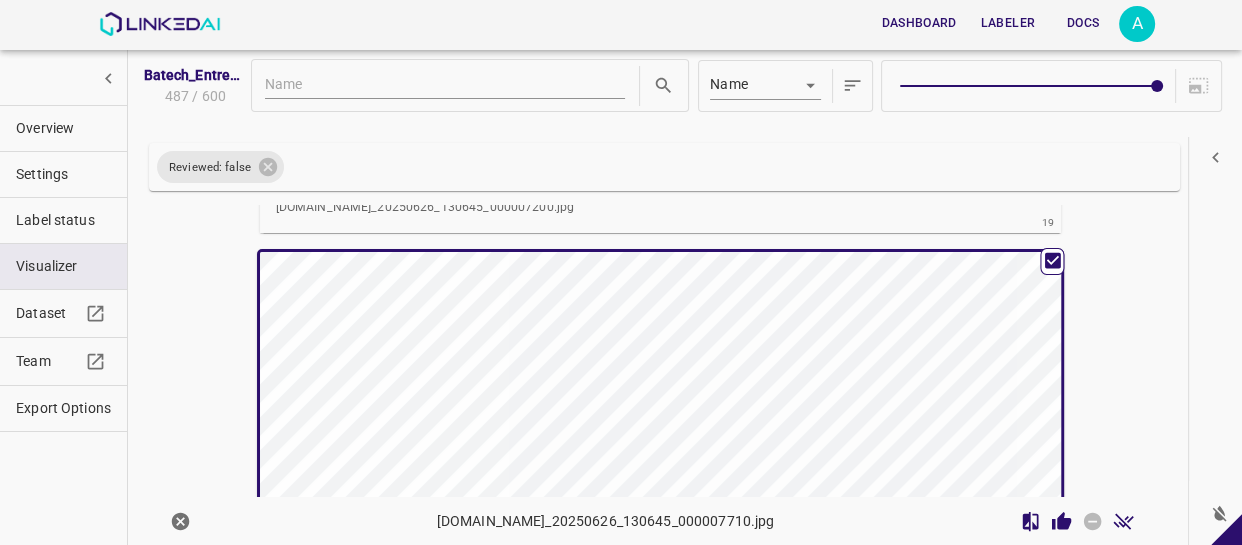 scroll, scrollTop: 9774, scrollLeft: 0, axis: vertical 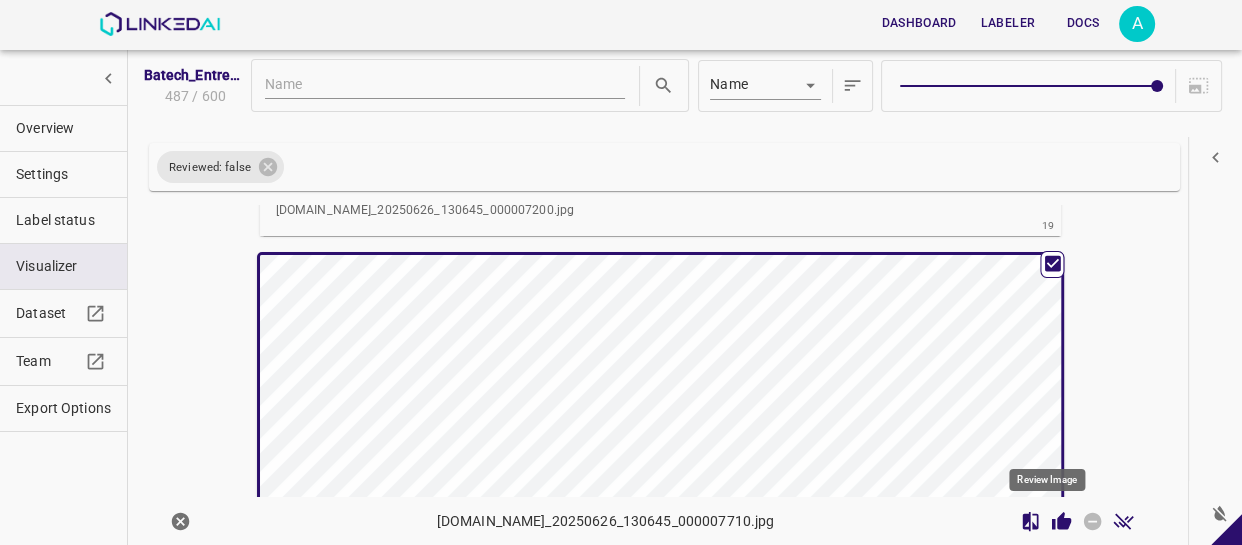 click 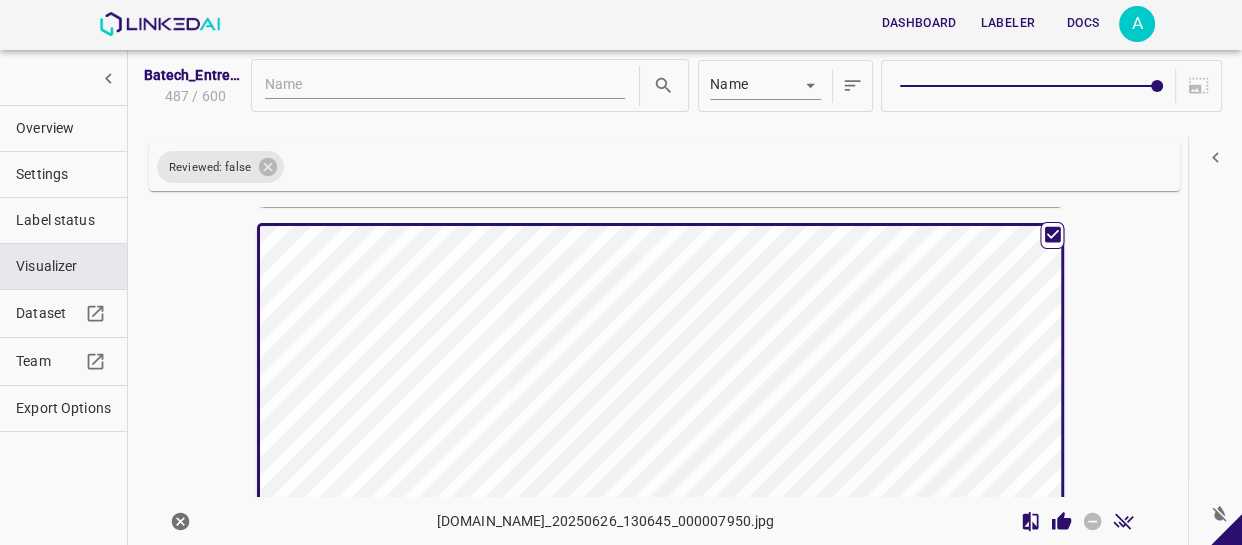 scroll, scrollTop: 10317, scrollLeft: 0, axis: vertical 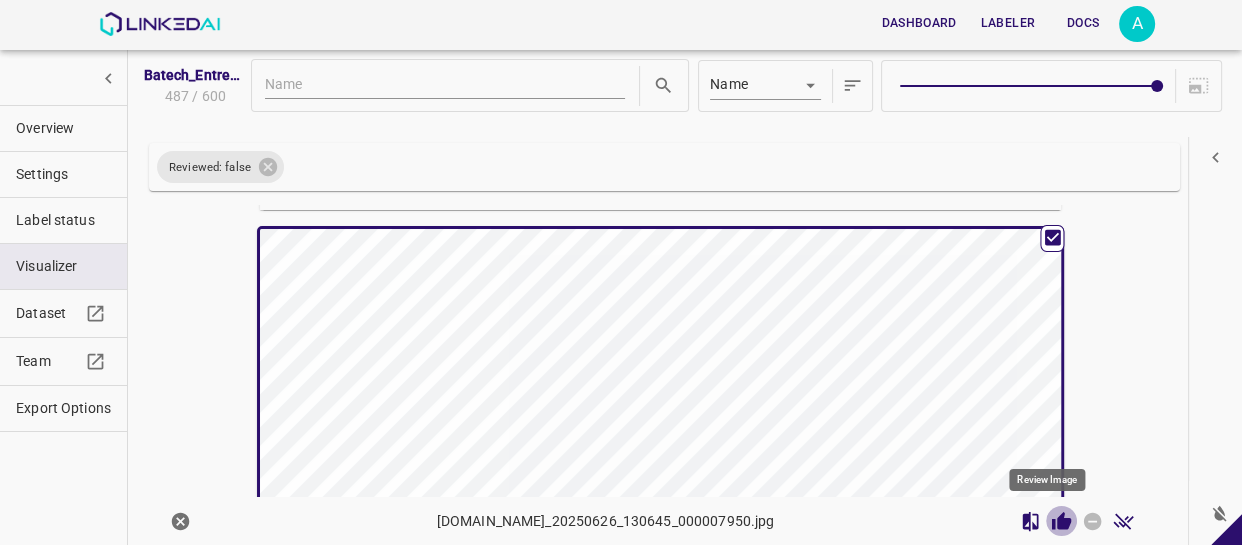 click 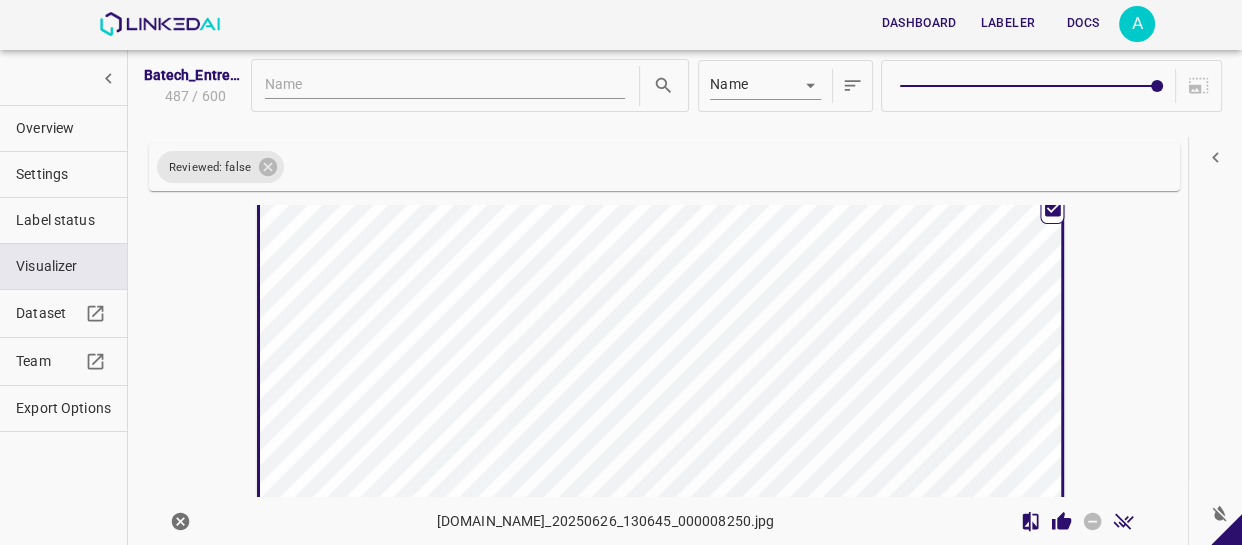 scroll, scrollTop: 10860, scrollLeft: 0, axis: vertical 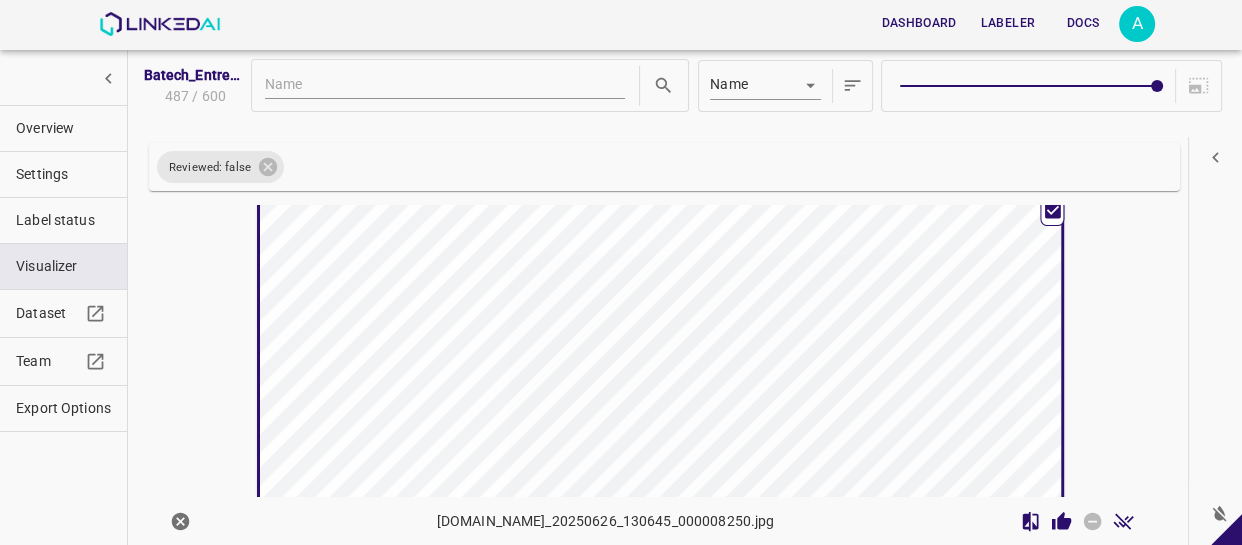 click 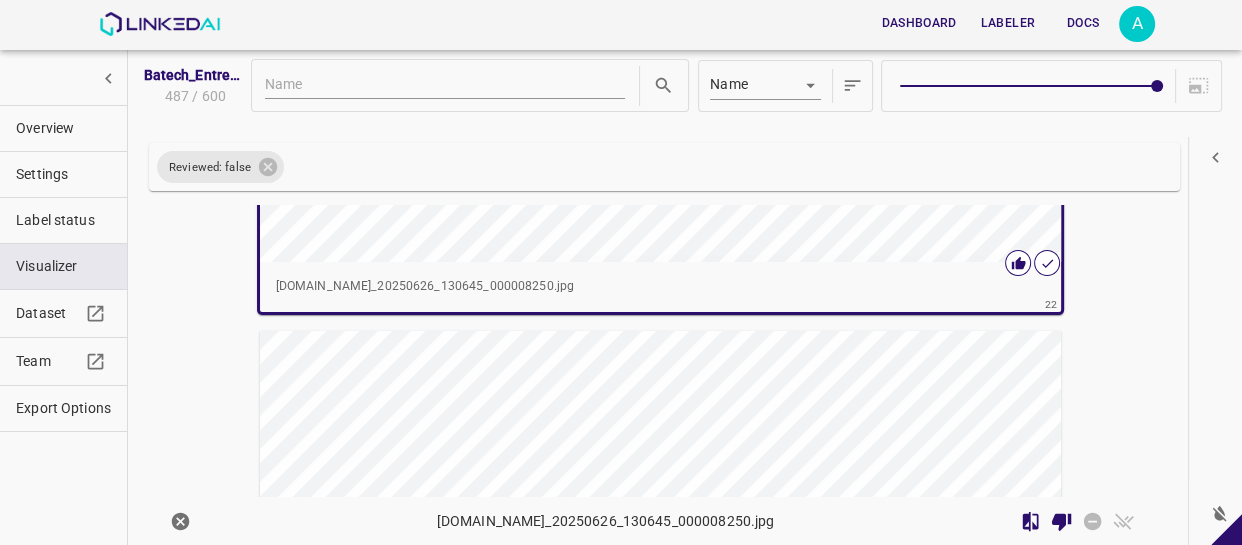 scroll, scrollTop: 11314, scrollLeft: 0, axis: vertical 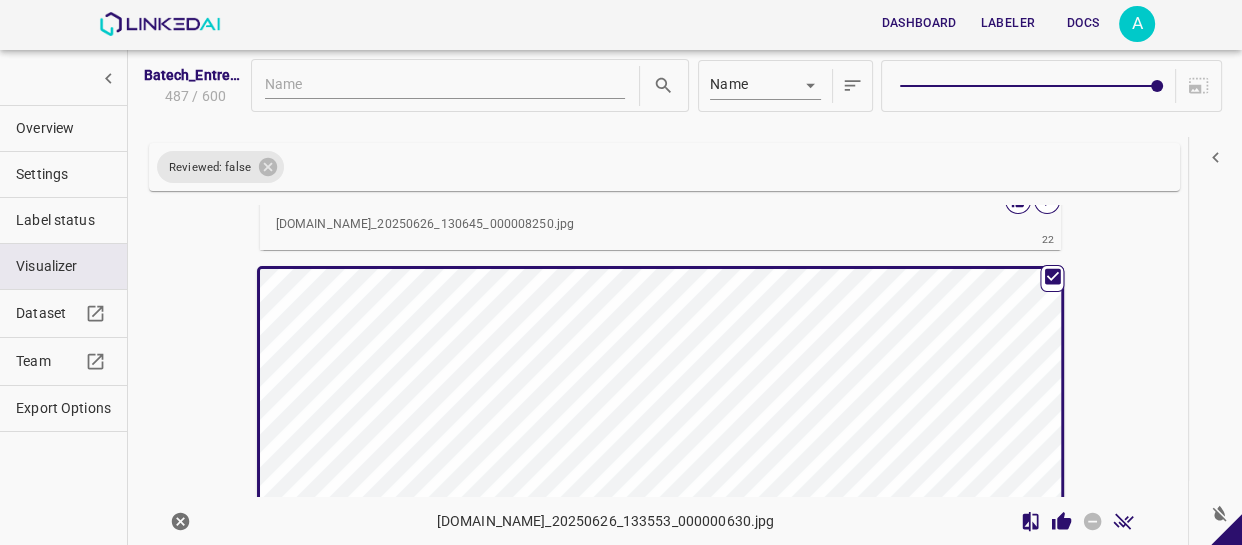 click 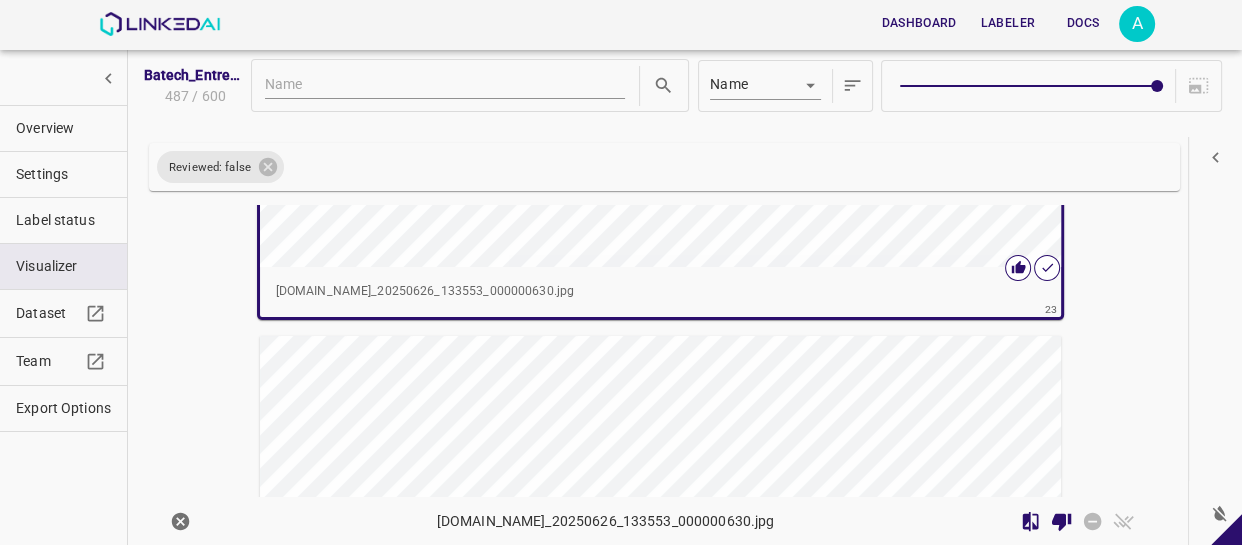 scroll, scrollTop: 11766, scrollLeft: 0, axis: vertical 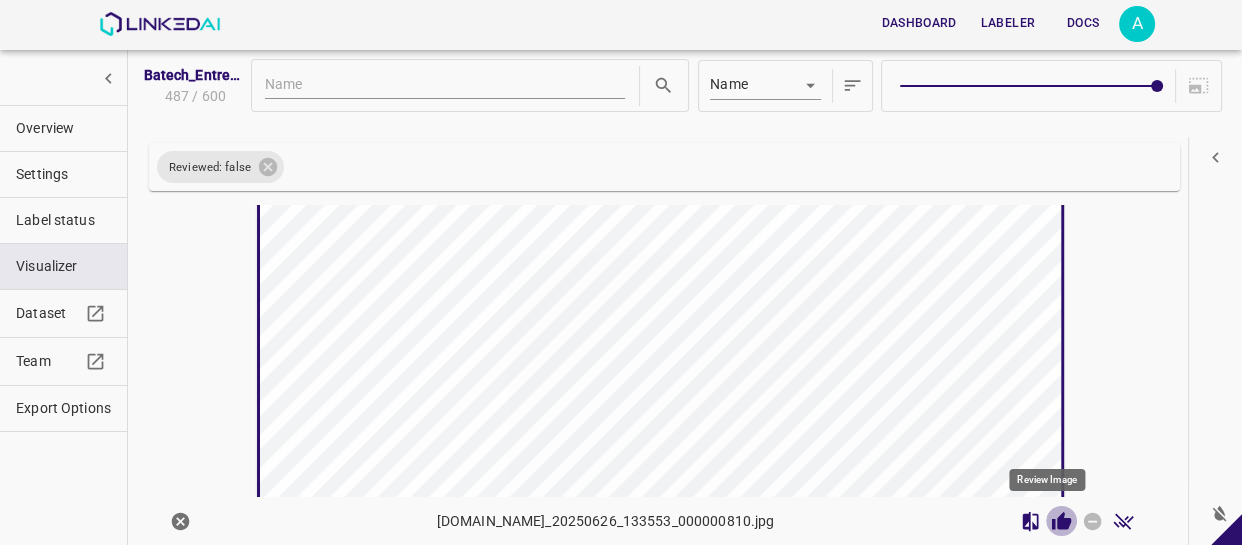 click 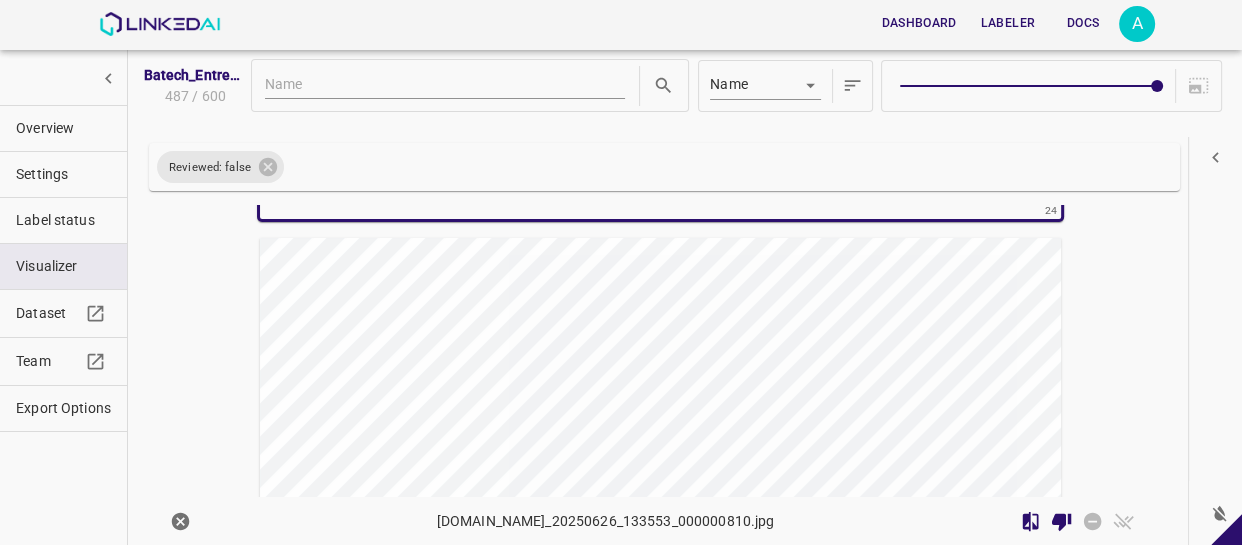 scroll, scrollTop: 12400, scrollLeft: 0, axis: vertical 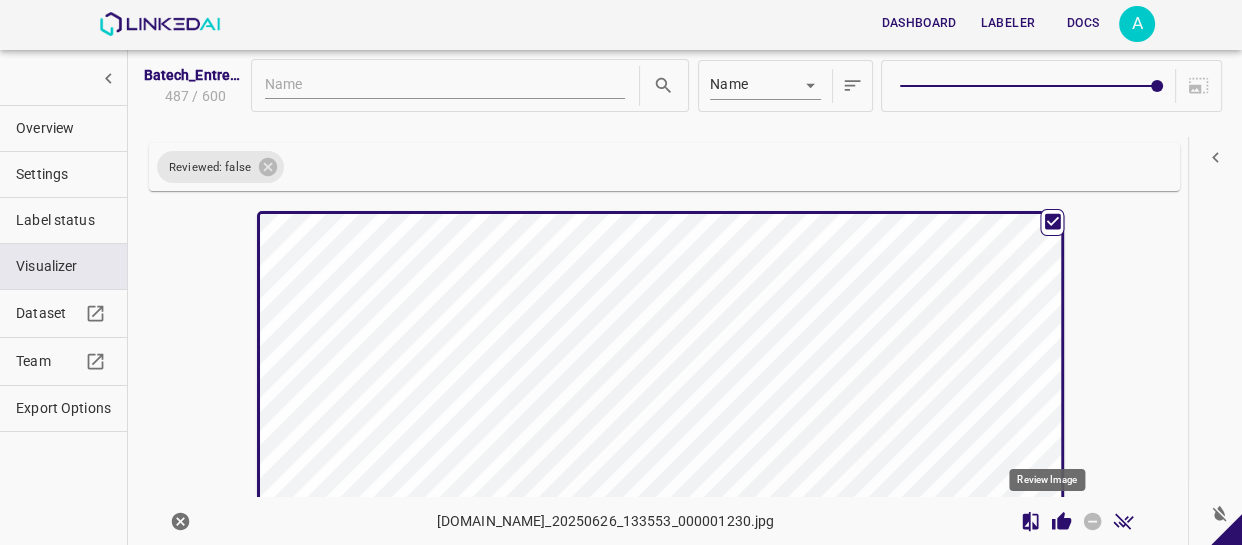click 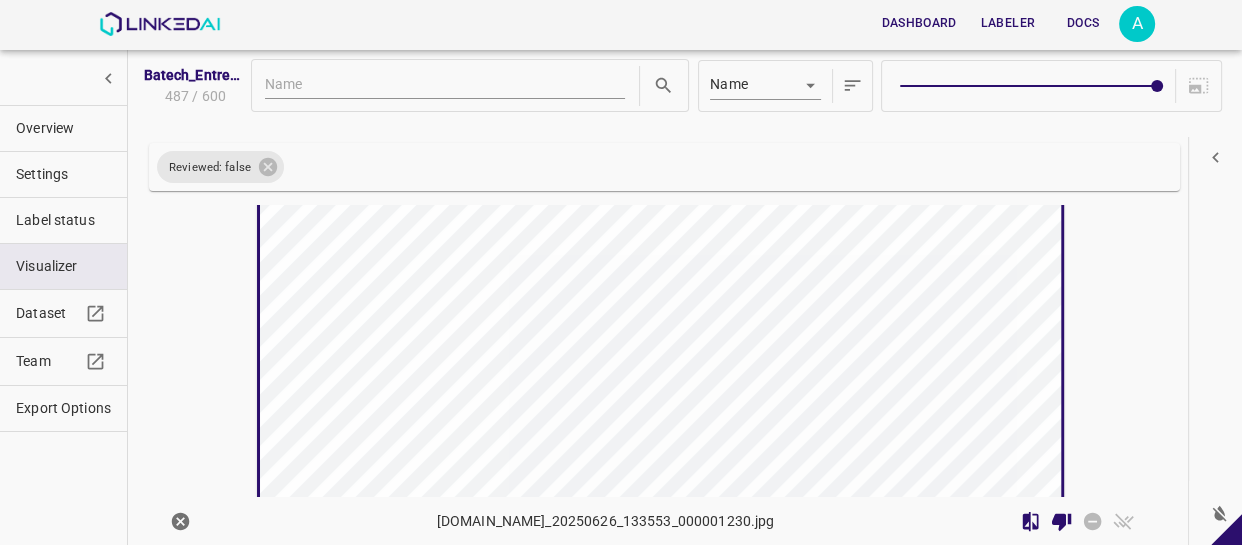 scroll, scrollTop: 12672, scrollLeft: 0, axis: vertical 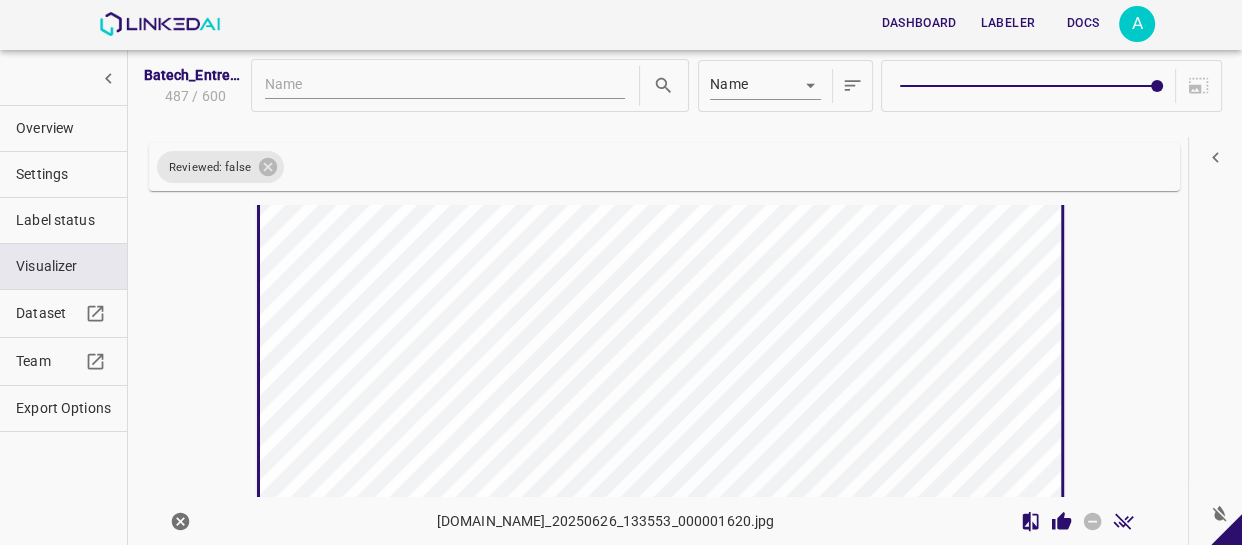 click 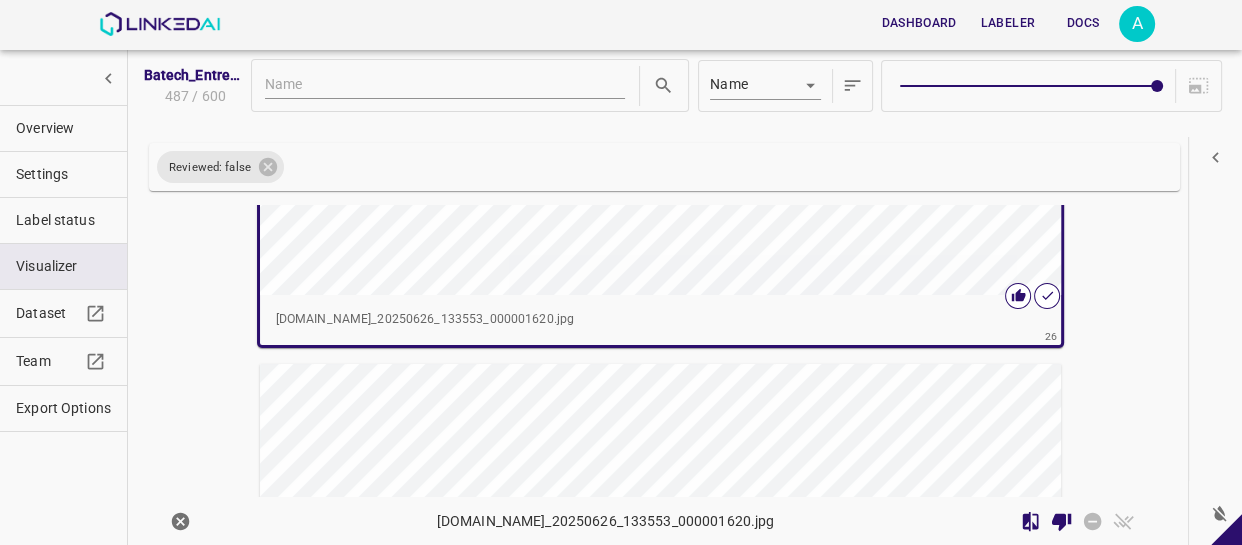 scroll, scrollTop: 13306, scrollLeft: 0, axis: vertical 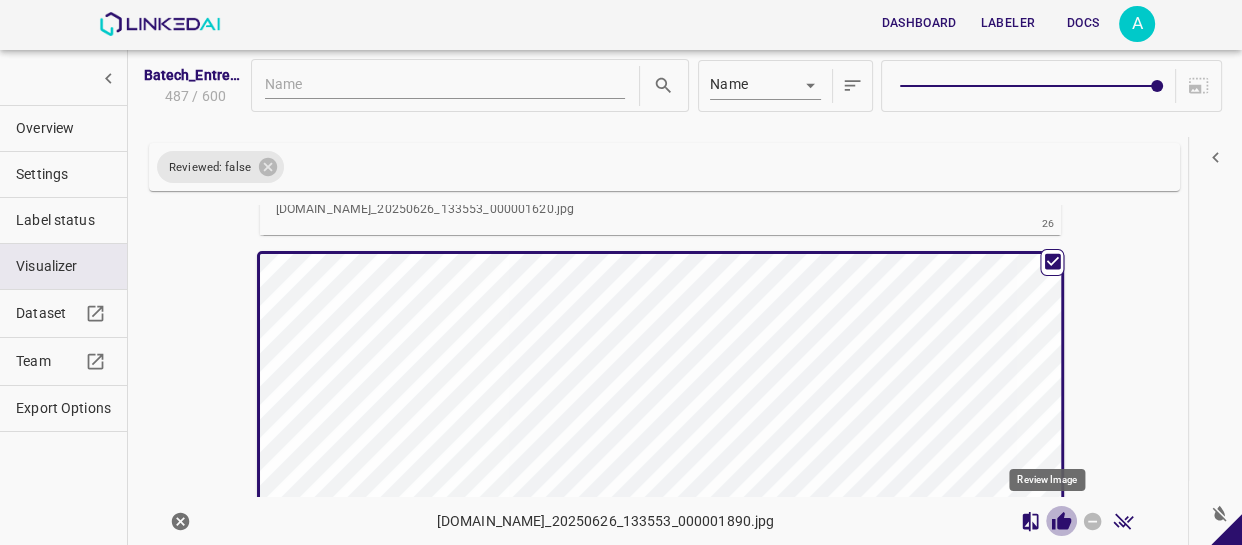 click 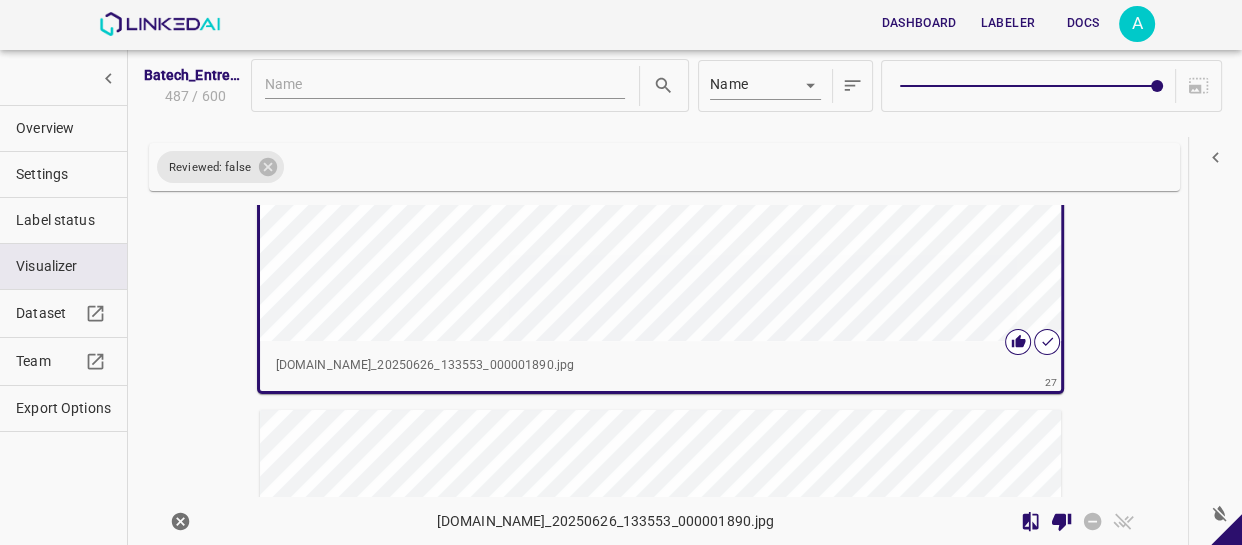 scroll, scrollTop: 13940, scrollLeft: 0, axis: vertical 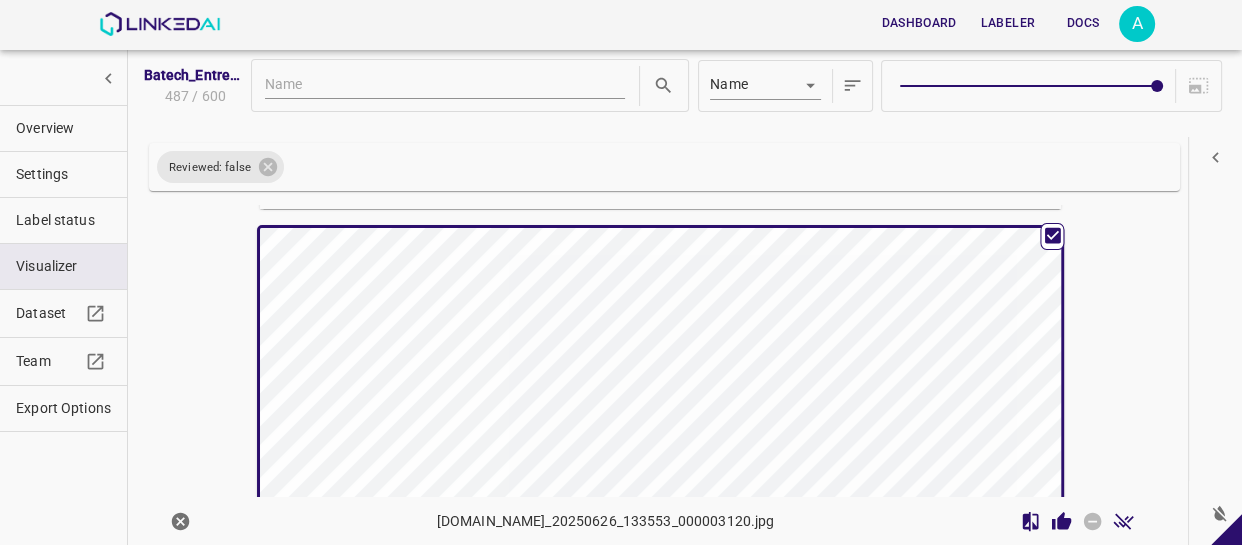 click at bounding box center [560, 453] 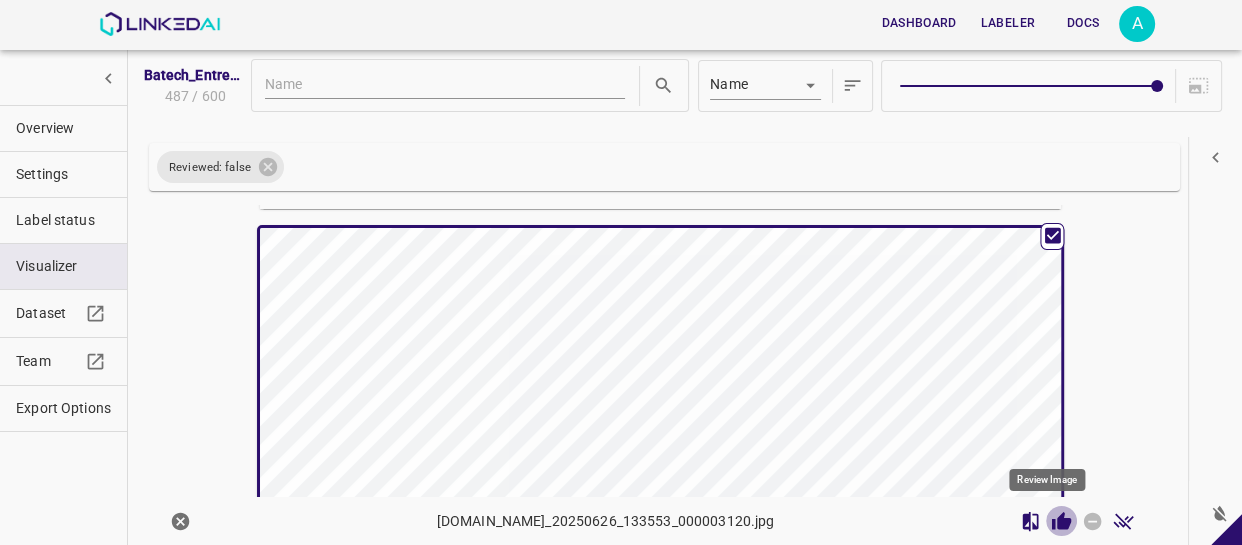 click 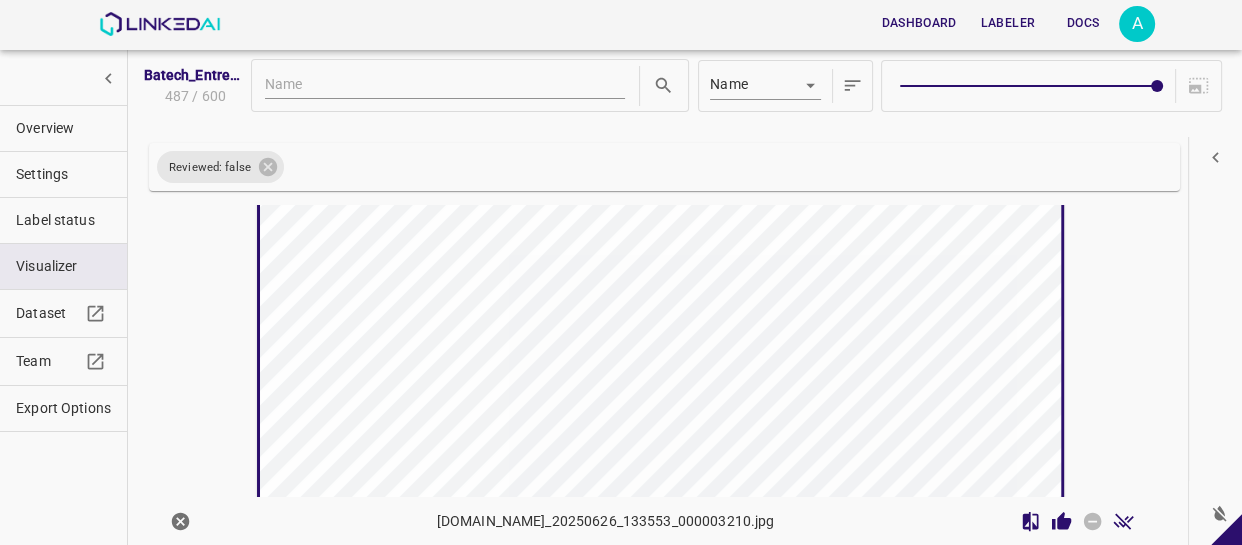 scroll, scrollTop: 14570, scrollLeft: 0, axis: vertical 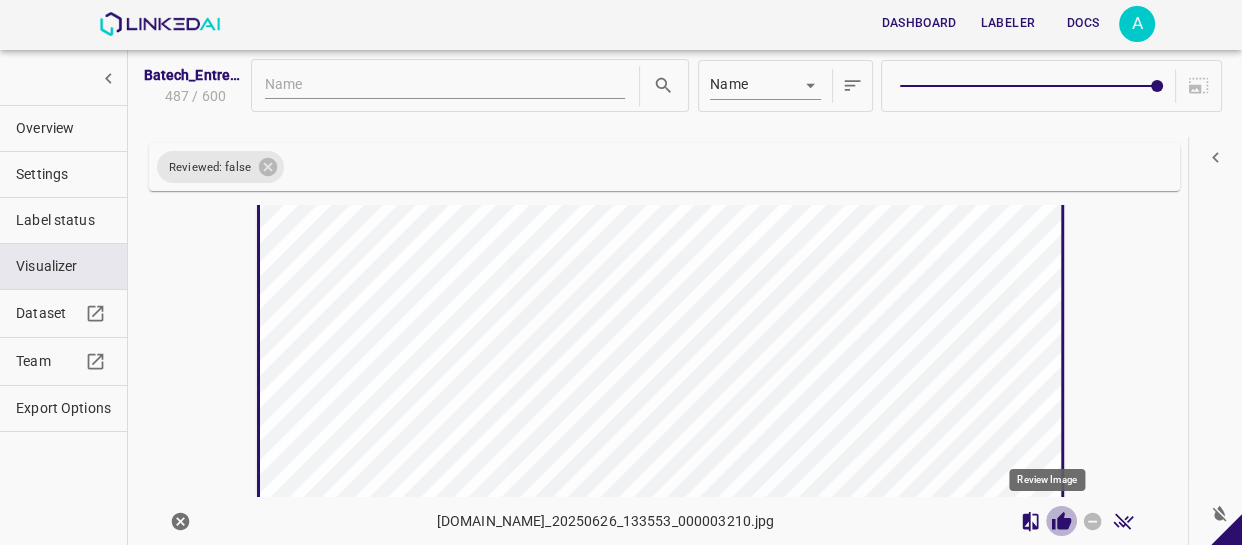 click 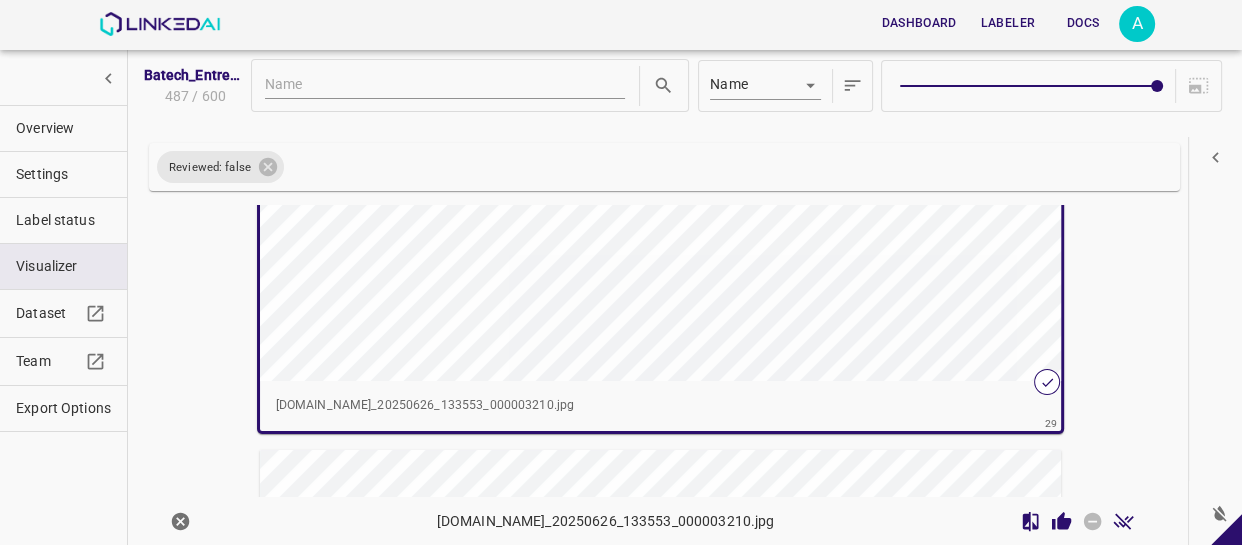 scroll, scrollTop: 14752, scrollLeft: 0, axis: vertical 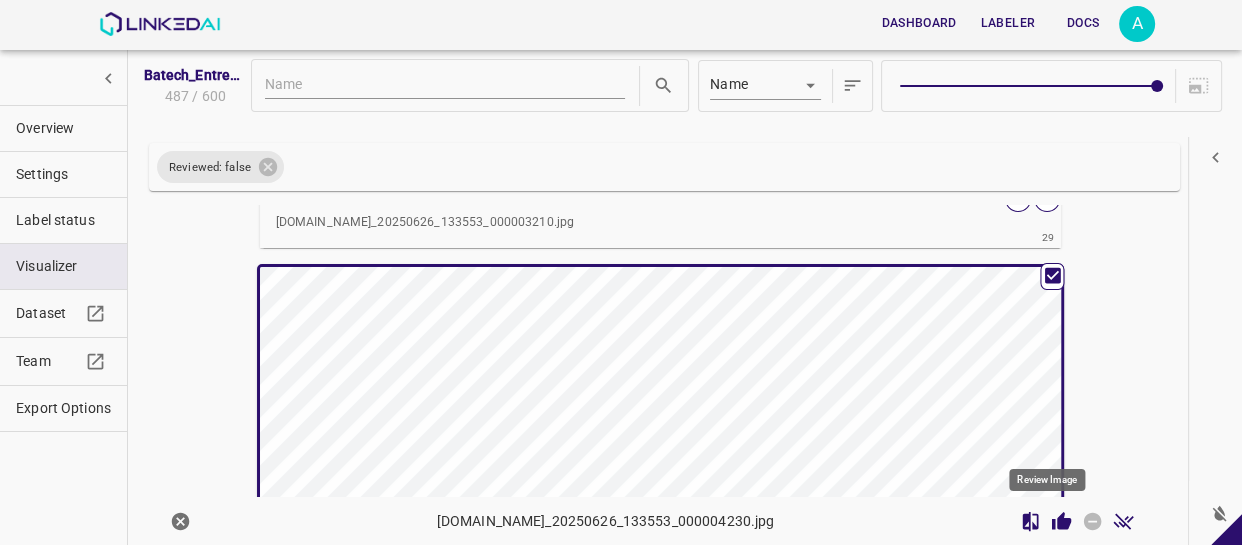 click 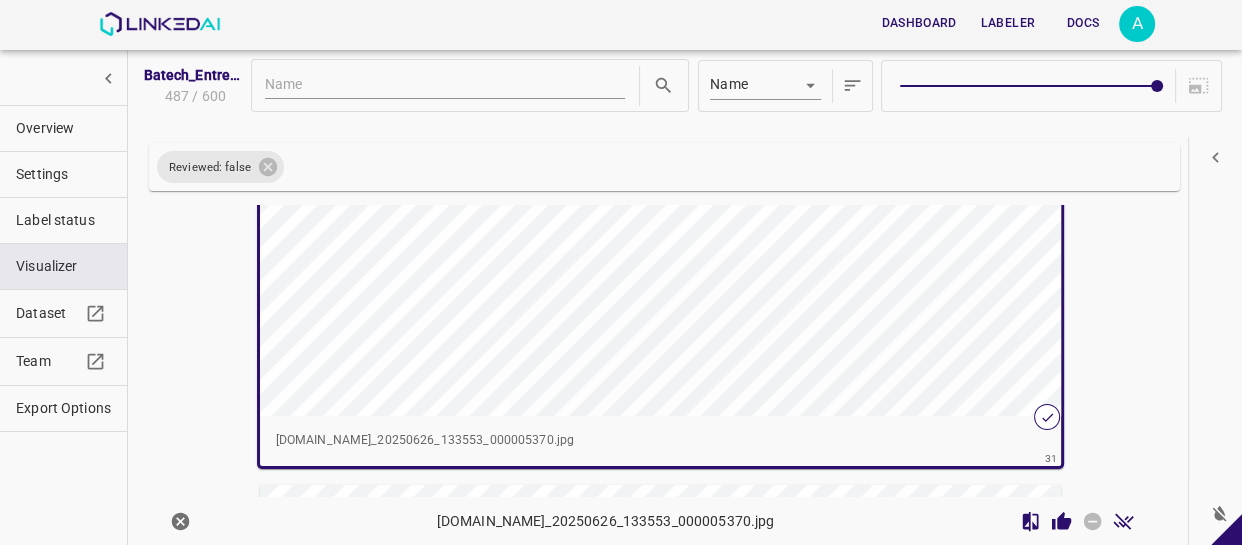 scroll, scrollTop: 15747, scrollLeft: 0, axis: vertical 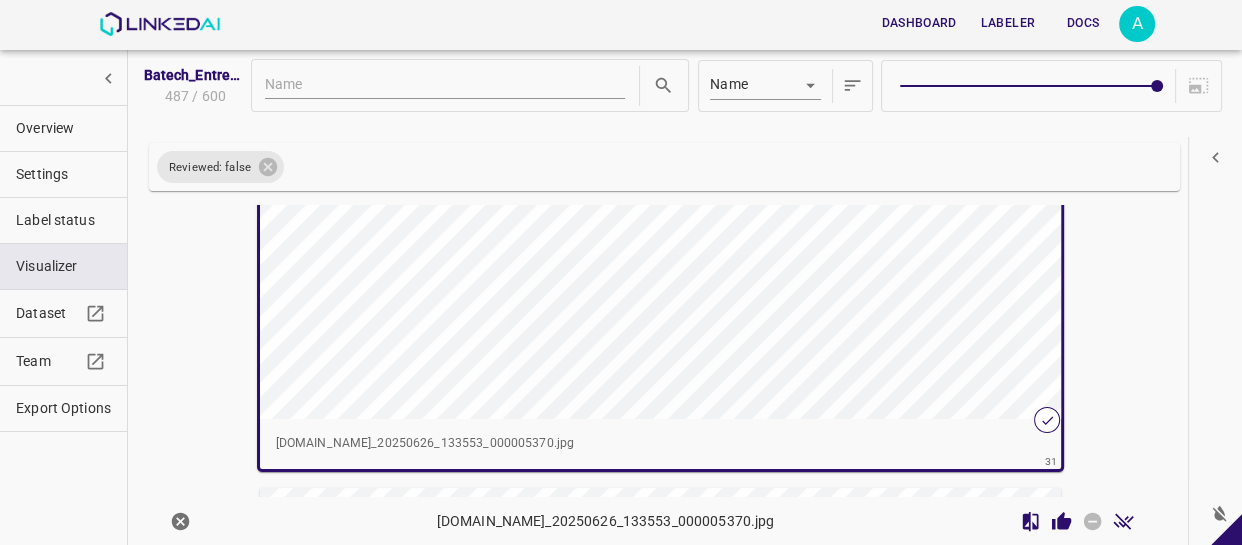 click 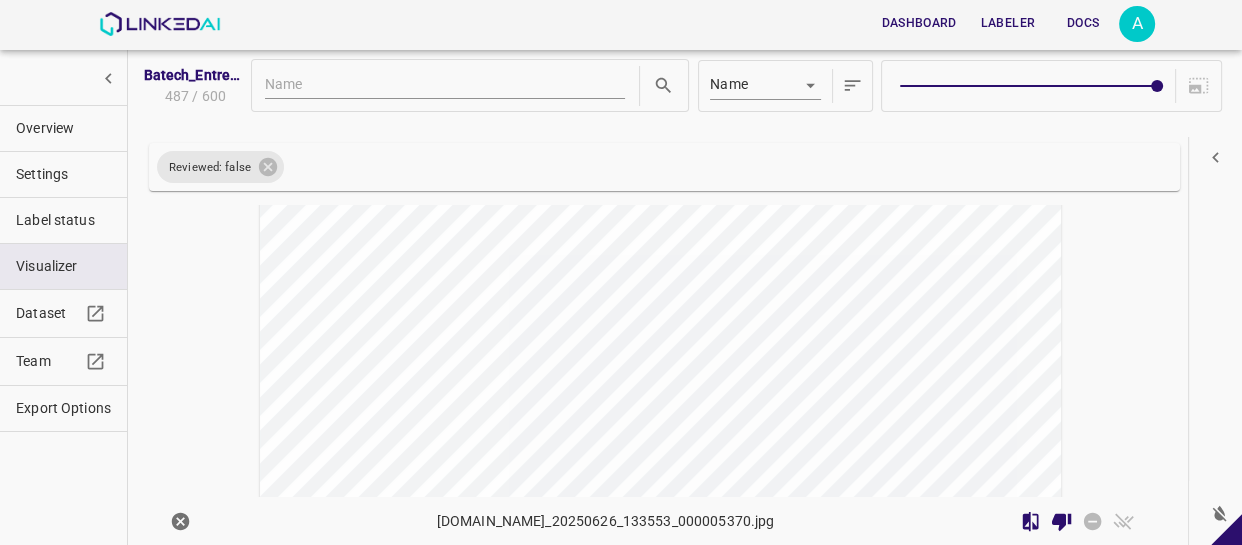 scroll, scrollTop: 16110, scrollLeft: 0, axis: vertical 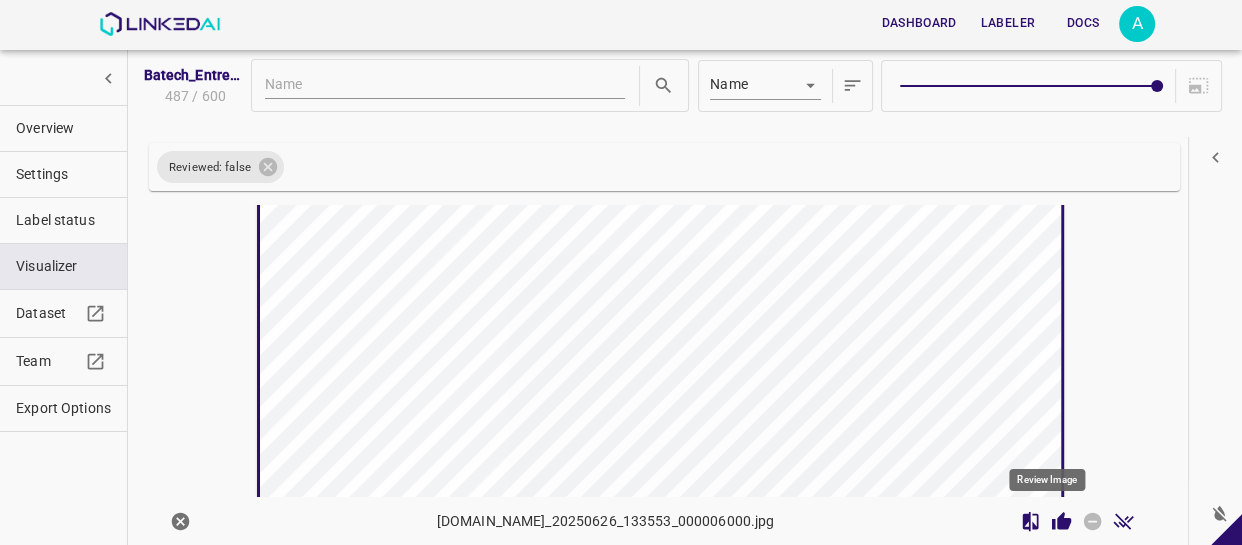 click 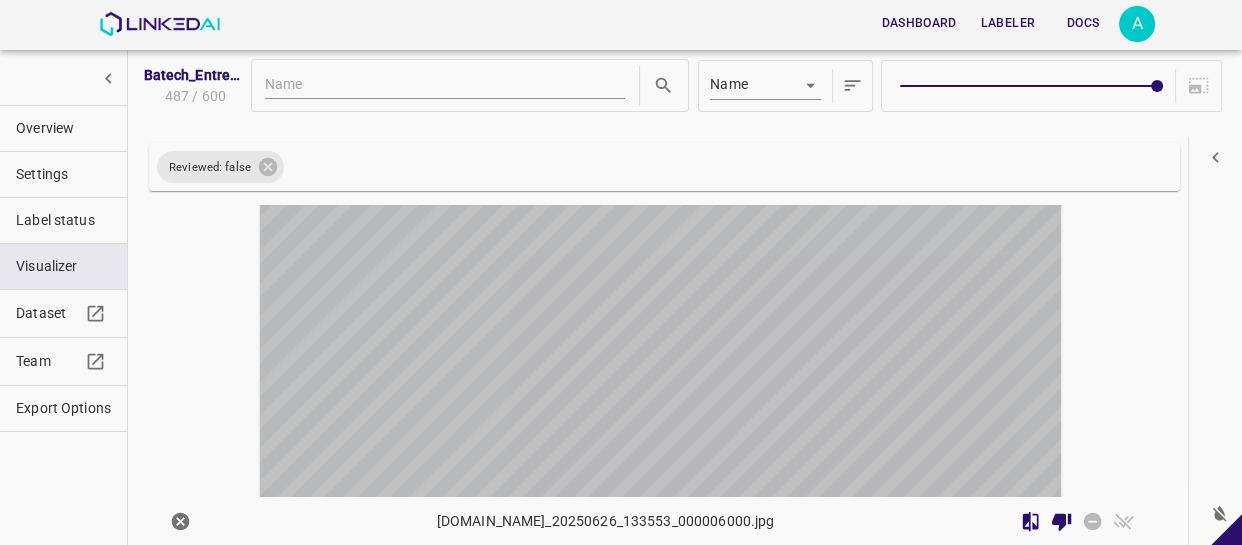 scroll, scrollTop: 16650, scrollLeft: 0, axis: vertical 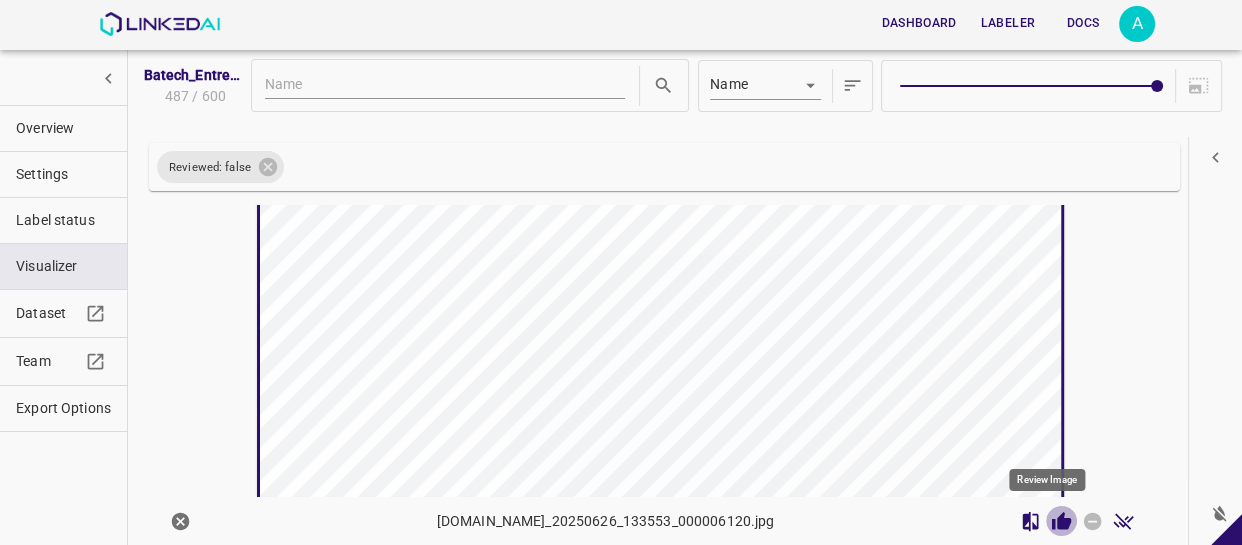 click 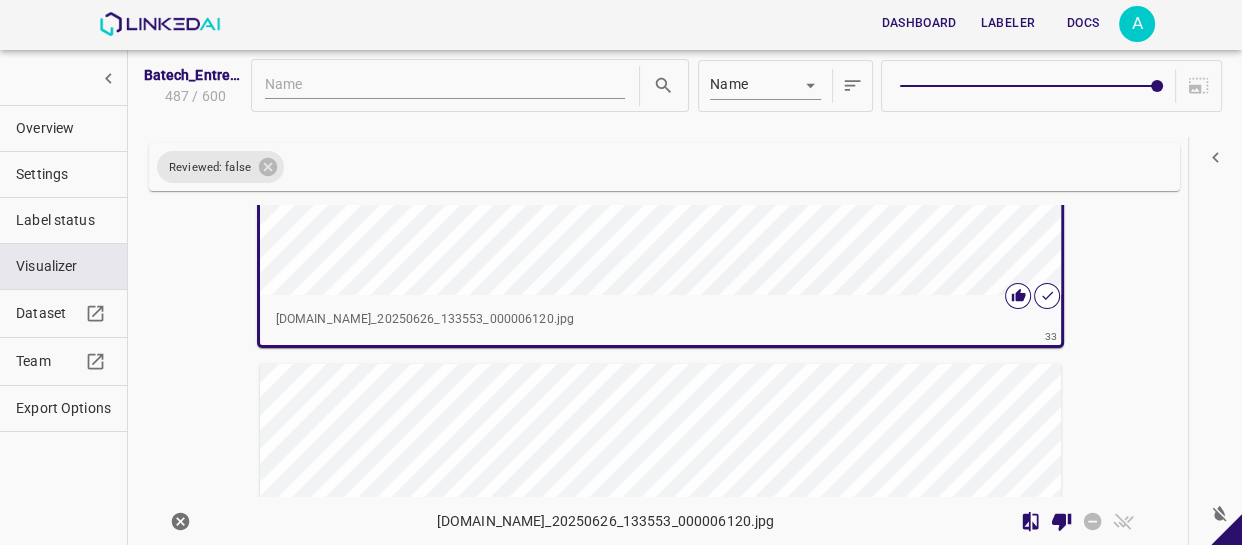 scroll, scrollTop: 17014, scrollLeft: 0, axis: vertical 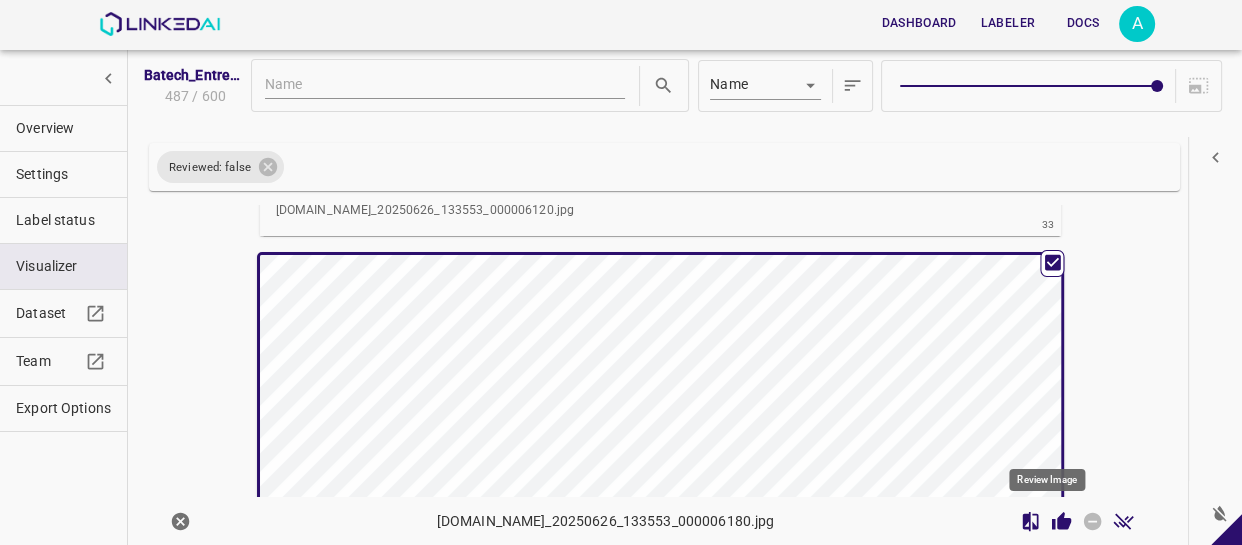 click 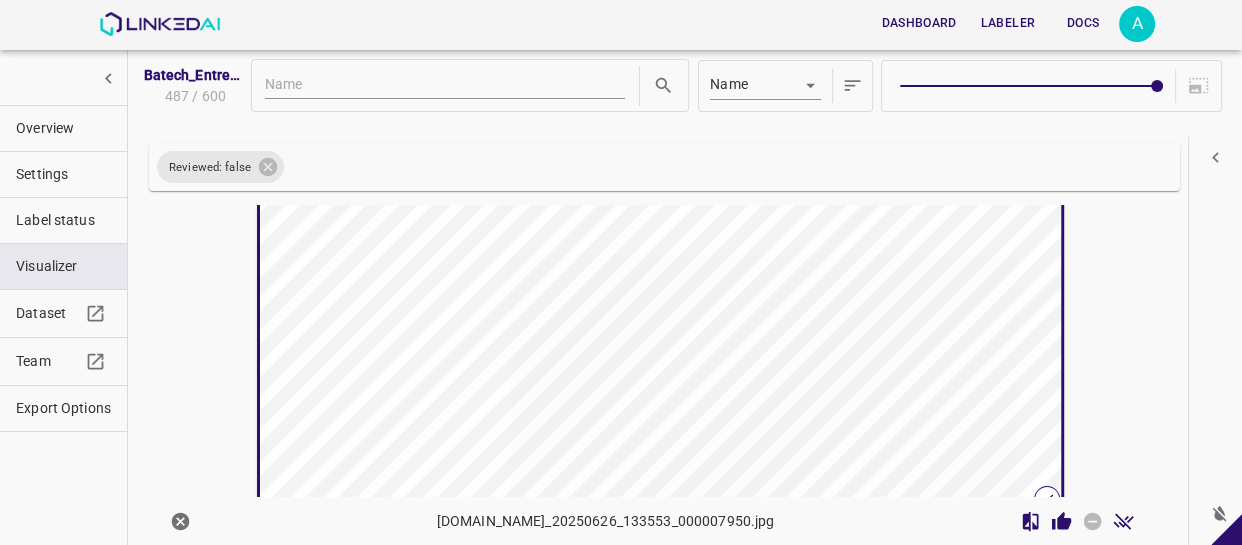 scroll, scrollTop: 17918, scrollLeft: 0, axis: vertical 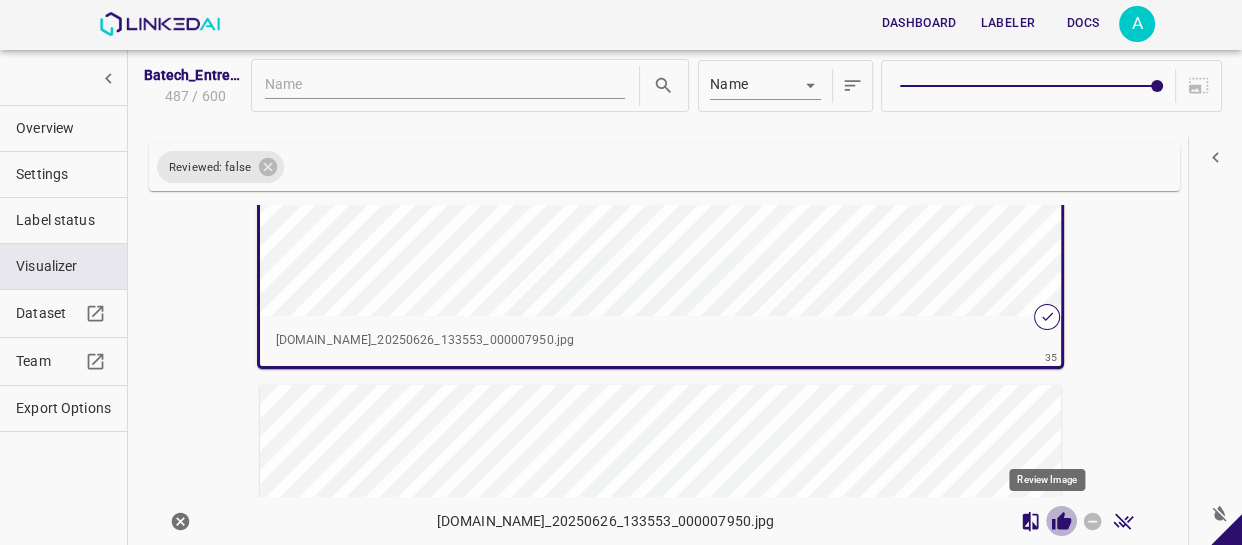 click 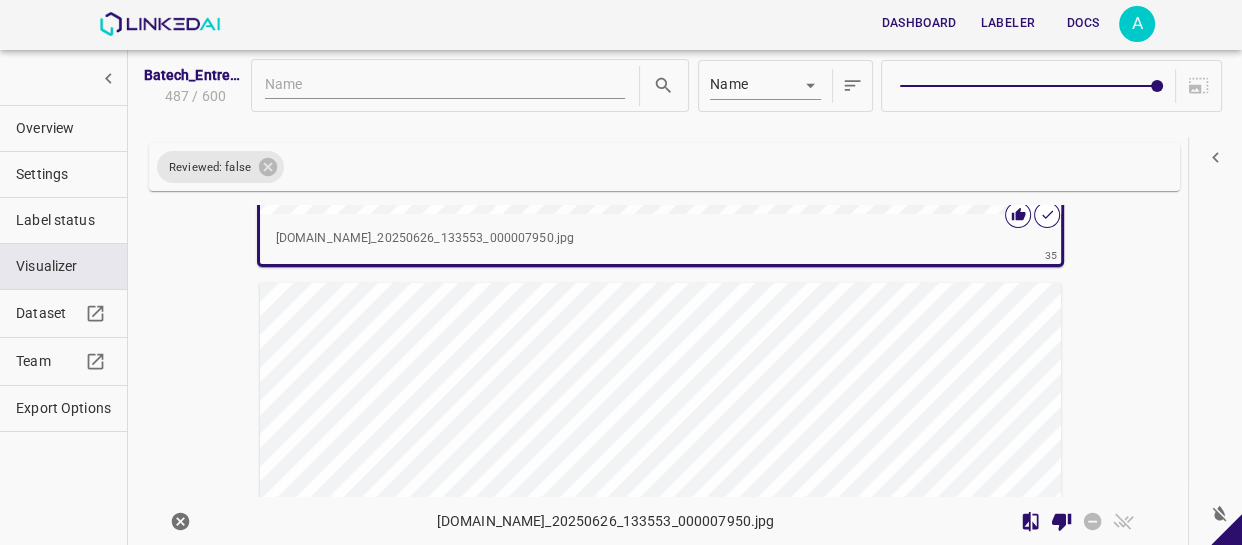 scroll, scrollTop: 18009, scrollLeft: 0, axis: vertical 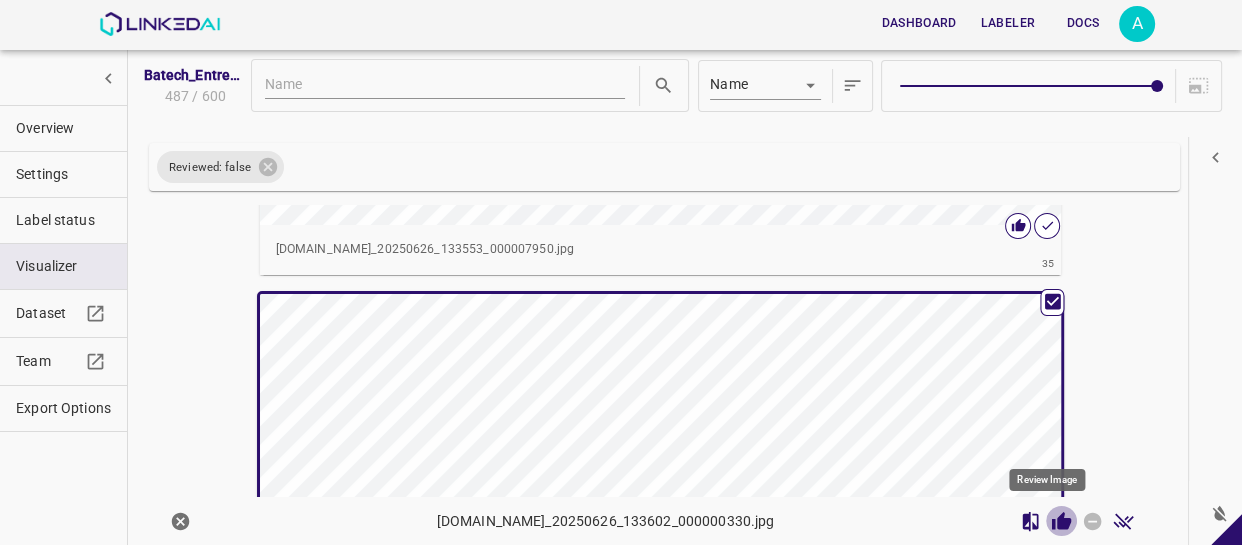 click 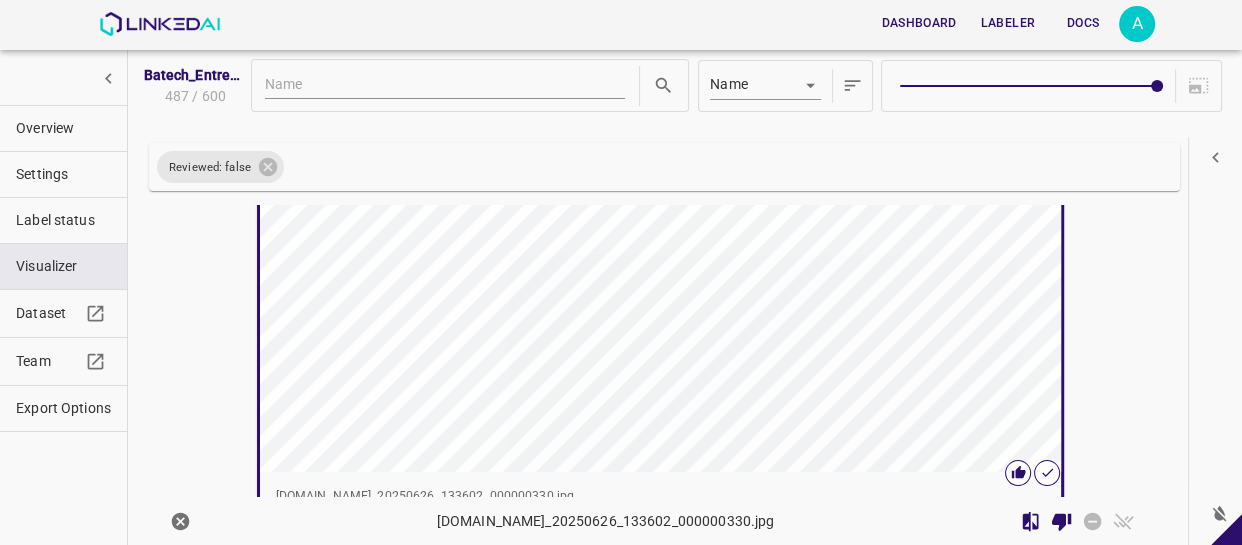 scroll, scrollTop: 18460, scrollLeft: 0, axis: vertical 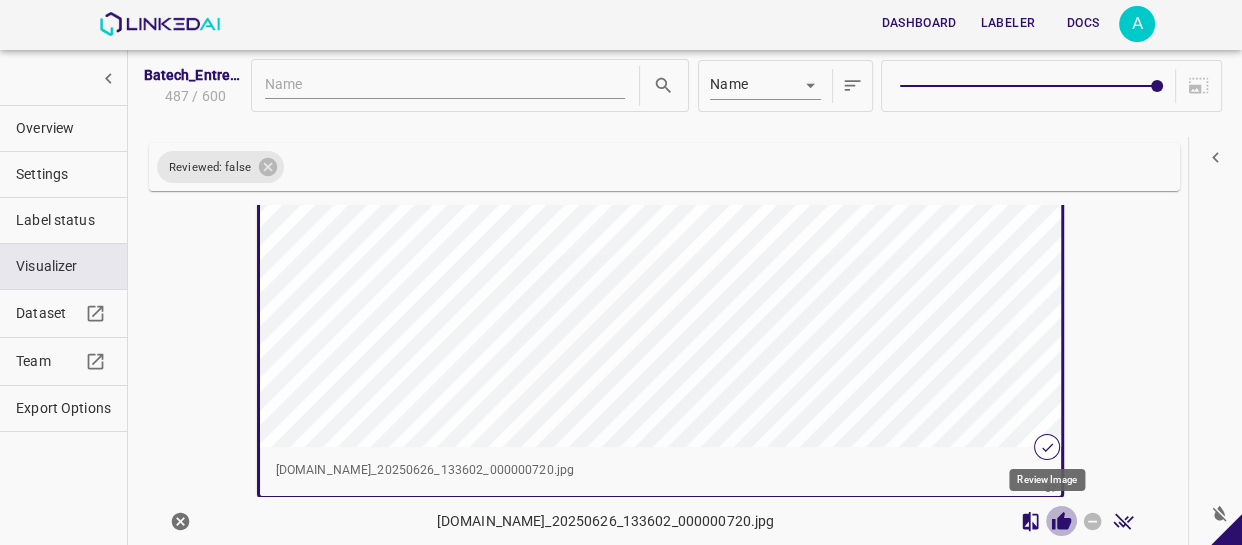 click 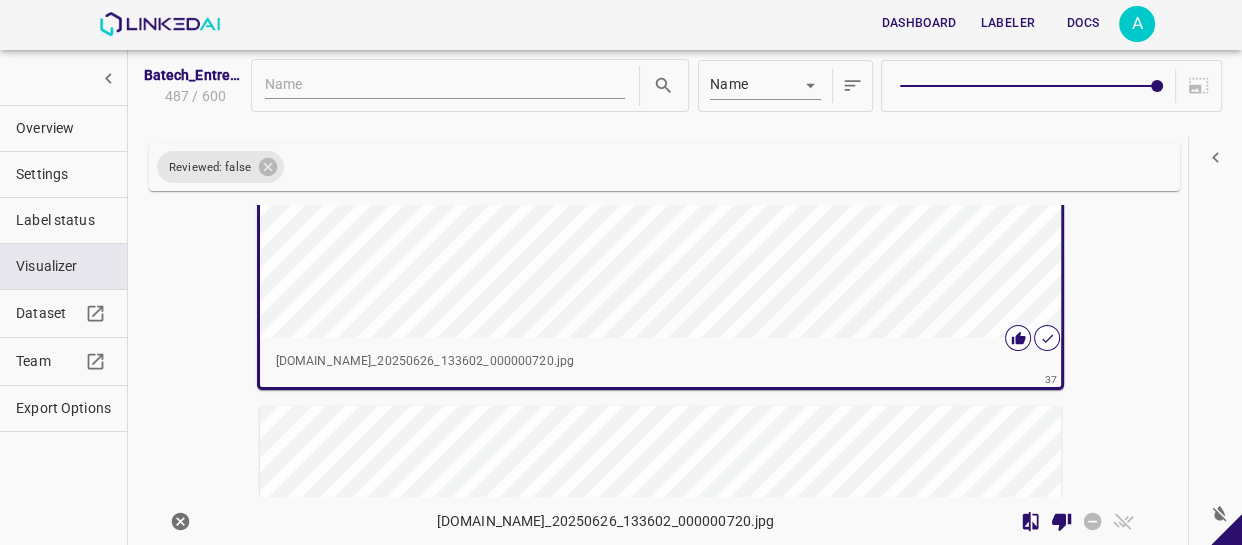 scroll, scrollTop: 19094, scrollLeft: 0, axis: vertical 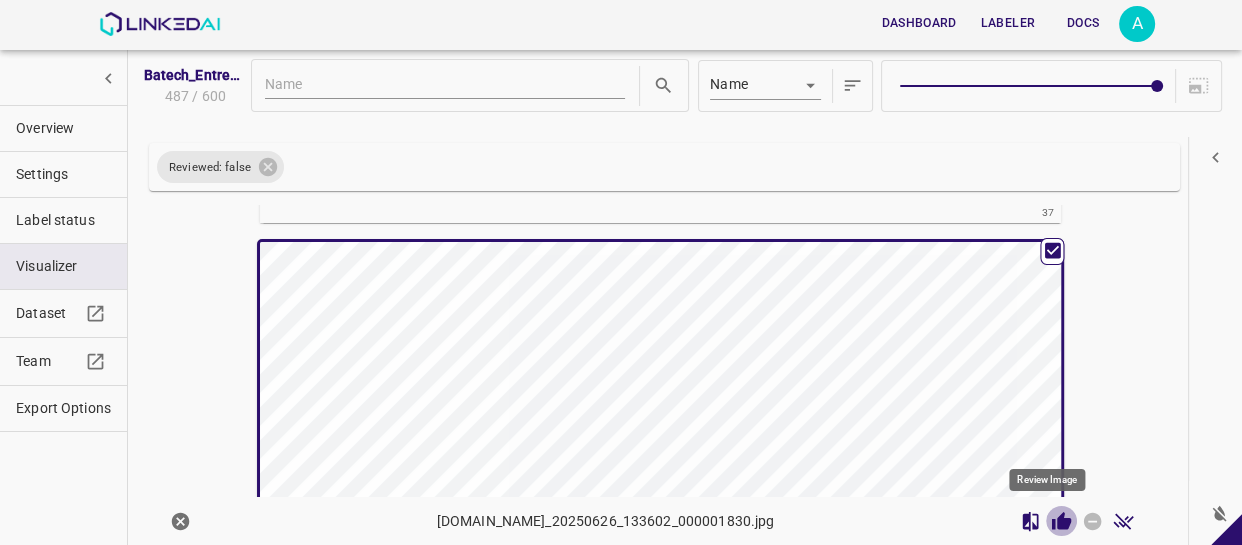 click 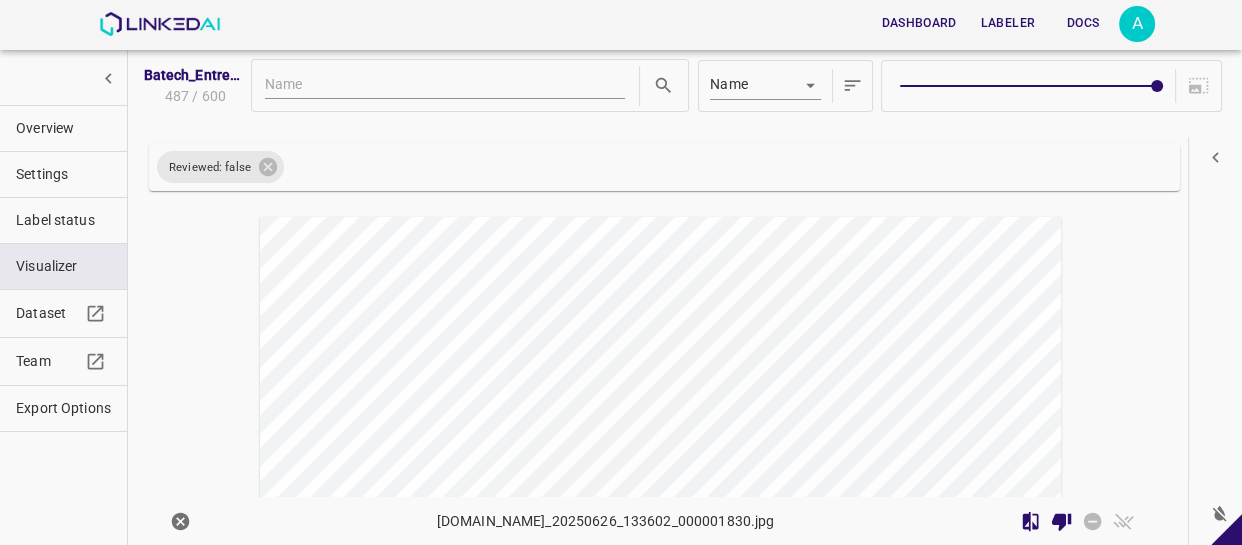 scroll, scrollTop: 19637, scrollLeft: 0, axis: vertical 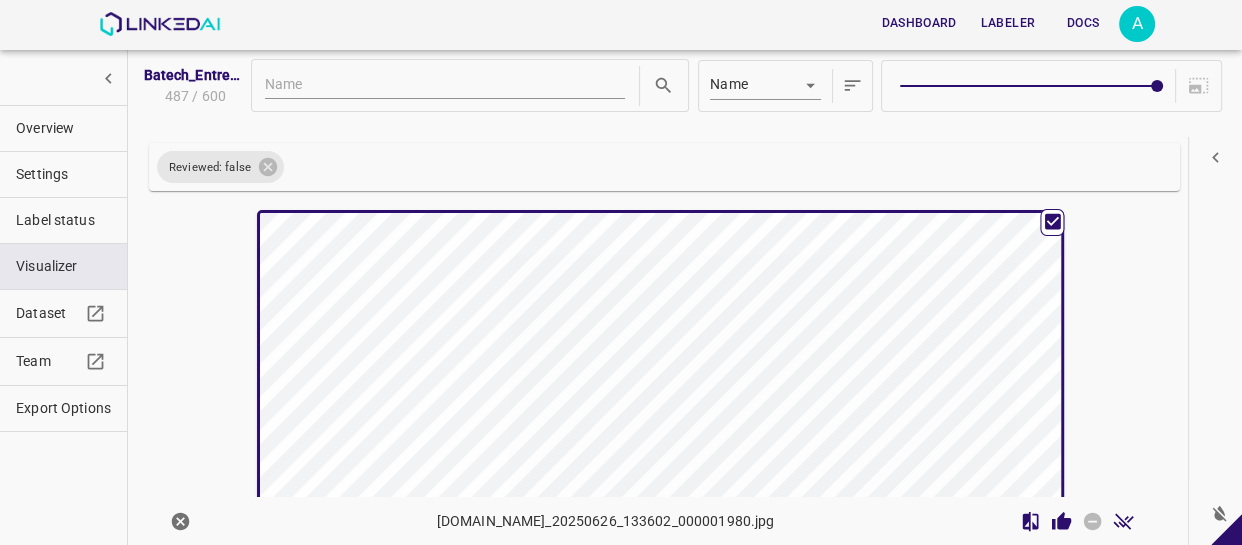 click 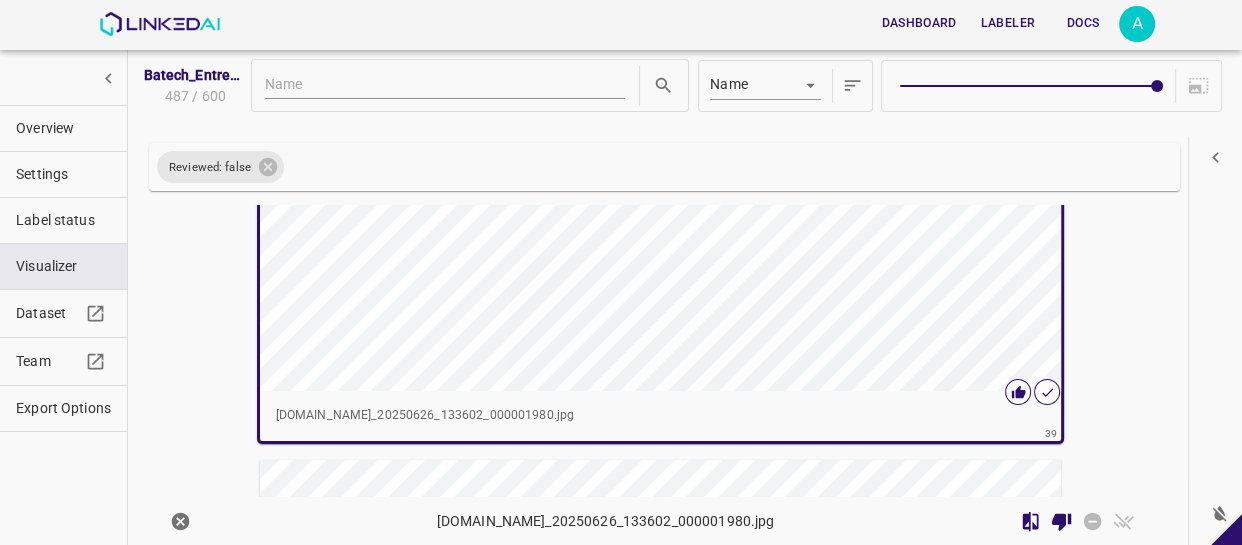 scroll, scrollTop: 20091, scrollLeft: 0, axis: vertical 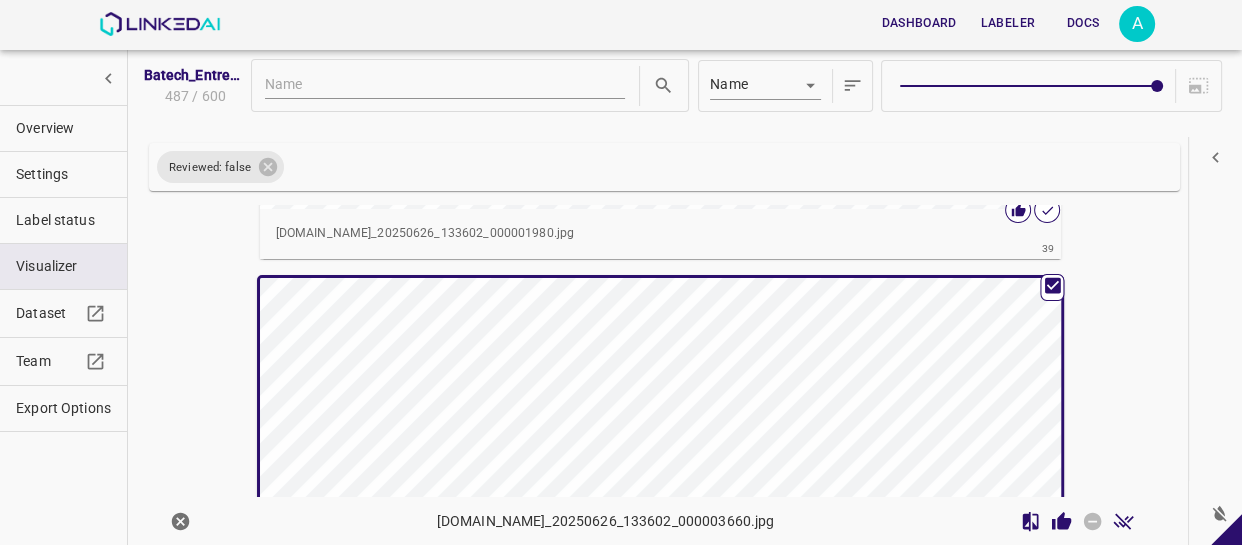 click 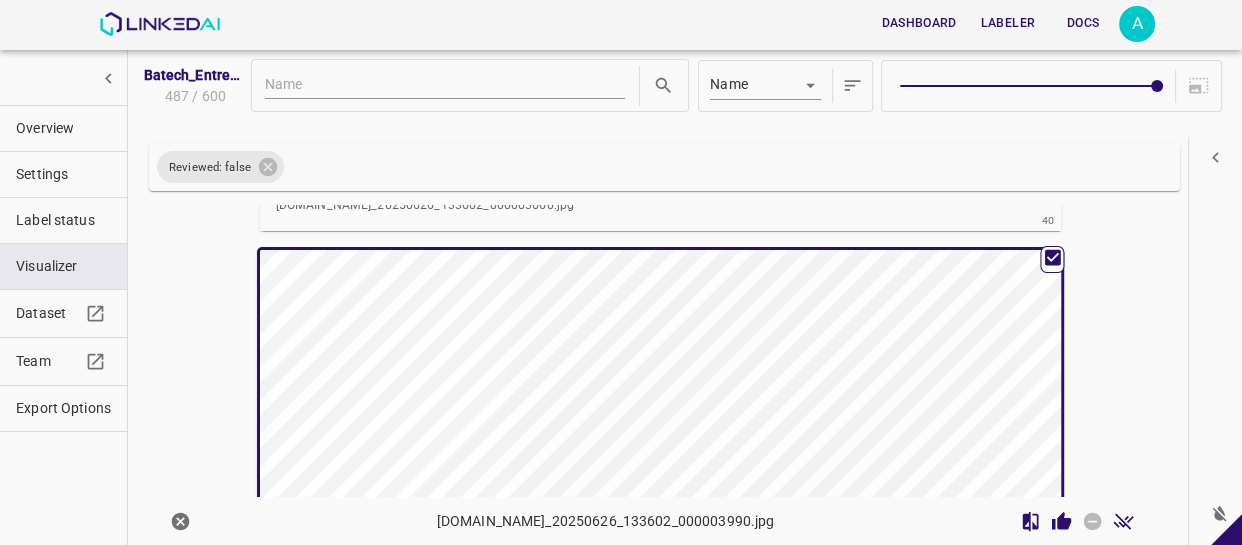 scroll, scrollTop: 20631, scrollLeft: 0, axis: vertical 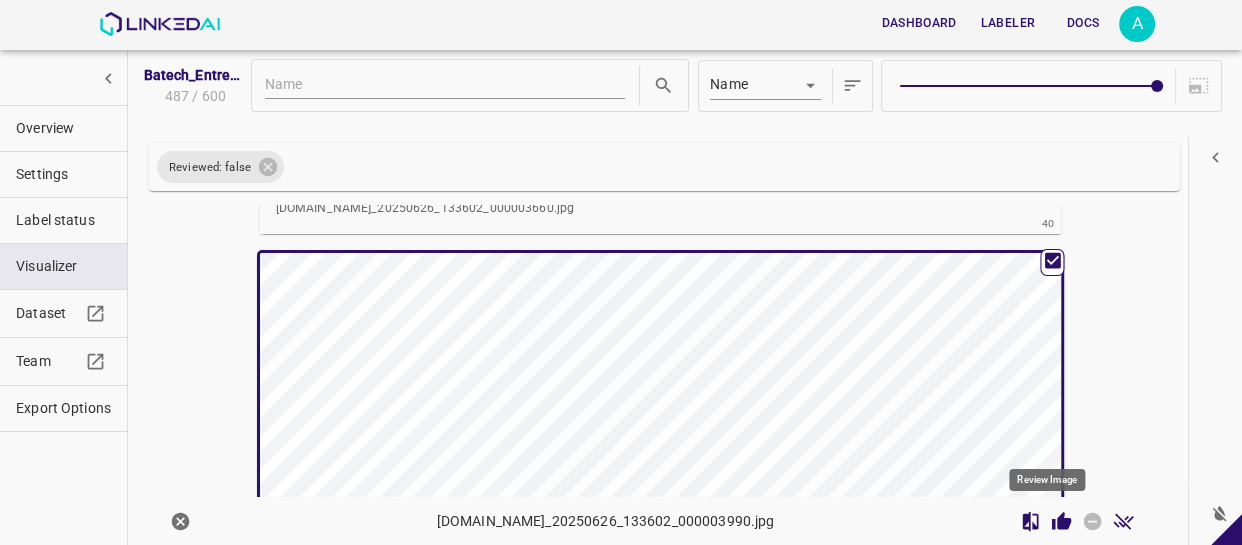 drag, startPoint x: 1040, startPoint y: 520, endPoint x: 1033, endPoint y: 509, distance: 13.038404 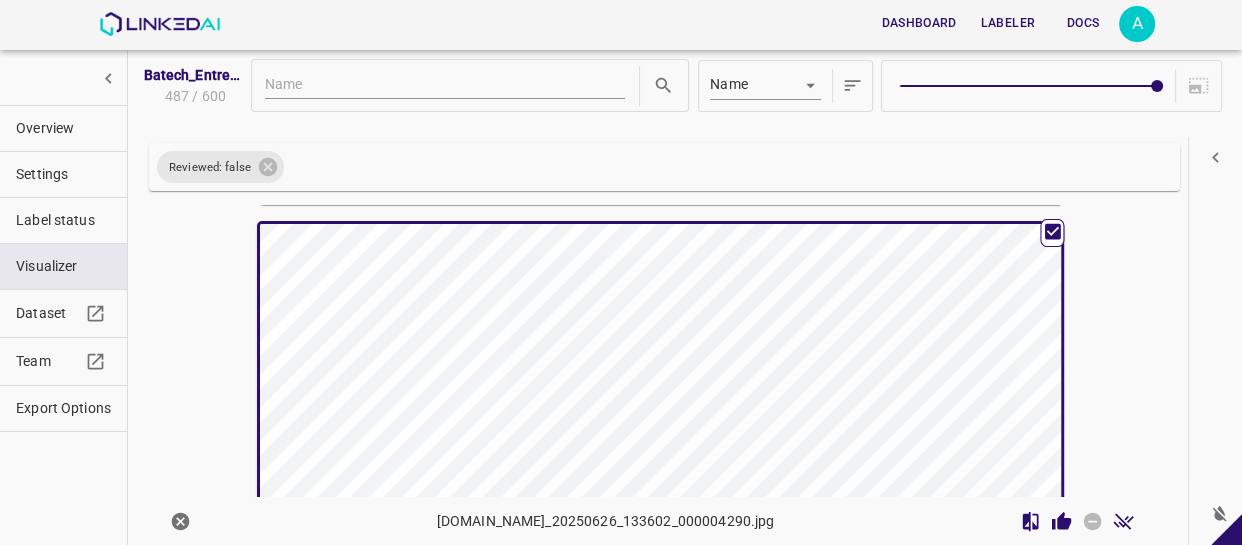 scroll, scrollTop: 21174, scrollLeft: 0, axis: vertical 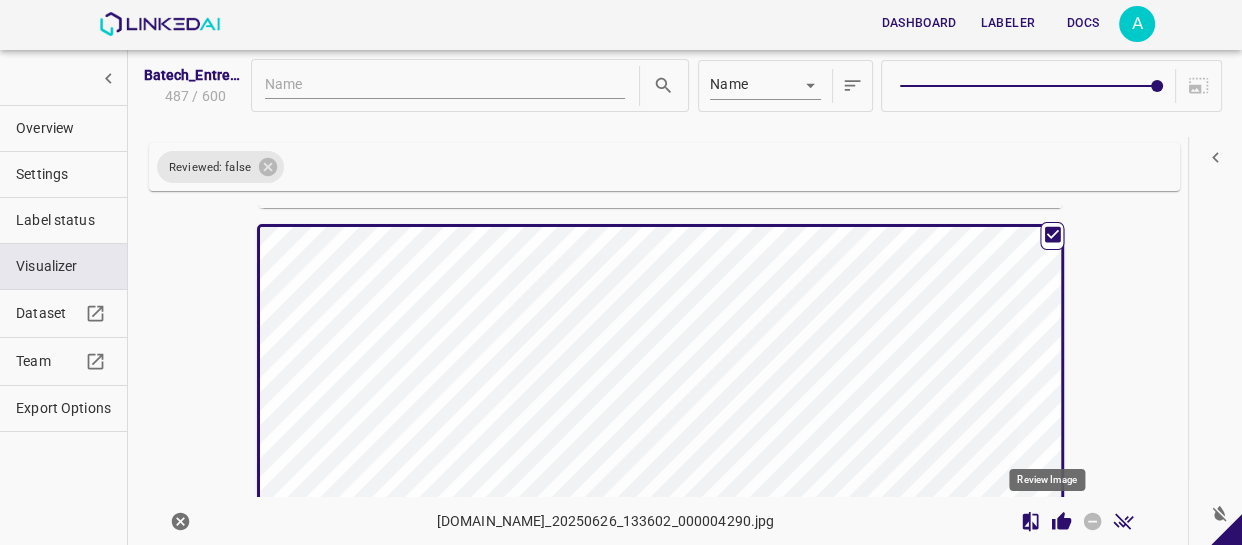 click 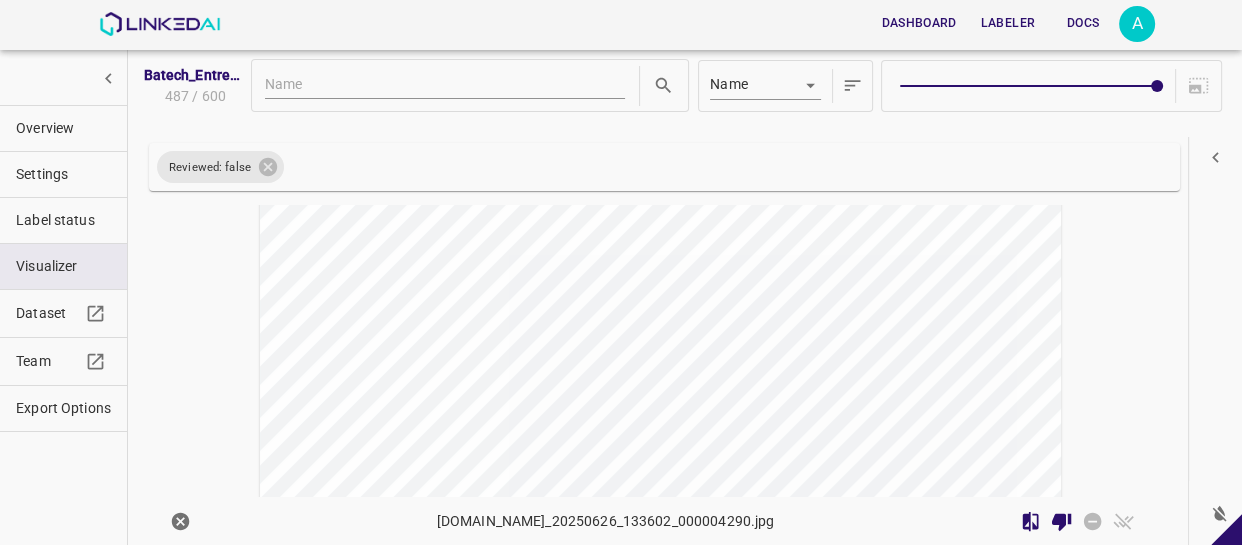 scroll, scrollTop: 21629, scrollLeft: 0, axis: vertical 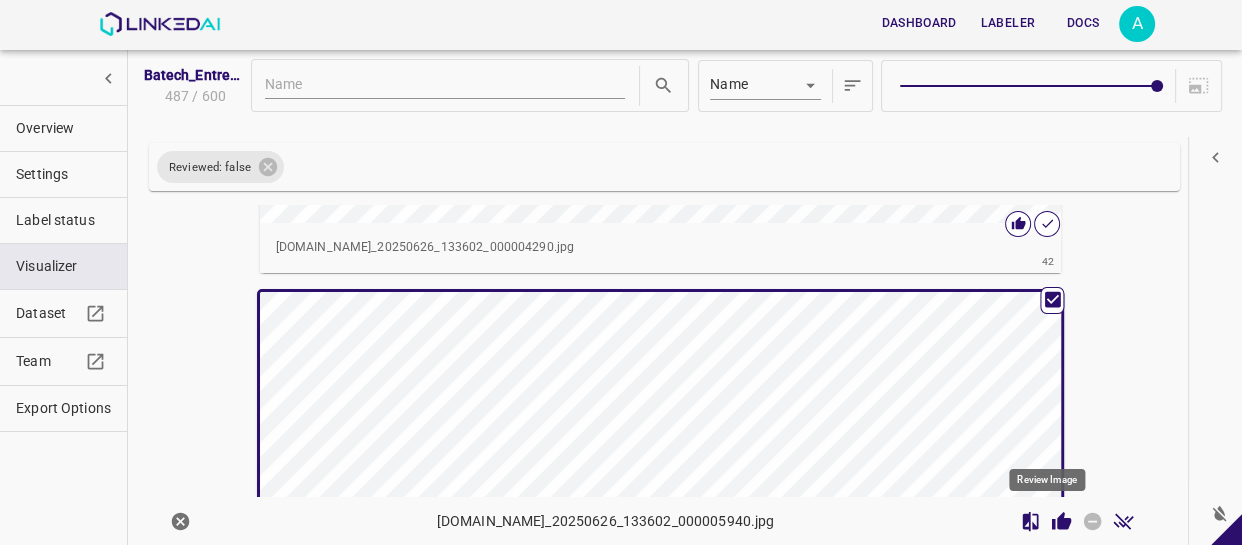 click 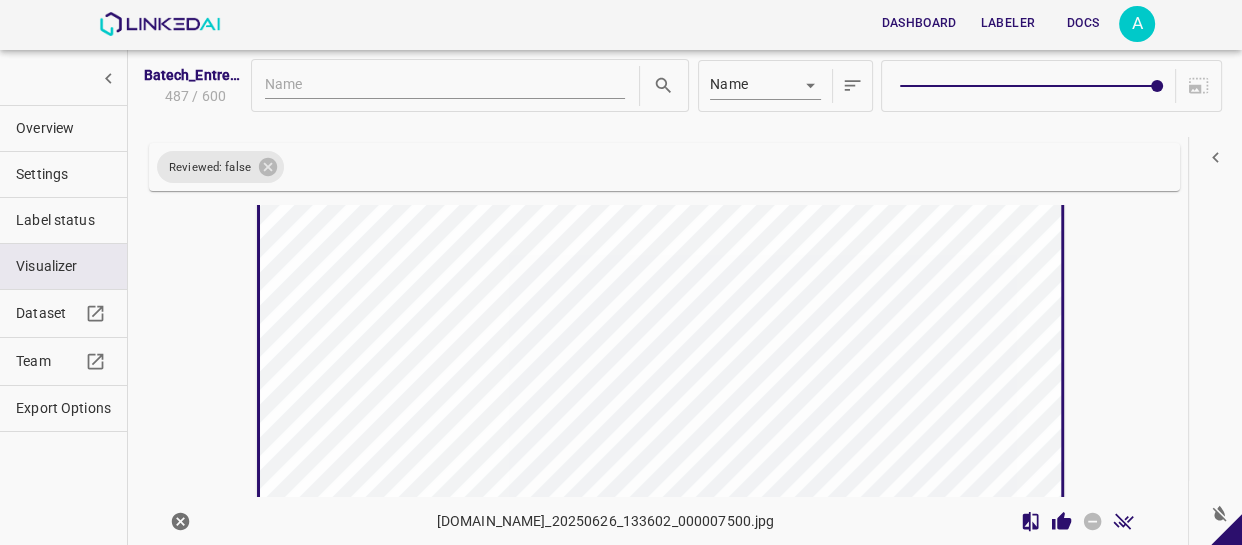 scroll, scrollTop: 22260, scrollLeft: 0, axis: vertical 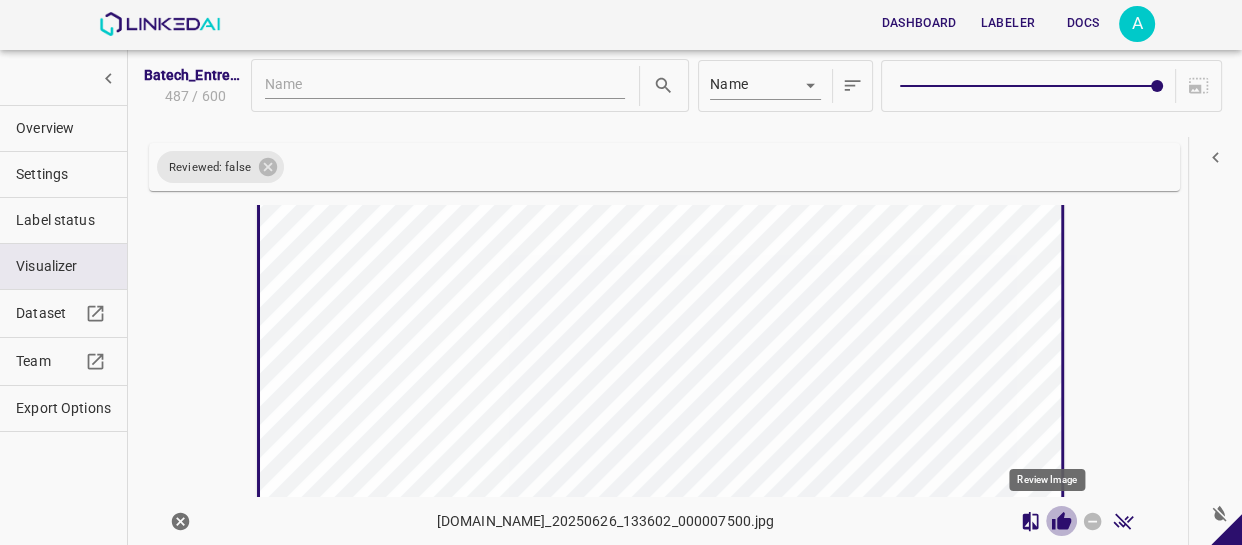 click 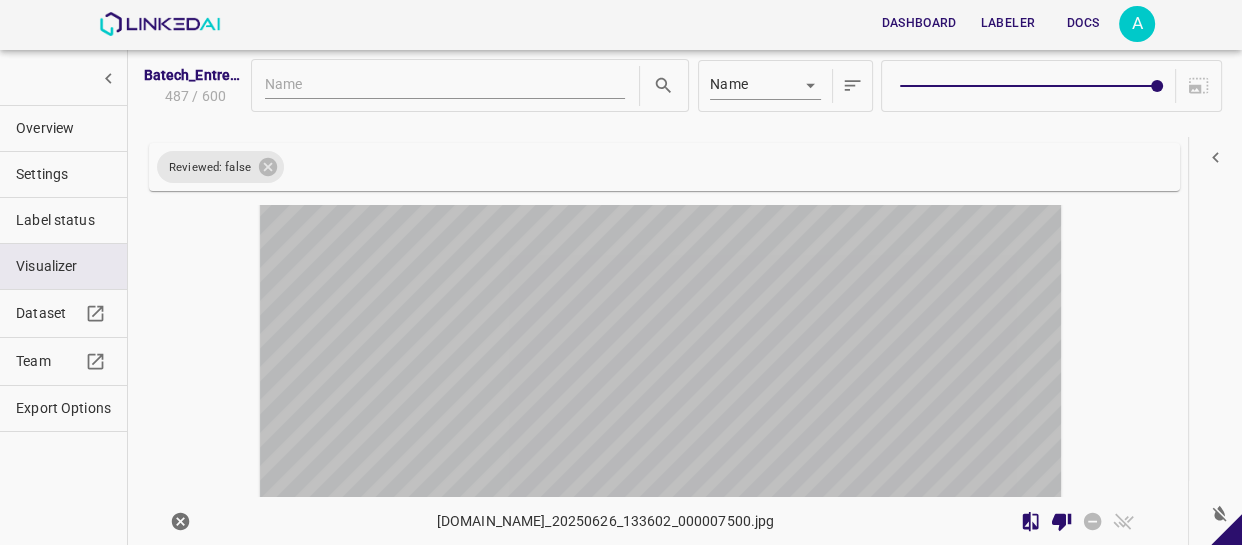 scroll, scrollTop: 22802, scrollLeft: 0, axis: vertical 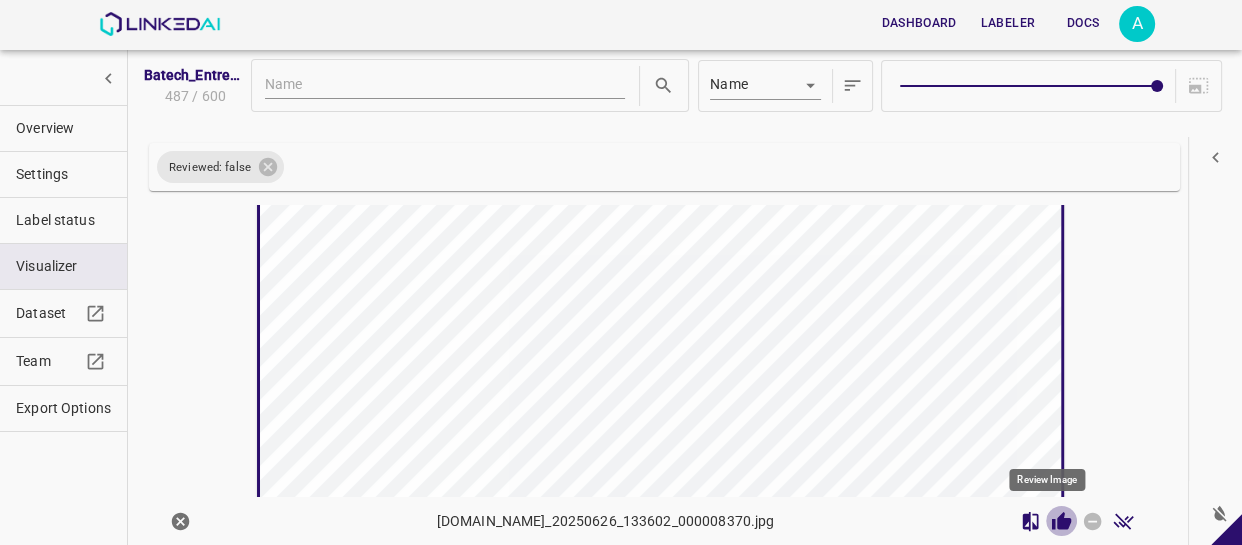 click 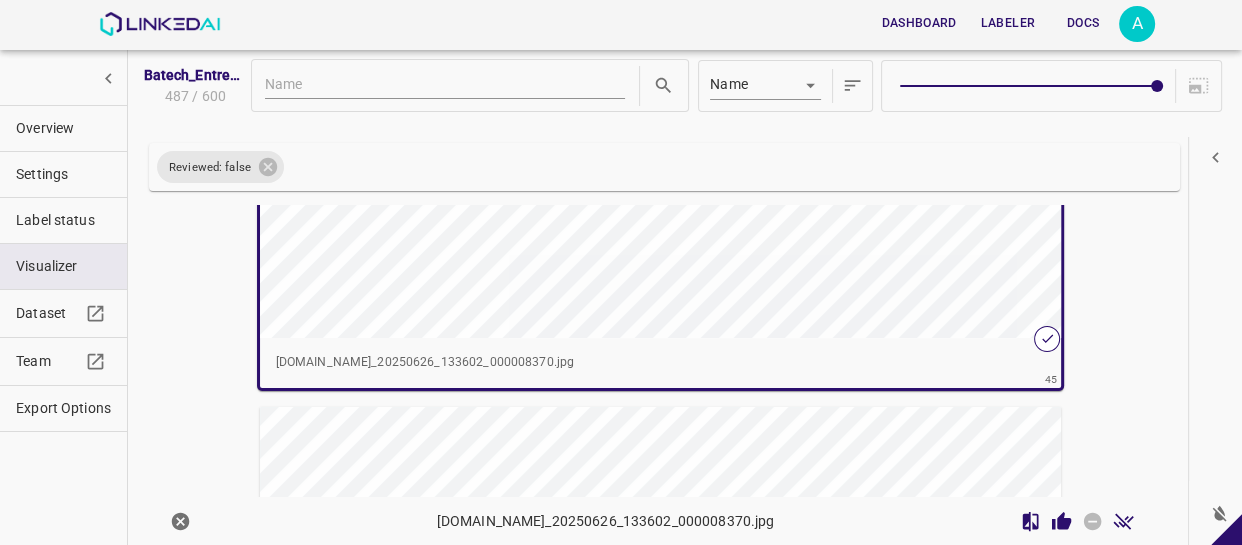scroll, scrollTop: 23075, scrollLeft: 0, axis: vertical 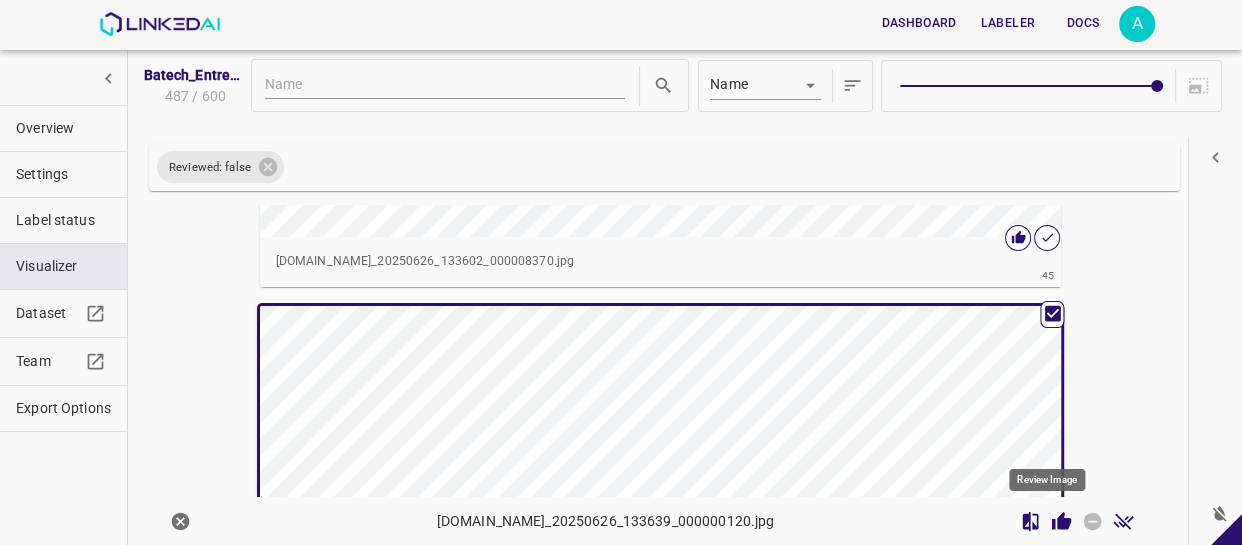 click 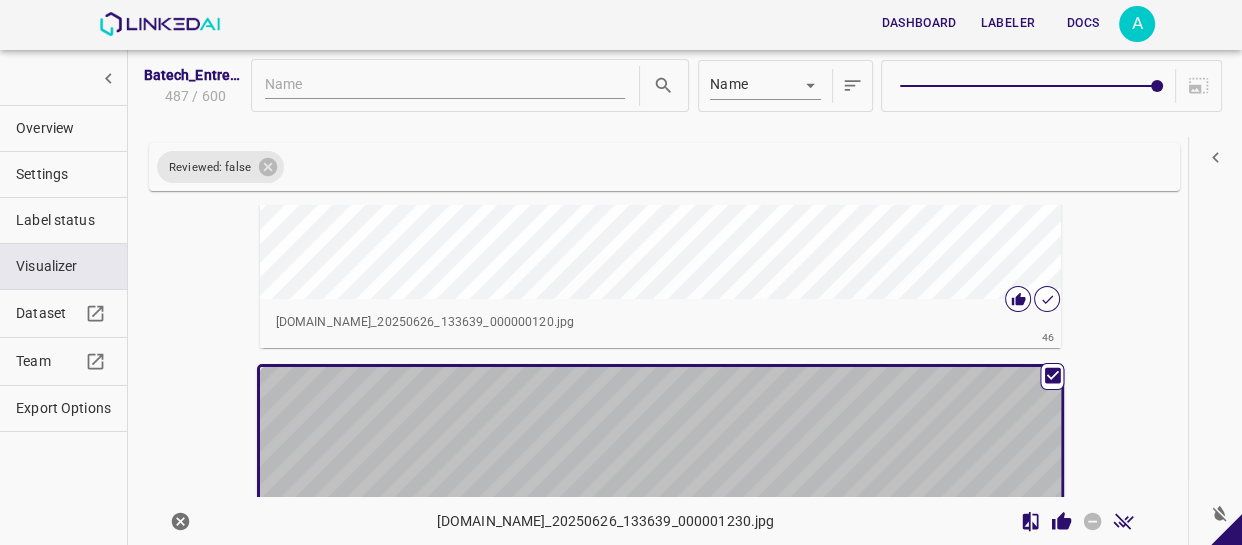 scroll, scrollTop: 23615, scrollLeft: 0, axis: vertical 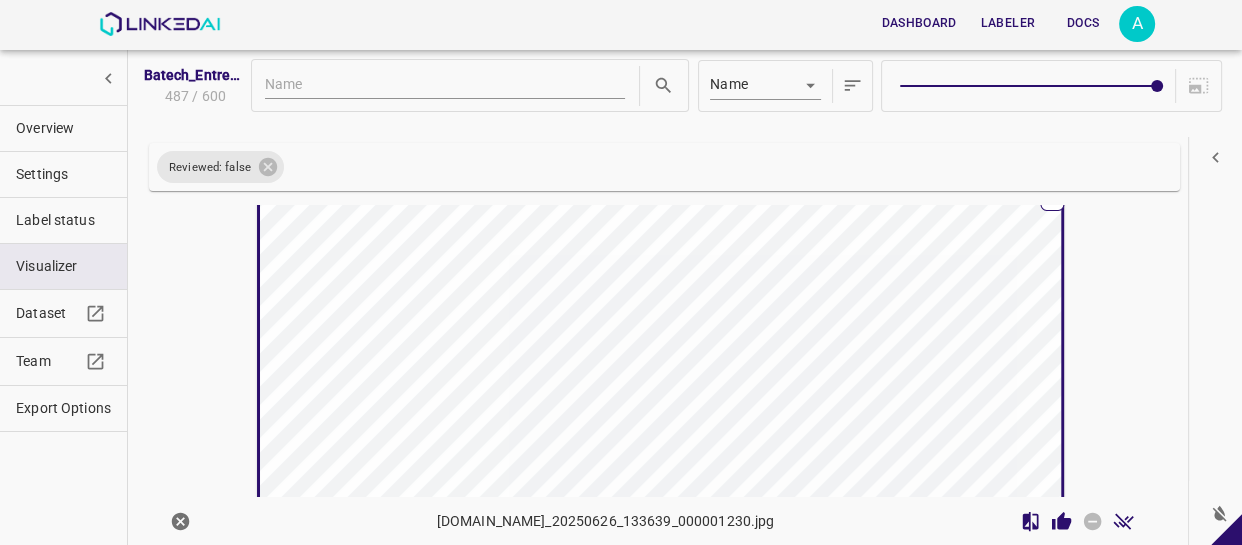 click 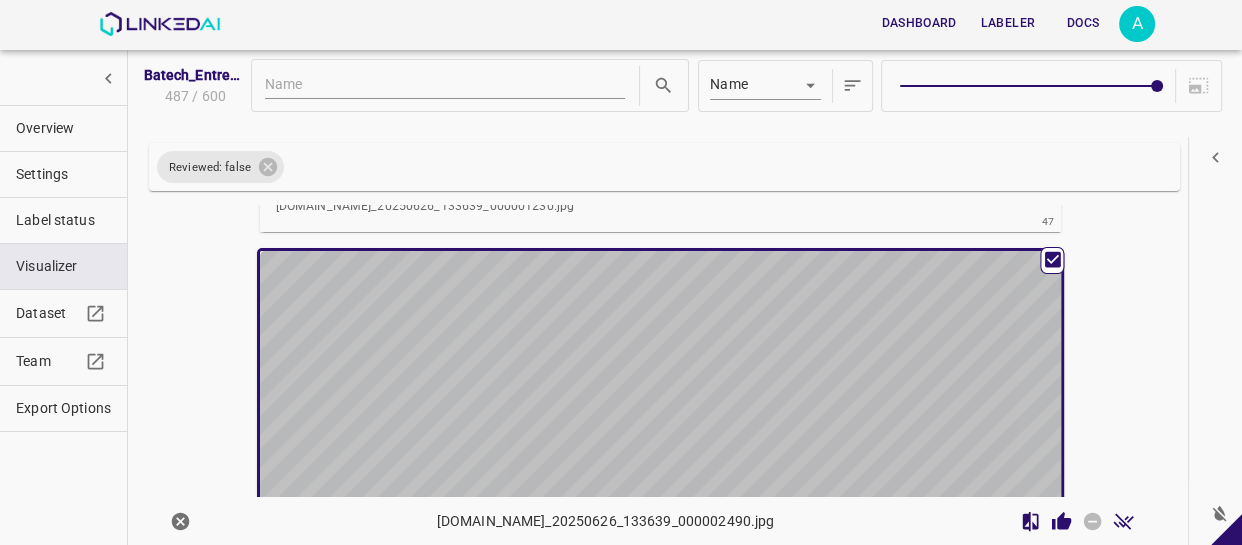 scroll, scrollTop: 24249, scrollLeft: 0, axis: vertical 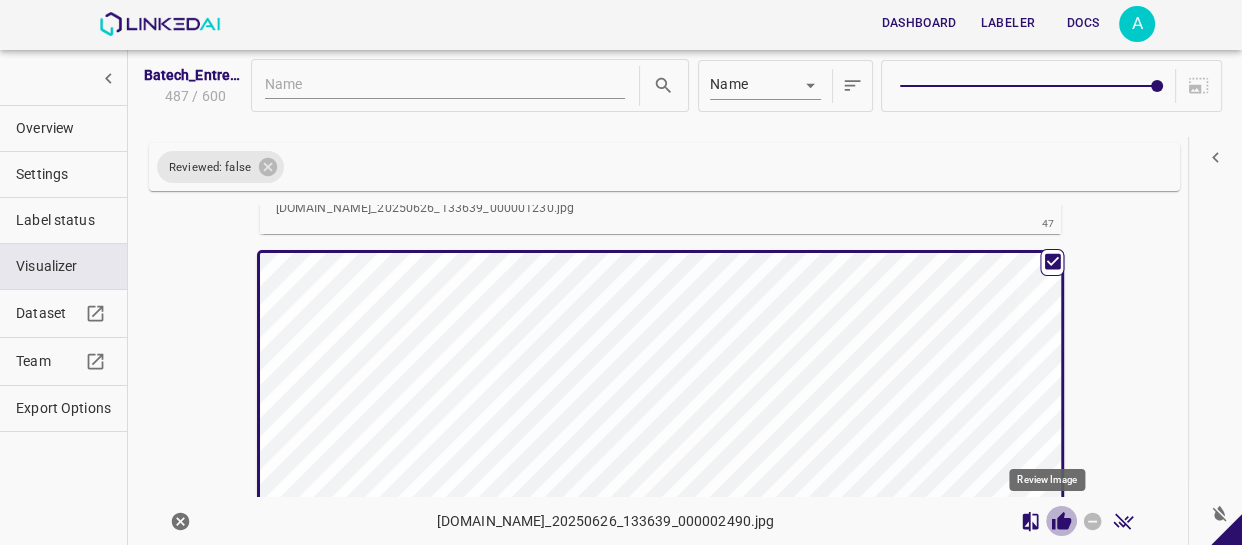 click 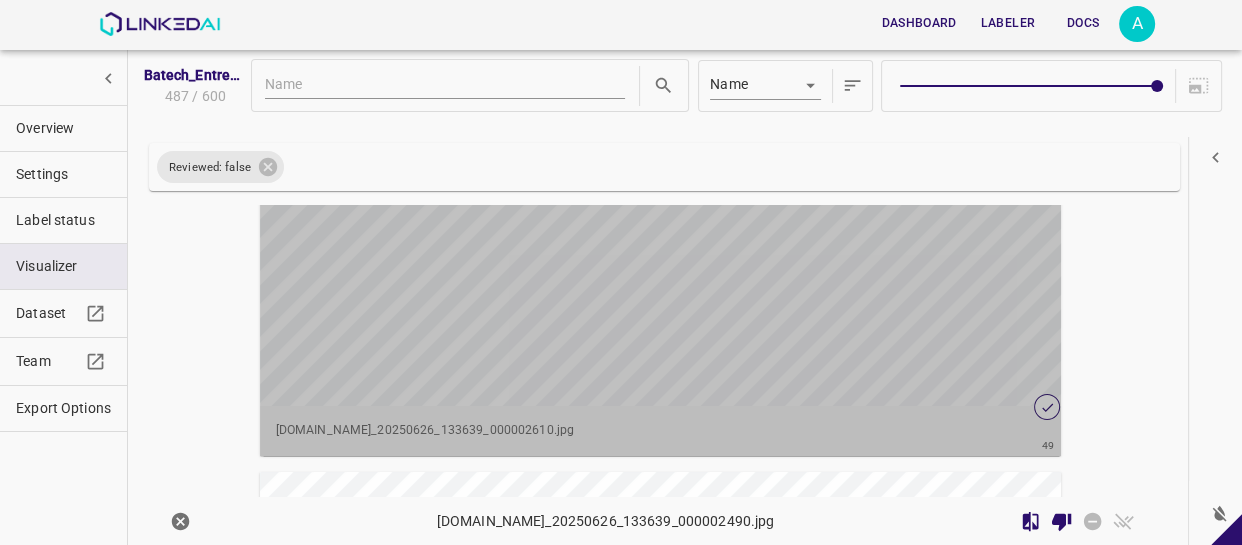 scroll, scrollTop: 25064, scrollLeft: 0, axis: vertical 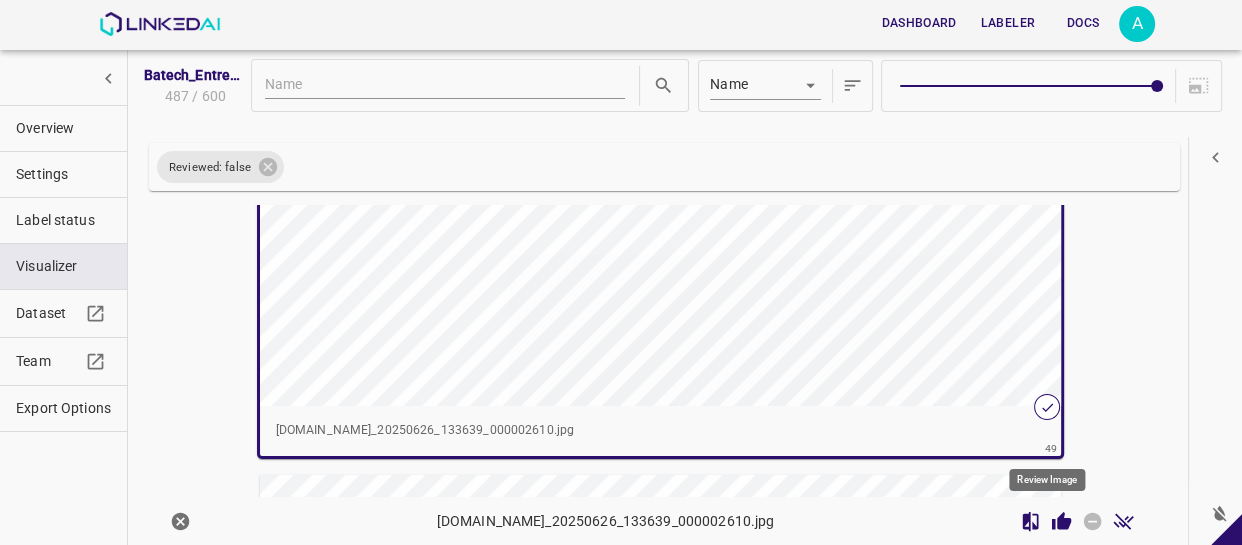click 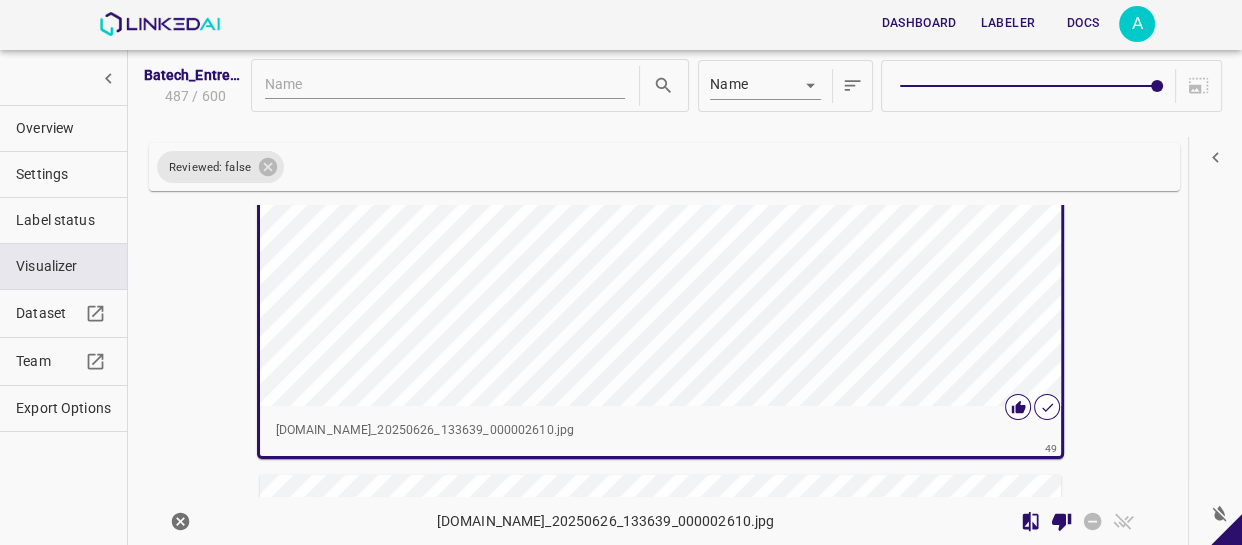 scroll, scrollTop: 25428, scrollLeft: 0, axis: vertical 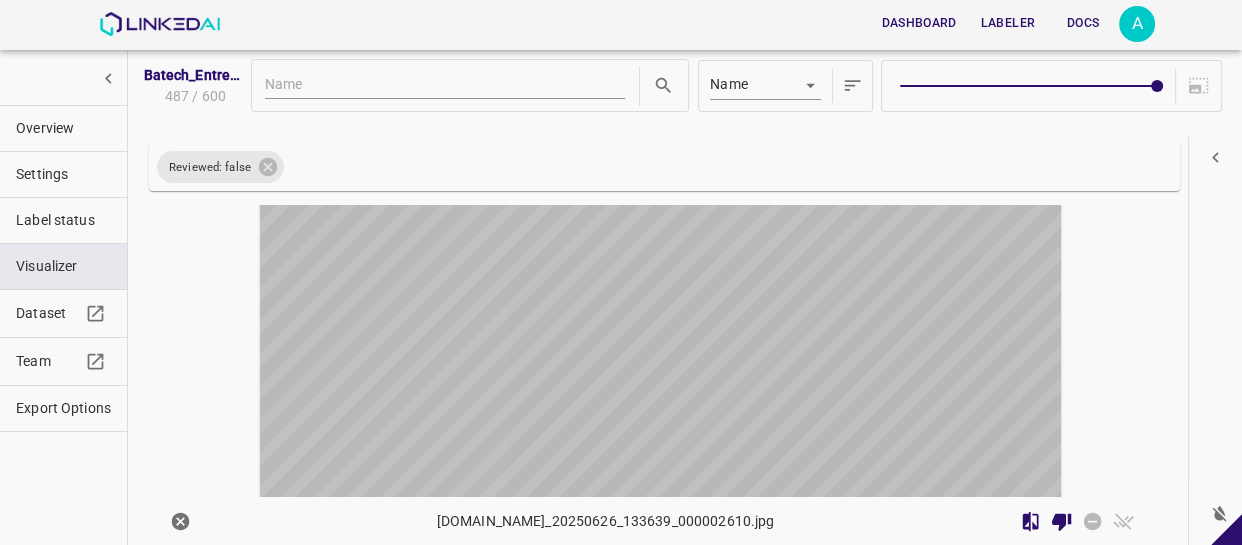 click at bounding box center (560, 427) 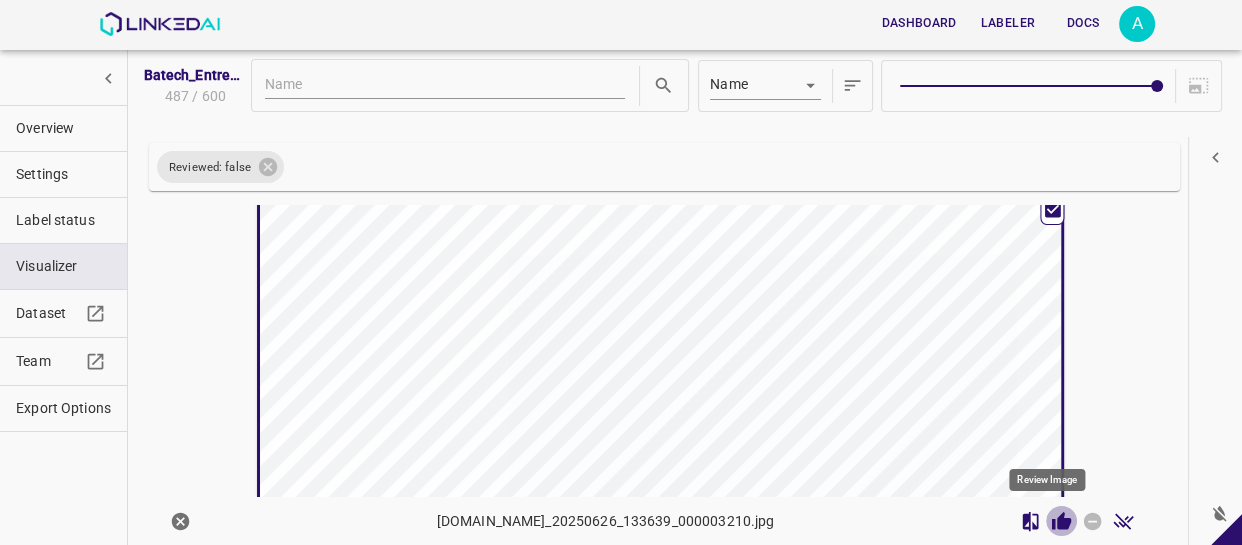 click 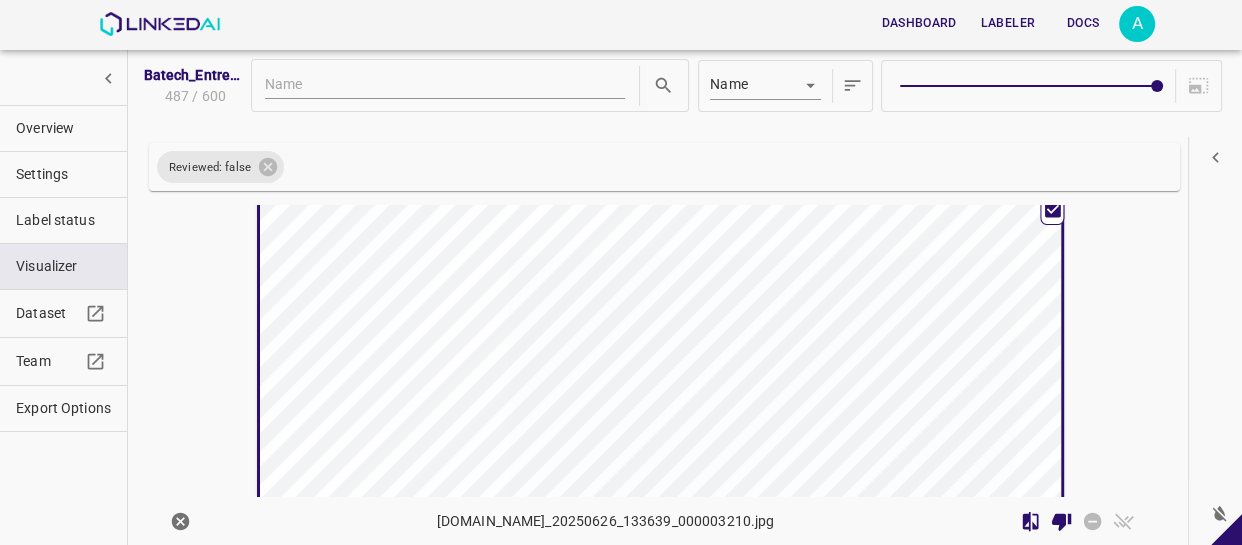 scroll, scrollTop: 25480, scrollLeft: 0, axis: vertical 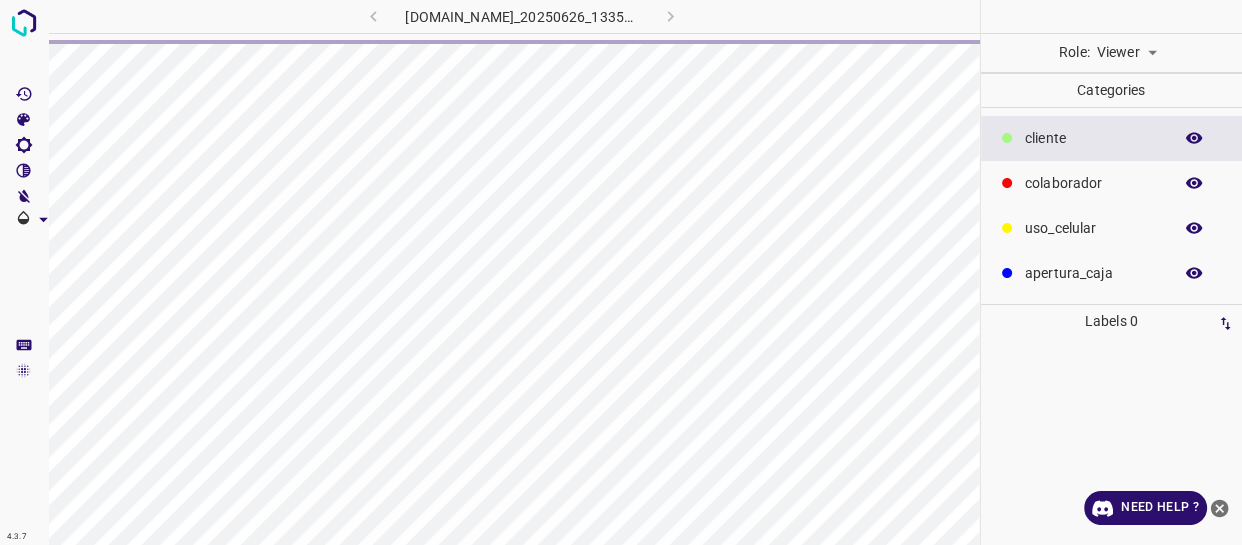 click on "4.3.7 [DOMAIN_NAME]_20250626_133553_000000630.jpg Role: Viewer viewer Categories ​​cliente colaborador uso_celular apertura_caja Labels   0 Categories 1 ​​cliente 2 colaborador 3 uso_celular 4 apertura_caja Tools Space Change between modes (Draw & Edit) I Auto labeling R Restore zoom M Zoom in N Zoom out Delete Delete selecte label Filters Z Restore filters X Saturation filter C Brightness filter V Contrast filter B Gray scale filter General O Download Need Help ? - Text - Hide - Delete" at bounding box center (621, 272) 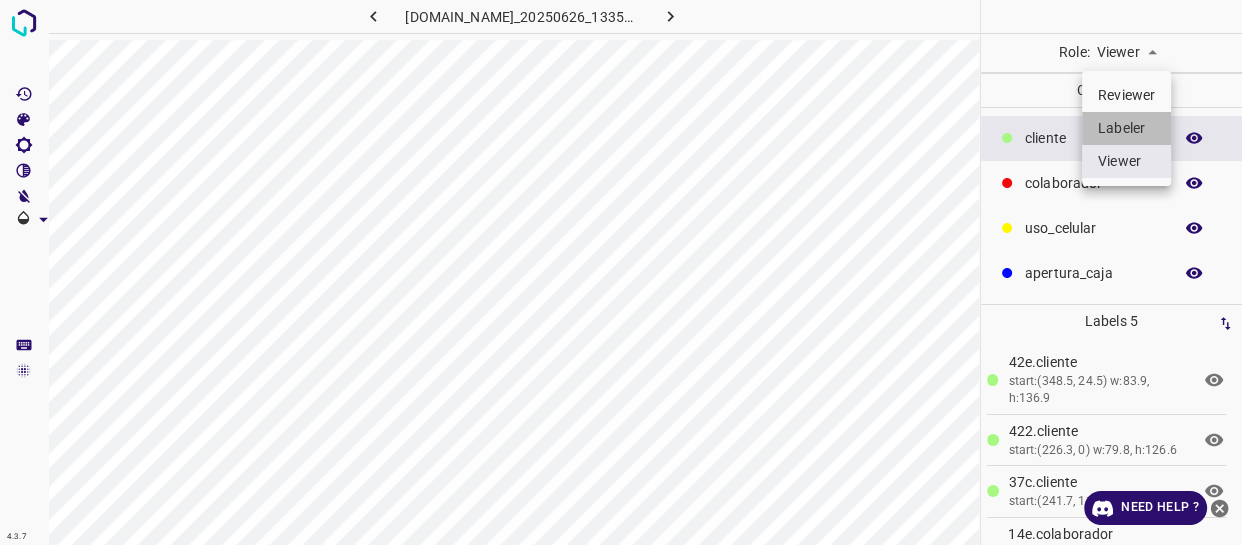 click on "Labeler" at bounding box center (1126, 128) 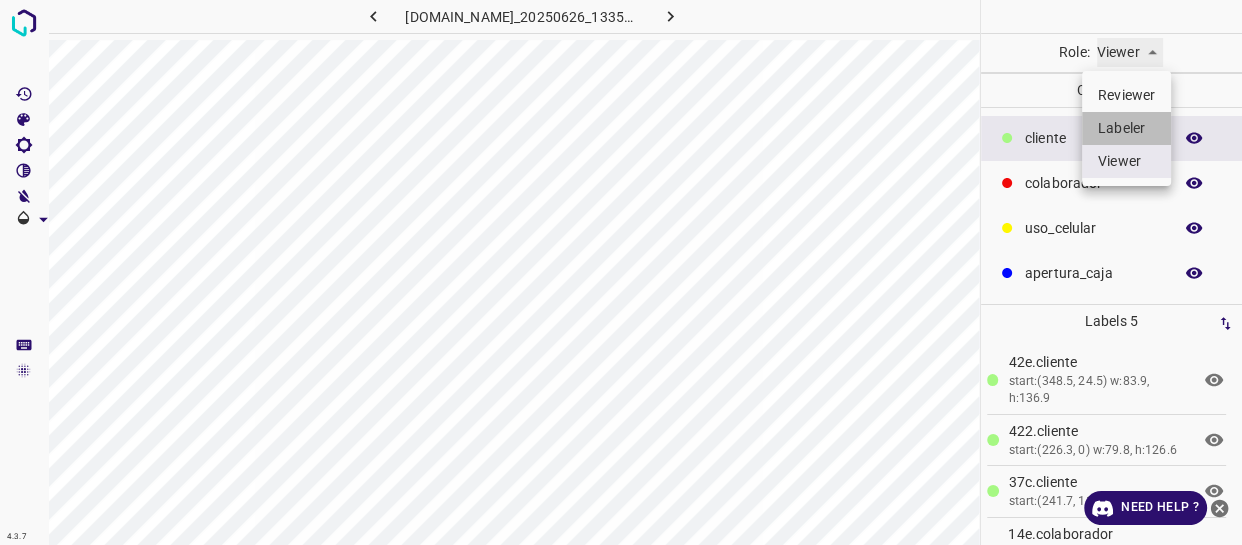 type on "labeler" 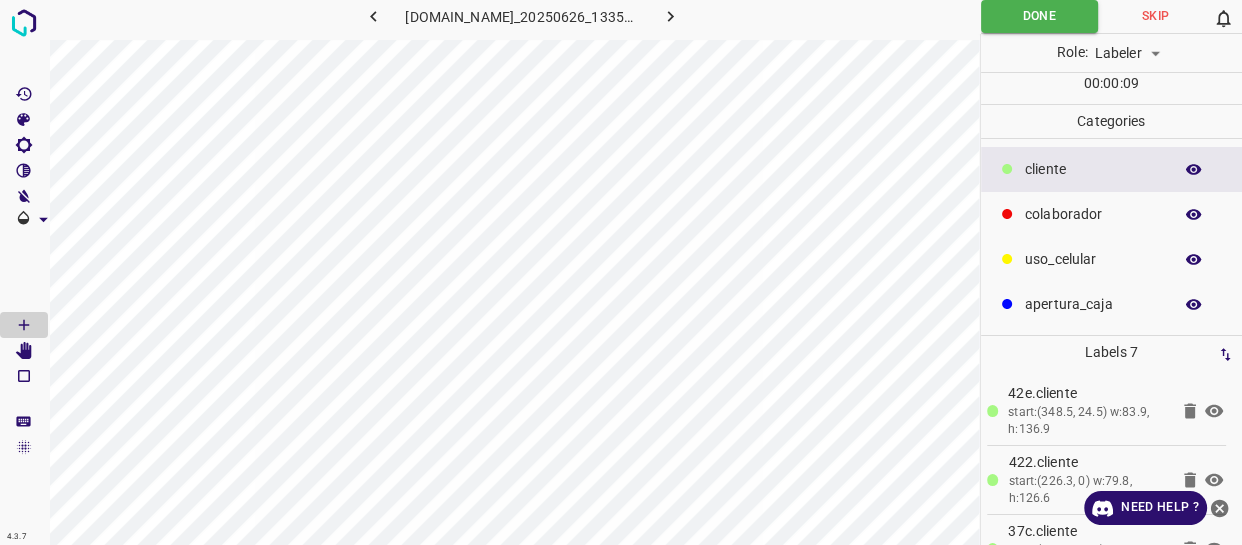 click on "Role: Labeler labeler" at bounding box center (1112, 53) 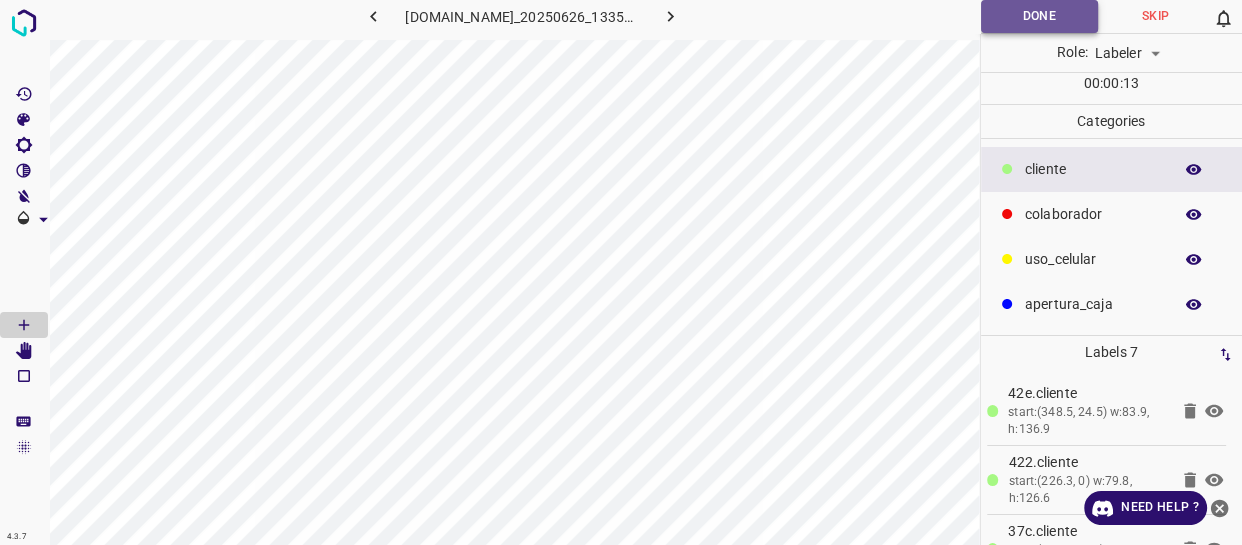 click on "Done" at bounding box center (1039, 16) 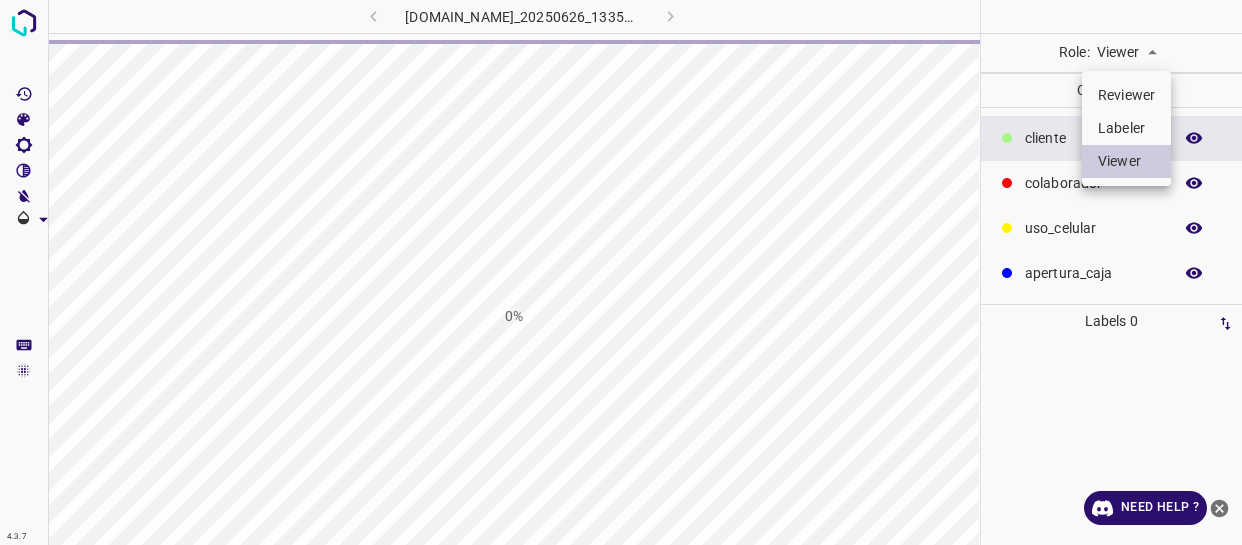 scroll, scrollTop: 0, scrollLeft: 0, axis: both 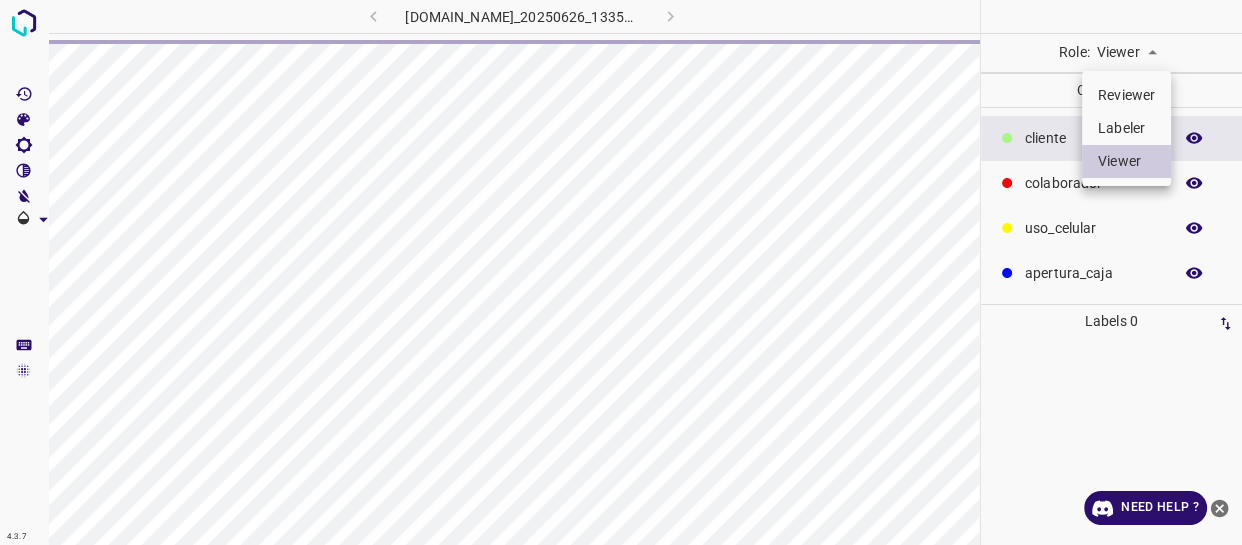 click on "Labeler" at bounding box center [1126, 128] 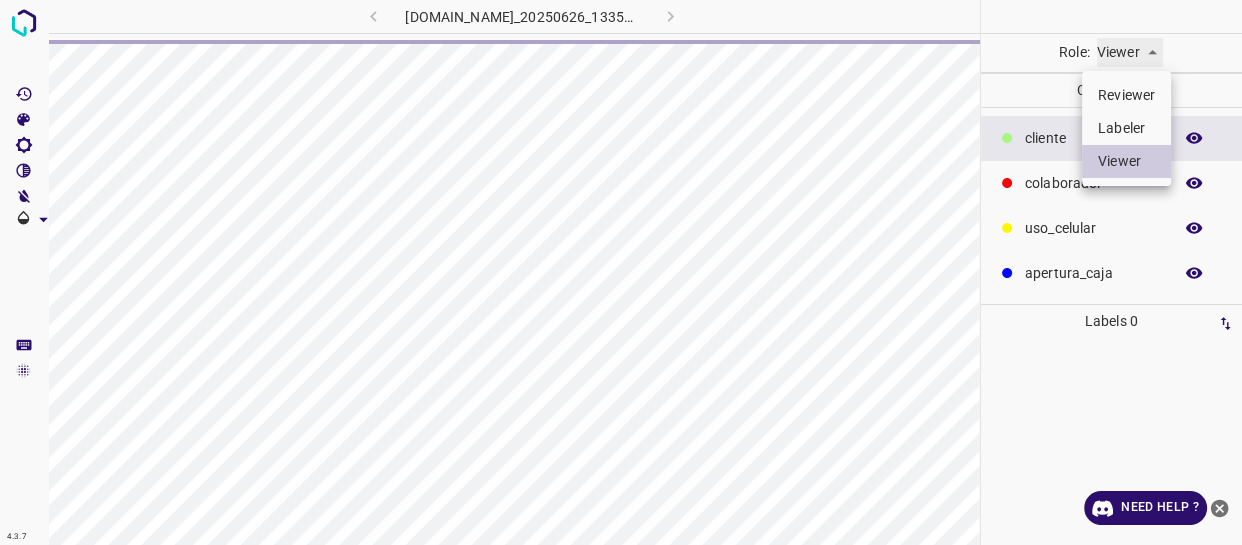 type on "labeler" 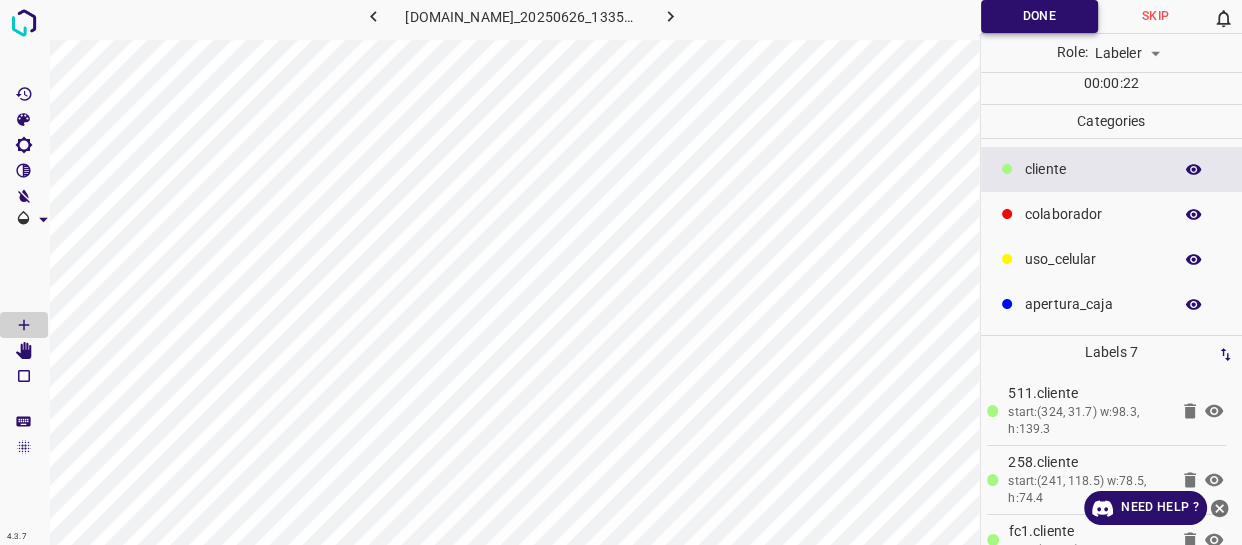 click on "Done" at bounding box center [1039, 16] 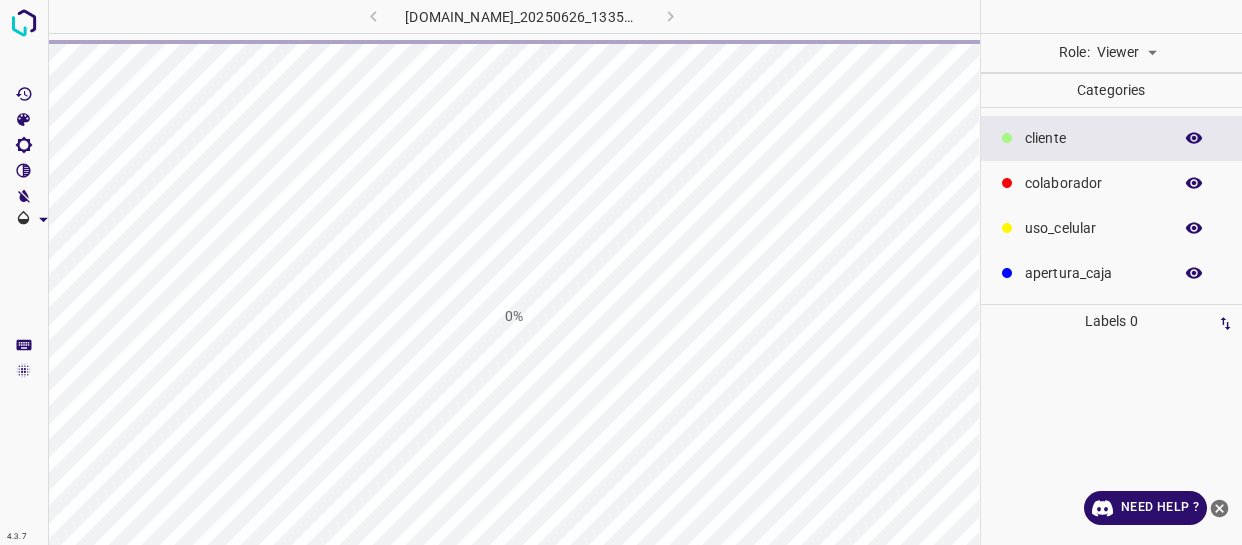 scroll, scrollTop: 0, scrollLeft: 0, axis: both 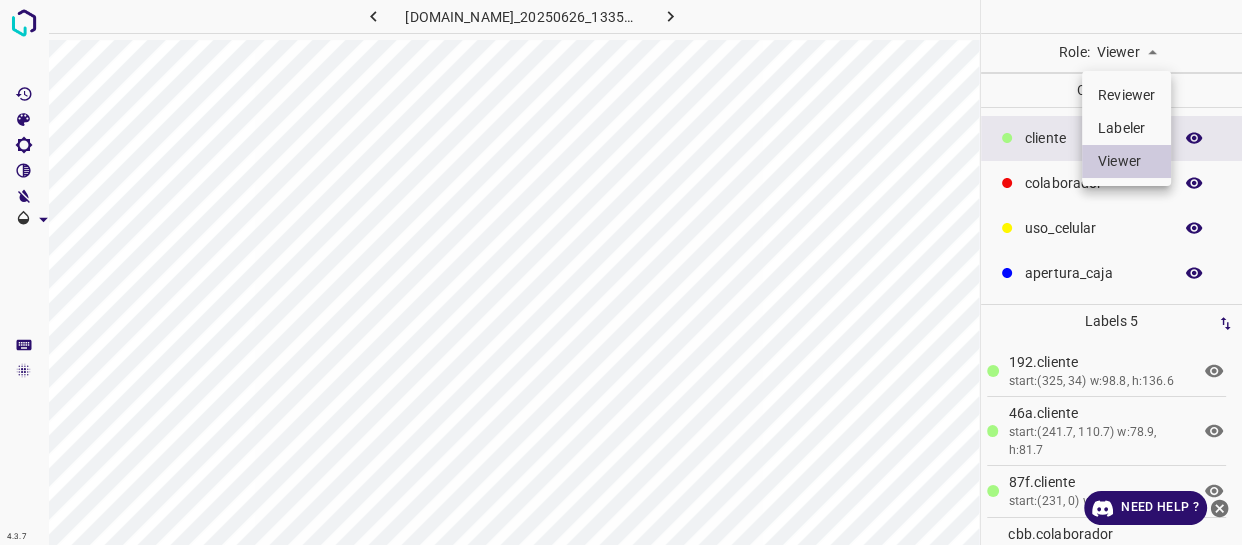 click on "4.3.7 801-bch-santa-fe.ddns.net_20250626_133553_000001230.jpg Role: Viewer viewer Categories ​​cliente colaborador uso_celular apertura_caja Labels   5 192.​​cliente
start:(325, 34)
w:98.8, h:136.6
46a.​​cliente
start:(241.7, 110.7)
w:78.9, h:81.7
87f.​​cliente
start:(231, 0)
w:73.7, h:127.4
cbb.colaborador
start:(340.8, 204.4)
w:121.4, h:140.2
ad8.​​cliente
start:(557.6, 0)
w:26.2, h:27.8
Categories 1 ​​cliente 2 colaborador 3 uso_celular 4 apertura_caja Tools Space Change between modes (Draw & Edit) I Auto labeling R Restore zoom M Zoom in N Zoom out Delete Delete selecte label Filters Z Restore filters X Saturation filter C Brightness filter V Contrast filter B Gray scale filter General O Download Need Help ? - Text - Hide - Delete Reviewer Labeler Viewer" at bounding box center (621, 272) 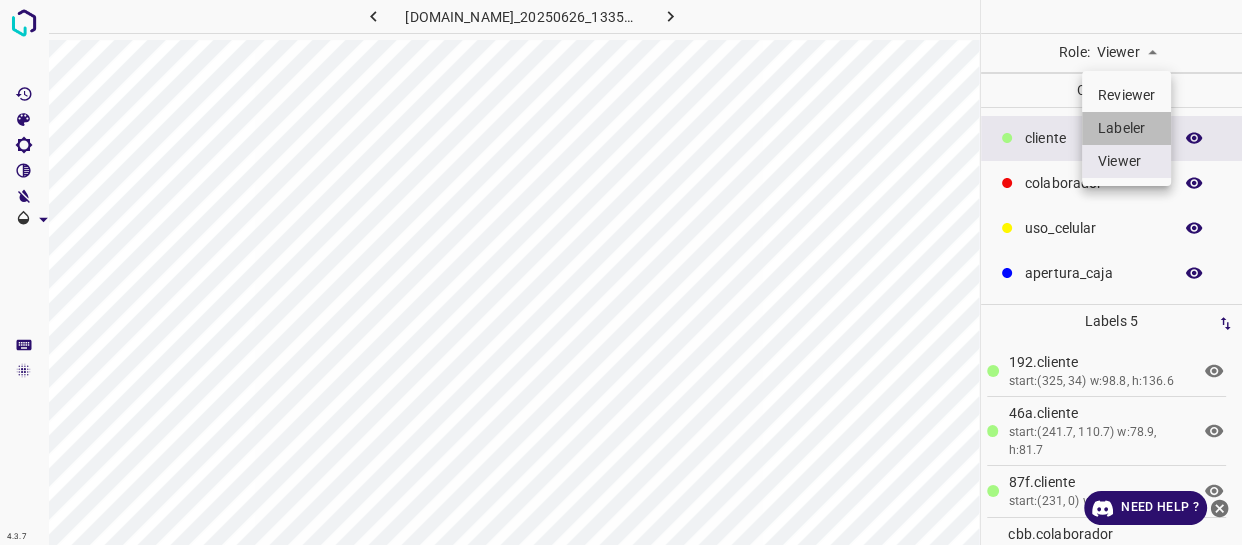 click on "Labeler" at bounding box center [1126, 128] 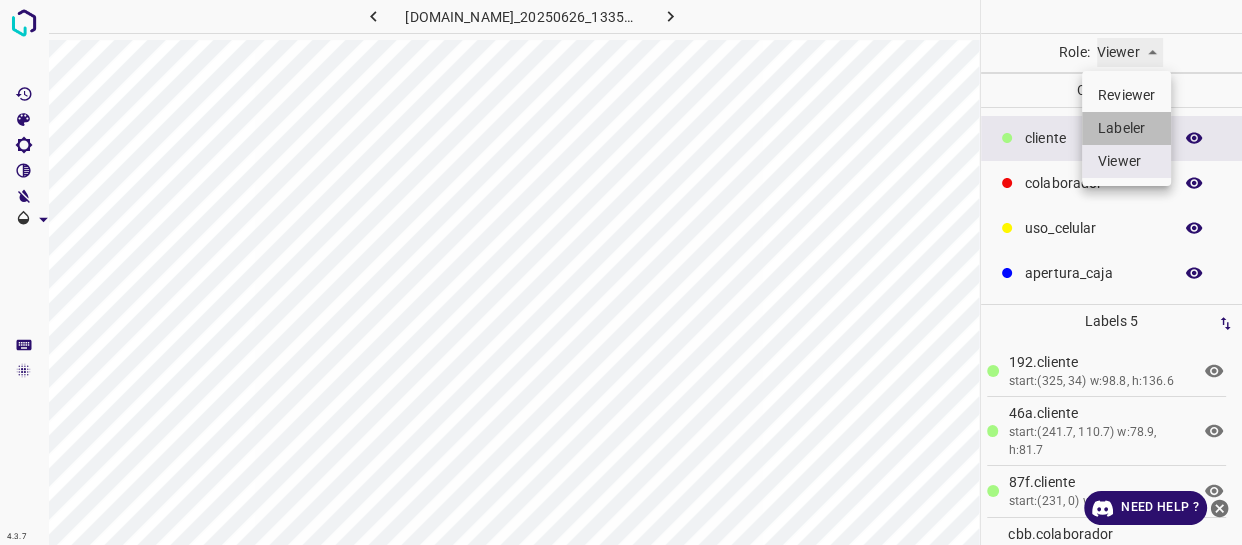 type on "labeler" 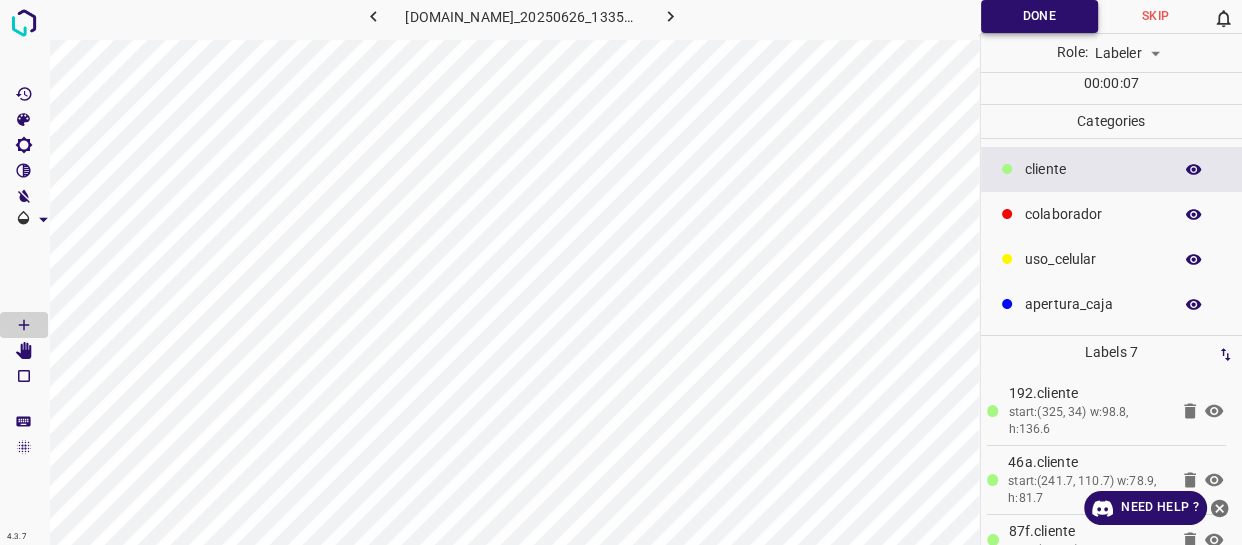 click on "Done" at bounding box center (1039, 16) 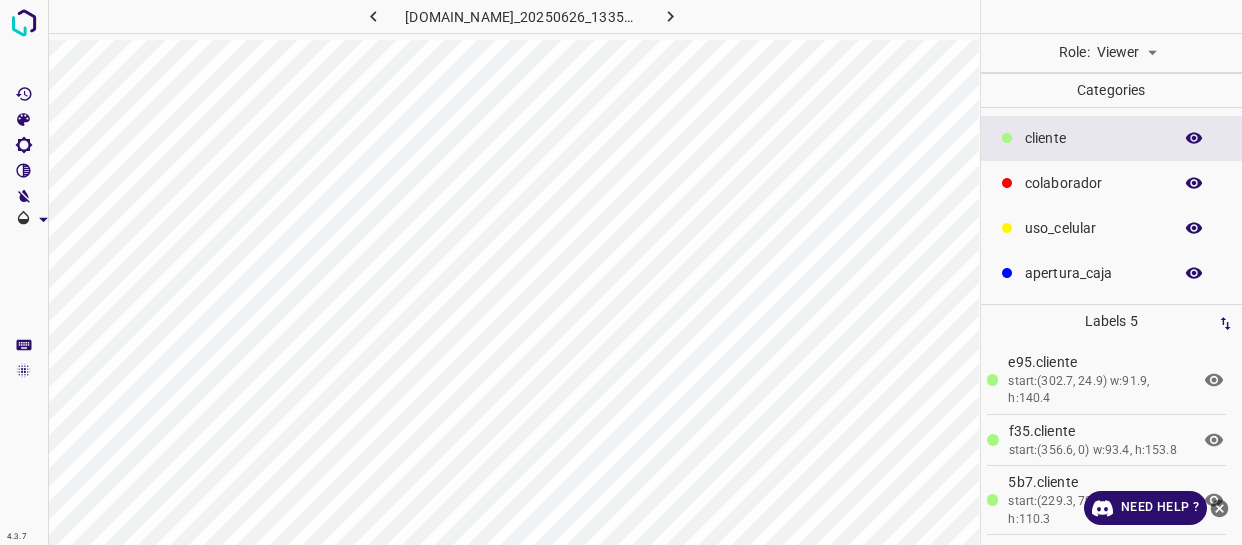 scroll, scrollTop: 0, scrollLeft: 0, axis: both 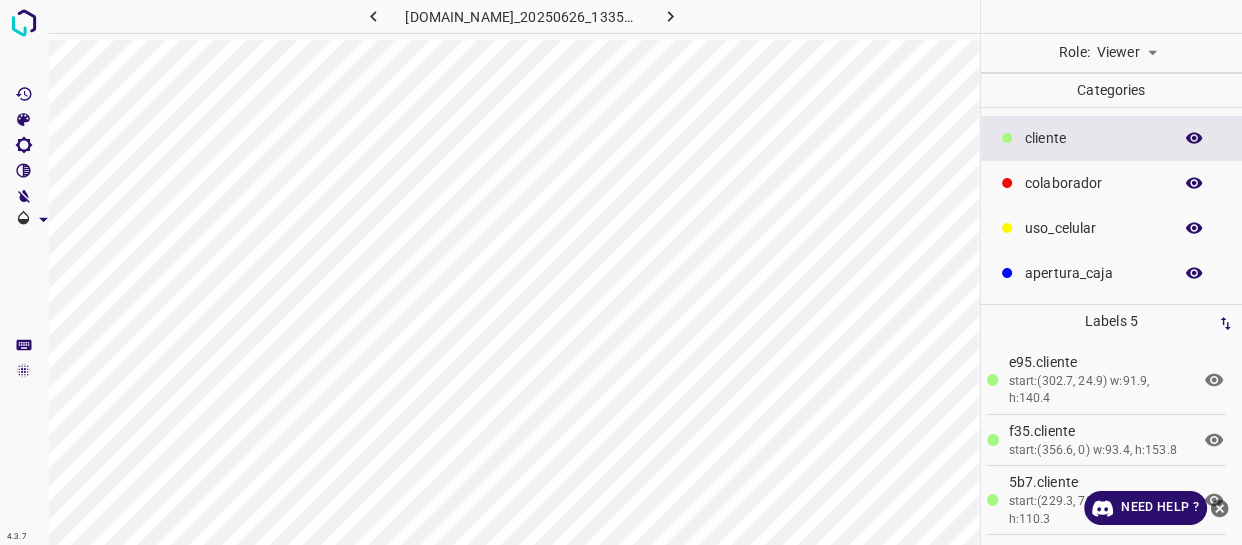 click on "Viewer viewer" at bounding box center (1127, 53) 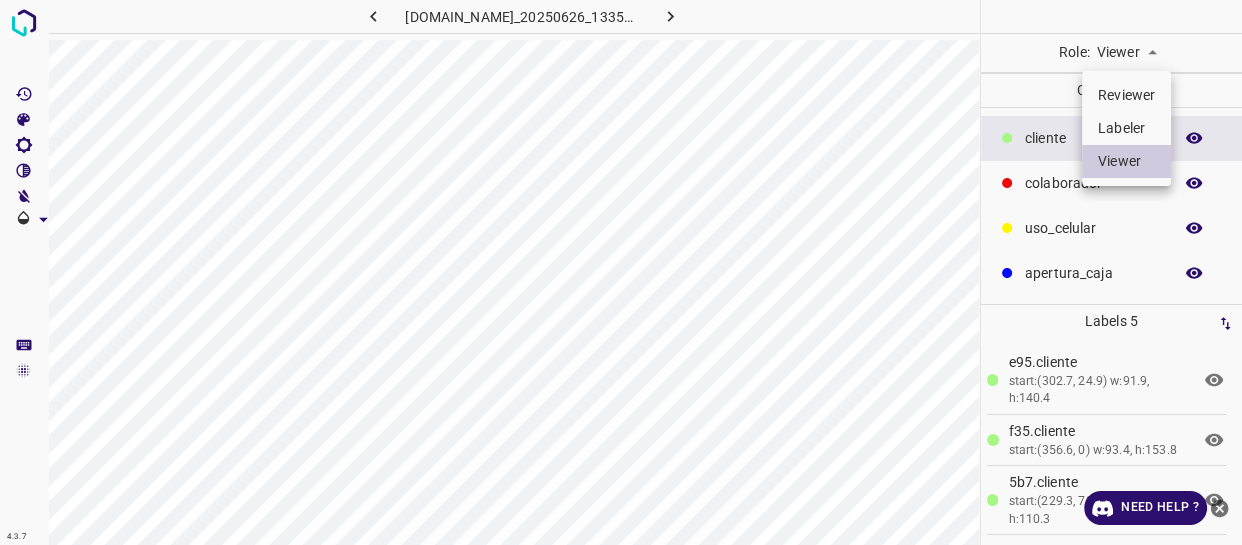 click on "4.3.7 [DOMAIN_NAME]_20250626_133553_000001890.jpg Role: Viewer viewer Categories ​​cliente colaborador uso_celular apertura_caja Labels   5 e95.​​cliente
start:(302.7, 24.9)
w:91.9, h:140.4
f35.​​cliente
start:(356.6, 0)
w:93.4, h:153.8
5b7.​​cliente
start:(229.3, 79.7)
w:133.8, h:110.3
4dd.colaborador
start:(338.5, 211)
w:132.6, h:133.1
369.​​cliente
start:(558.2, 0)
w:23.4, h:26.6
Categories 1 ​​cliente 2 colaborador 3 uso_celular 4 apertura_caja Tools Space Change between modes (Draw & Edit) I Auto labeling R Restore zoom M Zoom in N Zoom out Delete Delete selecte label Filters Z Restore filters X Saturation filter C Brightness filter V Contrast filter B Gray scale filter General O Download Need Help ? - Text - Hide - Delete Reviewer Labeler Viewer" at bounding box center (621, 272) 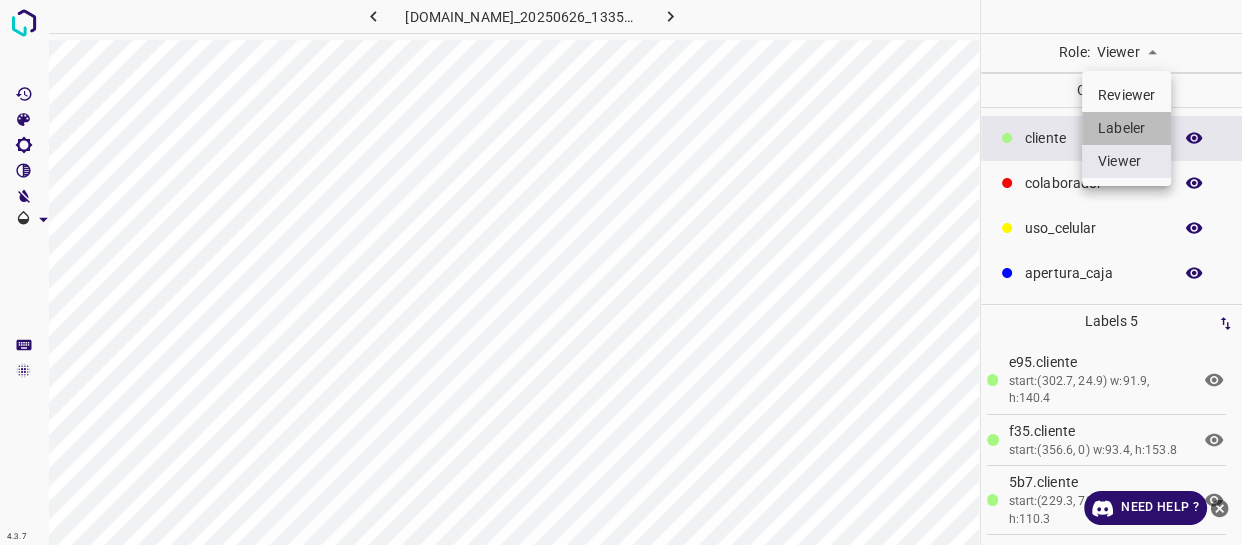 click on "Labeler" at bounding box center [1126, 128] 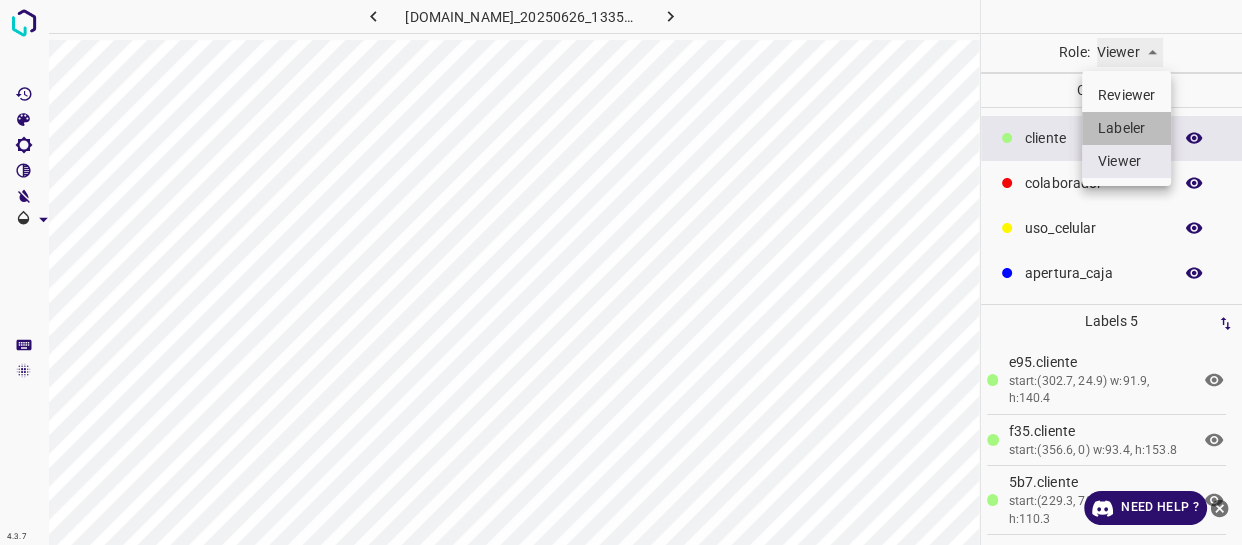 type on "labeler" 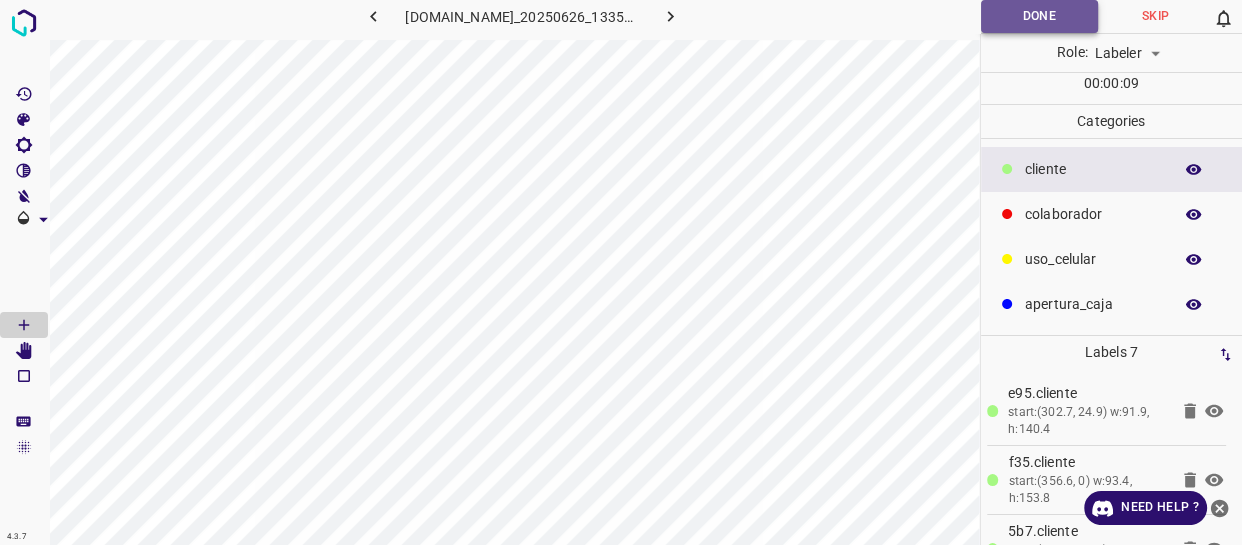 click on "Done" at bounding box center [1039, 16] 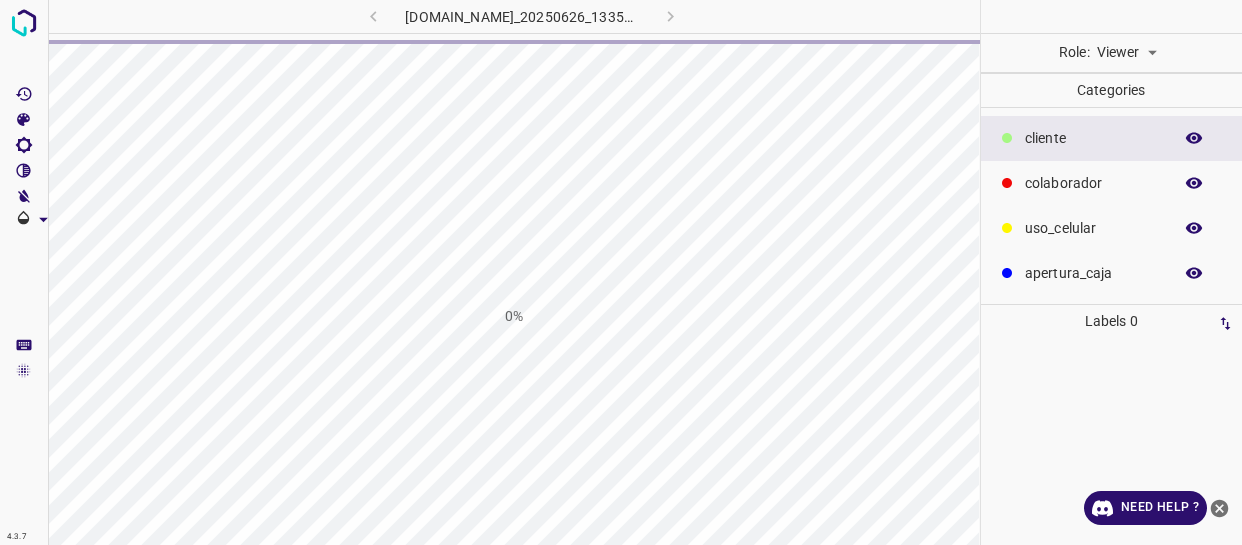 scroll, scrollTop: 0, scrollLeft: 0, axis: both 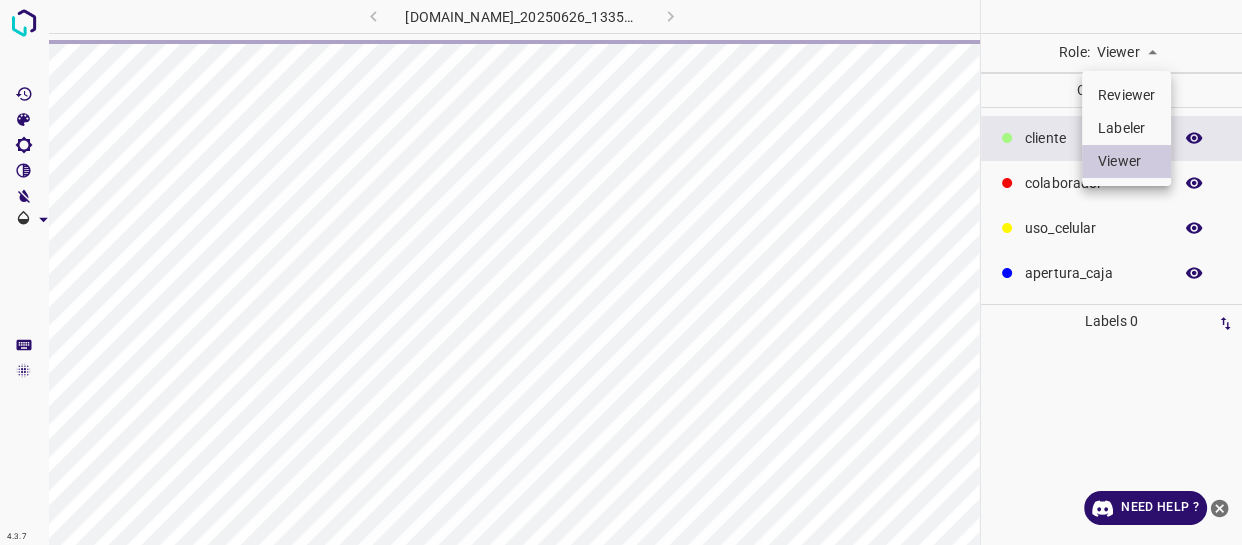 click on "4.3.7 [DOMAIN_NAME]_20250626_133553_000003120.jpg Role: Viewer viewer Categories ​​cliente colaborador uso_celular apertura_caja Labels   0 Categories 1 ​​cliente 2 colaborador 3 uso_celular 4 apertura_caja Tools Space Change between modes (Draw & Edit) I Auto labeling R Restore zoom M Zoom in N Zoom out Delete Delete selecte label Filters Z Restore filters X Saturation filter C Brightness filter V Contrast filter B Gray scale filter General O Download Need Help ? - Text - Hide - Delete Reviewer Labeler Viewer" at bounding box center [621, 272] 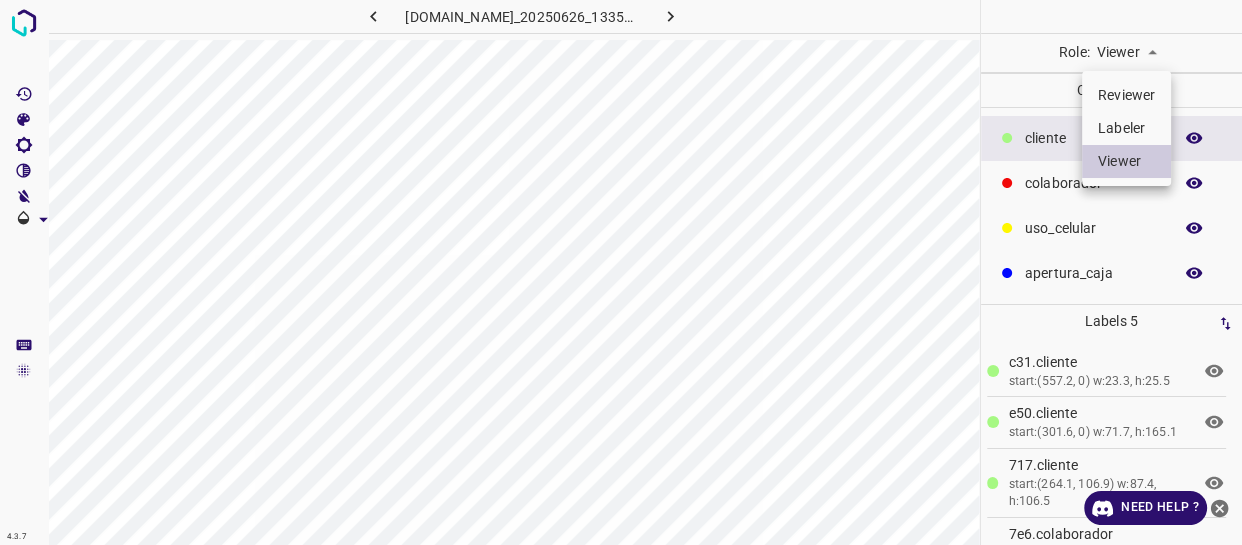 click on "Labeler" at bounding box center (1126, 128) 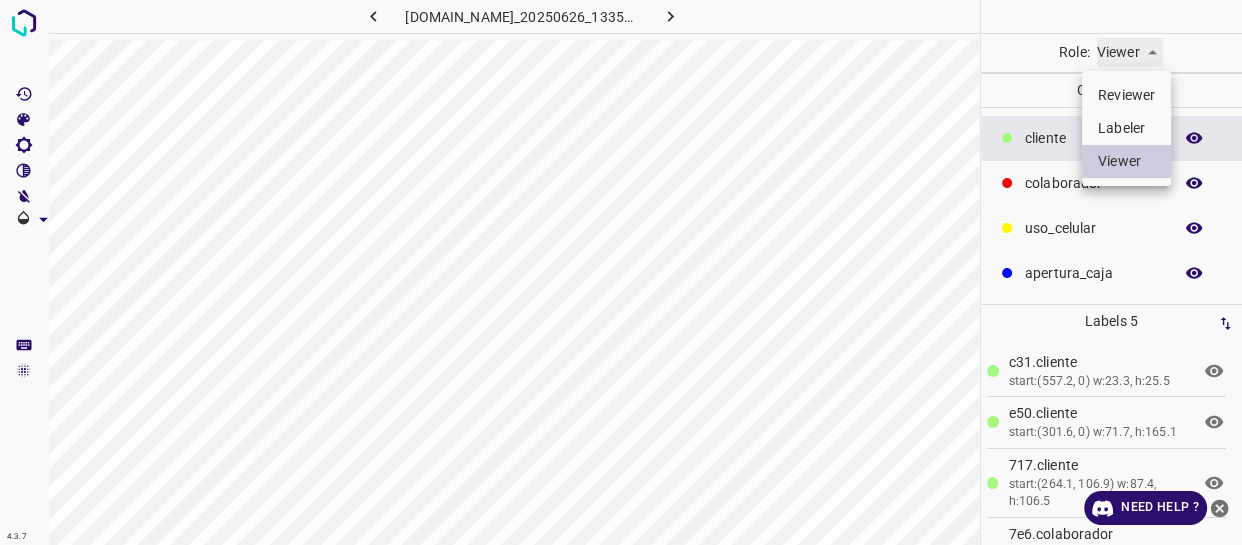 type on "labeler" 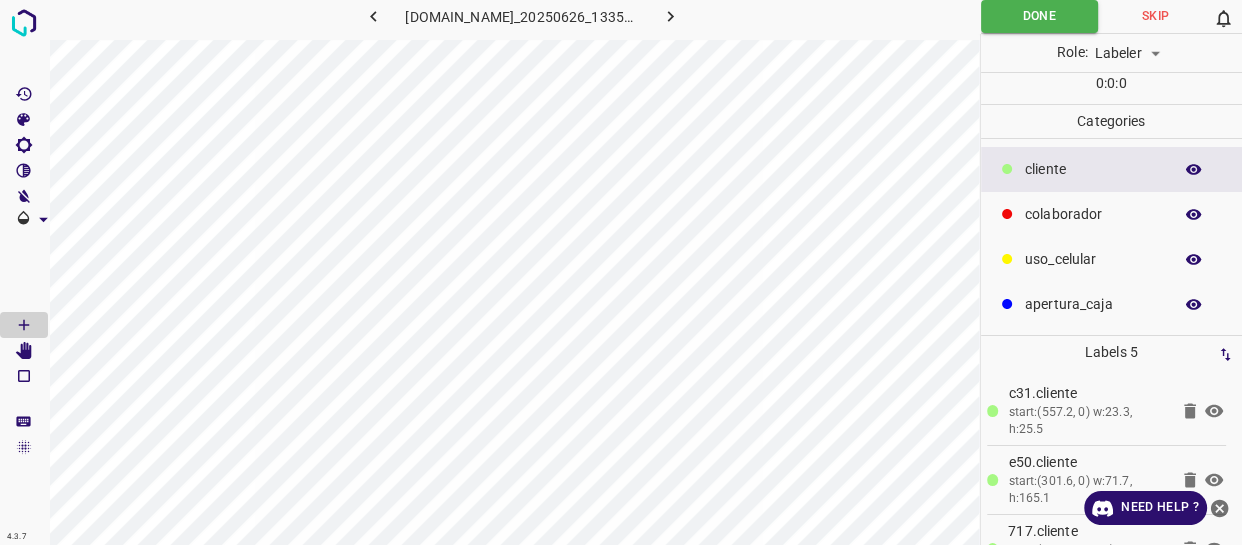 click on "​​cliente" at bounding box center [1112, 169] 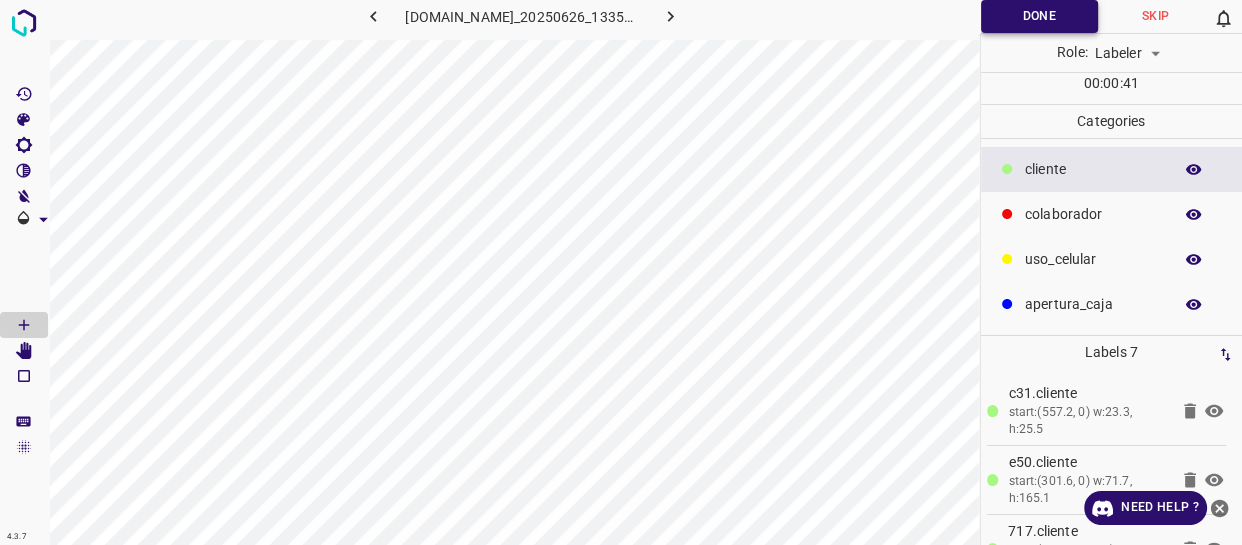 click on "Done" at bounding box center (1039, 16) 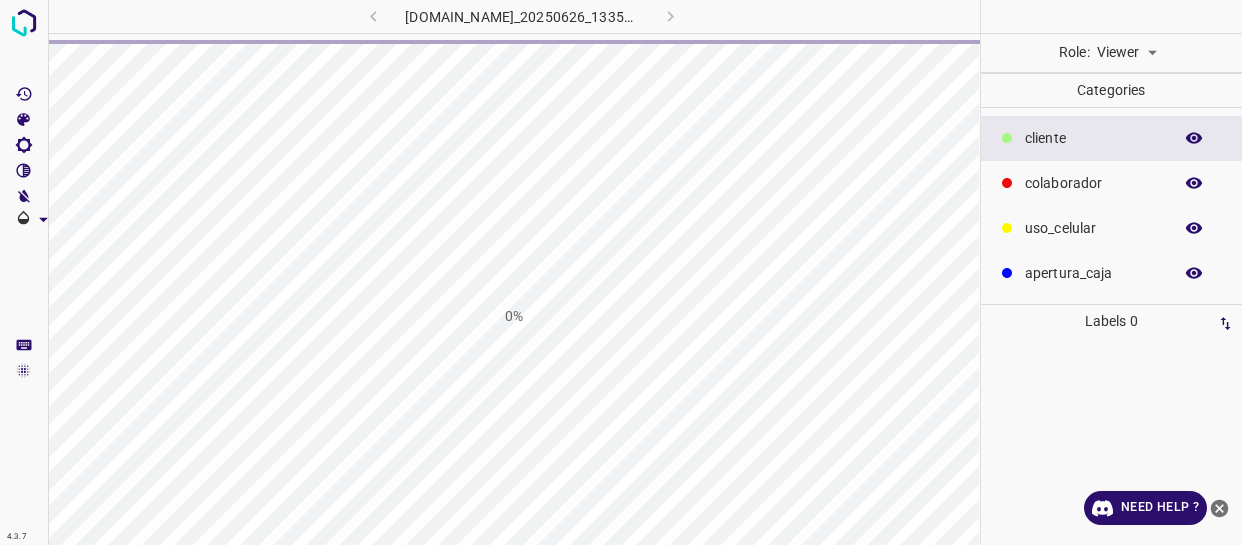 scroll, scrollTop: 0, scrollLeft: 0, axis: both 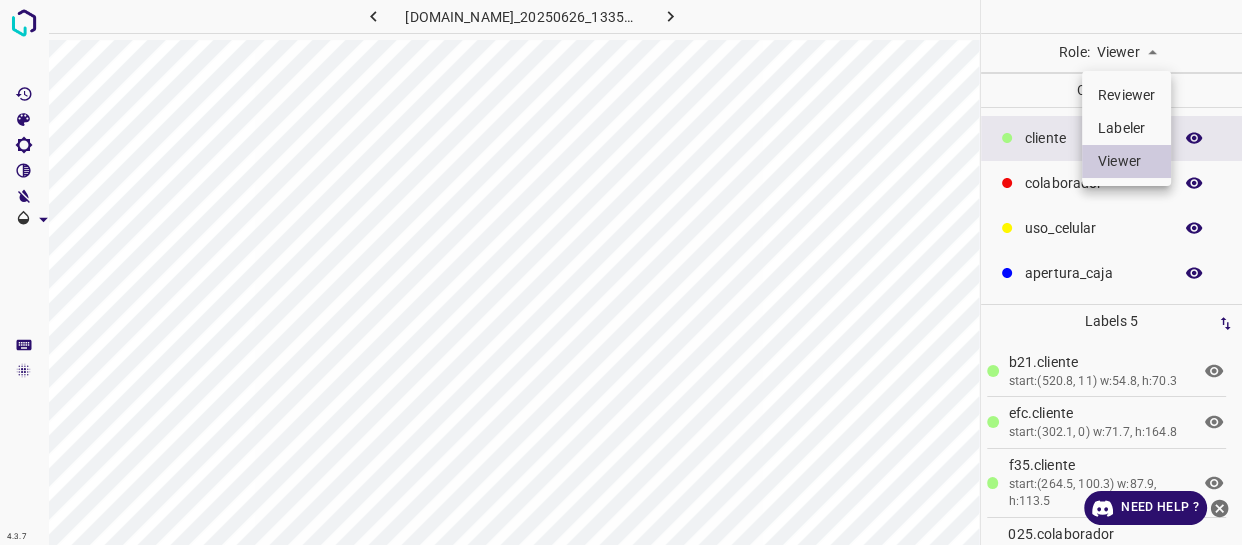 click on "4.3.7 801-bch-santa-fe.ddns.net_20250626_133553_000003210.jpg Role: Viewer viewer Categories ​​cliente colaborador uso_celular apertura_caja Labels   5 b21.​​cliente
start:(520.8, 11)
w:54.8, h:70.3
efc.​​cliente
start:(302.1, 0)
w:71.7, h:164.8
f35.​​cliente
start:(264.5, 100.3)
w:87.9, h:113.5
025.colaborador
start:(340.7, 187.2)
w:122.1, h:156.6
1e6.uso_celular
start:(314.7, 189.7)
w:22.9, h:23.7
Categories 1 ​​cliente 2 colaborador 3 uso_celular 4 apertura_caja Tools Space Change between modes (Draw & Edit) I Auto labeling R Restore zoom M Zoom in N Zoom out Delete Delete selecte label Filters Z Restore filters X Saturation filter C Brightness filter V Contrast filter B Gray scale filter General O Download Need Help ? - Text - Hide - Delete Reviewer Labeler Viewer" at bounding box center (621, 272) 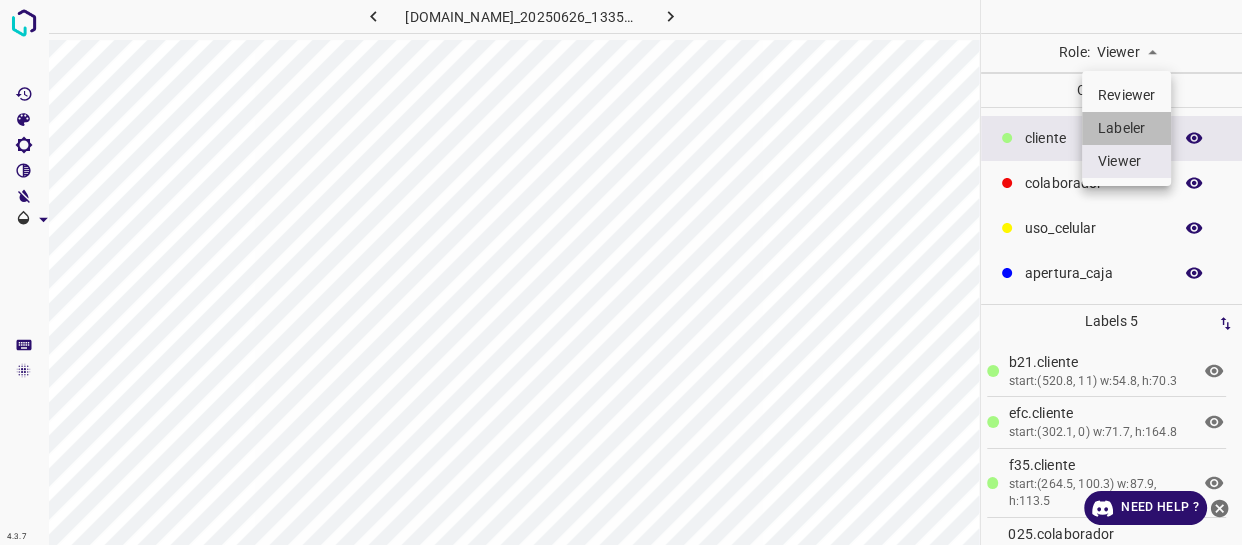 click on "Labeler" at bounding box center (1126, 128) 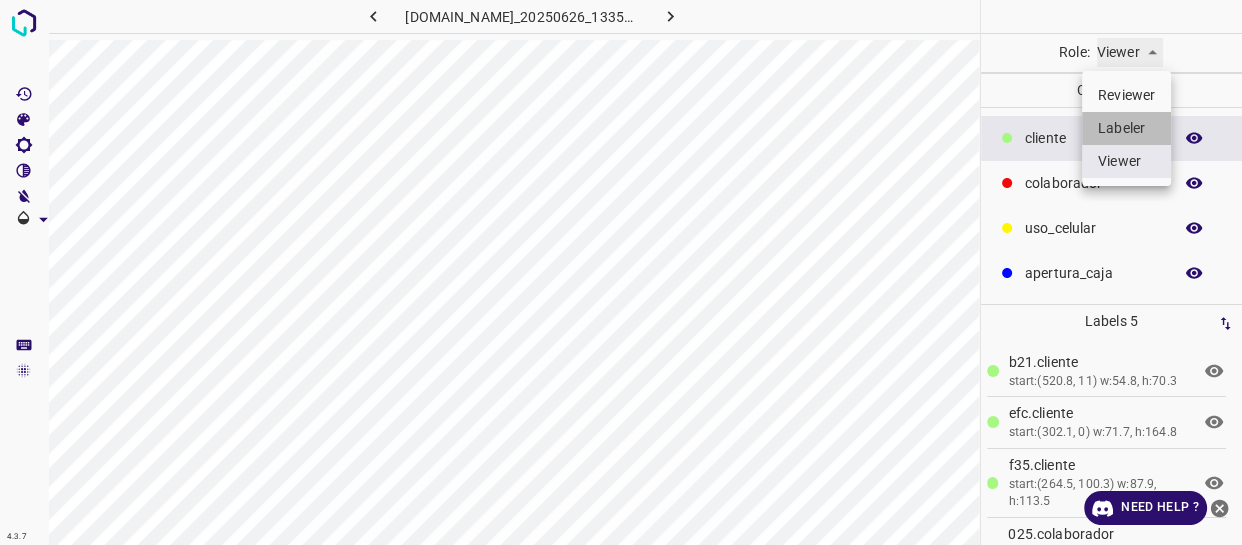 type on "labeler" 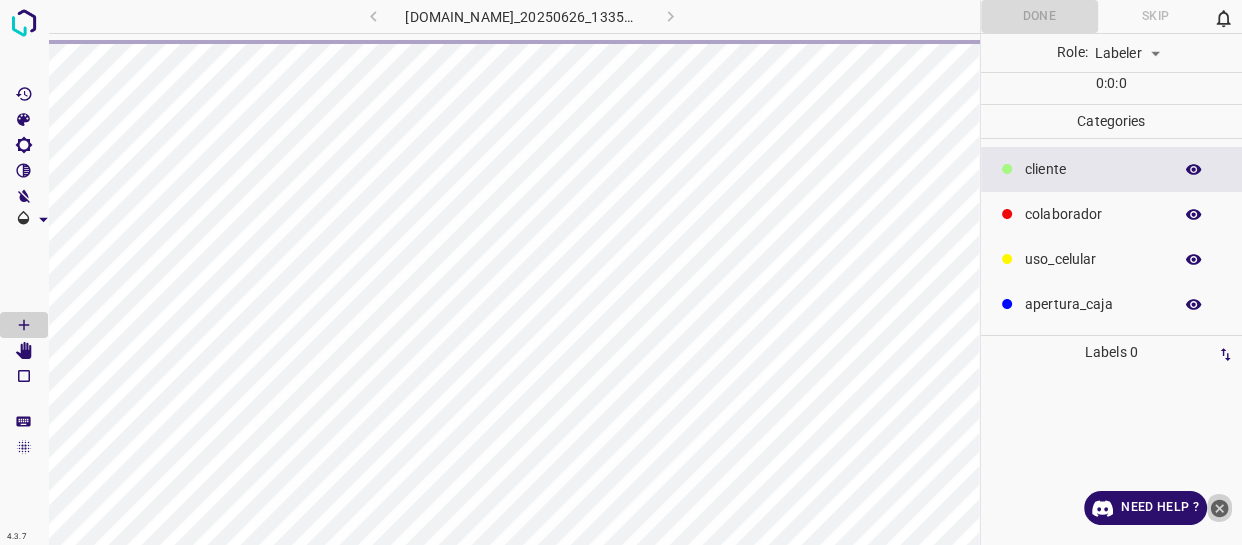 click 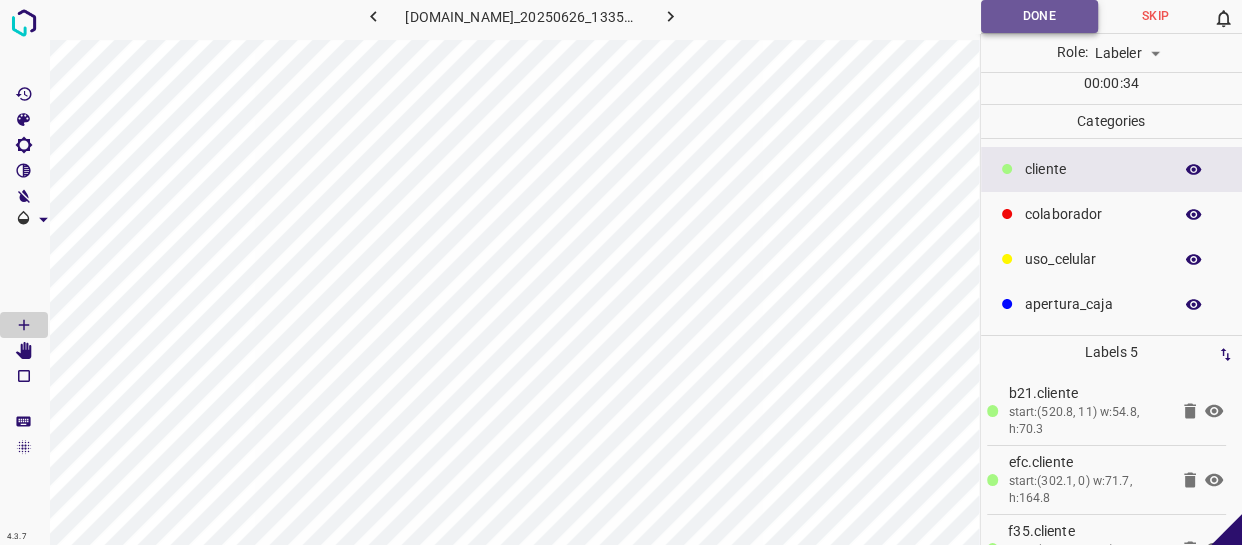 click on "Done" at bounding box center [1039, 16] 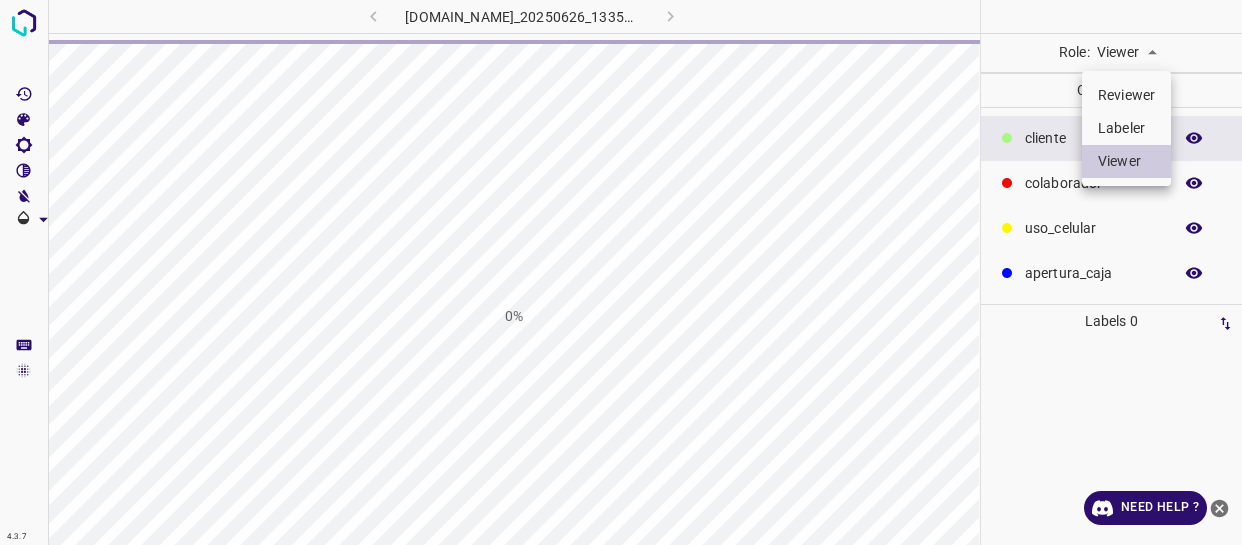 scroll, scrollTop: 0, scrollLeft: 0, axis: both 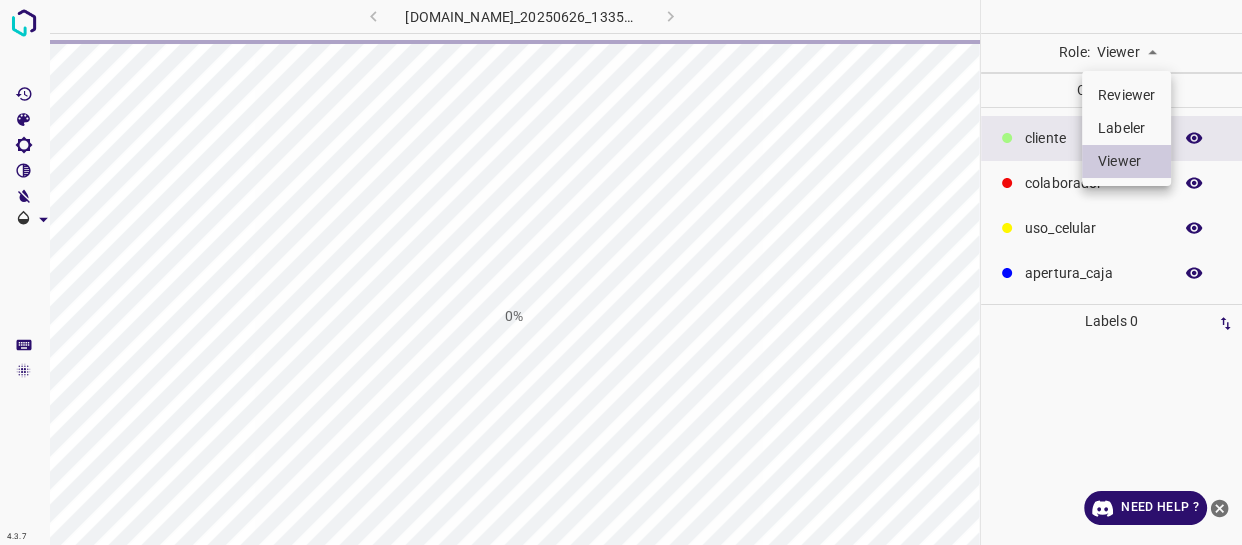 click on "Labeler" at bounding box center [1126, 128] 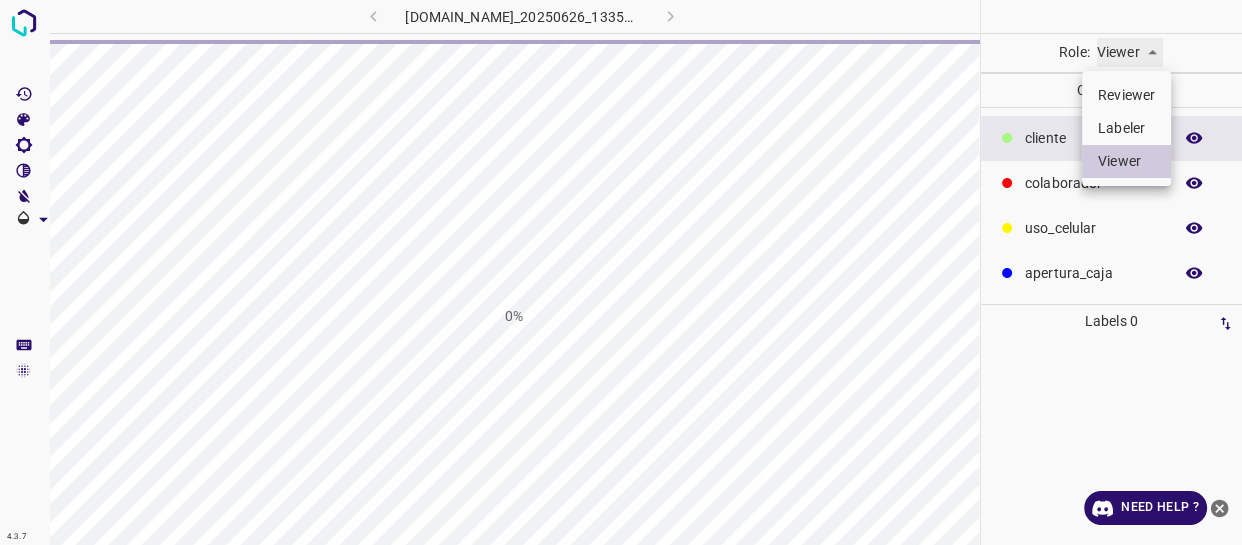 type on "labeler" 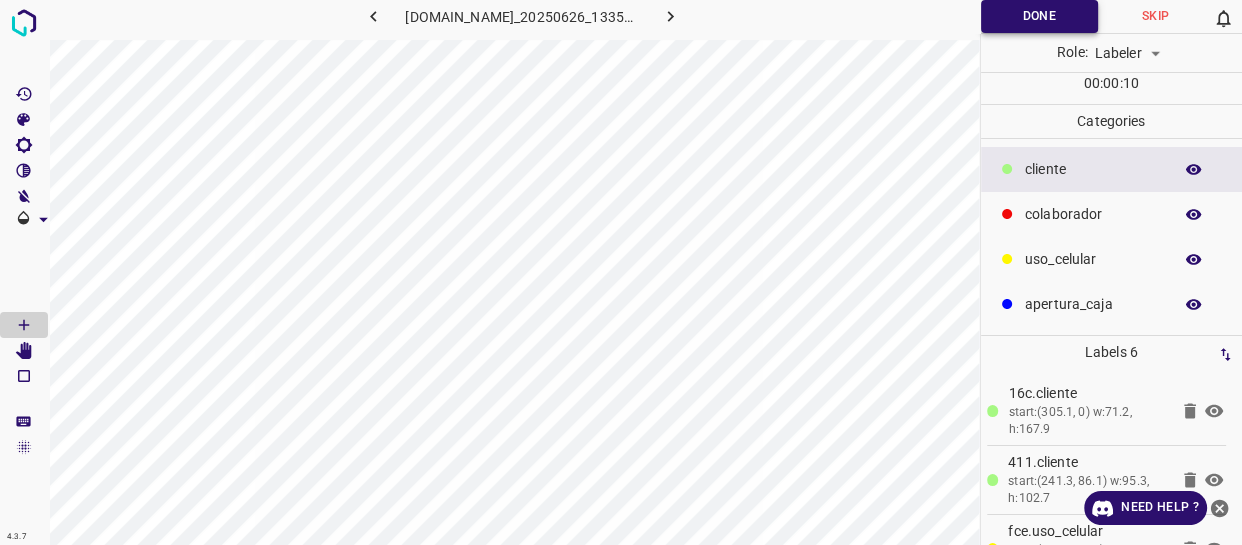 click on "Done" at bounding box center (1039, 16) 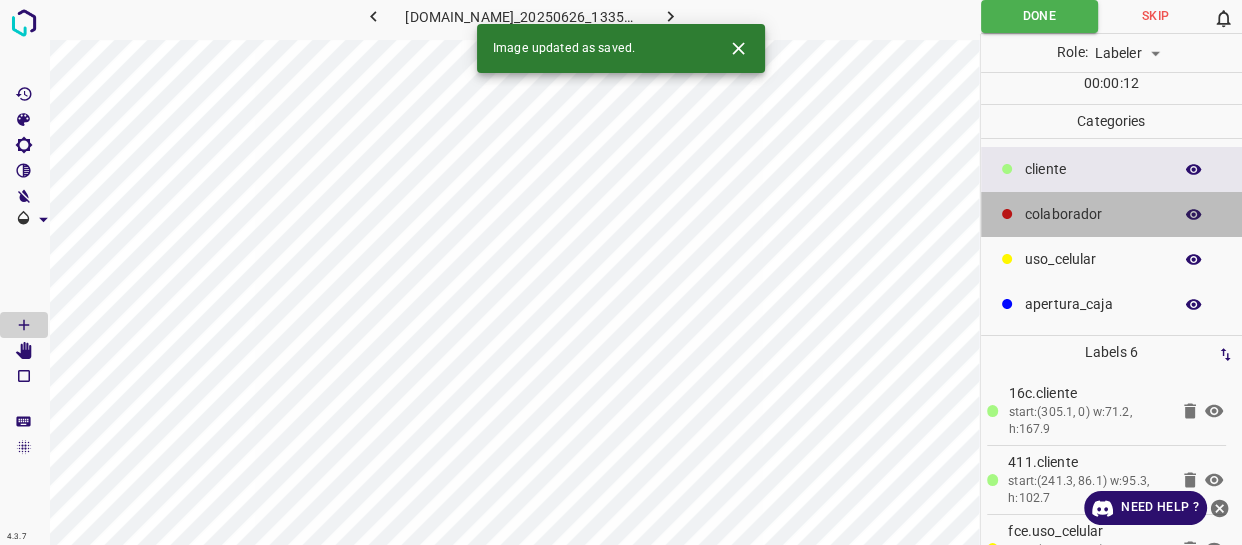 click on "colaborador" at bounding box center [1093, 214] 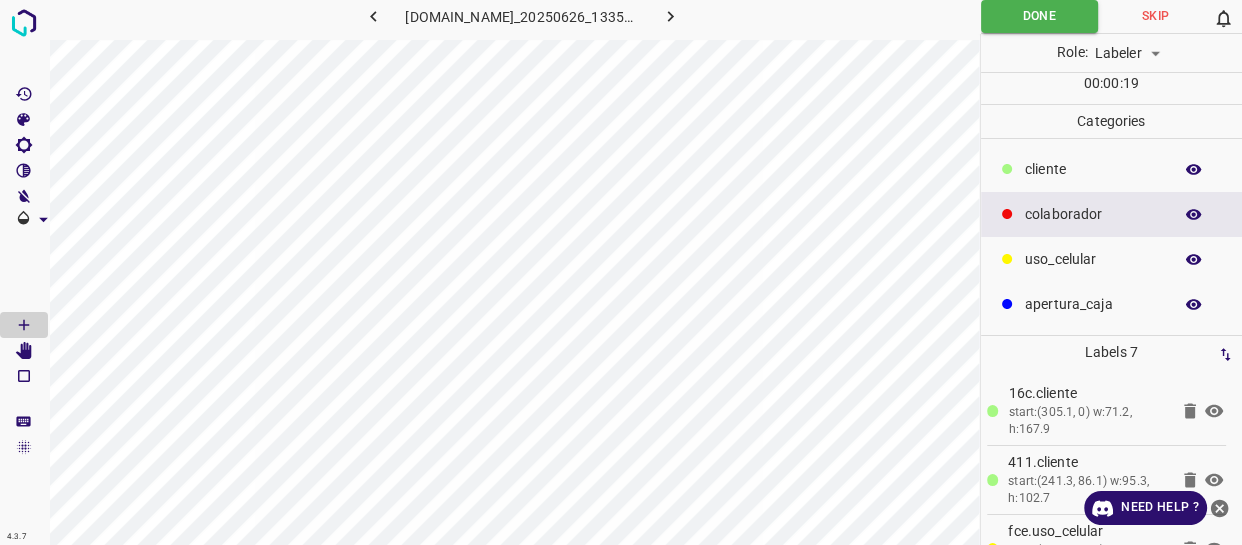 drag, startPoint x: 1089, startPoint y: 293, endPoint x: 1065, endPoint y: 294, distance: 24.020824 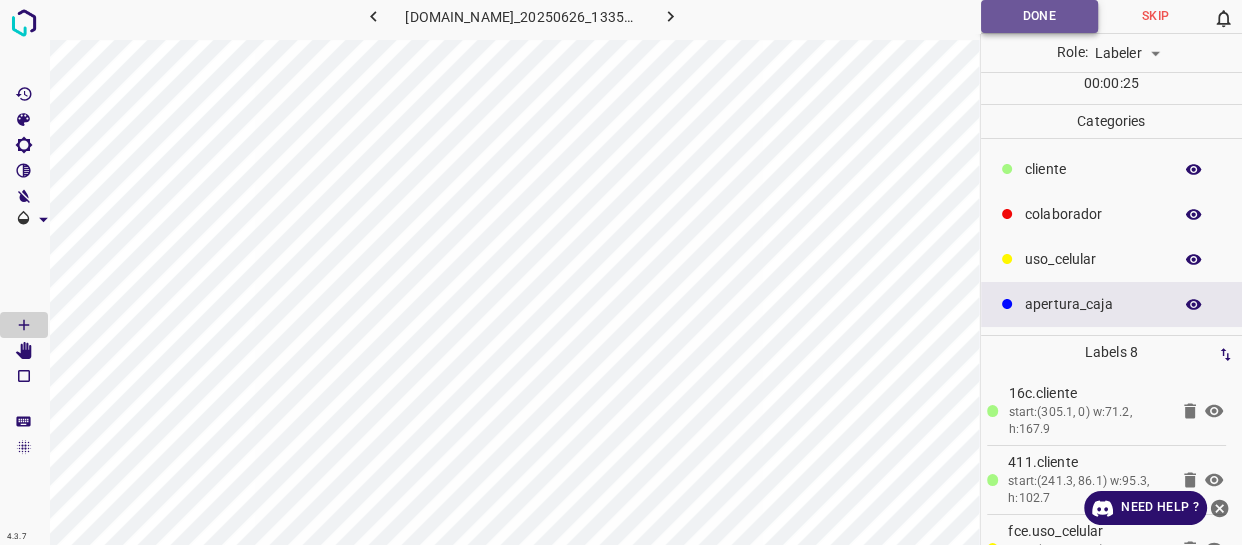 click on "Done" at bounding box center (1039, 16) 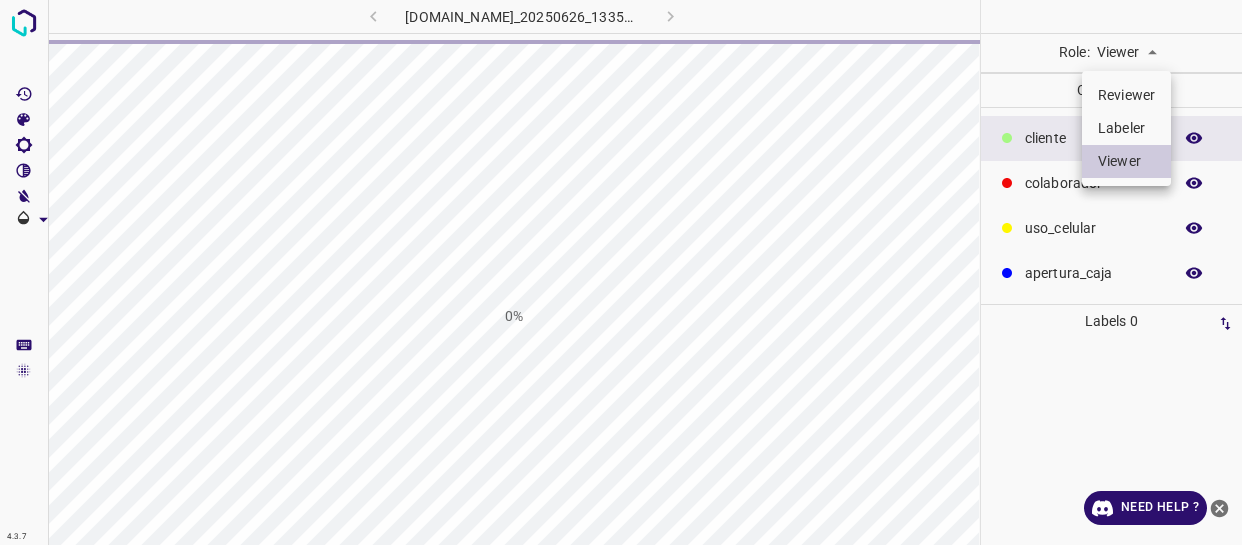 scroll, scrollTop: 0, scrollLeft: 0, axis: both 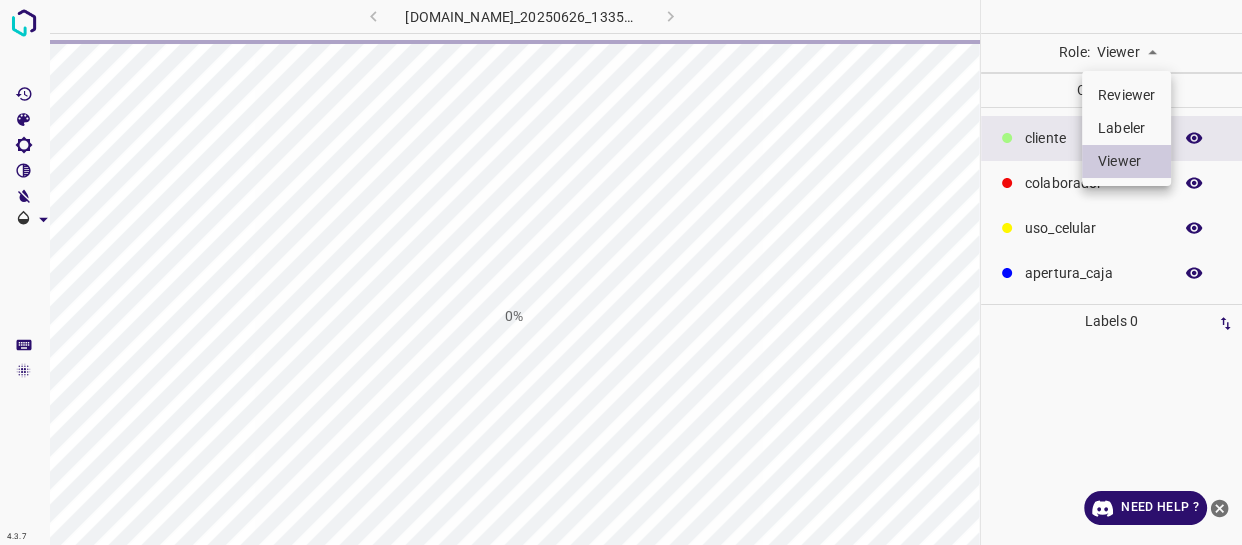 click on "Labeler" at bounding box center (1126, 128) 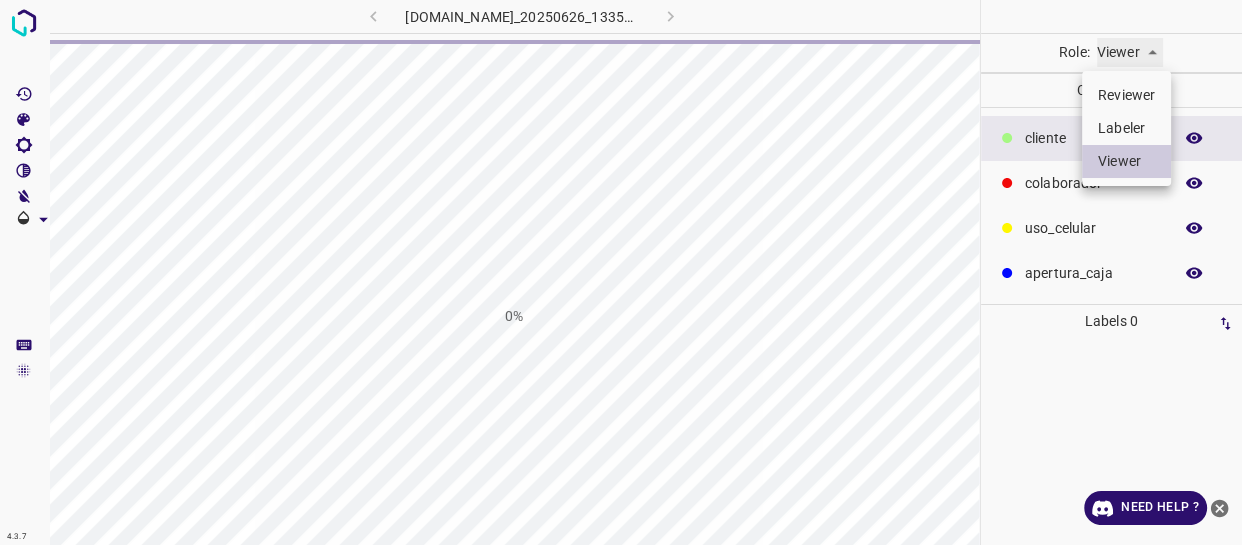 type on "labeler" 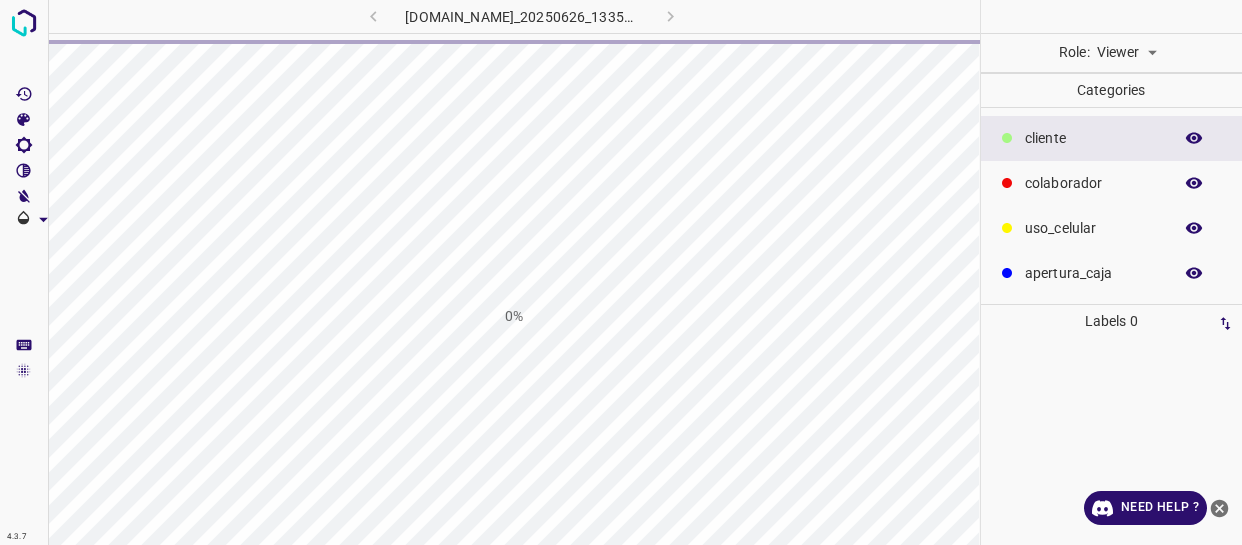 scroll, scrollTop: 0, scrollLeft: 0, axis: both 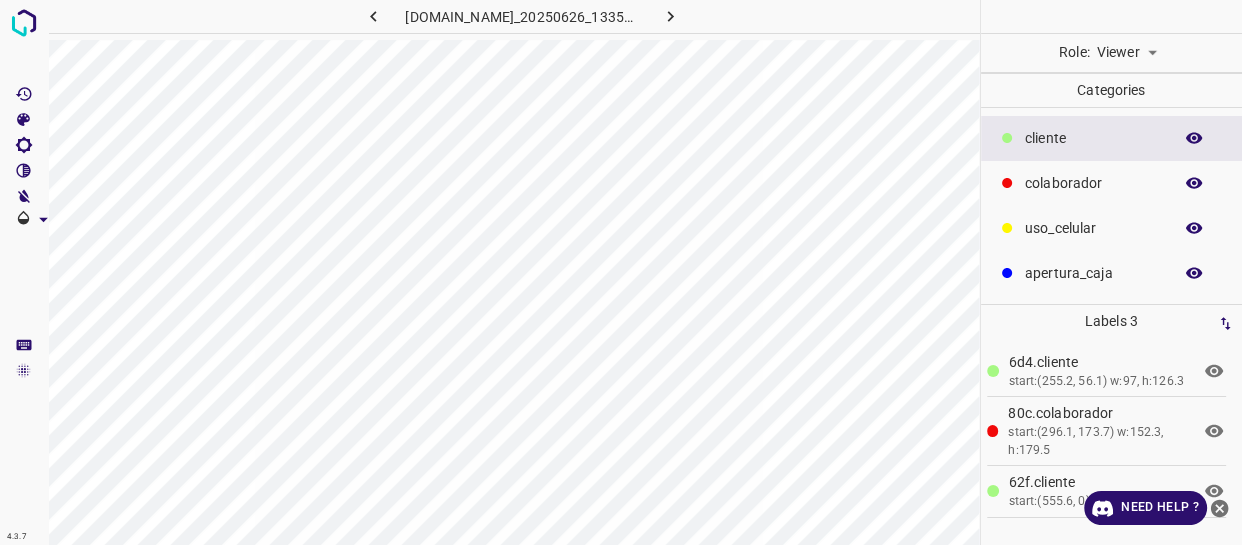 click 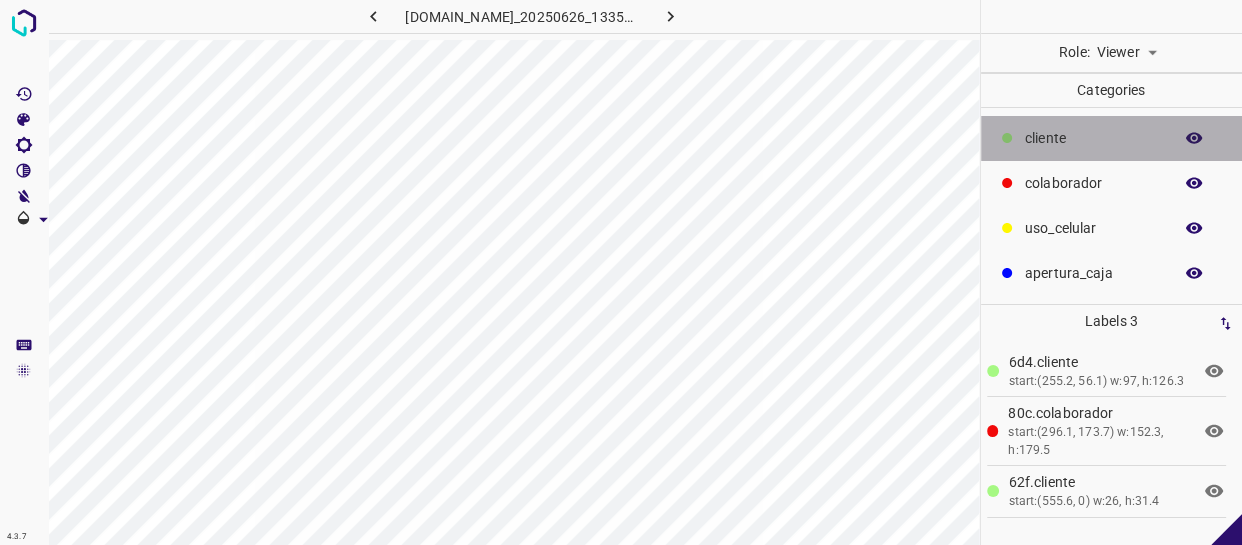click on "​​cliente" at bounding box center (1093, 138) 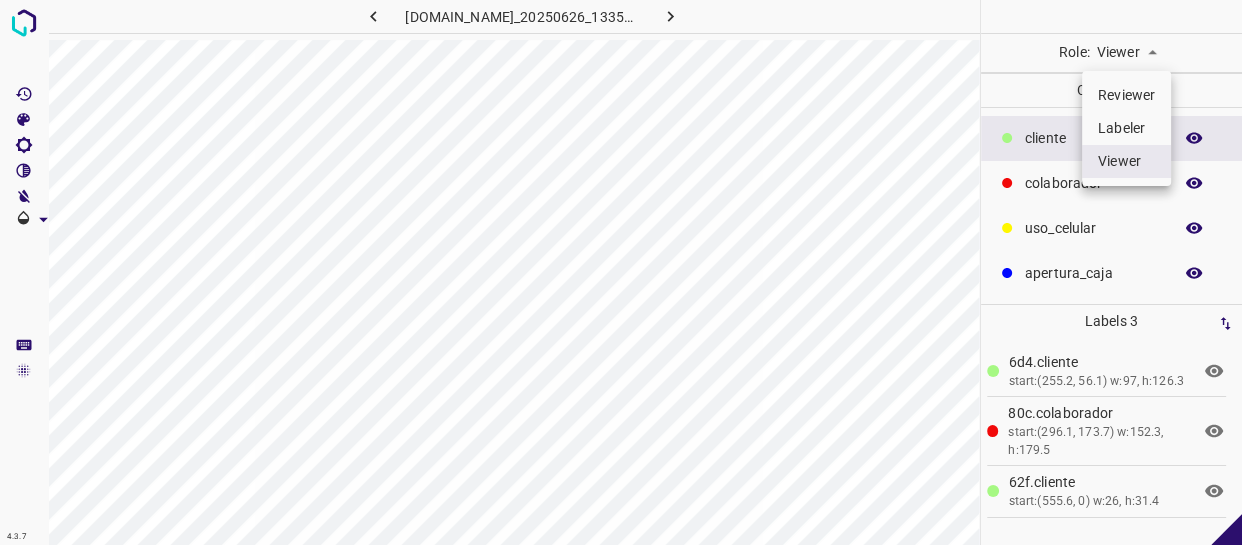 click on "4.3.7 801-bch-santa-fe.ddns.net_20250626_133553_000005370.jpg Role: Viewer viewer Categories ​​cliente colaborador uso_celular apertura_caja Labels   3 6d4.​​cliente
start:(255.2, 56.1)
w:97, h:126.3
80c.colaborador
start:(296.1, 173.7)
w:152.3, h:179.5
62f.​​cliente
start:(555.6, 0)
w:26, h:31.4
Categories 1 ​​cliente 2 colaborador 3 uso_celular 4 apertura_caja Tools Space Change between modes (Draw & Edit) I Auto labeling R Restore zoom M Zoom in N Zoom out Delete Delete selecte label Filters Z Restore filters X Saturation filter C Brightness filter V Contrast filter B Gray scale filter General O Download - Text - Hide - Delete Reviewer Labeler Viewer" at bounding box center [621, 272] 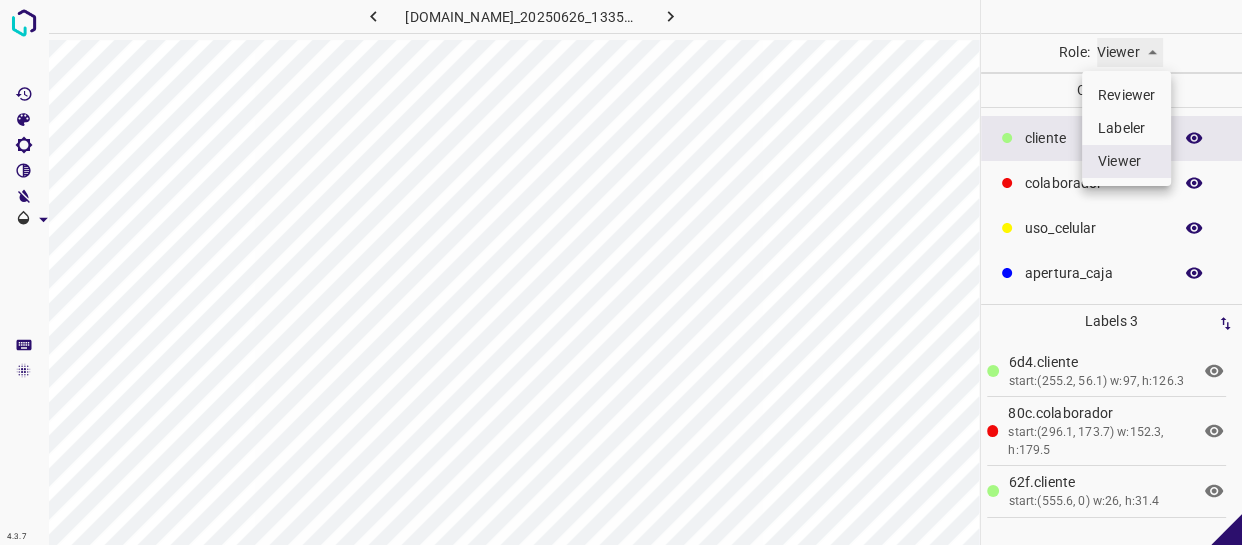 type on "labeler" 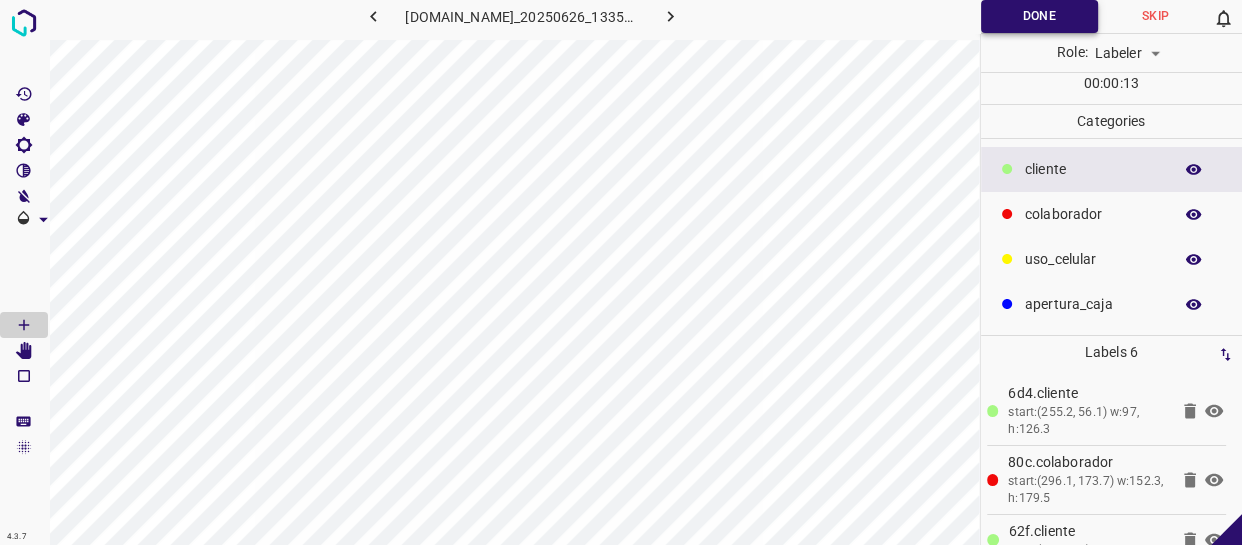 click on "Done" at bounding box center [1039, 16] 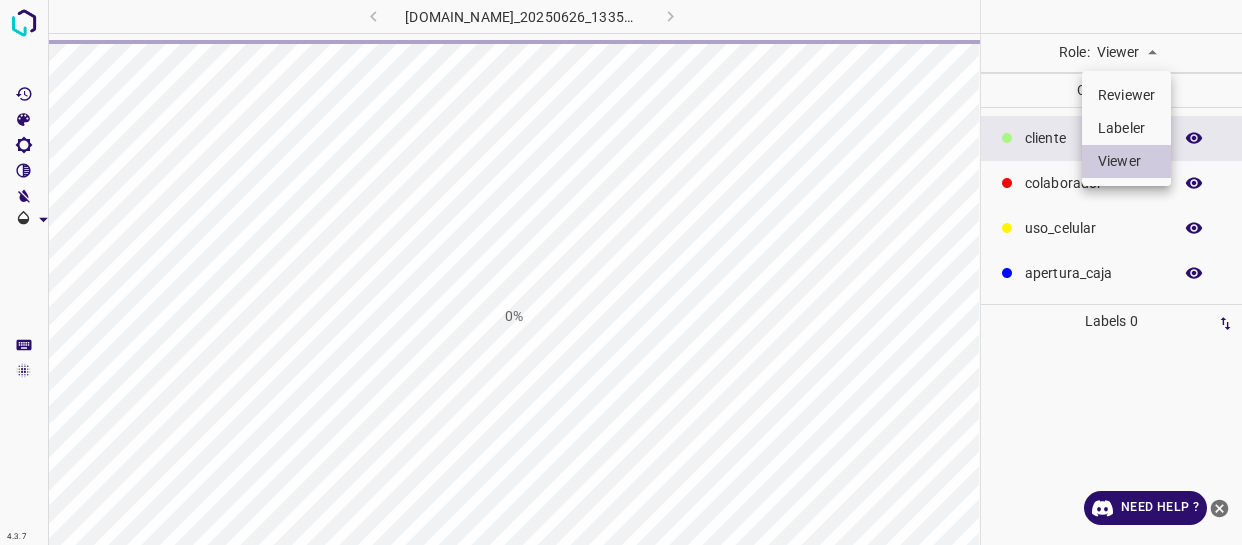 scroll, scrollTop: 0, scrollLeft: 0, axis: both 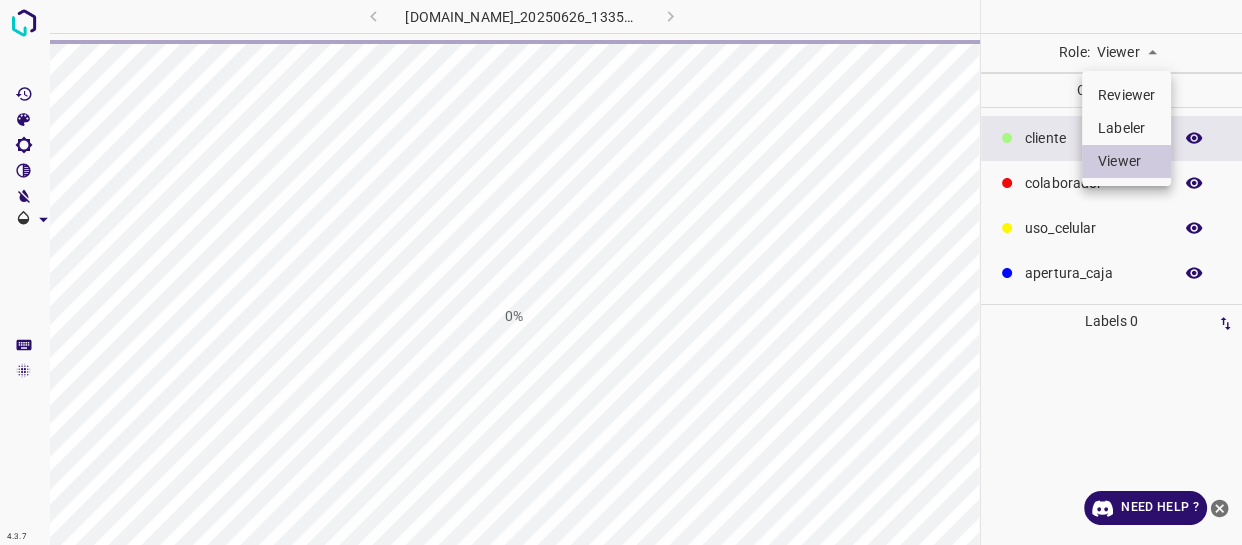 click on "Labeler" at bounding box center (1126, 128) 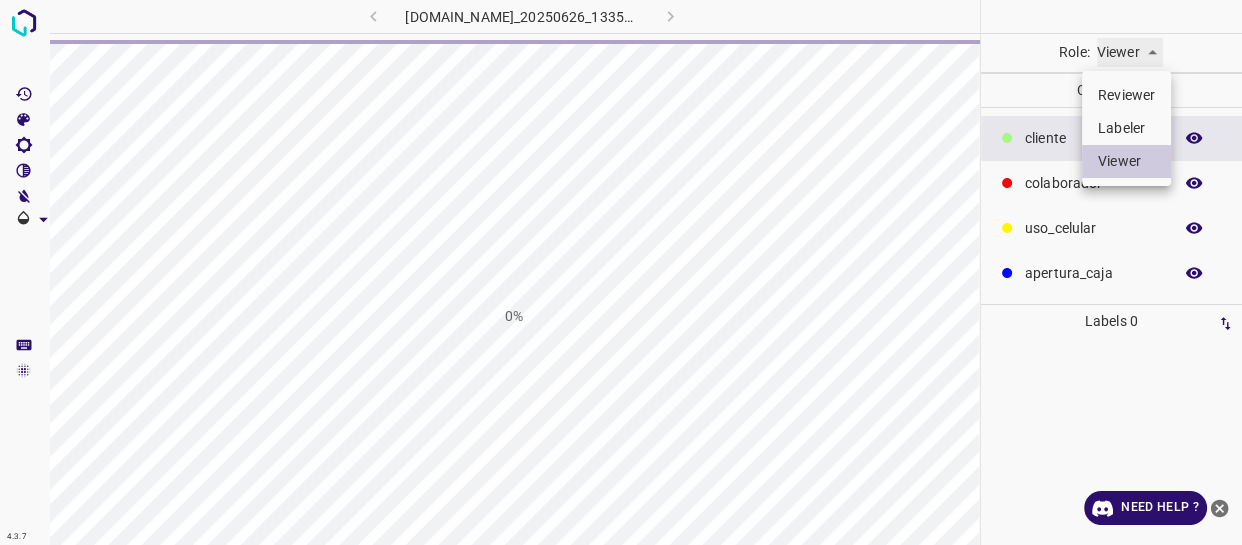 type on "labeler" 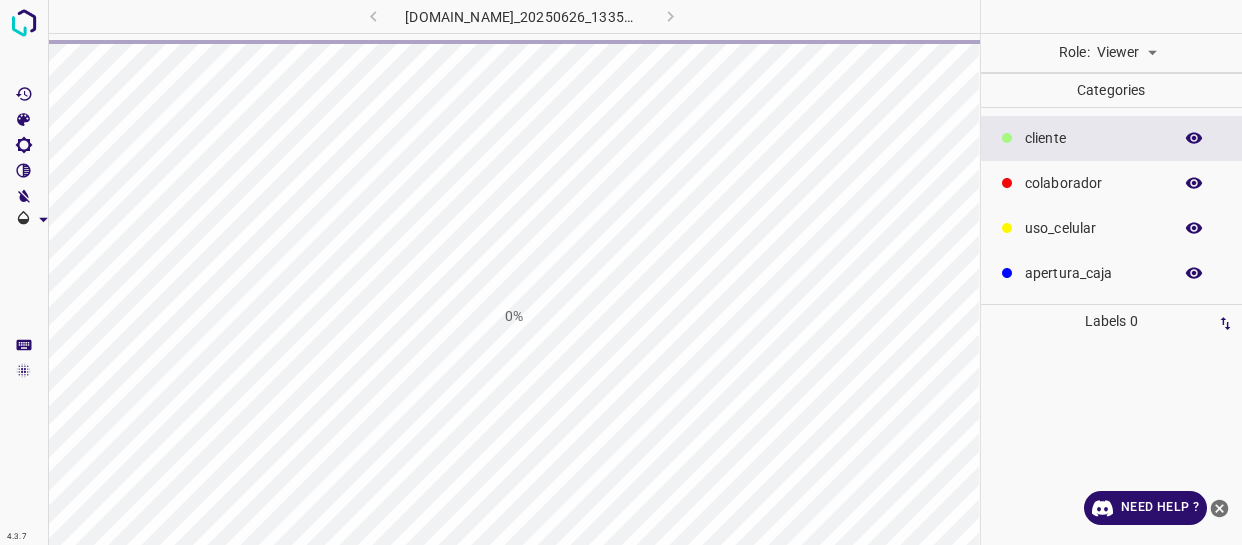 scroll, scrollTop: 0, scrollLeft: 0, axis: both 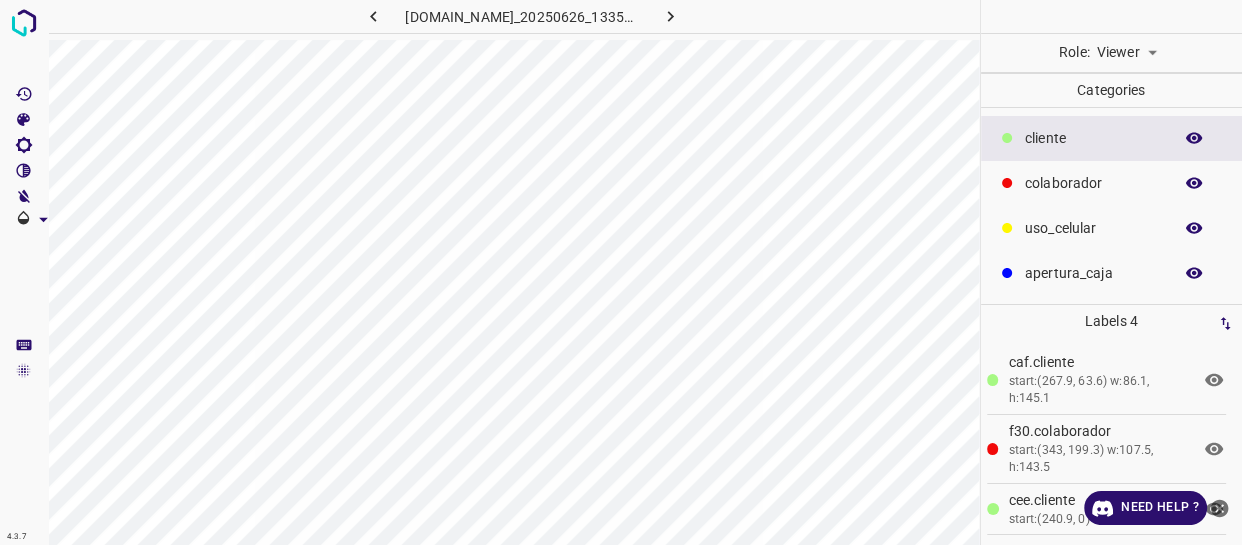 click on "​​cliente" at bounding box center [1093, 138] 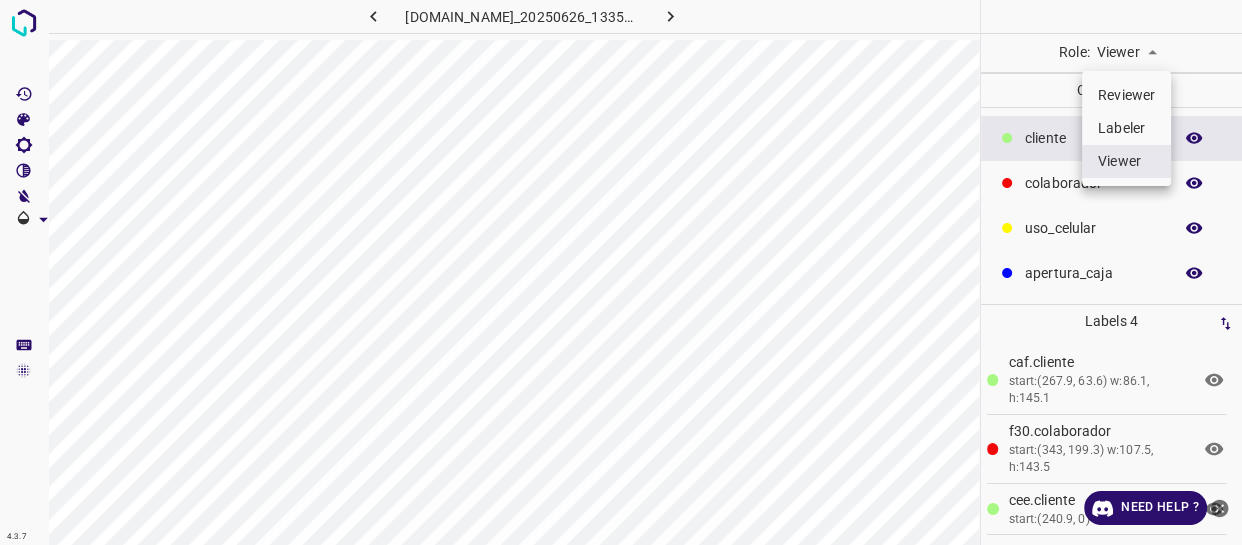 click on "4.3.7 [DOMAIN_NAME]_20250626_133553_000006000.jpg Role: Viewer viewer Categories ​​cliente colaborador uso_celular apertura_caja Labels   4 caf.​​cliente
start:(267.9, 63.6)
w:86.1, h:145.1
f30.colaborador
start:(343, 199.3)
w:107.5, h:143.5
cee.​​cliente
start:(240.9, 0)
w:45.6, h:121.9
719.​​cliente
start:(557.7, 0)
w:22.2, h:28.3
Categories 1 ​​cliente 2 colaborador 3 uso_celular 4 apertura_caja Tools Space Change between modes (Draw & Edit) I Auto labeling R Restore zoom M Zoom in N Zoom out Delete Delete selecte label Filters Z Restore filters X Saturation filter C Brightness filter V Contrast filter B Gray scale filter General O Download Need Help ? - Text - Hide - Delete Reviewer Labeler Viewer" at bounding box center (621, 272) 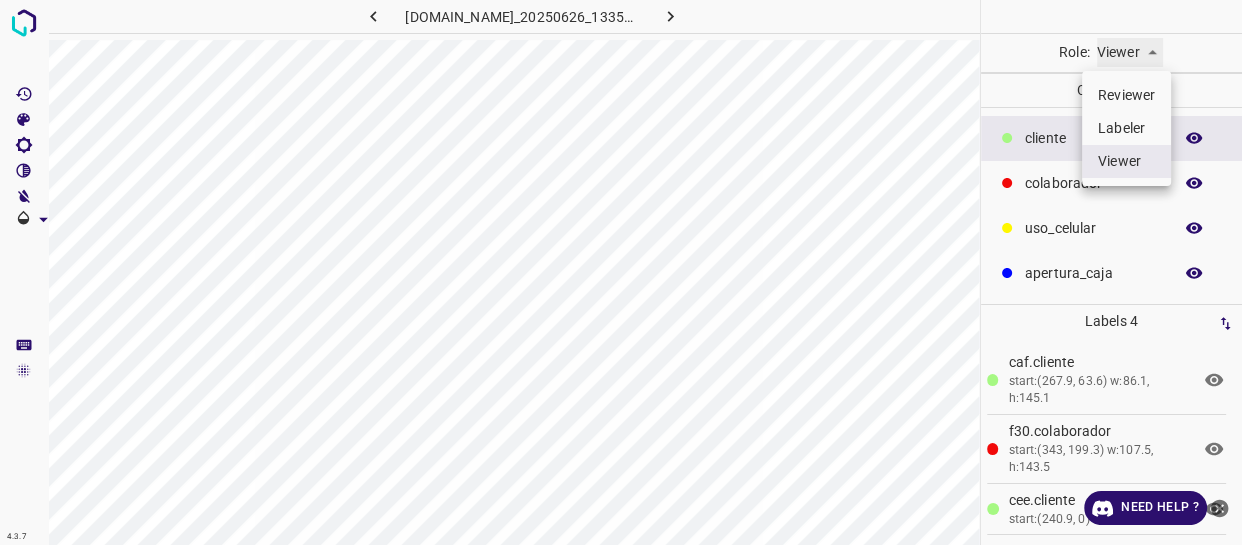 type on "labeler" 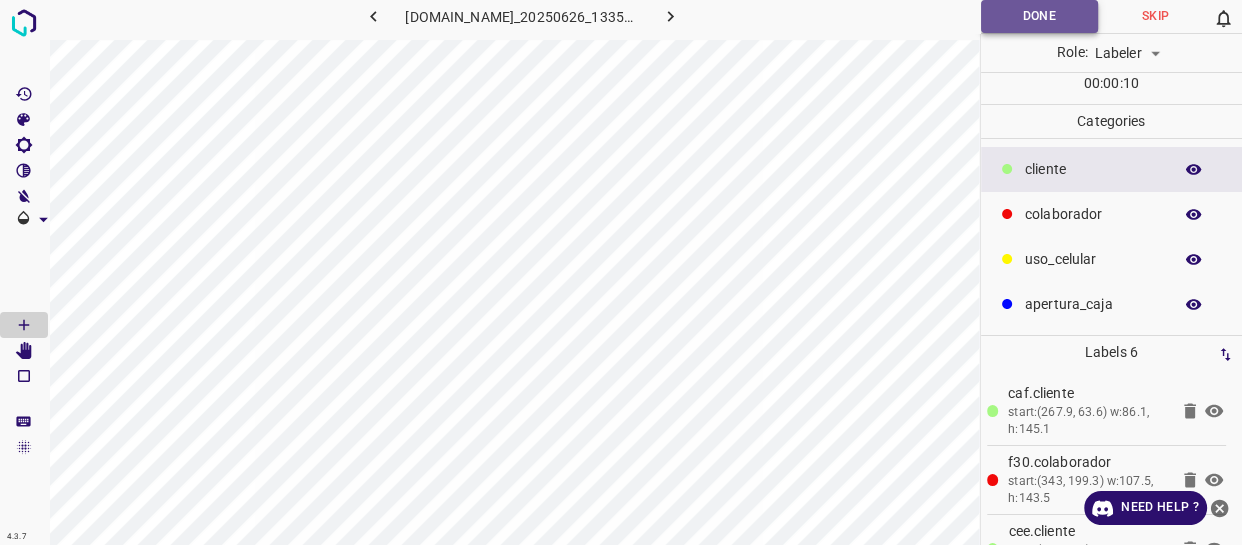 click on "Done" at bounding box center [1039, 16] 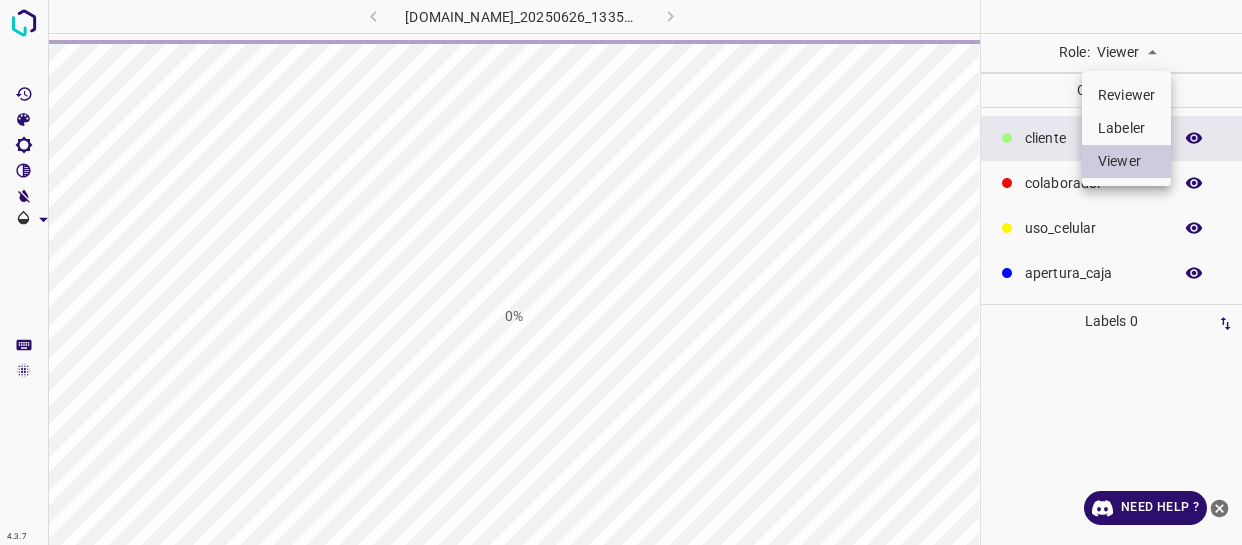 click on "4.3.7 801-bch-santa-fe.ddns.net_20250626_133553_000006120.jpg 0% Role: Viewer viewer Categories ​​cliente colaborador uso_celular apertura_caja Labels   0 Categories 1 ​​cliente 2 colaborador 3 uso_celular 4 apertura_caja Tools Space Change between modes (Draw & Edit) I Auto labeling R Restore zoom M Zoom in N Zoom out Delete Delete selecte label Filters Z Restore filters X Saturation filter C Brightness filter V Contrast filter B Gray scale filter General O Download Need Help ? - Text - Hide - Delete Reviewer Labeler Viewer" at bounding box center (621, 272) 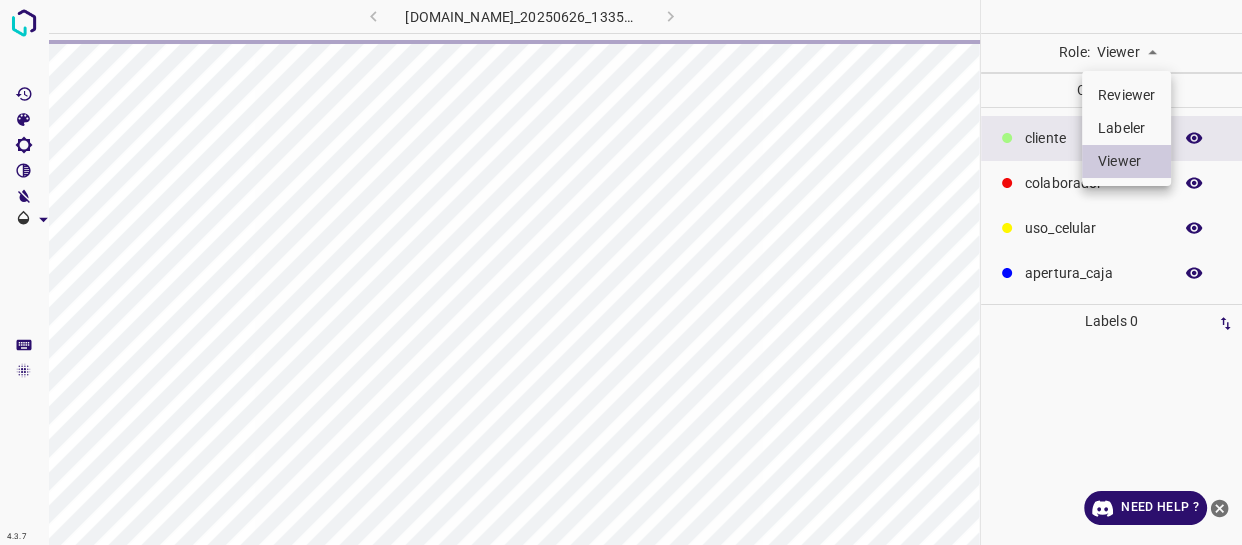 click on "Labeler" at bounding box center (1126, 128) 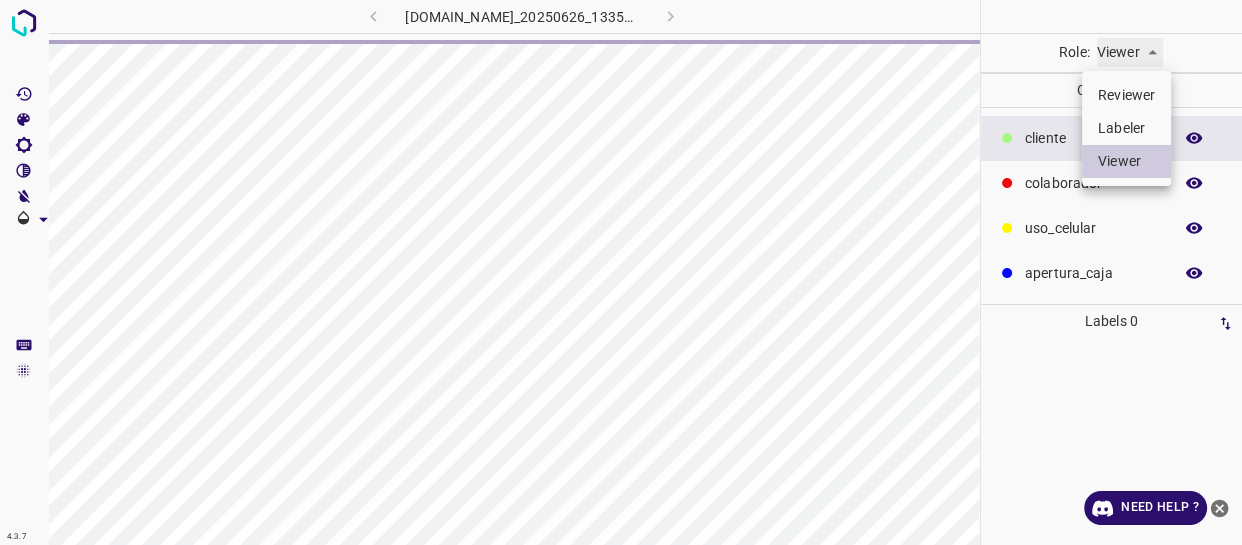 type on "labeler" 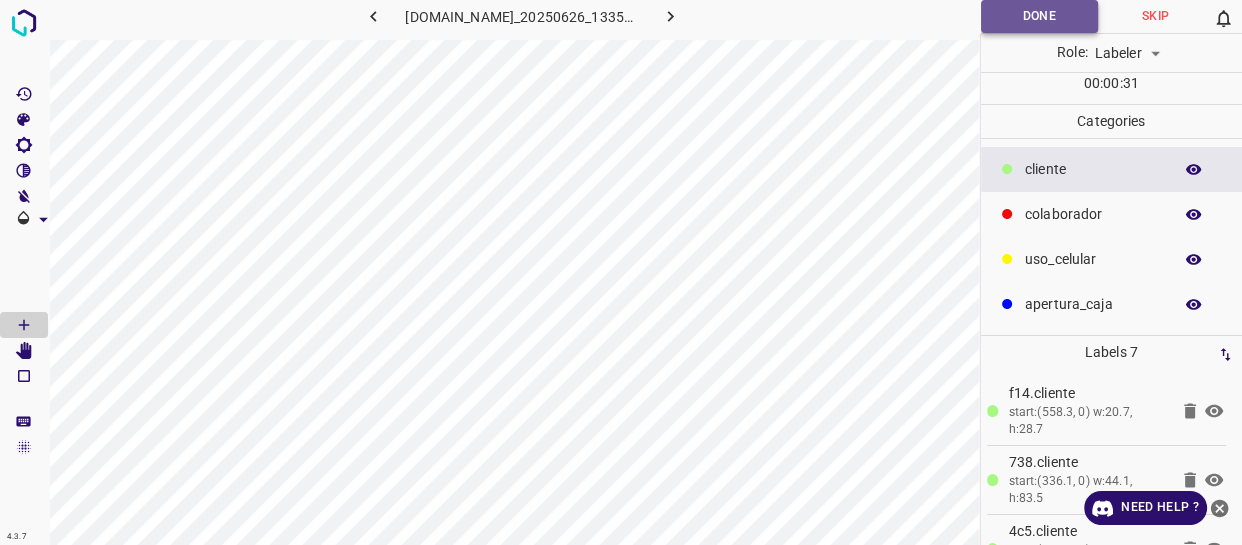 click on "Done" at bounding box center (1039, 16) 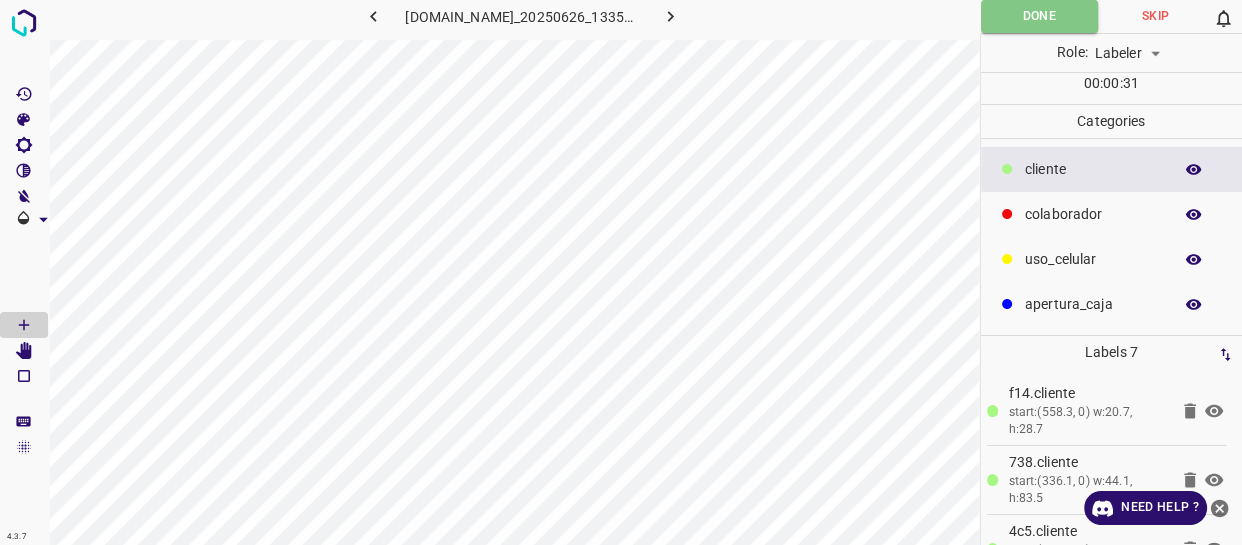 drag, startPoint x: 1044, startPoint y: 22, endPoint x: 1007, endPoint y: 40, distance: 41.14608 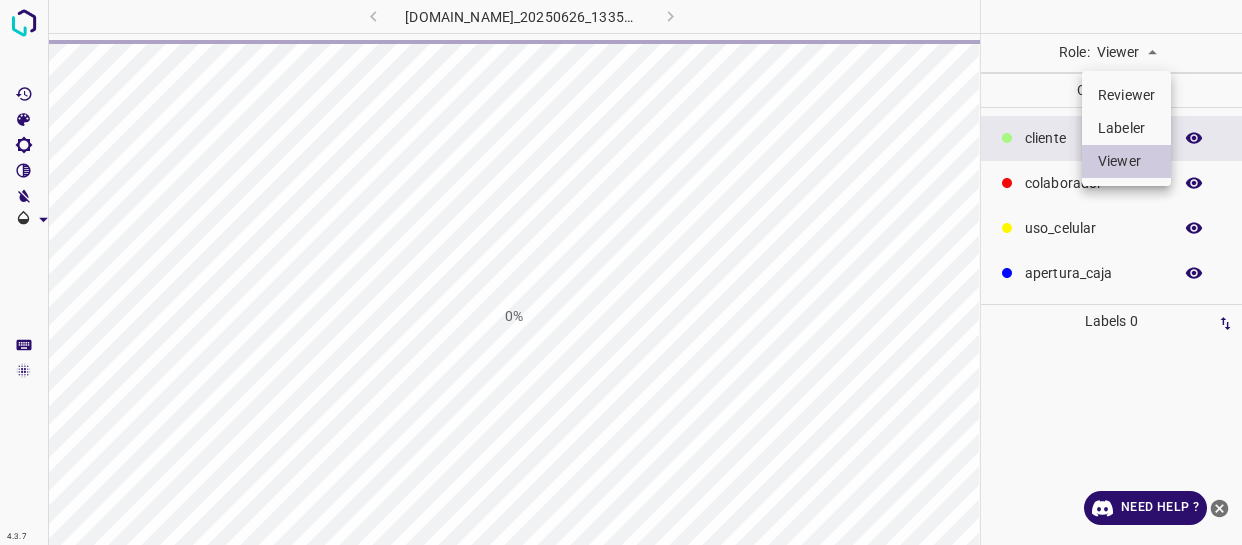 scroll, scrollTop: 0, scrollLeft: 0, axis: both 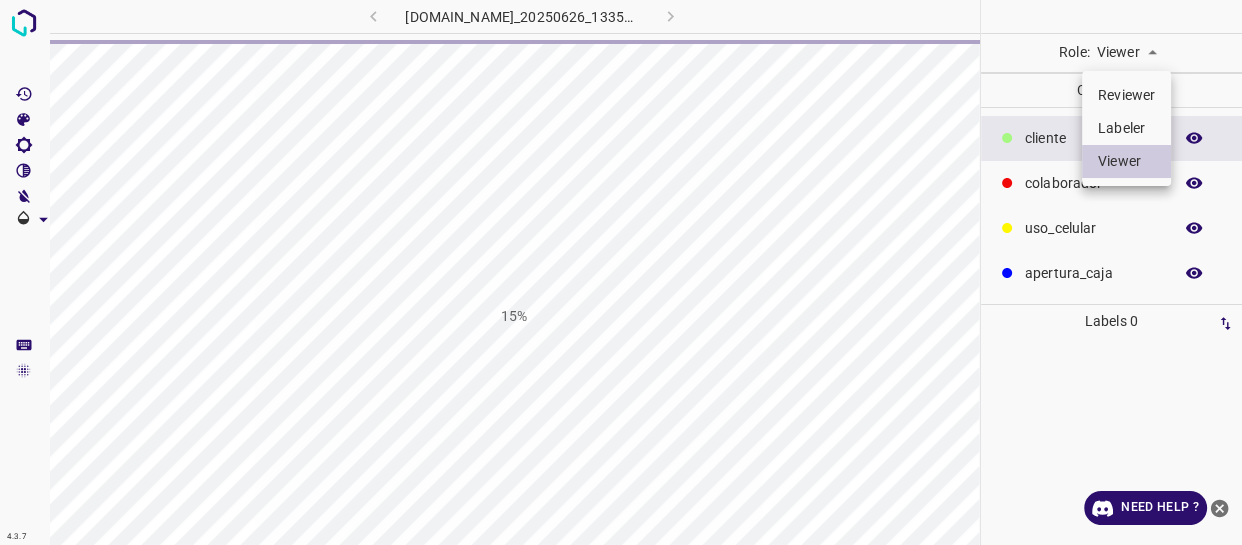 click on "Labeler" at bounding box center (1126, 128) 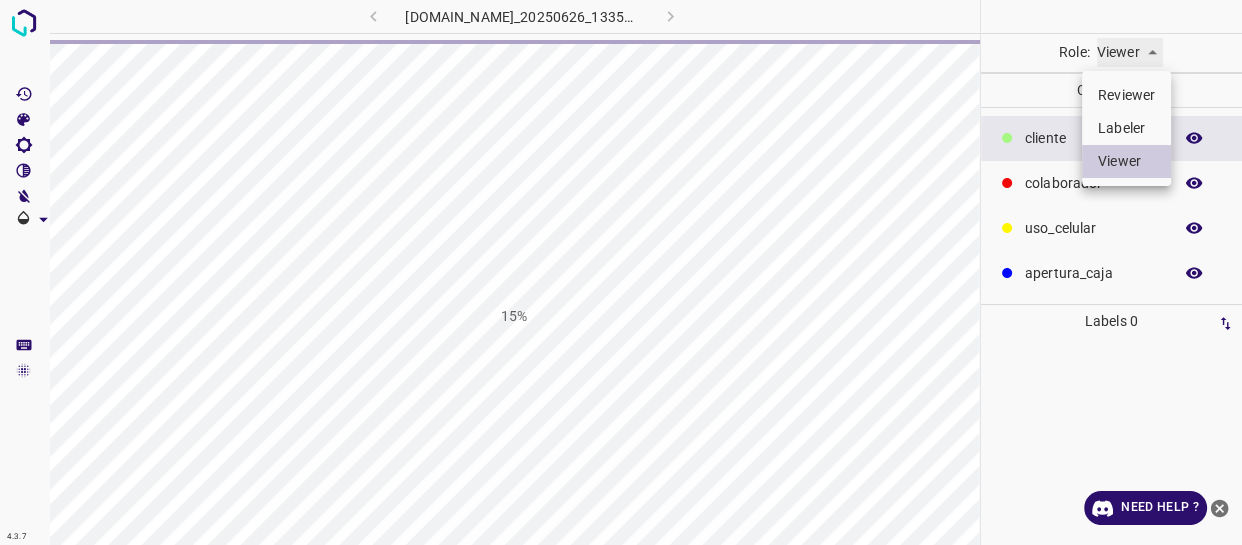 type on "labeler" 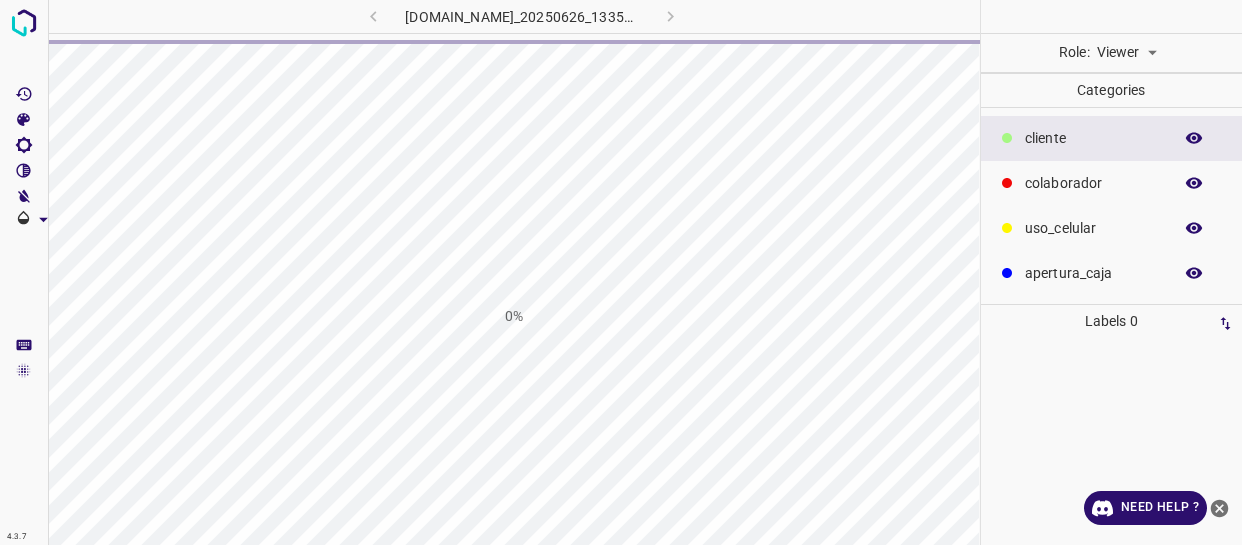 scroll, scrollTop: 0, scrollLeft: 0, axis: both 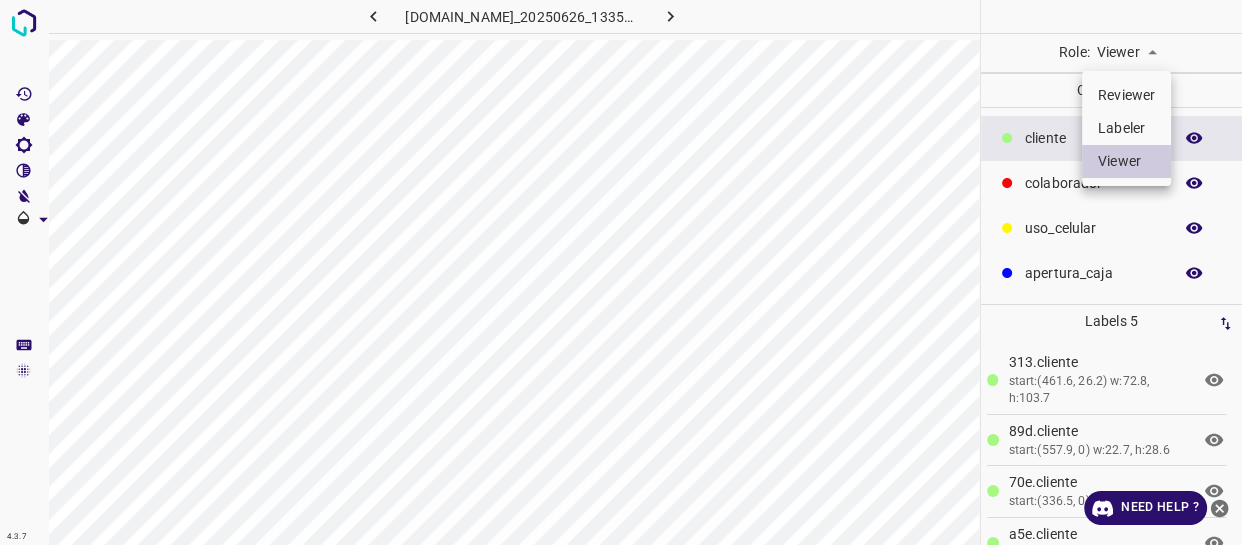 click on "4.3.7 [DOMAIN_NAME]_20250626_133553_000006180.jpg Role: Viewer viewer Categories ​​cliente colaborador uso_celular apertura_caja Labels   5 313.​​cliente
start:(461.6, 26.2)
w:72.8, h:103.7
89d.​​cliente
start:(557.9, 0)
w:22.7, h:28.6
70e.​​cliente
start:(336.5, 0)
w:54.5, h:83.2
a5e.​​cliente
start:(256.7, 52.2)
w:102, h:130.4
aba.colaborador
start:(344.1, 186.1)
w:125.6, h:155
Categories 1 ​​cliente 2 colaborador 3 uso_celular 4 apertura_caja Tools Space Change between modes (Draw & Edit) I Auto labeling R Restore zoom M Zoom in N Zoom out Delete Delete selecte label Filters Z Restore filters X Saturation filter C Brightness filter V Contrast filter B Gray scale filter General O Download Need Help ? - Text - Hide - Delete Reviewer Labeler Viewer" at bounding box center (621, 272) 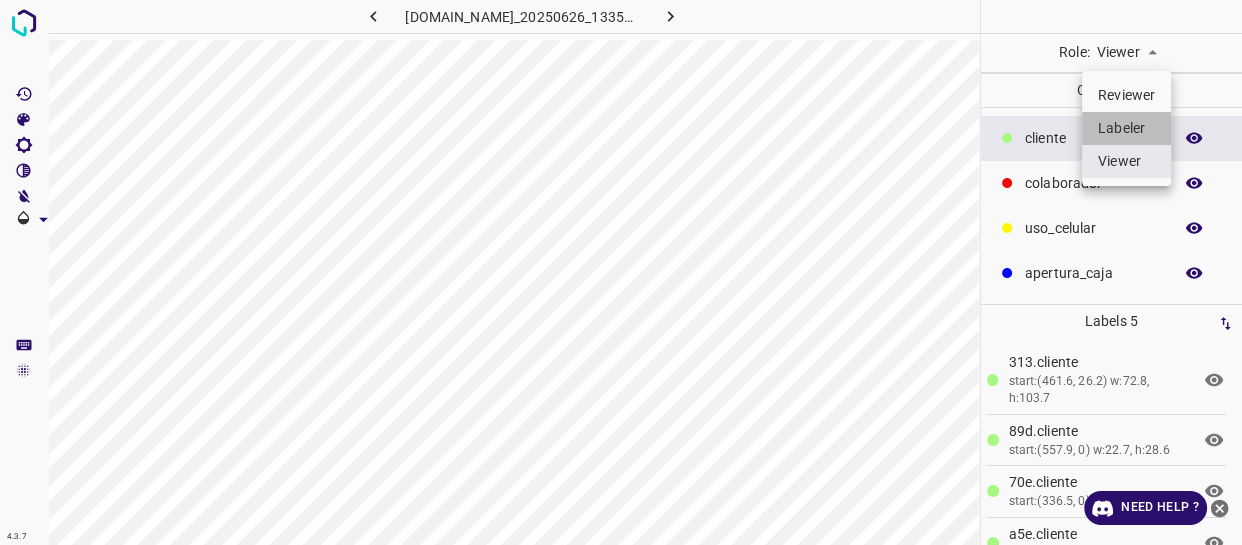 click on "Labeler" at bounding box center [1126, 128] 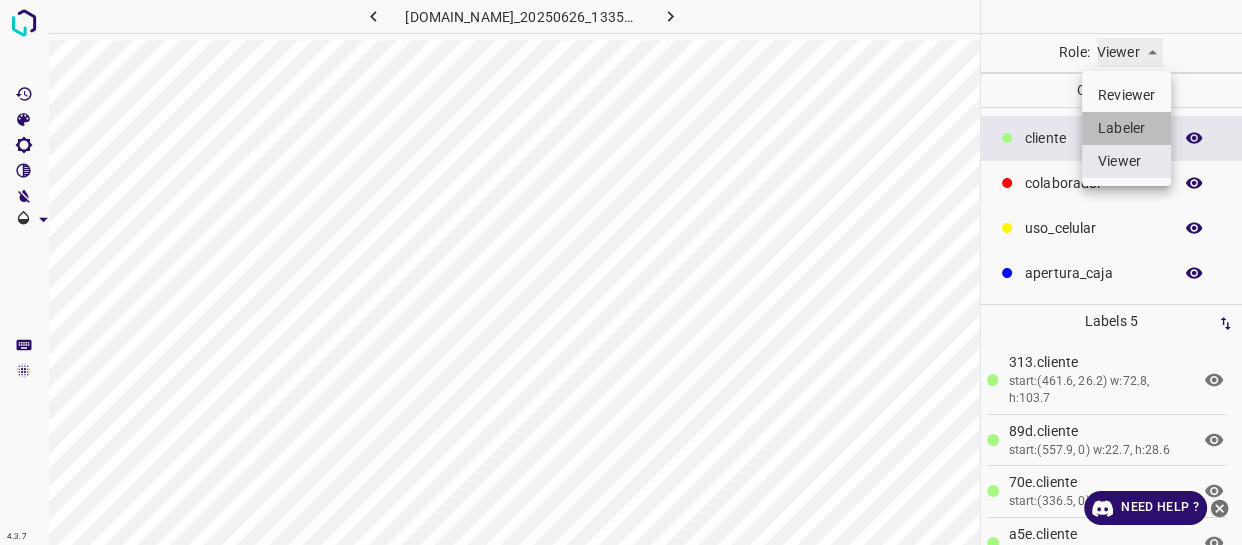 type on "labeler" 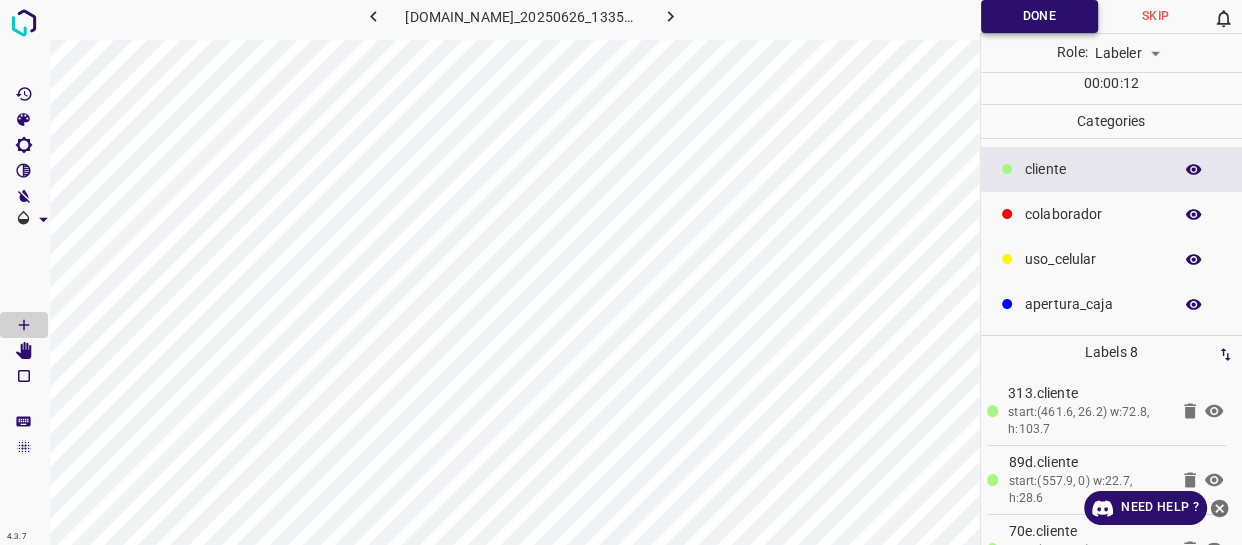 click on "Done" at bounding box center (1039, 16) 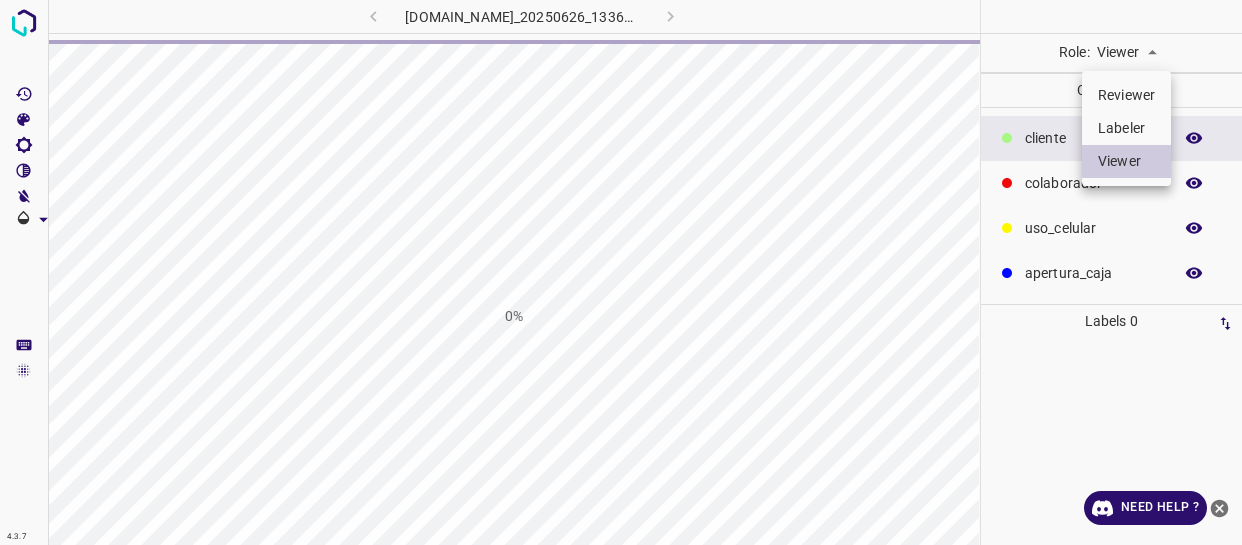 scroll, scrollTop: 0, scrollLeft: 0, axis: both 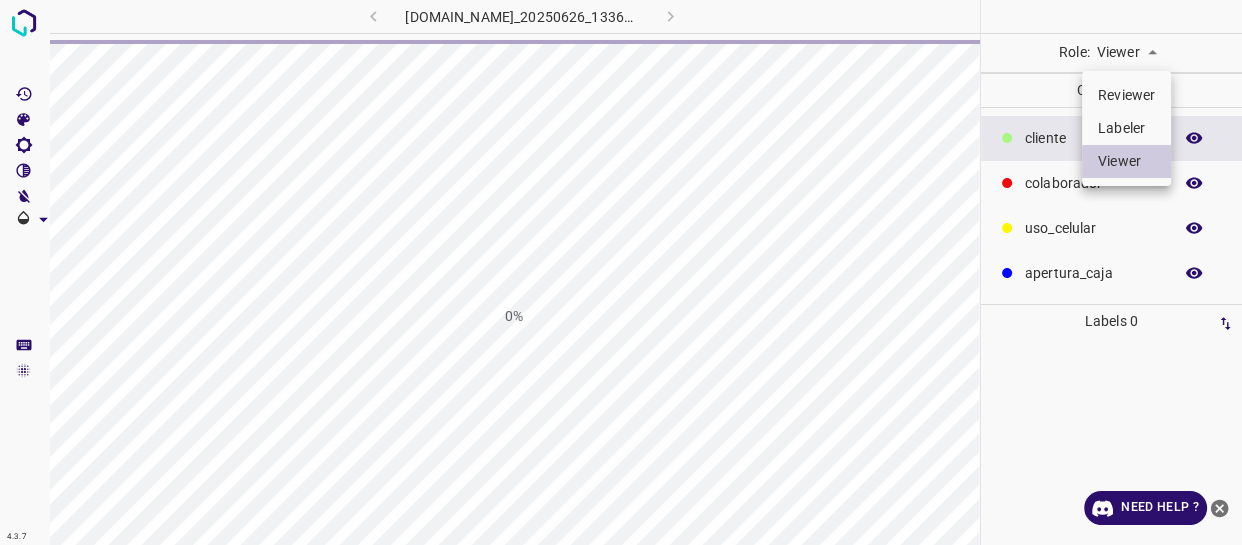 click on "4.3.7 [DOMAIN_NAME]_20250626_133602_000000330.jpg 0% Role: Viewer viewer Categories ​​cliente colaborador uso_celular apertura_caja Labels   0 Categories 1 ​​cliente 2 colaborador 3 uso_celular 4 apertura_caja Tools Space Change between modes (Draw & Edit) I Auto labeling R Restore zoom M Zoom in N Zoom out Delete Delete selecte label Filters Z Restore filters X Saturation filter C Brightness filter V Contrast filter B Gray scale filter General O Download Need Help ? - Text - Hide - Delete Reviewer Labeler Viewer" at bounding box center [621, 272] 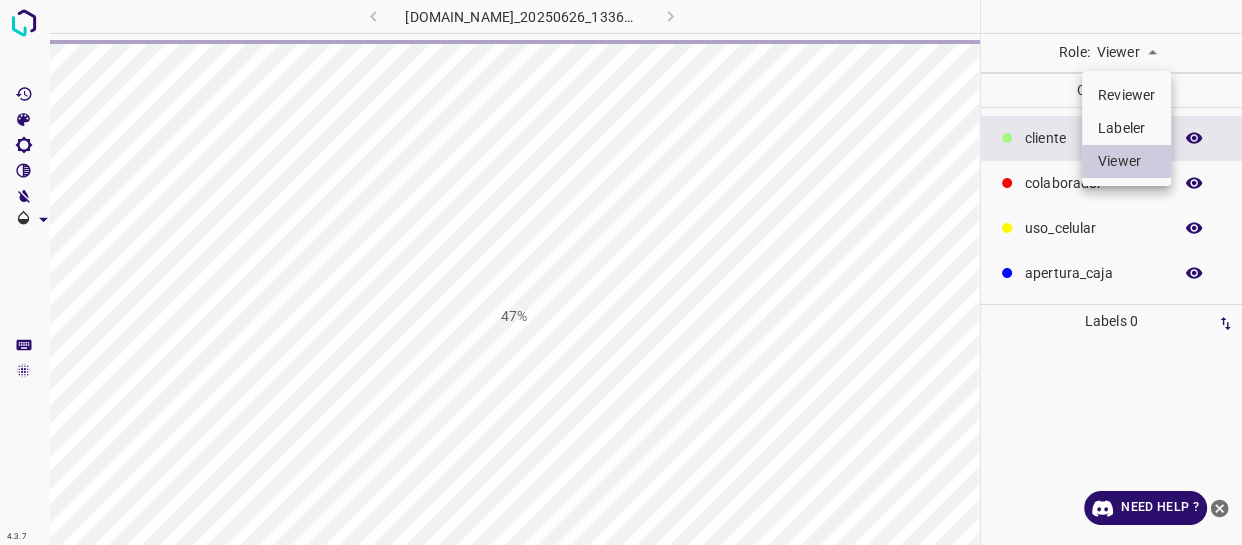 click on "Labeler" at bounding box center (1126, 128) 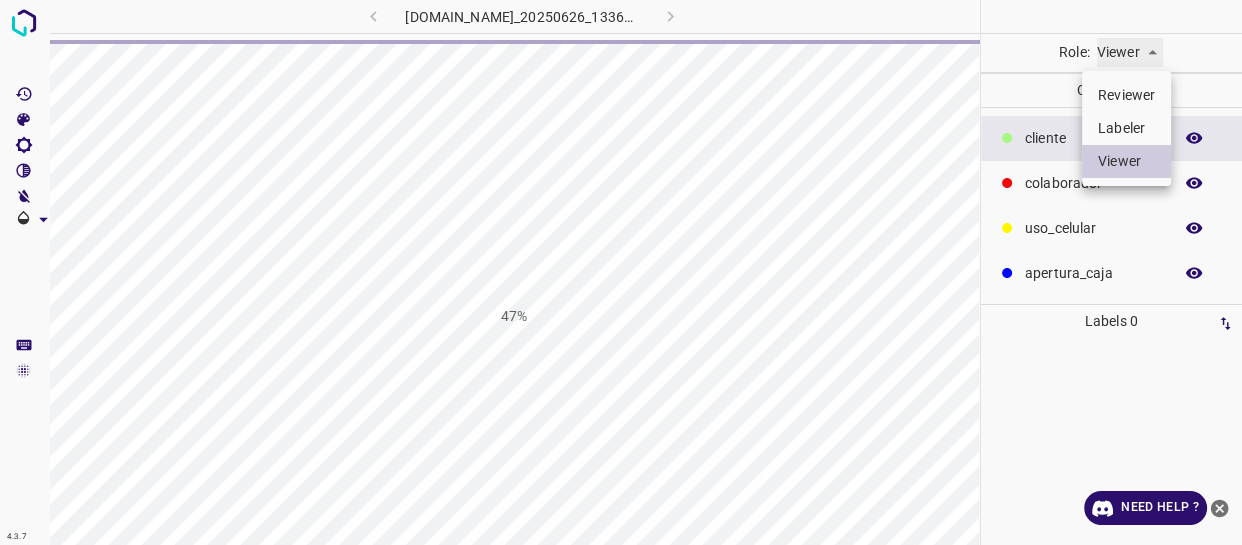 type on "labeler" 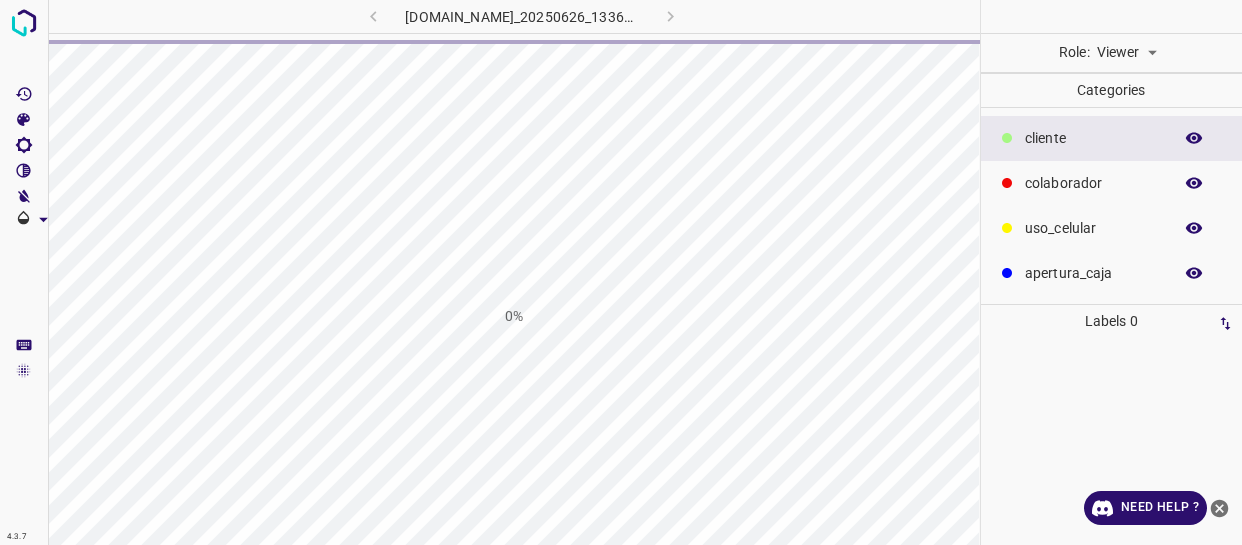 scroll, scrollTop: 0, scrollLeft: 0, axis: both 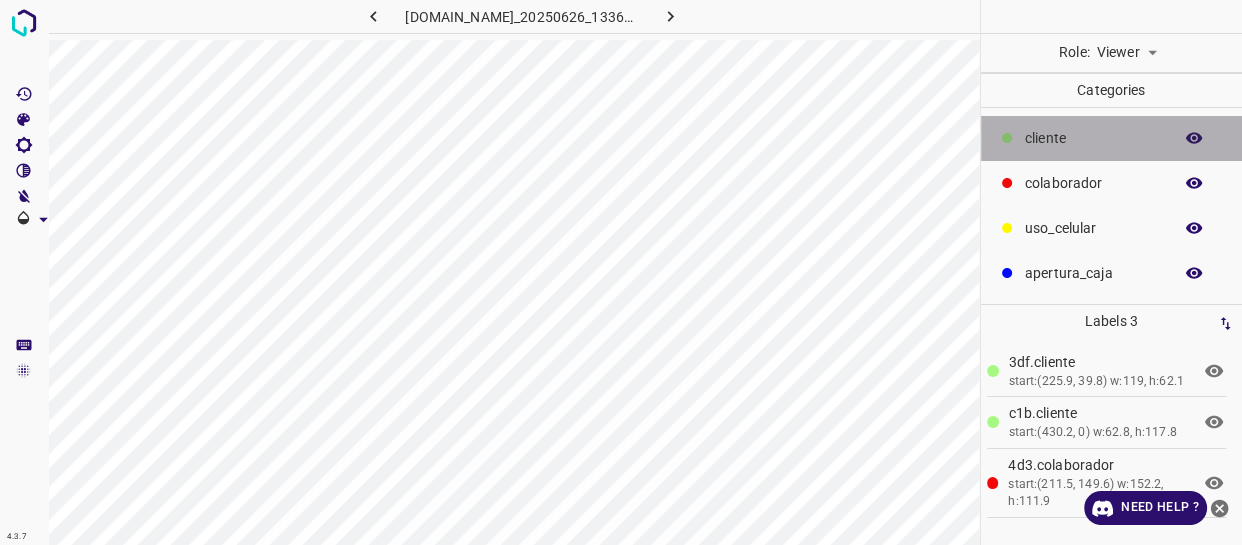 drag, startPoint x: 1055, startPoint y: 133, endPoint x: 991, endPoint y: 137, distance: 64.12488 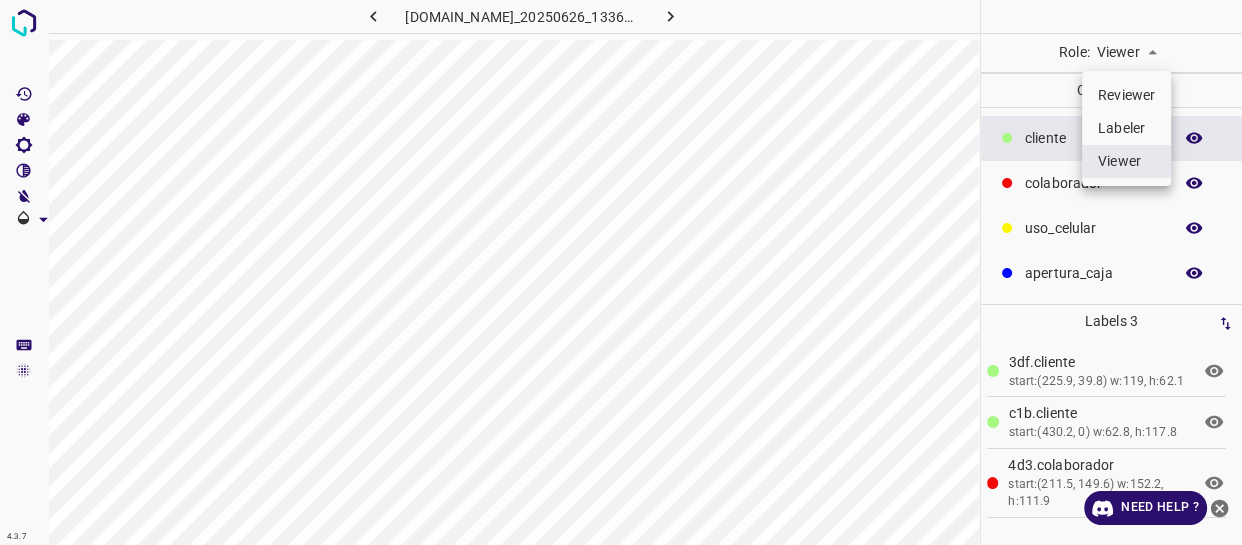 click on "4.3.7 801-bch-santa-fe.ddns.net_20250626_133602_000000330.jpg Role: Viewer viewer Categories ​​cliente colaborador uso_celular apertura_caja Labels   3 3df.​​cliente
start:(225.9, 39.8)
w:119, h:62.1
c1b.​​cliente
start:(430.2, 0)
w:62.8, h:117.8
4d3.colaborador
start:(211.5, 149.6)
w:152.2, h:111.9
Categories 1 ​​cliente 2 colaborador 3 uso_celular 4 apertura_caja Tools Space Change between modes (Draw & Edit) I Auto labeling R Restore zoom M Zoom in N Zoom out Delete Delete selecte label Filters Z Restore filters X Saturation filter C Brightness filter V Contrast filter B Gray scale filter General O Download Need Help ? - Text - Hide - Delete Reviewer Labeler Viewer" at bounding box center [621, 272] 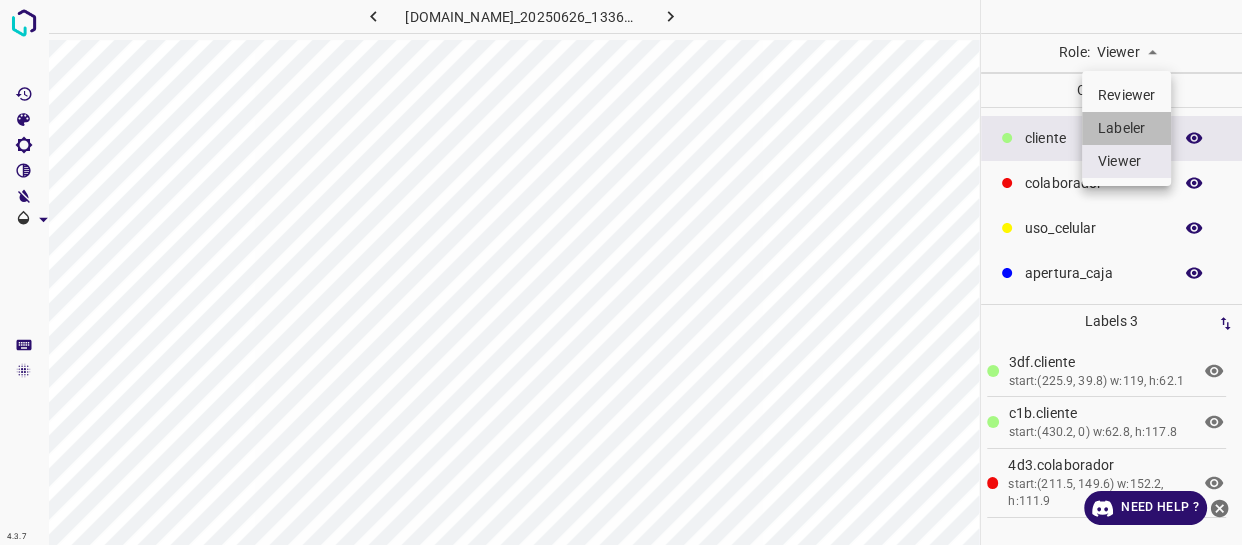 click on "Labeler" at bounding box center (1126, 128) 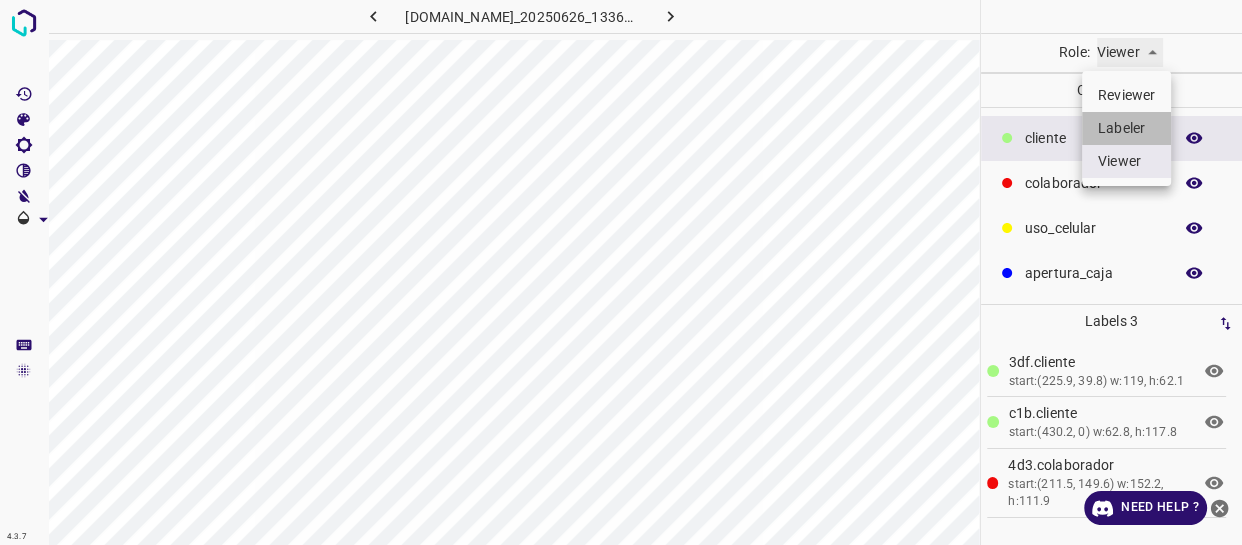 type on "labeler" 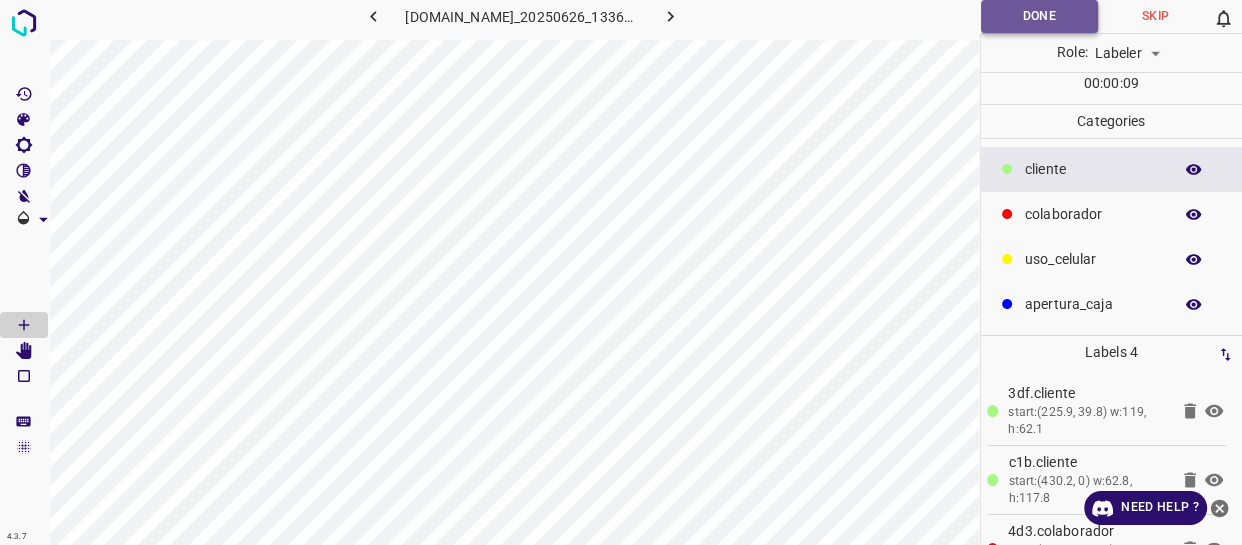 click on "Done" at bounding box center (1039, 16) 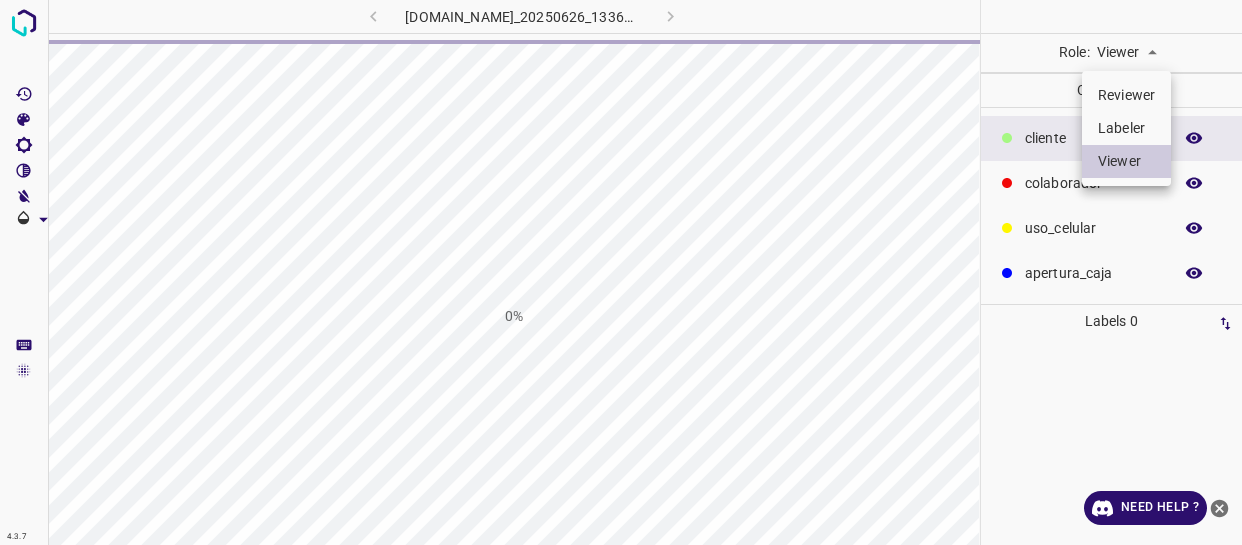 scroll, scrollTop: 0, scrollLeft: 0, axis: both 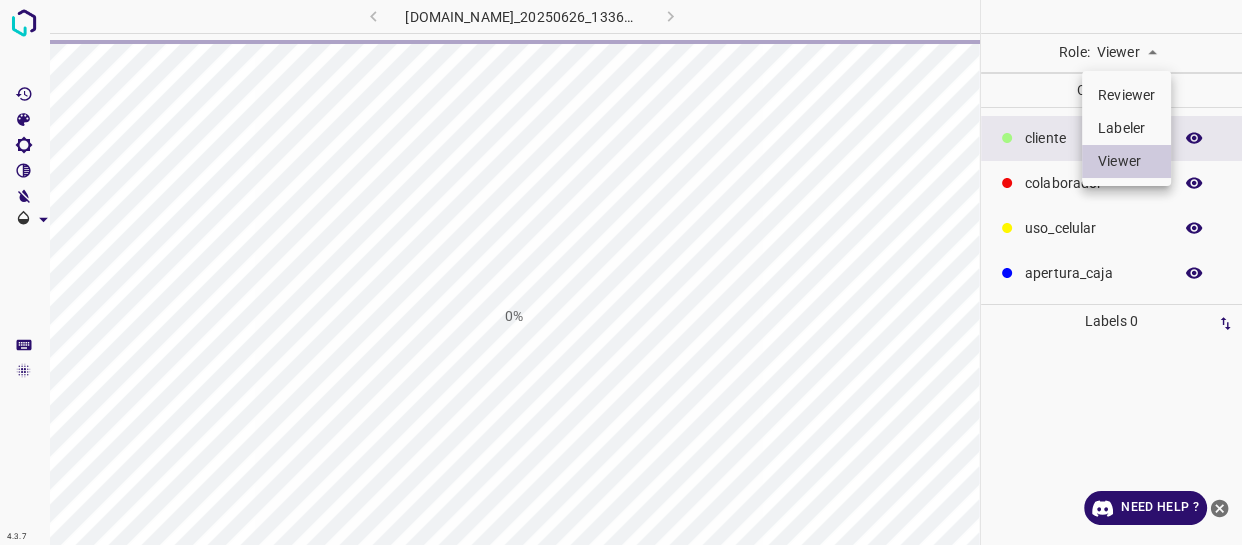 click on "4.3.7 [DOMAIN_NAME]_20250626_133602_000005940.jpg 0% Role: Viewer viewer Categories ​​cliente colaborador uso_celular apertura_caja Labels   0 Categories 1 ​​cliente 2 colaborador 3 uso_celular 4 apertura_caja Tools Space Change between modes (Draw & Edit) I Auto labeling R Restore zoom M Zoom in N Zoom out Delete Delete selecte label Filters Z Restore filters X Saturation filter C Brightness filter V Contrast filter B Gray scale filter General O Download Need Help ? - Text - Hide - Delete Reviewer Labeler Viewer" at bounding box center [621, 272] 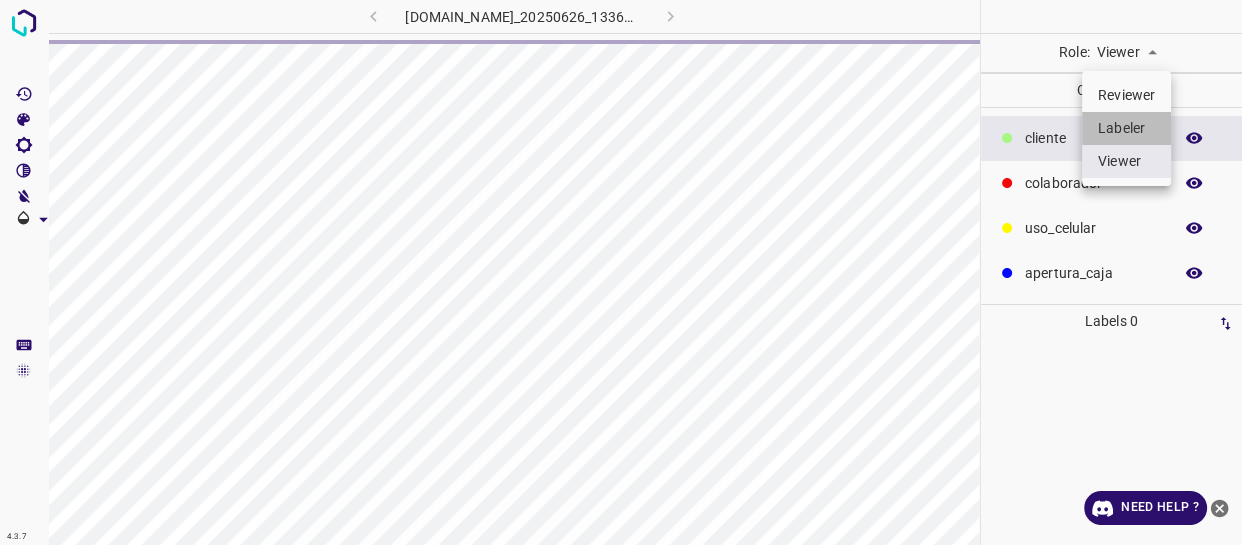 click on "Labeler" at bounding box center (1126, 128) 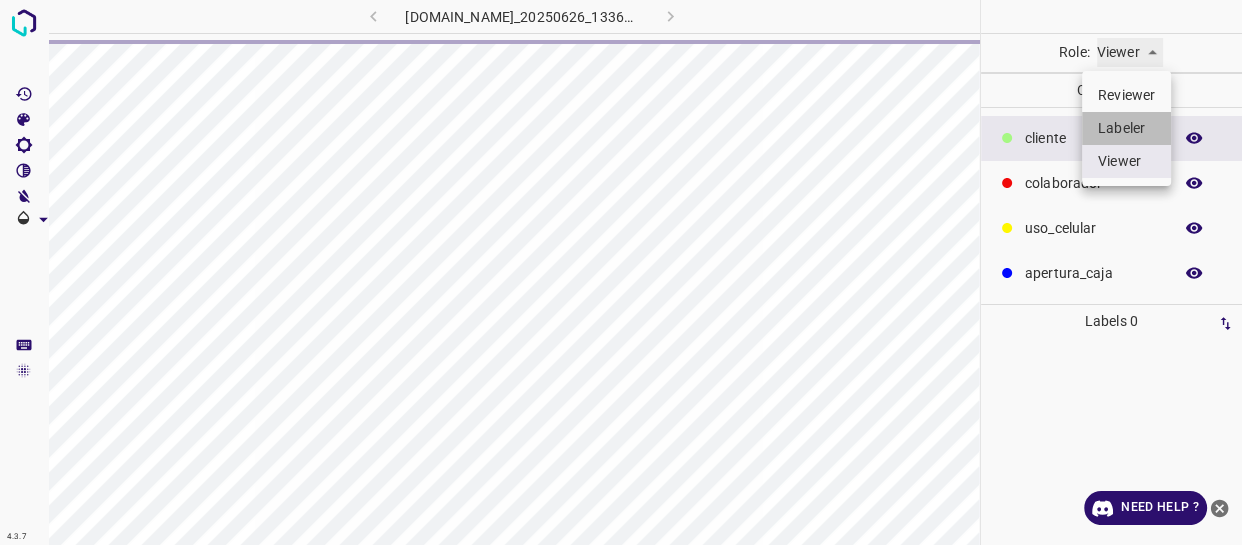 type on "labeler" 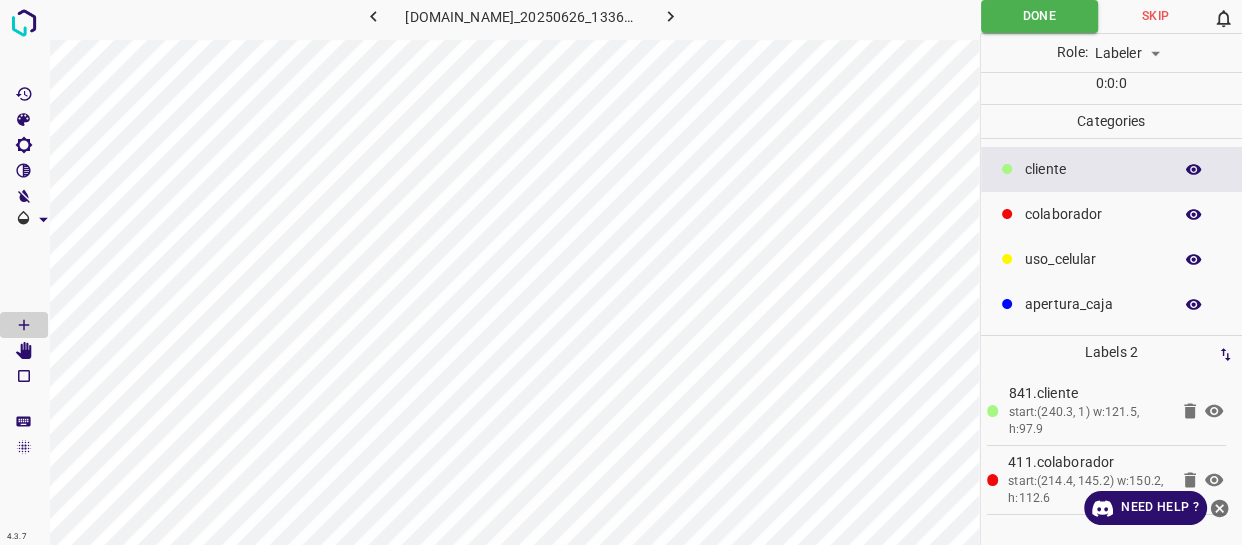 click on "​​cliente" at bounding box center (1093, 169) 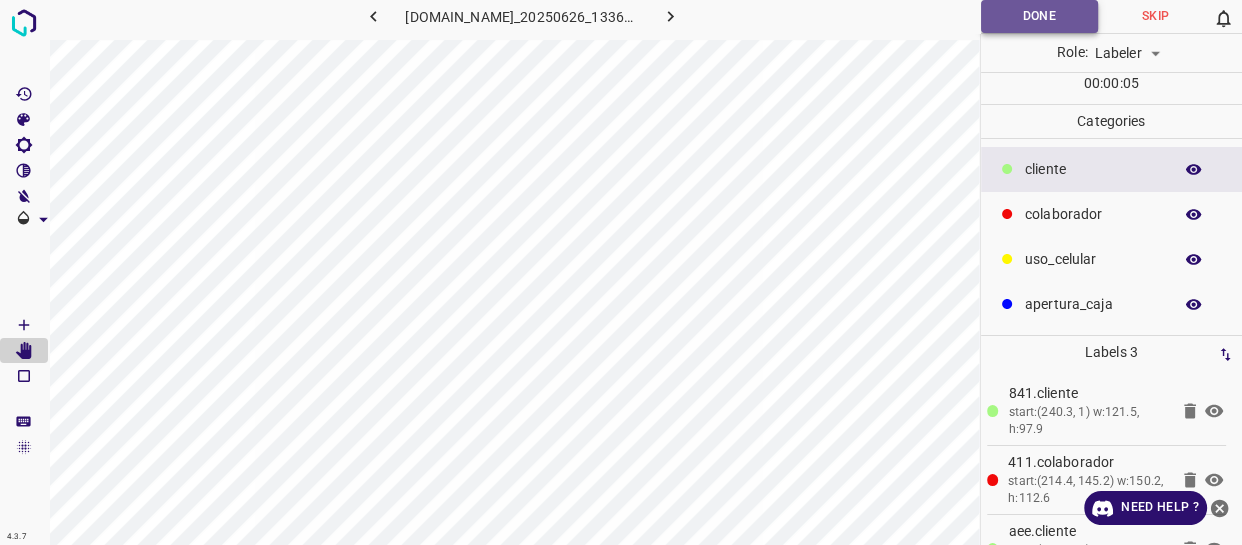 click on "Done" at bounding box center (1039, 16) 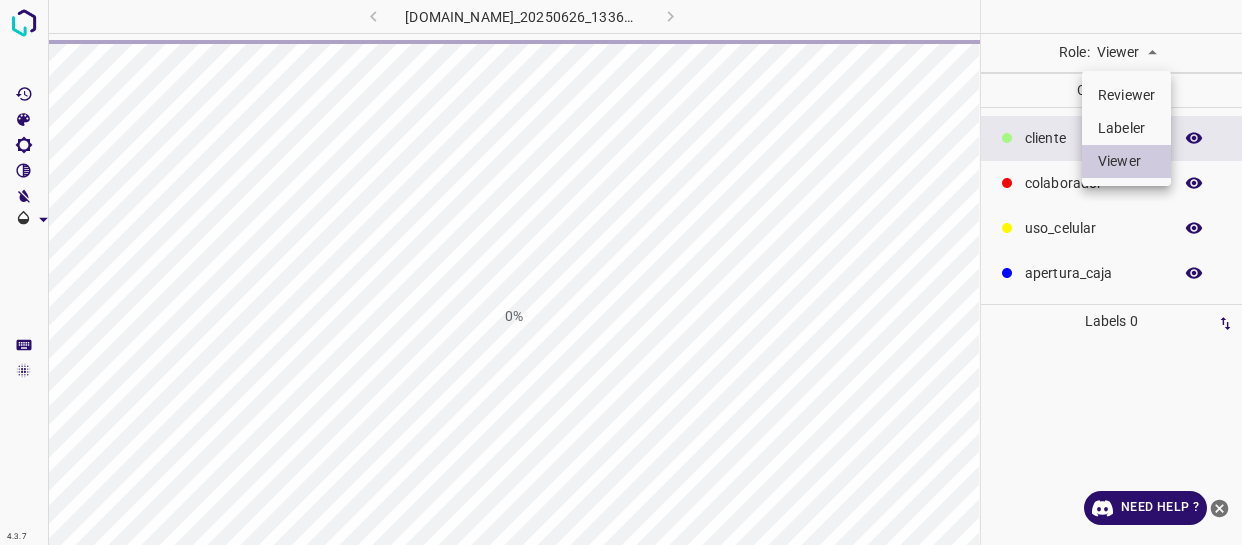 scroll, scrollTop: 0, scrollLeft: 0, axis: both 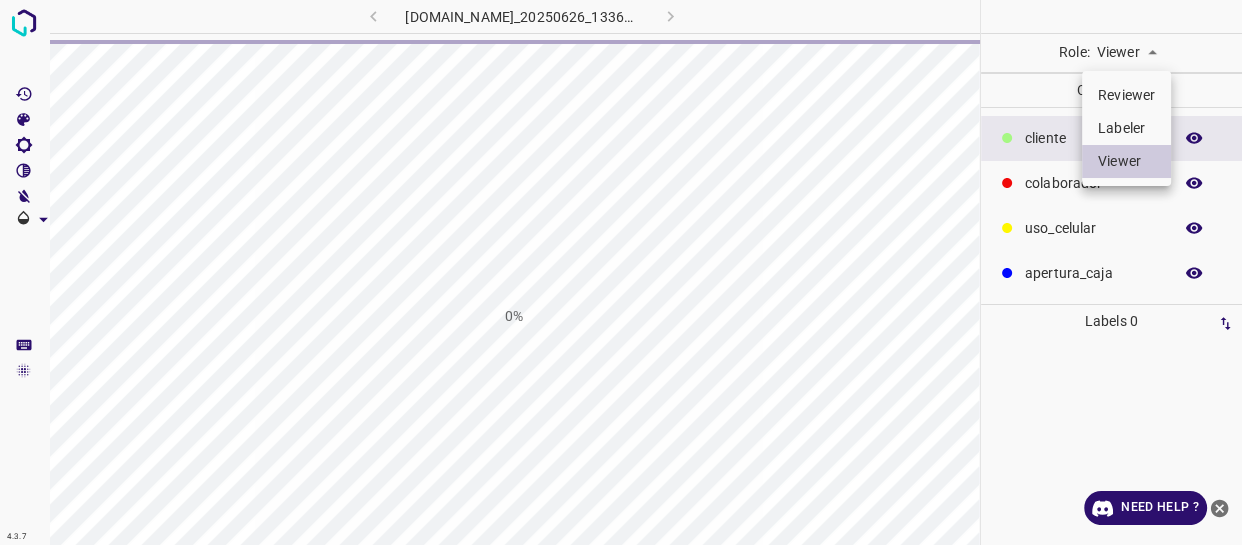 click on "4.3.7 [DOMAIN_NAME]_20250626_133639_000000120.jpg 0% Role: Viewer viewer Categories ​​cliente colaborador uso_celular apertura_caja Labels   0 Categories 1 ​​cliente 2 colaborador 3 uso_celular 4 apertura_caja Tools Space Change between modes (Draw & Edit) I Auto labeling R Restore zoom M Zoom in N Zoom out Delete Delete selecte label Filters Z Restore filters X Saturation filter C Brightness filter V Contrast filter B Gray scale filter General O Download Need Help ? - Text - Hide - Delete Reviewer Labeler Viewer" at bounding box center (621, 272) 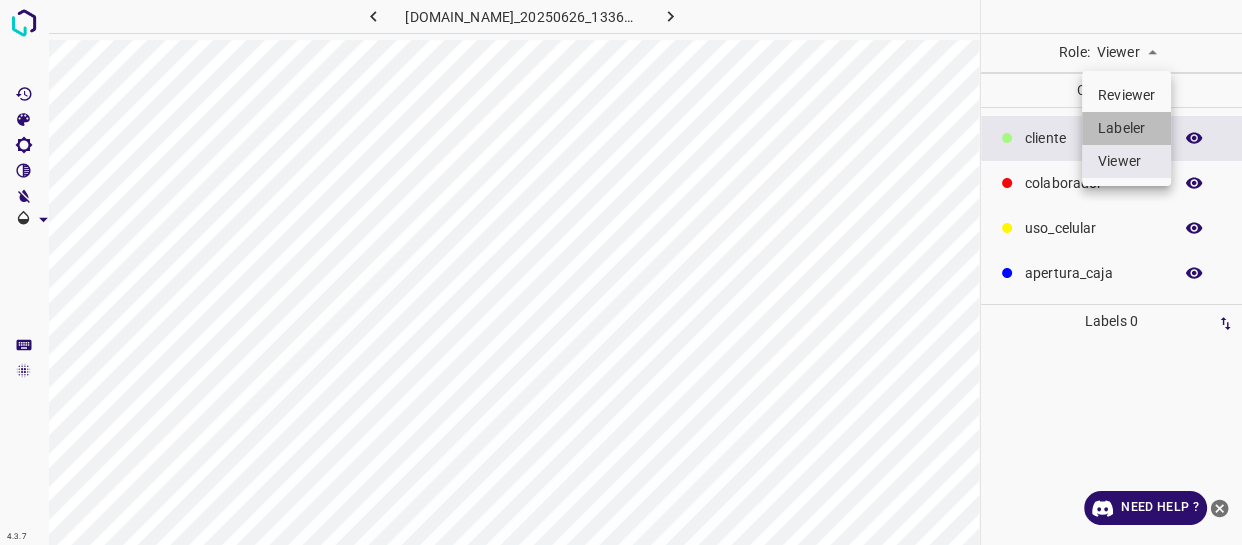 click on "Labeler" at bounding box center (1126, 128) 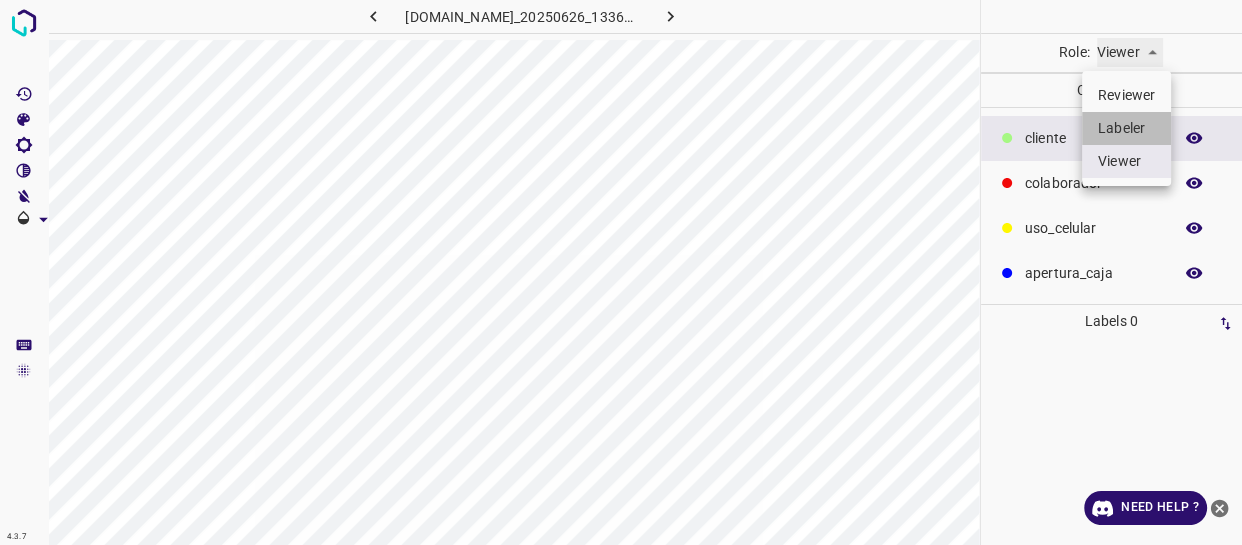 type on "labeler" 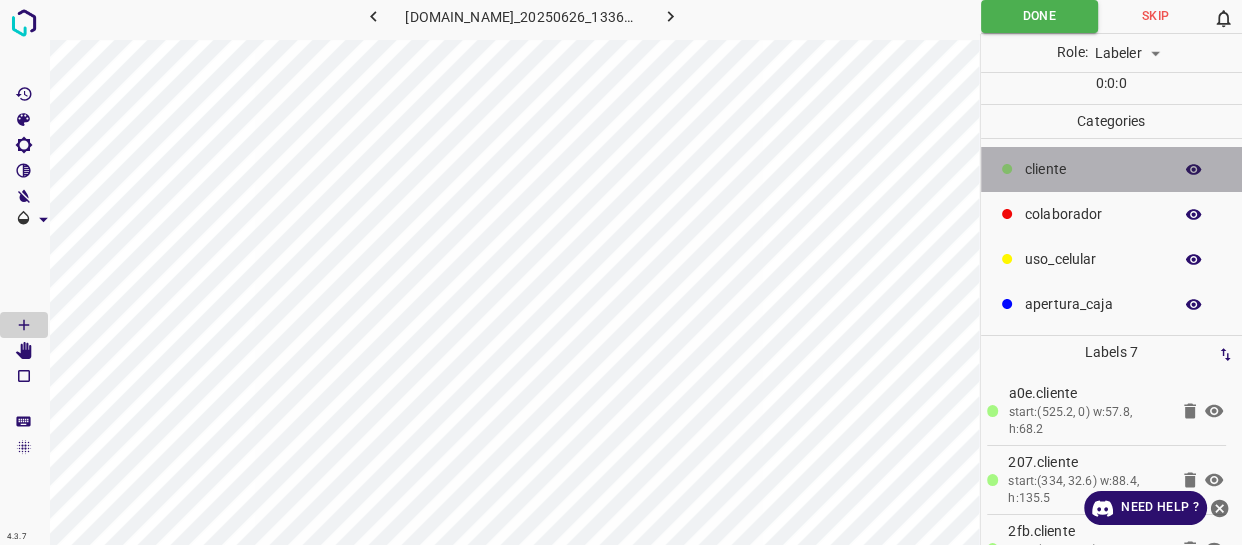 click on "​​cliente" at bounding box center [1112, 169] 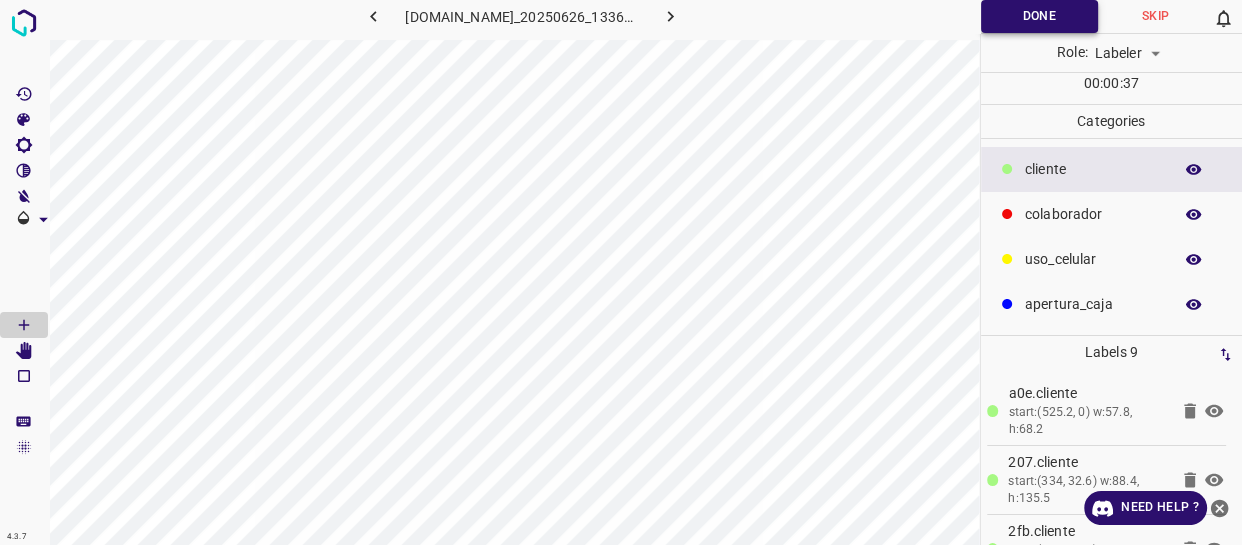 click on "Done" at bounding box center [1039, 16] 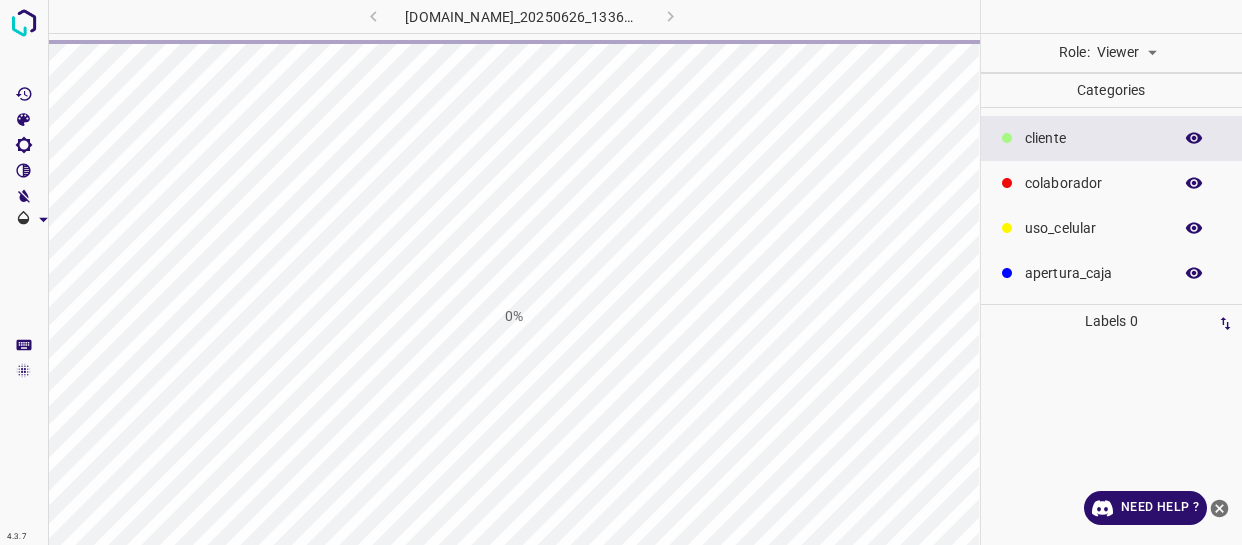 scroll, scrollTop: 0, scrollLeft: 0, axis: both 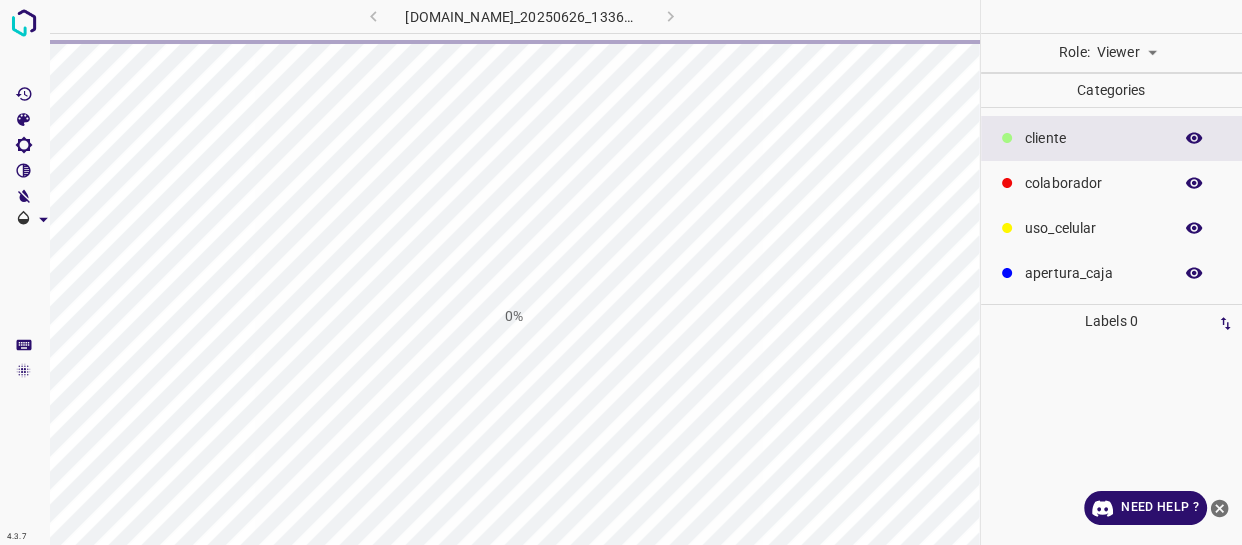 click on "4.3.7 [DOMAIN_NAME]_20250626_133639_000001230.jpg 0% Role: Viewer viewer Categories ​​cliente colaborador uso_celular apertura_caja Labels   0 Categories 1 ​​cliente 2 colaborador 3 uso_celular 4 apertura_caja Tools Space Change between modes (Draw & Edit) I Auto labeling R Restore zoom M Zoom in N Zoom out Delete Delete selecte label Filters Z Restore filters X Saturation filter C Brightness filter V Contrast filter B Gray scale filter General O Download Need Help ? - Text - Hide - Delete" at bounding box center [621, 272] 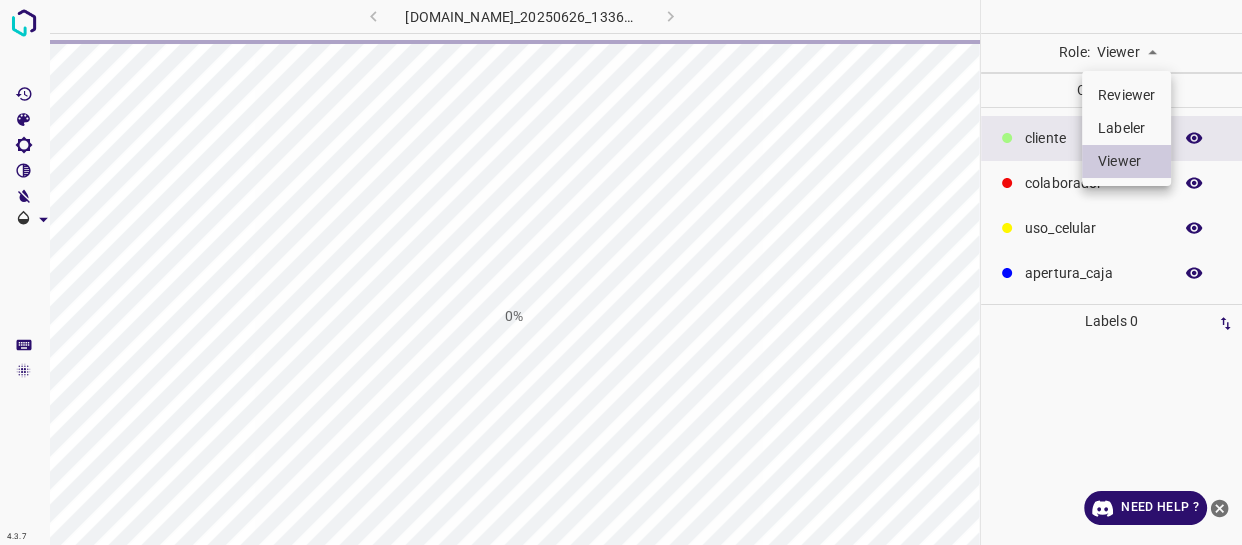 click on "Labeler" at bounding box center (1126, 128) 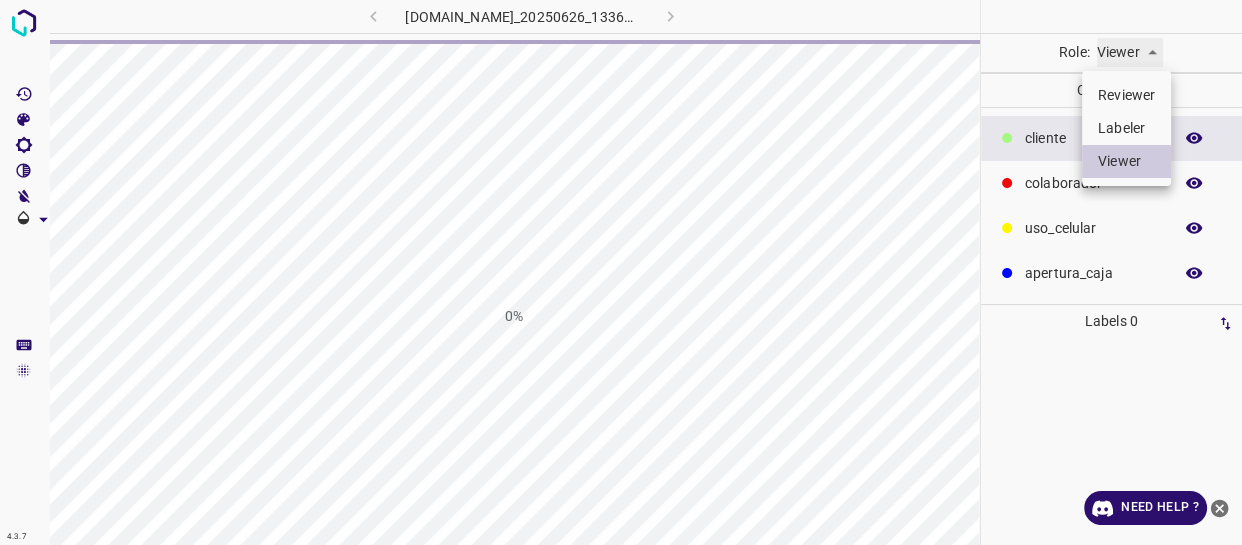 type on "labeler" 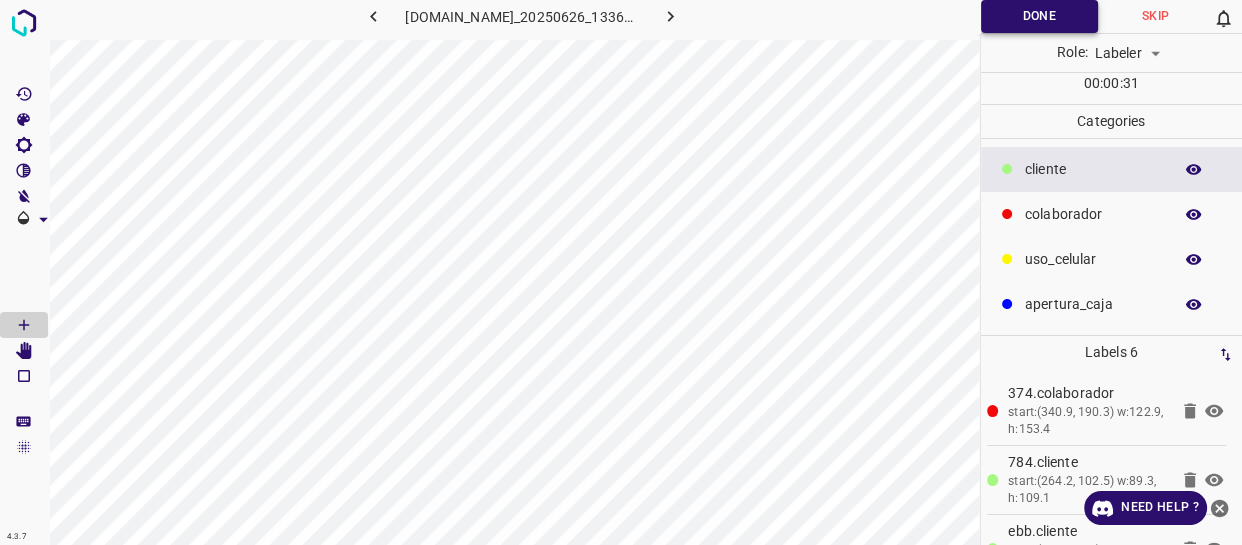 click on "Done" at bounding box center (1039, 16) 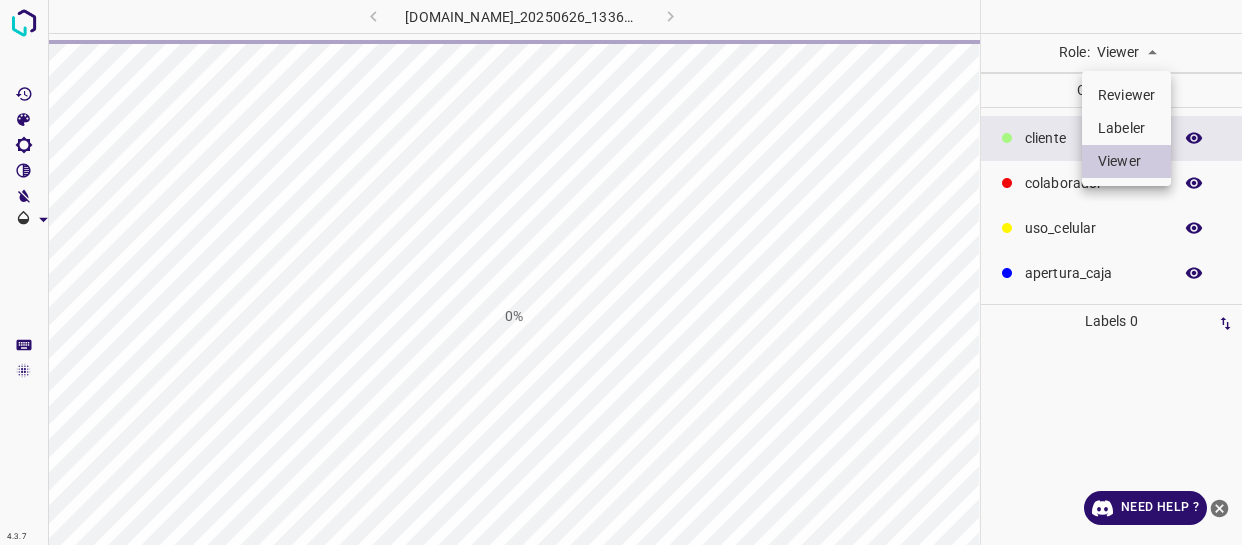 scroll, scrollTop: 0, scrollLeft: 0, axis: both 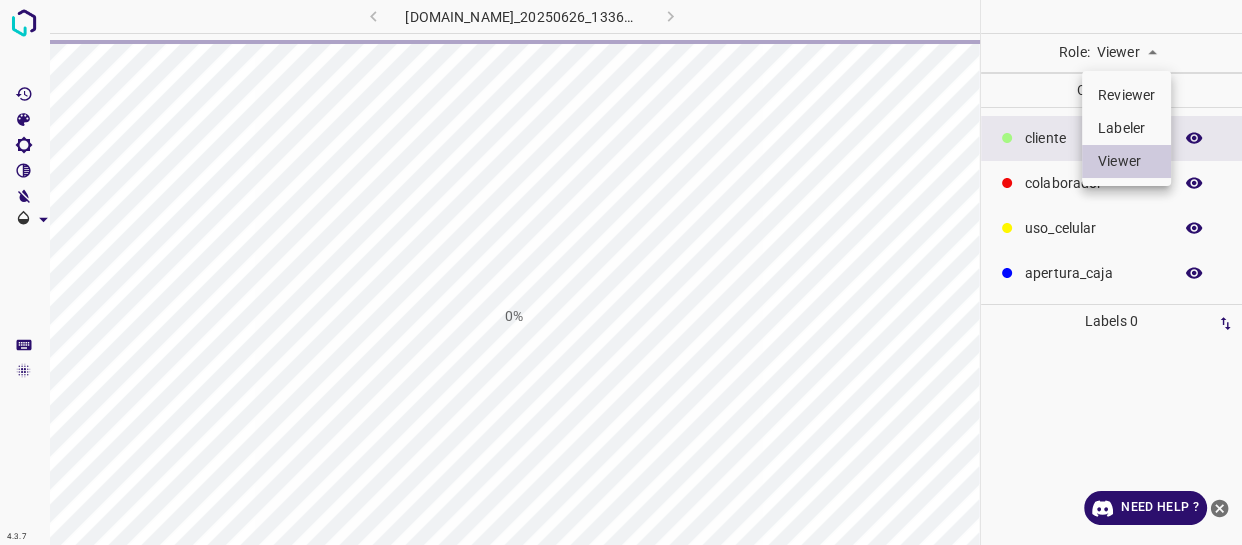 click on "Labeler" at bounding box center [1126, 128] 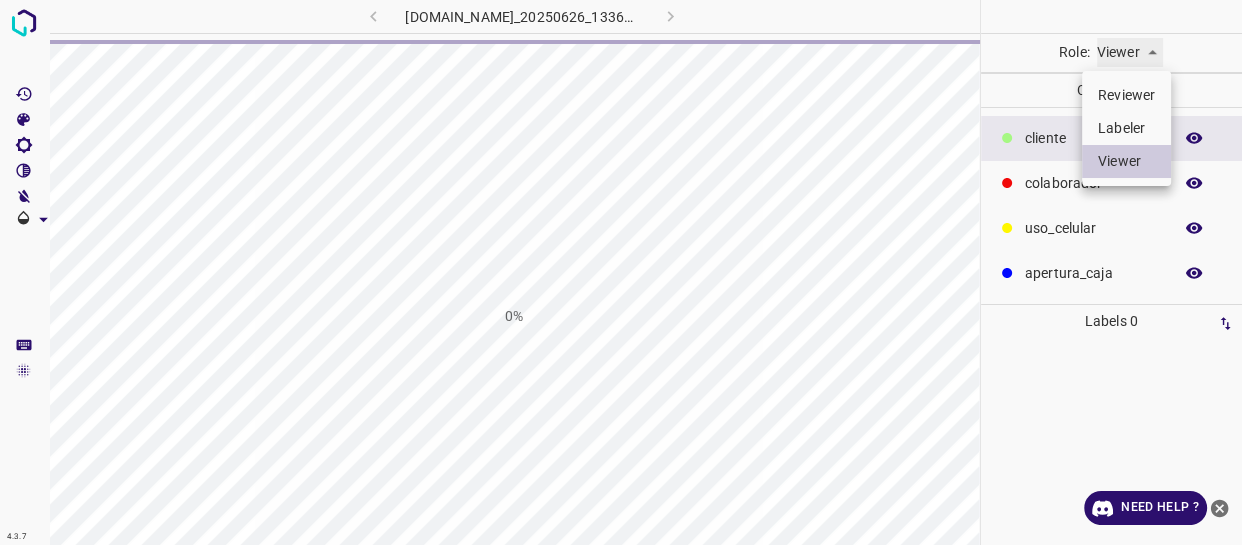 type on "labeler" 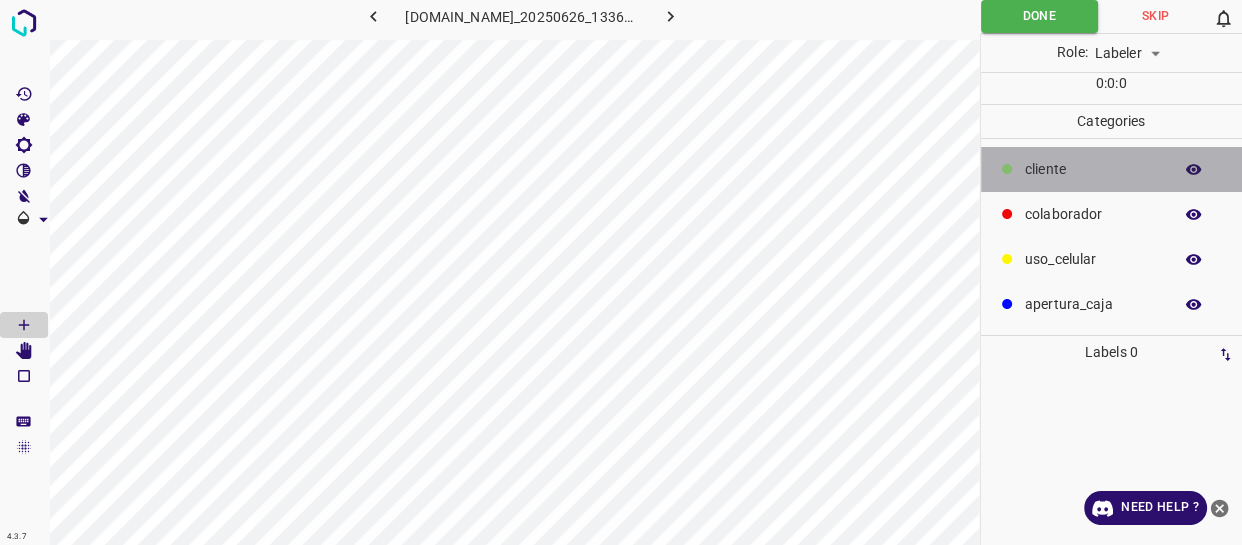 click on "​​cliente" at bounding box center [1093, 169] 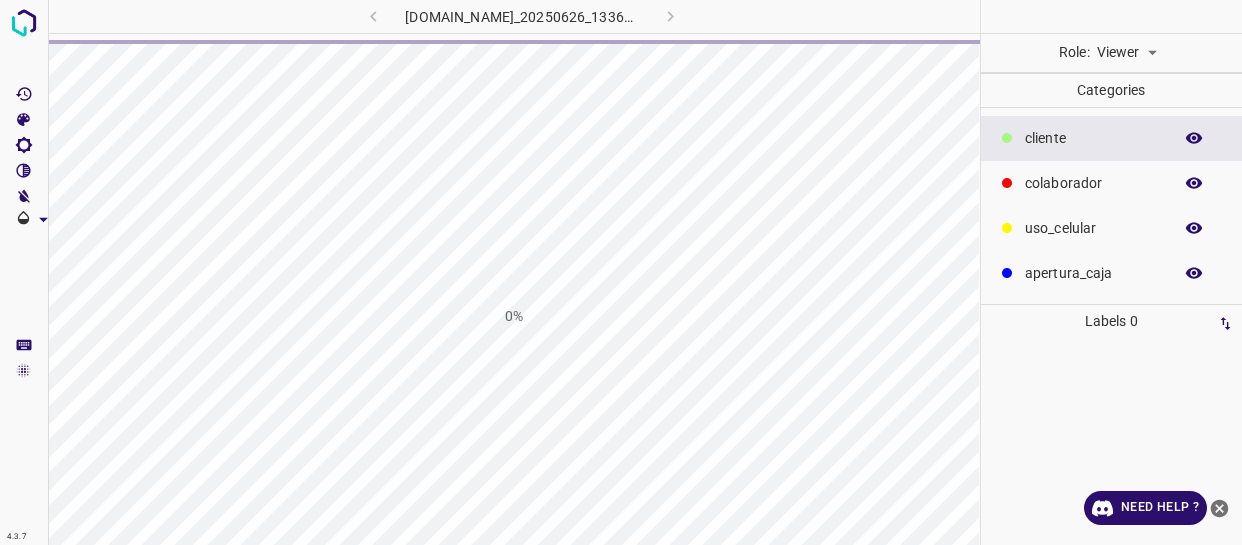 scroll, scrollTop: 0, scrollLeft: 0, axis: both 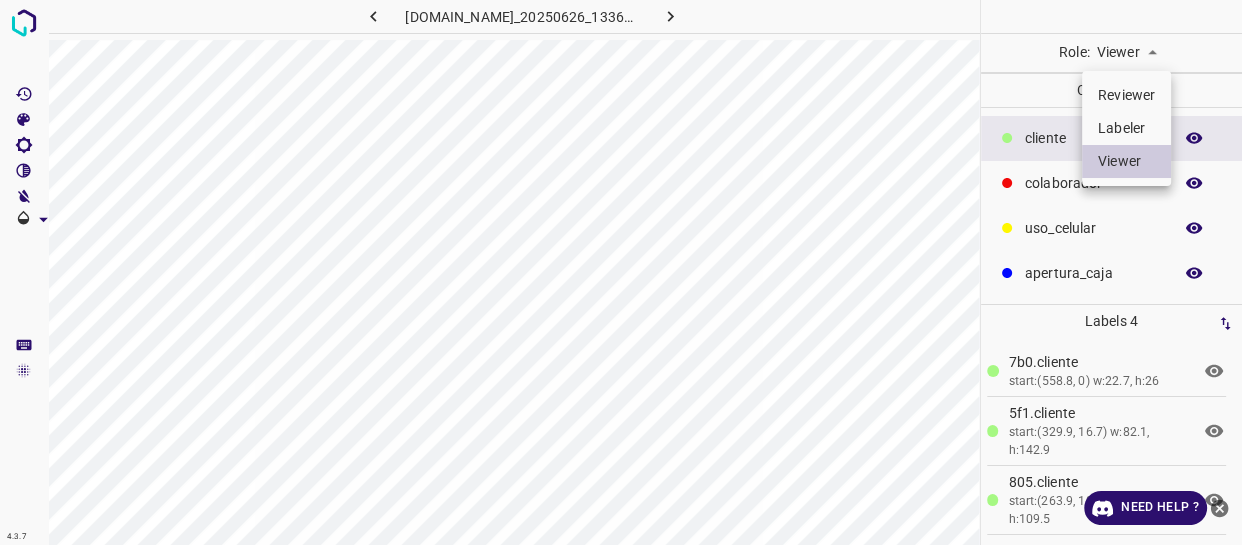 click on "4.3.7 801-bch-santa-fe.ddns.net_20250626_133639_000002490.jpg Role: Viewer viewer Categories ​​cliente colaborador uso_celular apertura_caja Labels   4 7b0.​​cliente
start:(558.8, 0)
w:22.7, h:26
5f1.​​cliente
start:(329.9, 16.7)
w:82.1, h:142.9
805.​​cliente
start:(263.9, 102.6)
w:88.1, h:109.5
0ae.colaborador
start:(342.1, 188.6)
w:120.5, h:155.4
Categories 1 ​​cliente 2 colaborador 3 uso_celular 4 apertura_caja Tools Space Change between modes (Draw & Edit) I Auto labeling R Restore zoom M Zoom in N Zoom out Delete Delete selecte label Filters Z Restore filters X Saturation filter C Brightness filter V Contrast filter B Gray scale filter General O Download Need Help ? - Text - Hide - Delete Reviewer Labeler Viewer" at bounding box center [621, 272] 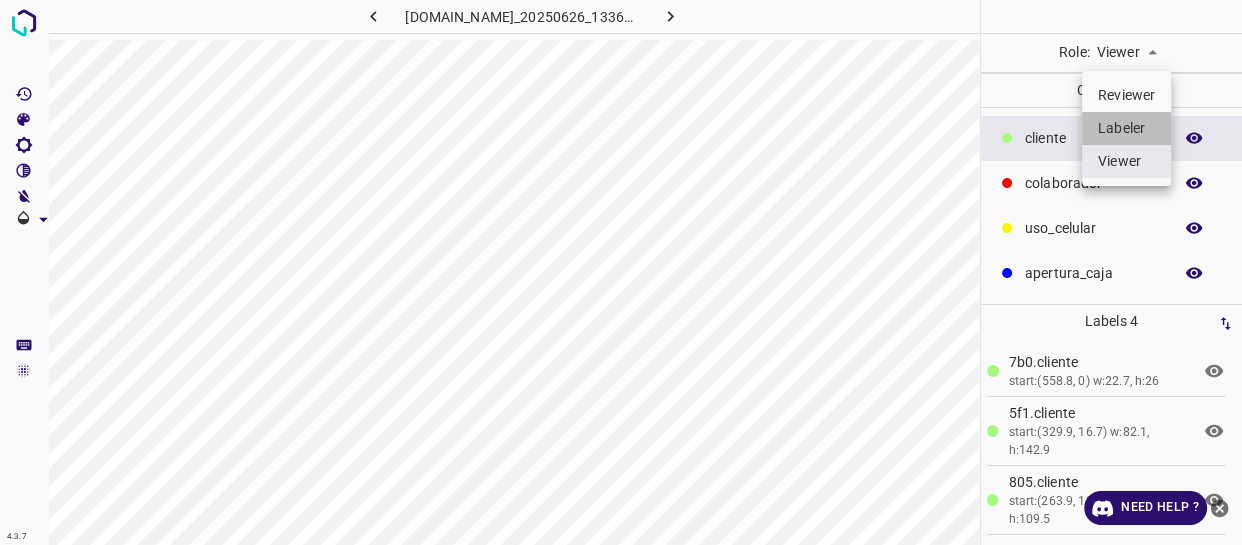 click on "Labeler" at bounding box center [1126, 128] 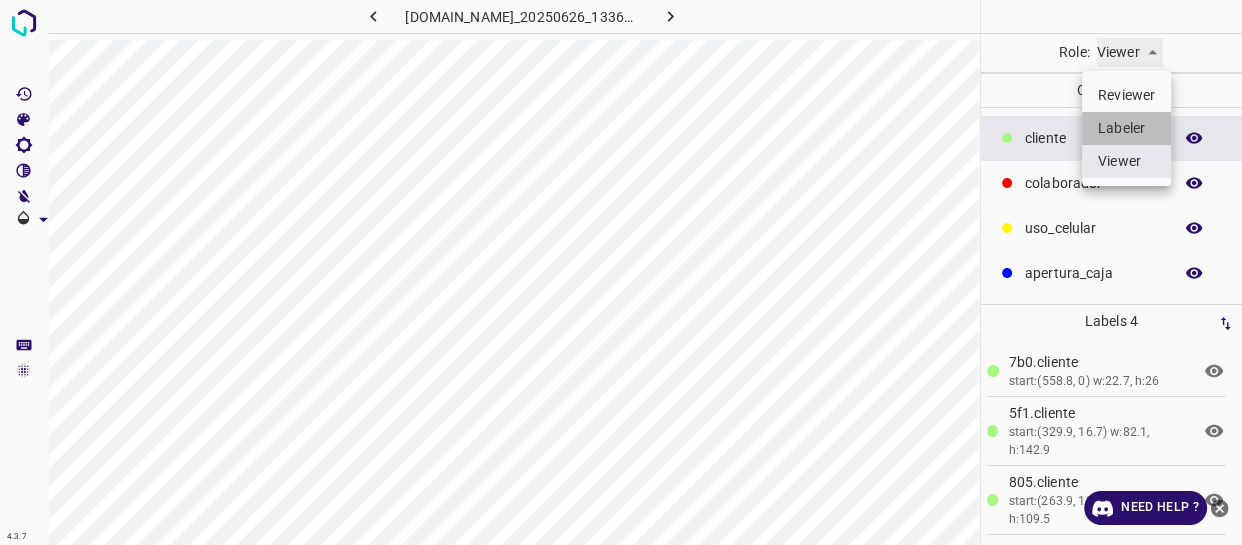 type on "labeler" 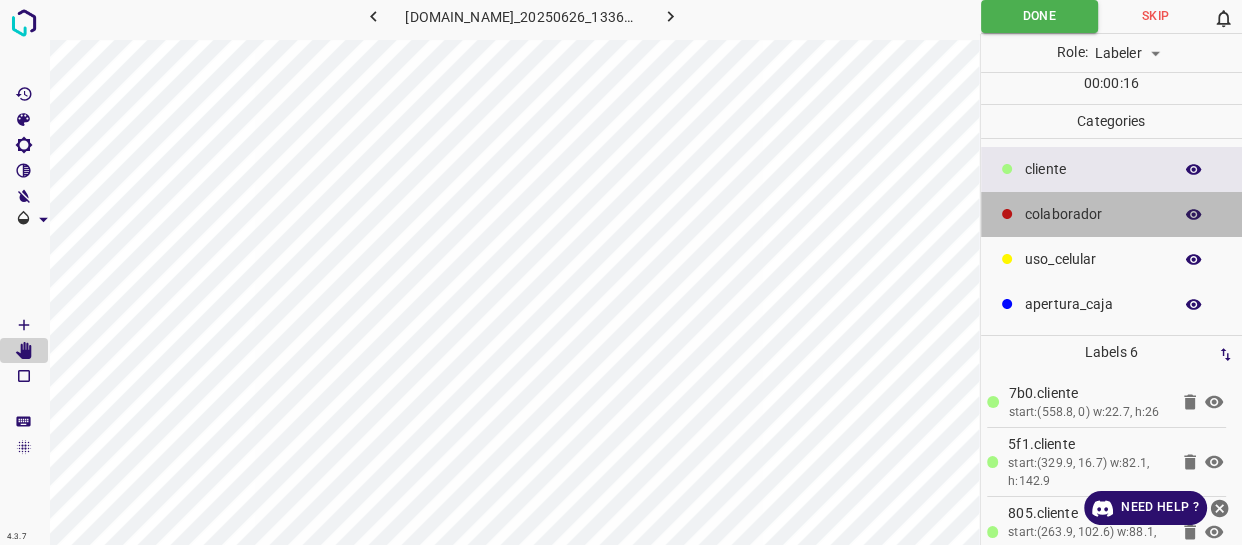 click on "colaborador" at bounding box center (1112, 214) 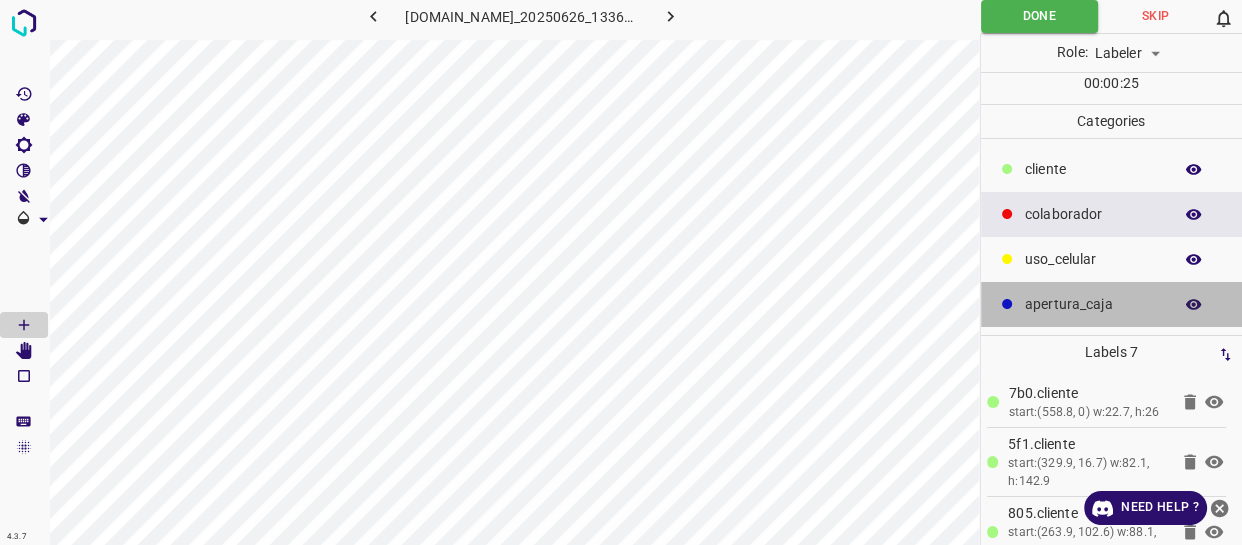 drag, startPoint x: 1078, startPoint y: 293, endPoint x: 998, endPoint y: 292, distance: 80.00625 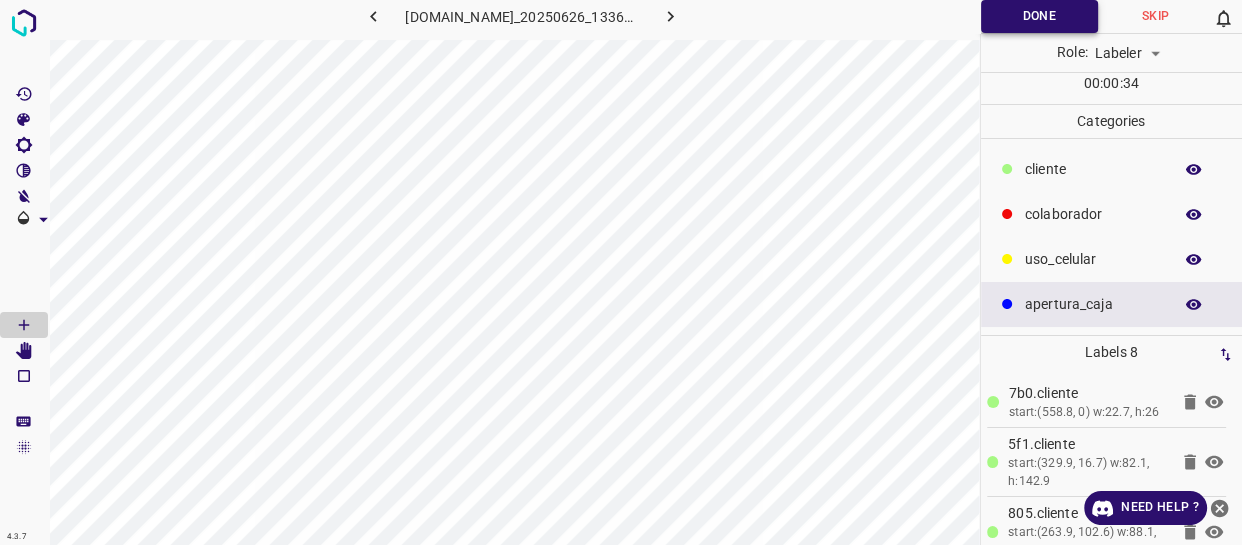 click on "Done" at bounding box center (1039, 16) 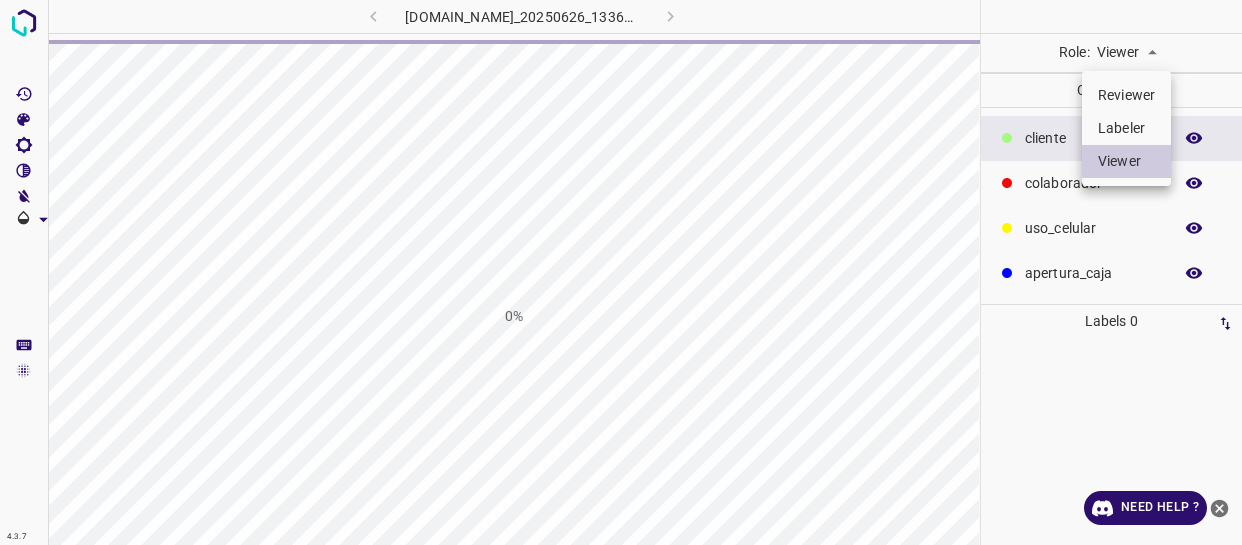 scroll, scrollTop: 0, scrollLeft: 0, axis: both 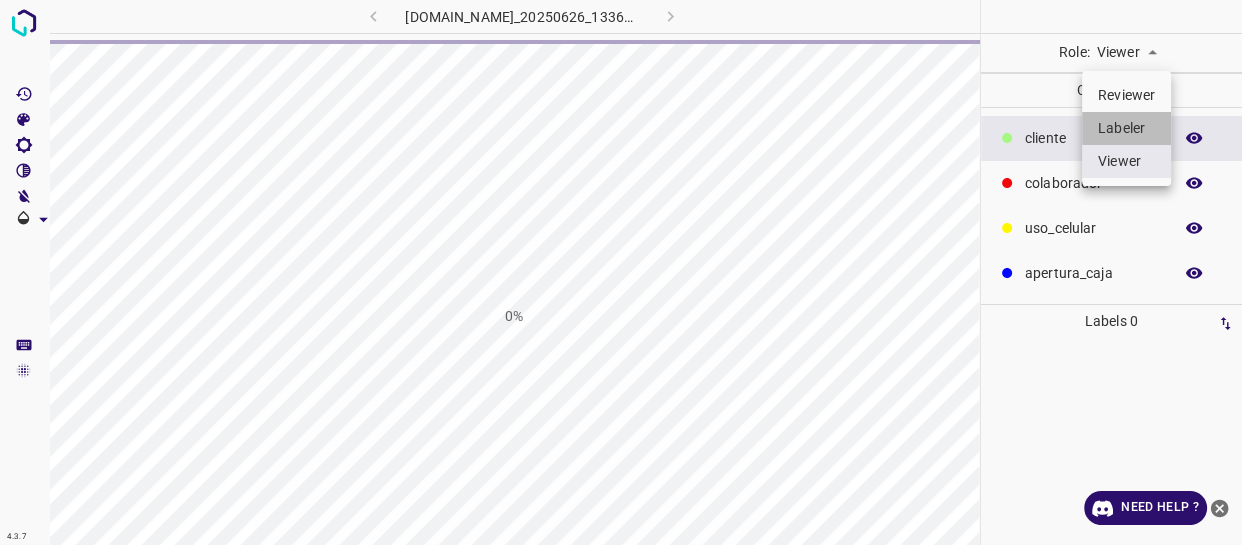 click on "Labeler" at bounding box center [1126, 128] 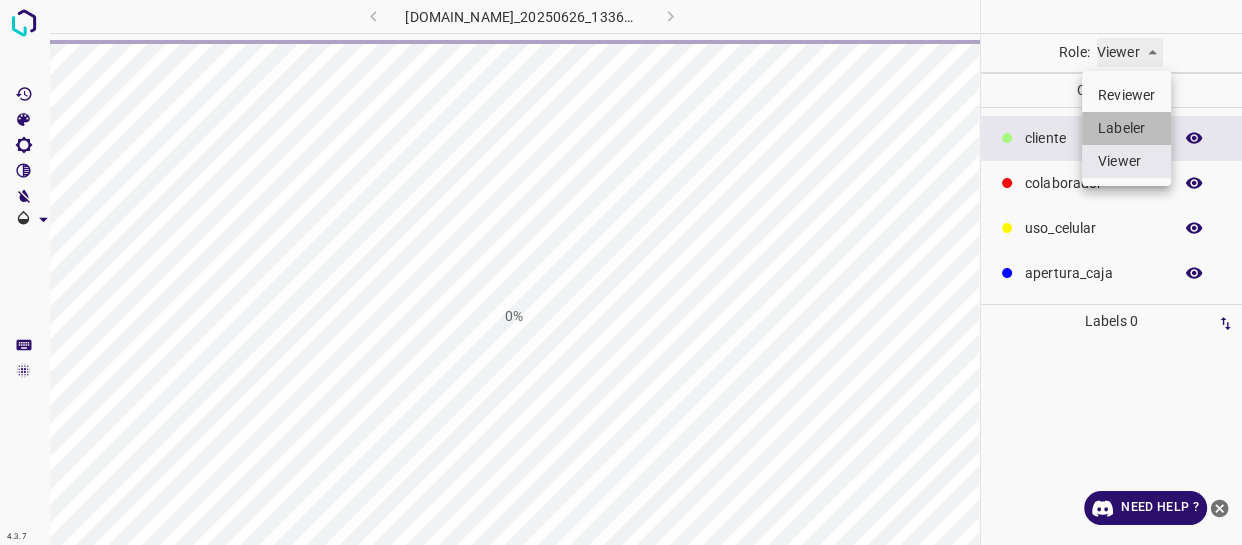 type on "labeler" 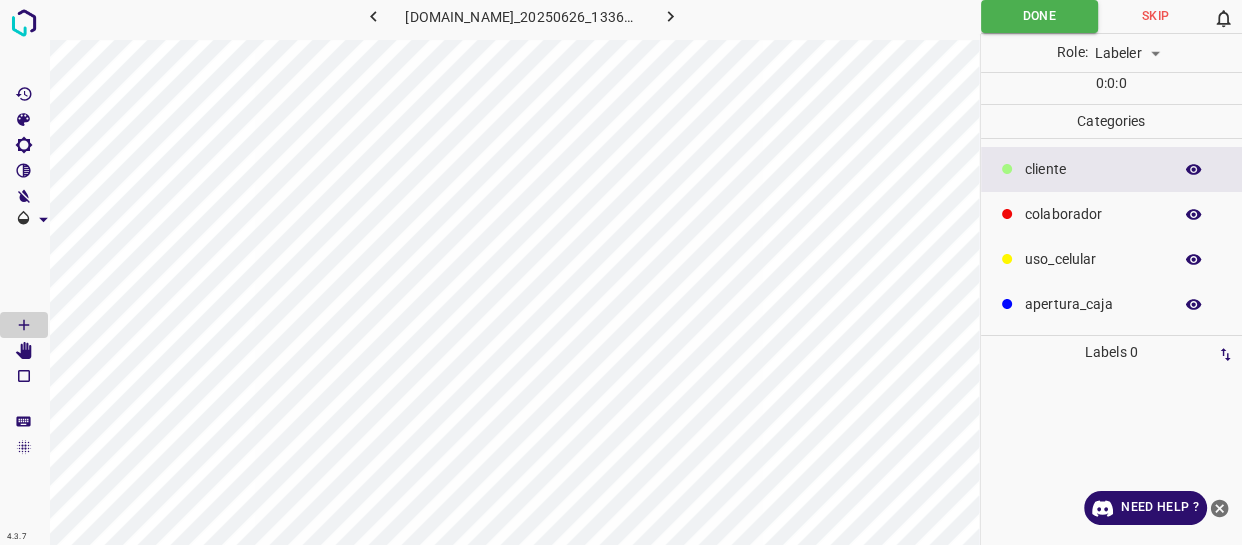 click on "apertura_caja" at bounding box center (1093, 304) 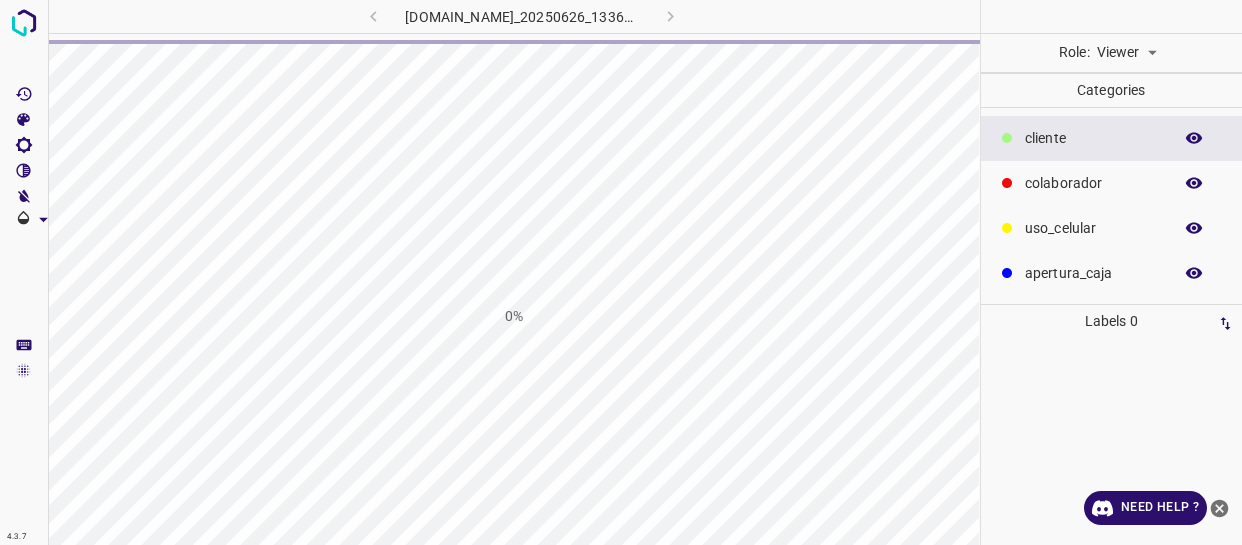 scroll, scrollTop: 0, scrollLeft: 0, axis: both 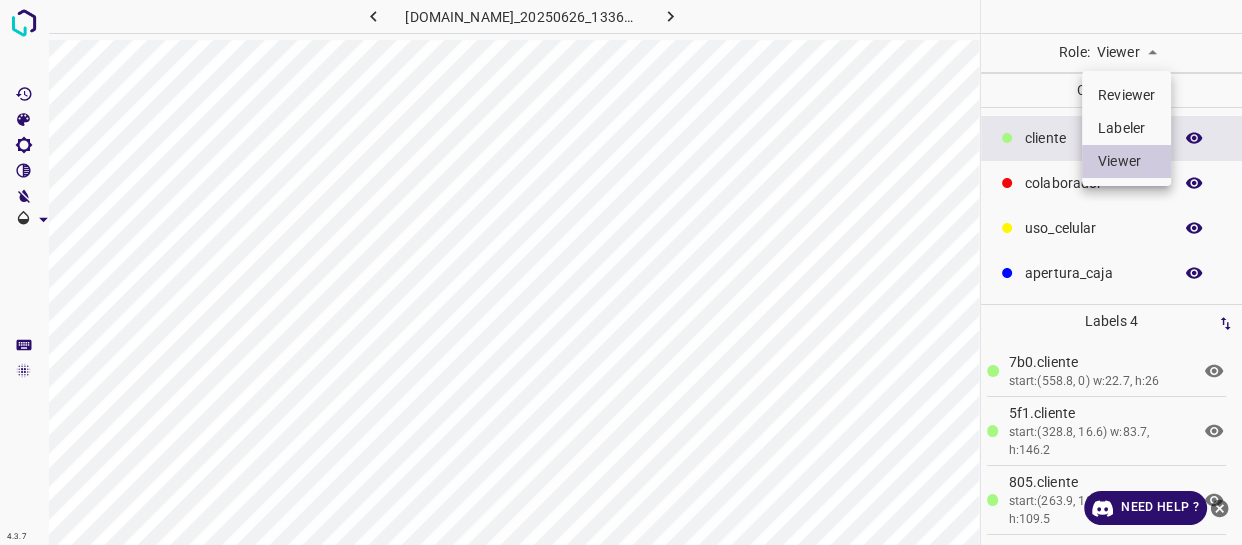 click on "4.3.7 801-bch-santa-fe.ddns.net_20250626_133639_000002610.jpg Role: Viewer viewer Categories ​​cliente colaborador uso_celular apertura_caja Labels   4 7b0.​​cliente
start:(558.8, 0)
w:22.7, h:26
5f1.​​cliente
start:(328.8, 16.6)
w:83.7, h:146.2
805.​​cliente
start:(263.9, 102.6)
w:88.1, h:109.5
0ae.colaborador
start:(376.8, 264.5)
w:152.8, h:95.4
Categories 1 ​​cliente 2 colaborador 3 uso_celular 4 apertura_caja Tools Space Change between modes (Draw & Edit) I Auto labeling R Restore zoom M Zoom in N Zoom out Delete Delete selecte label Filters Z Restore filters X Saturation filter C Brightness filter V Contrast filter B Gray scale filter General O Download Need Help ? - Text - Hide - Delete Reviewer Labeler Viewer" at bounding box center [621, 272] 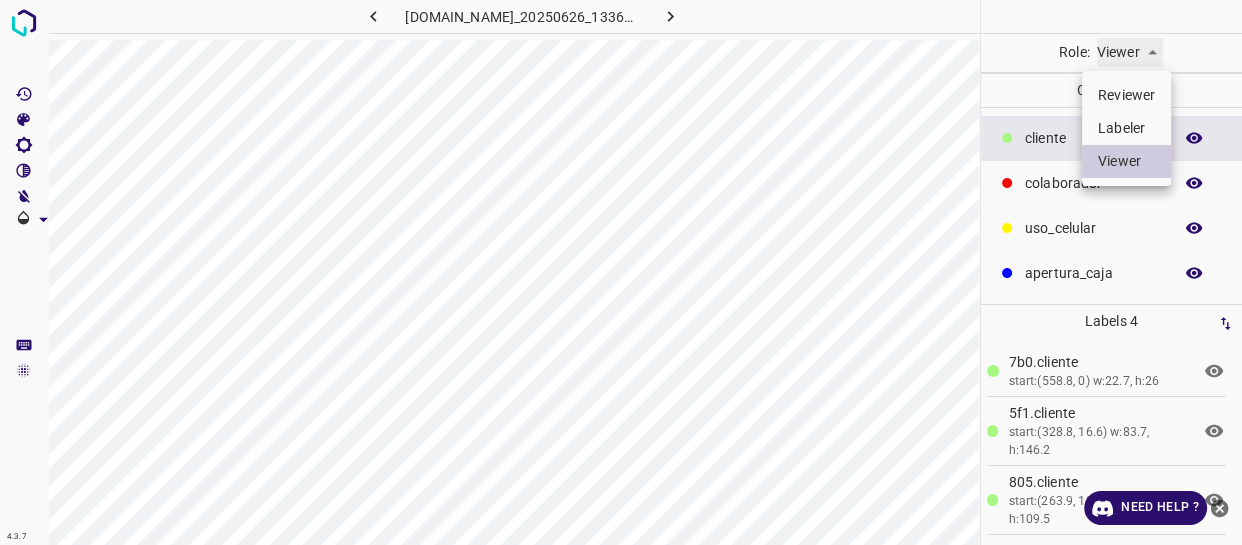 type on "labeler" 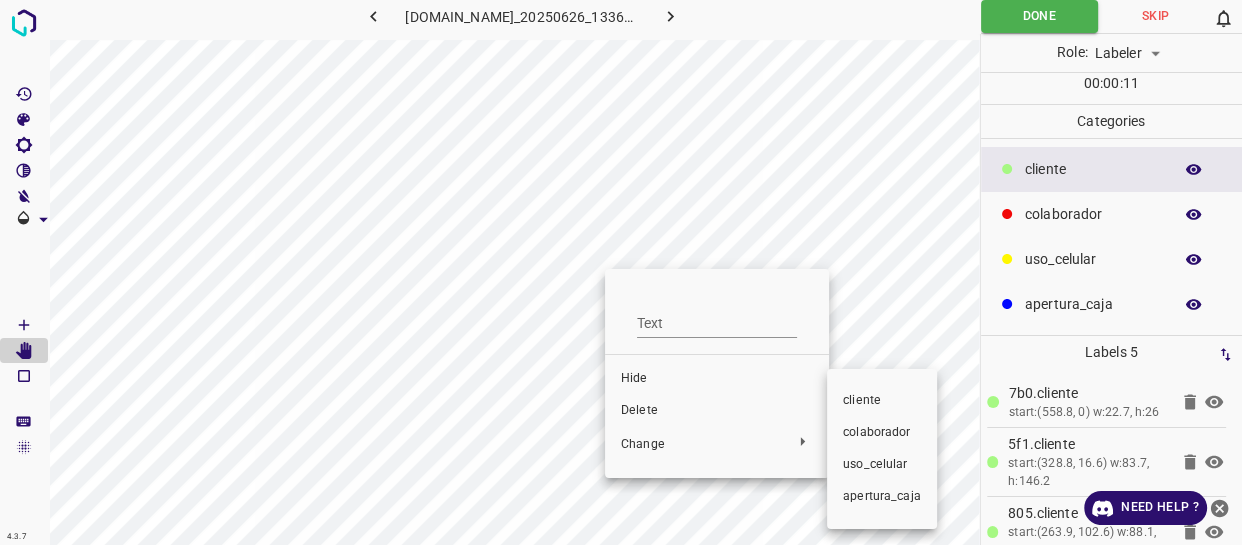 click on "apertura_caja" at bounding box center [882, 497] 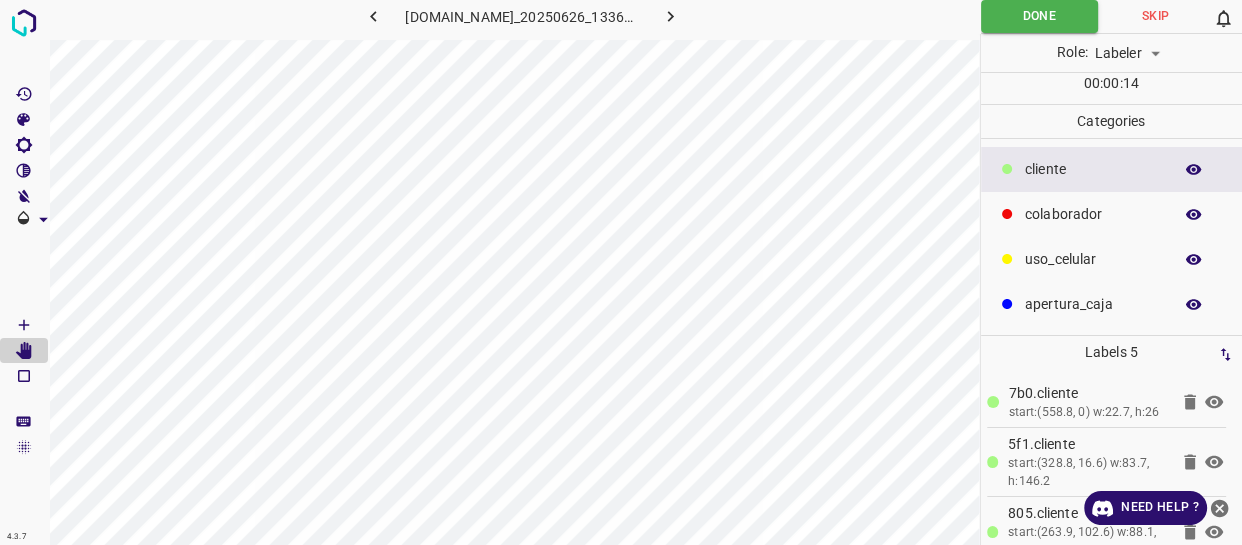 drag, startPoint x: 1140, startPoint y: 166, endPoint x: 1095, endPoint y: 175, distance: 45.891174 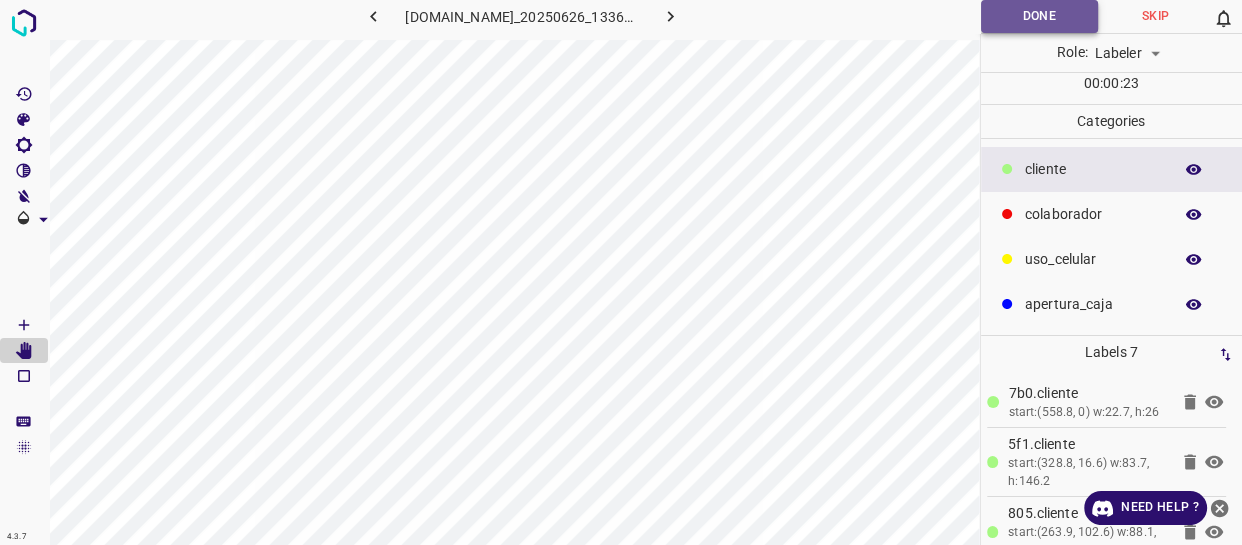 click on "Done" at bounding box center [1039, 16] 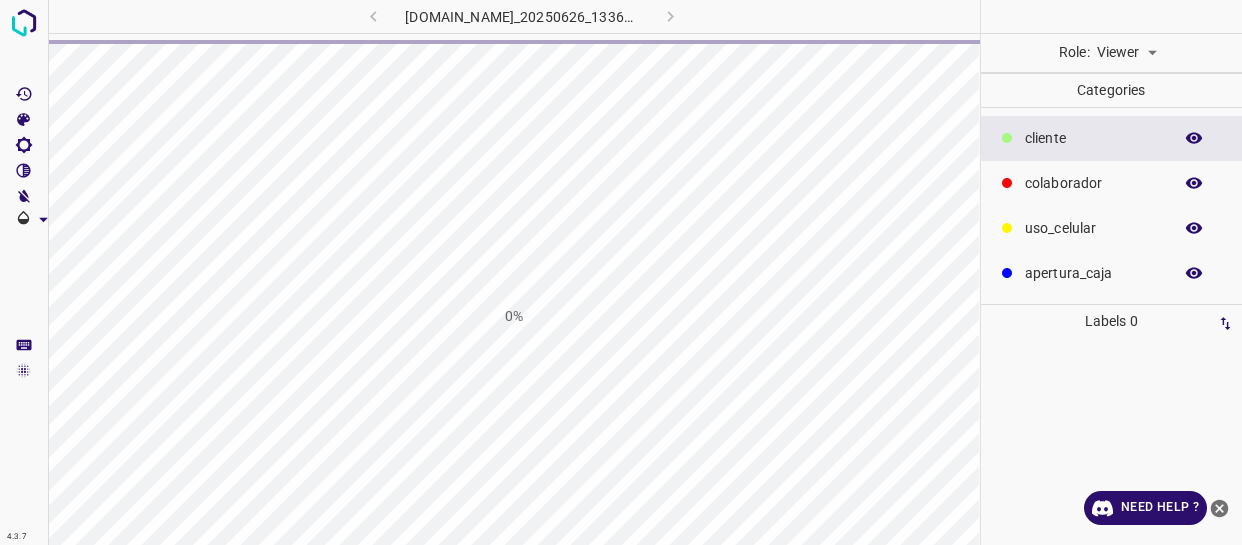 scroll, scrollTop: 0, scrollLeft: 0, axis: both 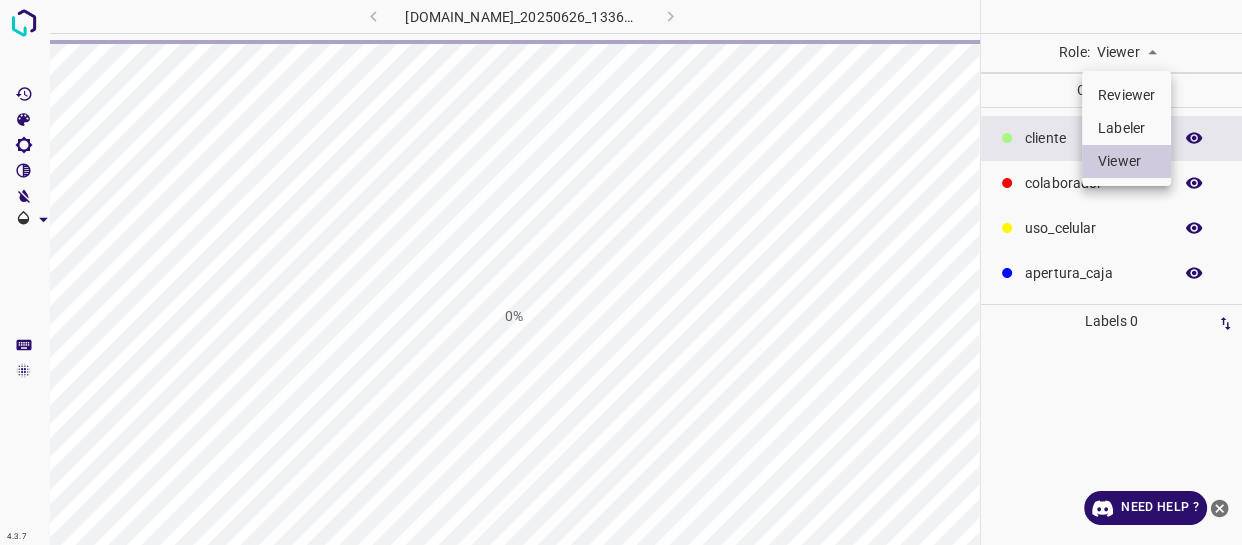 click on "4.3.7 [DOMAIN_NAME]_20250626_133639_000003210.jpg 0% Role: Viewer viewer Categories ​​cliente colaborador uso_celular apertura_caja Labels   0 Categories 1 ​​cliente 2 colaborador 3 uso_celular 4 apertura_caja Tools Space Change between modes (Draw & Edit) I Auto labeling R Restore zoom M Zoom in N Zoom out Delete Delete selecte label Filters Z Restore filters X Saturation filter C Brightness filter V Contrast filter B Gray scale filter General O Download Need Help ? - Text - Hide - Delete Reviewer Labeler Viewer" at bounding box center [621, 272] 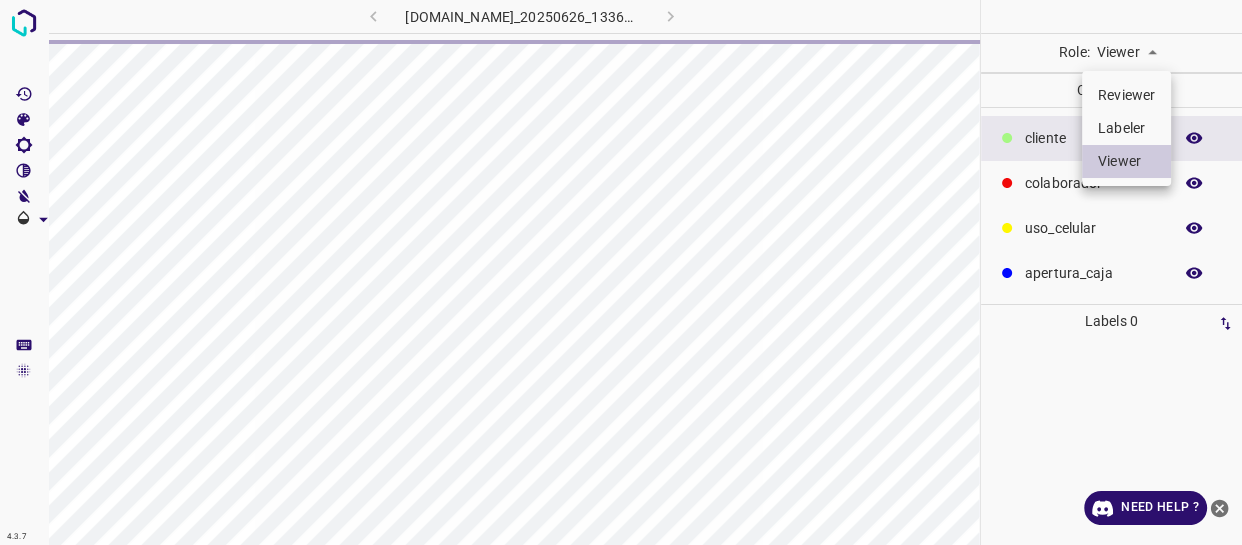 click on "Labeler" at bounding box center (1126, 128) 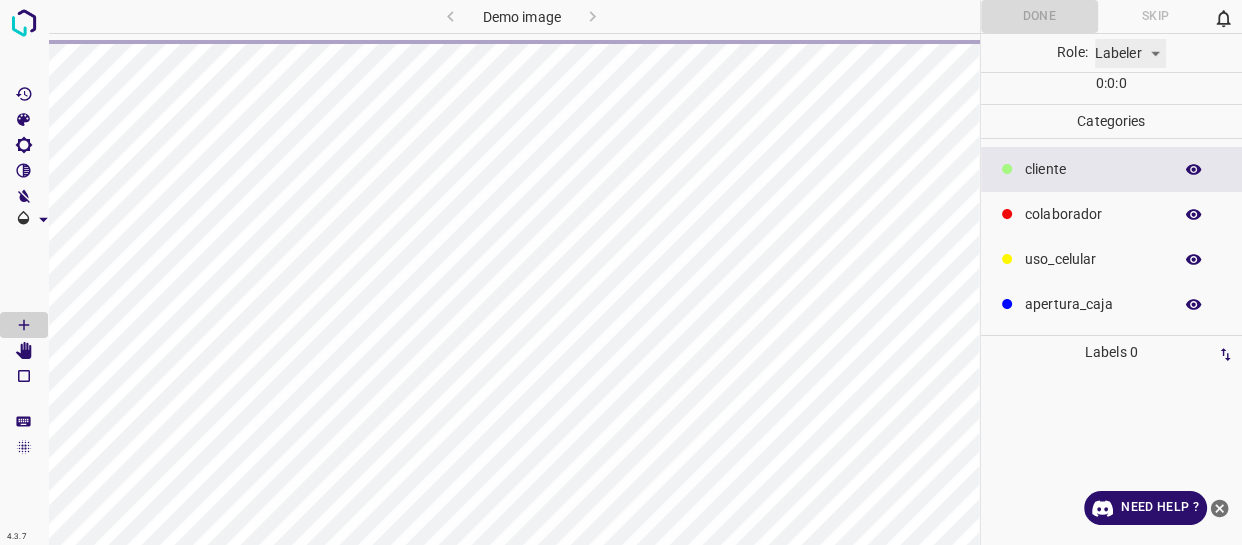 type on "labeler" 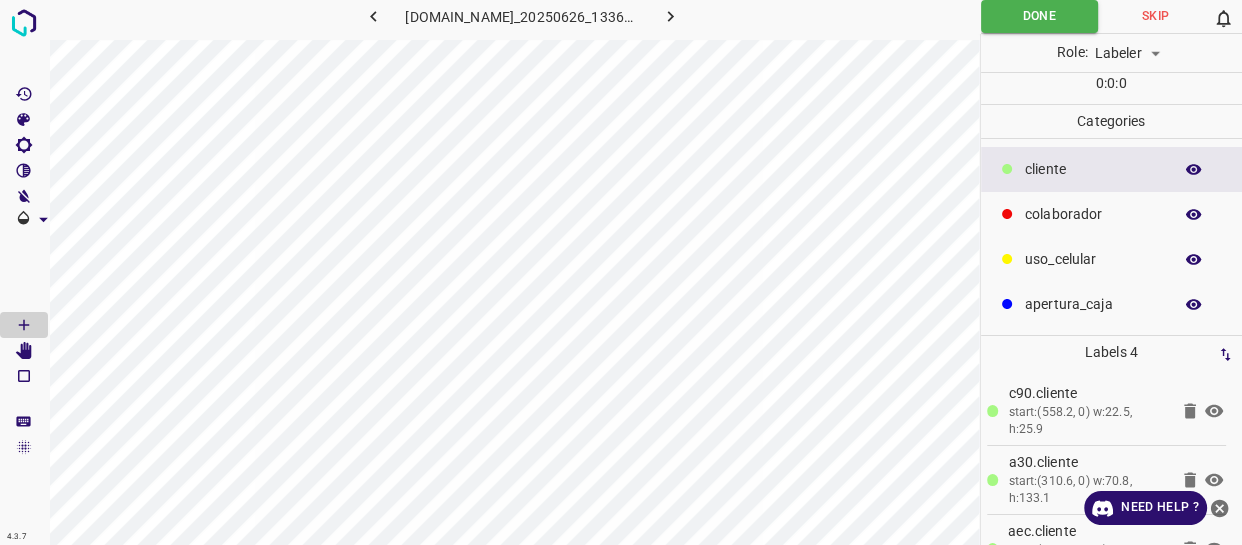 click on "​​cliente" at bounding box center [1112, 169] 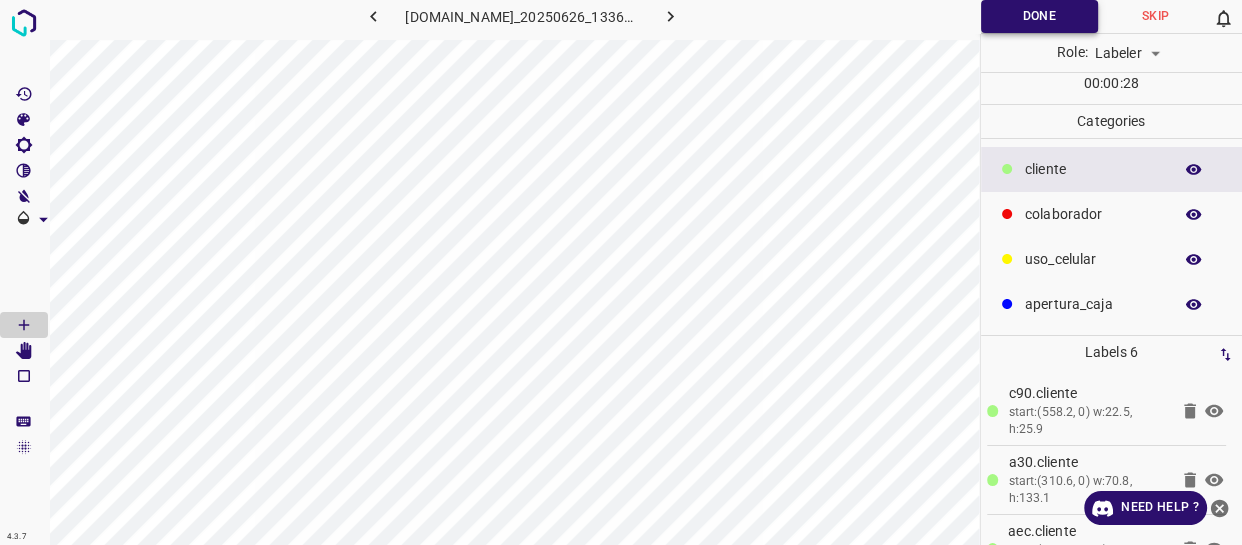 click on "Done" at bounding box center (1039, 16) 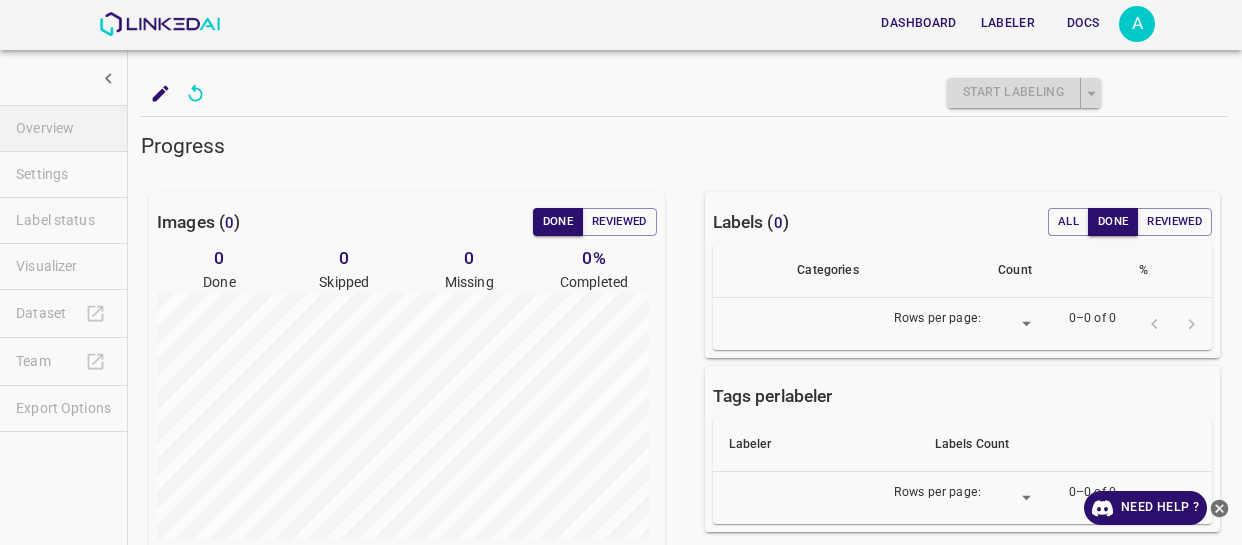 scroll, scrollTop: 0, scrollLeft: 0, axis: both 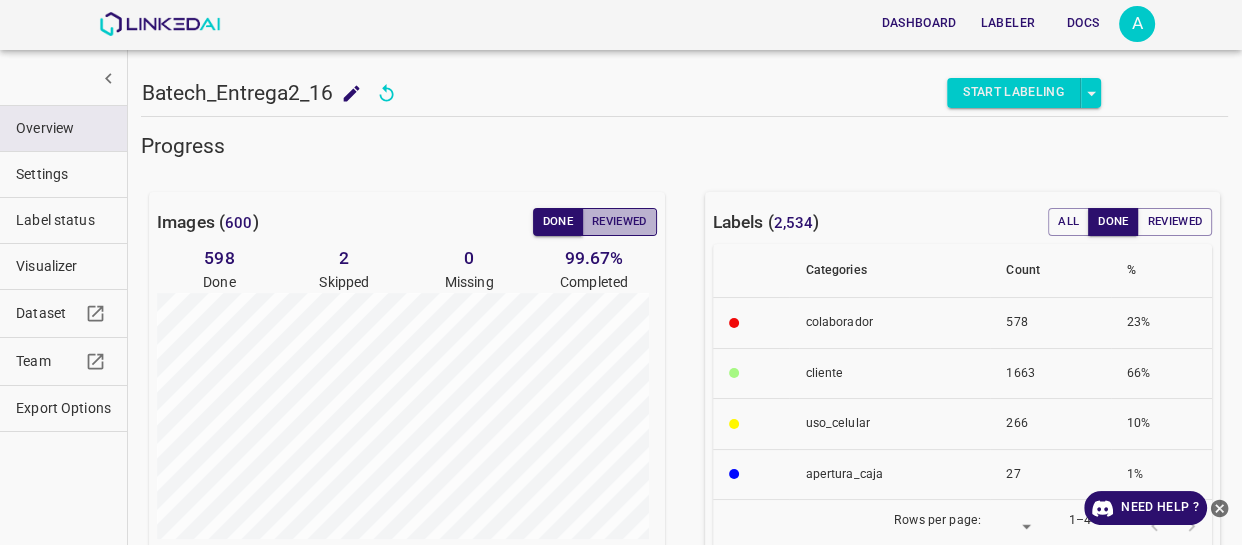 click on "Reviewed" at bounding box center [619, 222] 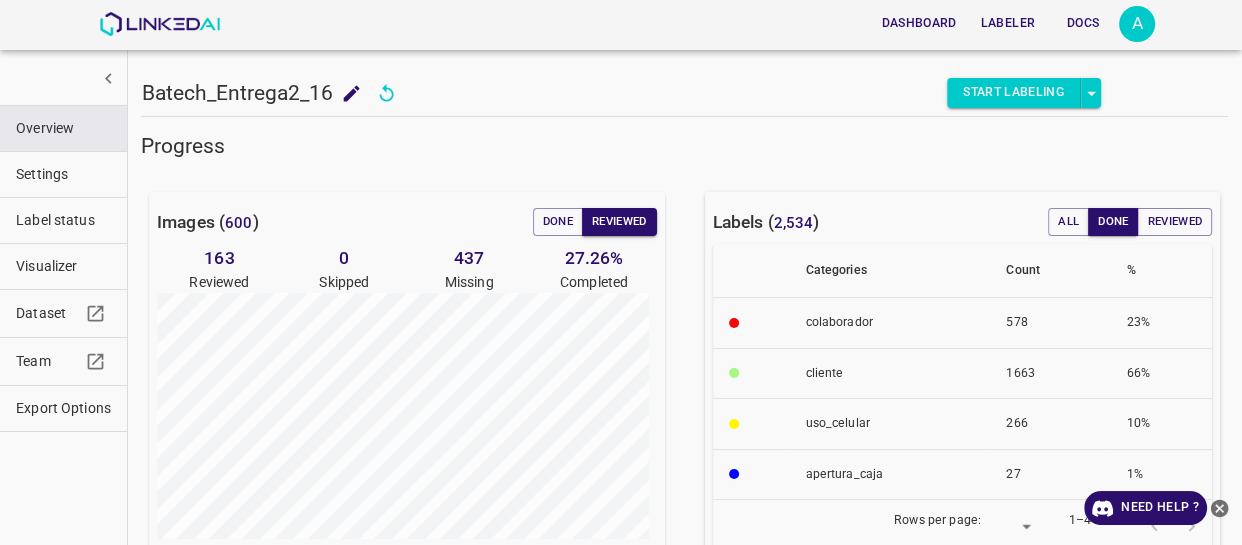click on "Label status" at bounding box center (63, 220) 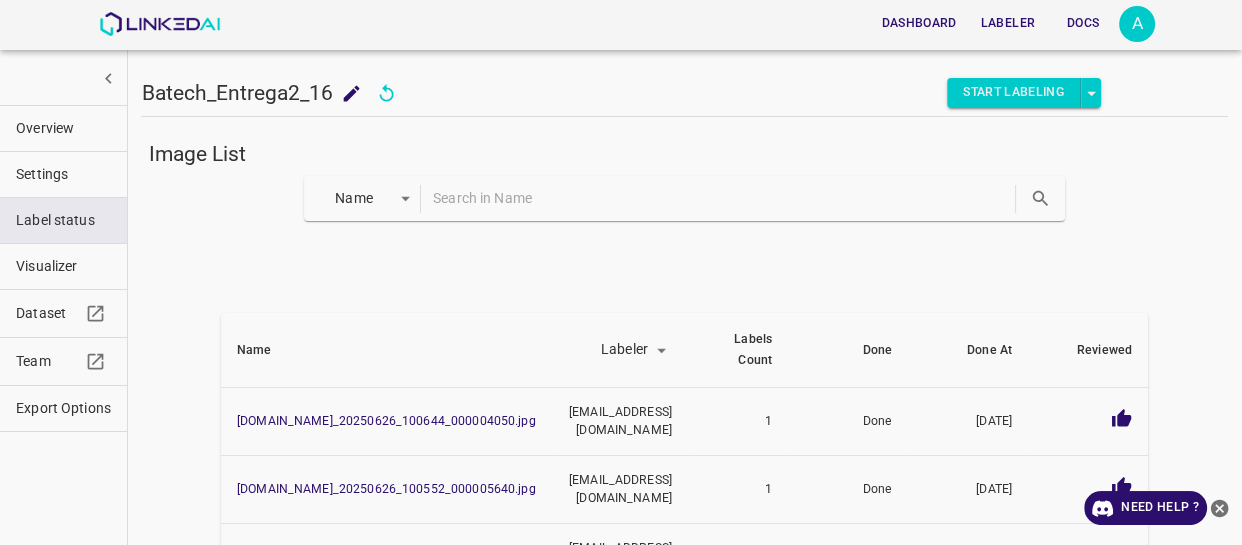 click on "Visualizer" at bounding box center [63, 266] 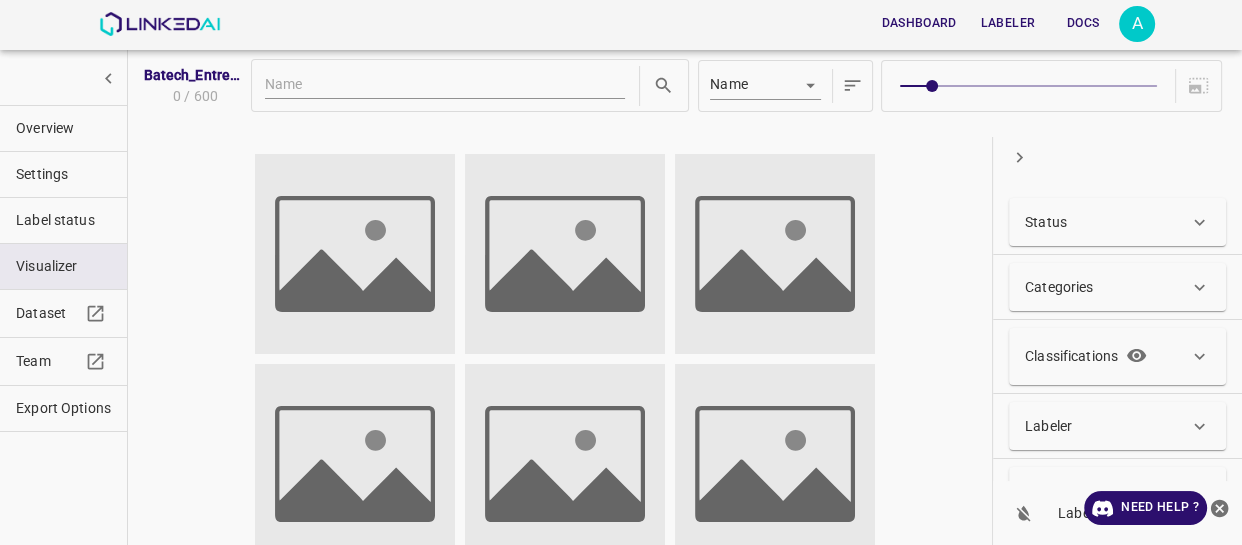 click on "Status" at bounding box center [1046, 222] 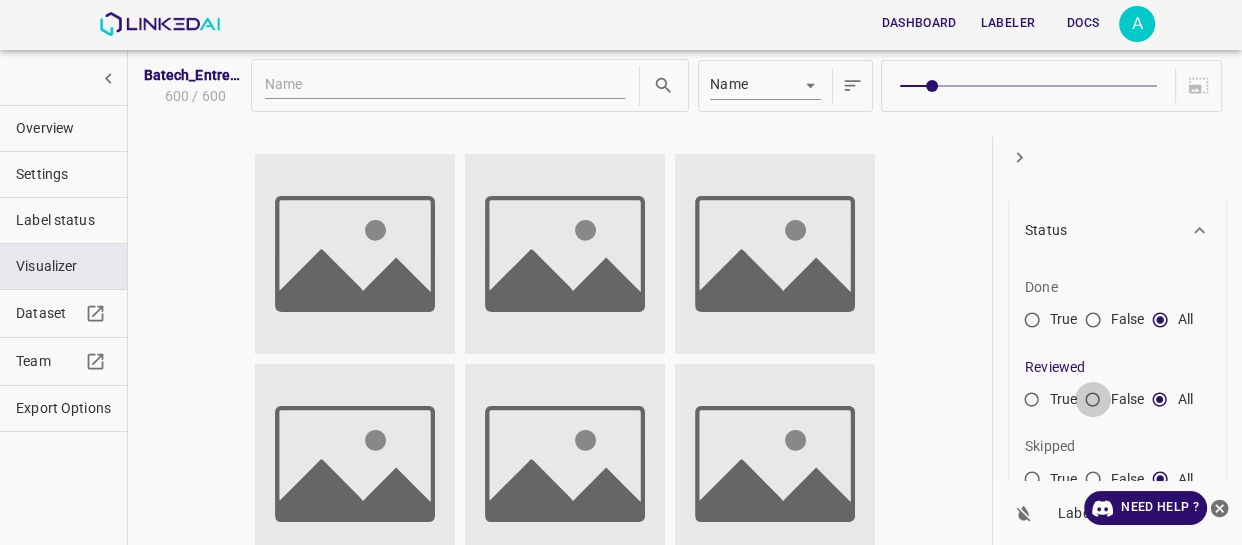 click on "False" at bounding box center (1093, 404) 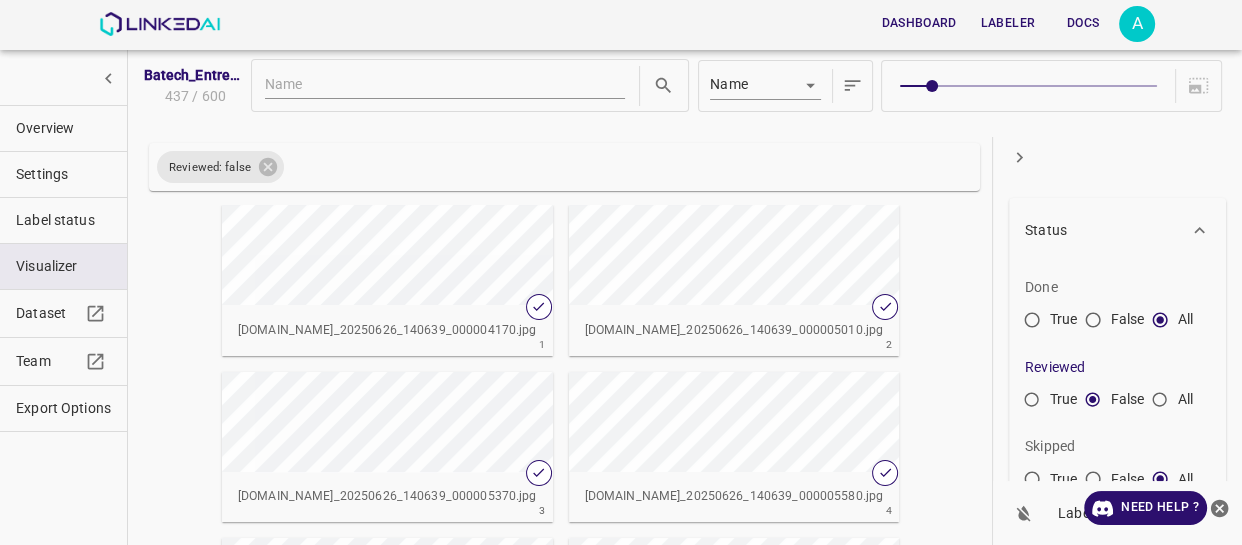 click 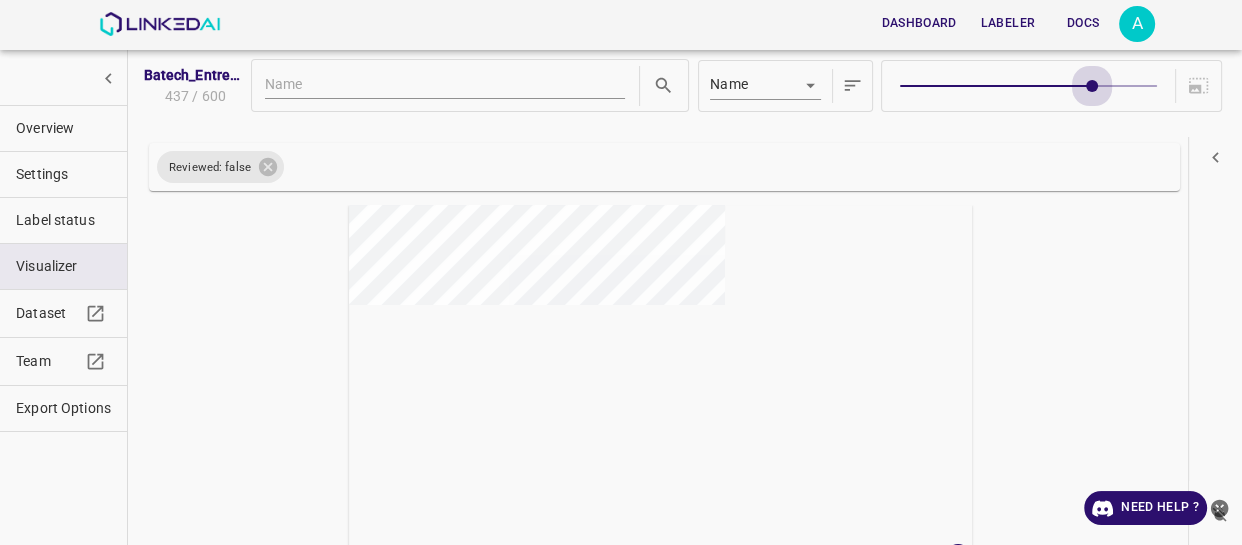 type on "9" 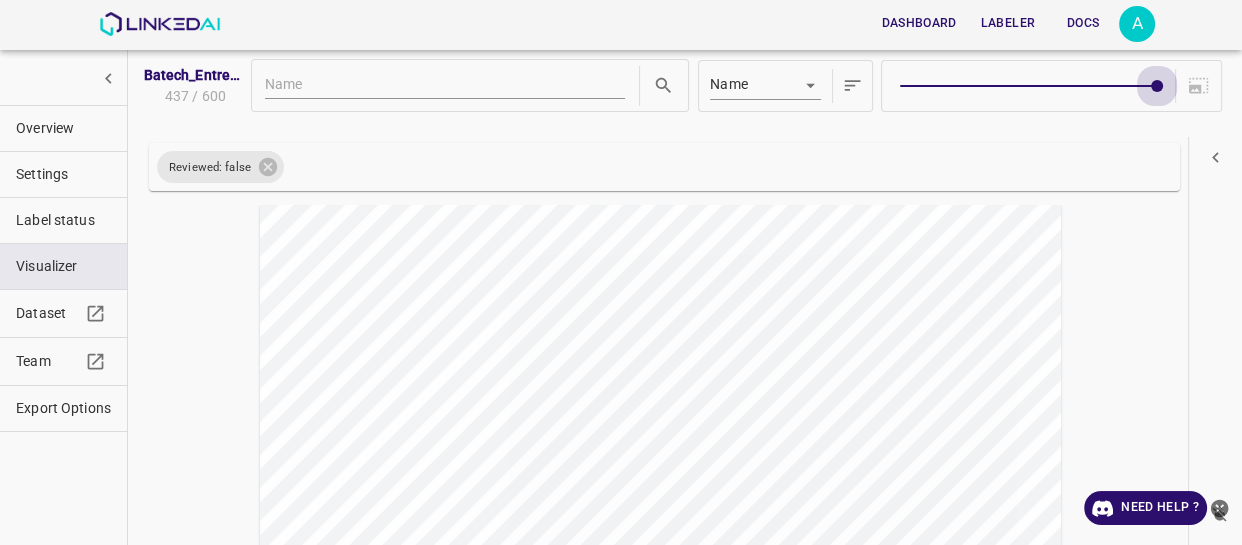 drag, startPoint x: 926, startPoint y: 90, endPoint x: 1198, endPoint y: 90, distance: 272 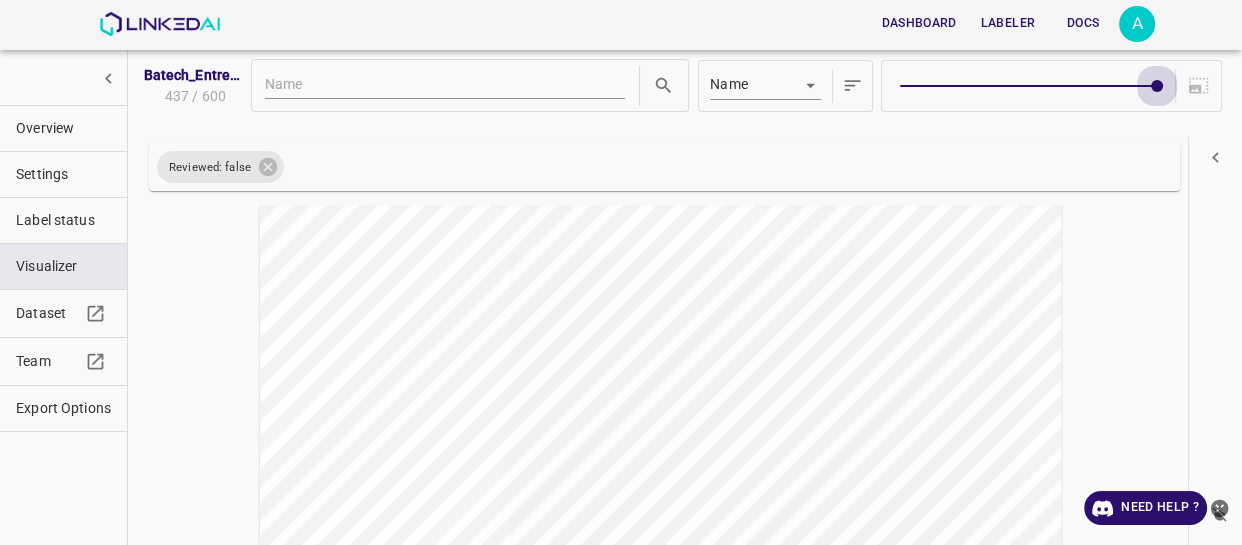 click at bounding box center [1051, 86] 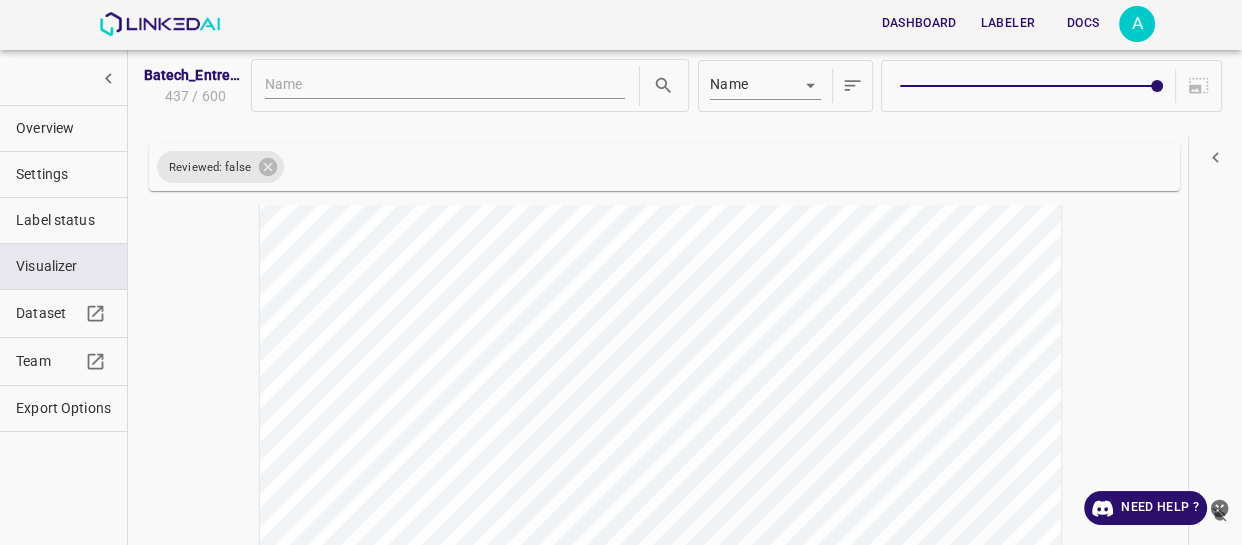 scroll, scrollTop: 90, scrollLeft: 0, axis: vertical 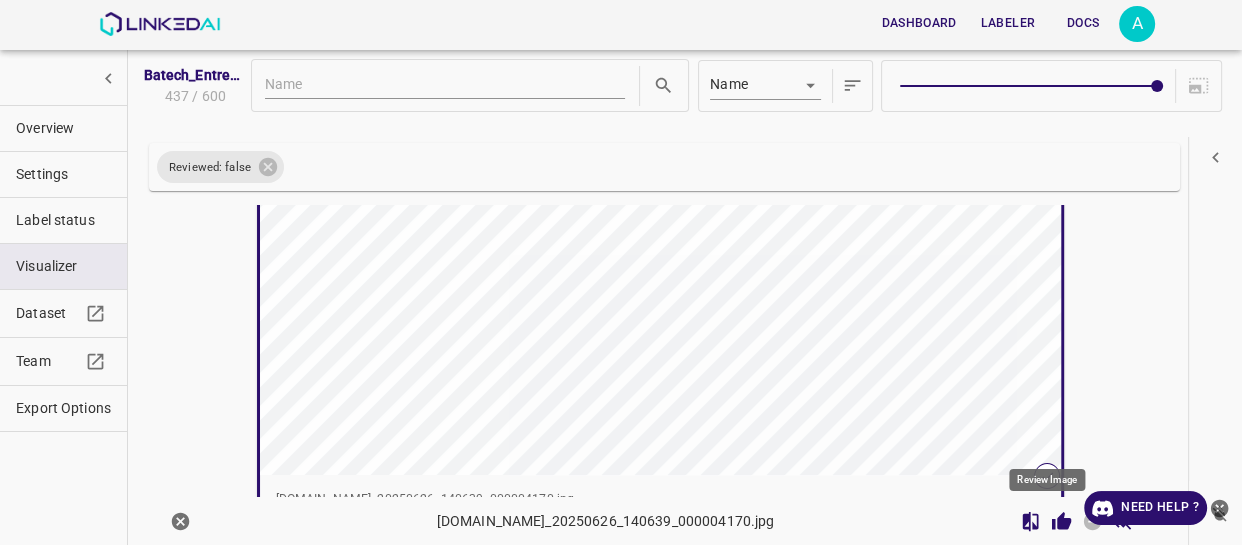 click 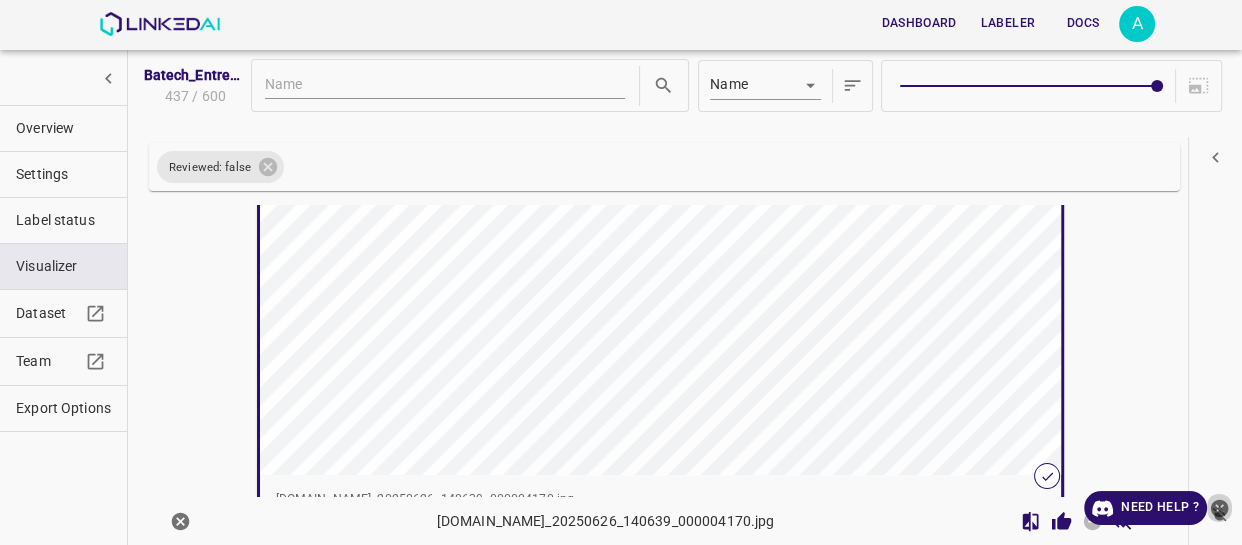 click 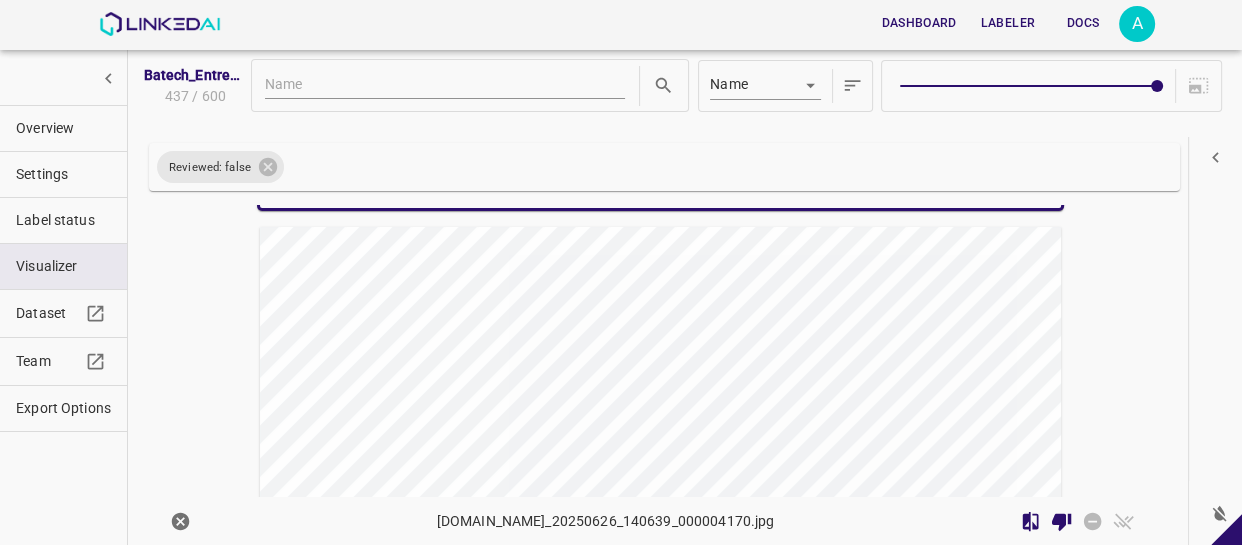 scroll, scrollTop: 457, scrollLeft: 0, axis: vertical 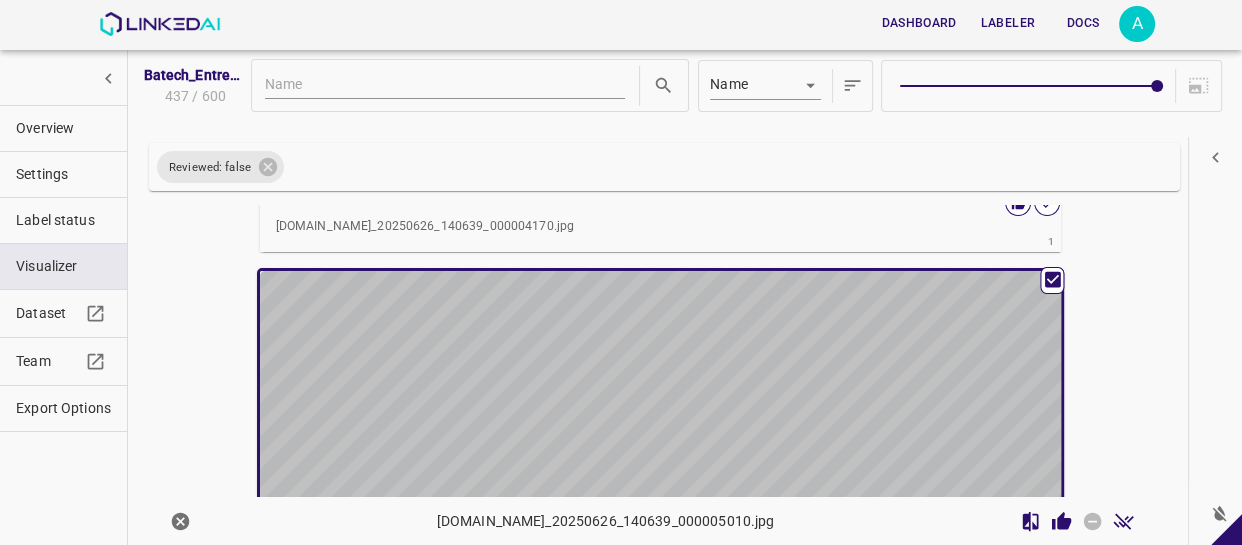 click at bounding box center [560, 496] 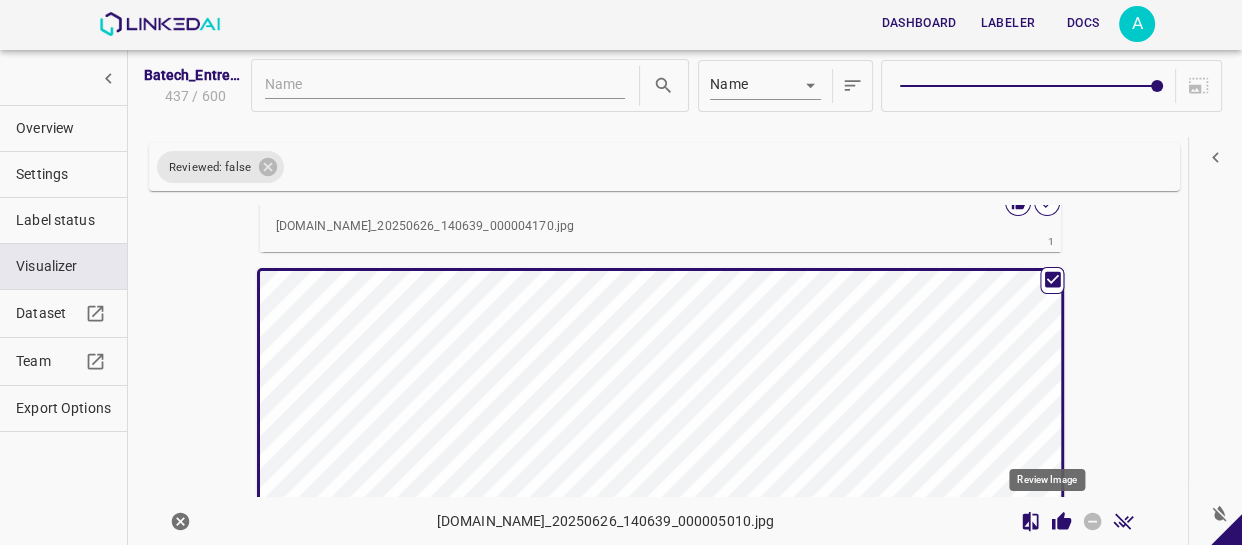drag, startPoint x: 1051, startPoint y: 518, endPoint x: 1022, endPoint y: 480, distance: 47.801674 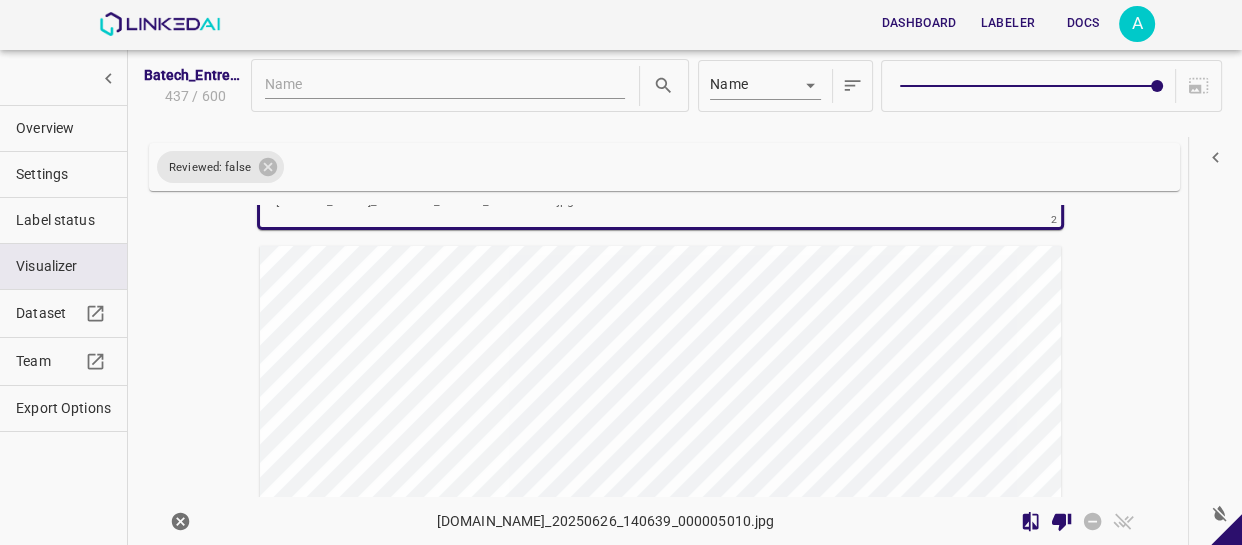 scroll, scrollTop: 1000, scrollLeft: 0, axis: vertical 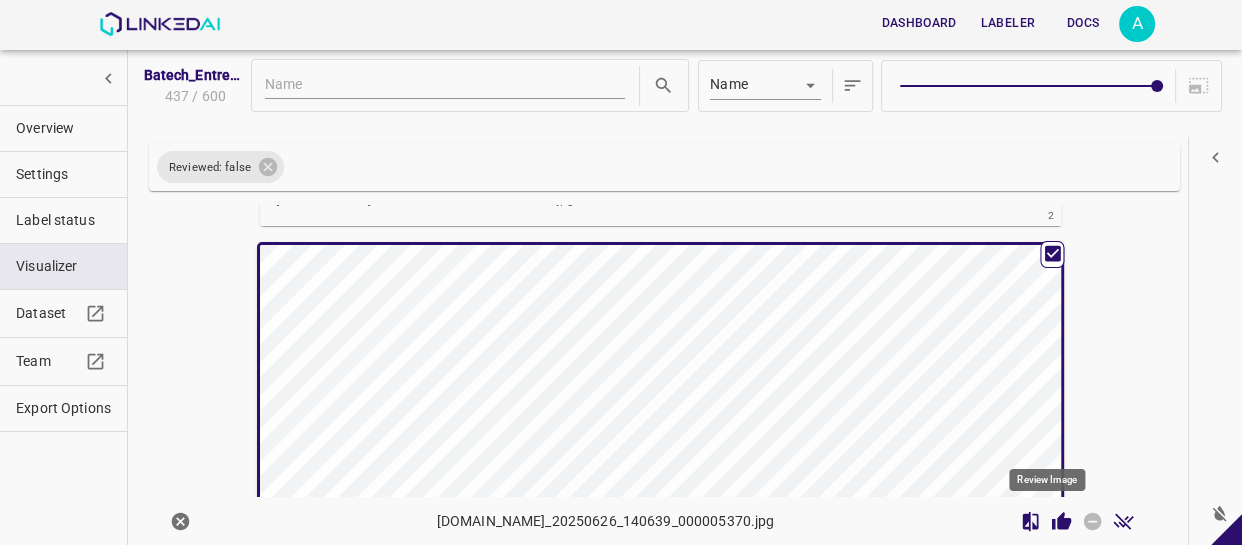 click 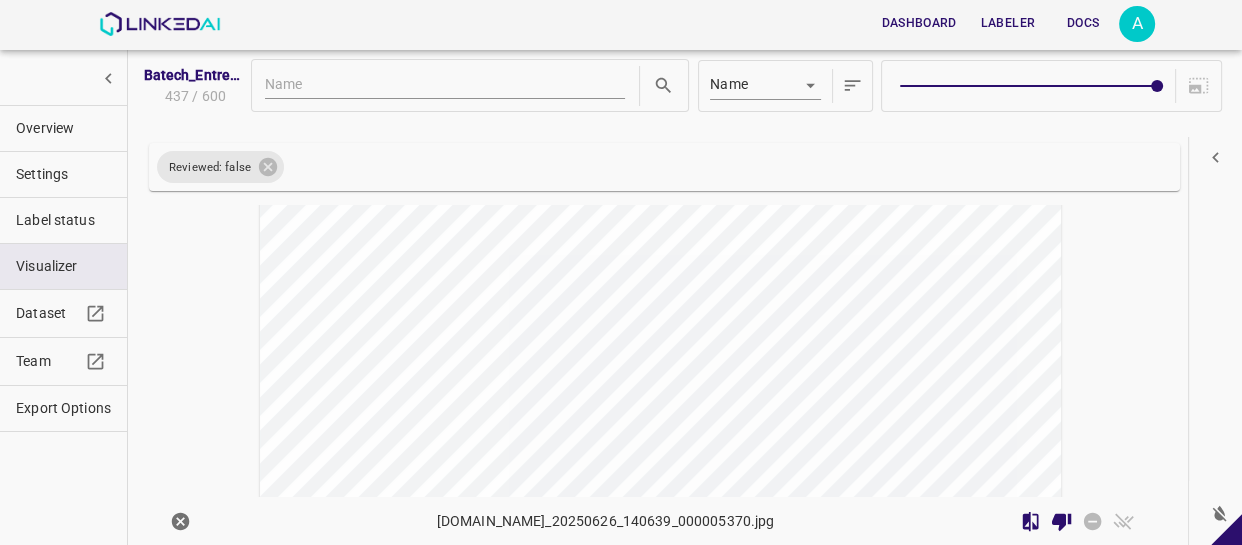 scroll, scrollTop: 1633, scrollLeft: 0, axis: vertical 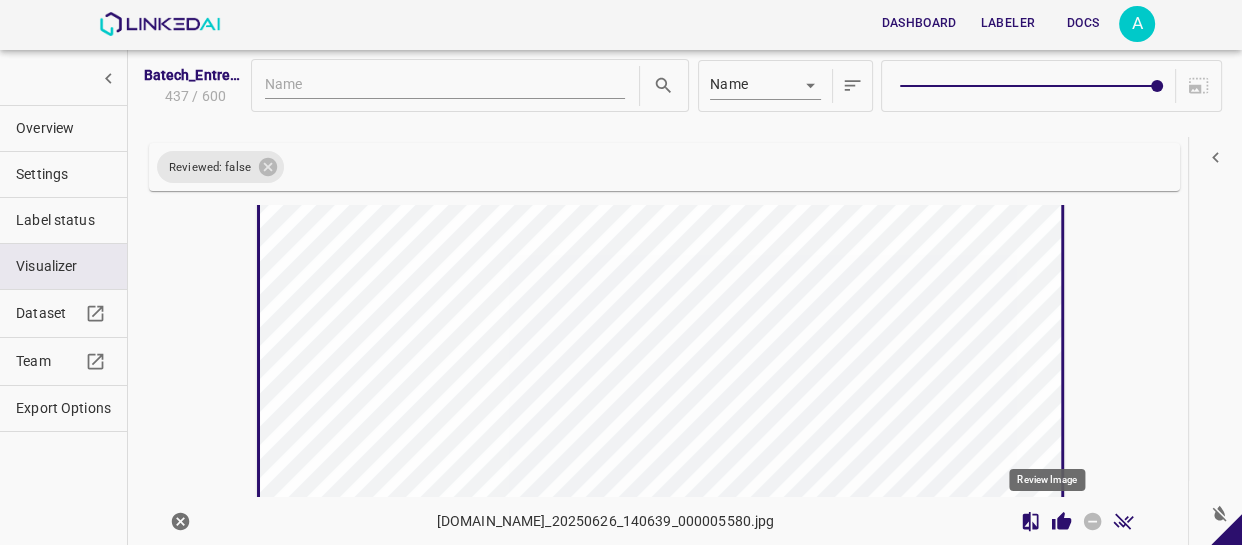 click 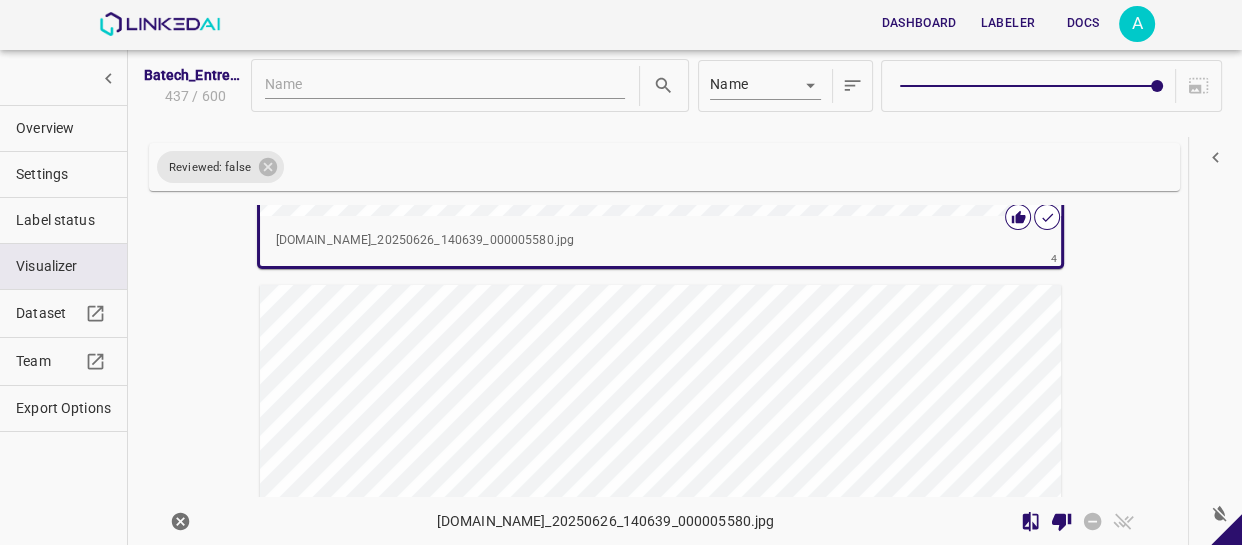 scroll, scrollTop: 2085, scrollLeft: 0, axis: vertical 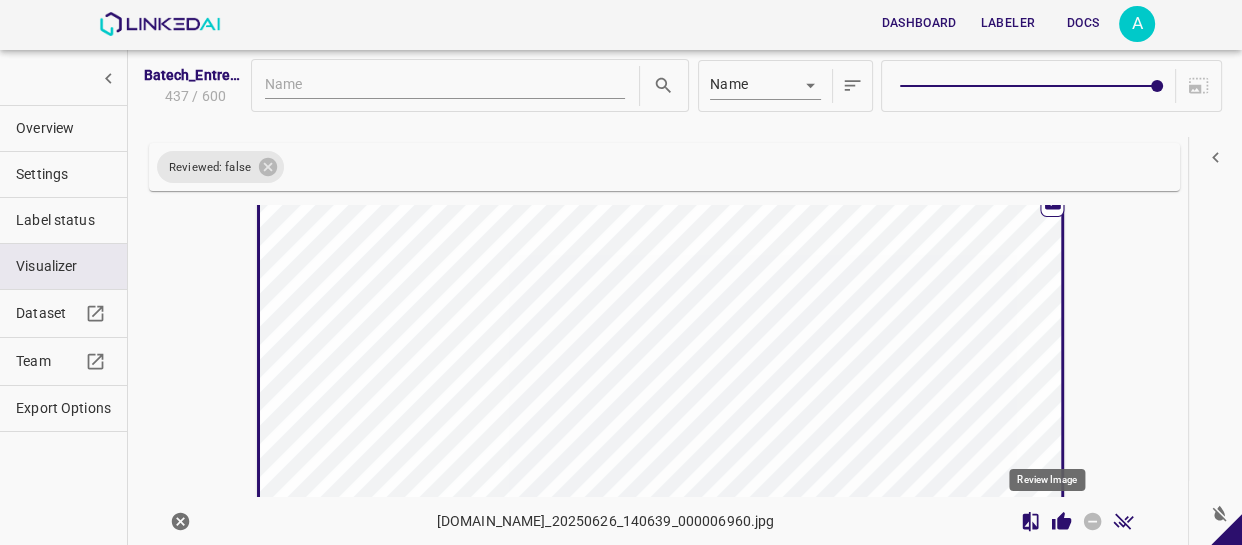 click 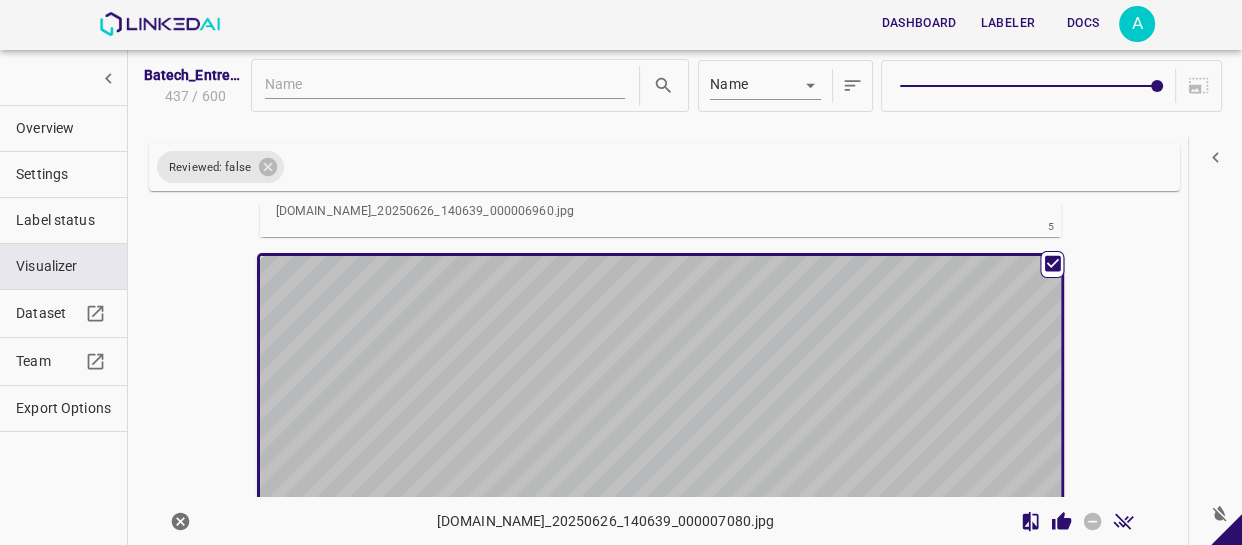 scroll, scrollTop: 2534, scrollLeft: 0, axis: vertical 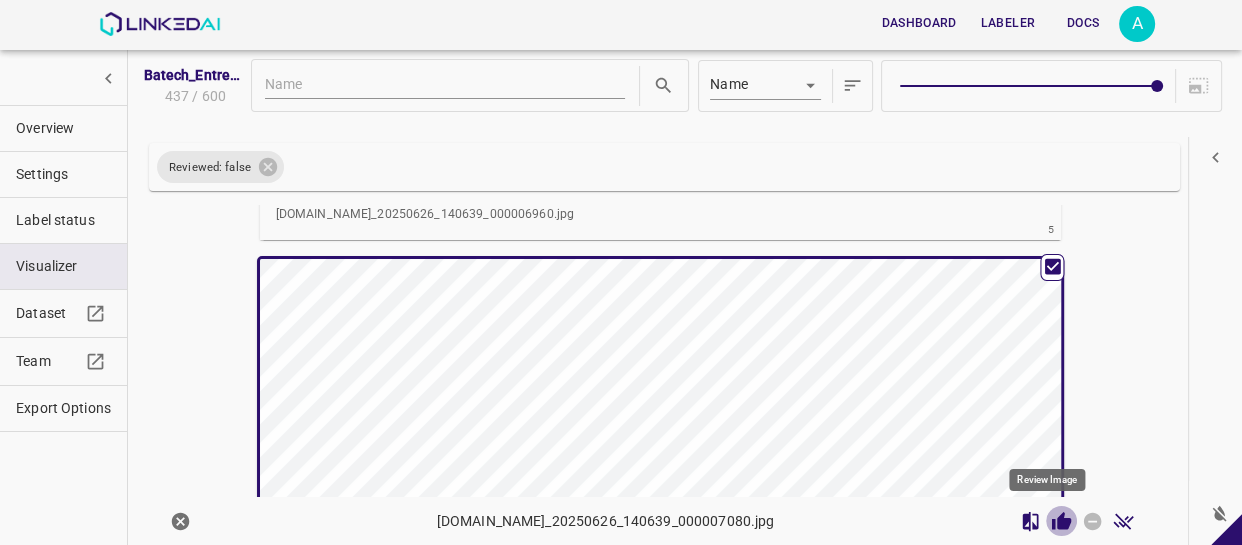 click 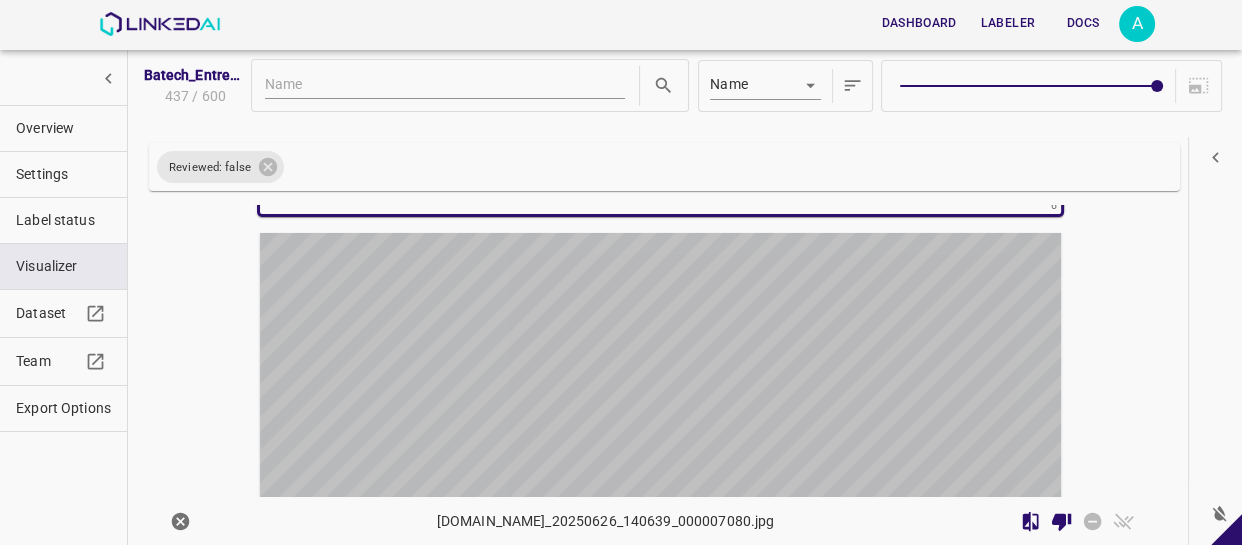 scroll, scrollTop: 3077, scrollLeft: 0, axis: vertical 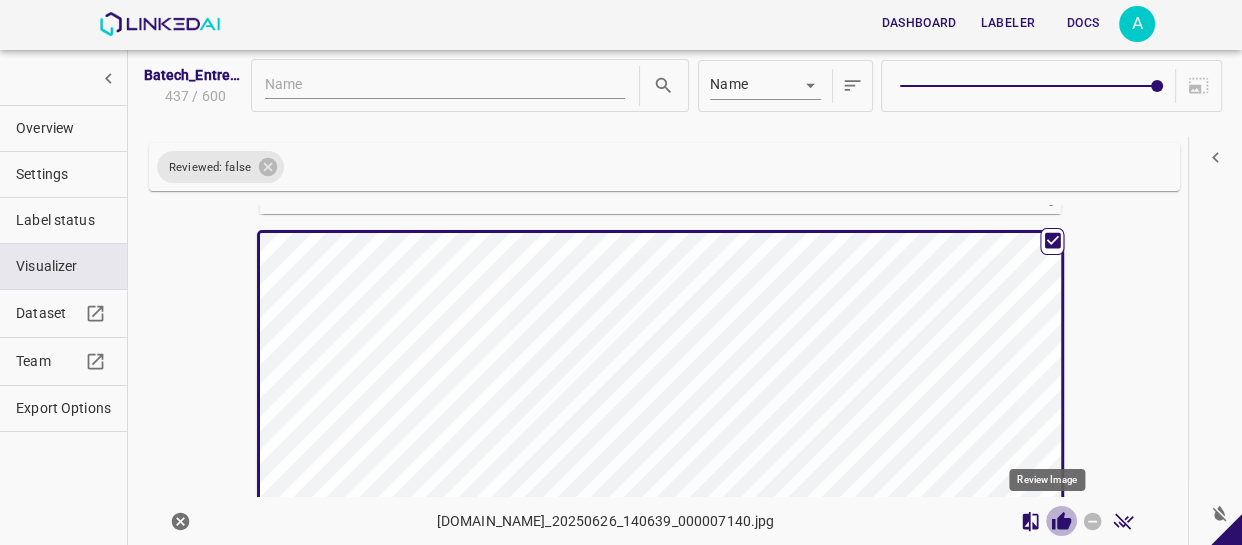 click at bounding box center [1061, 521] 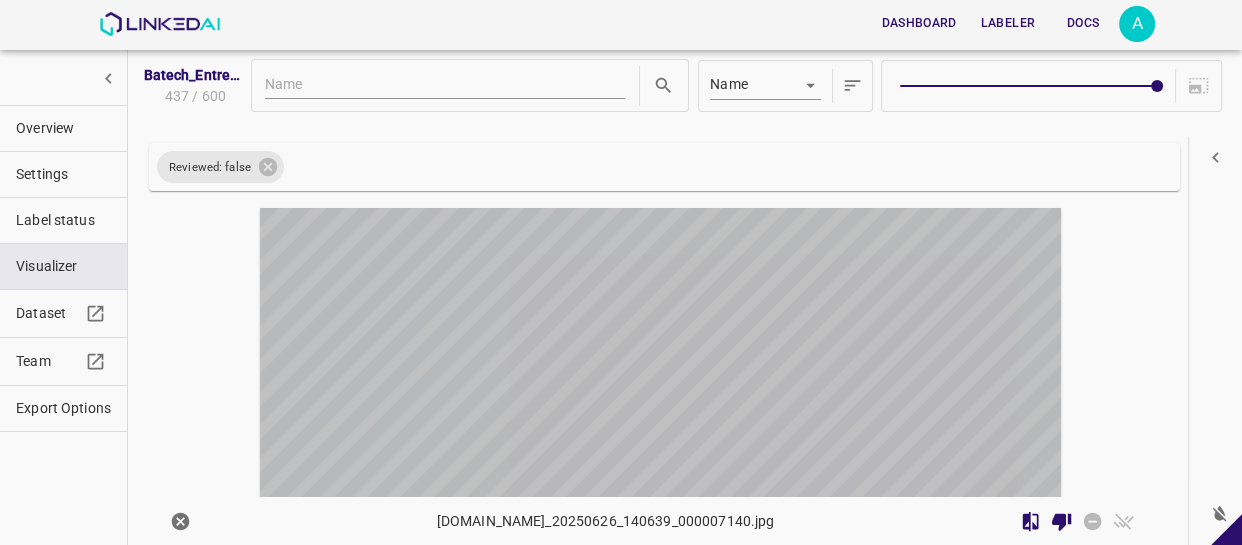 scroll, scrollTop: 3620, scrollLeft: 0, axis: vertical 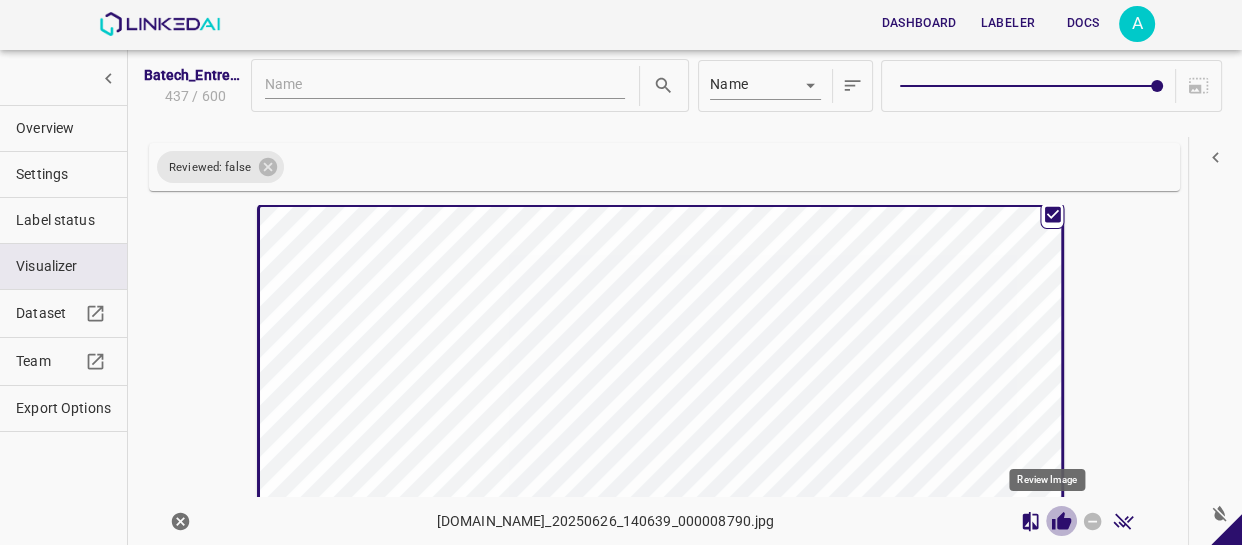 click 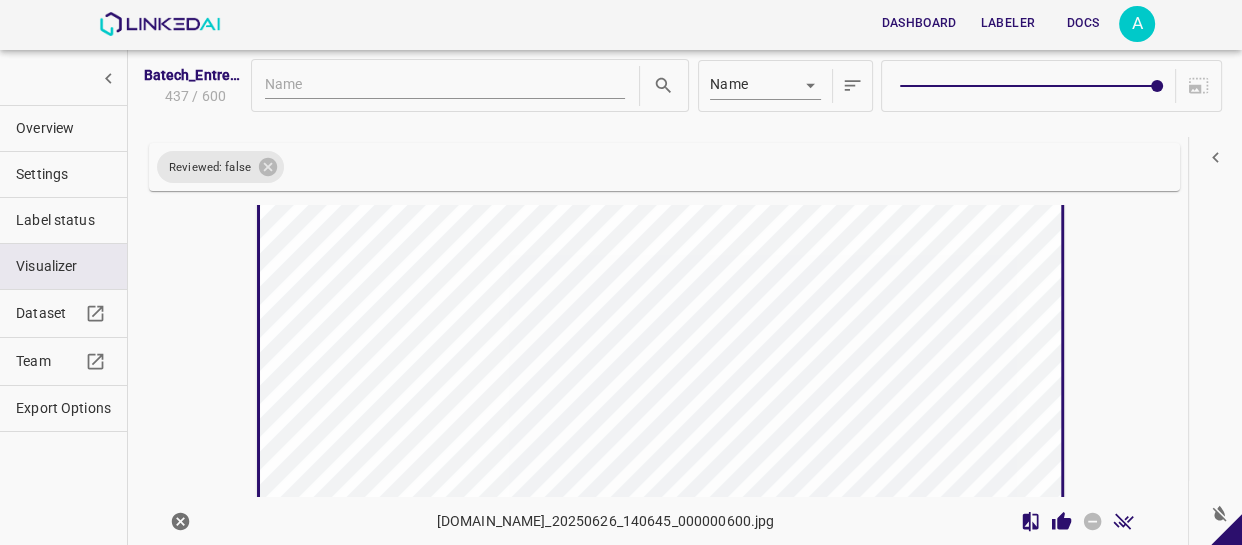 scroll, scrollTop: 4253, scrollLeft: 0, axis: vertical 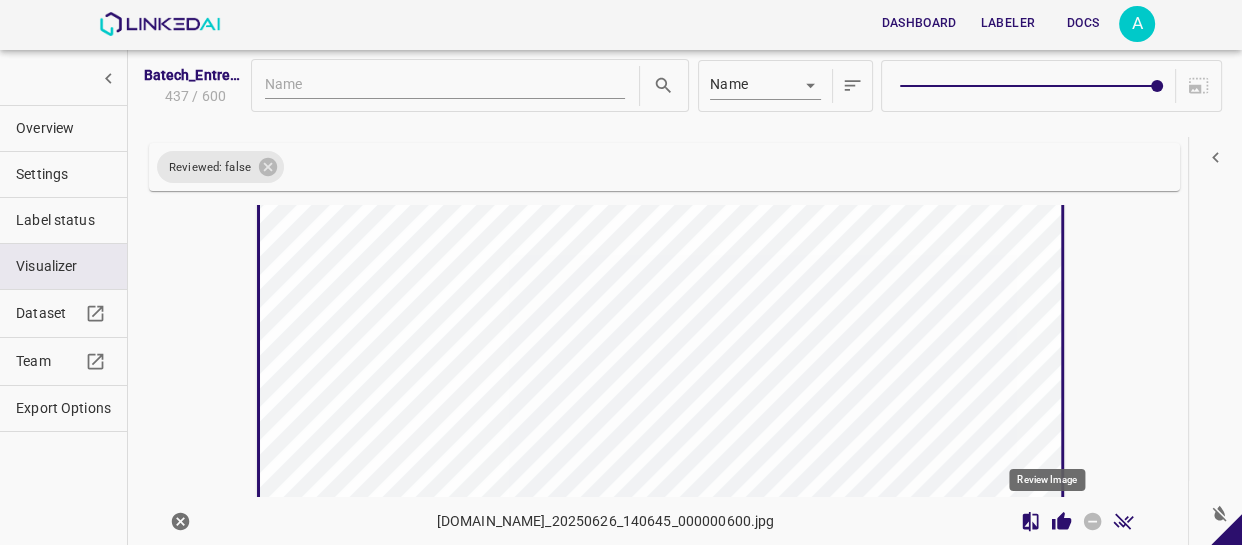 click 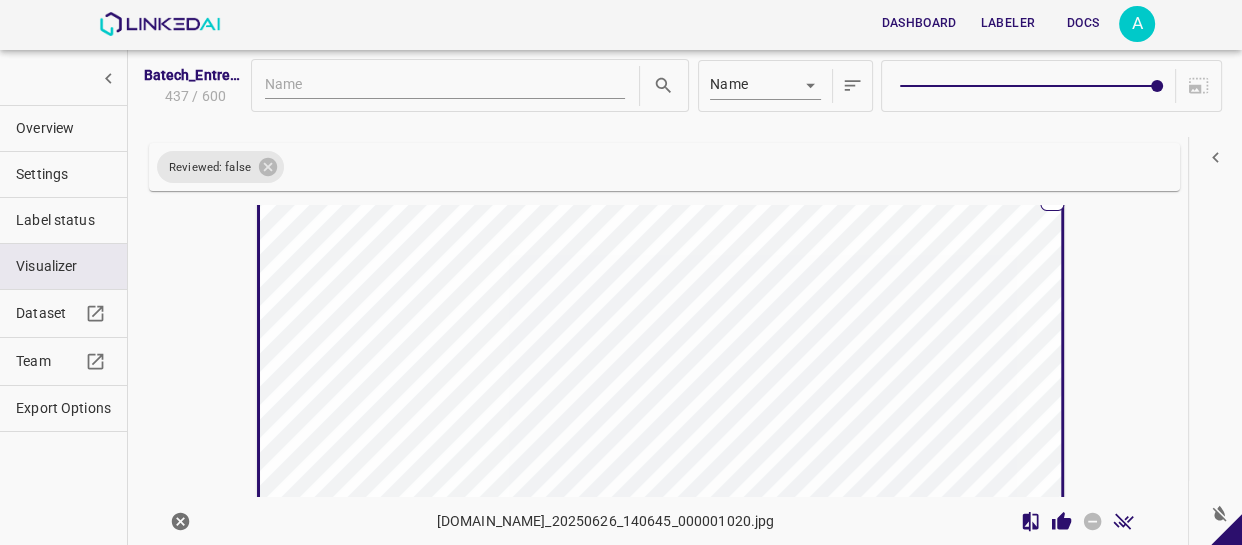 scroll, scrollTop: 4796, scrollLeft: 0, axis: vertical 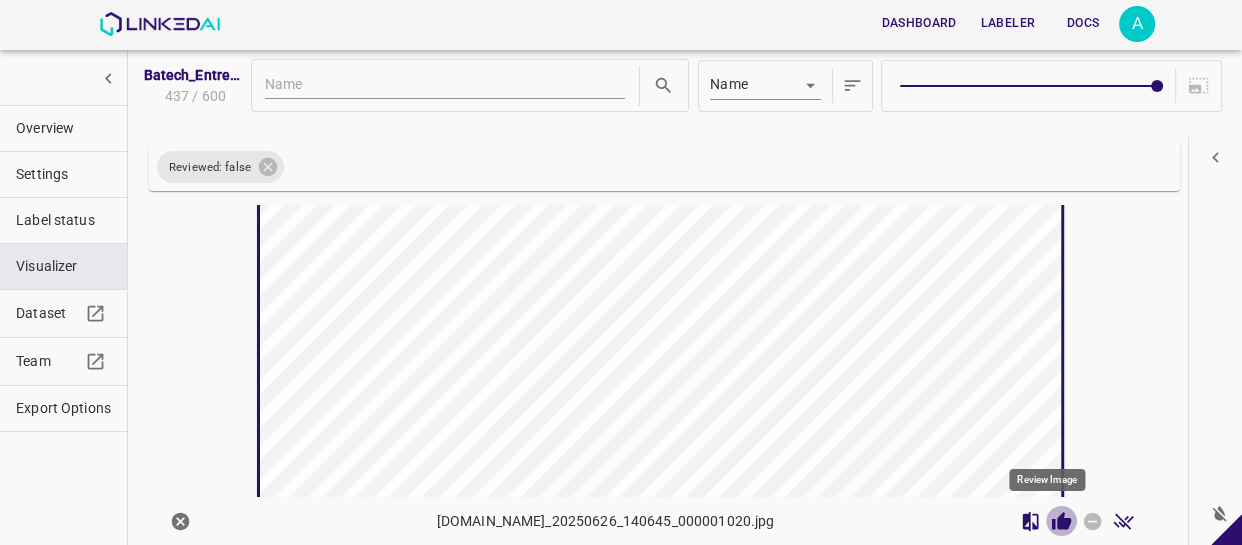 click 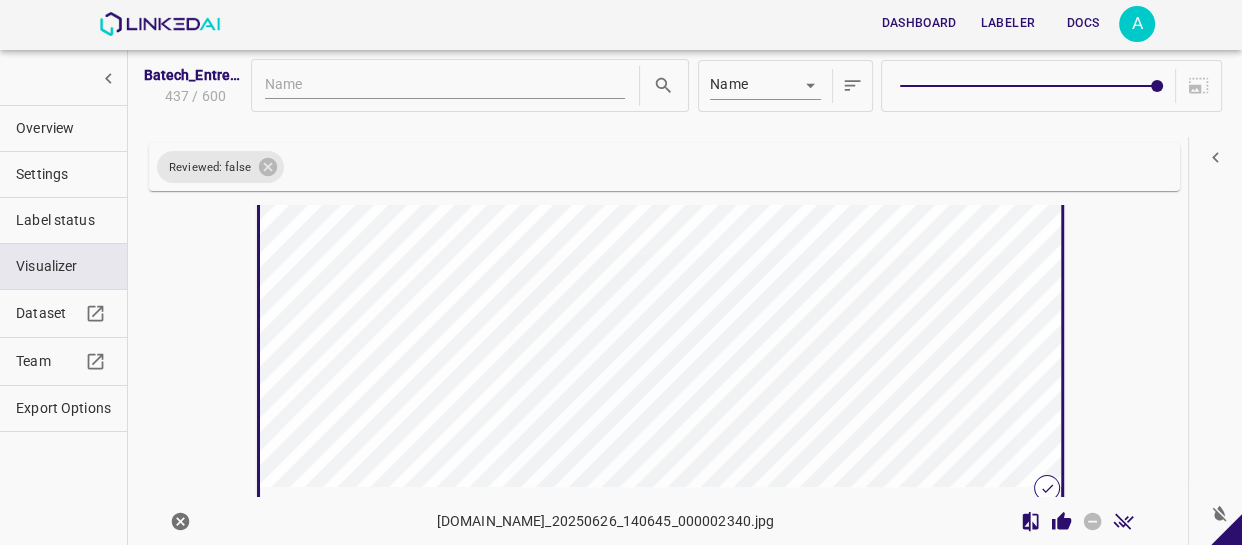 scroll, scrollTop: 5339, scrollLeft: 0, axis: vertical 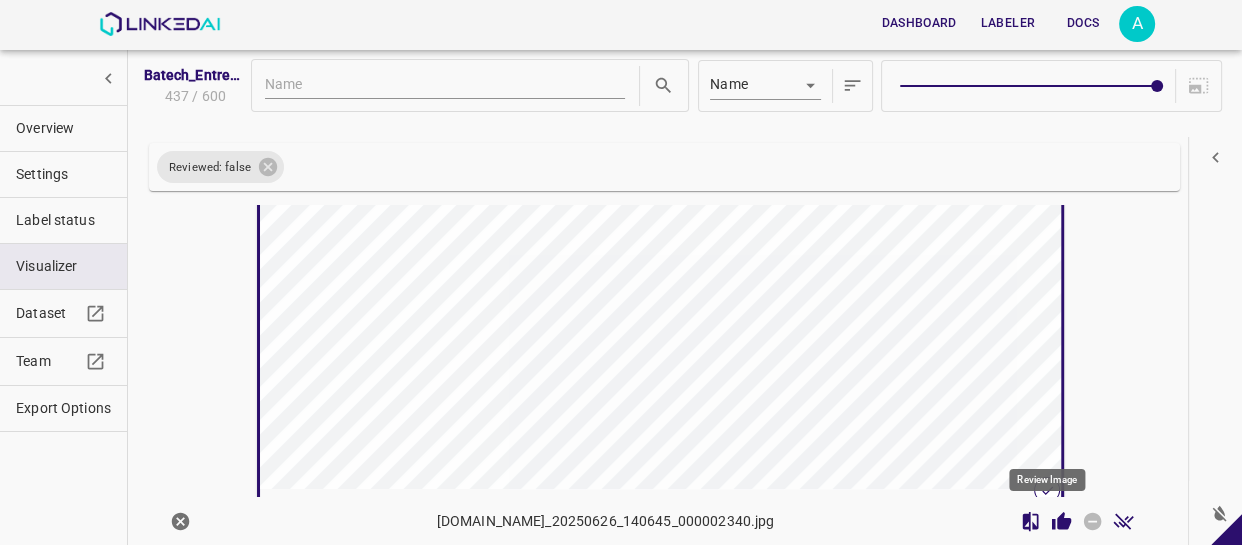 click 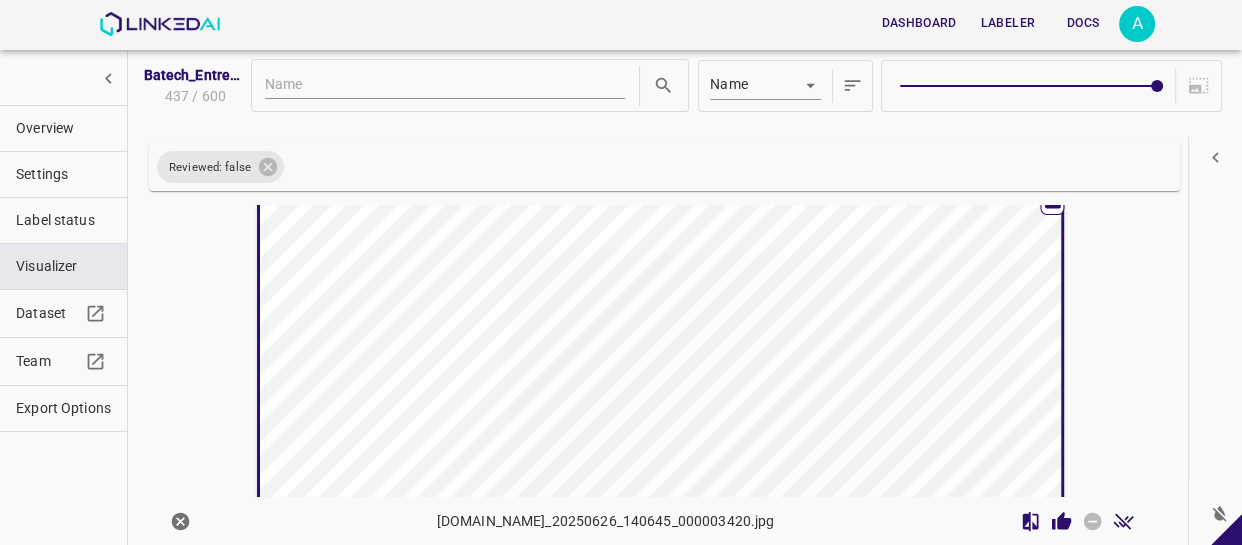 scroll, scrollTop: 5700, scrollLeft: 0, axis: vertical 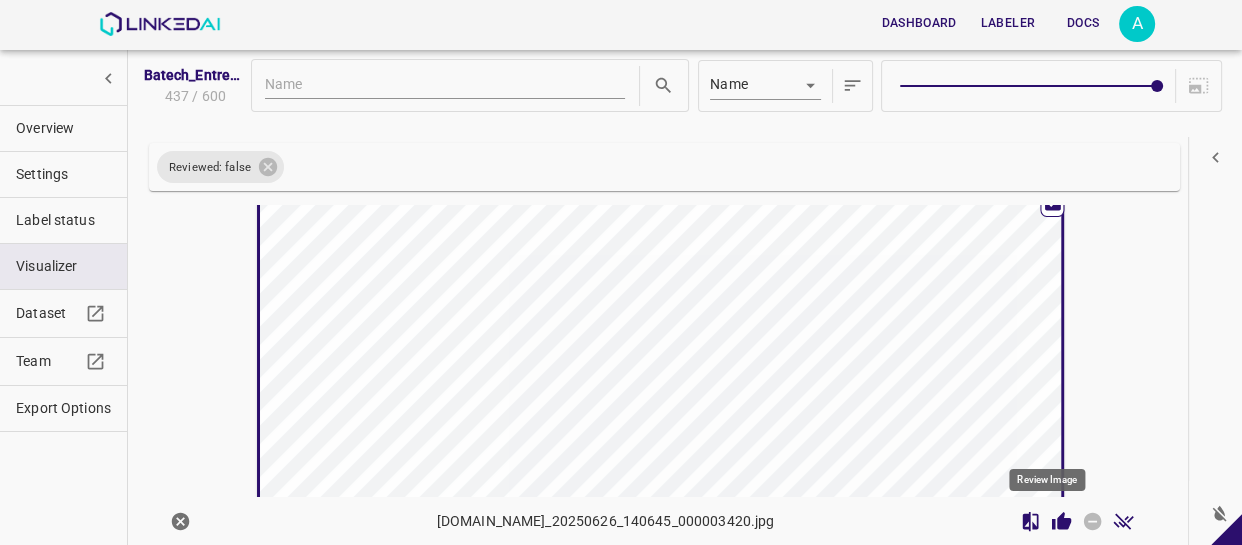 click 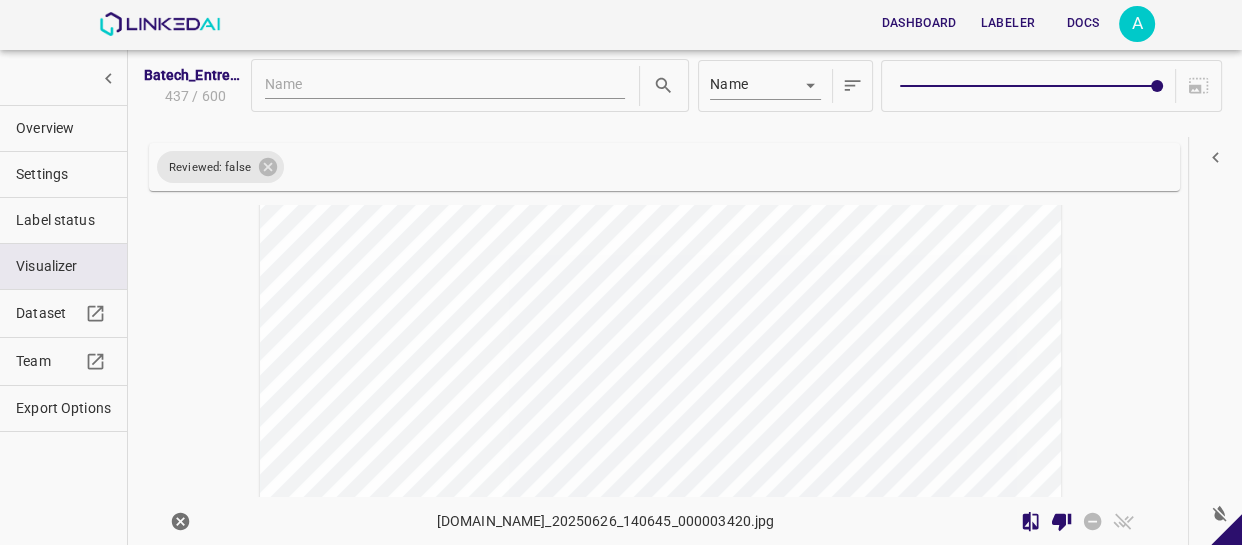 scroll, scrollTop: 6154, scrollLeft: 0, axis: vertical 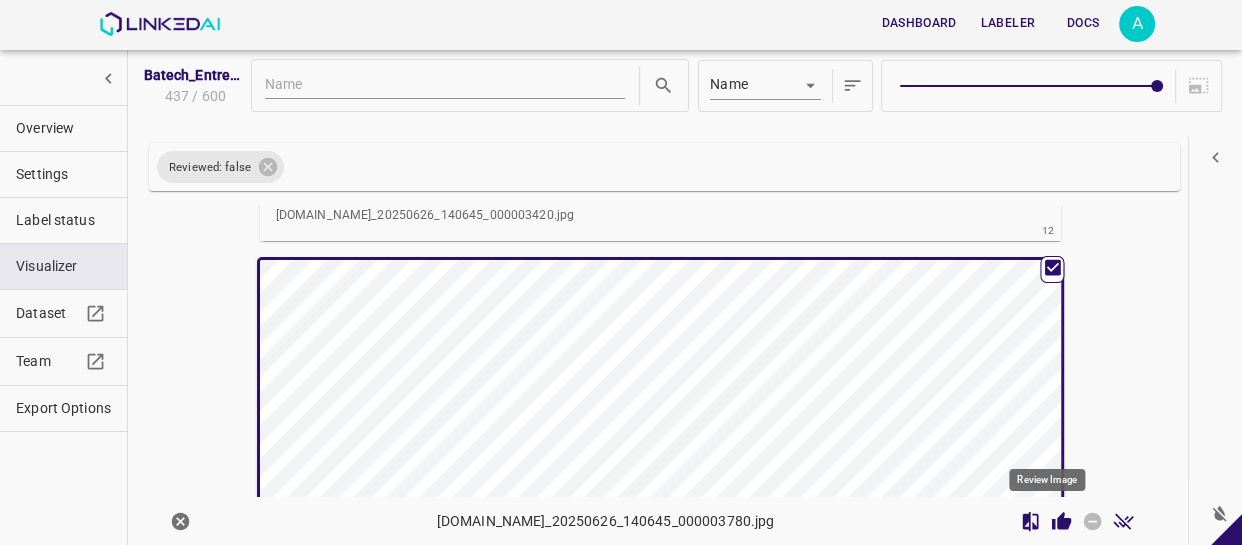 click 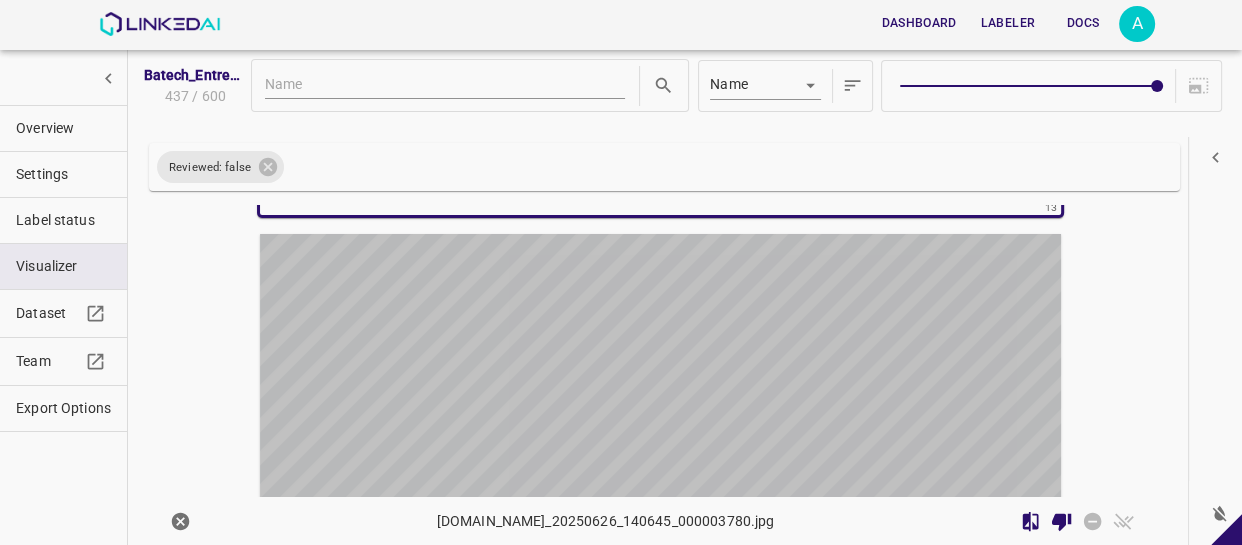 scroll, scrollTop: 6694, scrollLeft: 0, axis: vertical 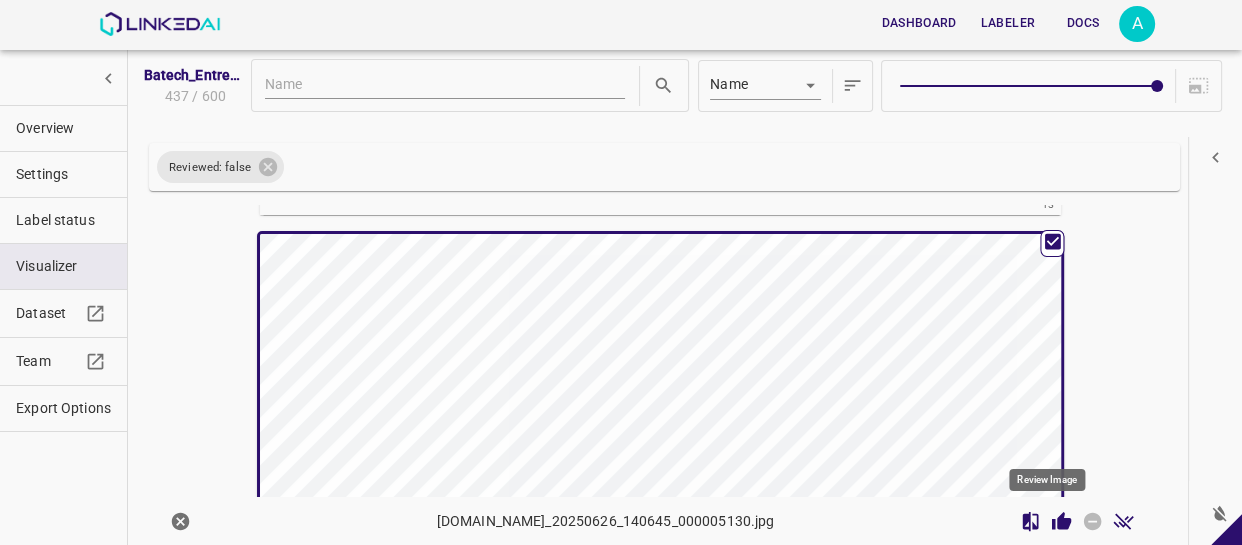 click 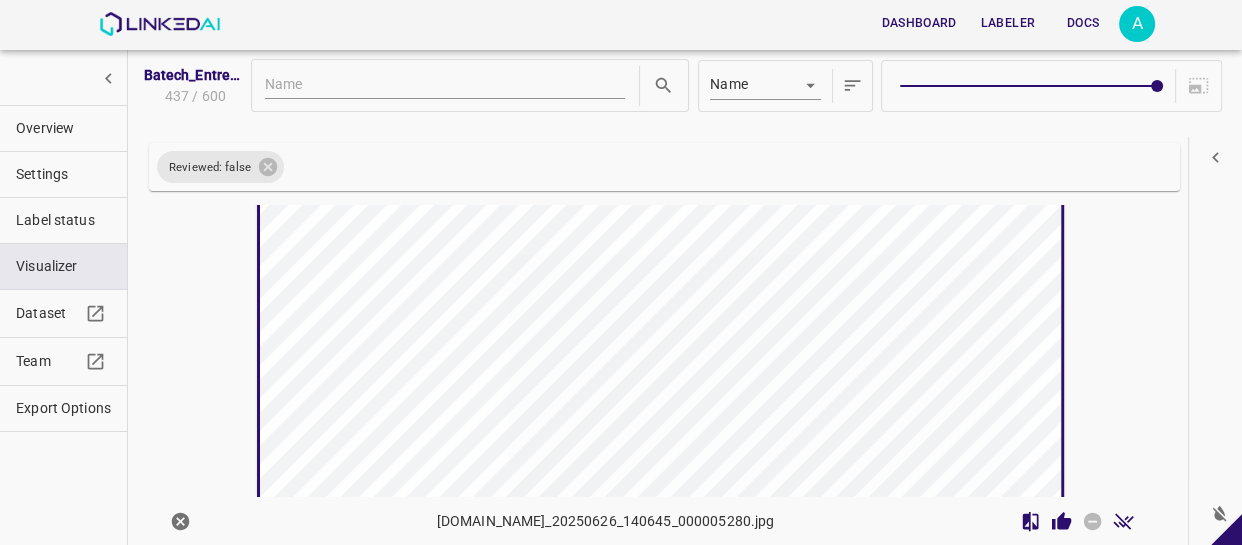 scroll, scrollTop: 7328, scrollLeft: 0, axis: vertical 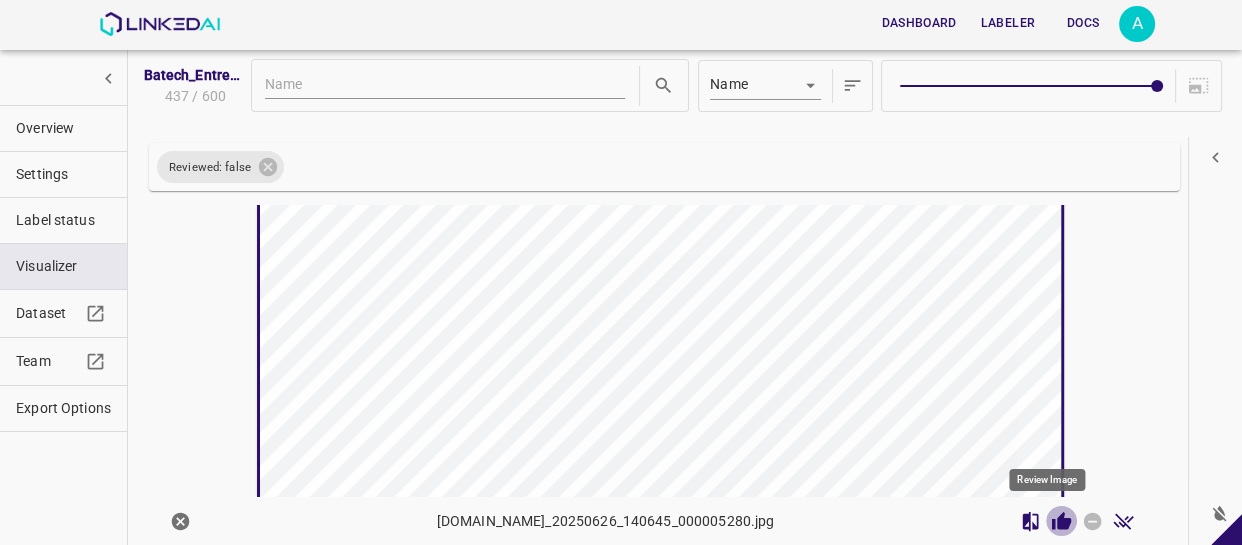 click 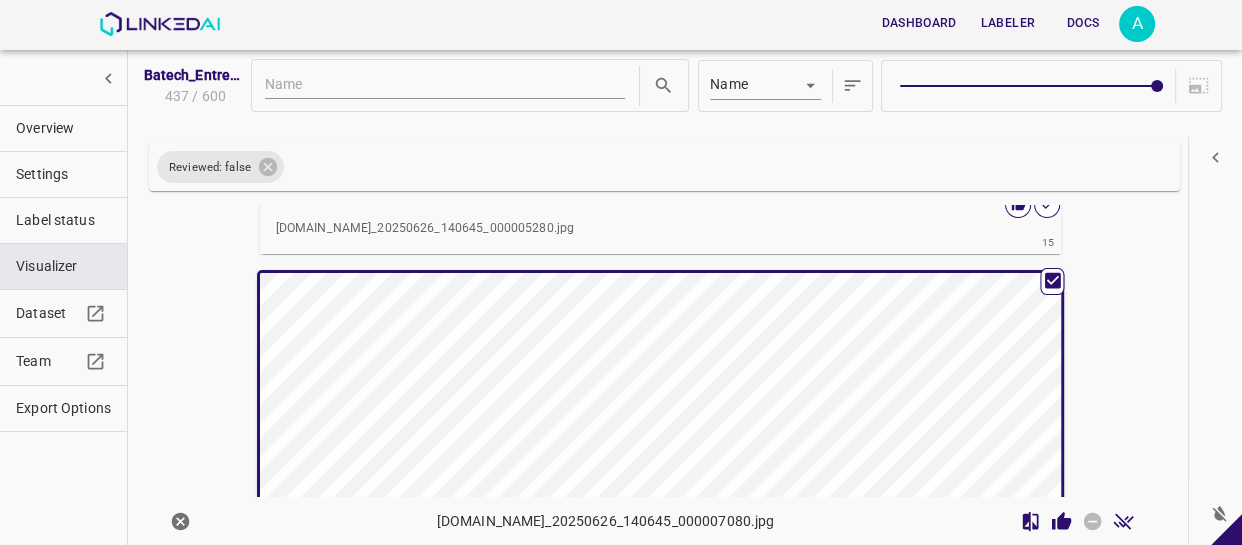 scroll, scrollTop: 7870, scrollLeft: 0, axis: vertical 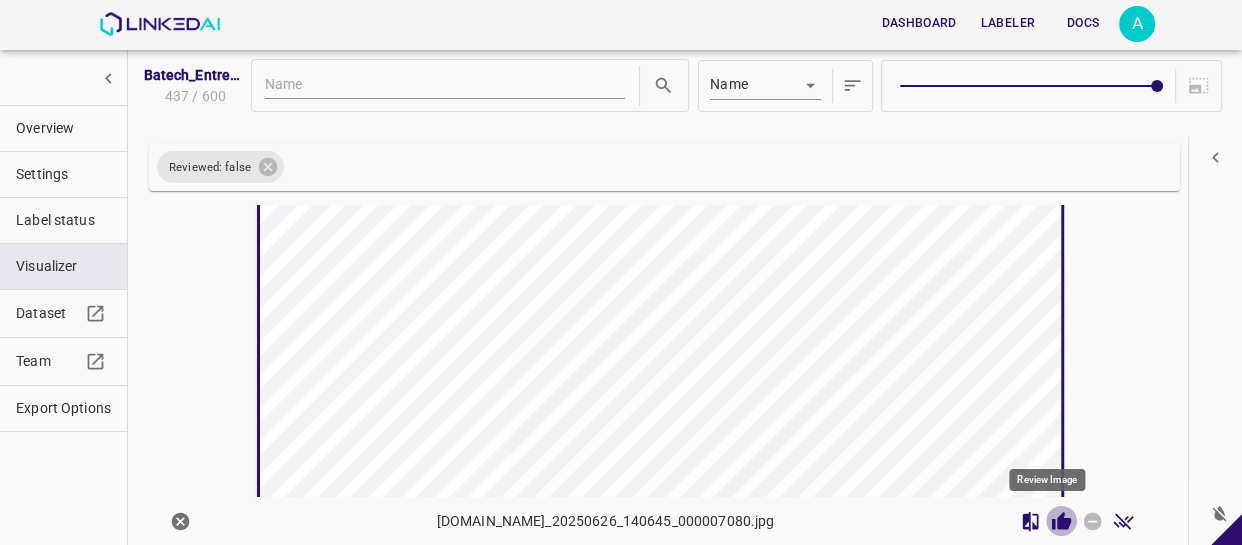 click 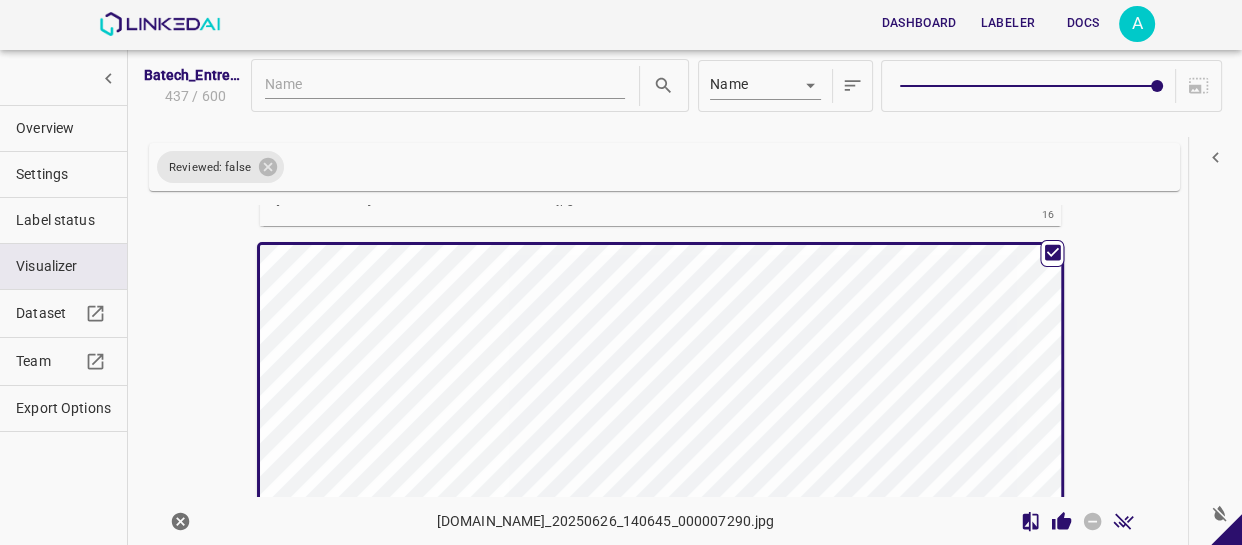 scroll, scrollTop: 8231, scrollLeft: 0, axis: vertical 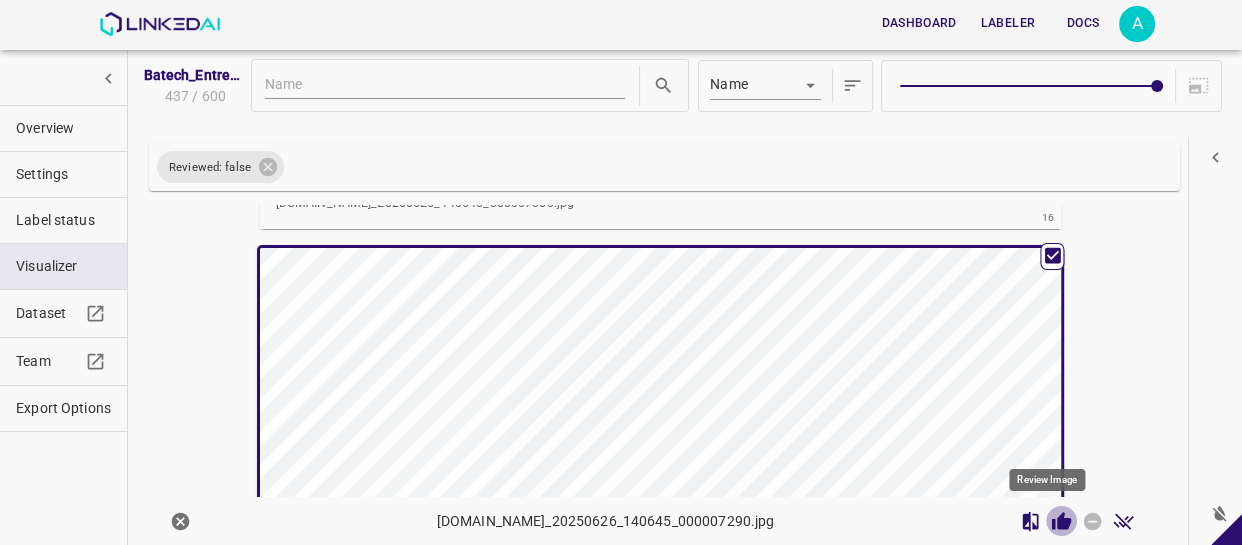 click 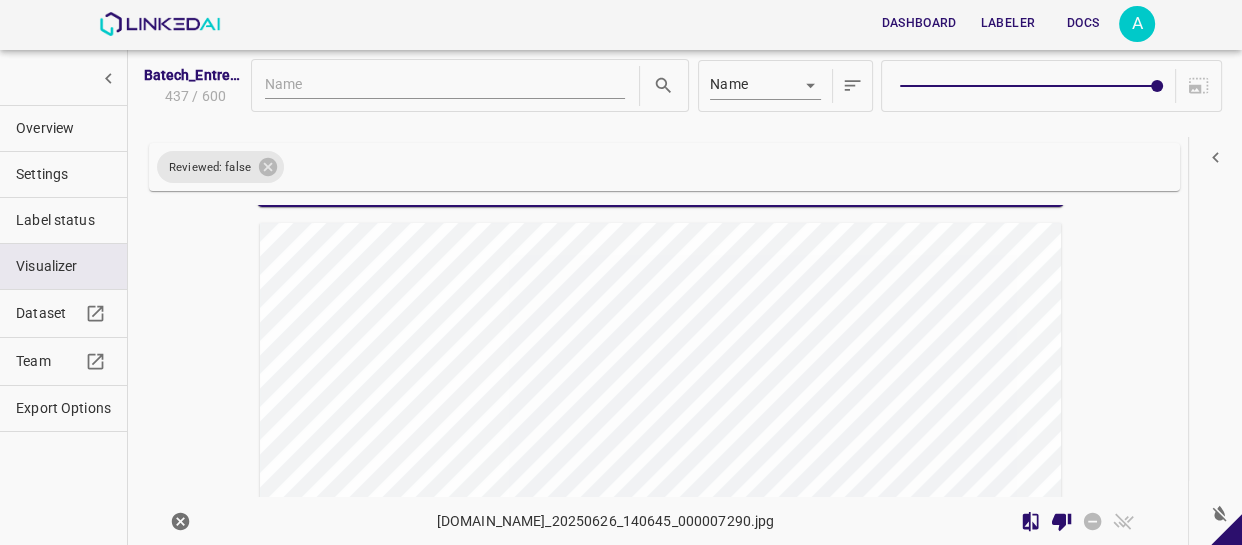 scroll, scrollTop: 8777, scrollLeft: 0, axis: vertical 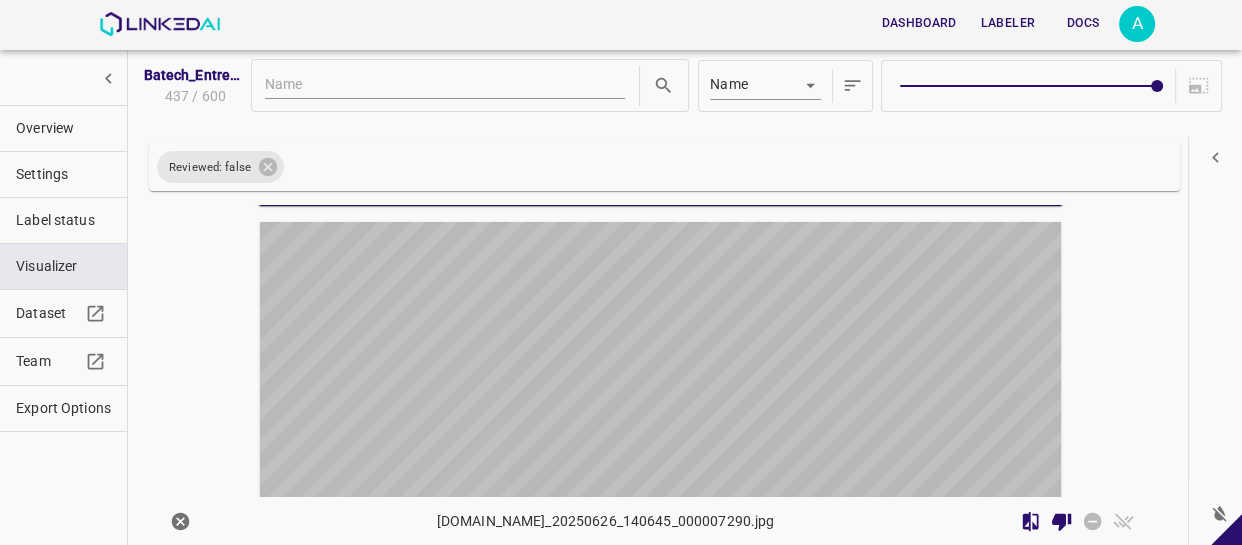 click at bounding box center [560, 447] 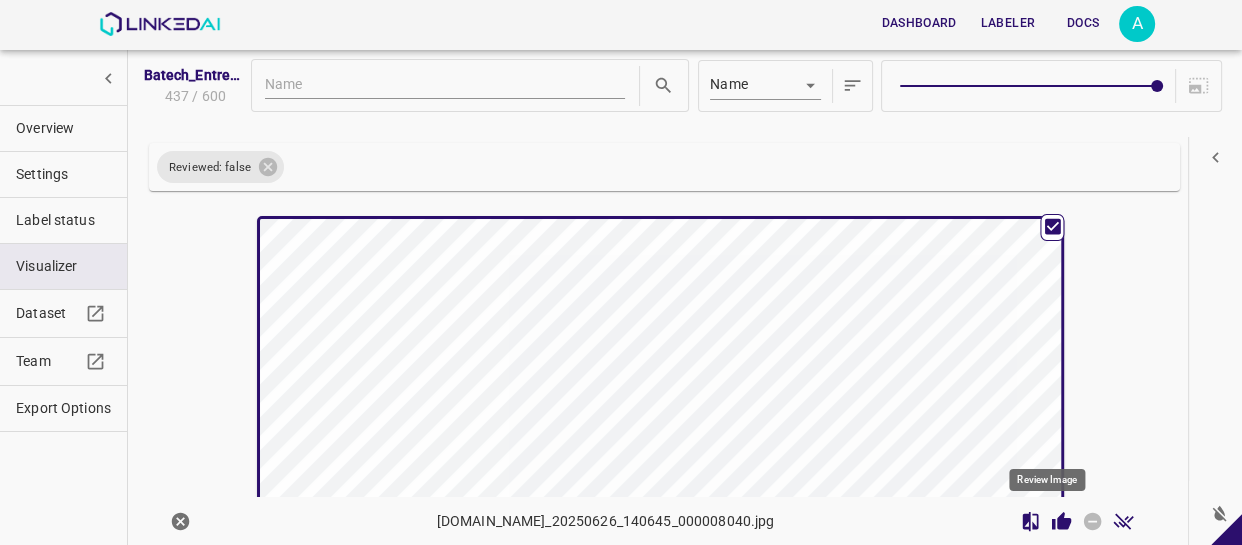 click 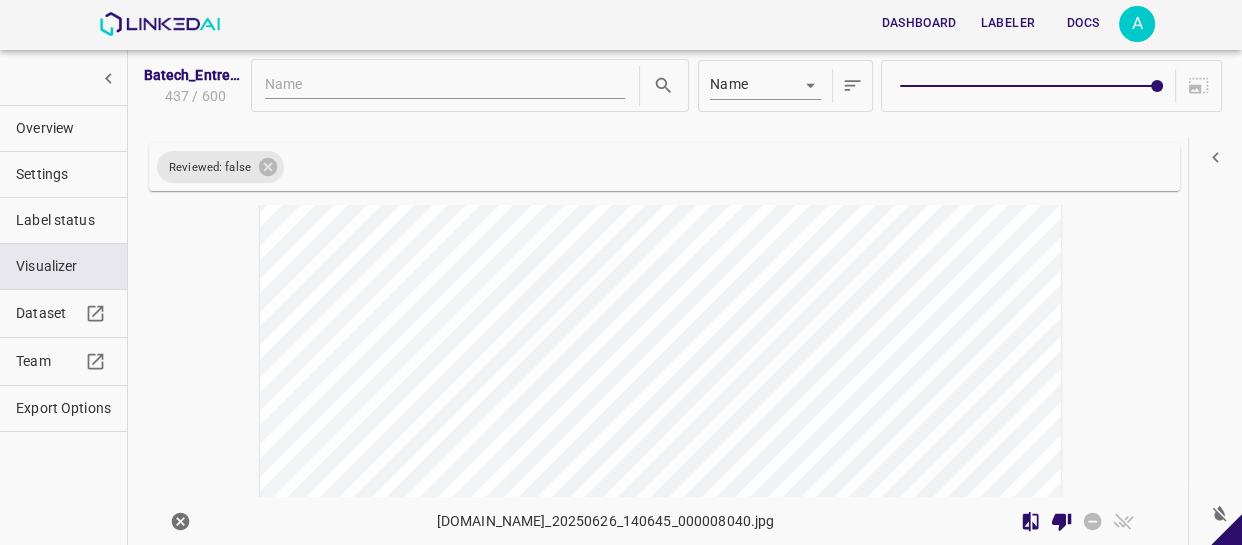 scroll, scrollTop: 9413, scrollLeft: 0, axis: vertical 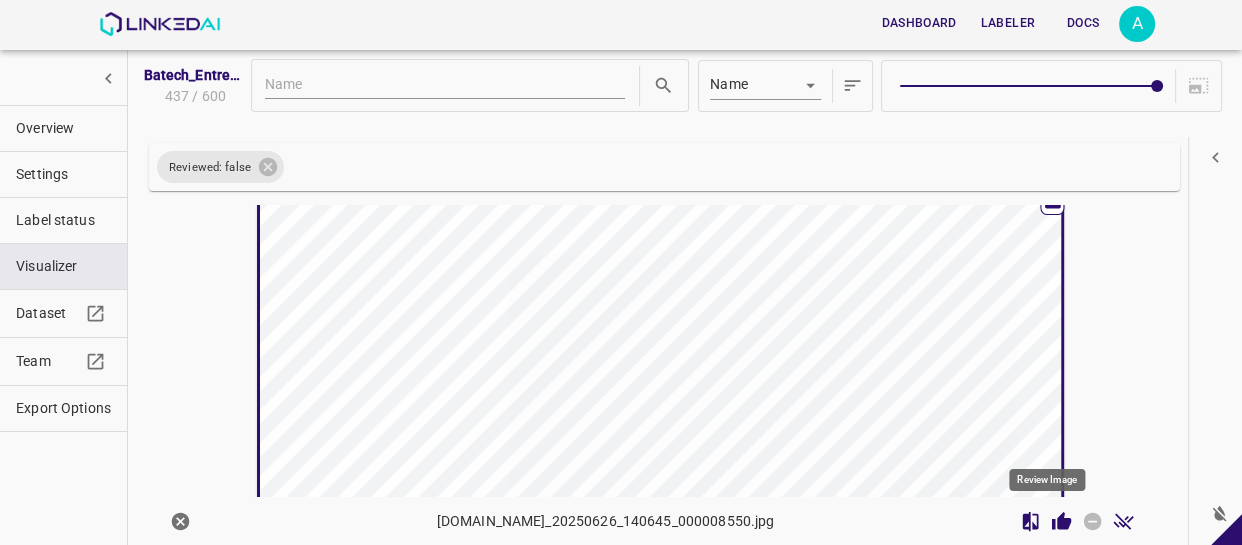 click 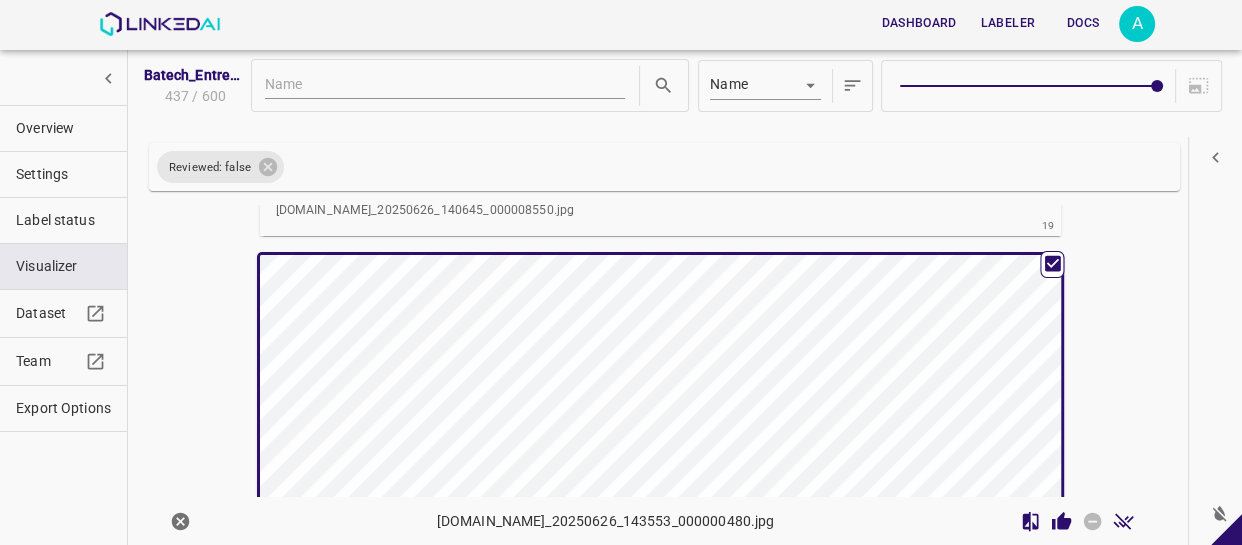 scroll, scrollTop: 9771, scrollLeft: 0, axis: vertical 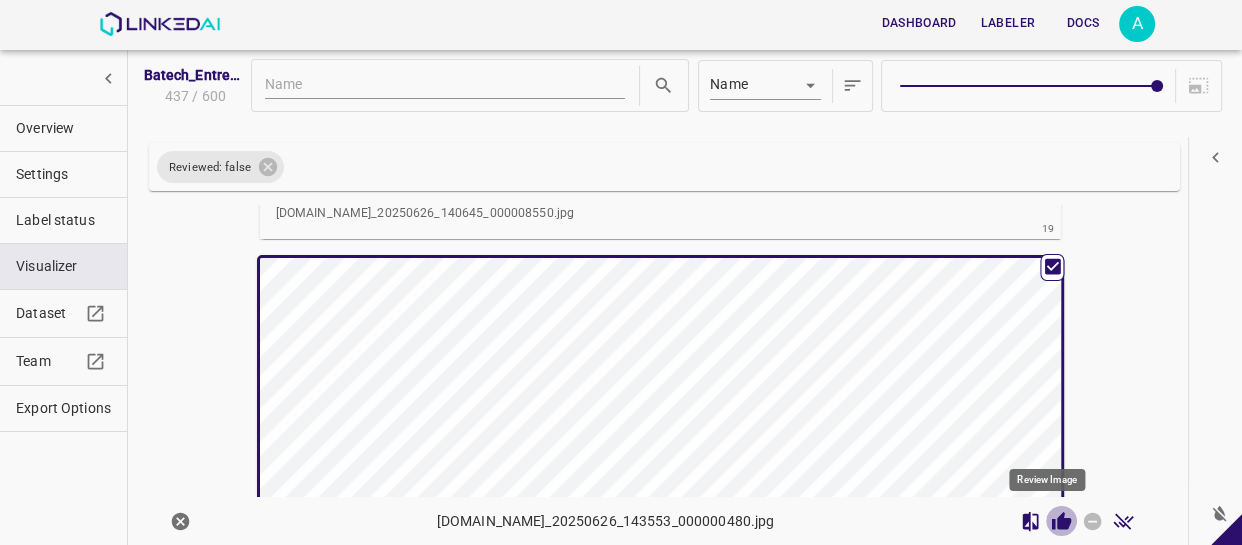 click 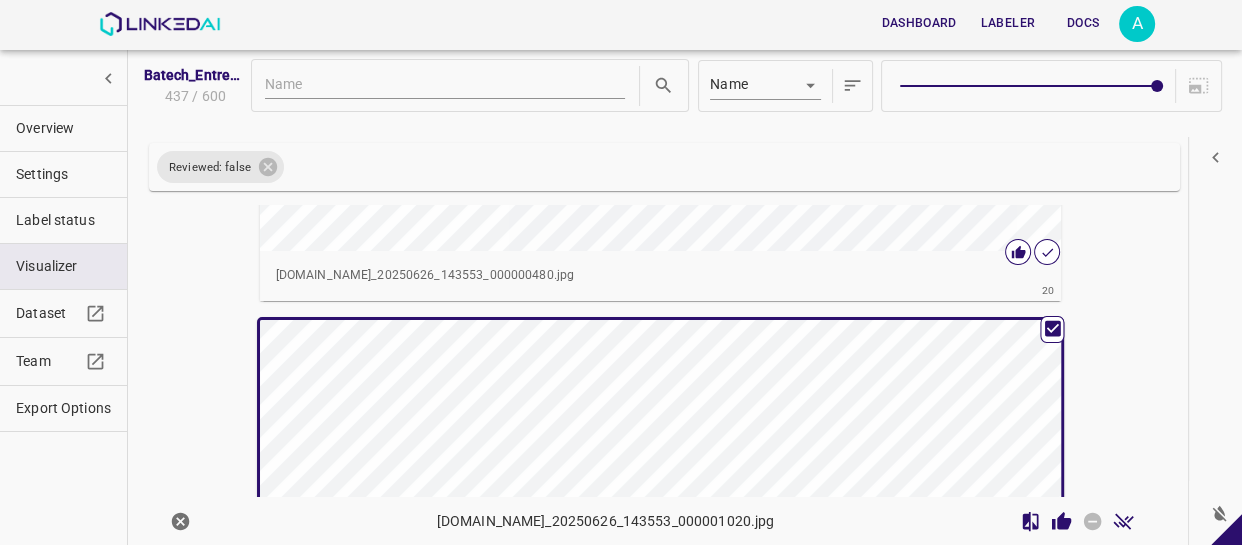 scroll, scrollTop: 10223, scrollLeft: 0, axis: vertical 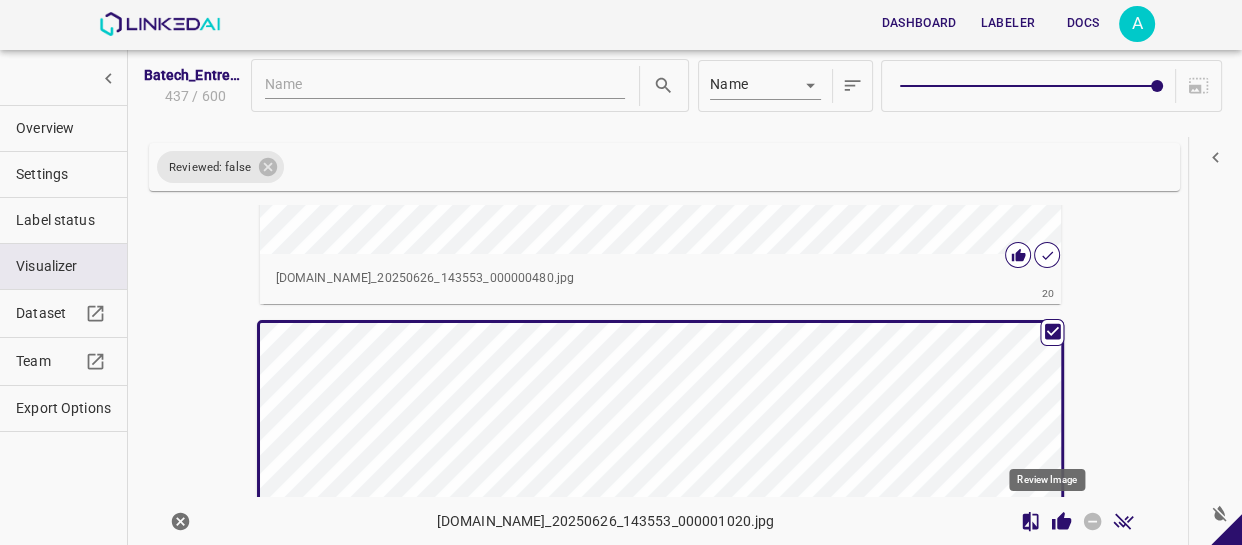 click 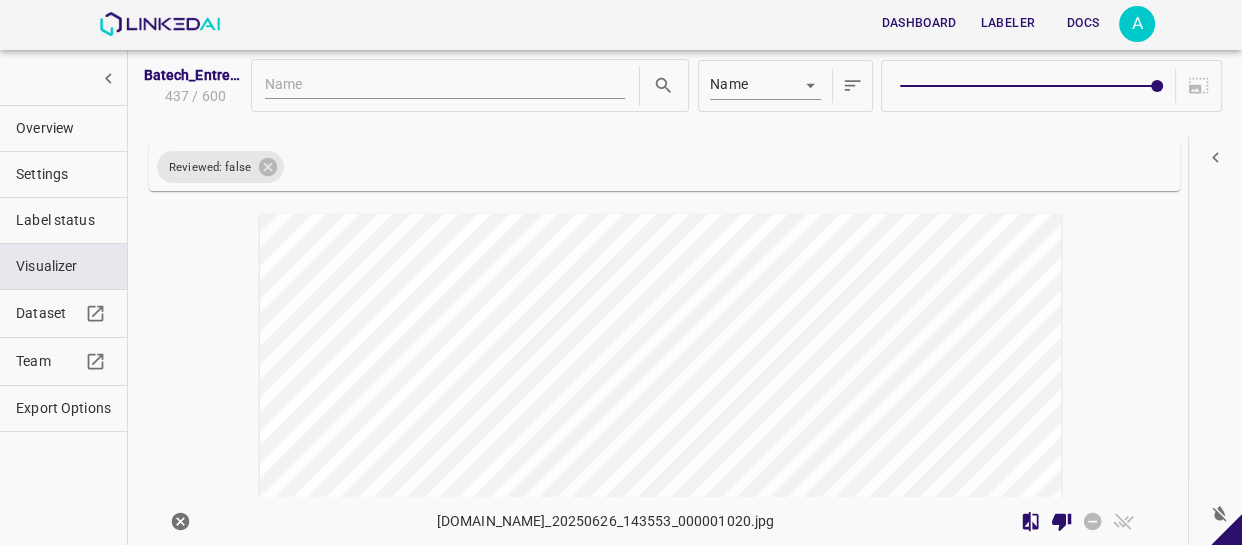 scroll, scrollTop: 10860, scrollLeft: 0, axis: vertical 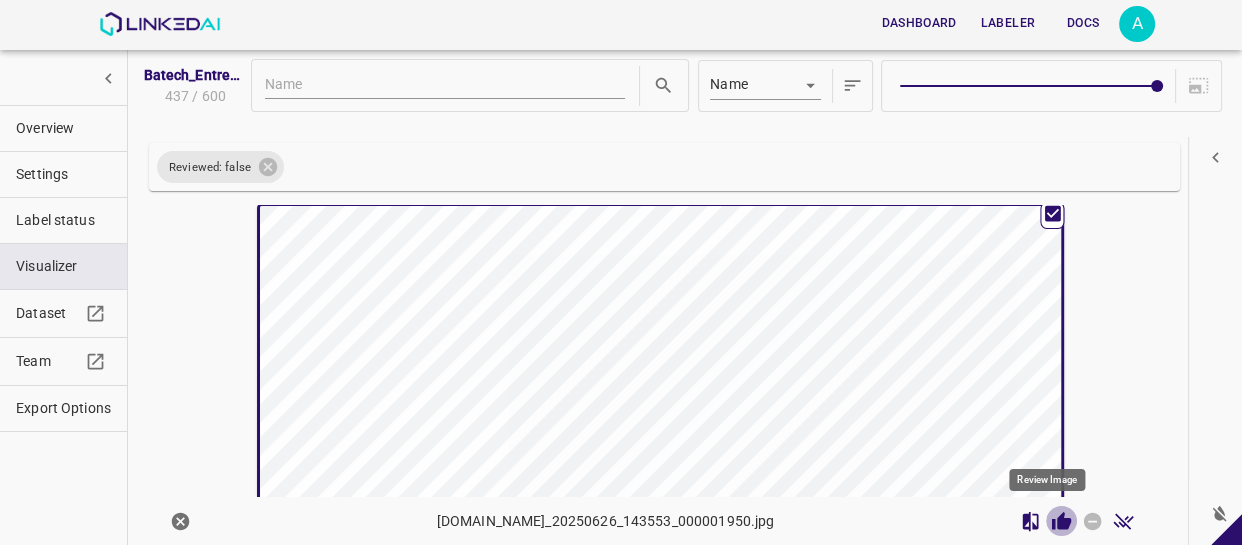 click 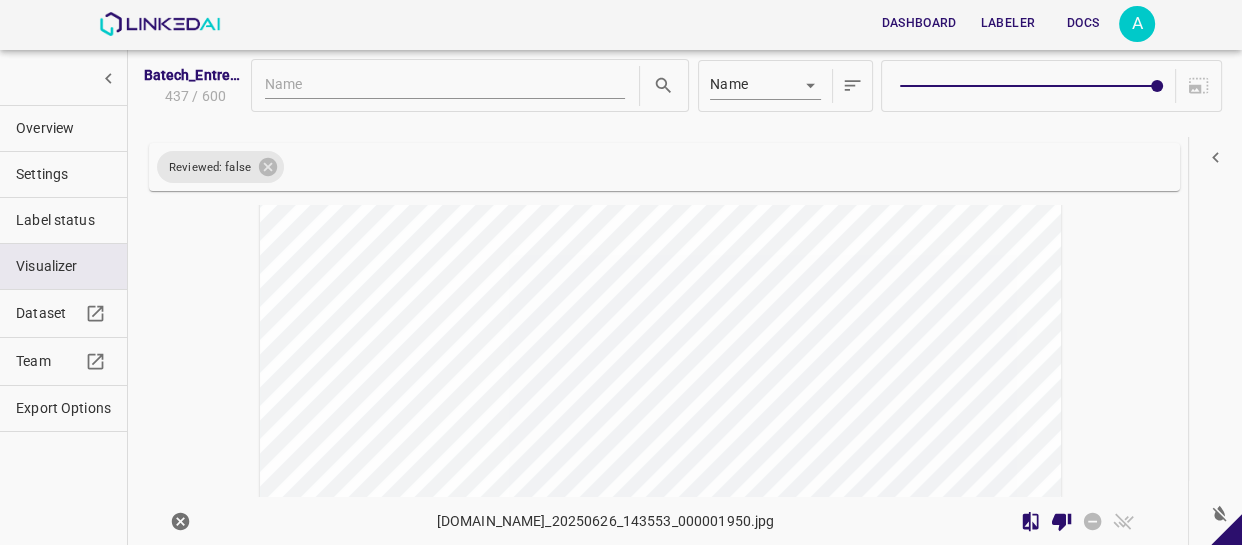 scroll, scrollTop: 11311, scrollLeft: 0, axis: vertical 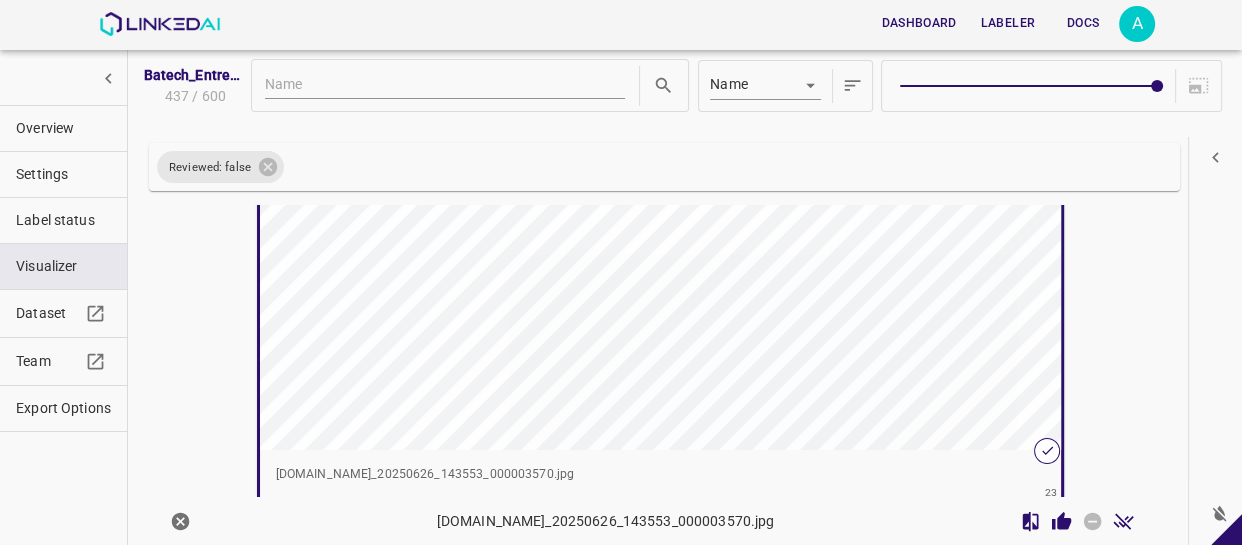 click 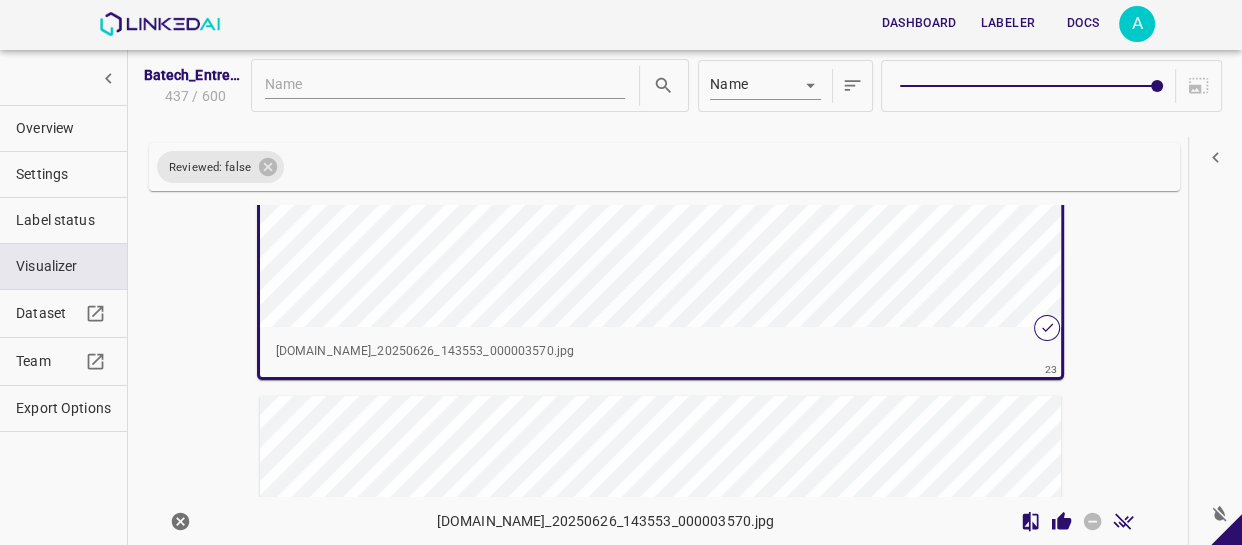 scroll, scrollTop: 11854, scrollLeft: 0, axis: vertical 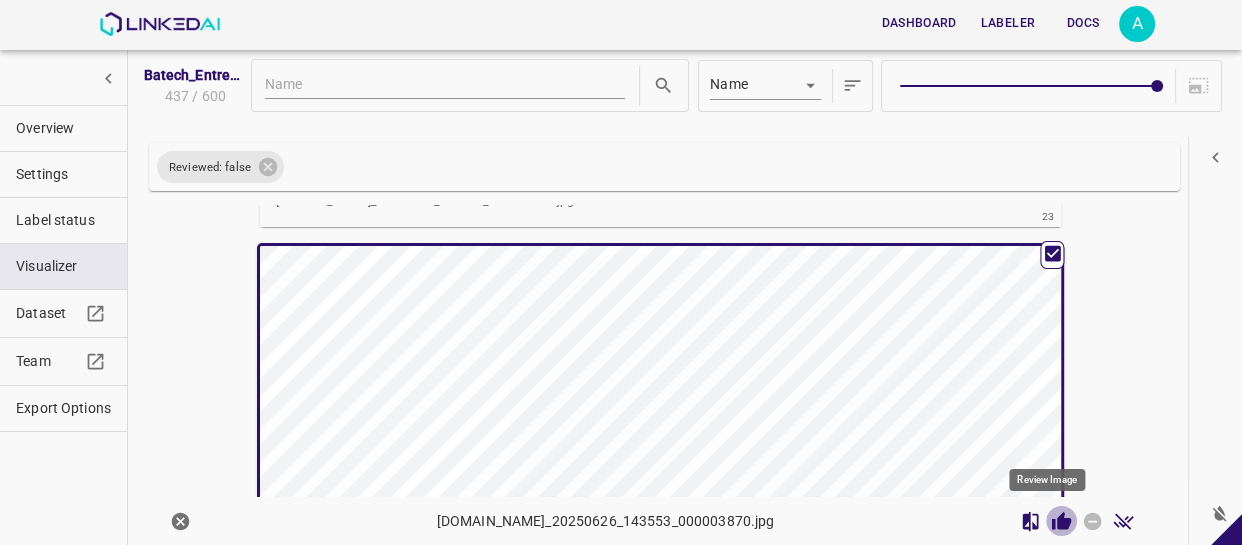 click 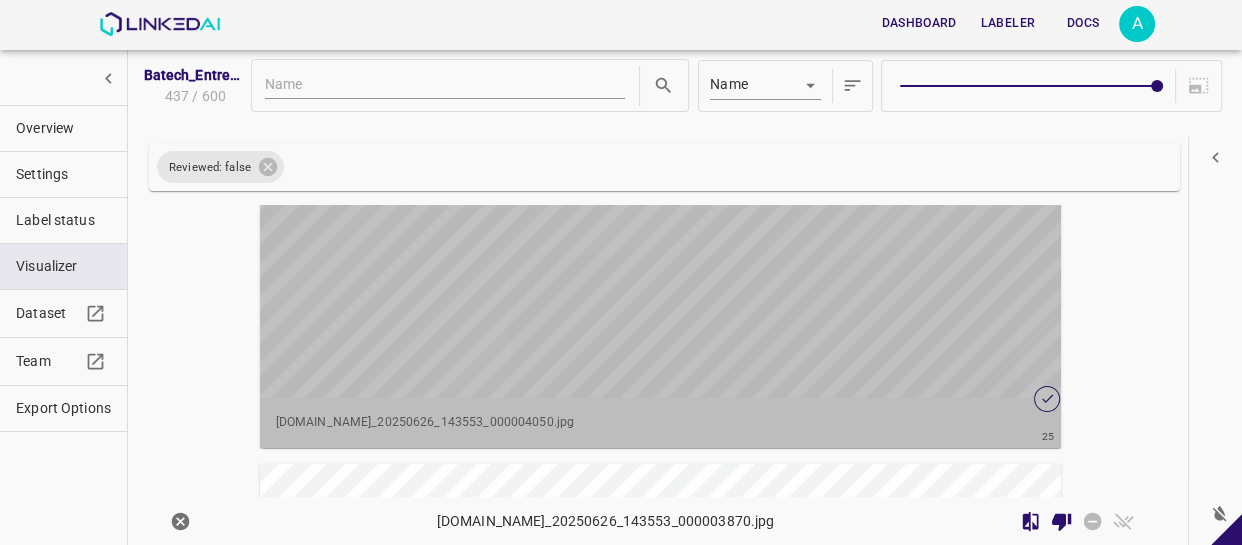 scroll, scrollTop: 12667, scrollLeft: 0, axis: vertical 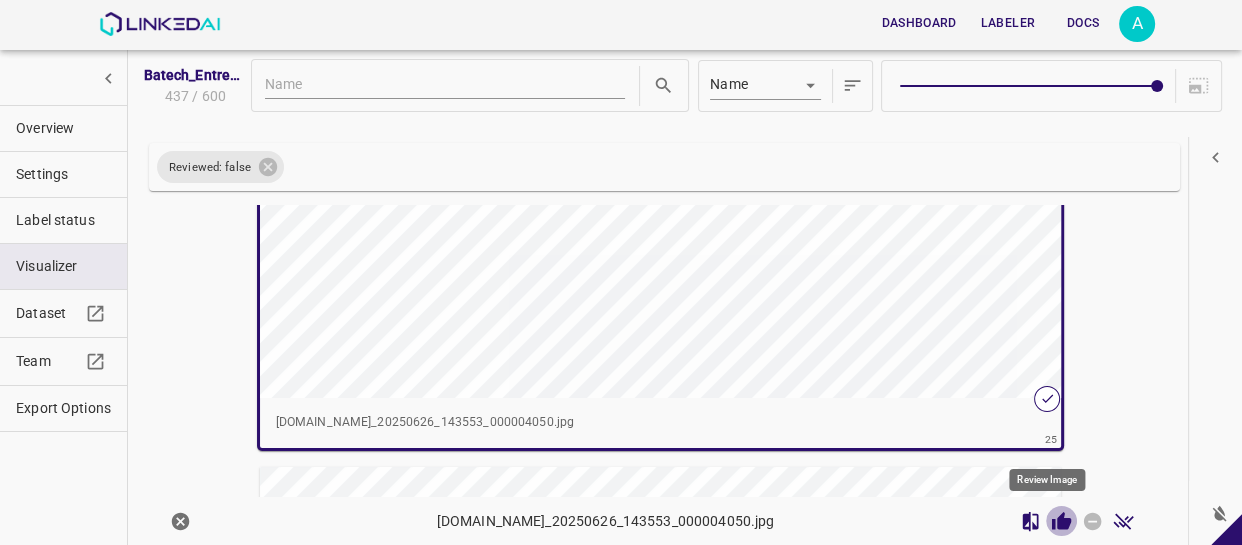 click 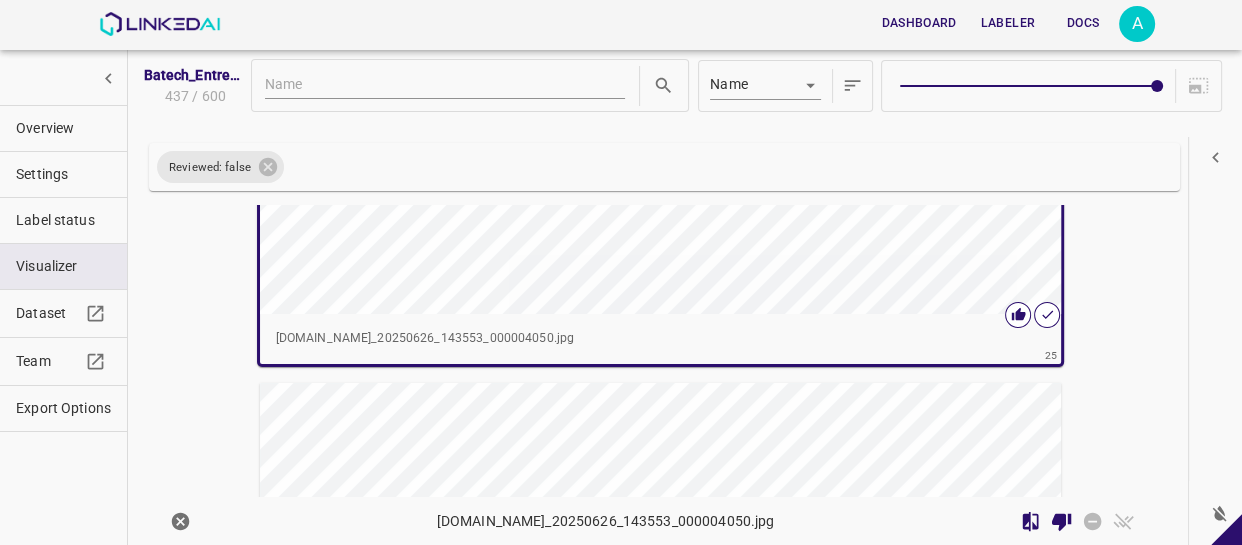 scroll, scrollTop: 12849, scrollLeft: 0, axis: vertical 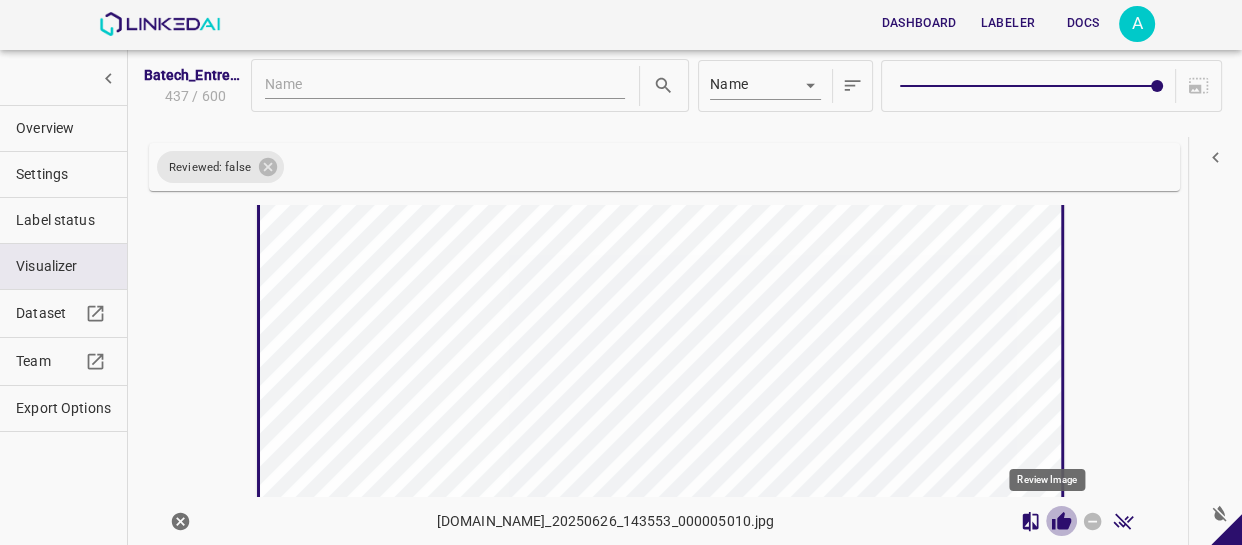 click 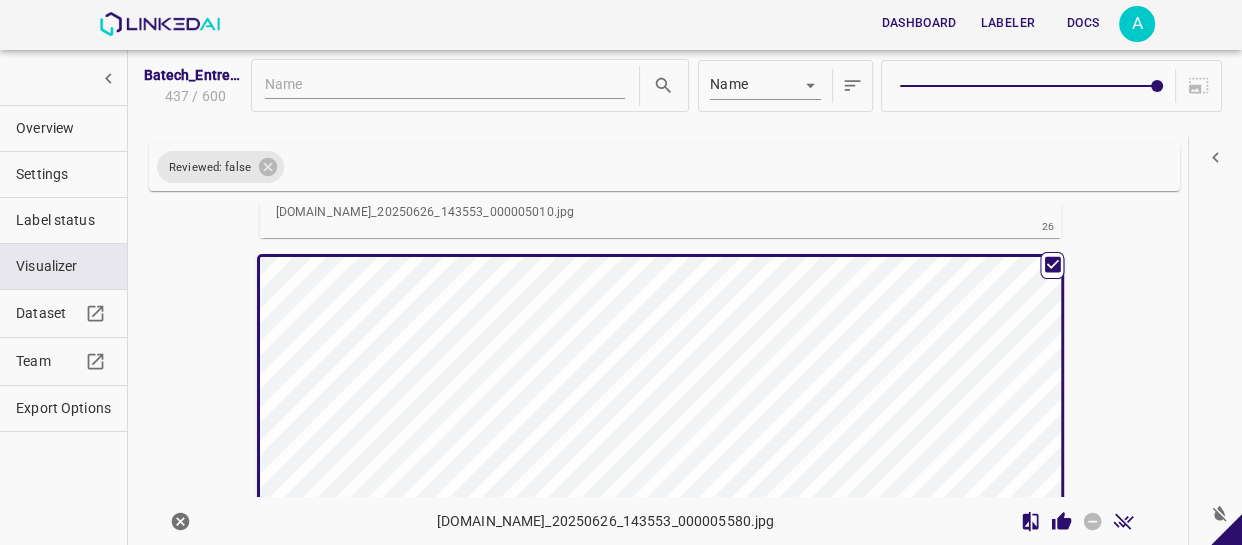 scroll, scrollTop: 13389, scrollLeft: 0, axis: vertical 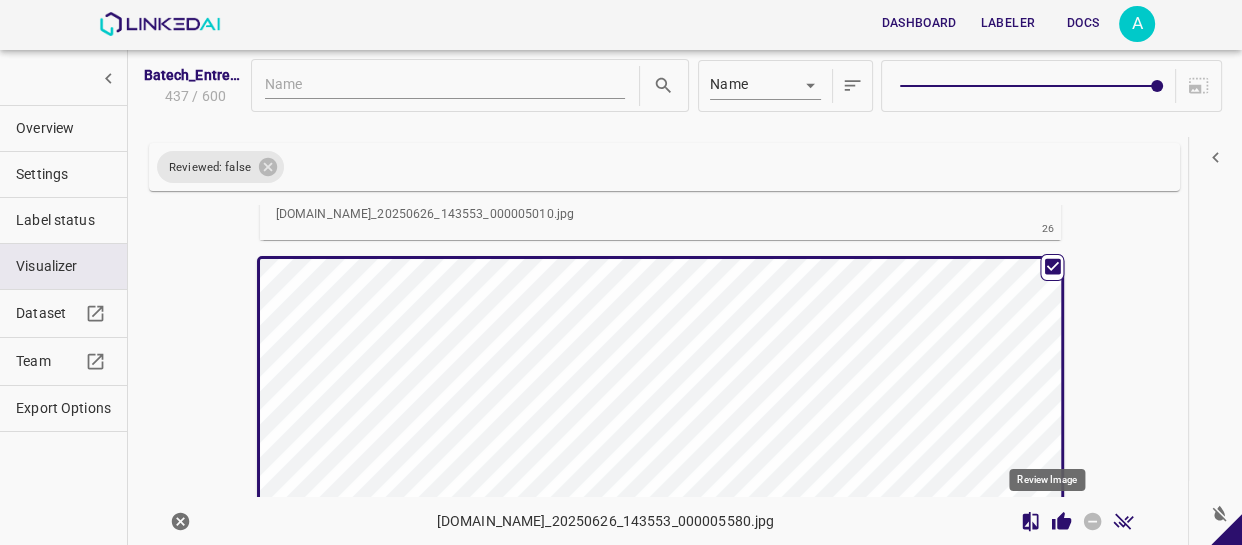 click 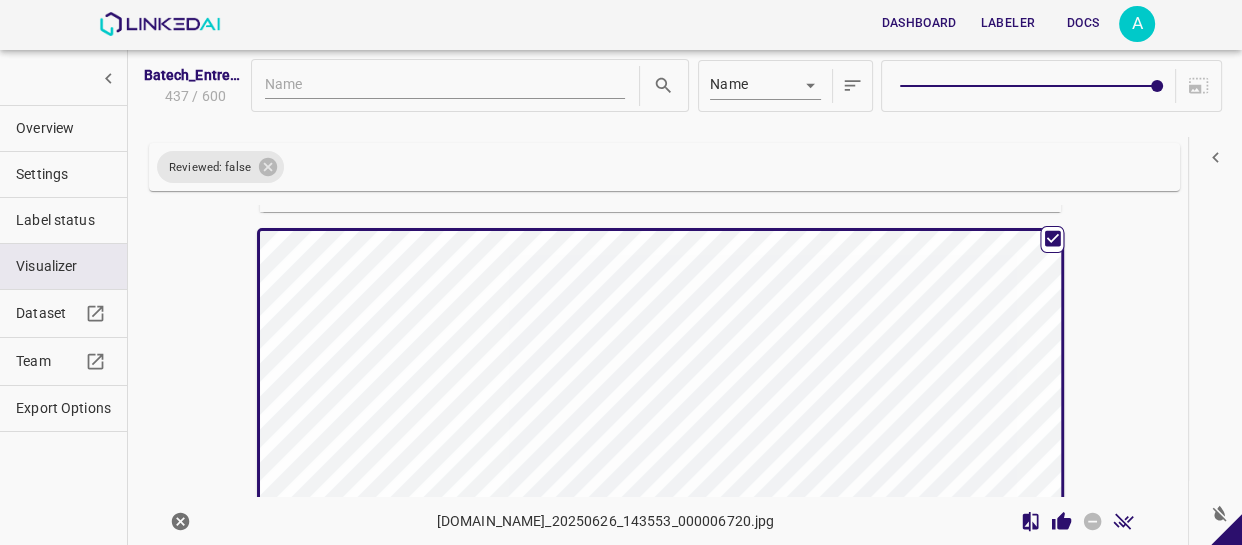 scroll, scrollTop: 13931, scrollLeft: 0, axis: vertical 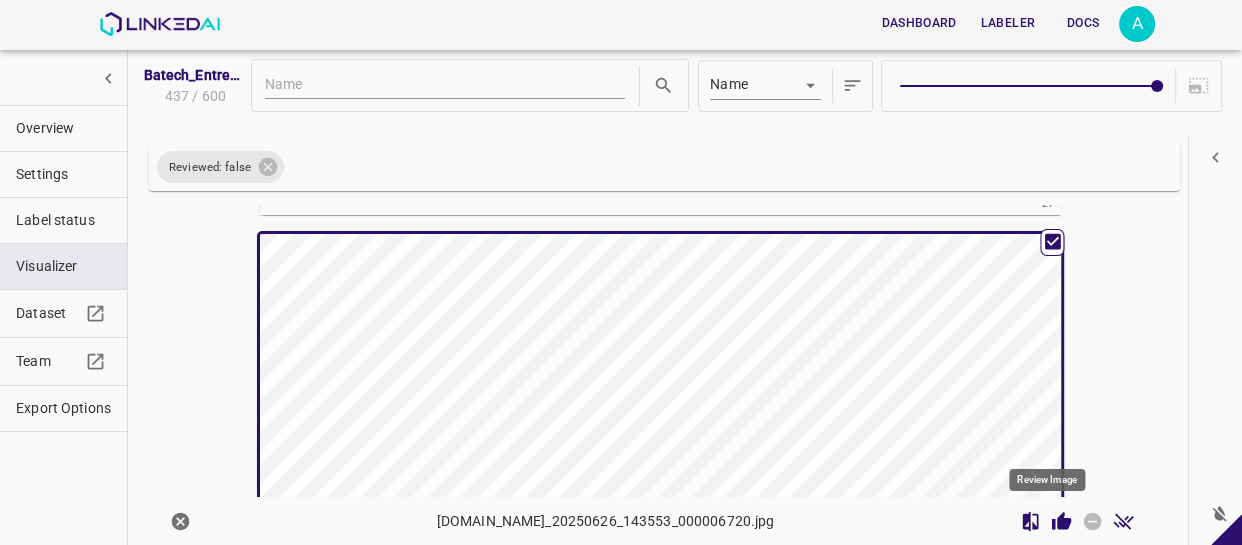 click 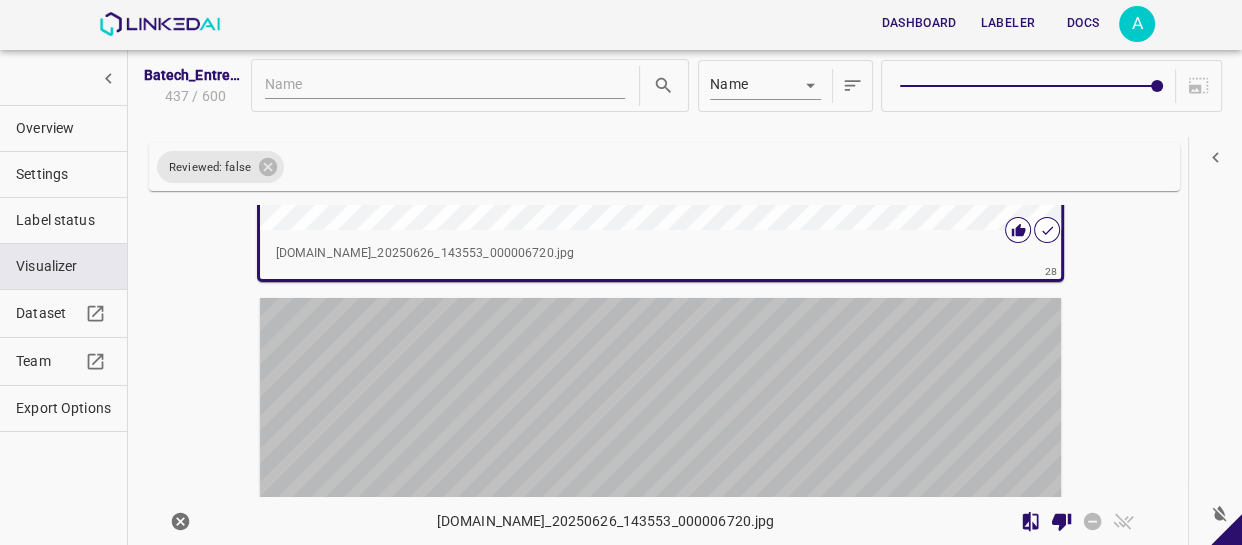 scroll, scrollTop: 14383, scrollLeft: 0, axis: vertical 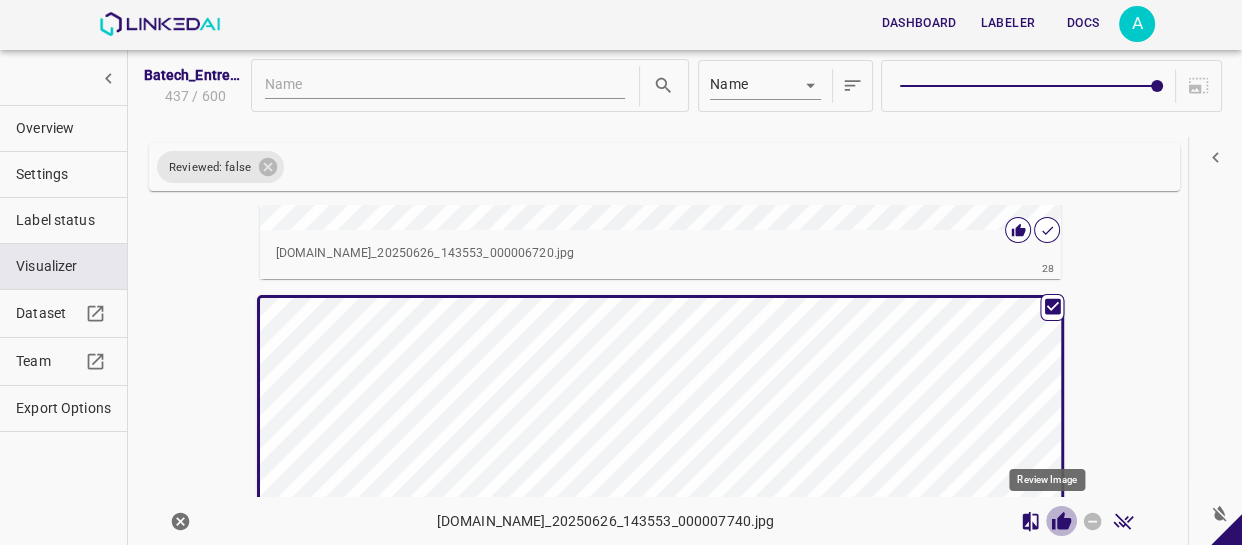 click 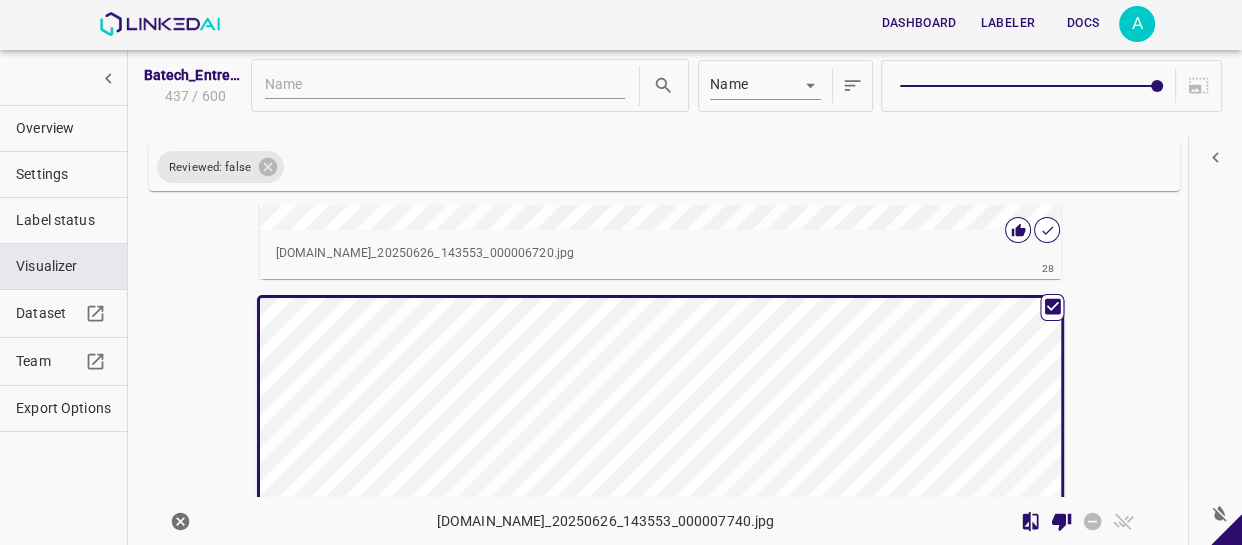 click at bounding box center (560, 523) 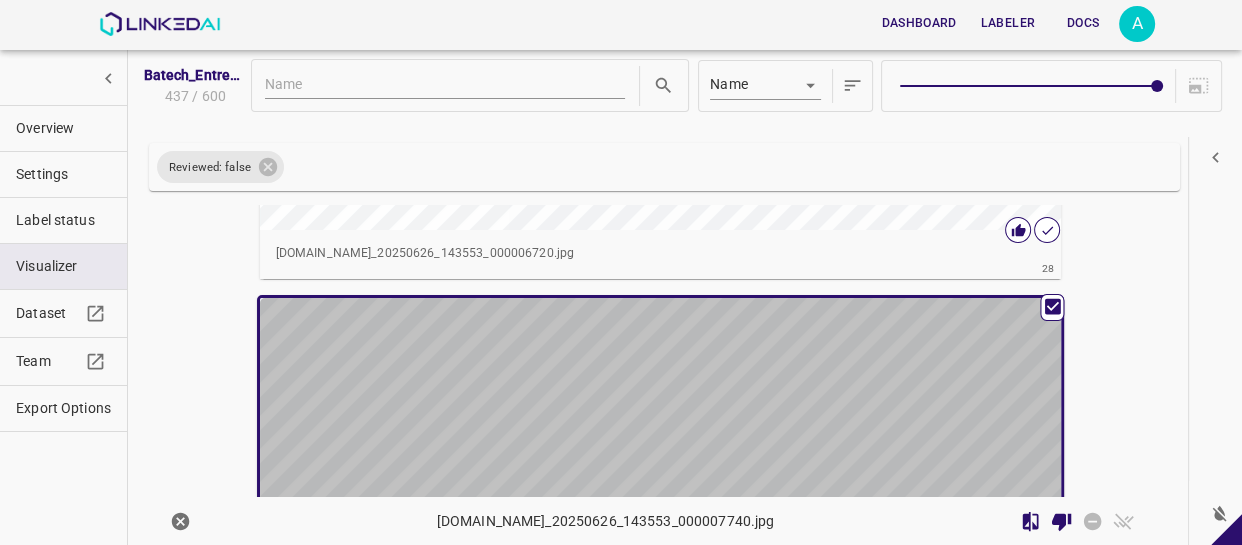 click at bounding box center [560, 523] 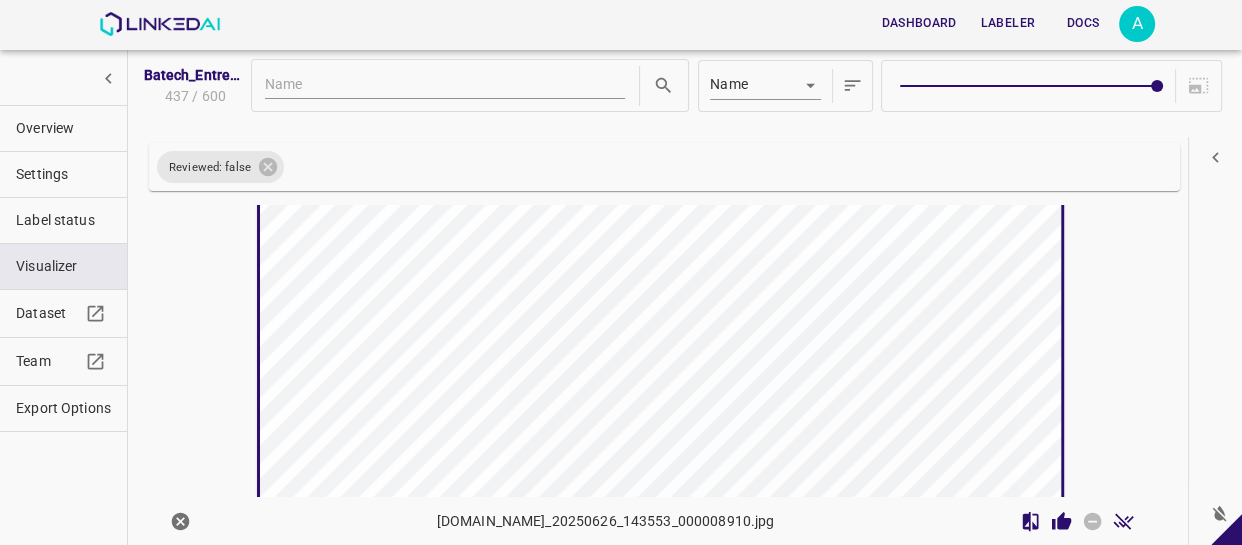 scroll, scrollTop: 15108, scrollLeft: 0, axis: vertical 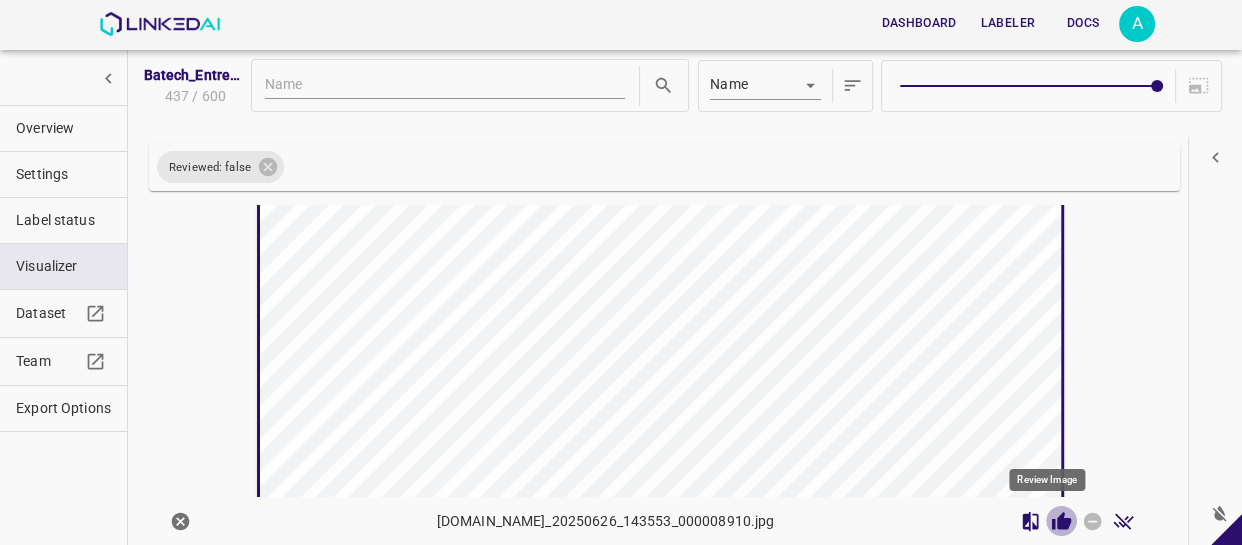 click 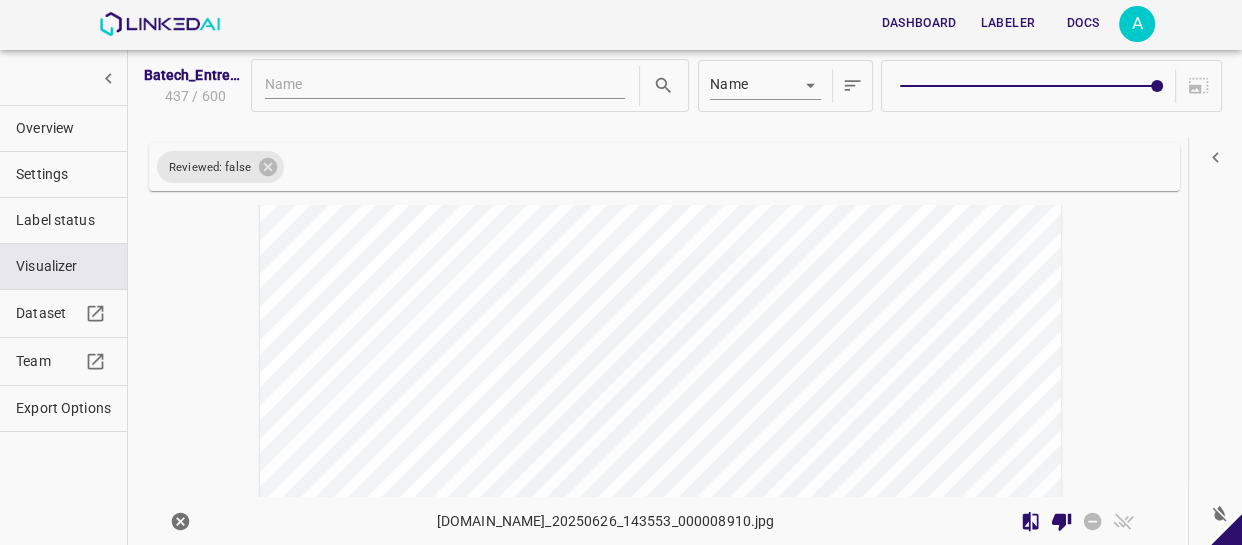 scroll, scrollTop: 15471, scrollLeft: 0, axis: vertical 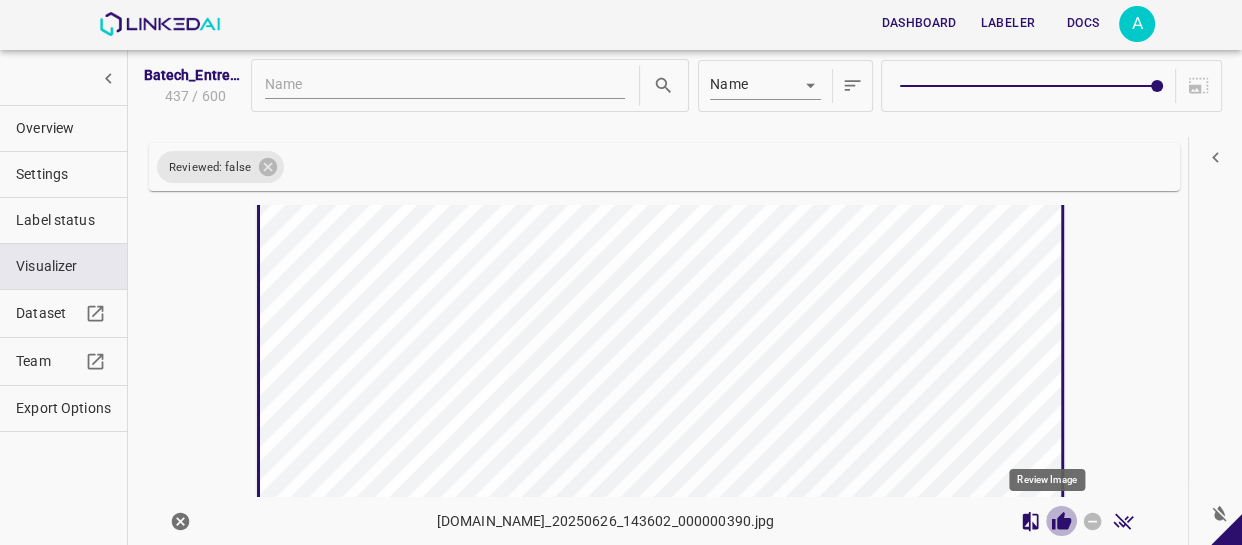 click 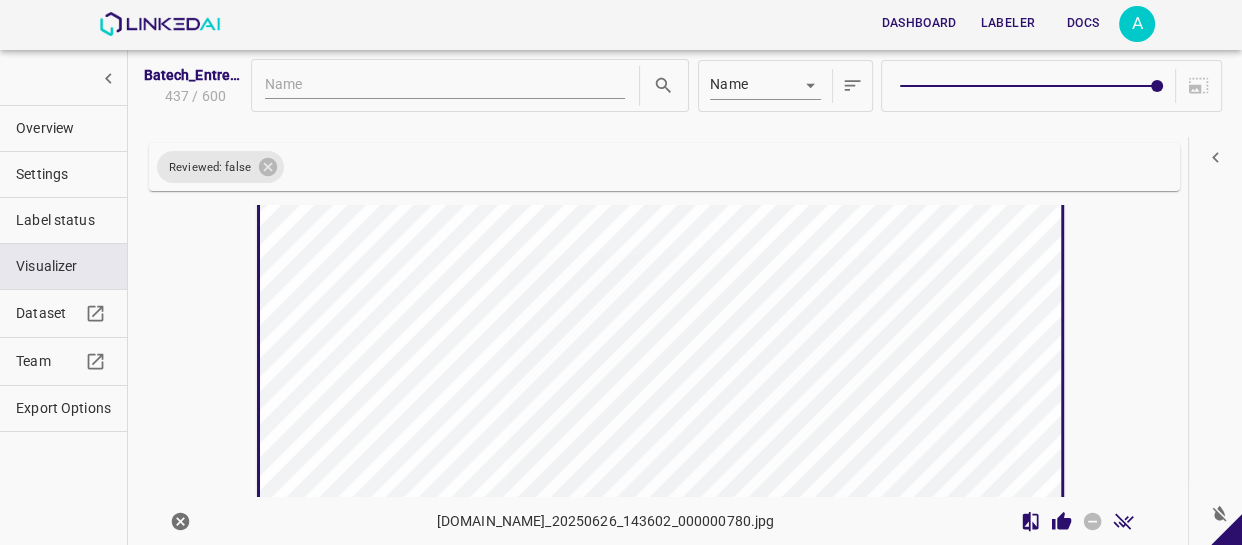 scroll, scrollTop: 16102, scrollLeft: 0, axis: vertical 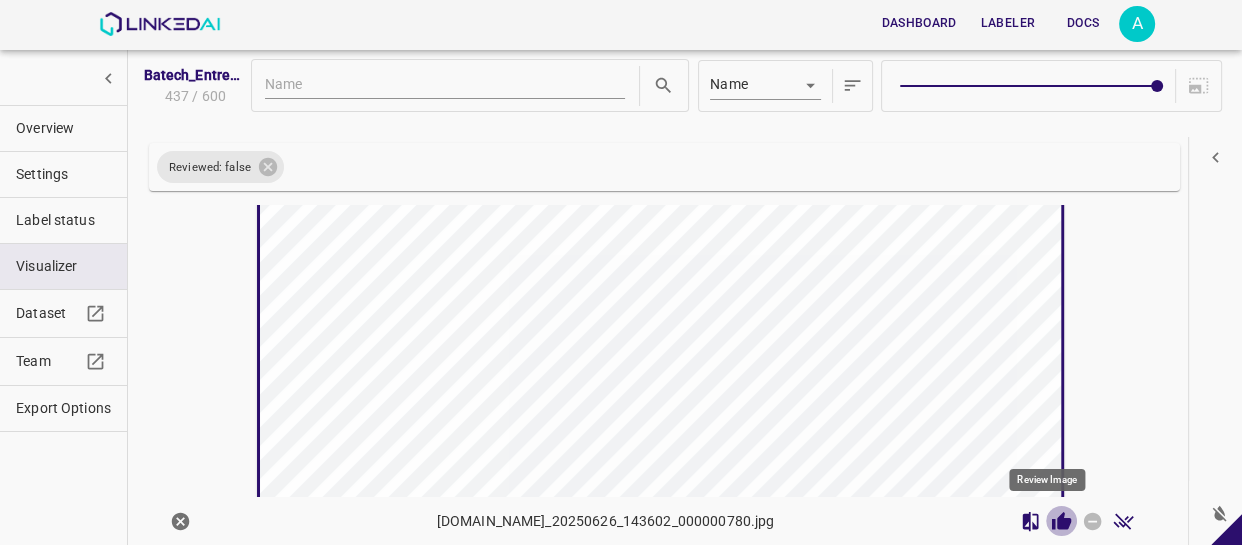 click 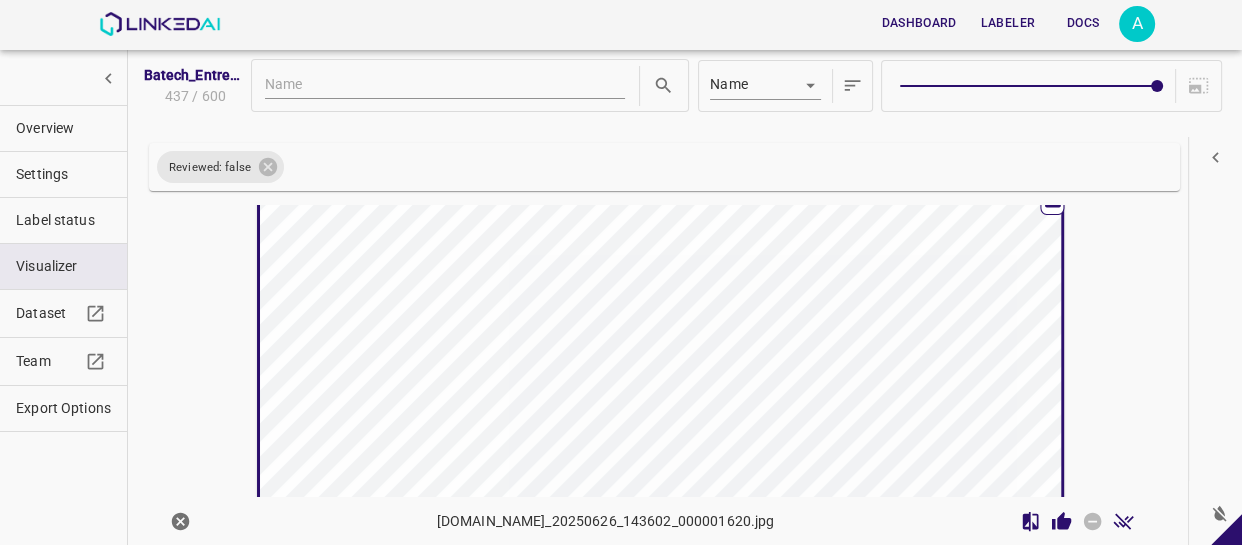 scroll, scrollTop: 16554, scrollLeft: 0, axis: vertical 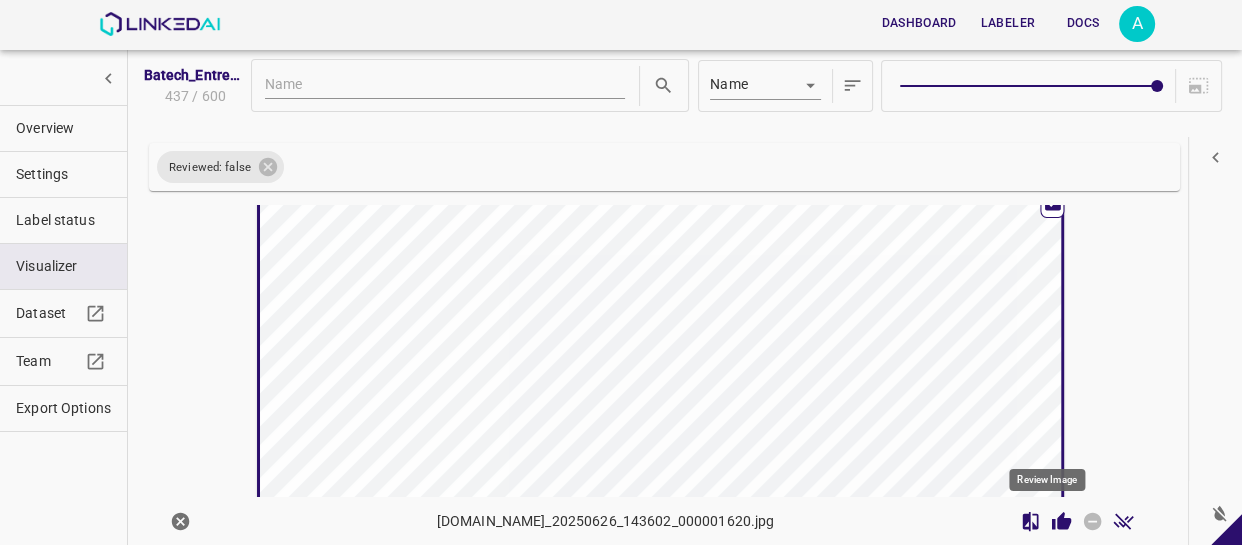 click 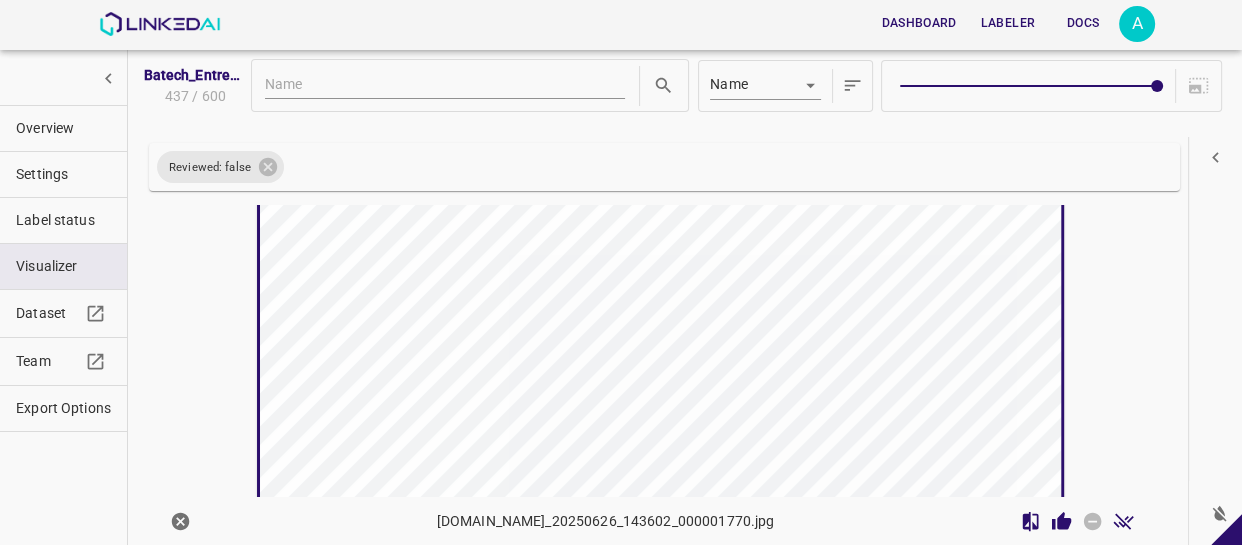 scroll, scrollTop: 17188, scrollLeft: 0, axis: vertical 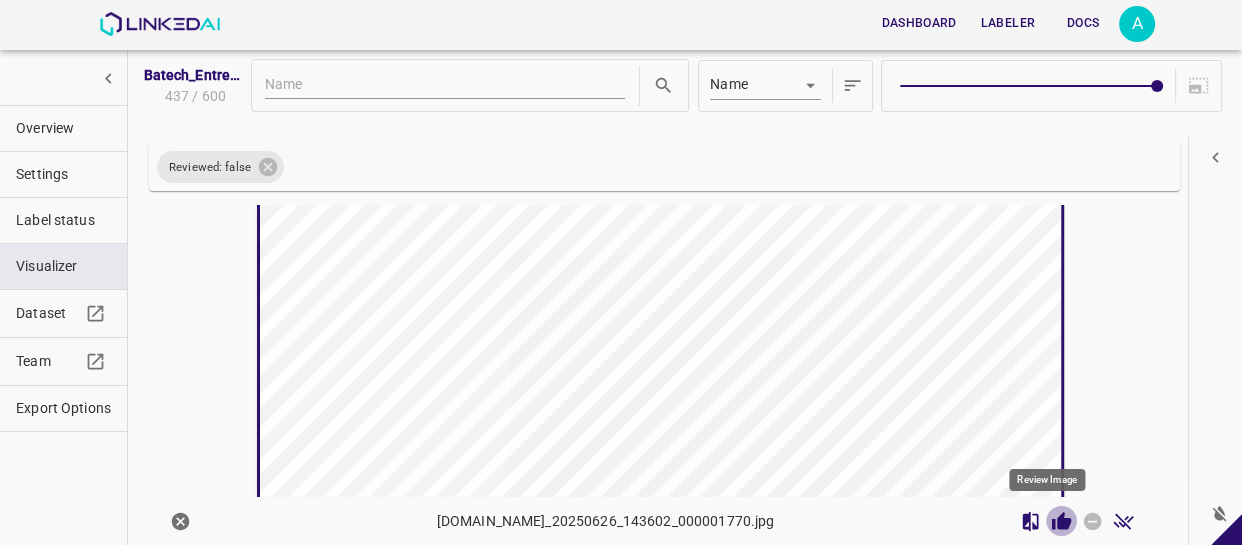 click 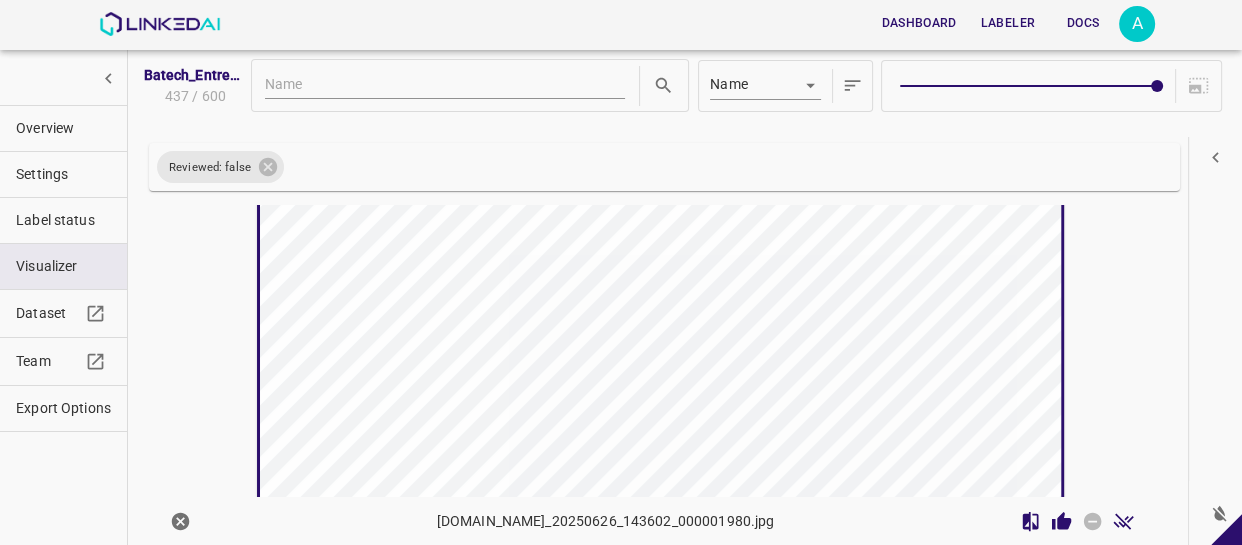 scroll, scrollTop: 17640, scrollLeft: 0, axis: vertical 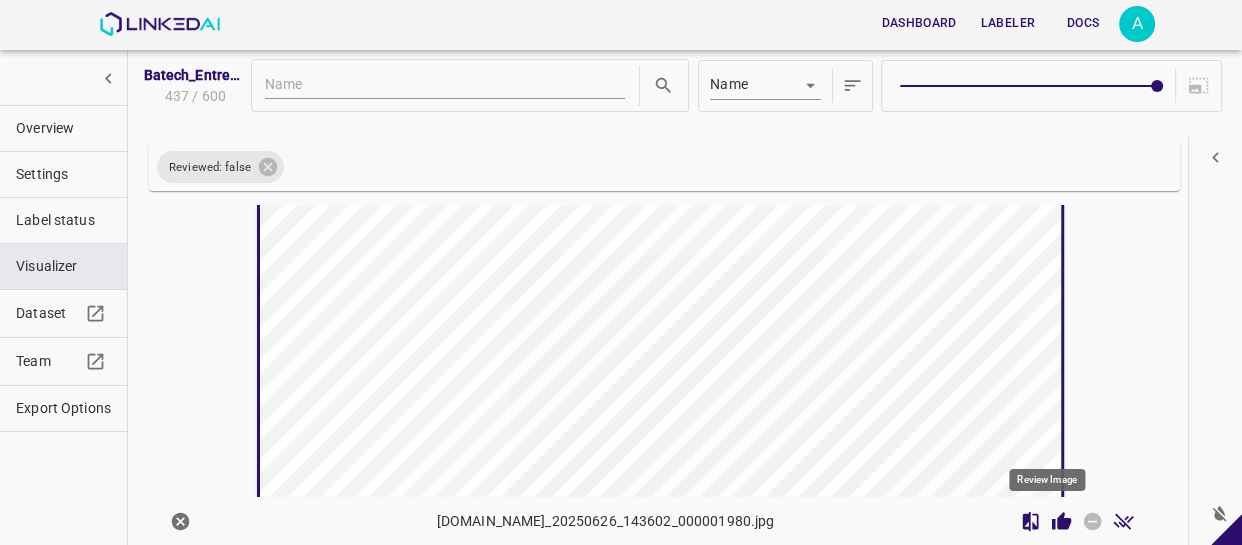click 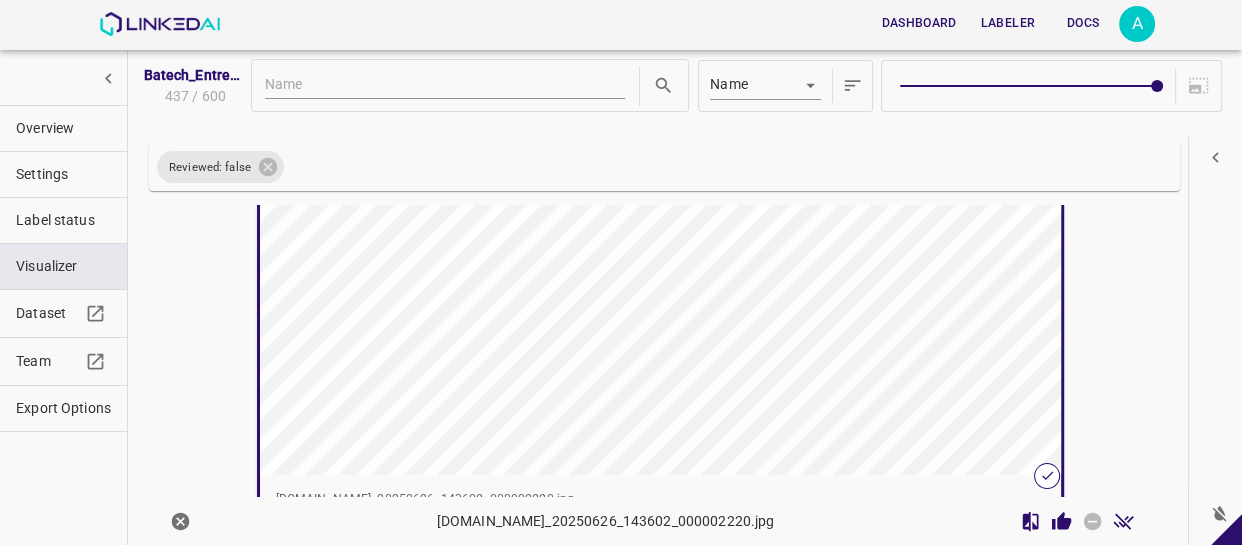 scroll, scrollTop: 18273, scrollLeft: 0, axis: vertical 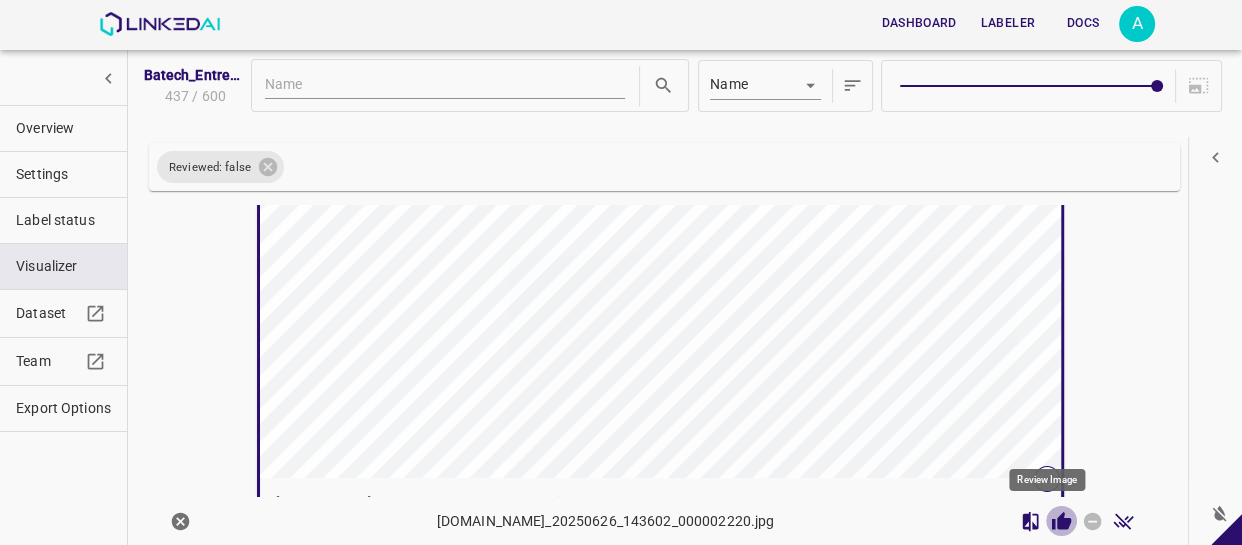 click 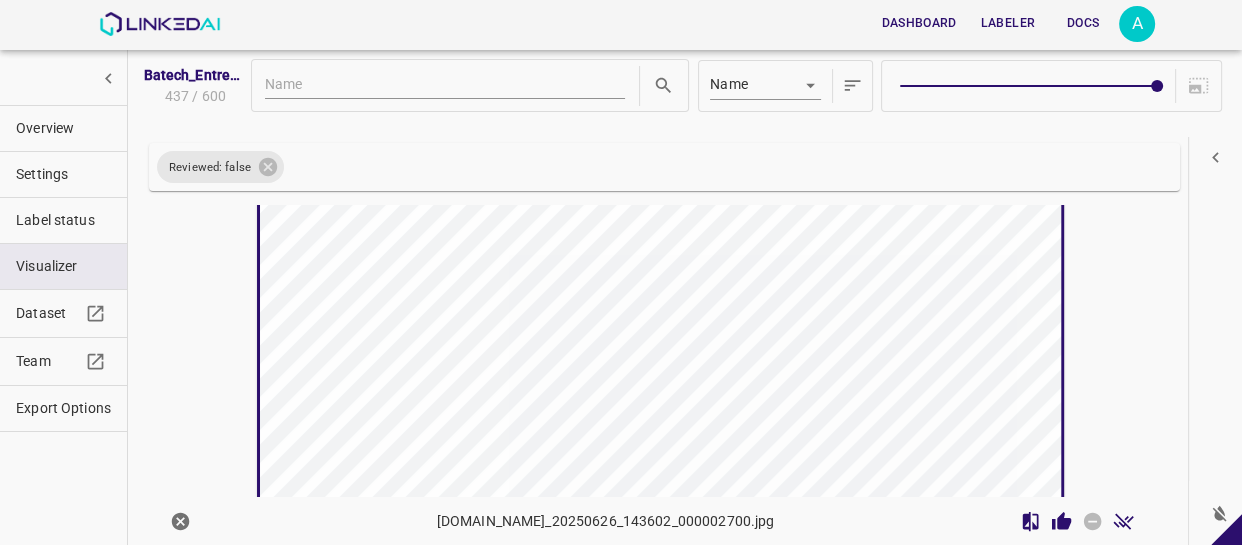 scroll, scrollTop: 18634, scrollLeft: 0, axis: vertical 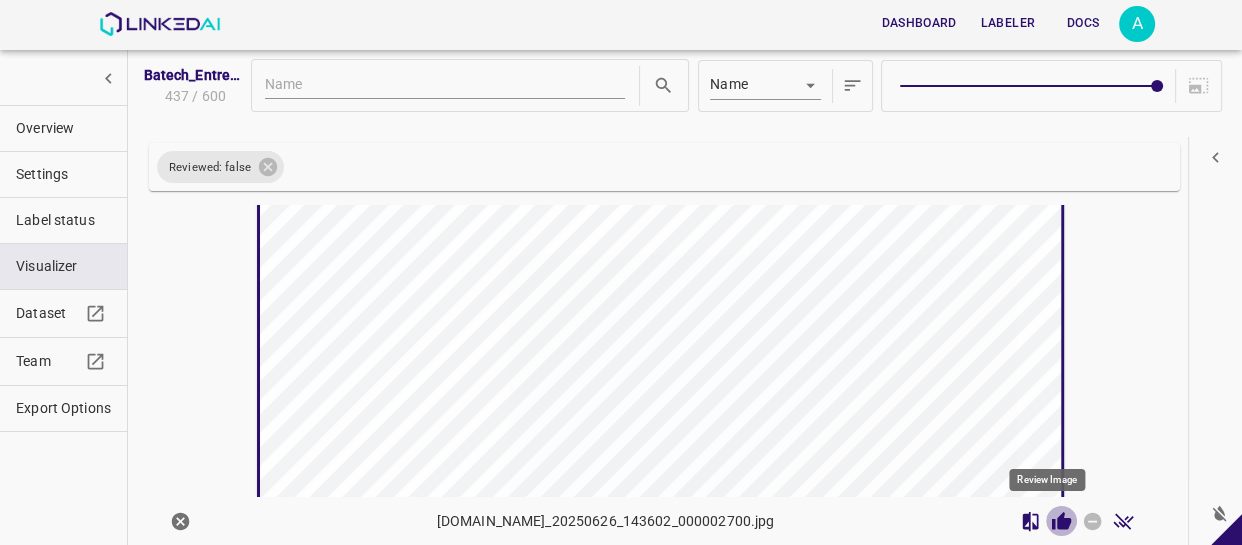 click 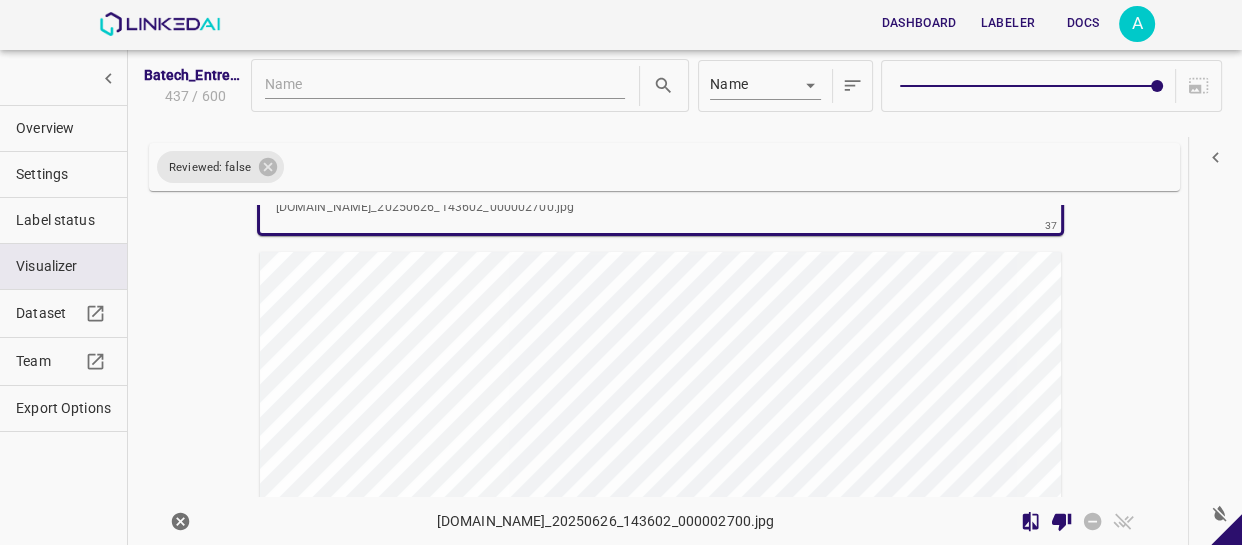 scroll, scrollTop: 19089, scrollLeft: 0, axis: vertical 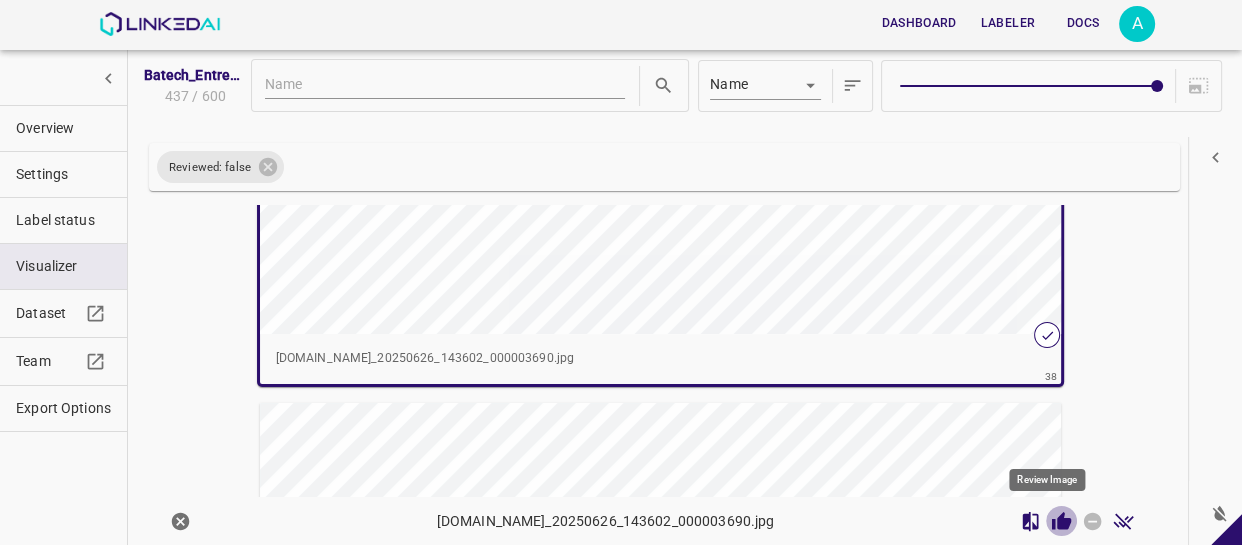 click 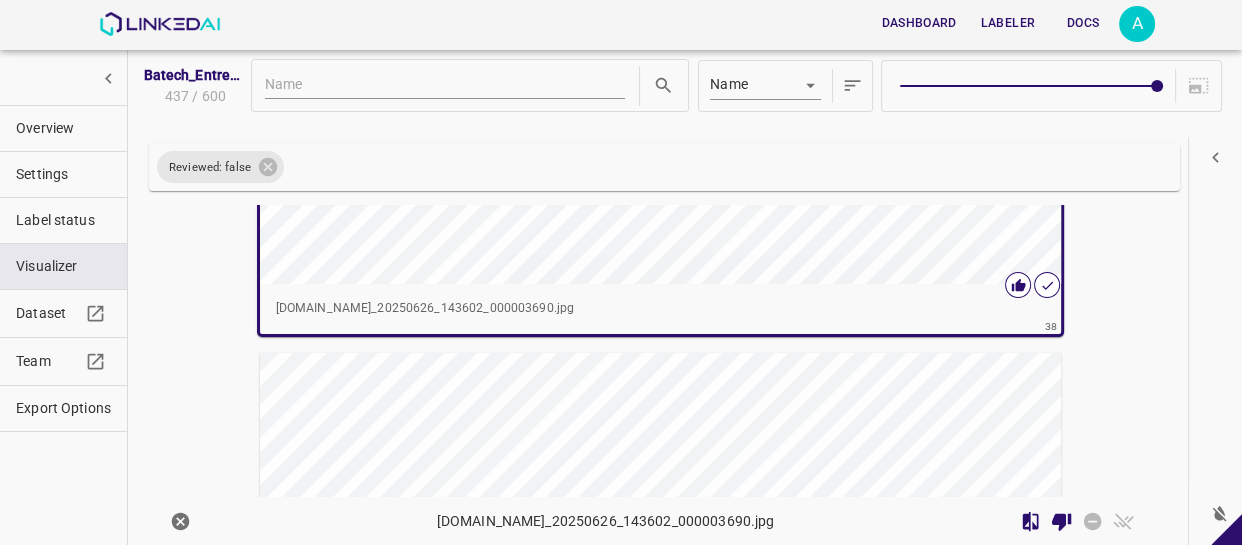 scroll, scrollTop: 19631, scrollLeft: 0, axis: vertical 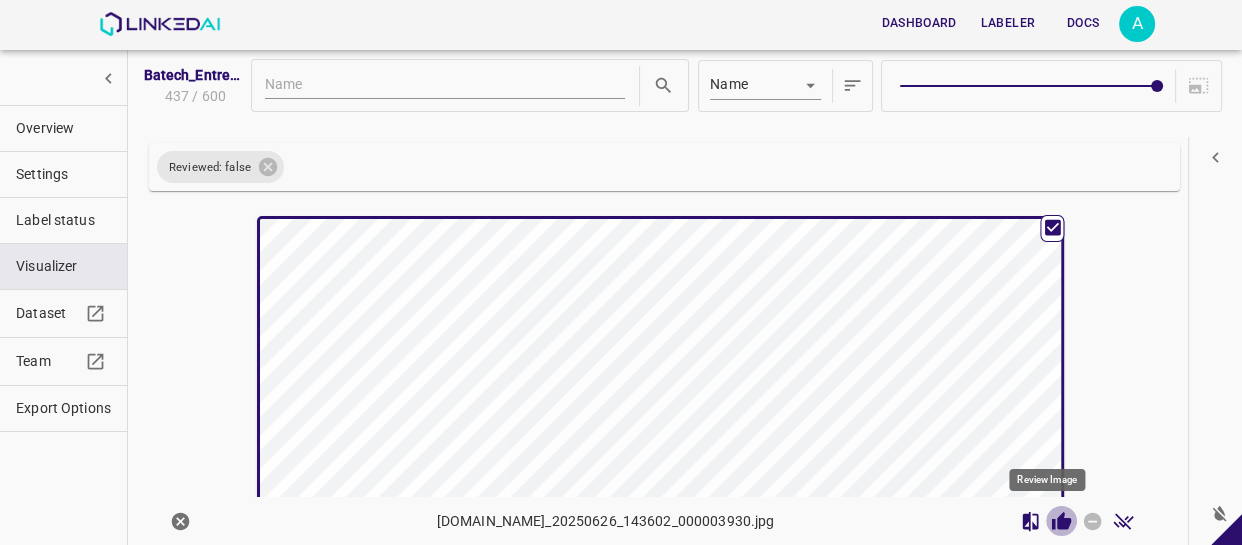 click 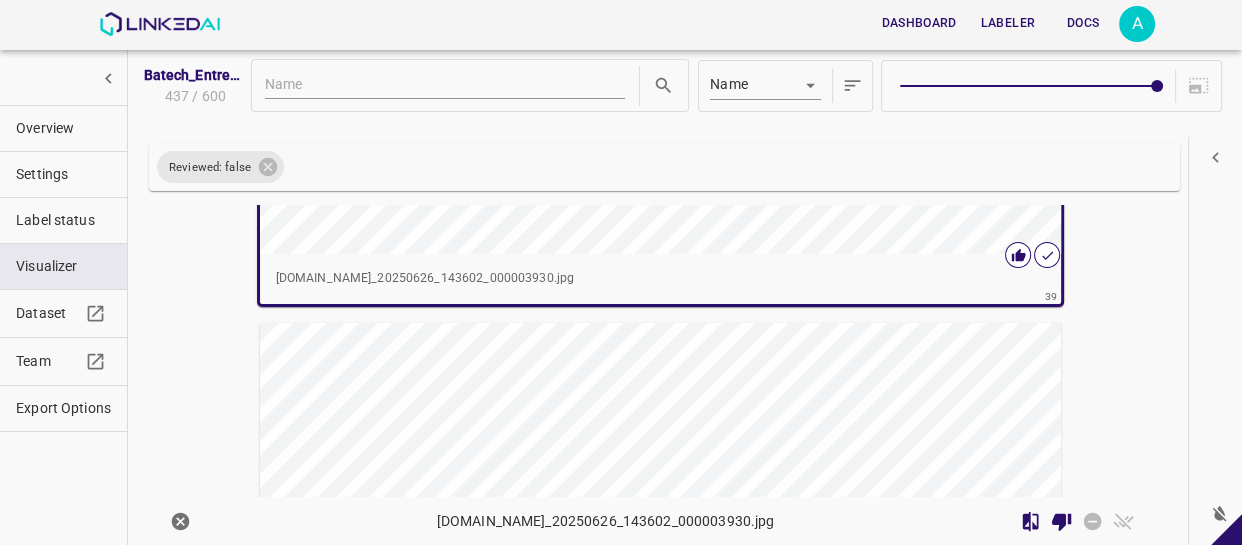 scroll, scrollTop: 20086, scrollLeft: 0, axis: vertical 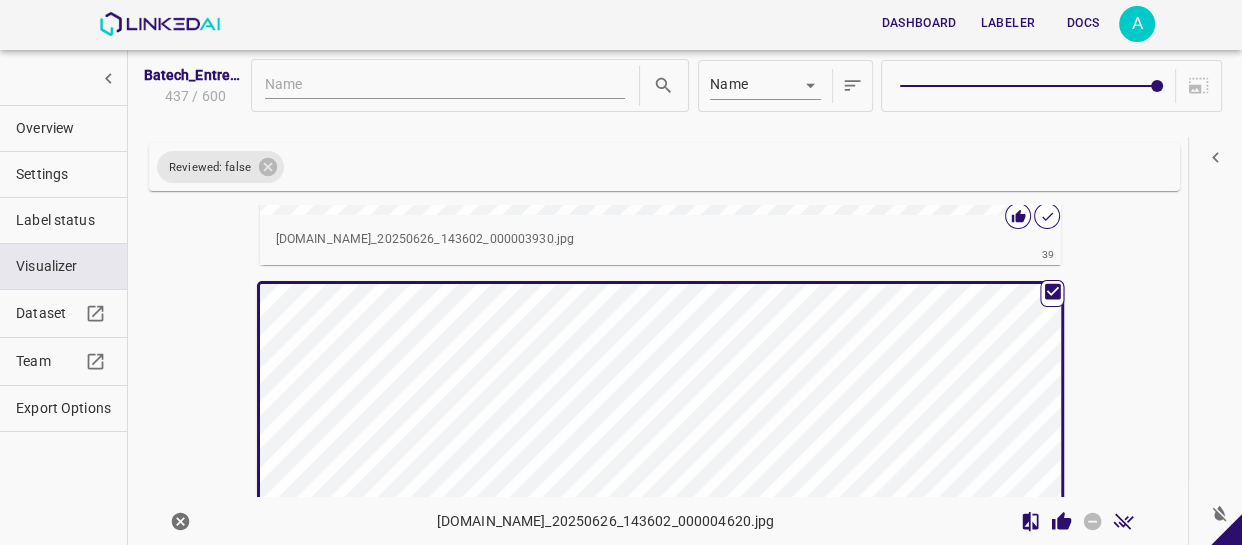 click 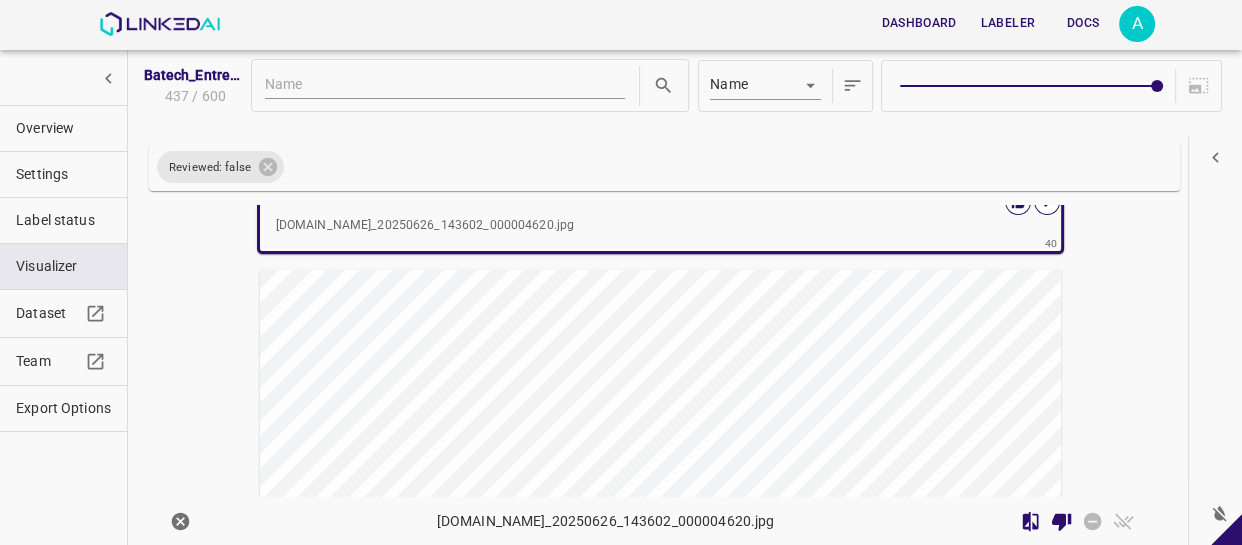 scroll, scrollTop: 20538, scrollLeft: 0, axis: vertical 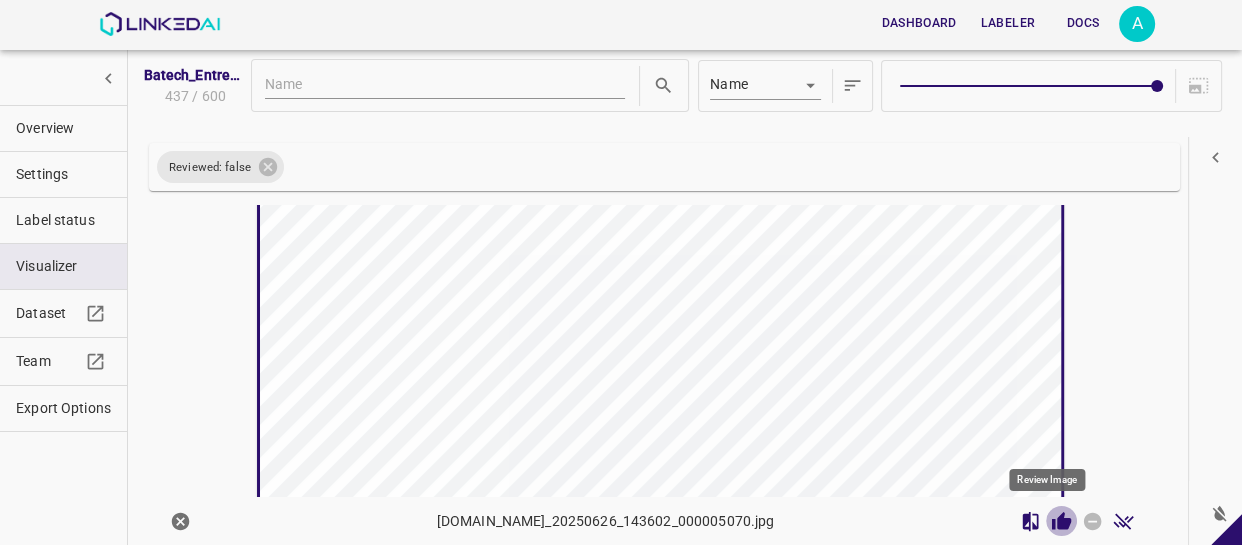 click 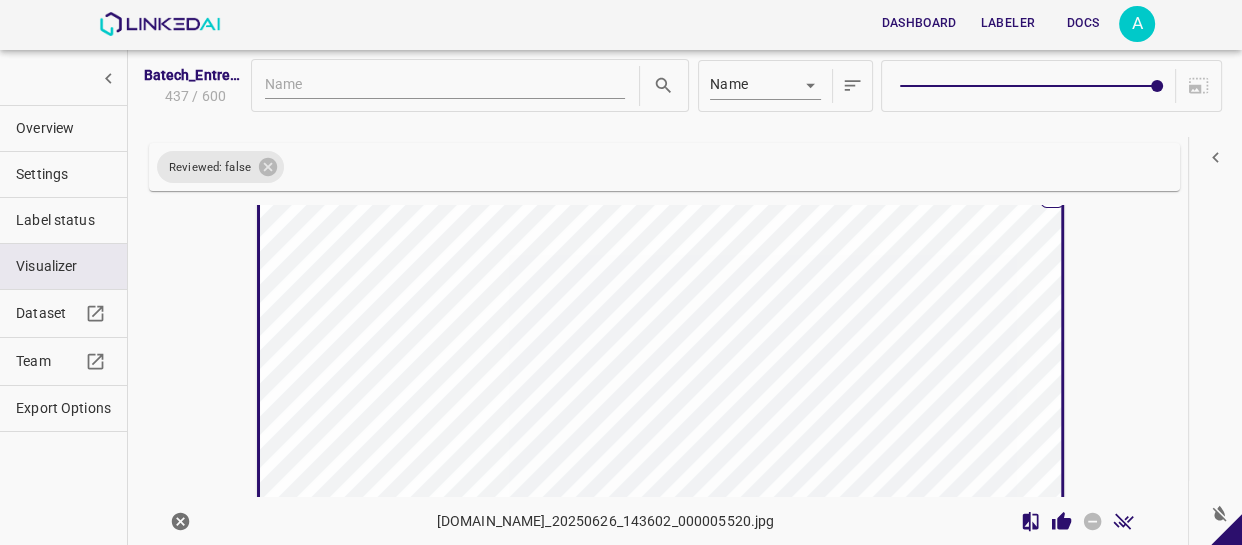 scroll, scrollTop: 21260, scrollLeft: 0, axis: vertical 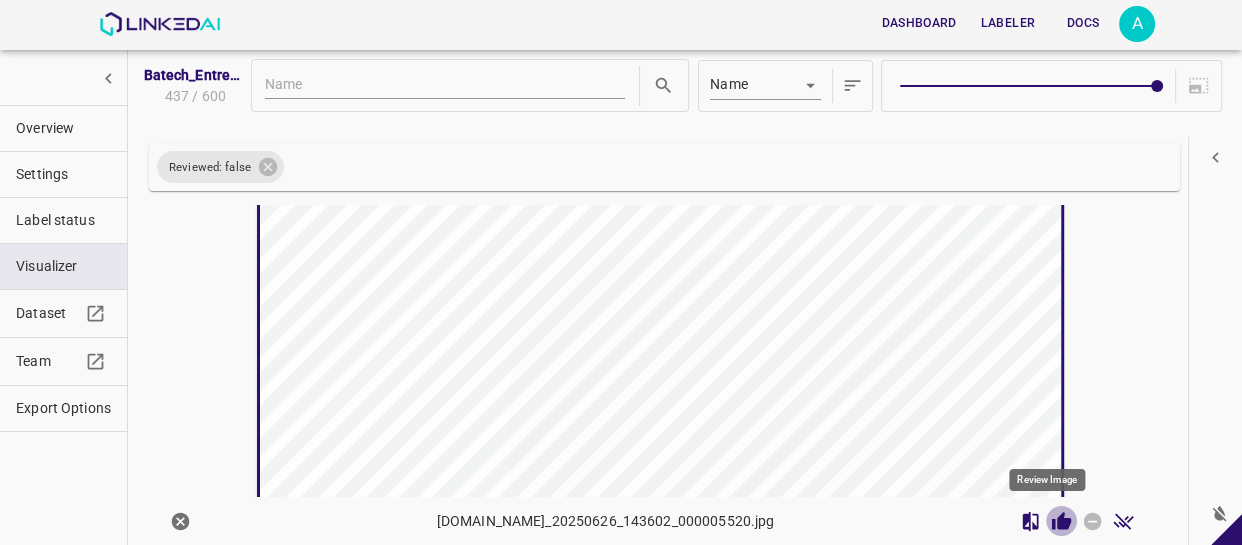 click 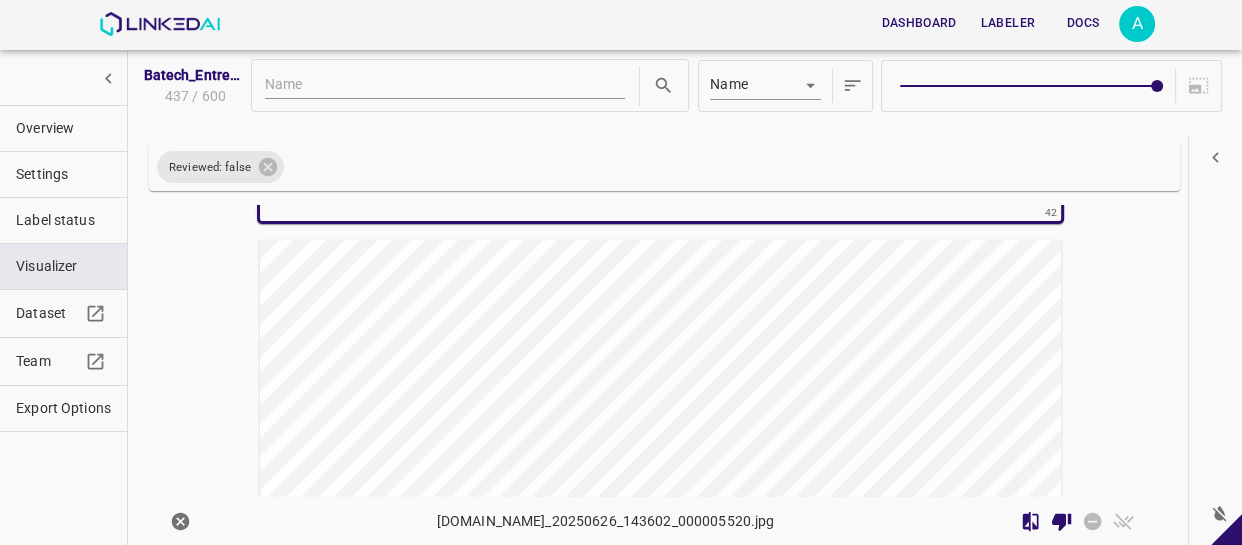 scroll, scrollTop: 21714, scrollLeft: 0, axis: vertical 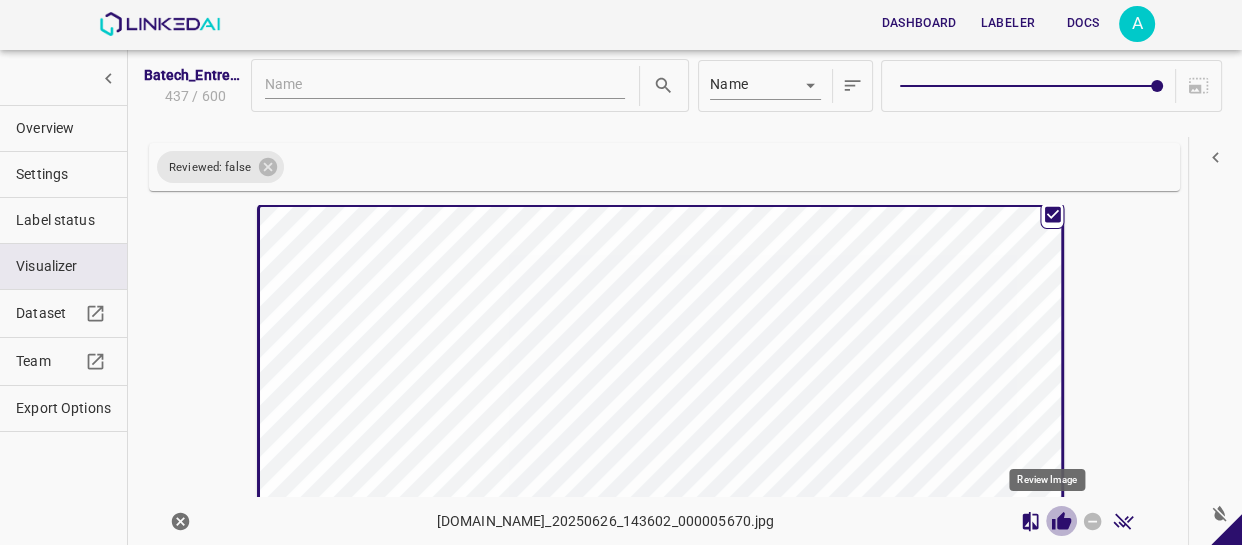 click 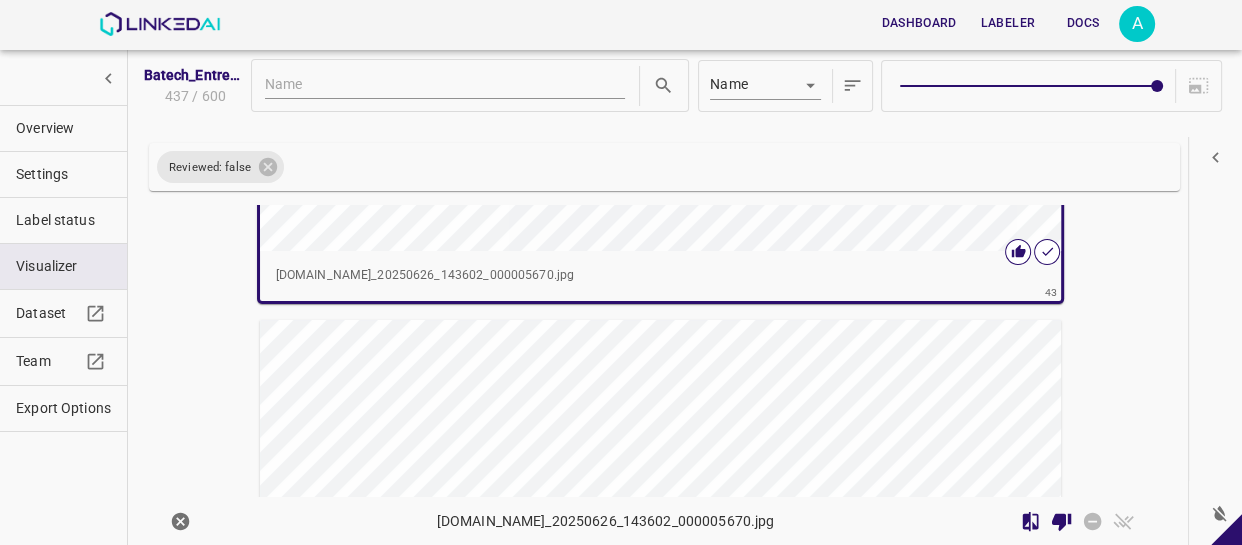 scroll, scrollTop: 22166, scrollLeft: 0, axis: vertical 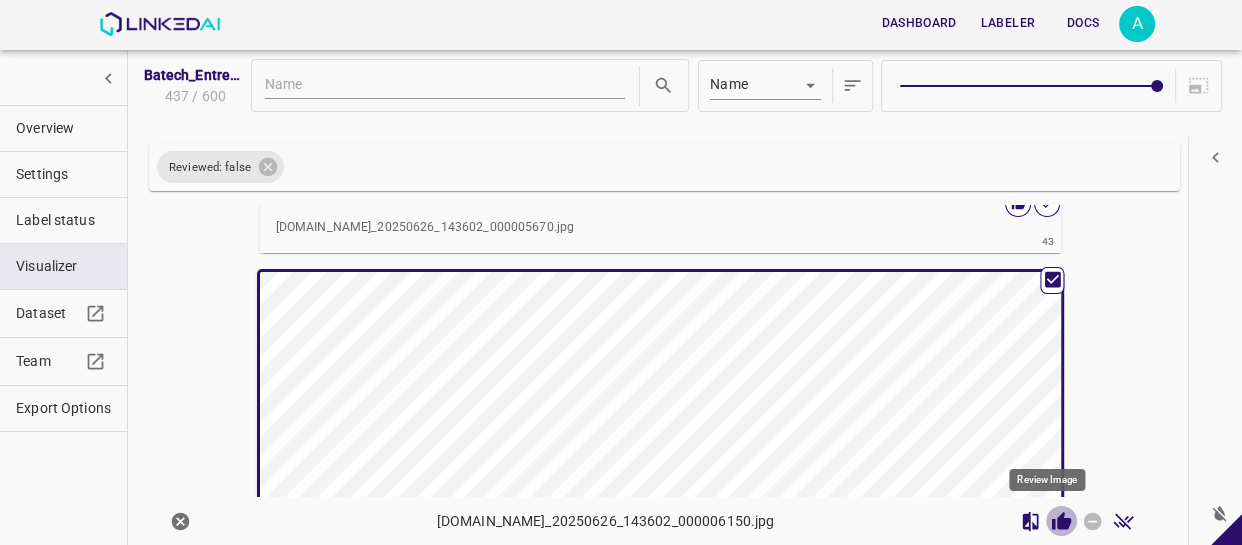 click 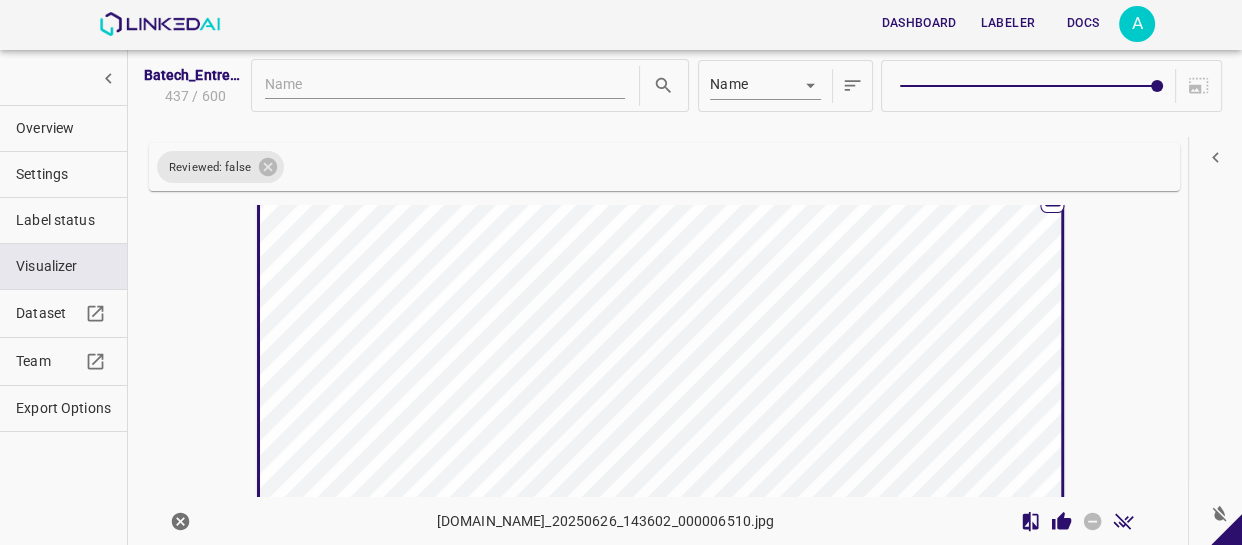 scroll, scrollTop: 22888, scrollLeft: 0, axis: vertical 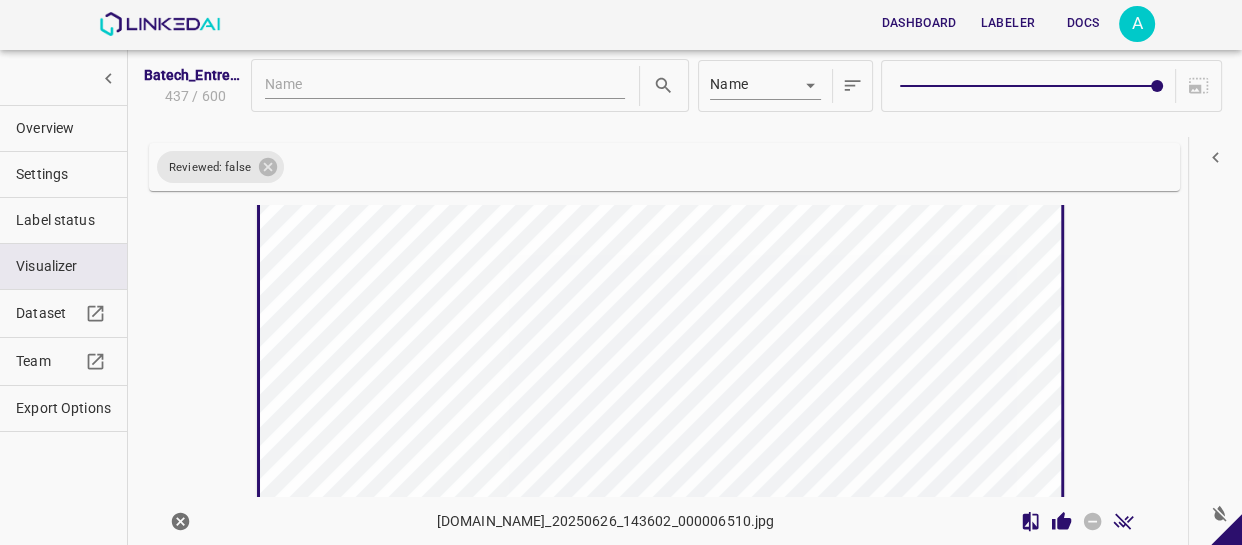 click on "801-bch-santa-fe.ddns.net_20250626_143602_000006510.jpg" at bounding box center (652, 521) 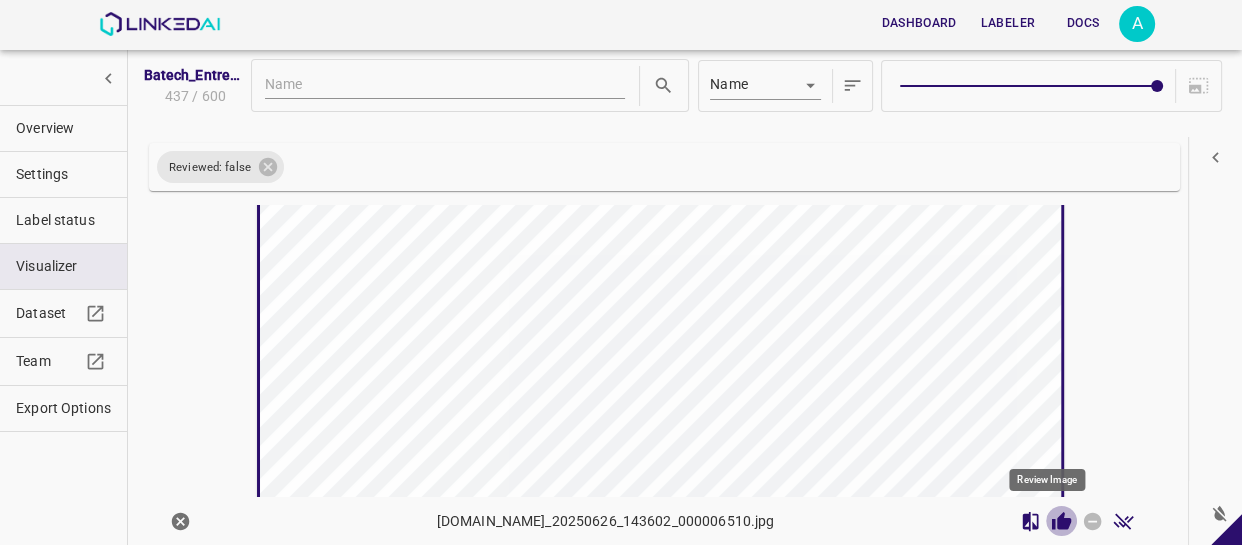 click 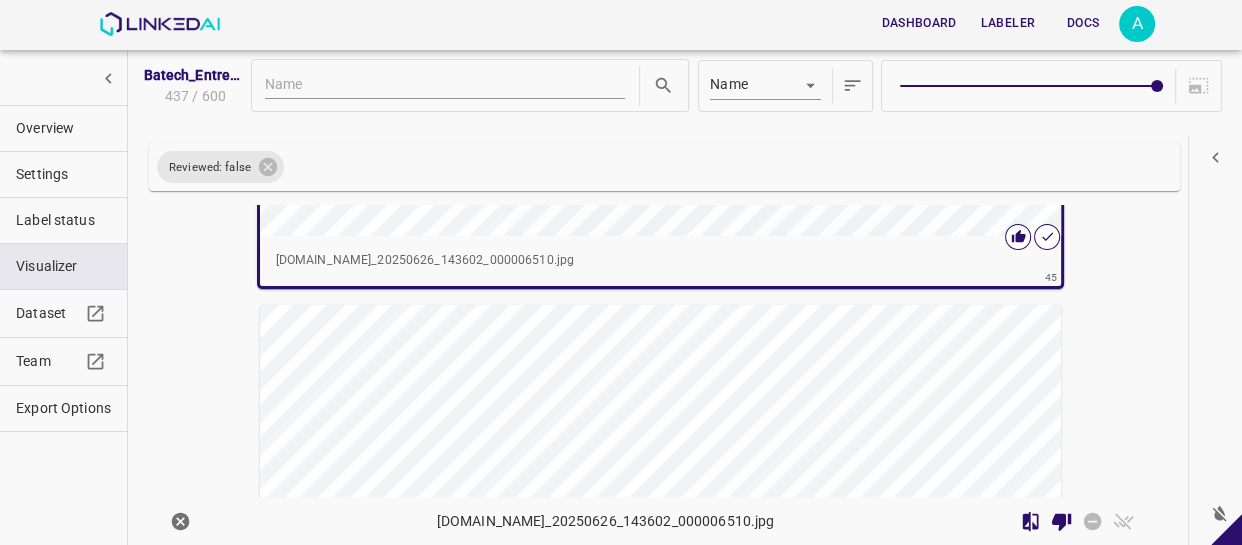 scroll, scrollTop: 23251, scrollLeft: 0, axis: vertical 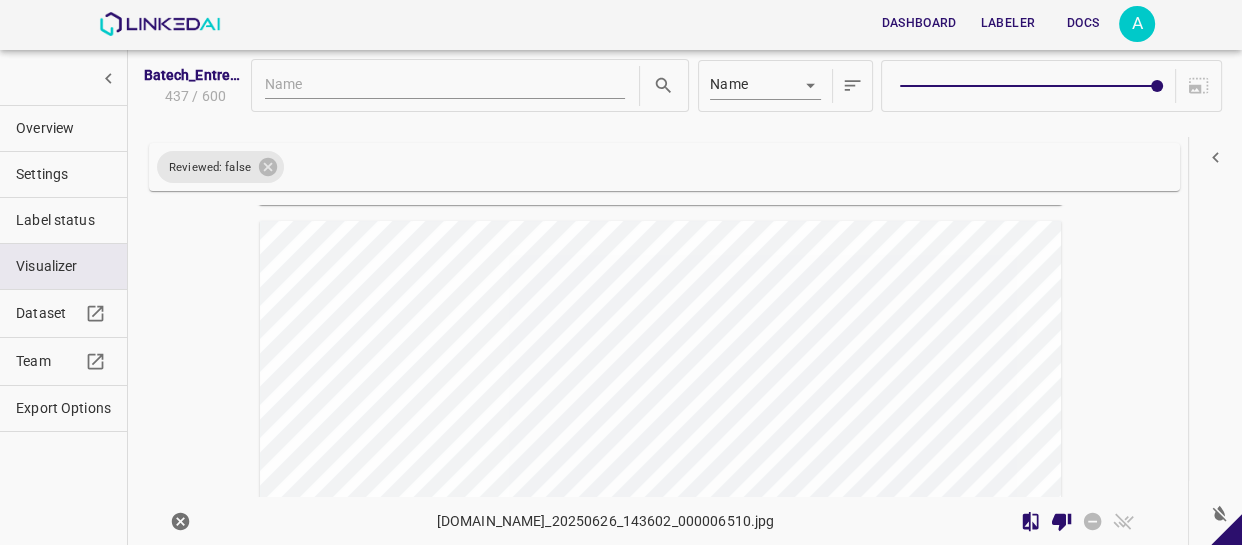 click at bounding box center (560, 446) 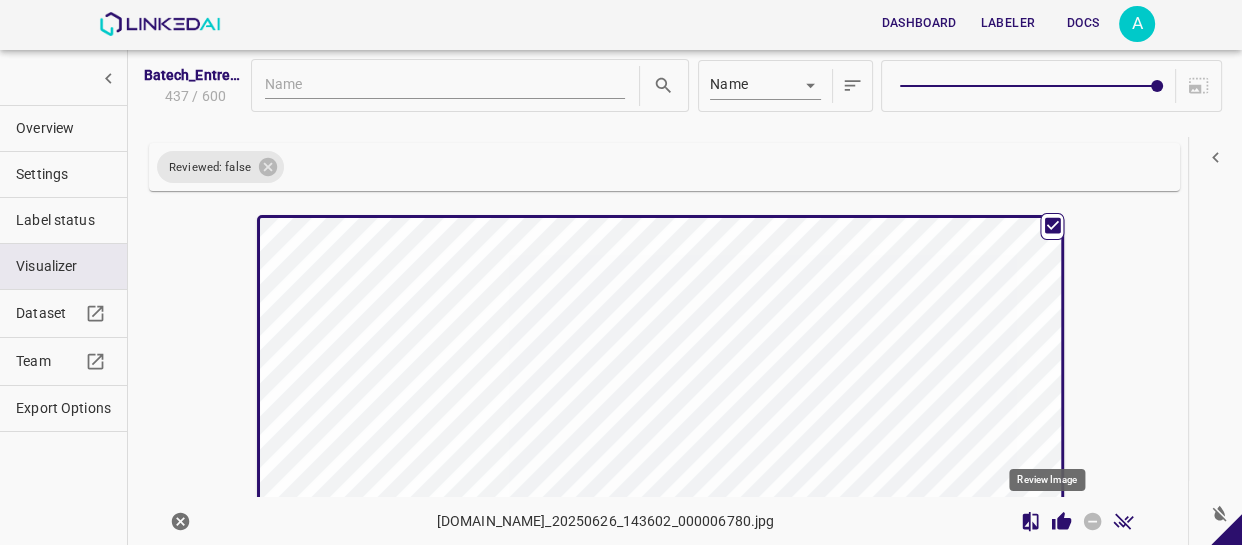 click 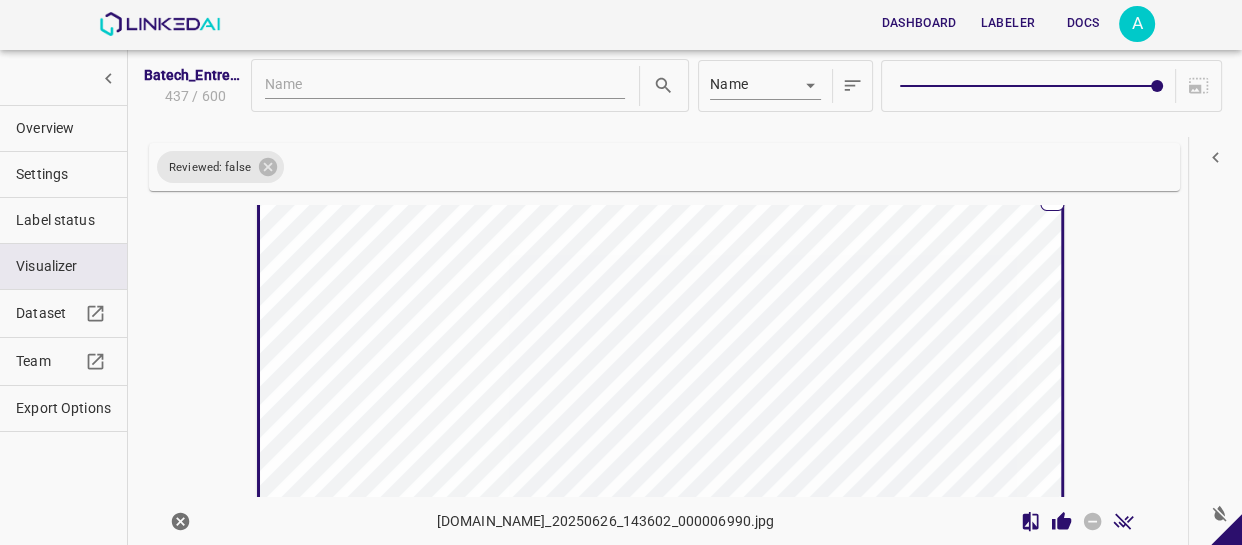 scroll, scrollTop: 23794, scrollLeft: 0, axis: vertical 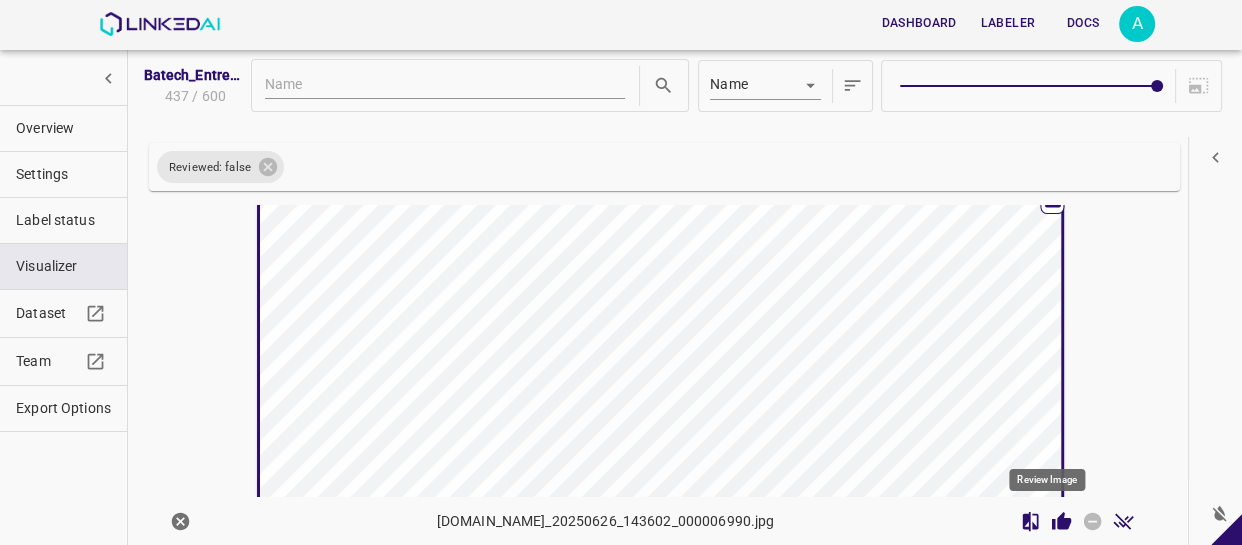 click 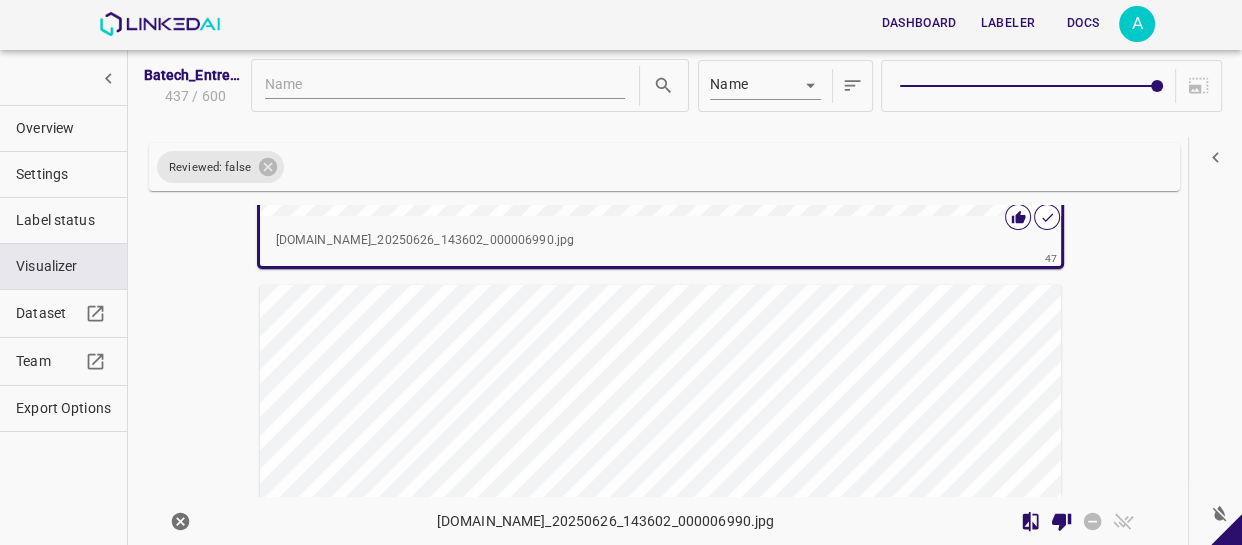 scroll, scrollTop: 24249, scrollLeft: 0, axis: vertical 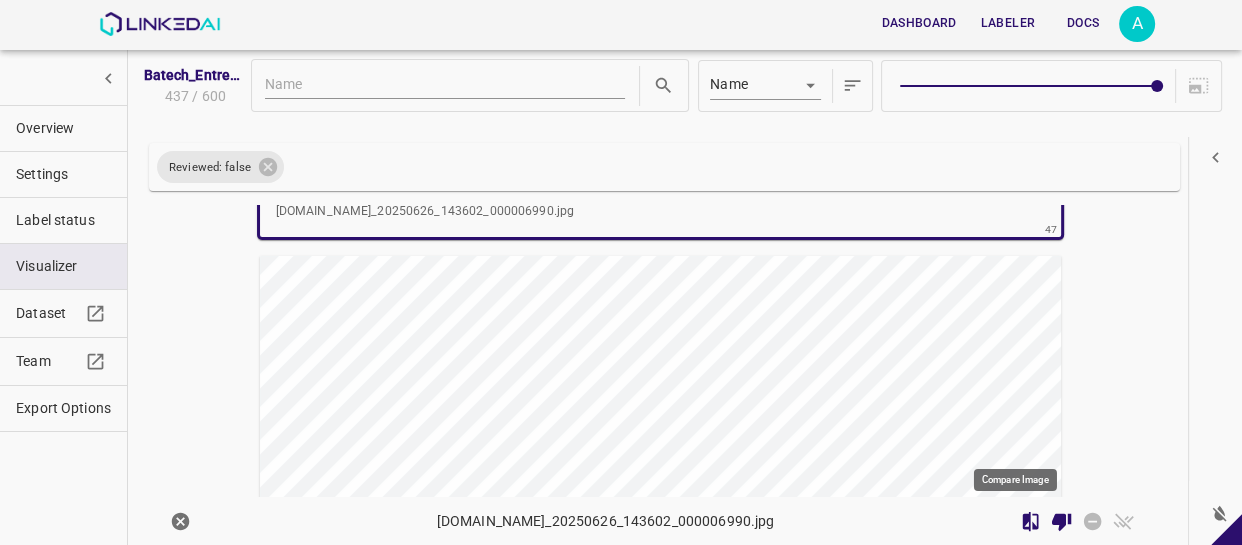 click on "Compare Image" at bounding box center [1015, 480] 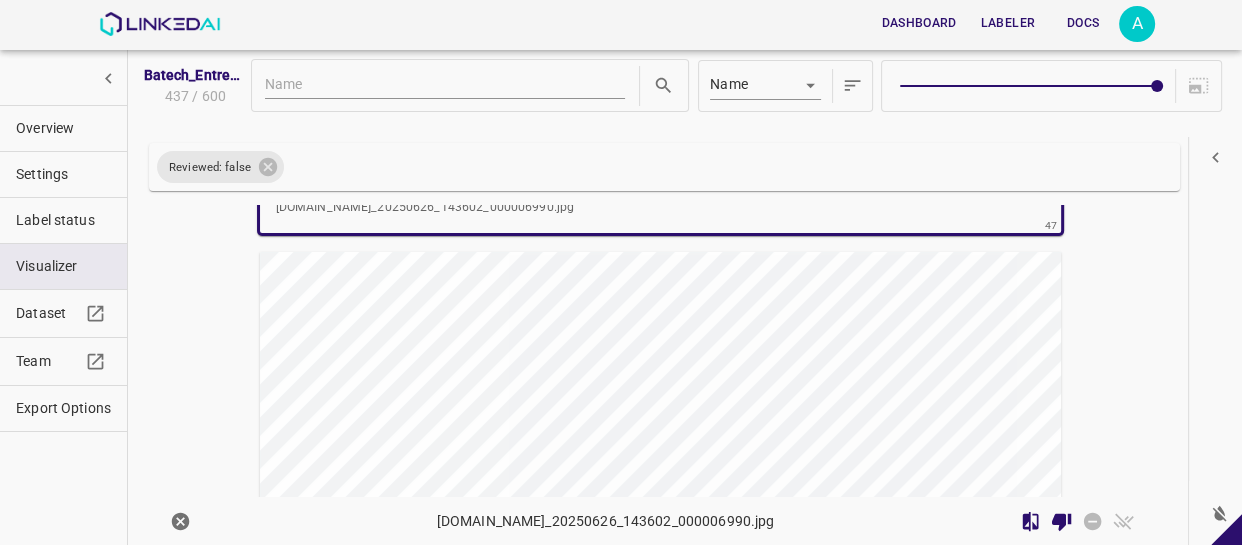 scroll, scrollTop: 24249, scrollLeft: 0, axis: vertical 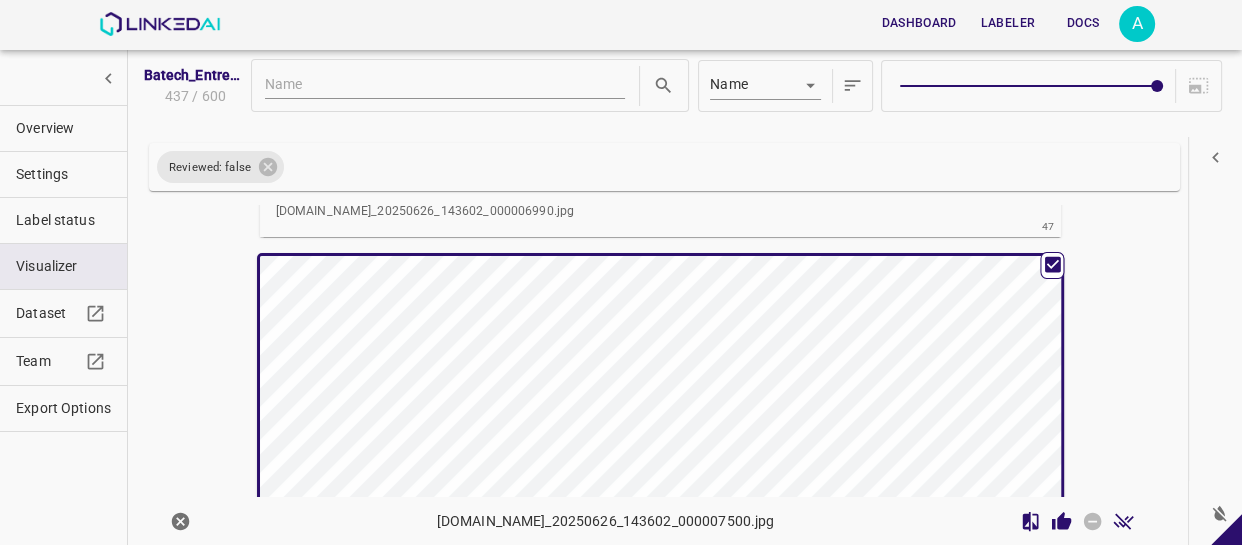 click 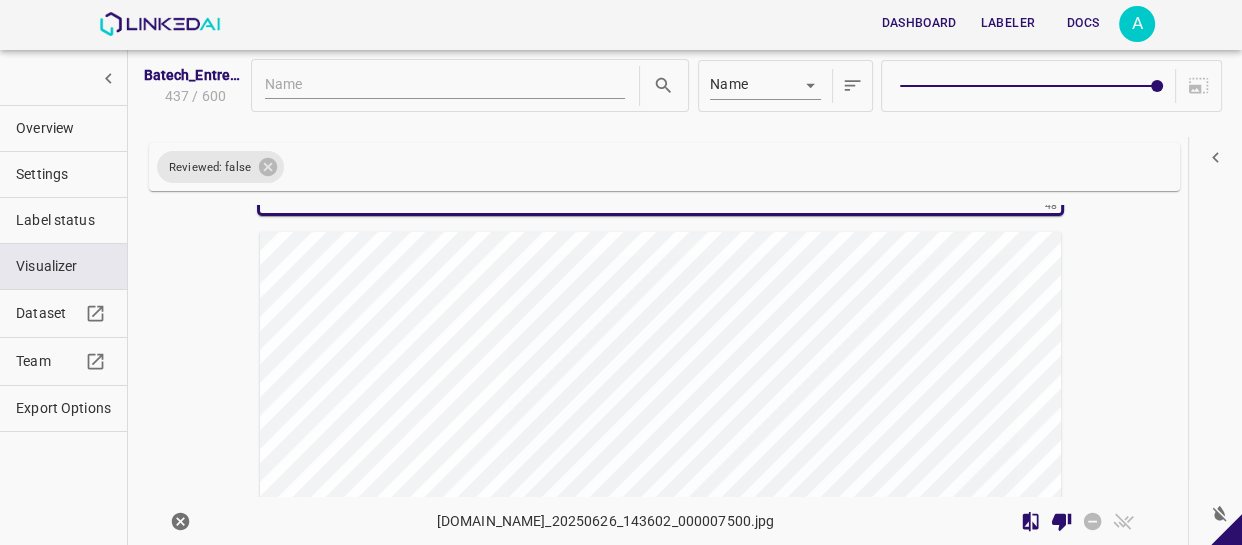 scroll, scrollTop: 24791, scrollLeft: 0, axis: vertical 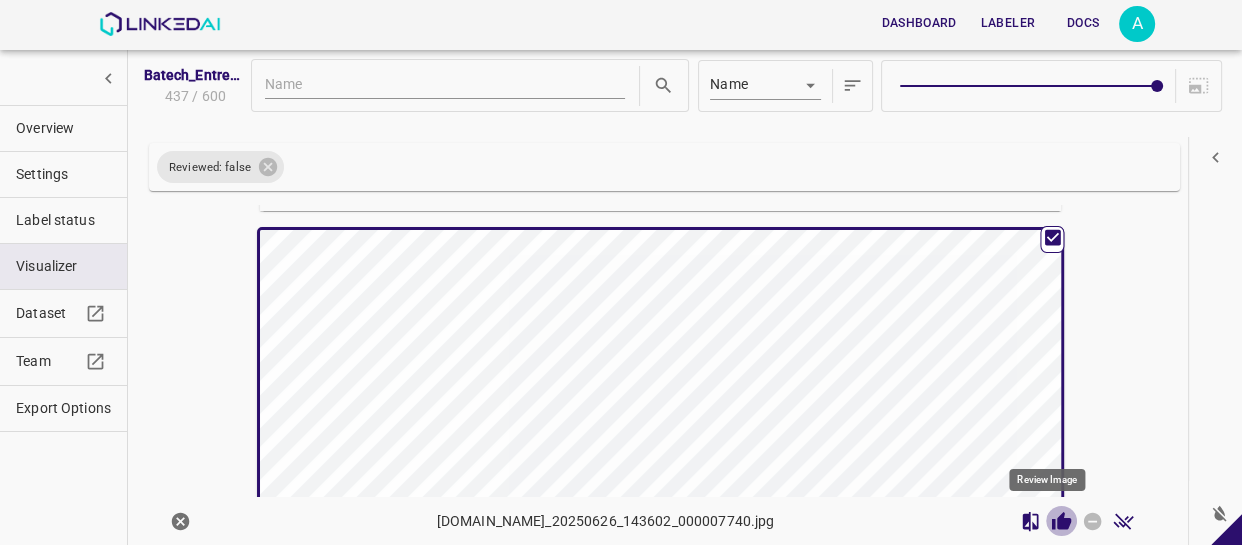 click 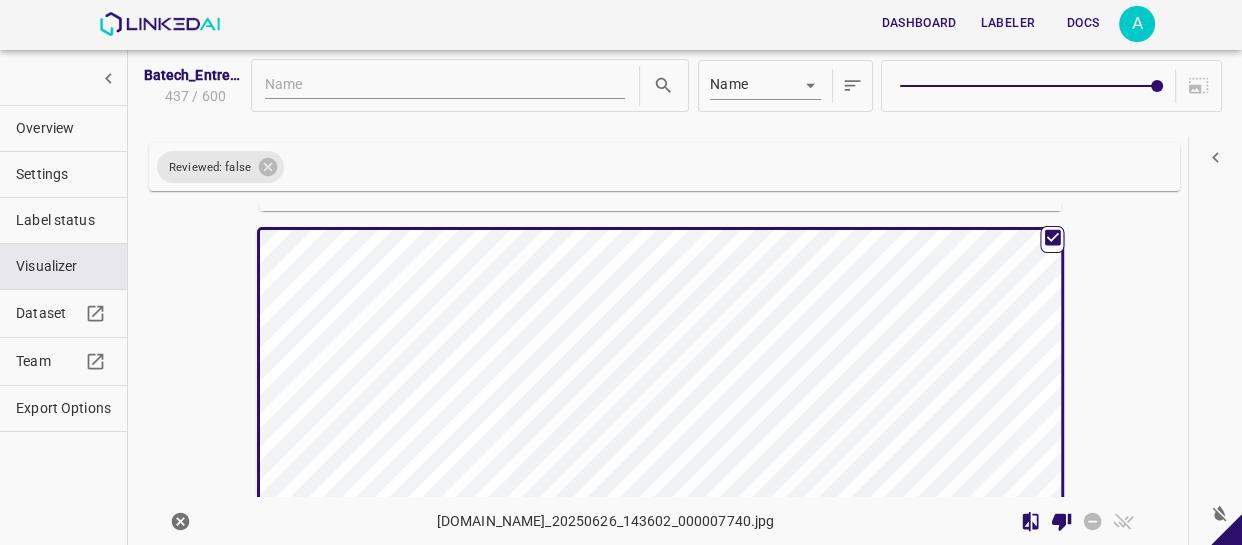 type 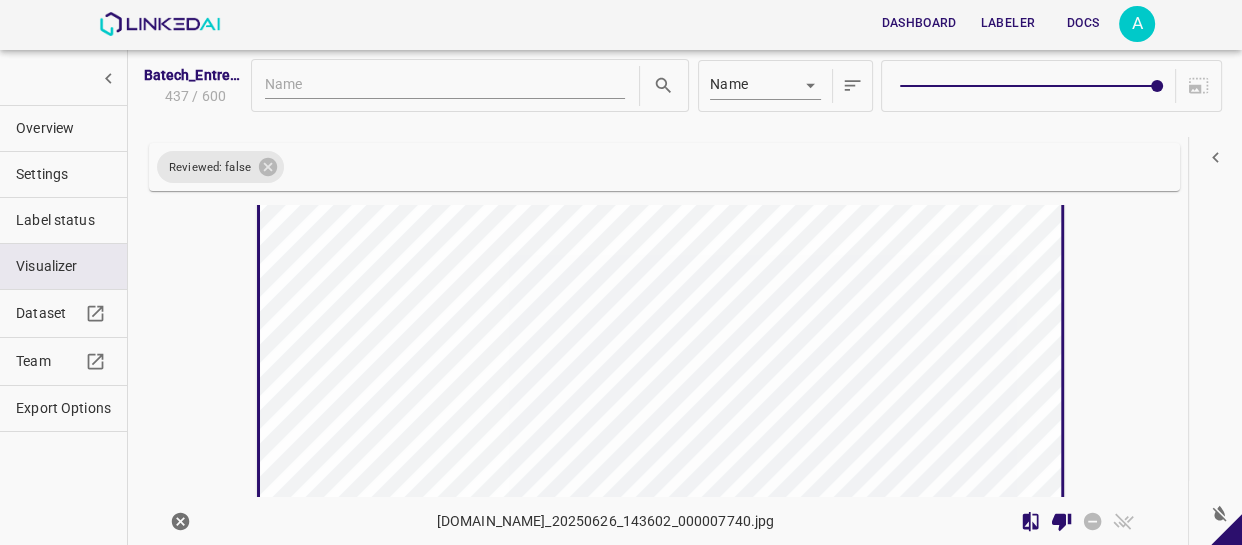 scroll, scrollTop: 24880, scrollLeft: 0, axis: vertical 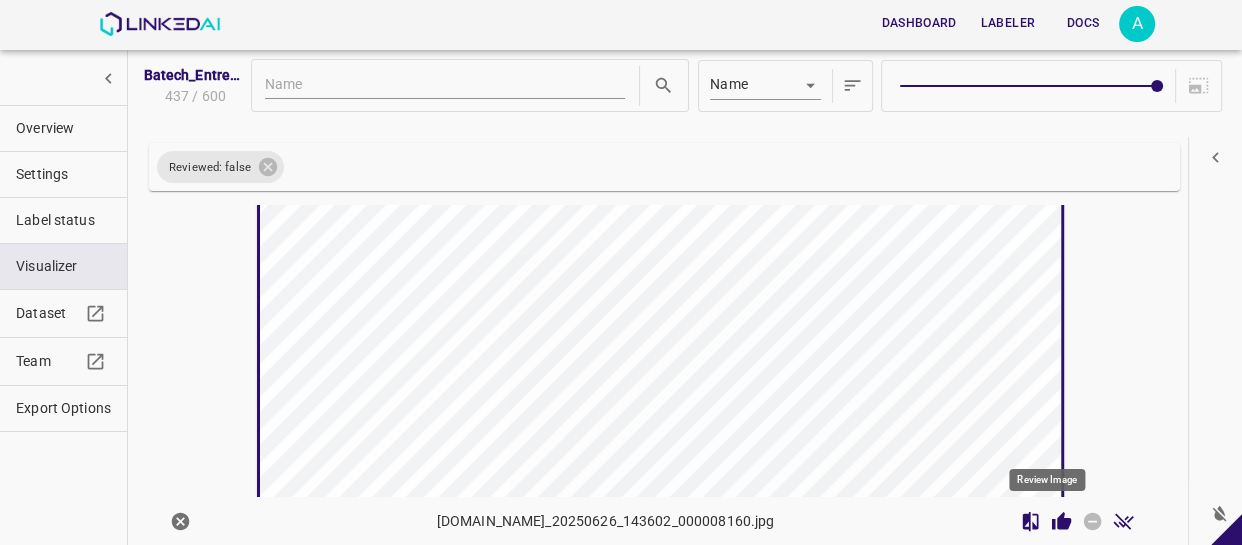 click 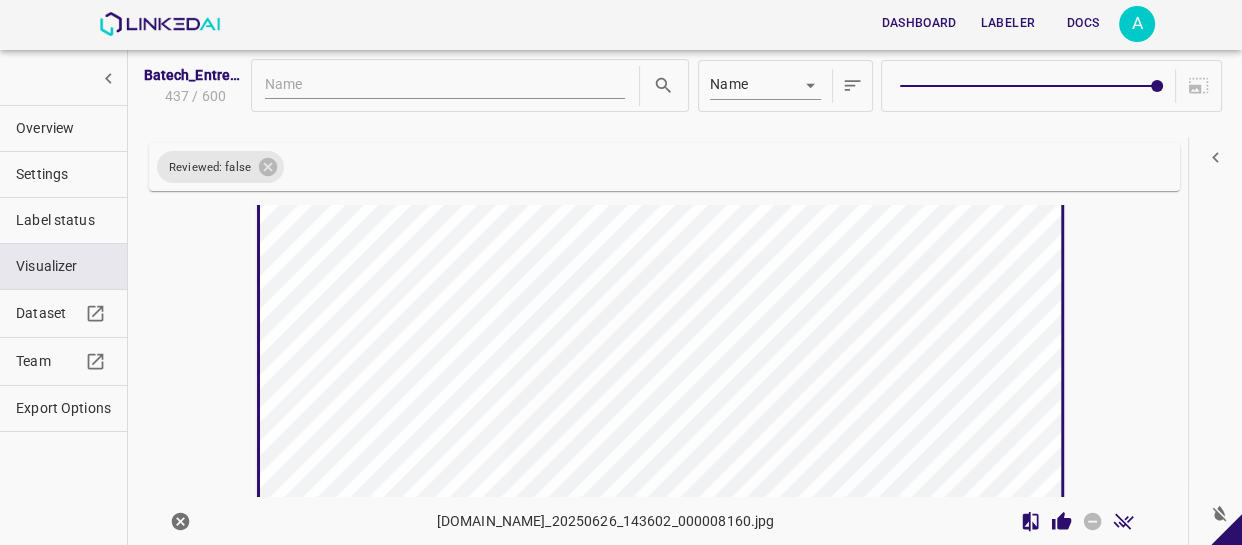 scroll, scrollTop: 25480, scrollLeft: 0, axis: vertical 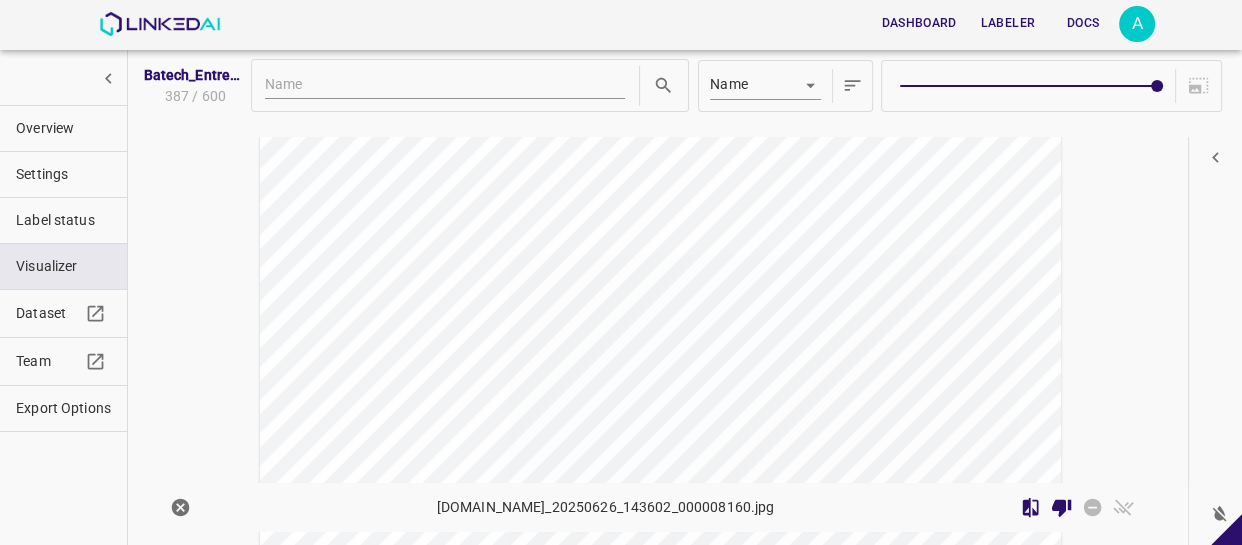 click at bounding box center [560, 342] 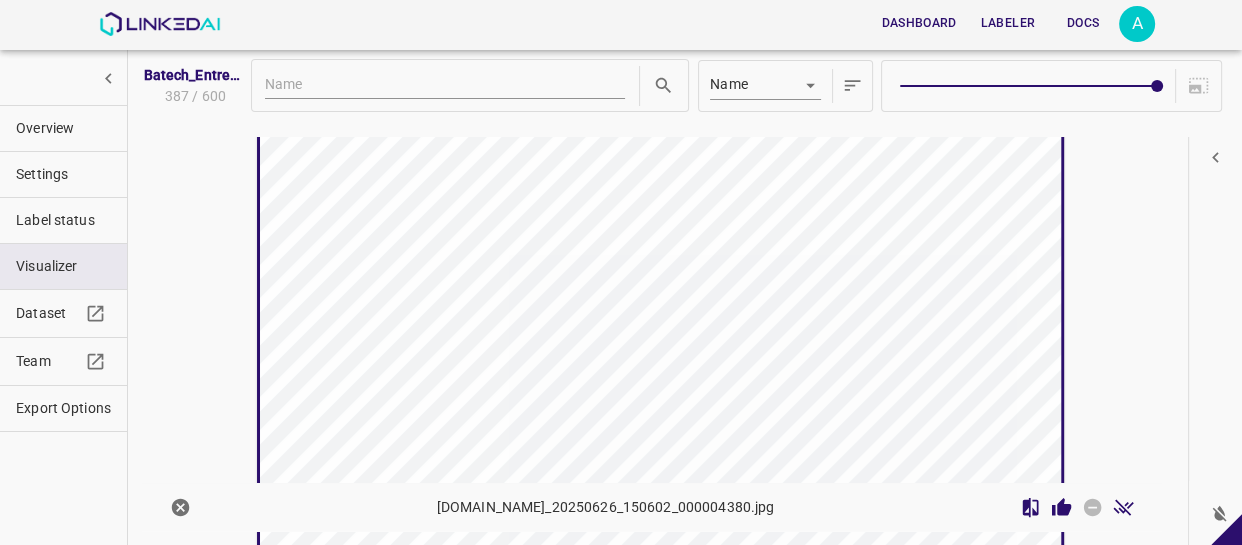 scroll, scrollTop: 25840, scrollLeft: 0, axis: vertical 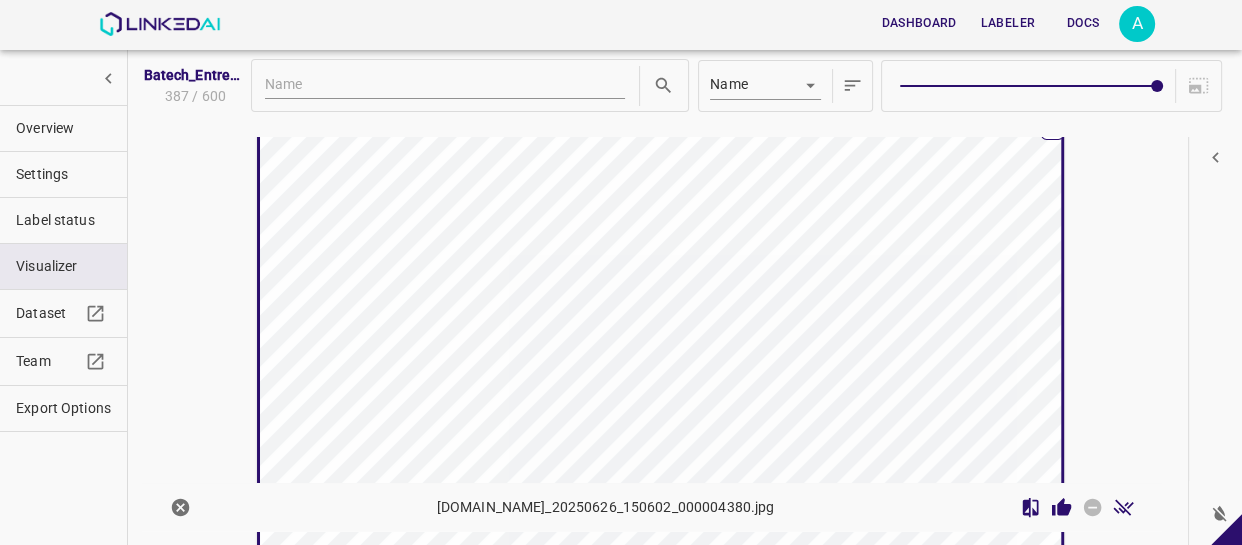 click 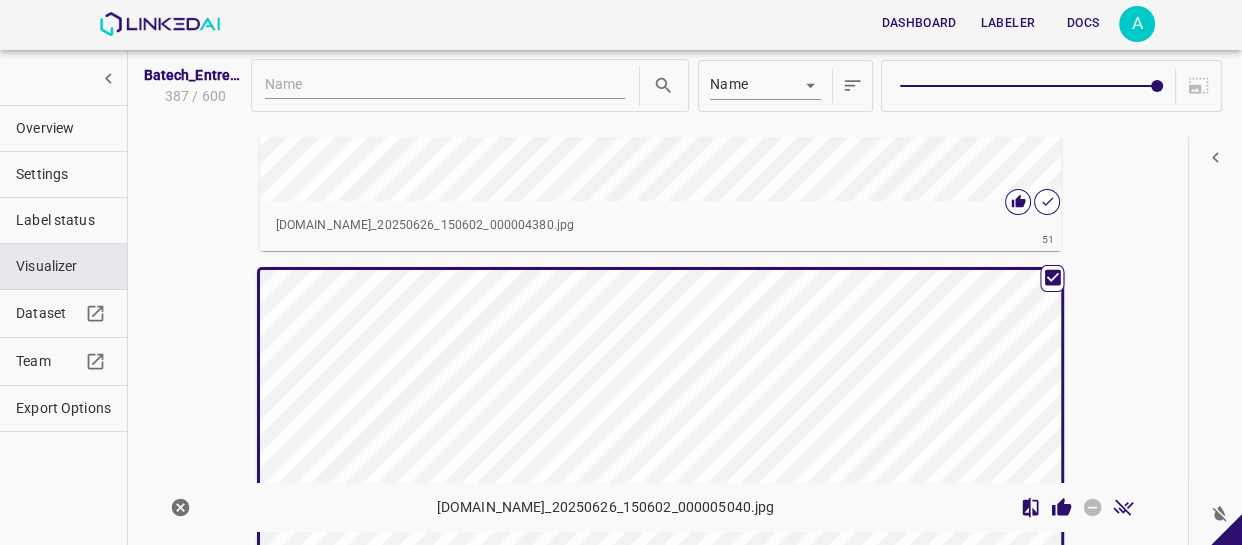 scroll, scrollTop: 26201, scrollLeft: 0, axis: vertical 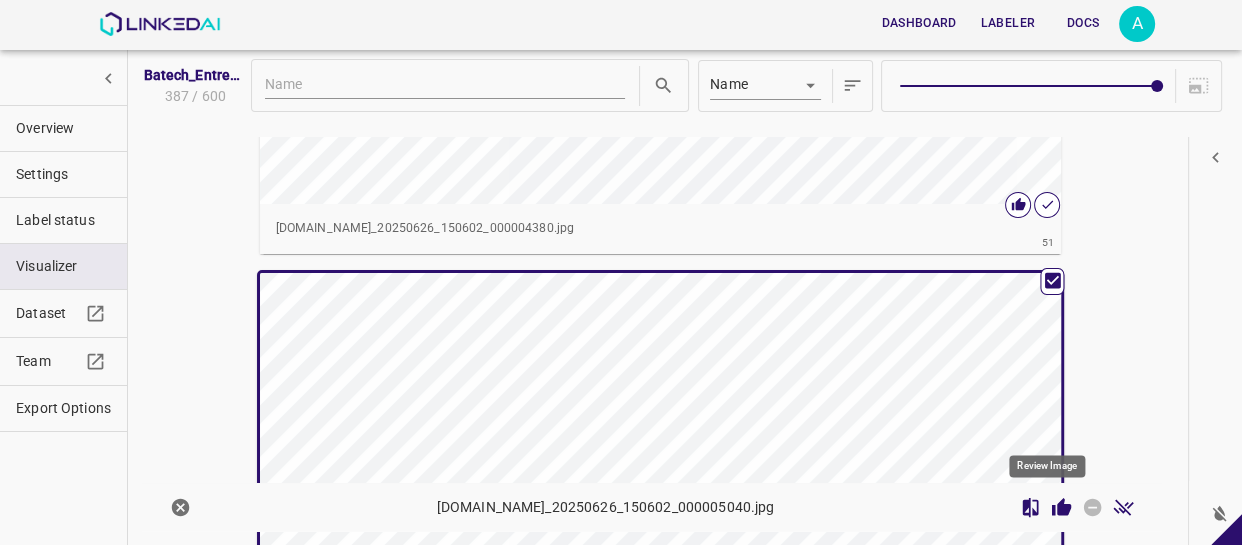 click 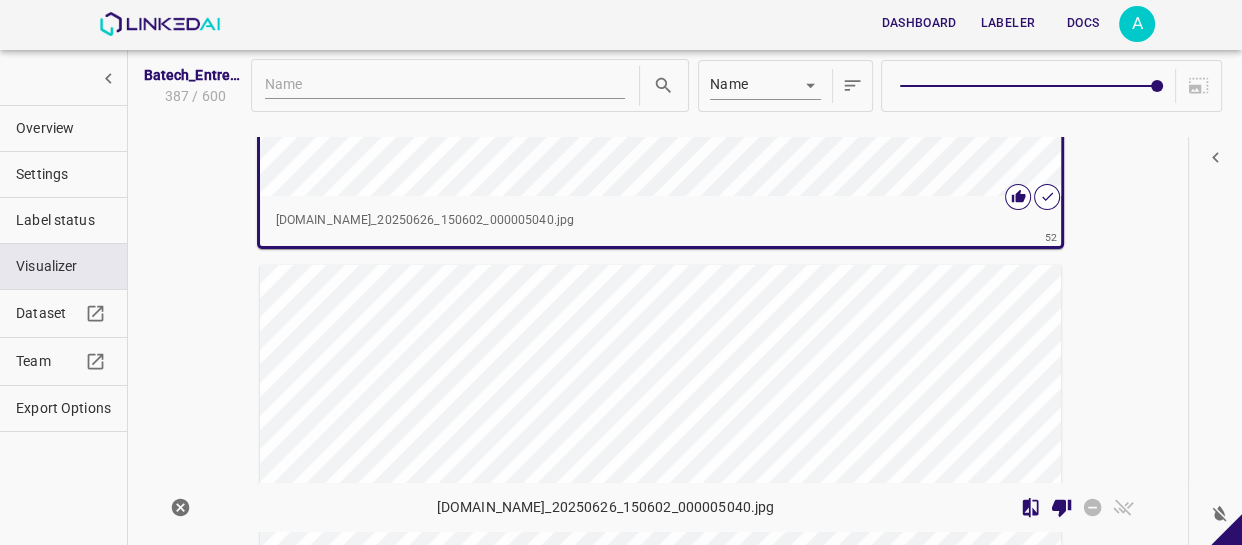 scroll, scrollTop: 26747, scrollLeft: 0, axis: vertical 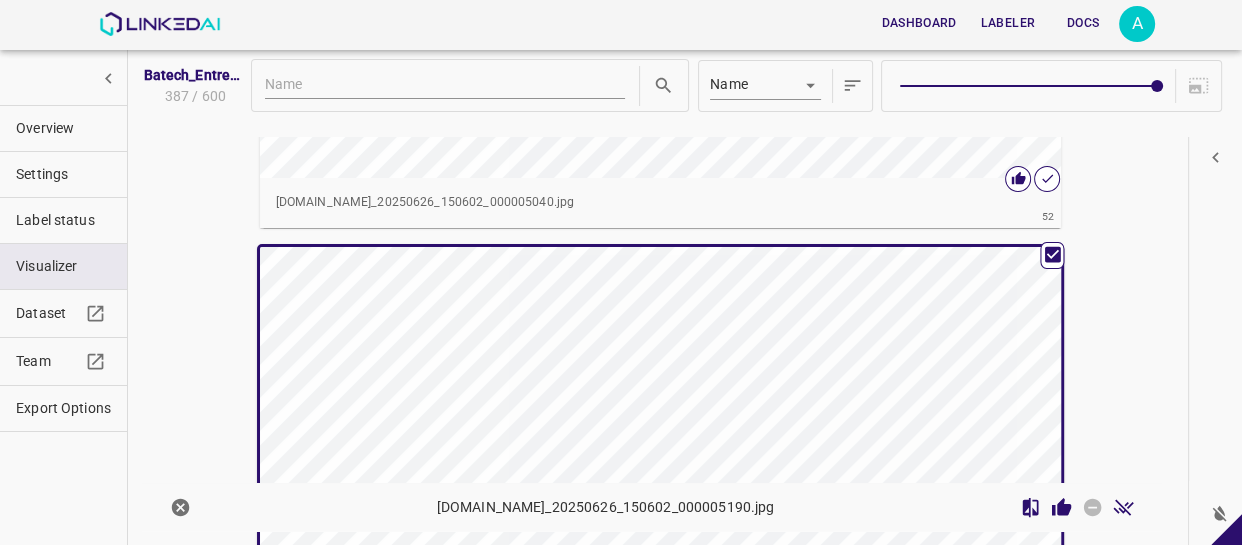click 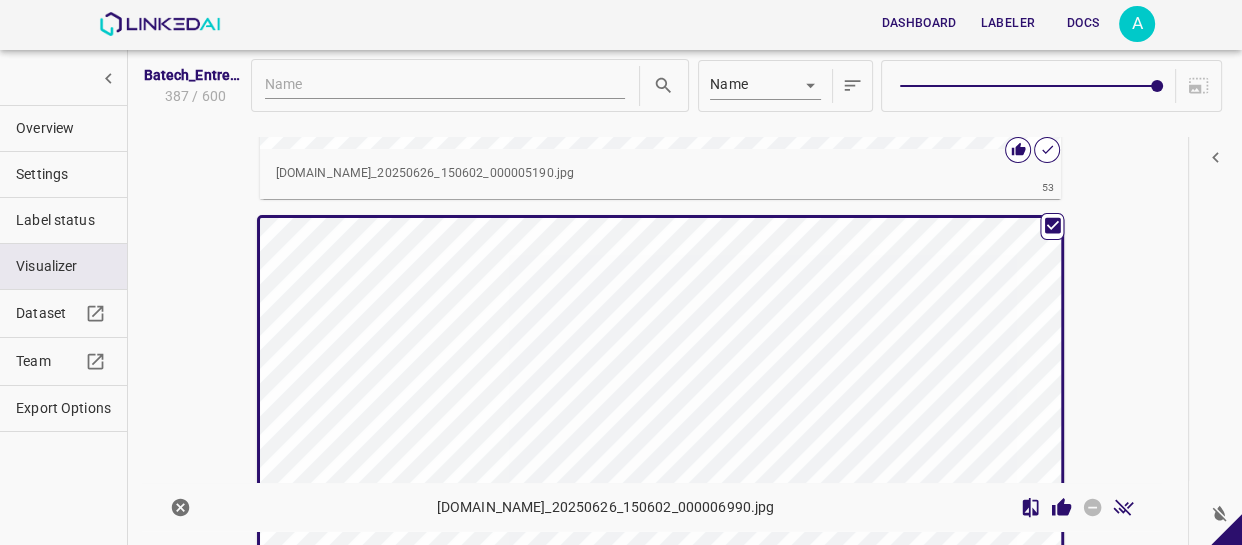 scroll, scrollTop: 27287, scrollLeft: 0, axis: vertical 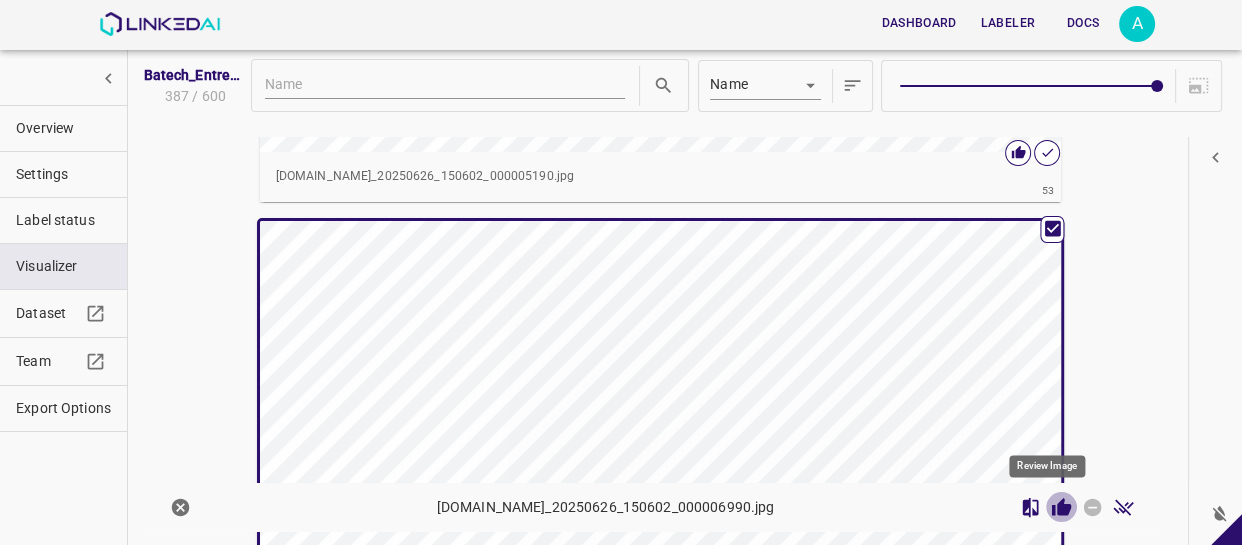 click 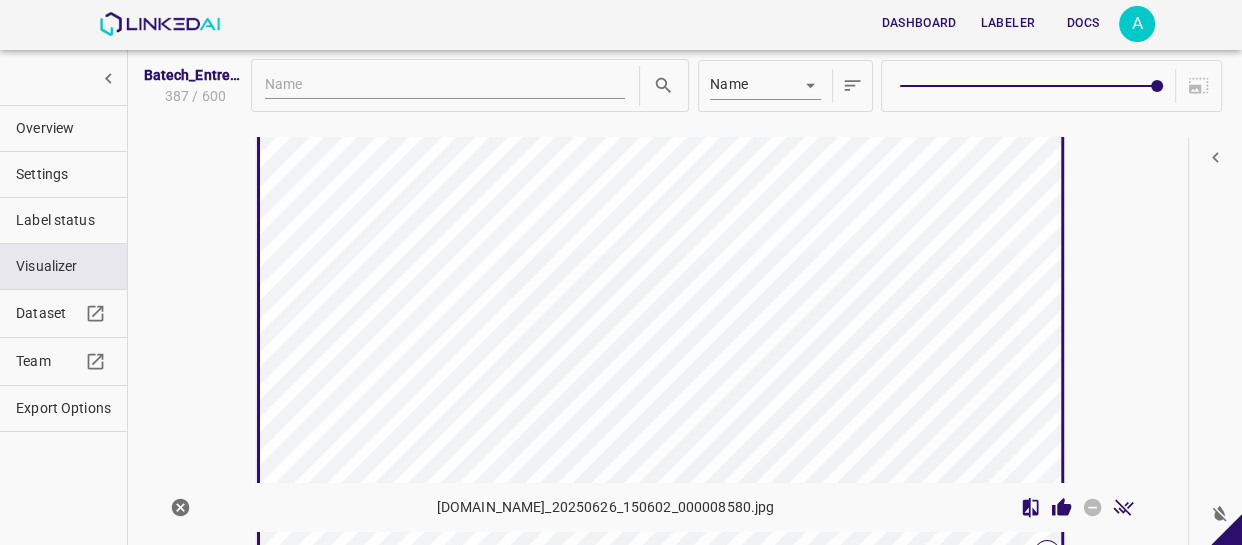 scroll, scrollTop: 27920, scrollLeft: 0, axis: vertical 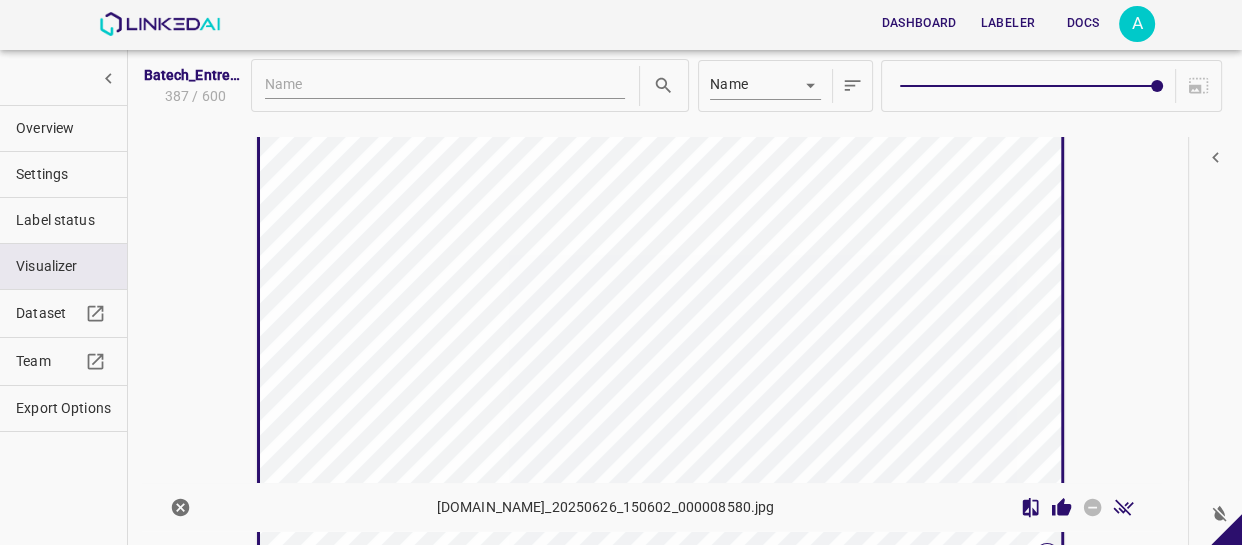 click 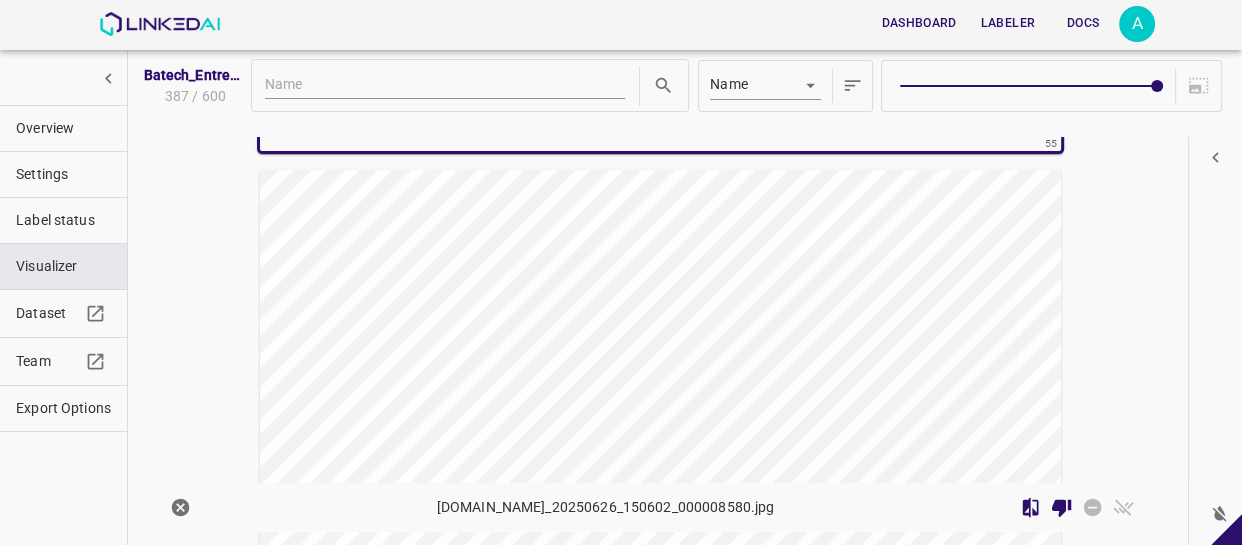 scroll, scrollTop: 28375, scrollLeft: 0, axis: vertical 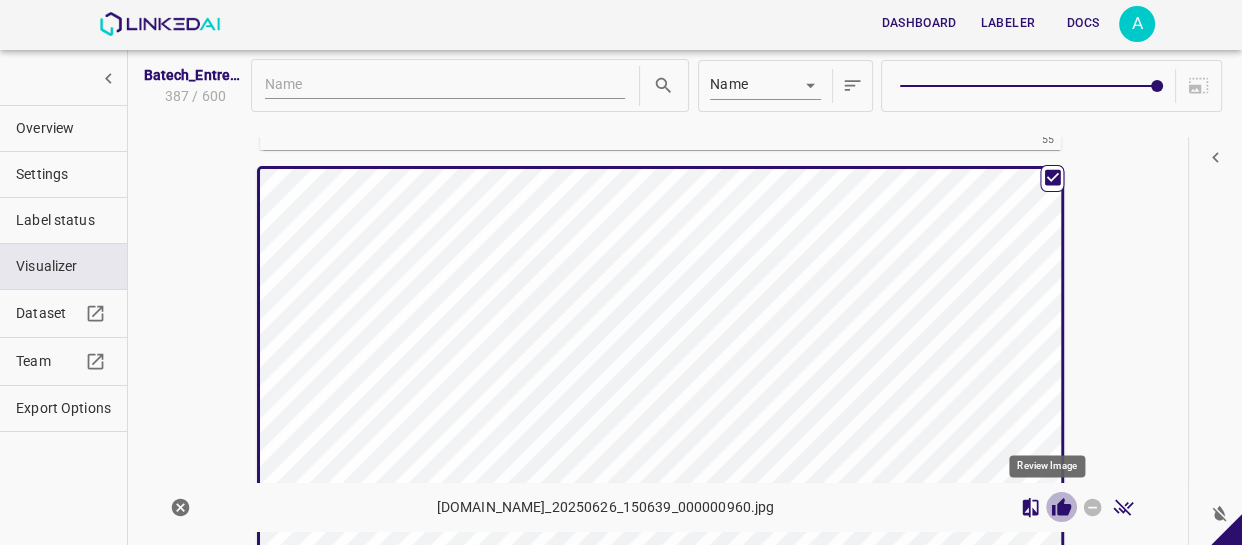 click 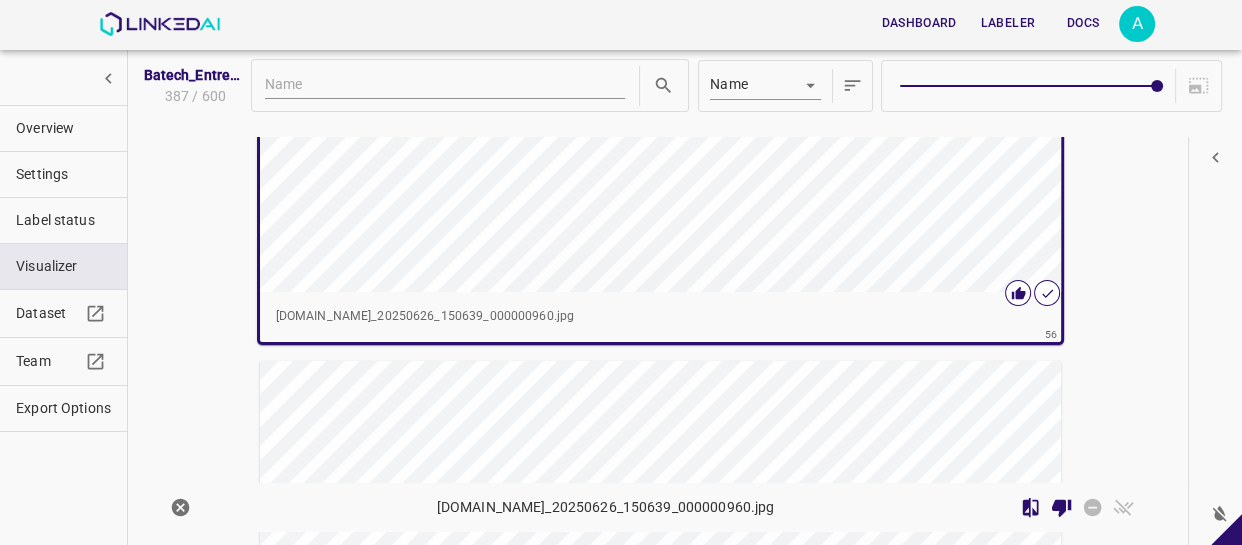 scroll, scrollTop: 28736, scrollLeft: 0, axis: vertical 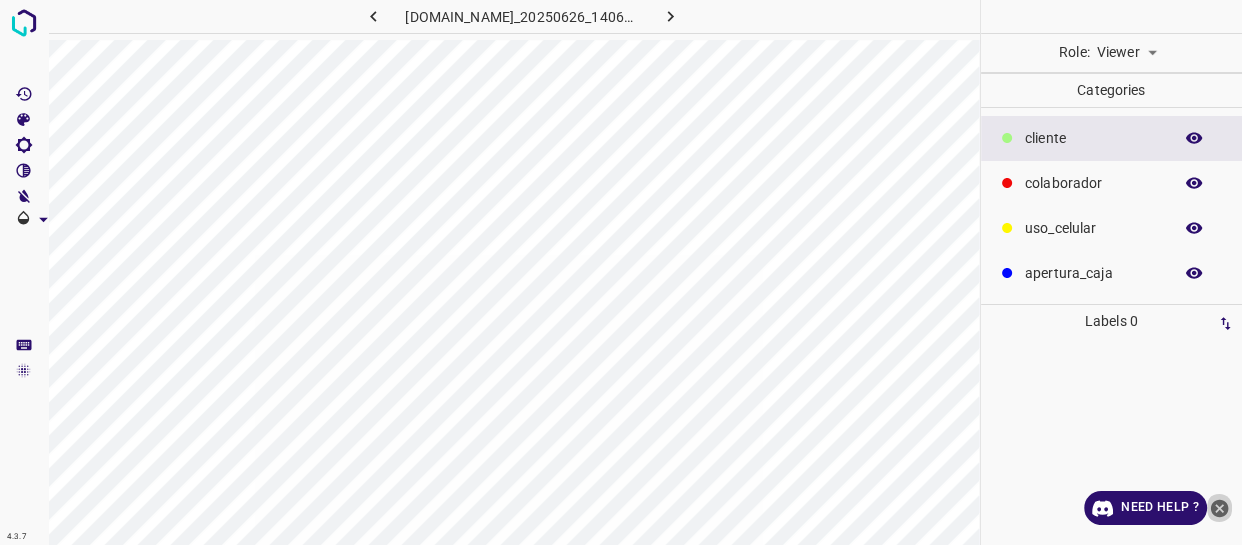 click 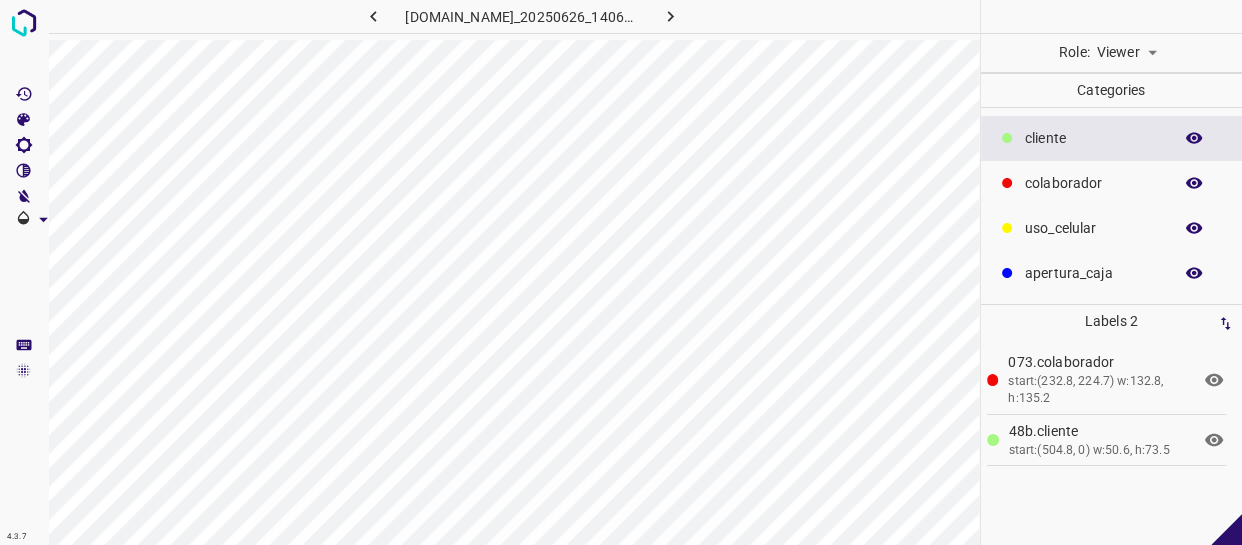 click on "Viewer viewer" at bounding box center [1127, 53] 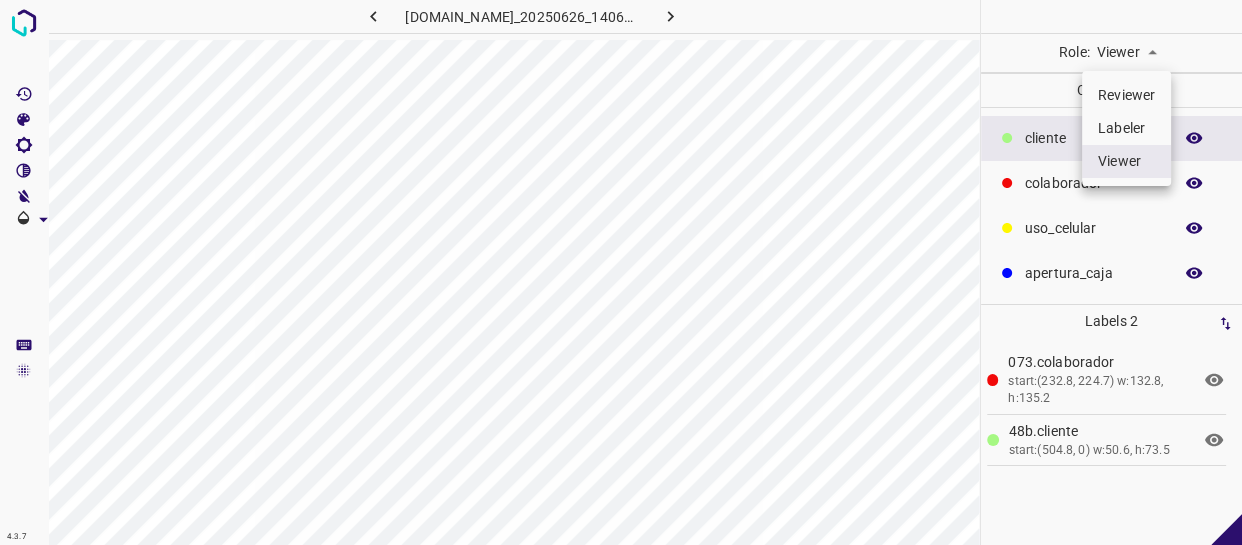 click on "4.3.7 [DOMAIN_NAME]_20250626_140639_000004170.jpg Role: Viewer viewer Categories ​​cliente colaborador uso_celular apertura_caja Labels   2 073.colaborador
start:(232.8, 224.7)
w:132.8, h:135.2
48b.​​cliente
start:(504.8, 0)
w:50.6, h:73.5
Categories 1 ​​cliente 2 colaborador 3 uso_celular 4 apertura_caja Tools Space Change between modes (Draw & Edit) I Auto labeling R Restore zoom M Zoom in N Zoom out Delete Delete selecte label Filters Z Restore filters X Saturation filter C Brightness filter V Contrast filter B Gray scale filter General O Download - Text - Hide - Delete Reviewer Labeler Viewer" at bounding box center (621, 272) 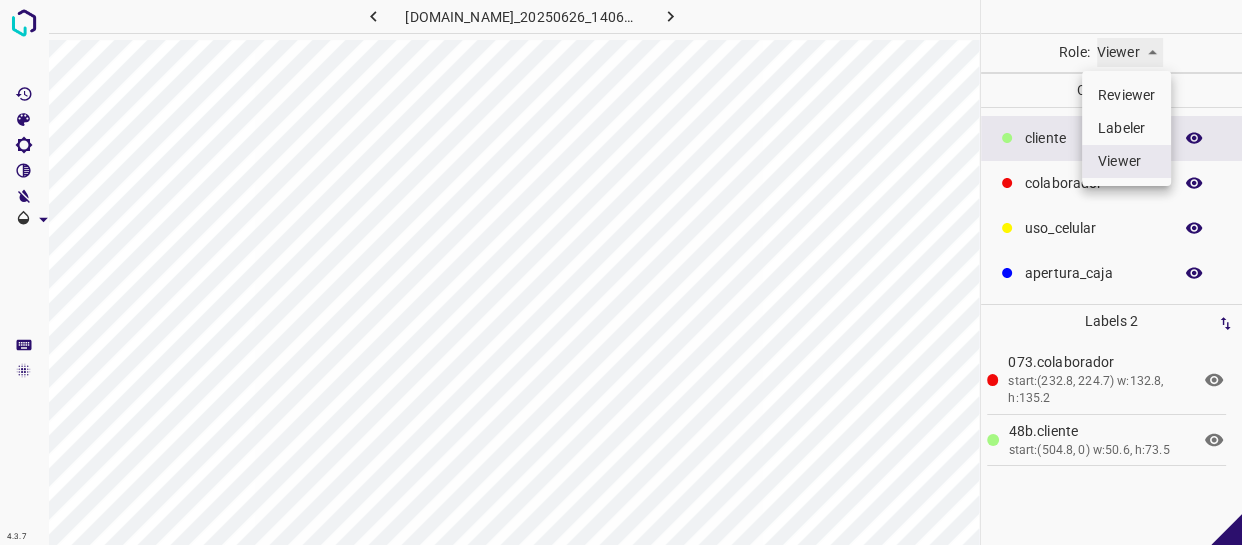 type on "labeler" 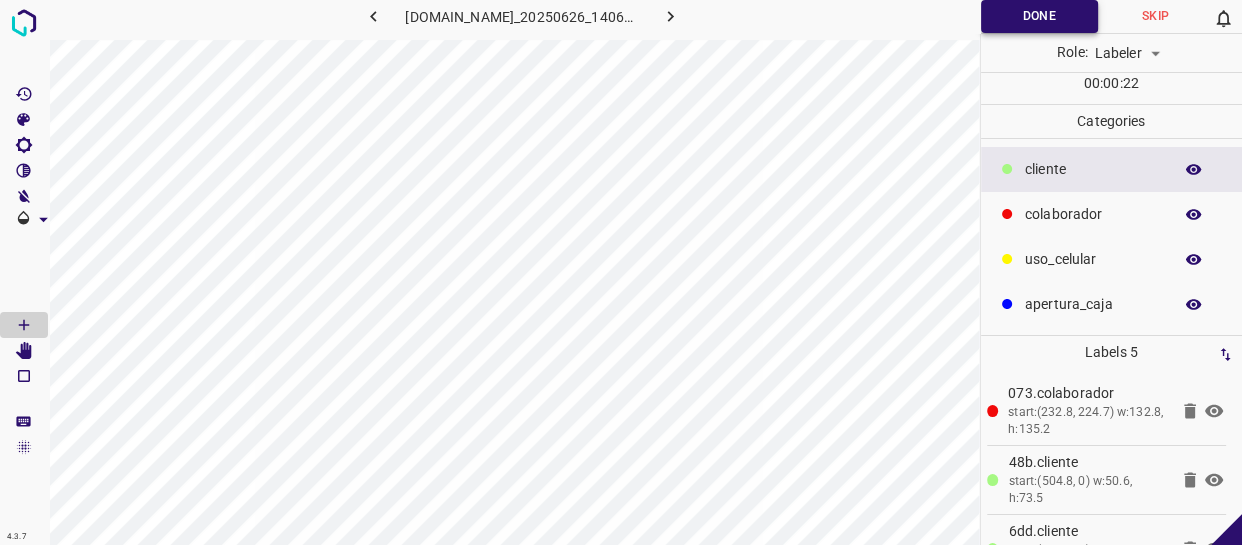 click on "Done" at bounding box center [1039, 16] 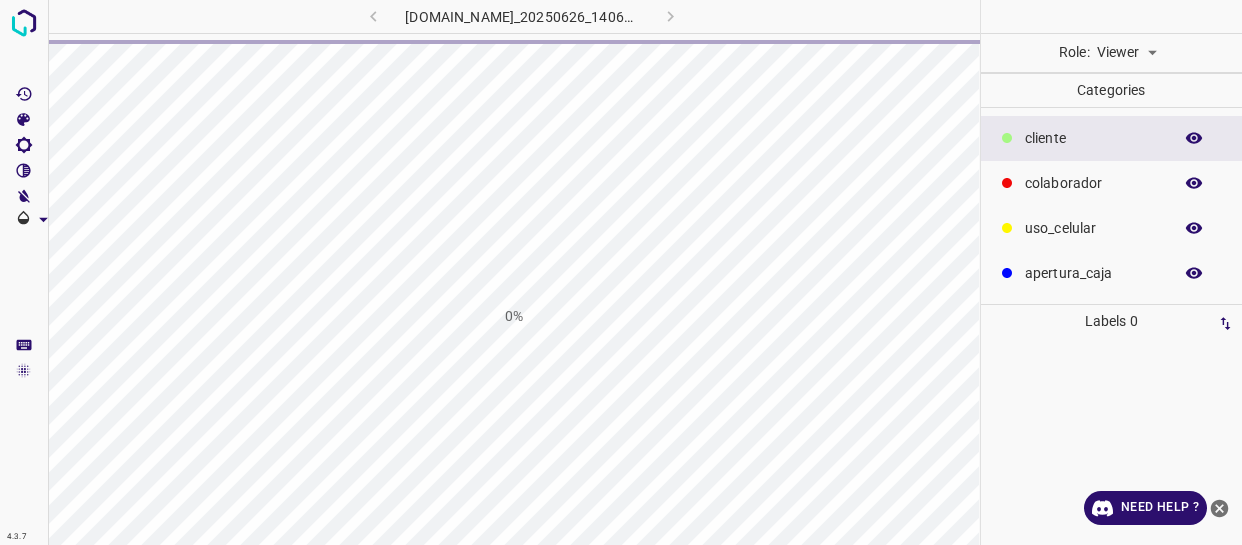 scroll, scrollTop: 0, scrollLeft: 0, axis: both 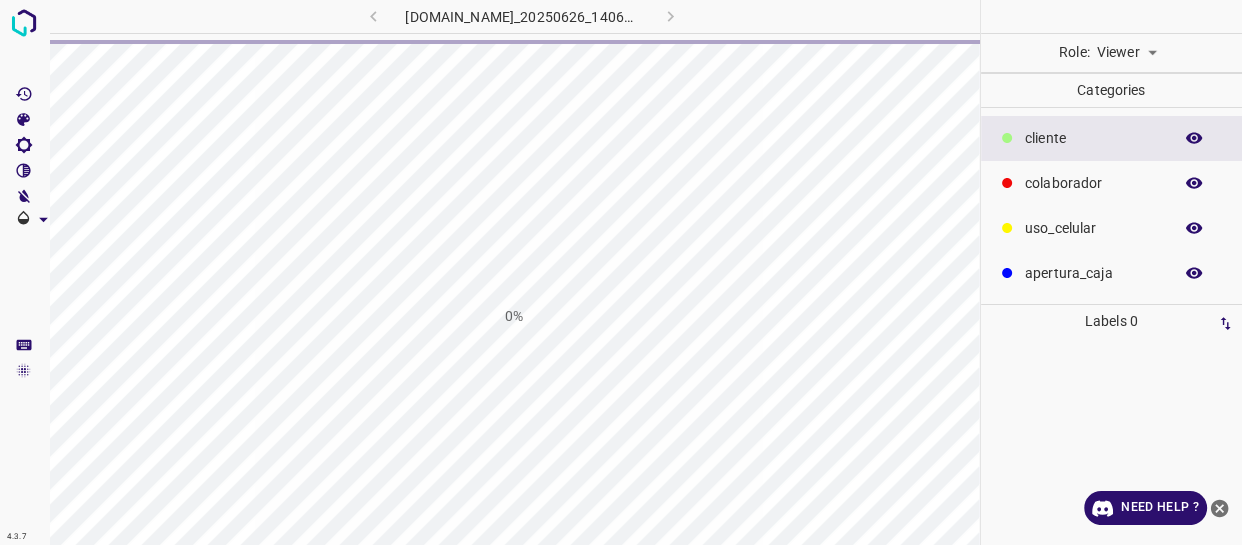 click on "4.3.7 [DOMAIN_NAME]_20250626_140639_000005010.jpg 0% Role: Viewer viewer Categories ​​cliente colaborador uso_celular apertura_caja Labels   0 Categories 1 ​​cliente 2 colaborador 3 uso_celular 4 apertura_caja Tools Space Change between modes (Draw & Edit) I Auto labeling R Restore zoom M Zoom in N Zoom out Delete Delete selecte label Filters Z Restore filters X Saturation filter C Brightness filter V Contrast filter B Gray scale filter General O Download Need Help ? - Text - Hide - Delete" at bounding box center [621, 272] 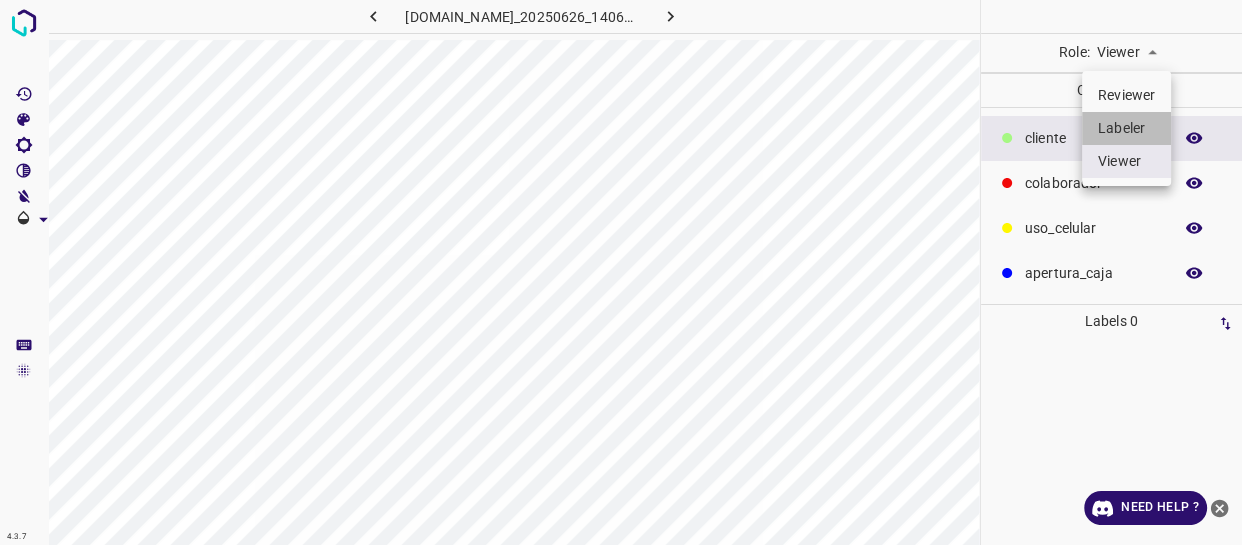 click on "Labeler" at bounding box center [1126, 128] 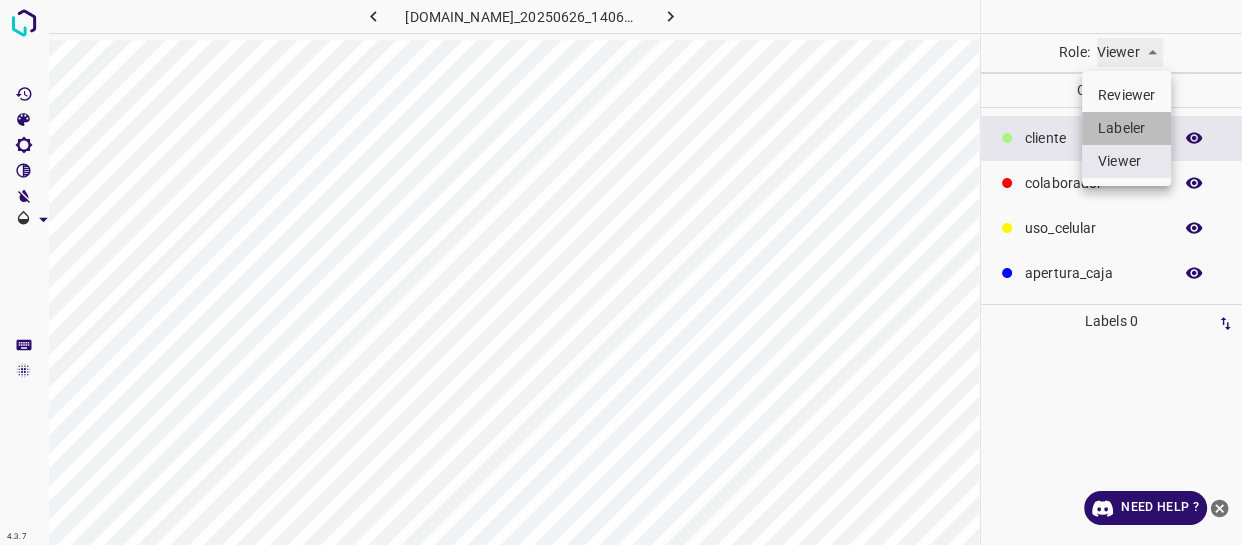 type on "labeler" 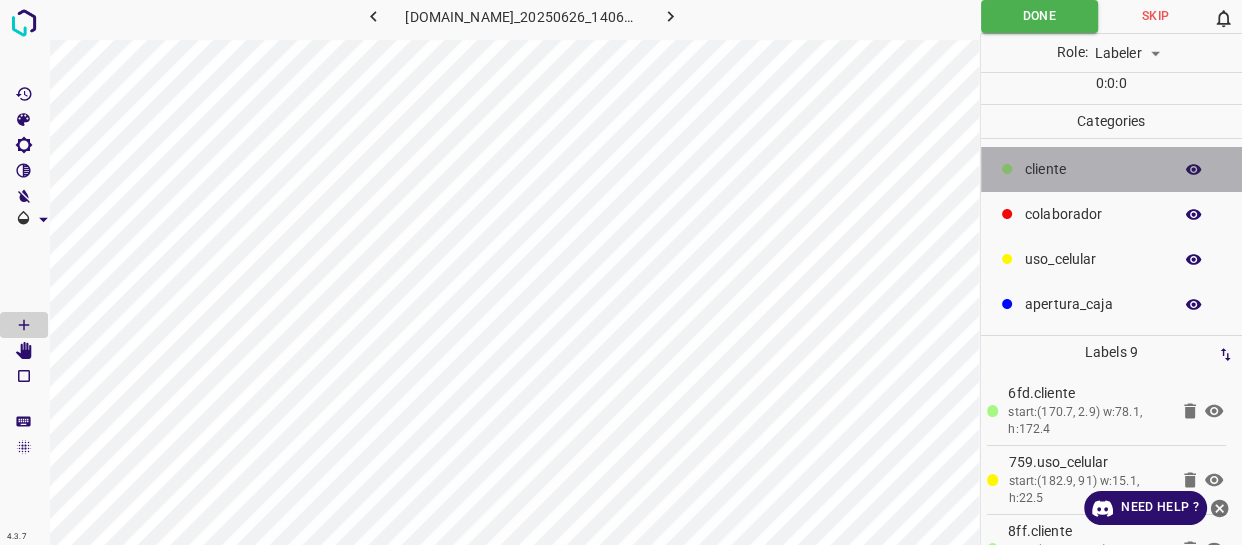 click on "​​cliente" at bounding box center (1112, 169) 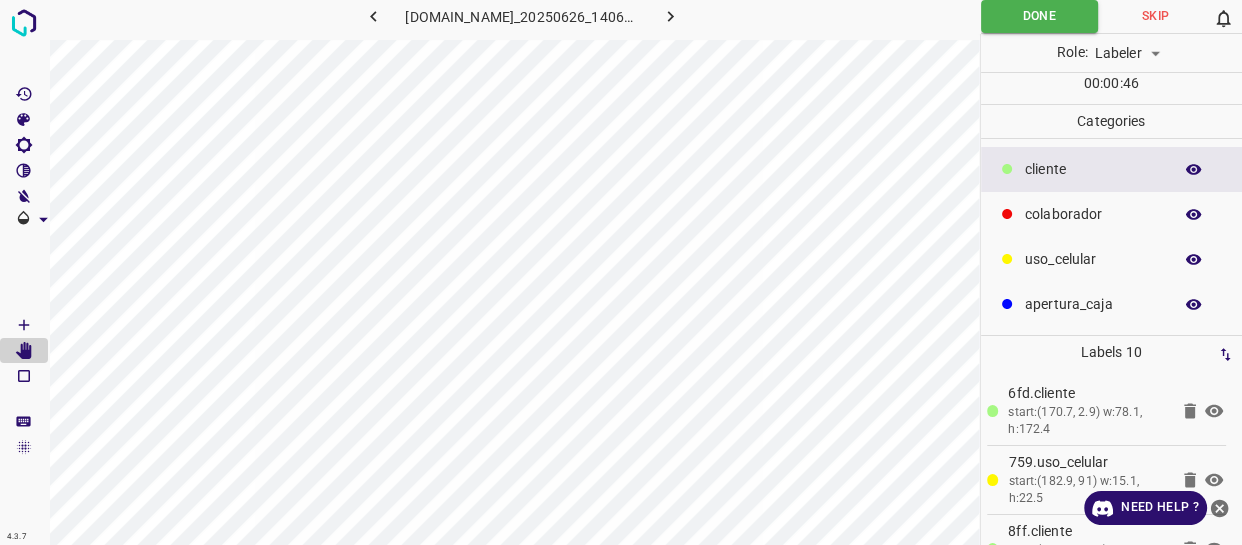click on "​​cliente" at bounding box center (1112, 169) 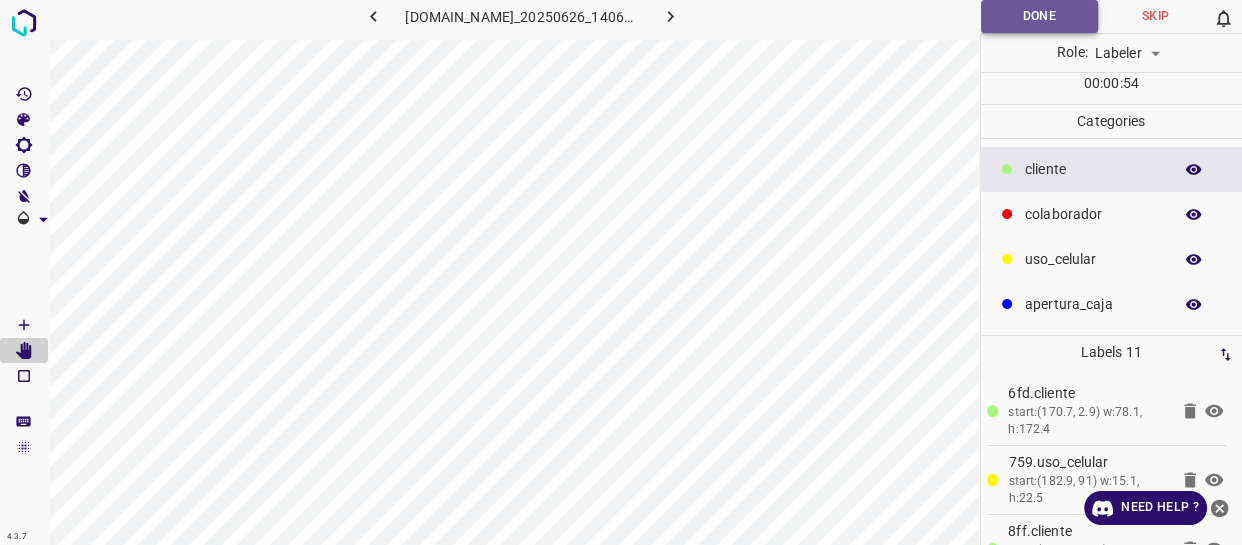 click on "Done" at bounding box center (1039, 16) 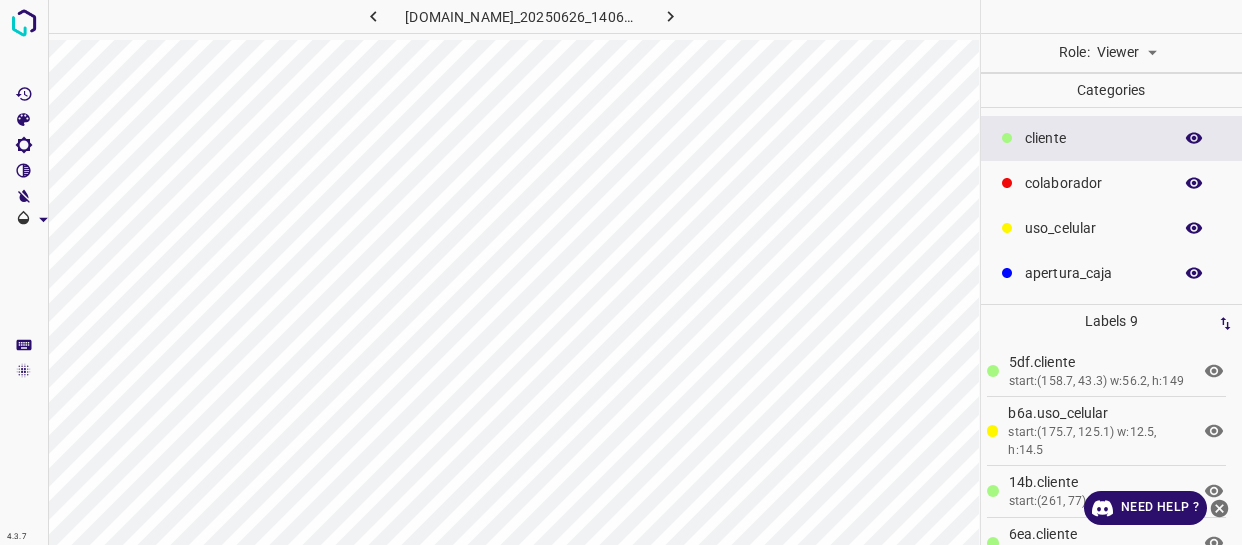 scroll, scrollTop: 0, scrollLeft: 0, axis: both 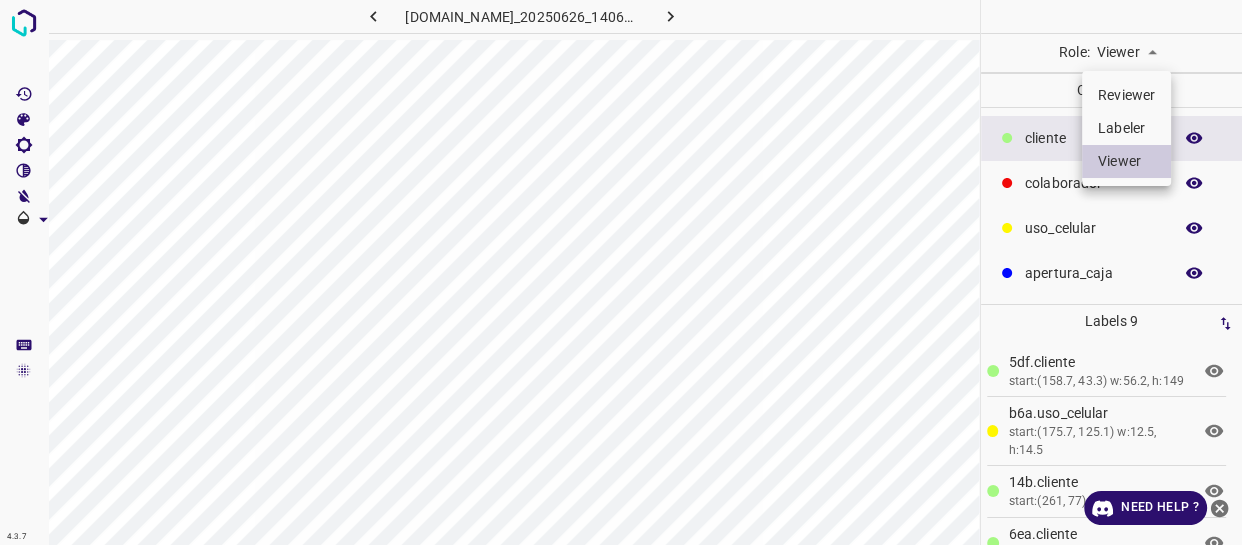 click on "4.3.7 [DOMAIN_NAME]_20250626_140639_000005370.jpg Role: Viewer viewer Categories ​​cliente colaborador uso_celular apertura_caja Labels   9 5df.​​cliente
start:(158.7, 43.3)
w:56.2, h:149
b6a.uso_celular
start:(175.7, 125.1)
w:12.5, h:14.5
14b.​​cliente
start:(261, 77)
w:79, h:119.2
6ea.​​cliente
start:(368.4, 73.6)
w:87, h:88.4
b9c.​​cliente
start:(451.7, 54.2)
w:67.6, h:86
a6e.​​cliente
start:(500.8, 32)
w:63.5, h:96.2
d31.​​cliente
start:(529.5, 0)
w:35.8, h:22.1
de8.colaborador
start:(321.1, 178.8)
w:158.5, h:159.9
80d.uso_celular
start:(383.3, 108.9)
w:20.4, h:20.7
Categories 1 ​​cliente 2 colaborador 3 uso_celular 4 apertura_caja Tools Space Change between modes (Draw & Edit) I Auto labeling R Restore zoom M Zoom in N Zoom out Delete Filters Z X C" at bounding box center (621, 272) 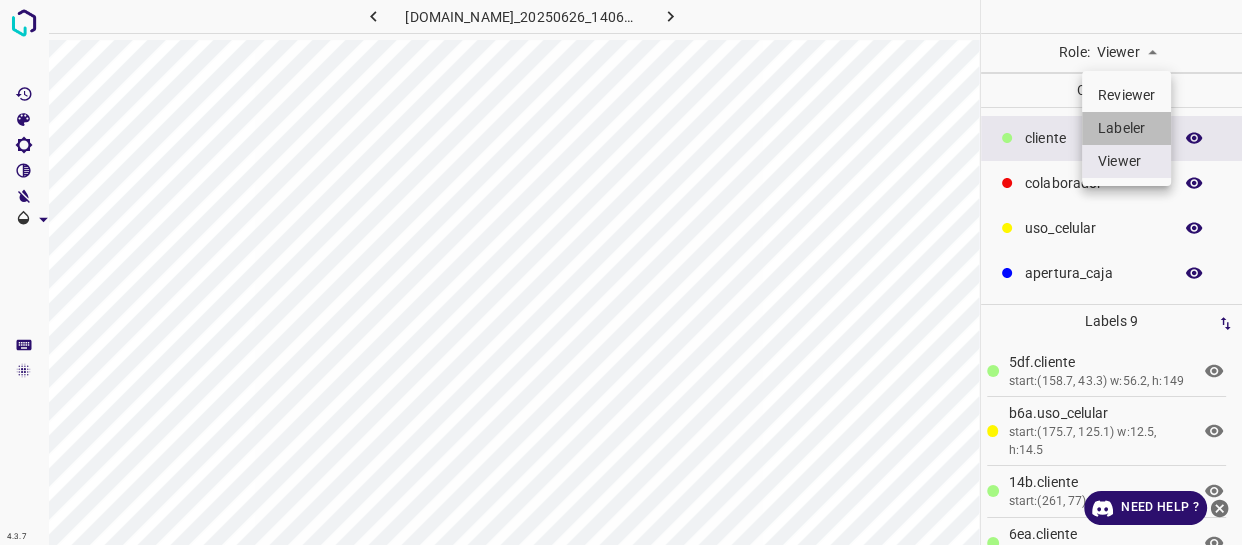 click on "Labeler" at bounding box center [1126, 128] 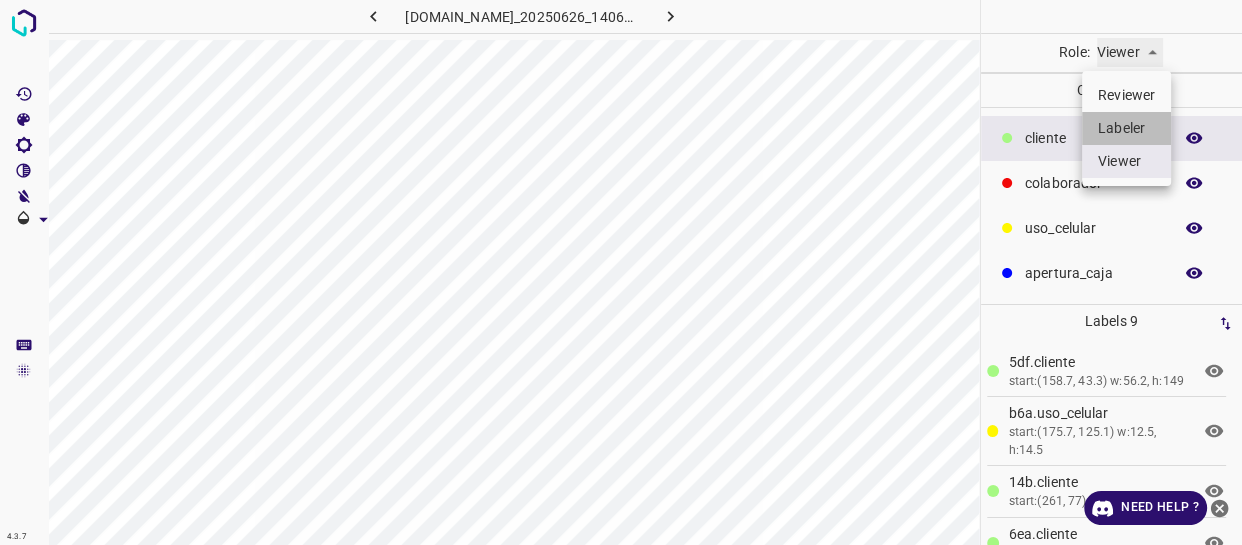 type on "labeler" 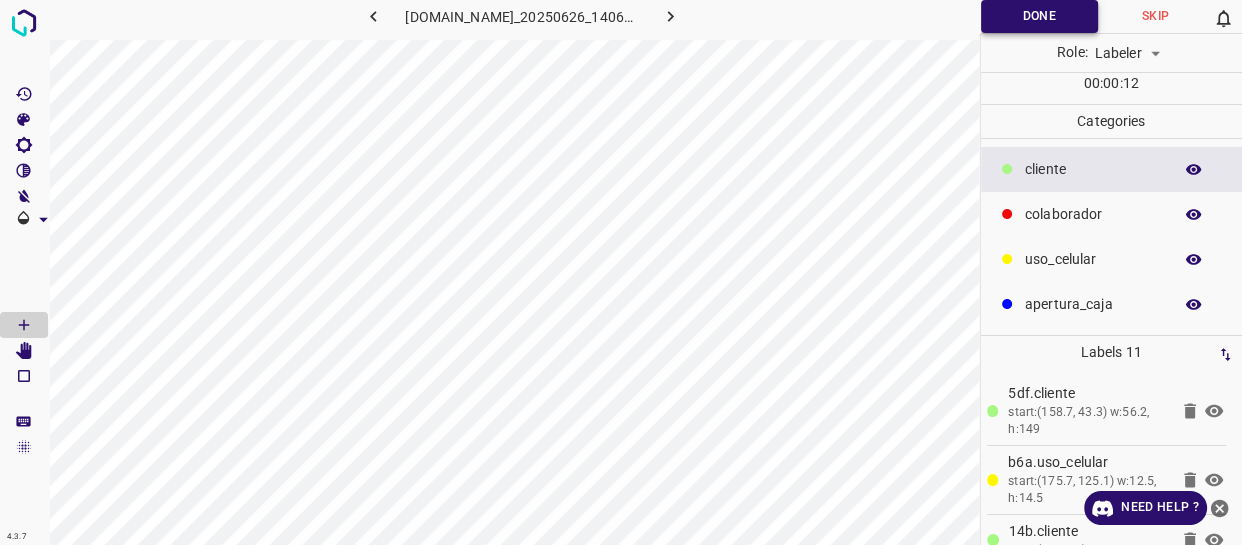 click on "Done" at bounding box center (1039, 16) 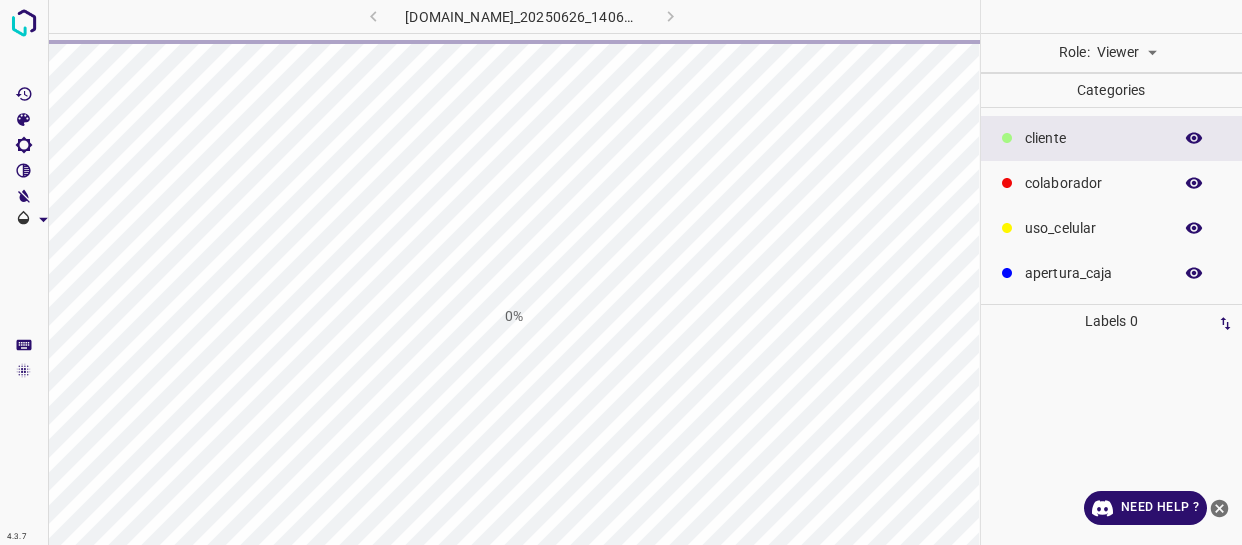 scroll, scrollTop: 0, scrollLeft: 0, axis: both 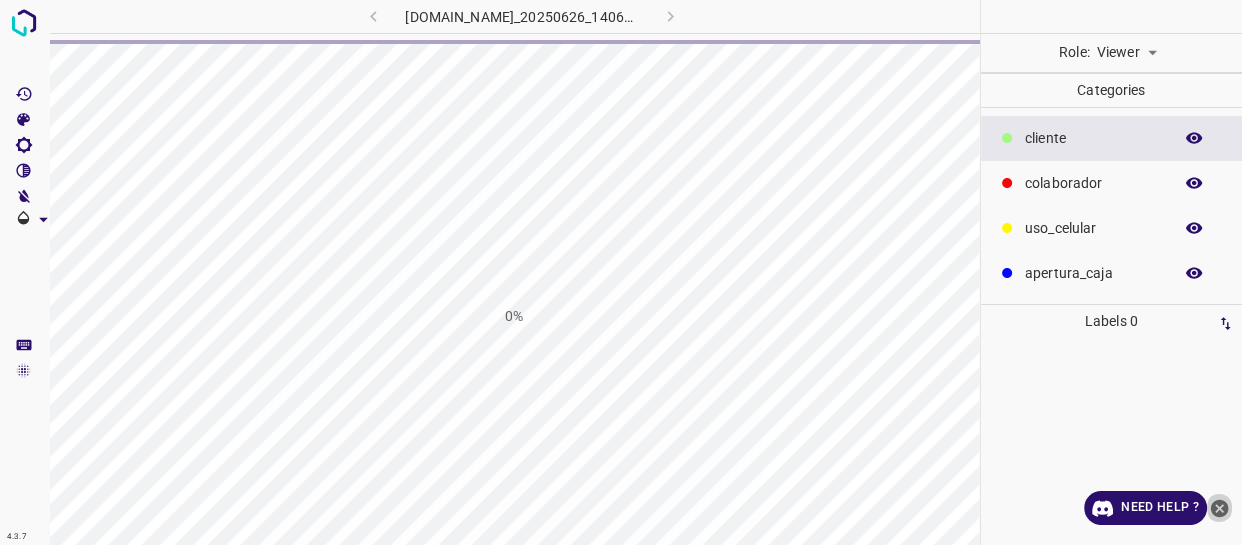 click 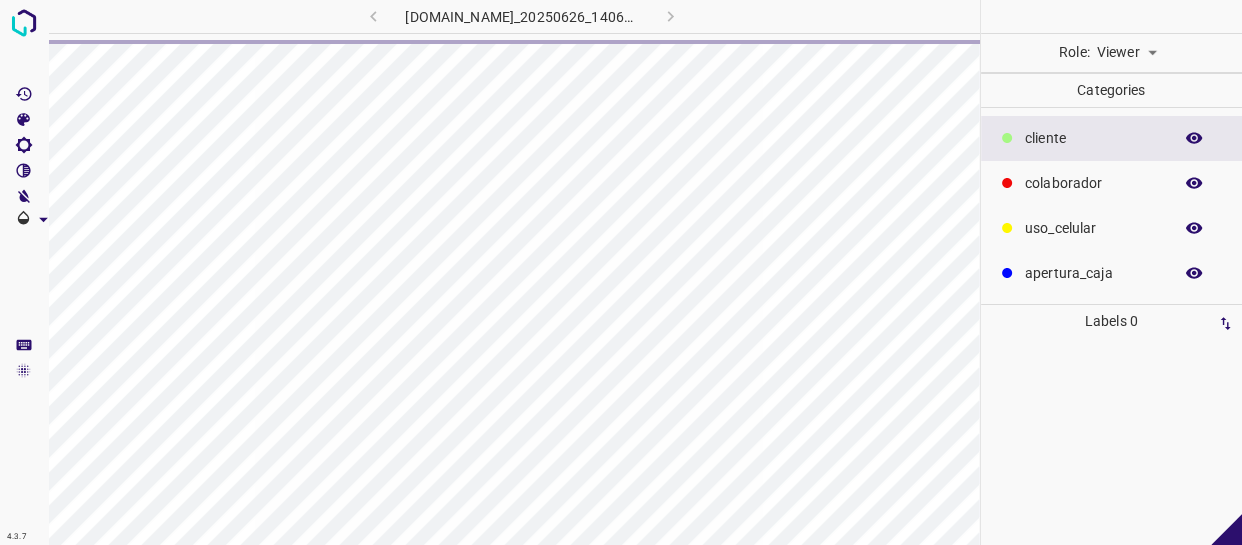 click on "4.3.7 [DOMAIN_NAME]_20250626_140639_000005580.jpg Role: Viewer viewer Categories ​​cliente colaborador uso_celular apertura_caja Labels   0 Categories 1 ​​cliente 2 colaborador 3 uso_celular 4 apertura_caja Tools Space Change between modes (Draw & Edit) I Auto labeling R Restore zoom M Zoom in N Zoom out Delete Delete selecte label Filters Z Restore filters X Saturation filter C Brightness filter V Contrast filter B Gray scale filter General O Download - Text - Hide - Delete" at bounding box center [621, 272] 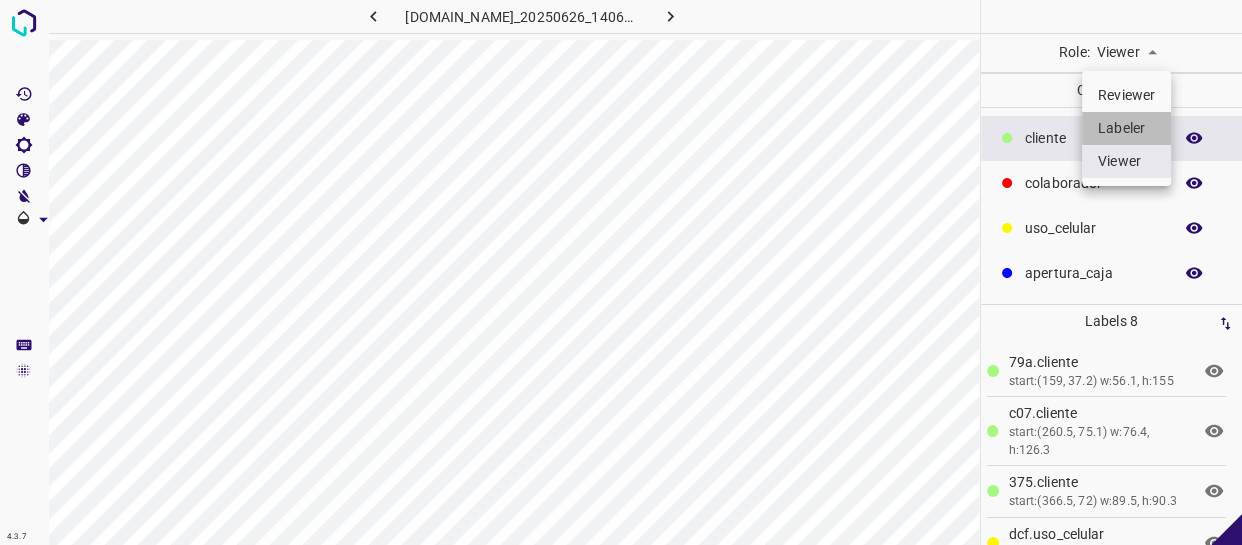 click on "Labeler" at bounding box center [1126, 128] 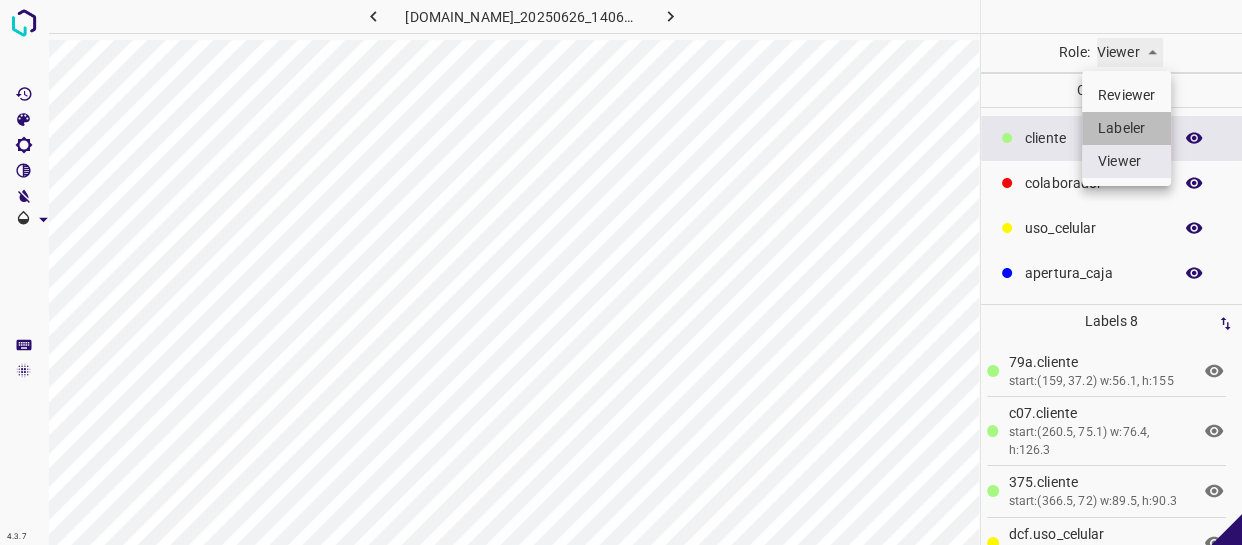 type on "labeler" 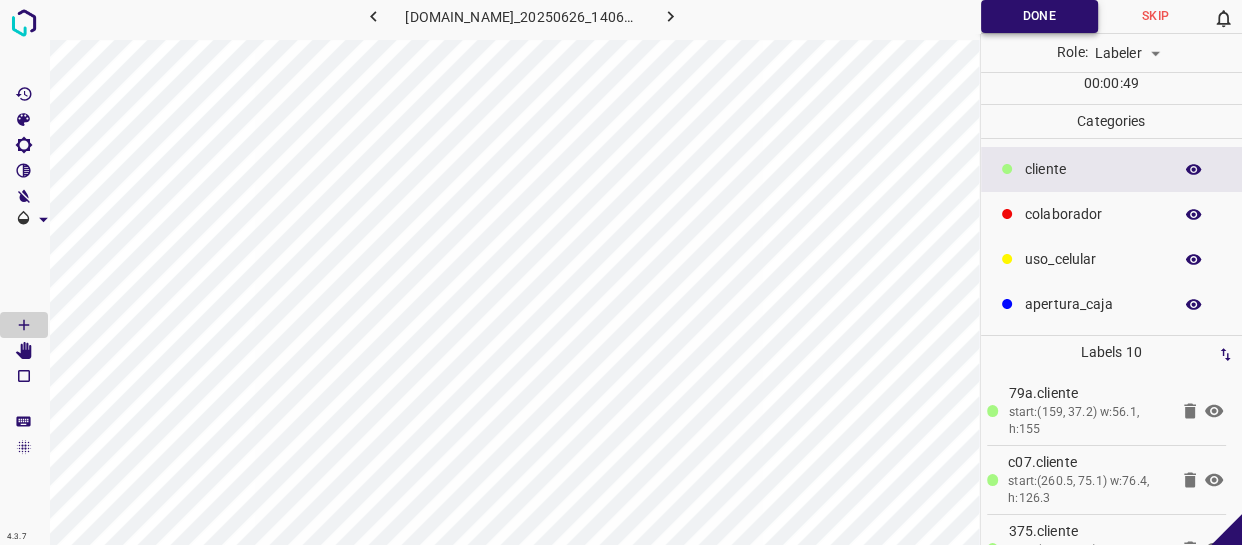 click on "Done" at bounding box center [1039, 16] 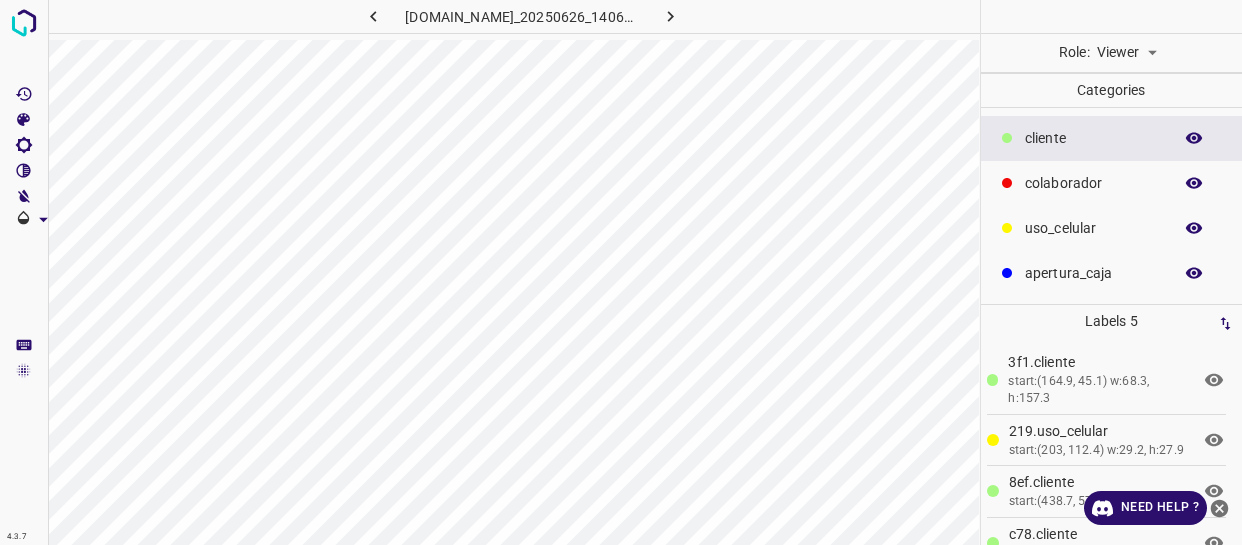 scroll, scrollTop: 0, scrollLeft: 0, axis: both 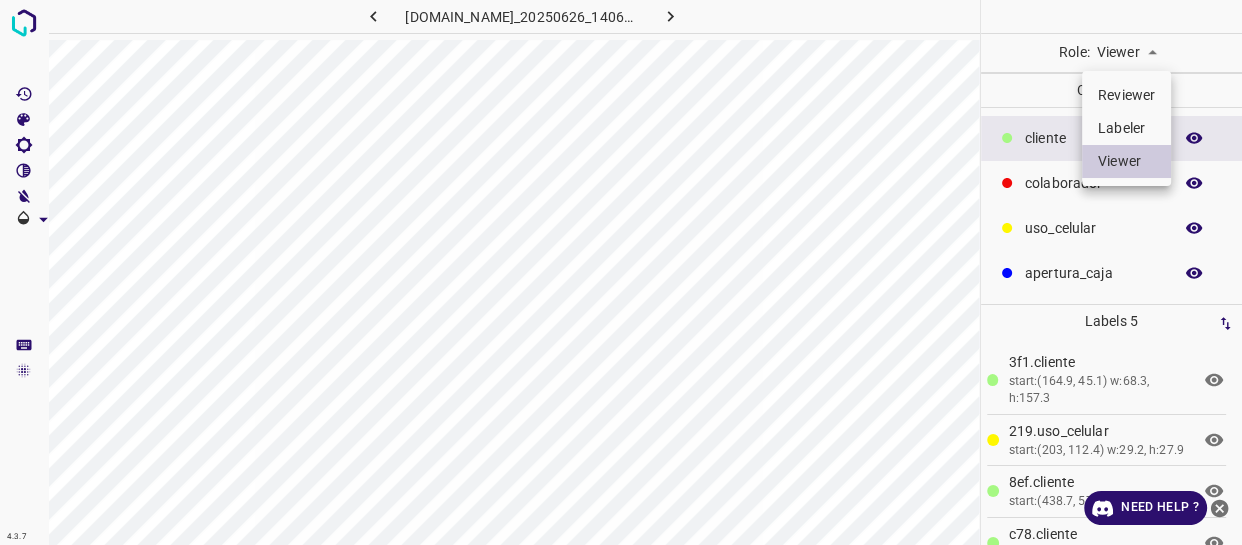 click on "4.3.7 [DOMAIN_NAME]_20250626_140639_000006960.jpg Role: Viewer viewer Categories ​​cliente colaborador uso_celular apertura_caja Labels   5 3f1.​​cliente
start:(164.9, 45.1)
w:68.3, h:157.3
219.uso_celular
start:(203, 112.4)
w:29.2, h:27.9
8ef.​​cliente
start:(438.7, 57.7)
w:76.2, h:85.9
c78.​​cliente
start:(502.9, 55.9)
w:55.6, h:81.1
90b.colaborador
start:(416.1, 268.2)
w:163, h:91.7
Categories 1 ​​cliente 2 colaborador 3 uso_celular 4 apertura_caja Tools Space Change between modes (Draw & Edit) I Auto labeling R Restore zoom M Zoom in N Zoom out Delete Delete selecte label Filters Z Restore filters X Saturation filter C Brightness filter V Contrast filter B Gray scale filter General O Download Need Help ? - Text - Hide - Delete Reviewer Labeler Viewer" at bounding box center [621, 272] 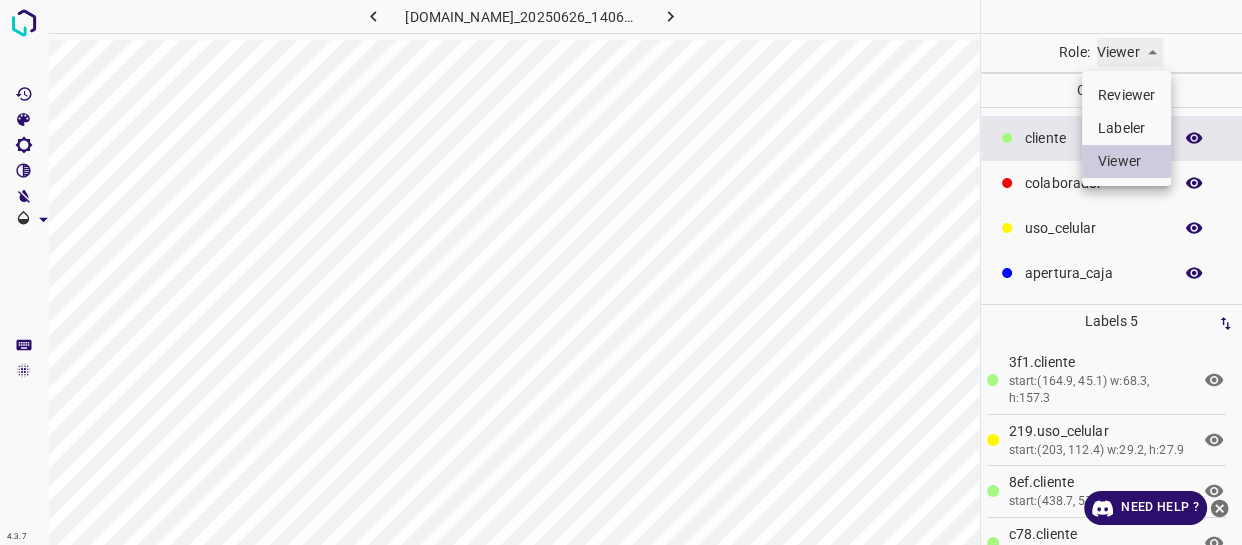 type on "labeler" 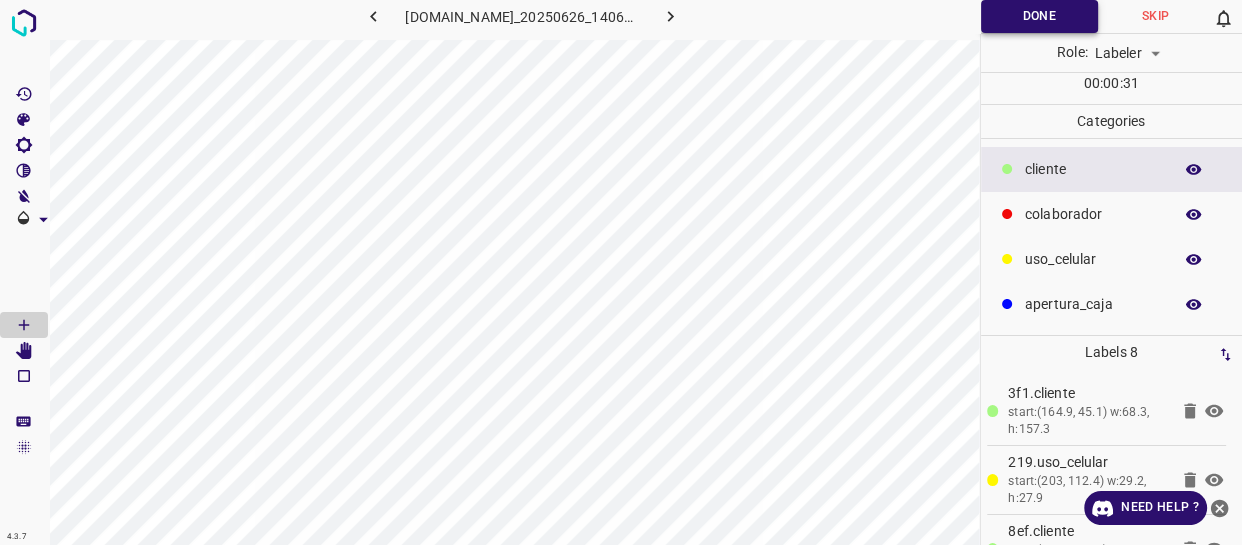 click on "Done" at bounding box center [1039, 16] 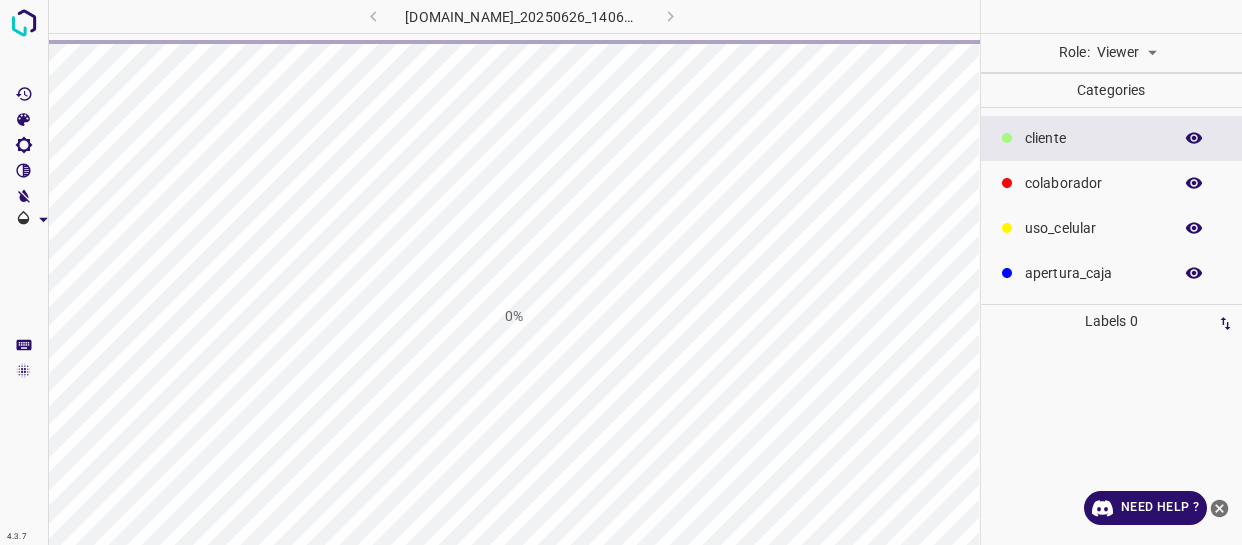 scroll, scrollTop: 0, scrollLeft: 0, axis: both 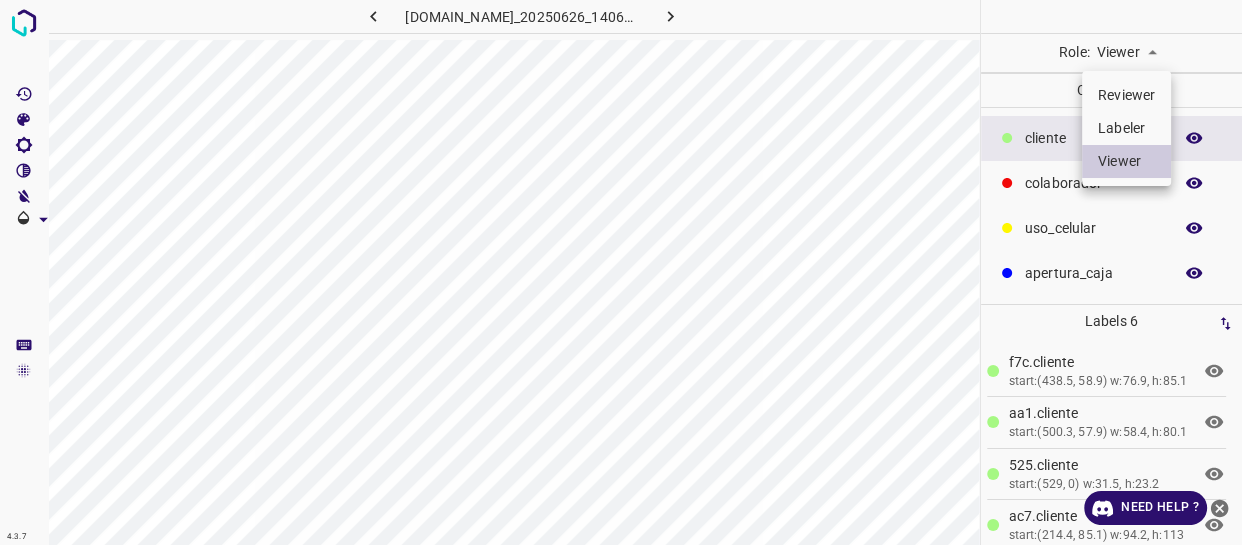 click on "4.3.7 801-bch-santa-fe.ddns.net_20250626_140639_000007080.jpg Role: Viewer viewer Categories ​​cliente colaborador uso_celular apertura_caja Labels   6 f7c.​​cliente
start:(438.5, 58.9)
w:76.9, h:85.1
aa1.​​cliente
start:(500.3, 57.9)
w:58.4, h:80.1
525.​​cliente
start:(529, 0)
w:31.5, h:23.2
ac7.​​cliente
start:(214.4, 85.1)
w:94.2, h:113
c48.uso_celular
start:(273.3, 156.3)
w:34, h:19.3
5f1.colaborador
start:(280.7, 171.1)
w:113.4, h:182.6
Categories 1 ​​cliente 2 colaborador 3 uso_celular 4 apertura_caja Tools Space Change between modes (Draw & Edit) I Auto labeling R Restore zoom M Zoom in N Zoom out Delete Delete selecte label Filters Z Restore filters X Saturation filter C Brightness filter V Contrast filter B Gray scale filter General O Download Need Help ? - Text - Hide - Delete Reviewer Labeler Viewer" at bounding box center [621, 272] 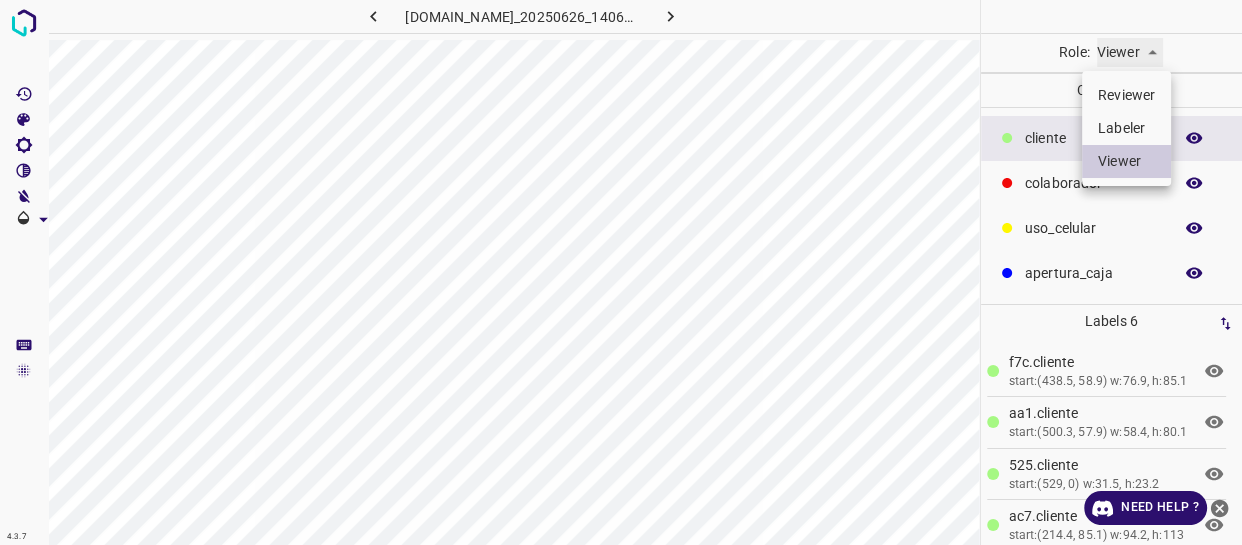 type on "labeler" 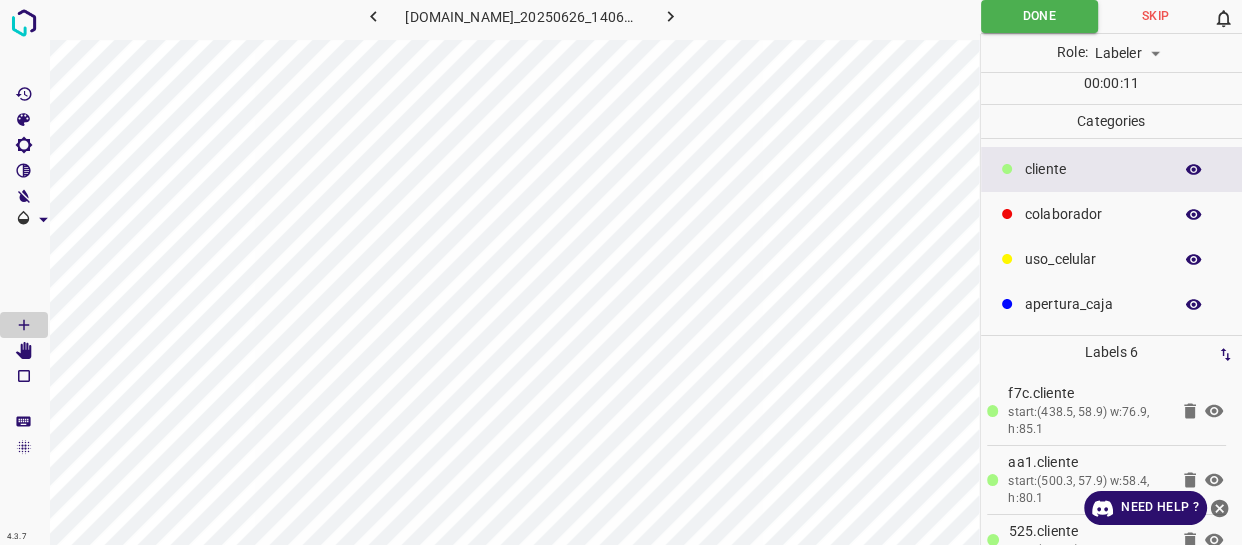 drag, startPoint x: 1050, startPoint y: 154, endPoint x: 1008, endPoint y: 168, distance: 44.27189 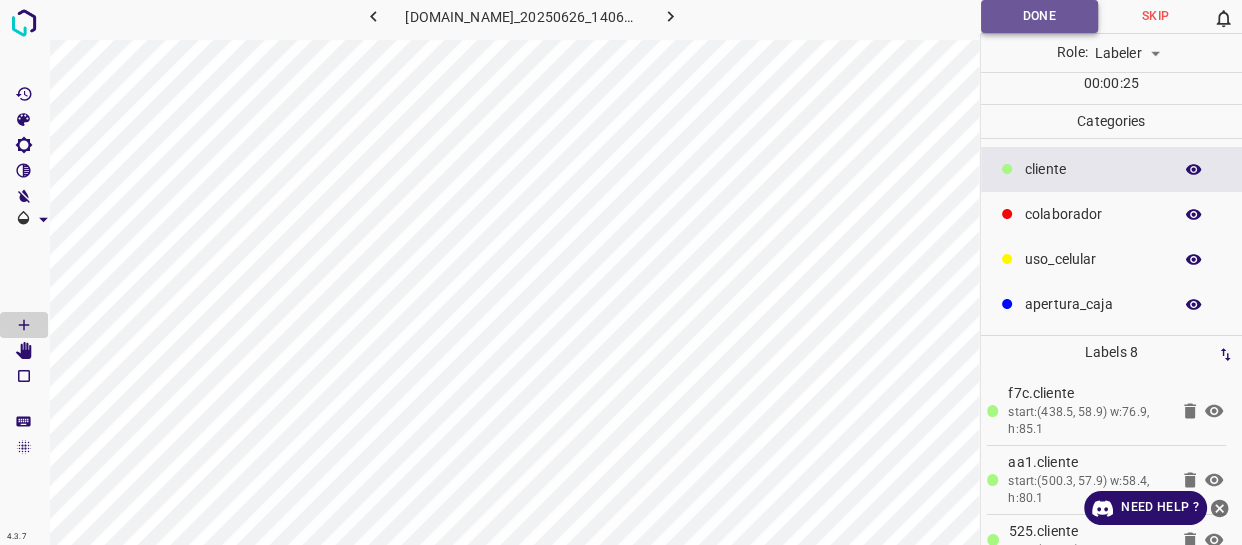 click on "Done" at bounding box center (1039, 16) 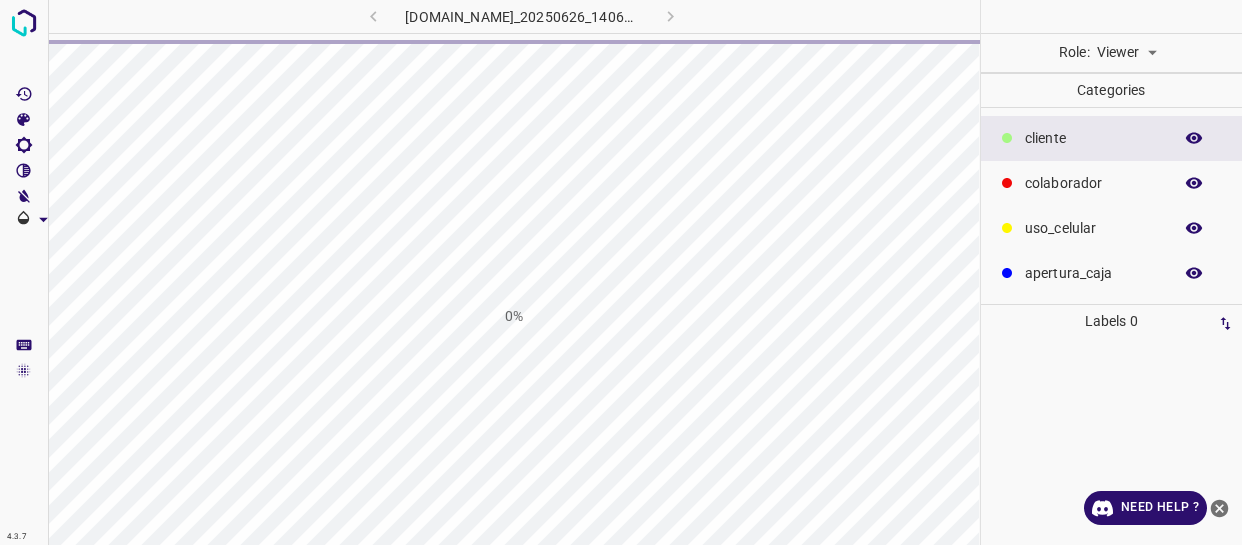 scroll, scrollTop: 0, scrollLeft: 0, axis: both 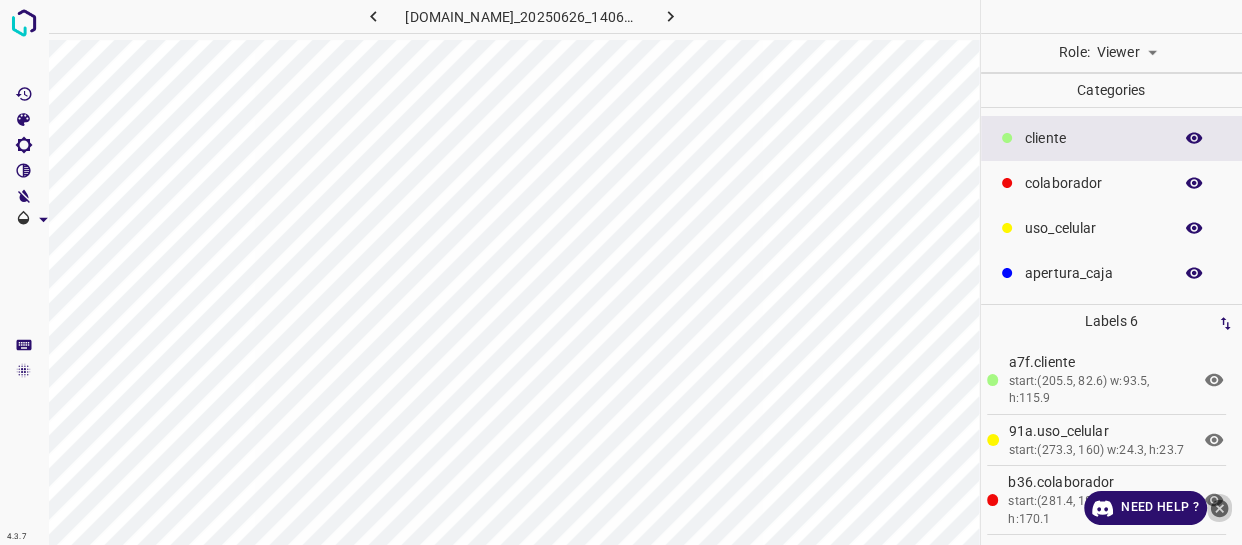 click 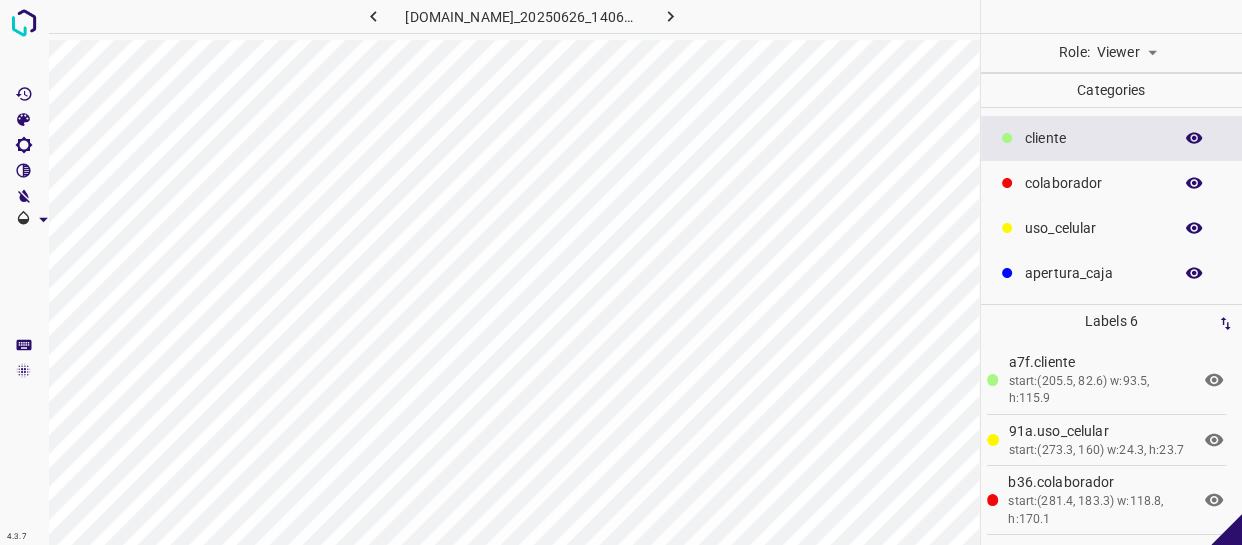 click on "​​cliente" at bounding box center [1093, 138] 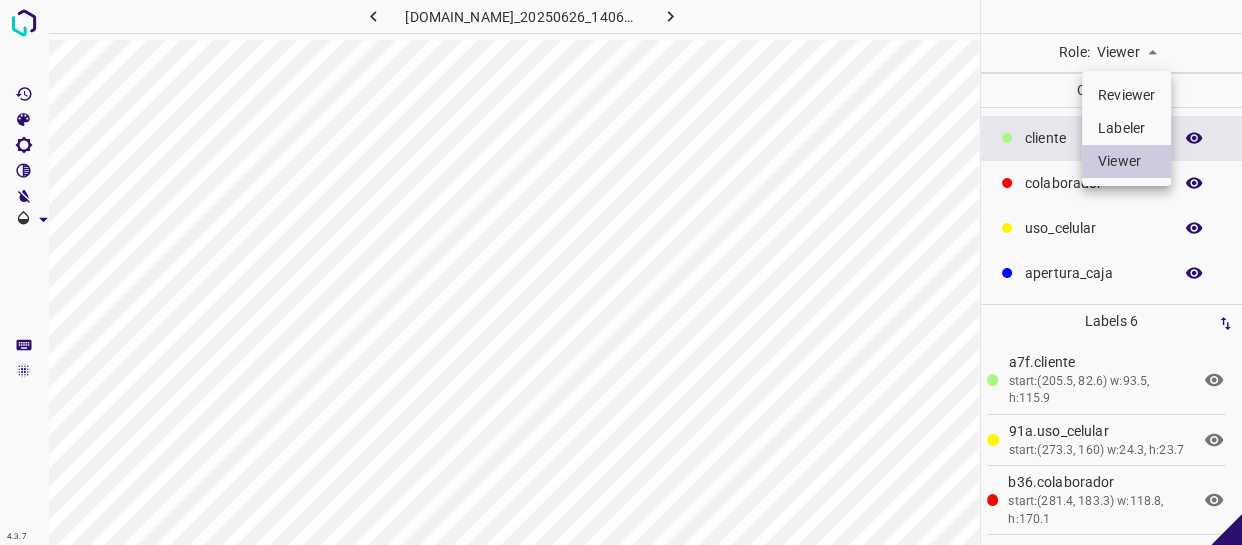 click on "4.3.7 801-bch-santa-fe.ddns.net_20250626_140639_000007140.jpg Role: Viewer viewer Categories ​​cliente colaborador uso_celular apertura_caja Labels   6 a7f.​​cliente
start:(205.5, 82.6)
w:93.5, h:115.9
91a.uso_celular
start:(273.3, 160)
w:24.3, h:23.7
b36.colaborador
start:(281.4, 183.3)
w:118.8, h:170.1
43d.​​cliente
start:(437.5, 59.1)
w:75.8, h:84.7
ade.​​cliente
start:(501, 56.3)
w:57.4, h:81.1
5c8.​​cliente
start:(528.9, 0)
w:30.9, h:24.2
Categories 1 ​​cliente 2 colaborador 3 uso_celular 4 apertura_caja Tools Space Change between modes (Draw & Edit) I Auto labeling R Restore zoom M Zoom in N Zoom out Delete Delete selecte label Filters Z Restore filters X Saturation filter C Brightness filter V Contrast filter B Gray scale filter General O Download - Text - Hide - Delete Reviewer Labeler Viewer" at bounding box center (621, 272) 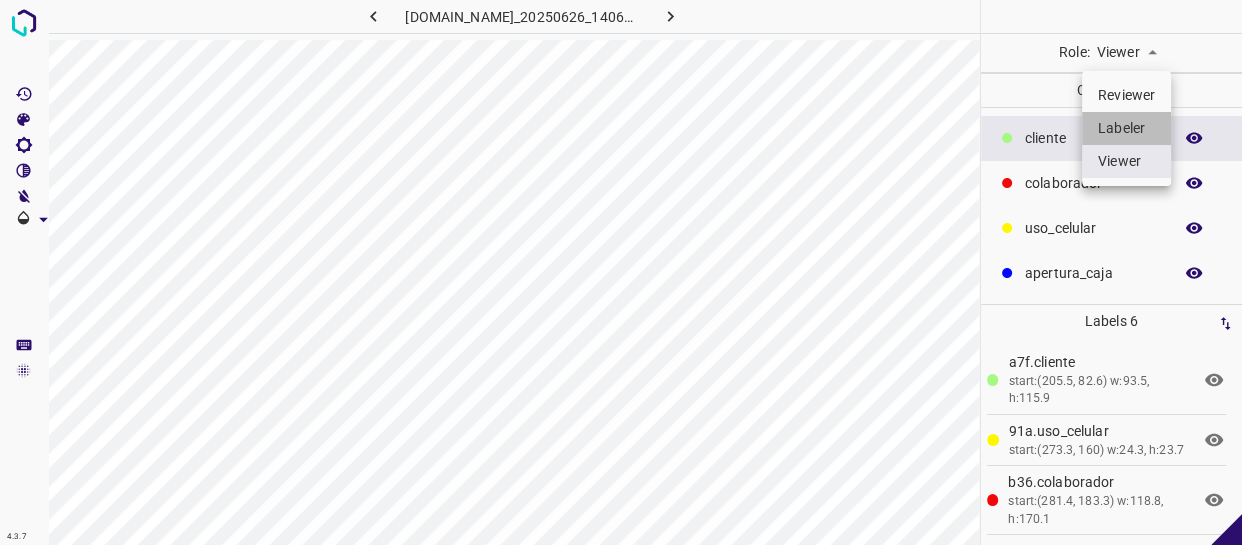 click on "Labeler" at bounding box center (1126, 128) 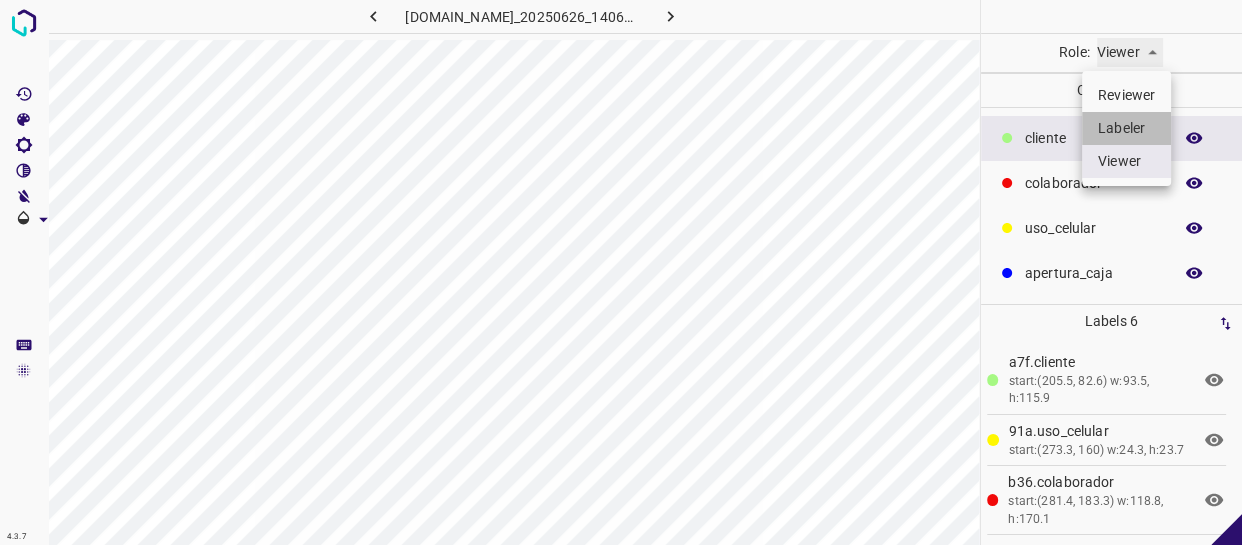 type on "labeler" 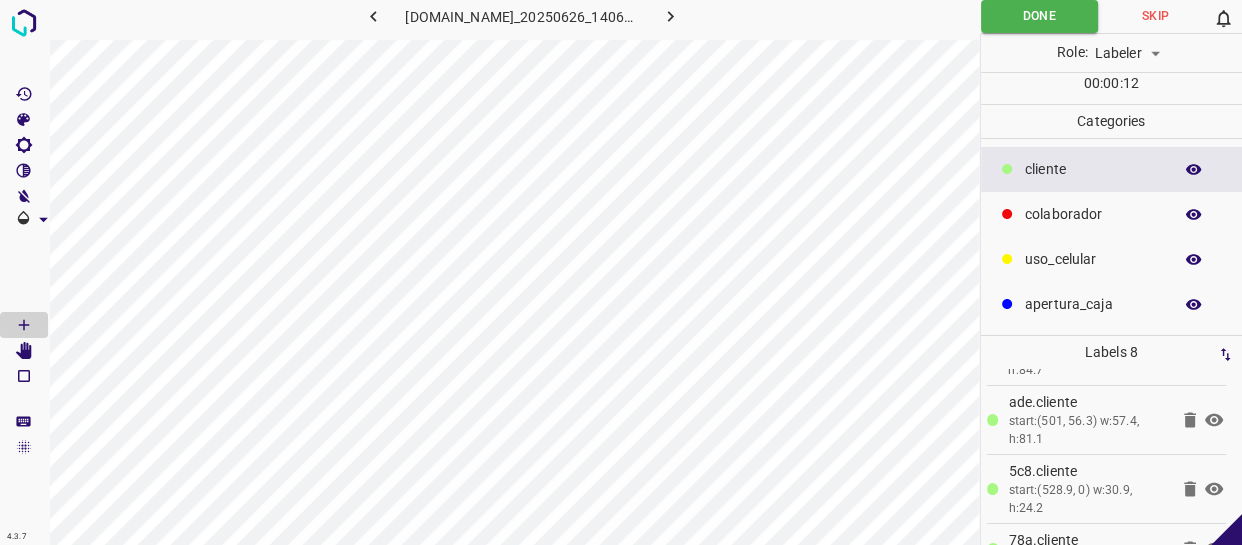 scroll, scrollTop: 272, scrollLeft: 0, axis: vertical 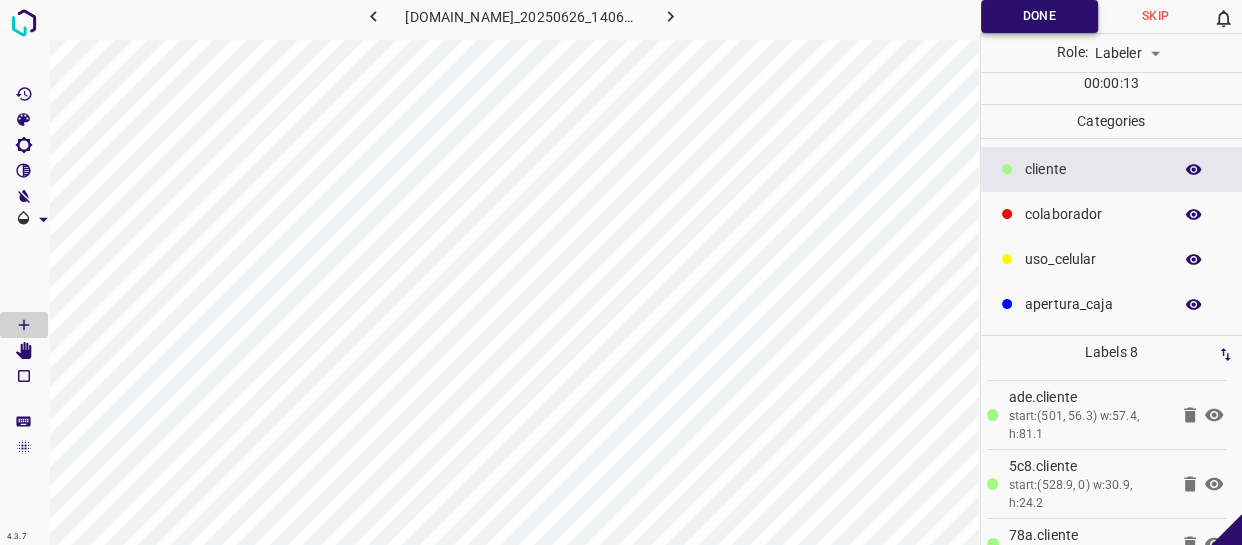 click on "Done" at bounding box center (1039, 16) 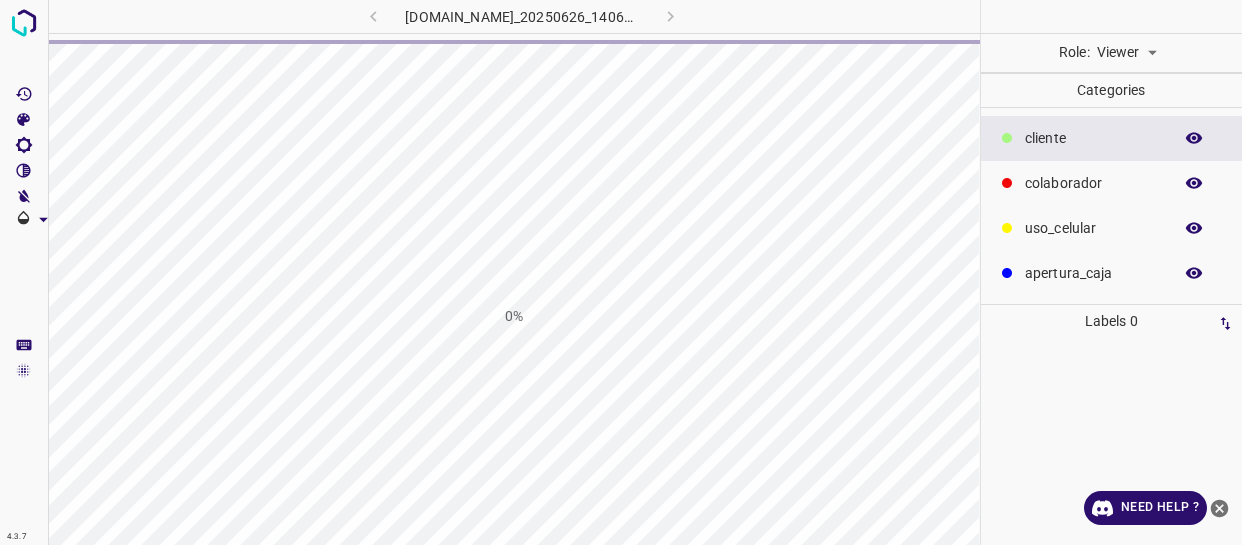 scroll, scrollTop: 0, scrollLeft: 0, axis: both 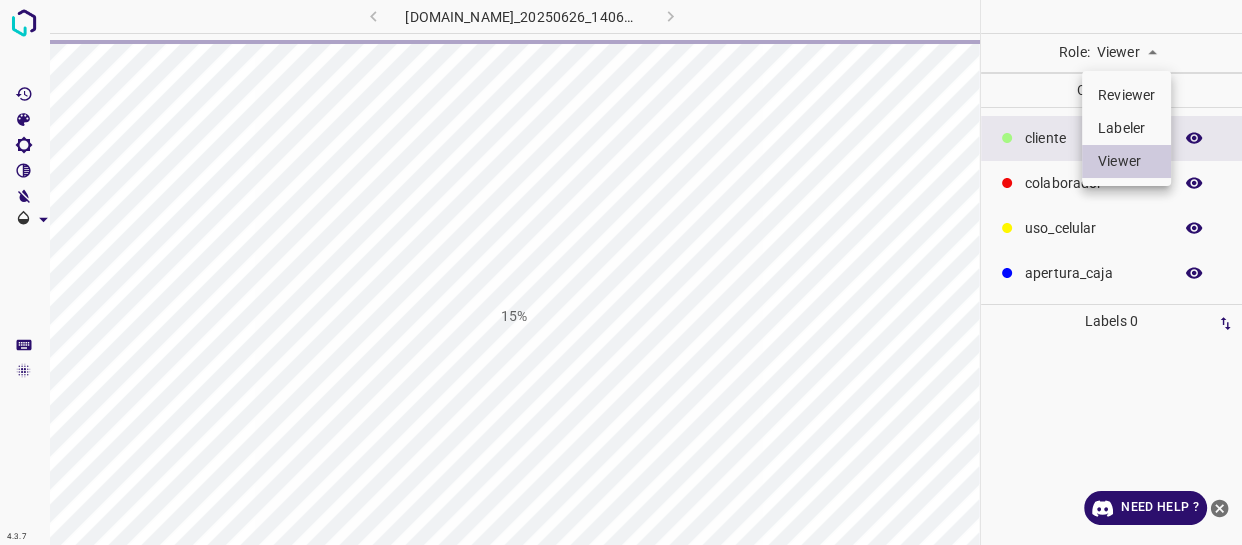 click on "4.3.7 [DOMAIN_NAME]_20250626_140639_000008790.jpg 15% Role: Viewer viewer Categories ​​cliente colaborador uso_celular apertura_caja Labels   0 Categories 1 ​​cliente 2 colaborador 3 uso_celular 4 apertura_caja Tools Space Change between modes (Draw & Edit) I Auto labeling R Restore zoom M Zoom in N Zoom out Delete Delete selecte label Filters Z Restore filters X Saturation filter C Brightness filter V Contrast filter B Gray scale filter General O Download Need Help ? - Text - Hide - Delete Reviewer Labeler Viewer" at bounding box center (621, 272) 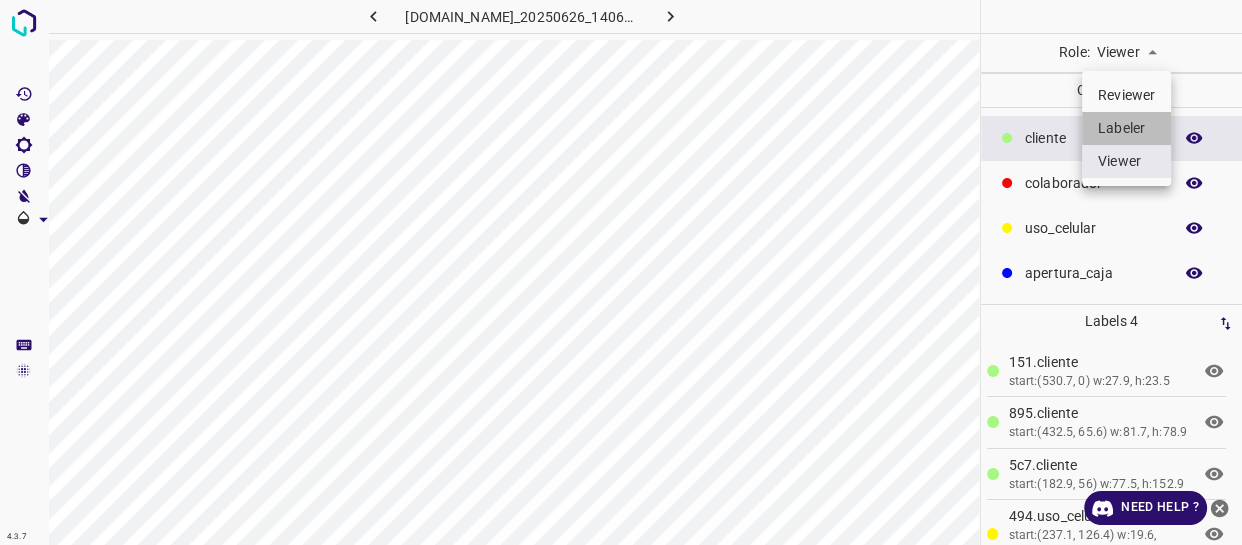 click on "Labeler" at bounding box center [1126, 128] 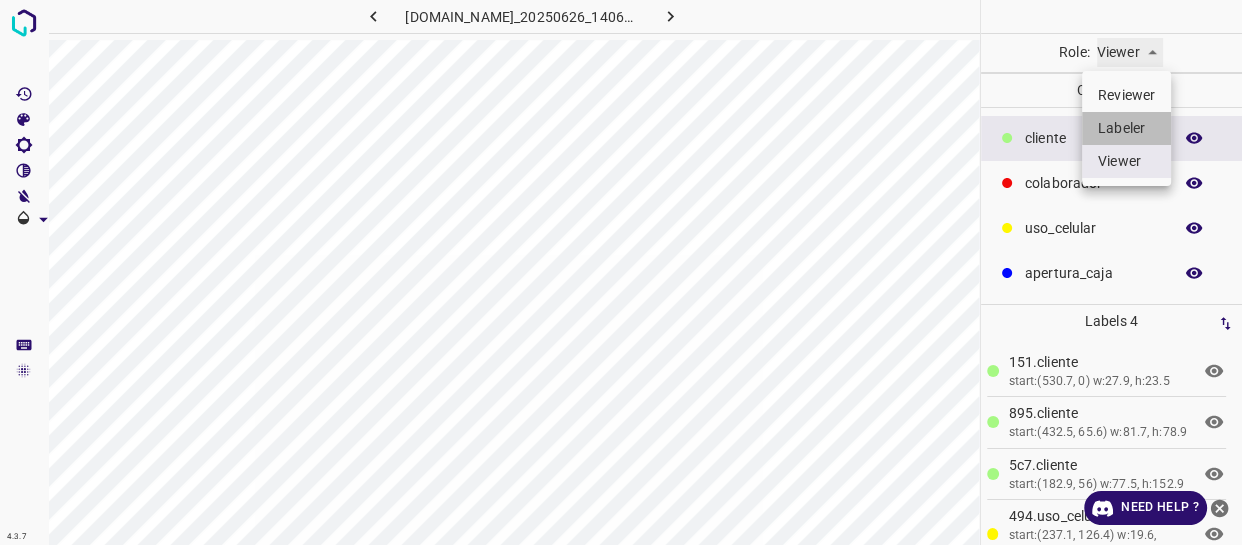 type on "labeler" 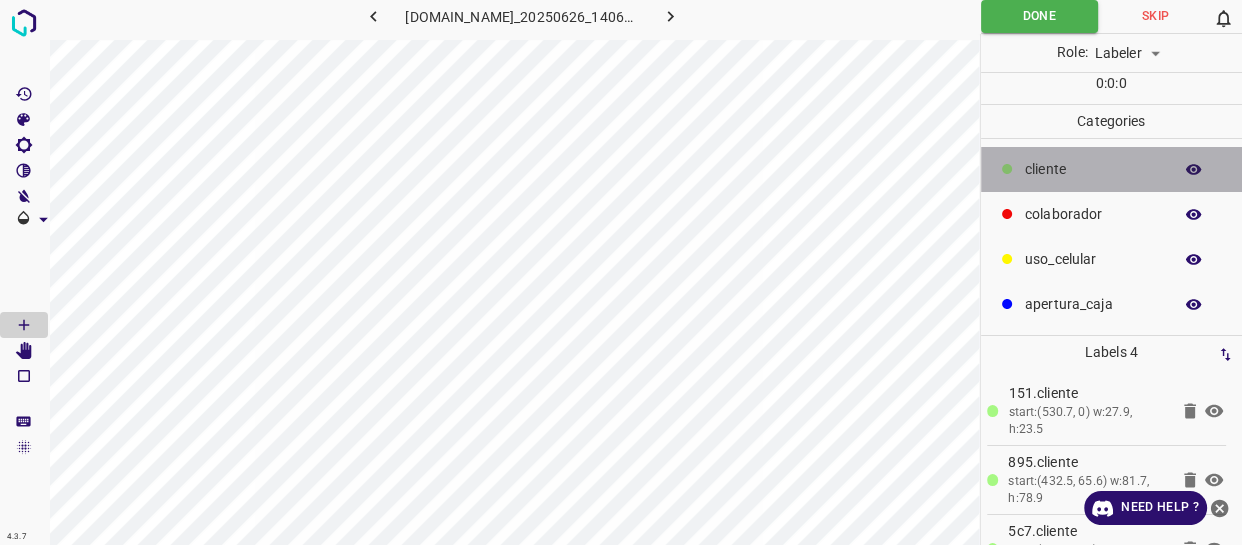 click on "​​cliente" at bounding box center (1093, 169) 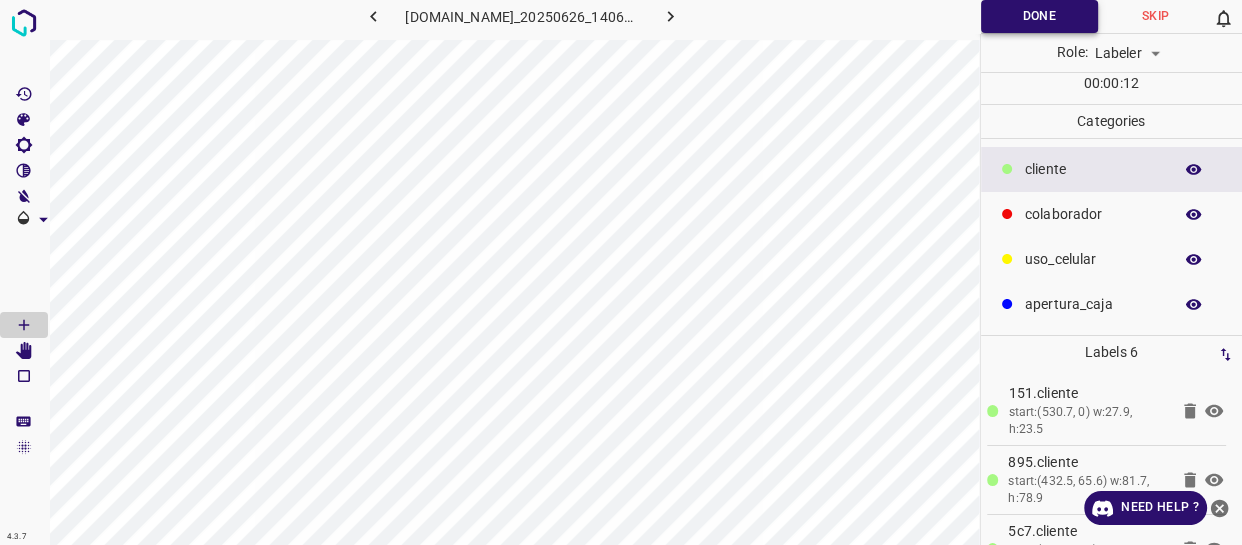 click on "Done" at bounding box center (1039, 16) 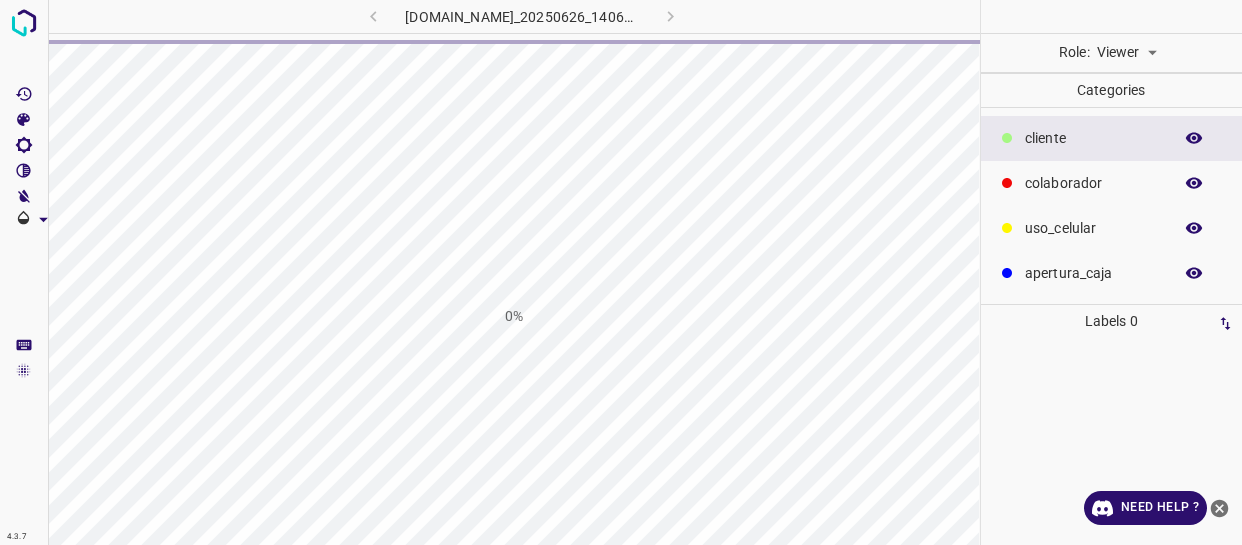 scroll, scrollTop: 0, scrollLeft: 0, axis: both 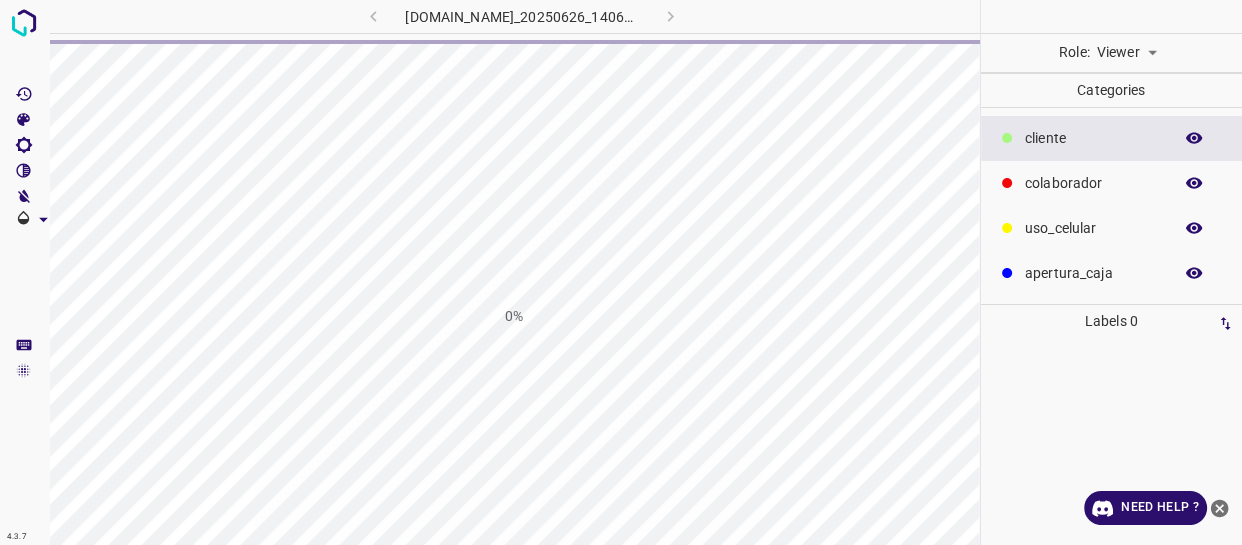 click on "4.3.7 [DOMAIN_NAME]_20250626_140645_000003780.jpg 0% Role: Viewer viewer Categories ​​cliente colaborador uso_celular apertura_caja Labels   0 Categories 1 ​​cliente 2 colaborador 3 uso_celular 4 apertura_caja Tools Space Change between modes (Draw & Edit) I Auto labeling R Restore zoom M Zoom in N Zoom out Delete Delete selecte label Filters Z Restore filters X Saturation filter C Brightness filter V Contrast filter B Gray scale filter General O Download Need Help ? - Text - Hide - Delete" at bounding box center [621, 272] 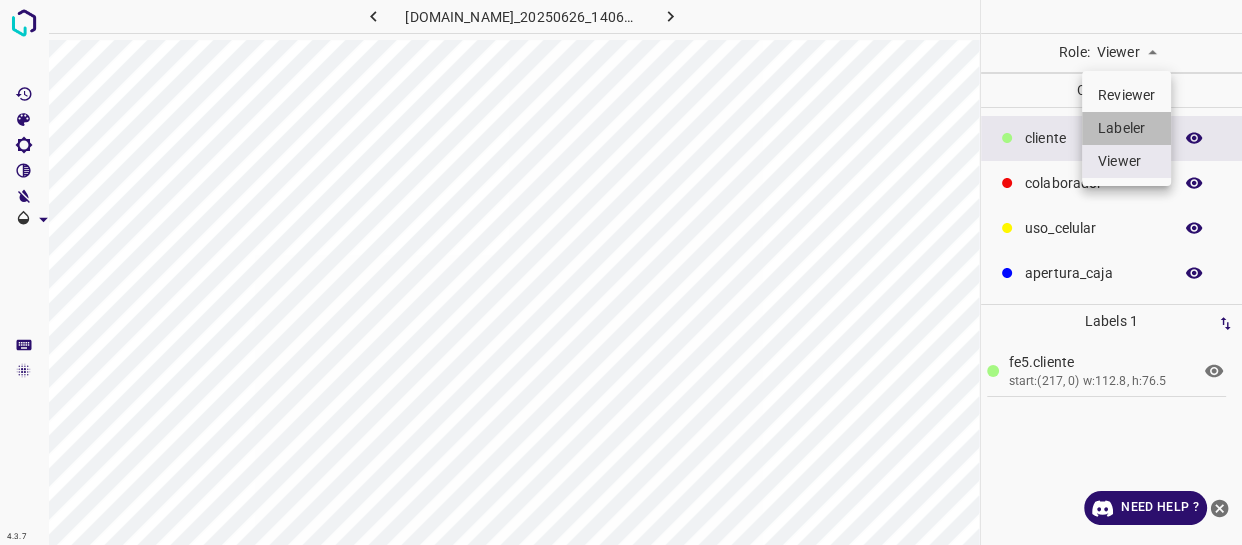 click on "Labeler" at bounding box center [1126, 128] 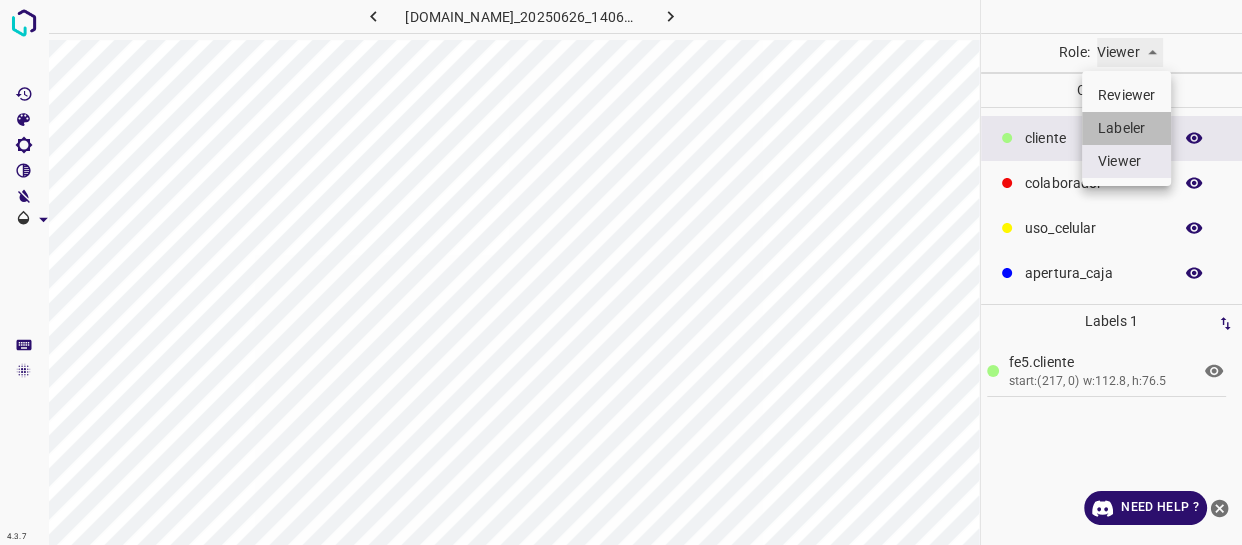 type on "labeler" 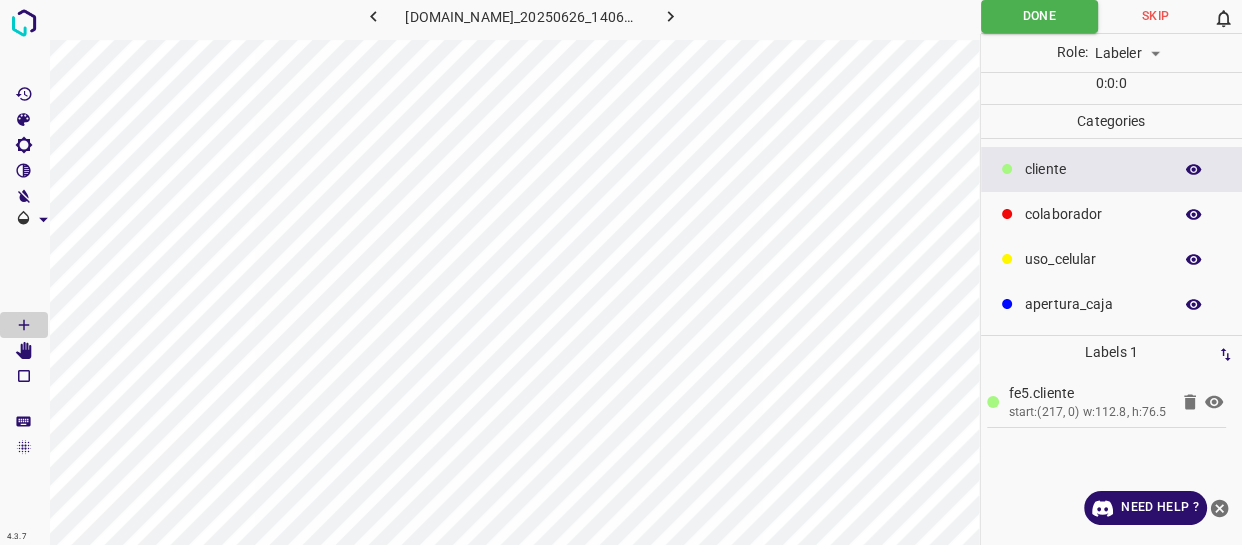 click on "​​cliente" at bounding box center (1093, 169) 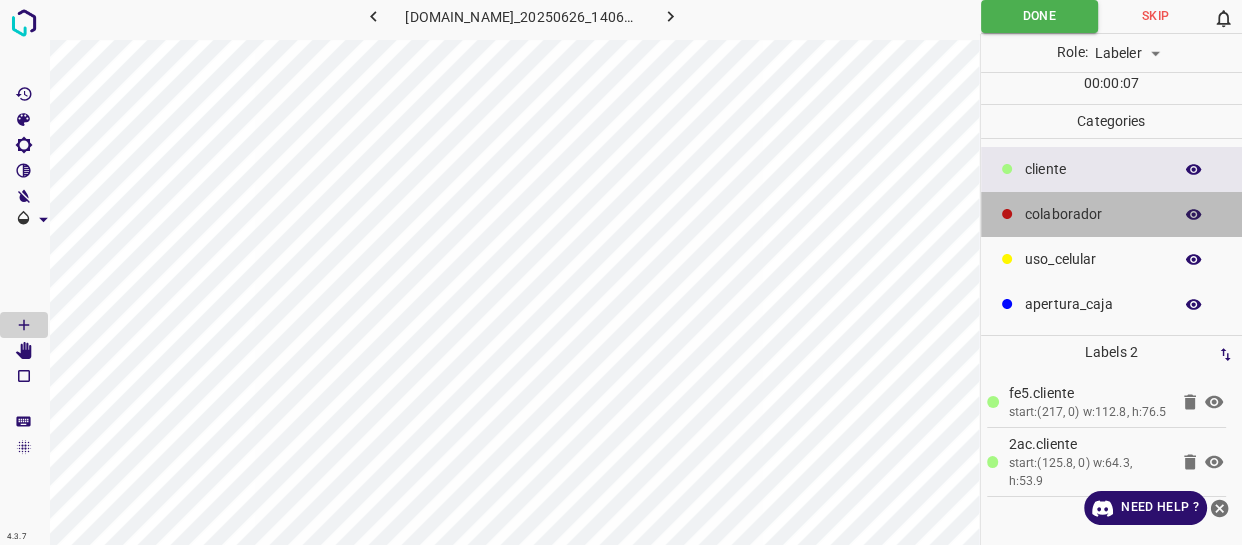 drag, startPoint x: 1059, startPoint y: 219, endPoint x: 1039, endPoint y: 227, distance: 21.540659 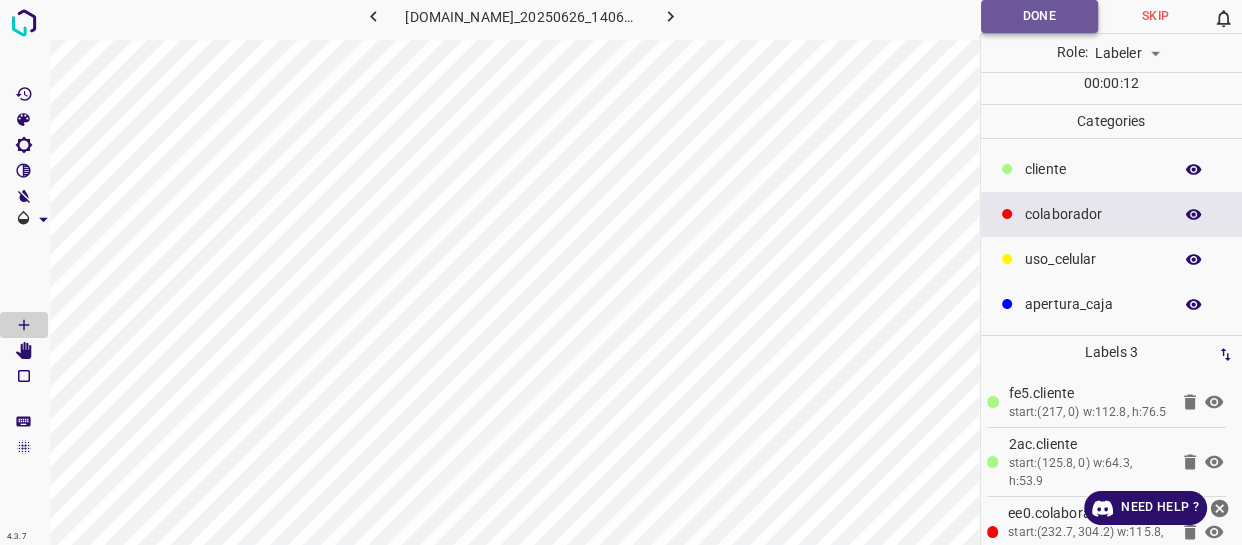click on "Done" at bounding box center [1039, 16] 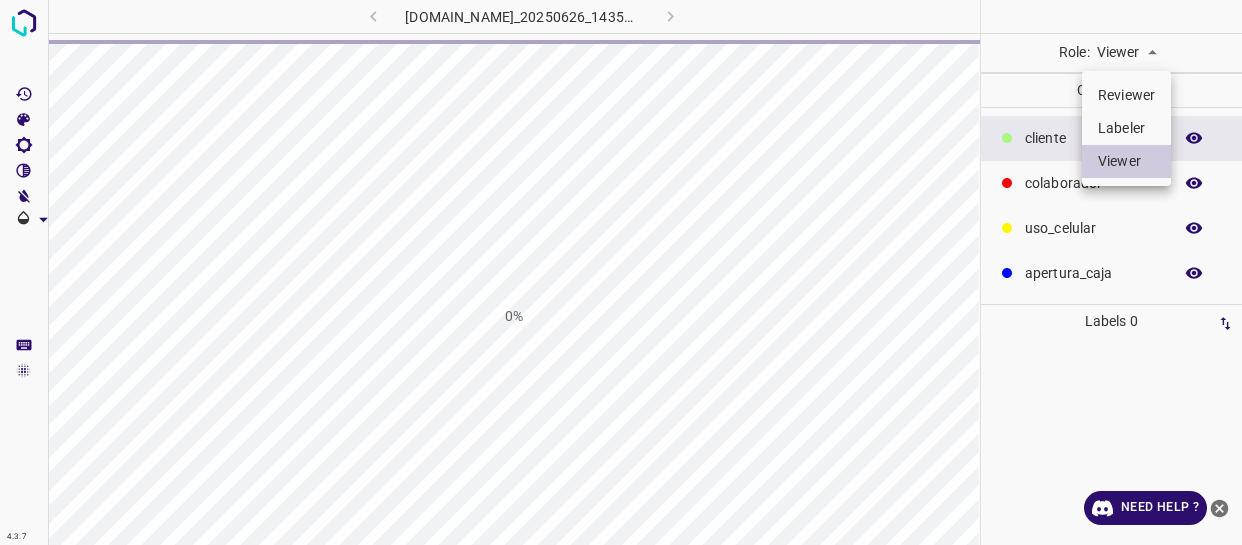 scroll, scrollTop: 0, scrollLeft: 0, axis: both 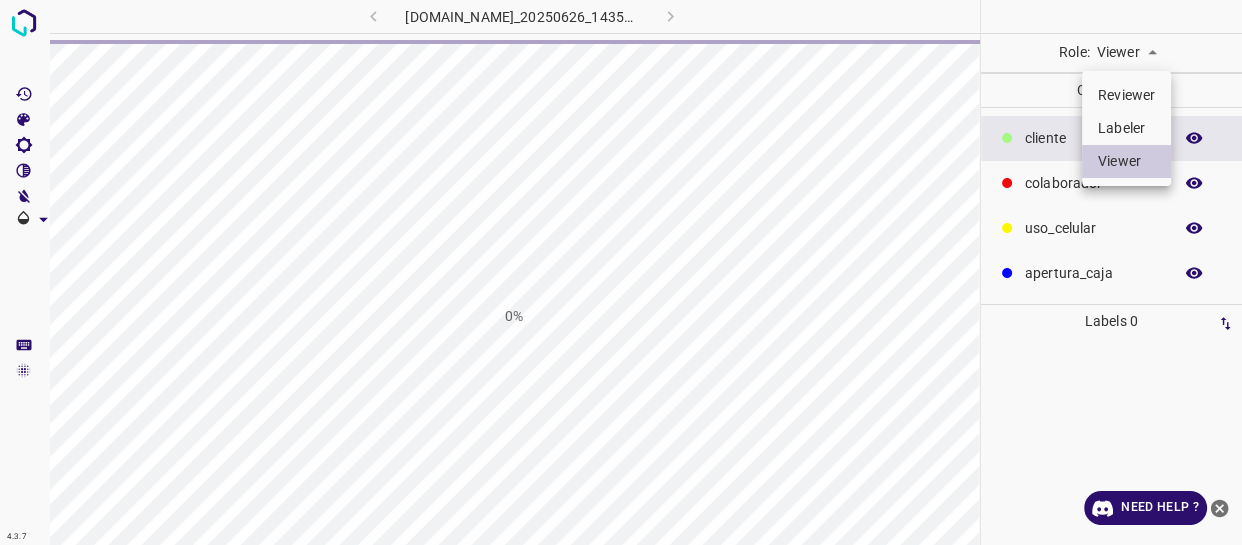 click on "4.3.7 [DOMAIN_NAME]_20250626_143553_000001020.jpg 0% Role: Viewer viewer Categories ​​cliente colaborador uso_celular apertura_caja Labels   0 Categories 1 ​​cliente 2 colaborador 3 uso_celular 4 apertura_caja Tools Space Change between modes (Draw & Edit) I Auto labeling R Restore zoom M Zoom in N Zoom out Delete Delete selecte label Filters Z Restore filters X Saturation filter C Brightness filter V Contrast filter B Gray scale filter General O Download Need Help ? - Text - Hide - Delete Reviewer Labeler Viewer" at bounding box center (621, 272) 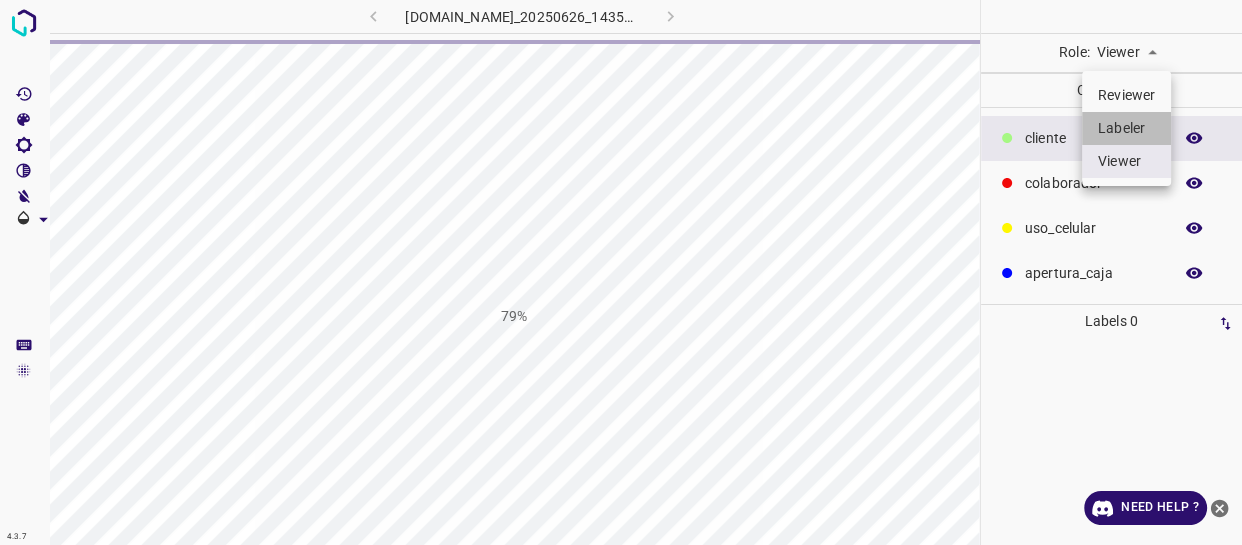 click on "Labeler" at bounding box center [1126, 128] 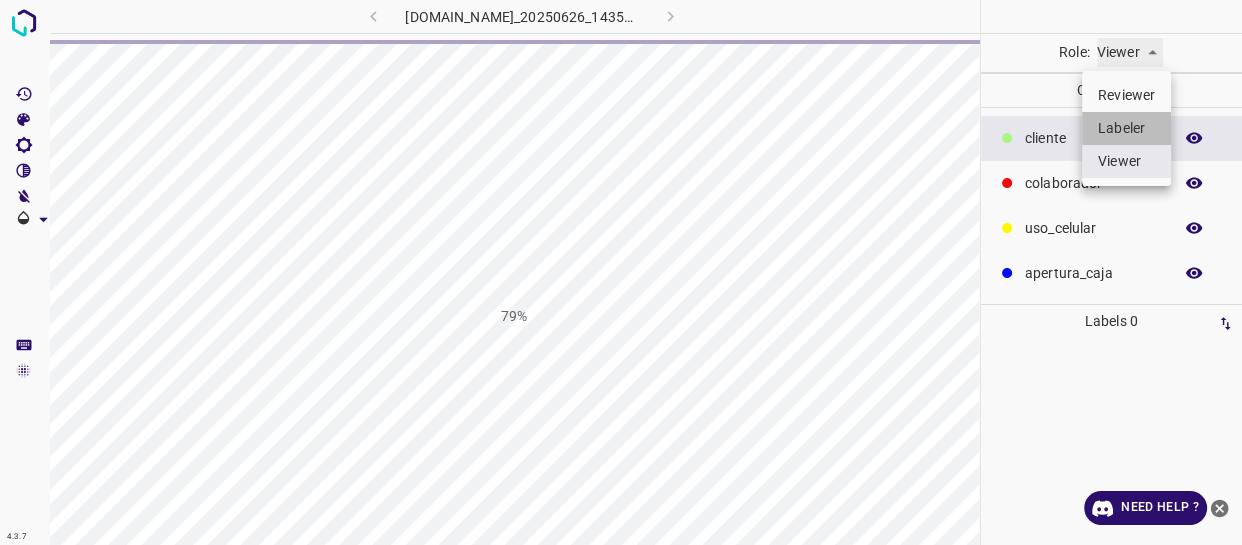 type on "labeler" 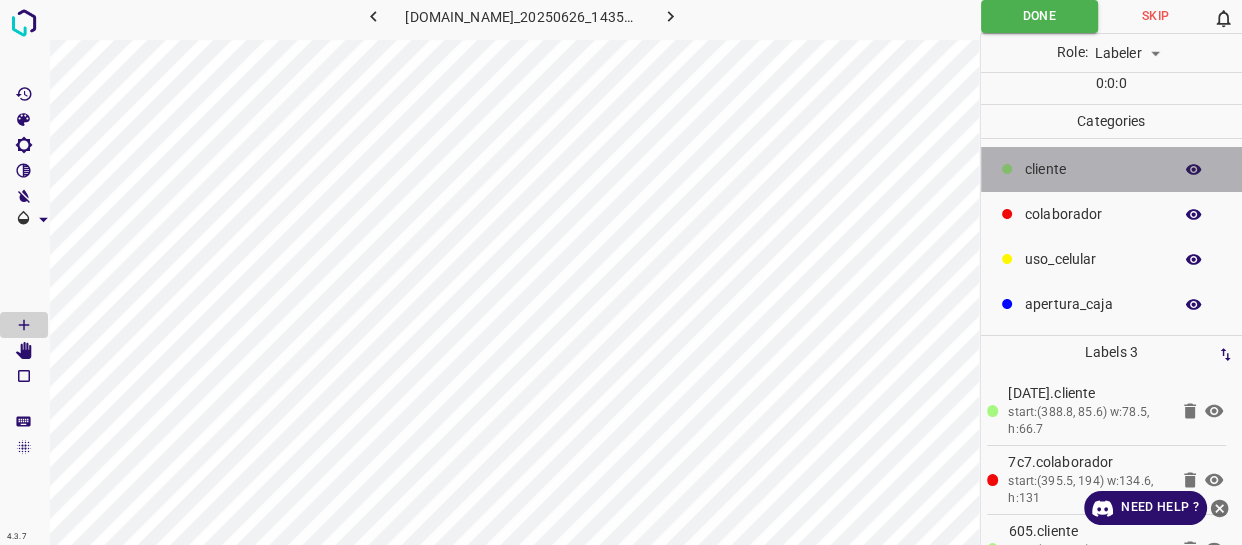 click on "​​cliente" at bounding box center (1093, 169) 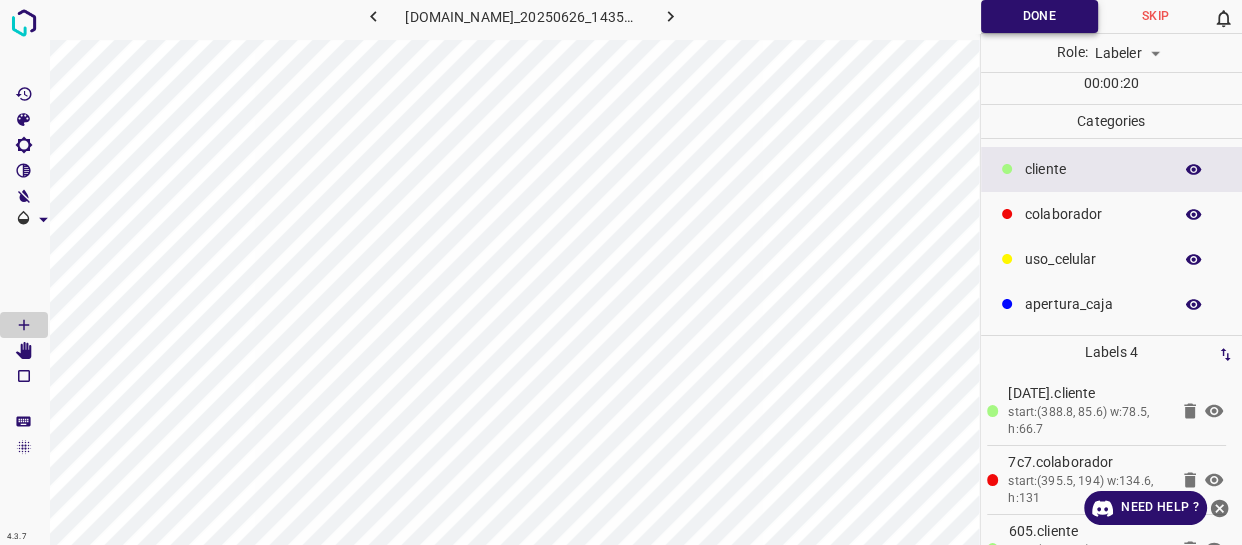click on "Done" at bounding box center [1039, 16] 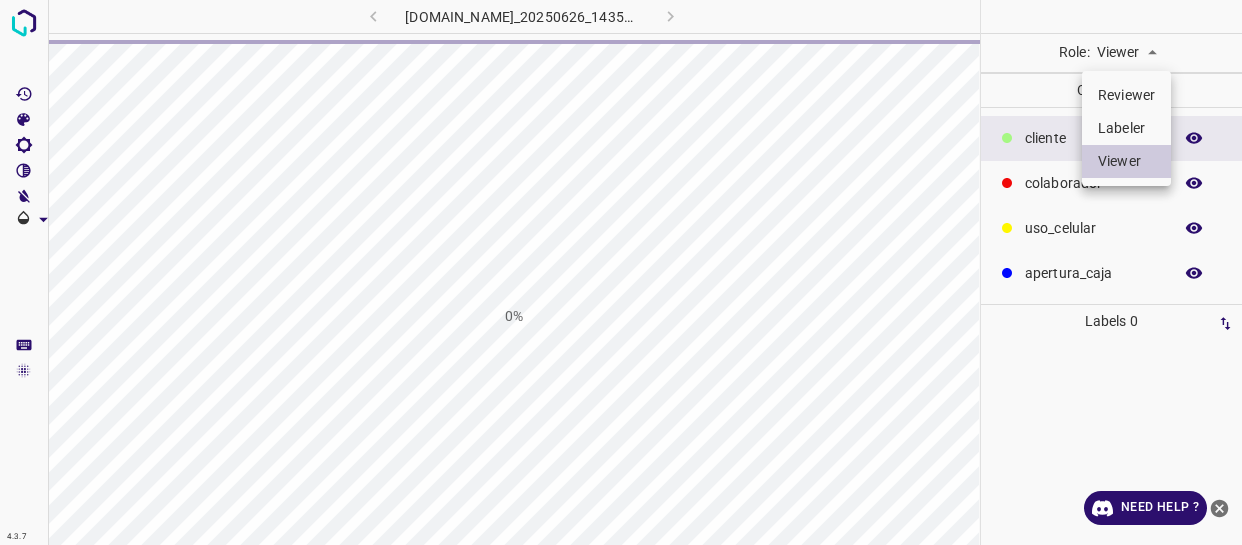 scroll, scrollTop: 0, scrollLeft: 0, axis: both 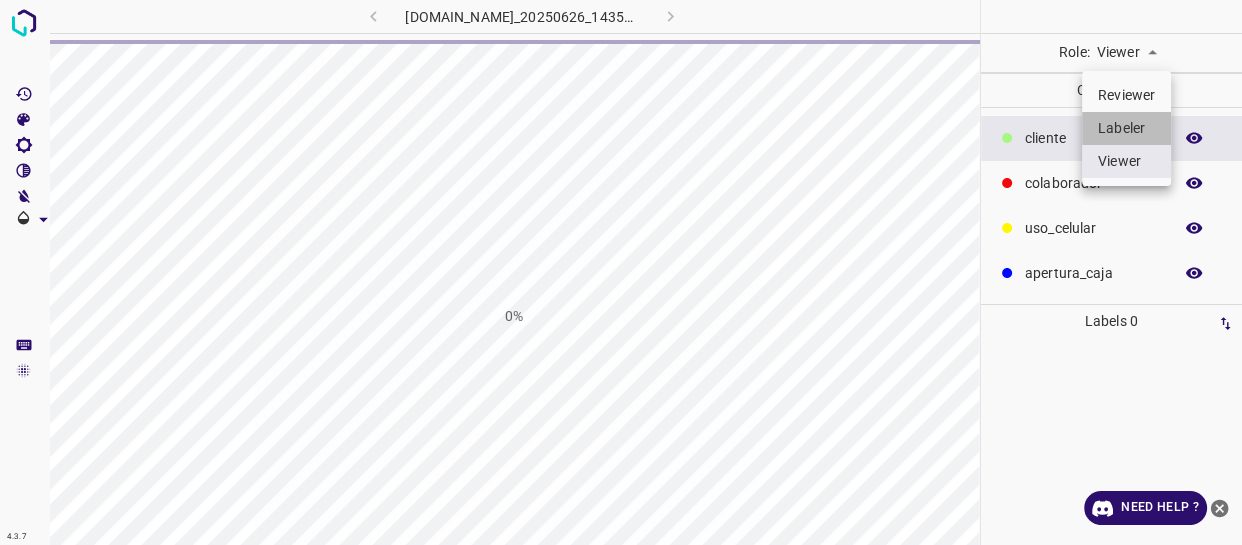 click on "Labeler" at bounding box center [1126, 128] 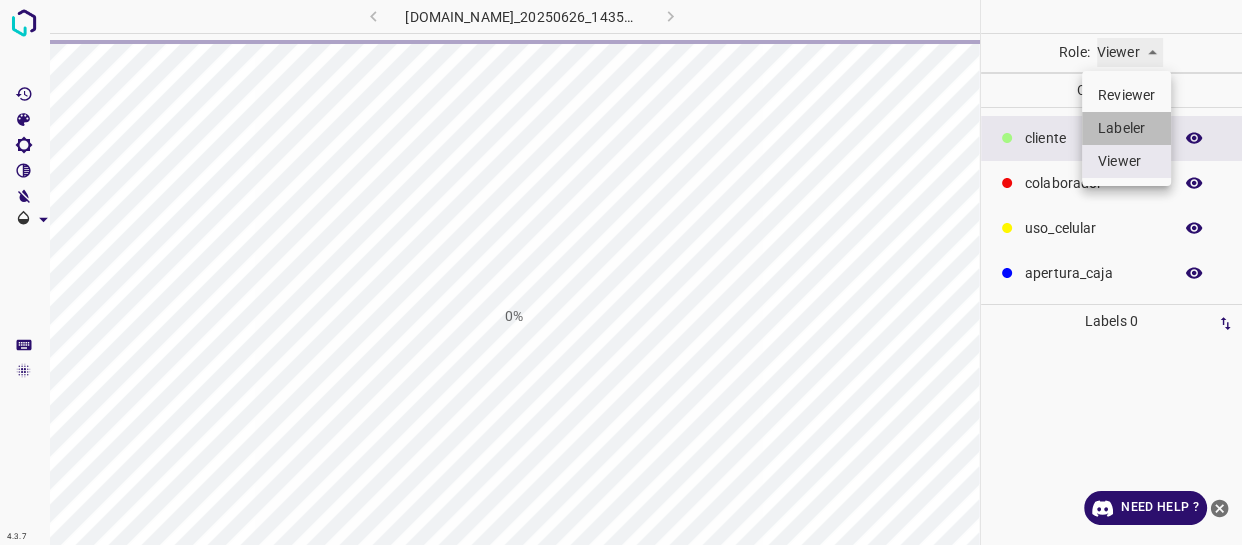type on "labeler" 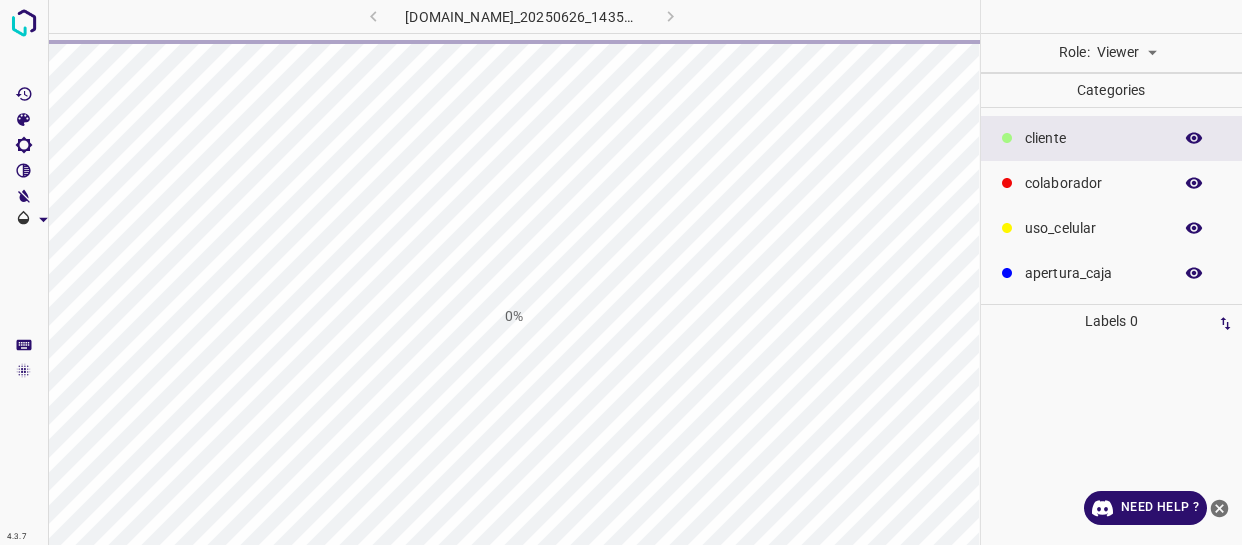 scroll, scrollTop: 0, scrollLeft: 0, axis: both 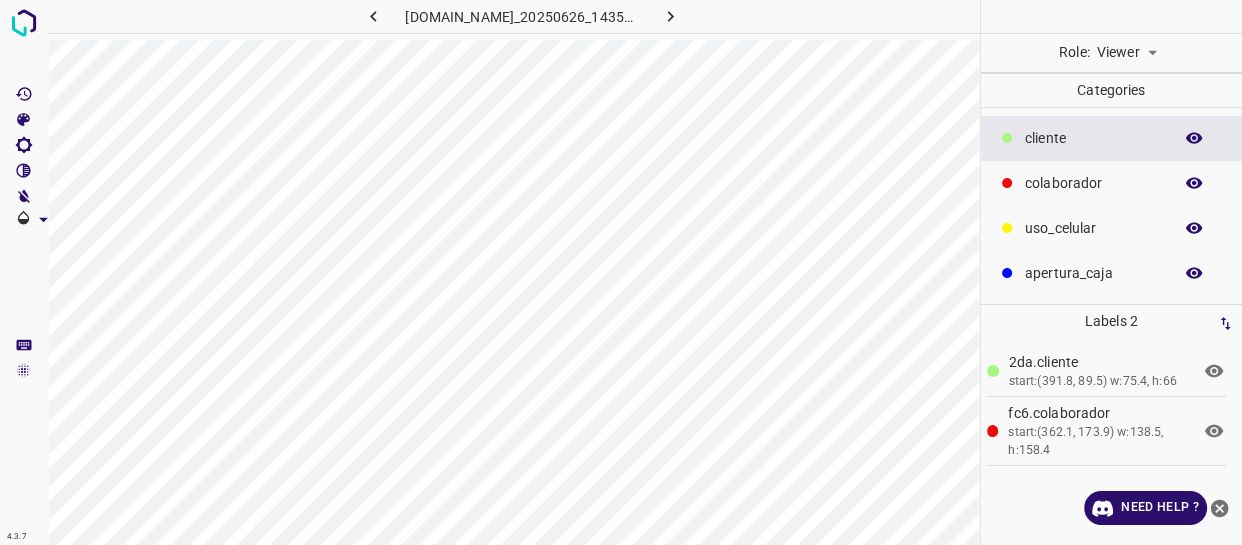 click on "​​cliente" at bounding box center (1112, 138) 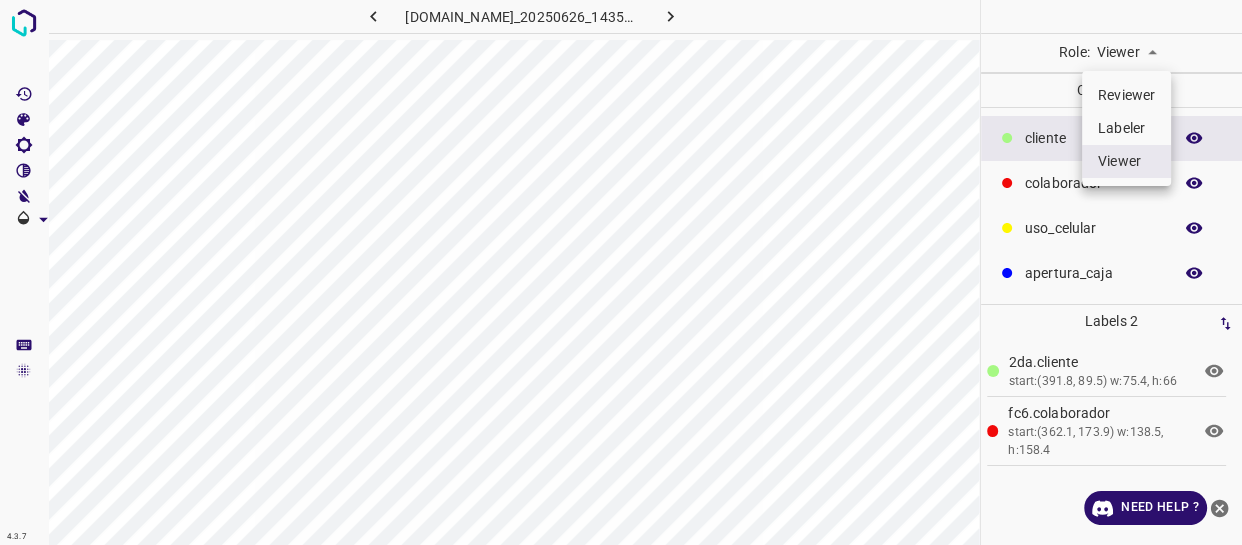 click on "Labeler" at bounding box center [1126, 128] 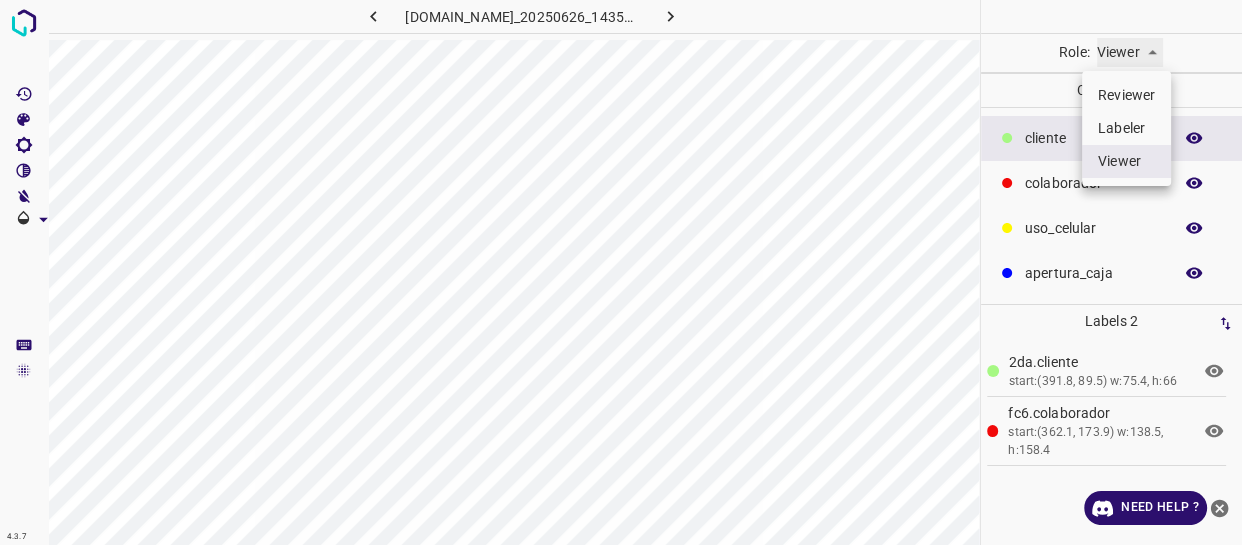 type on "labeler" 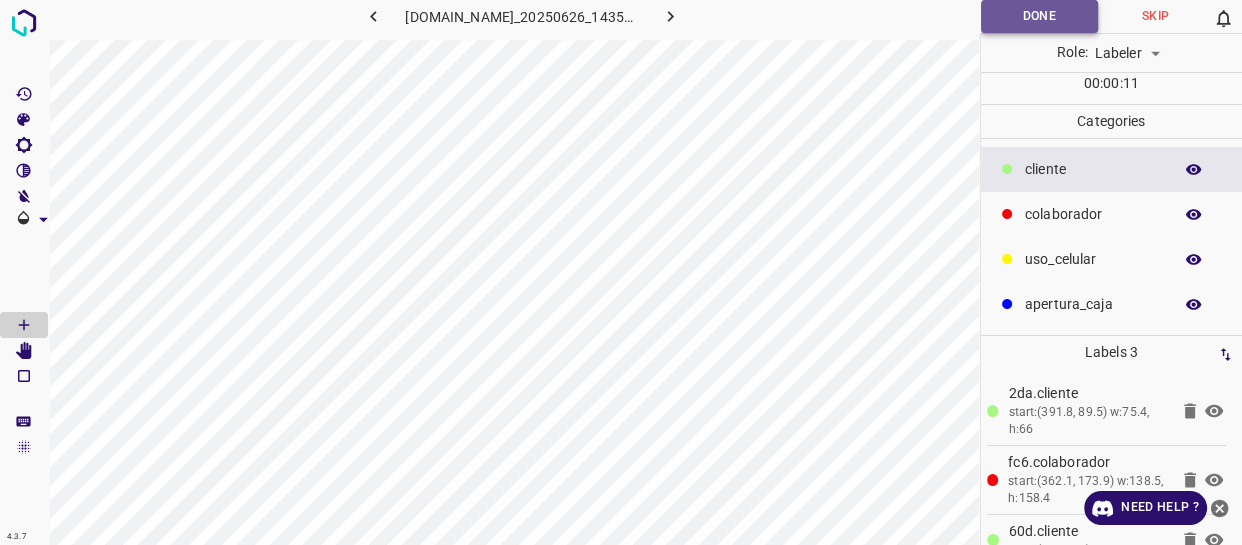 click on "Done" at bounding box center (1039, 16) 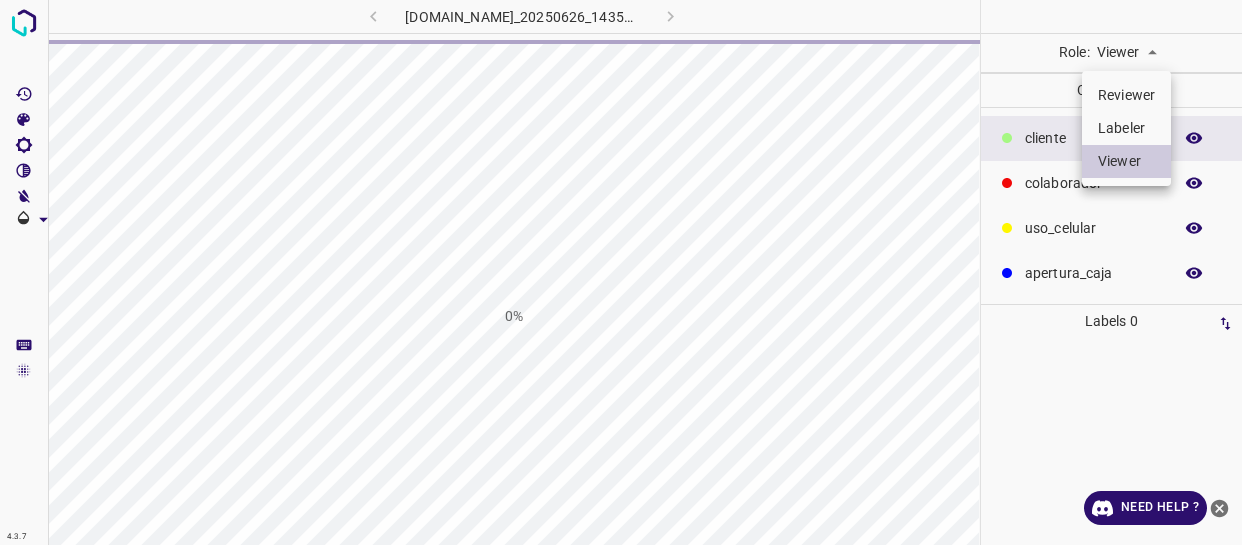 scroll, scrollTop: 0, scrollLeft: 0, axis: both 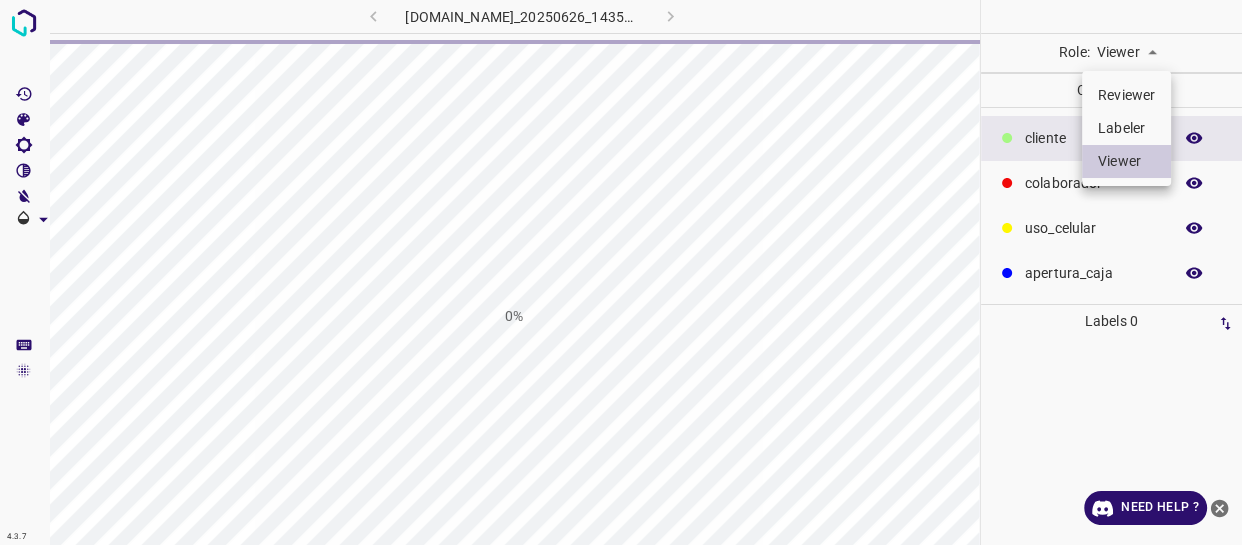 click on "Labeler" at bounding box center [1126, 128] 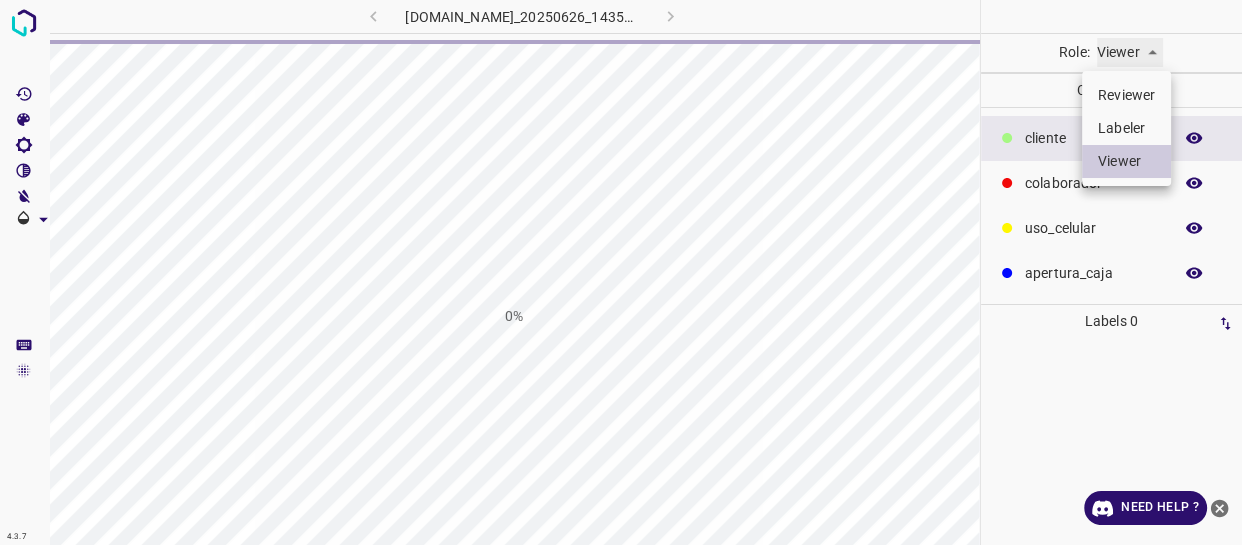 type on "labeler" 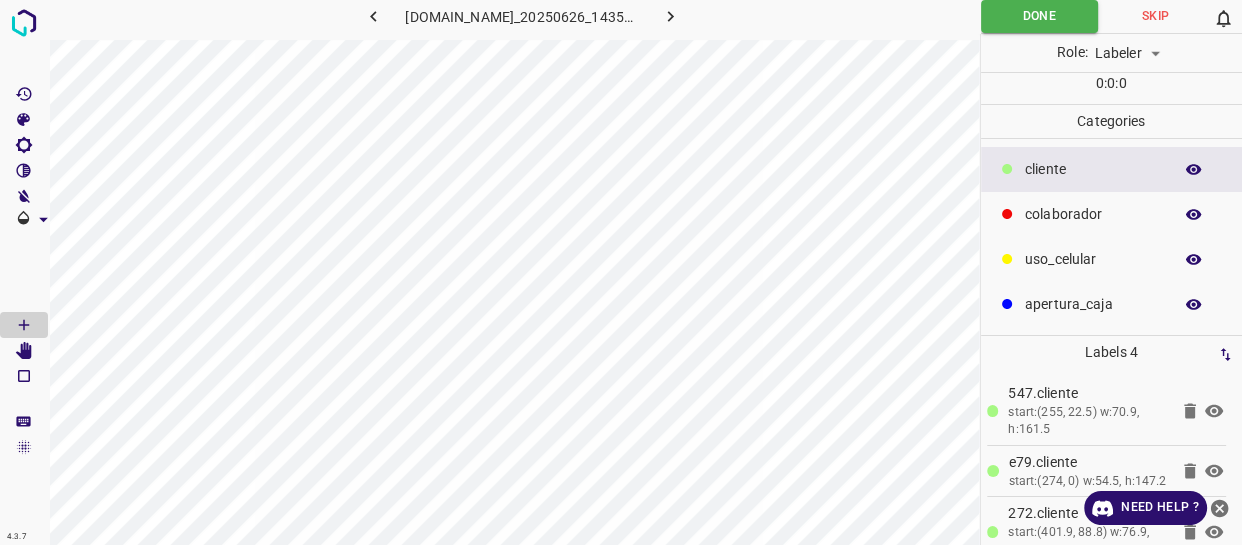 click on "​​cliente" at bounding box center (1093, 169) 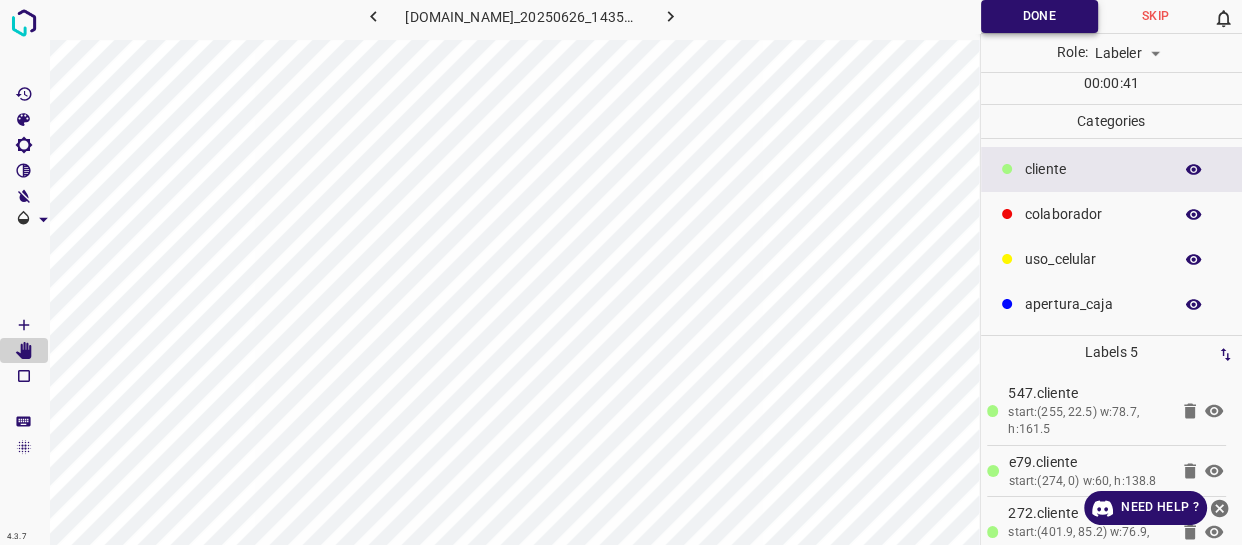 click on "Done" at bounding box center [1039, 16] 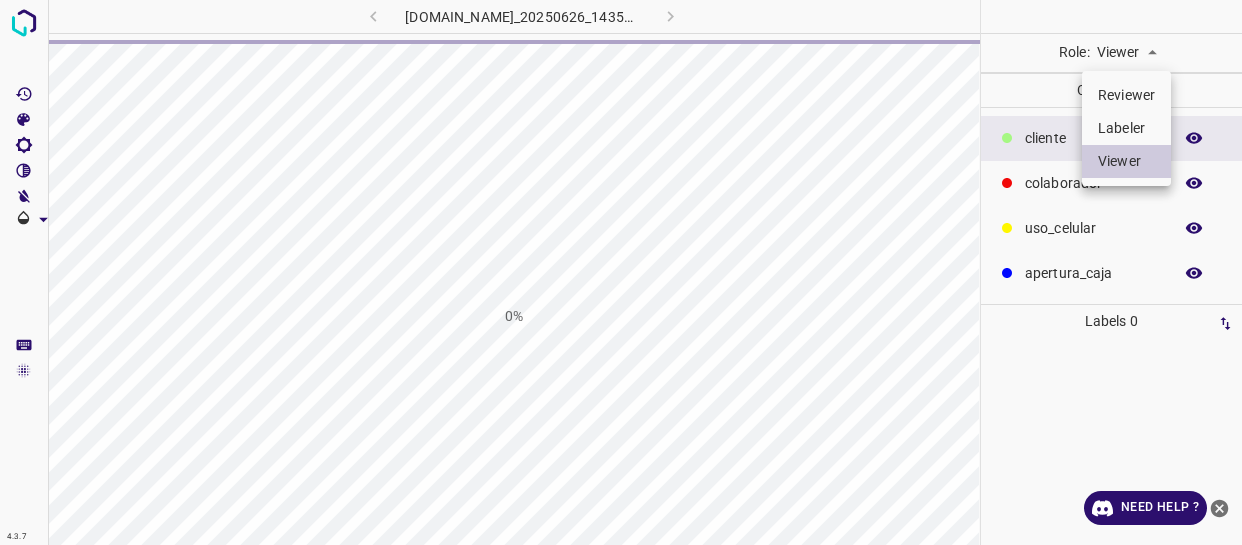 scroll, scrollTop: 0, scrollLeft: 0, axis: both 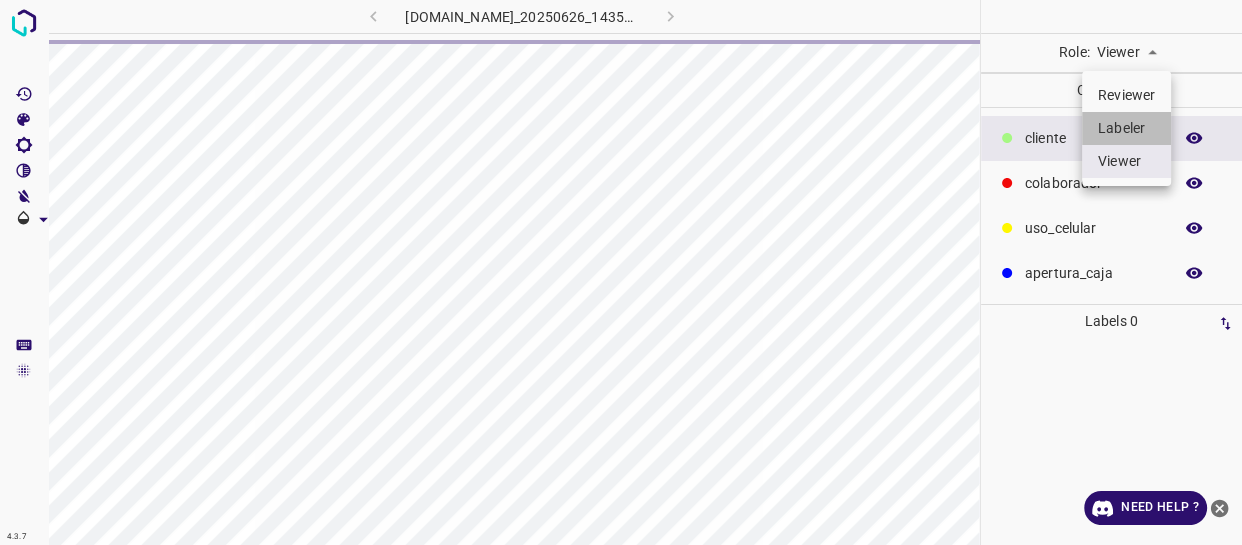 click on "Labeler" at bounding box center [1126, 128] 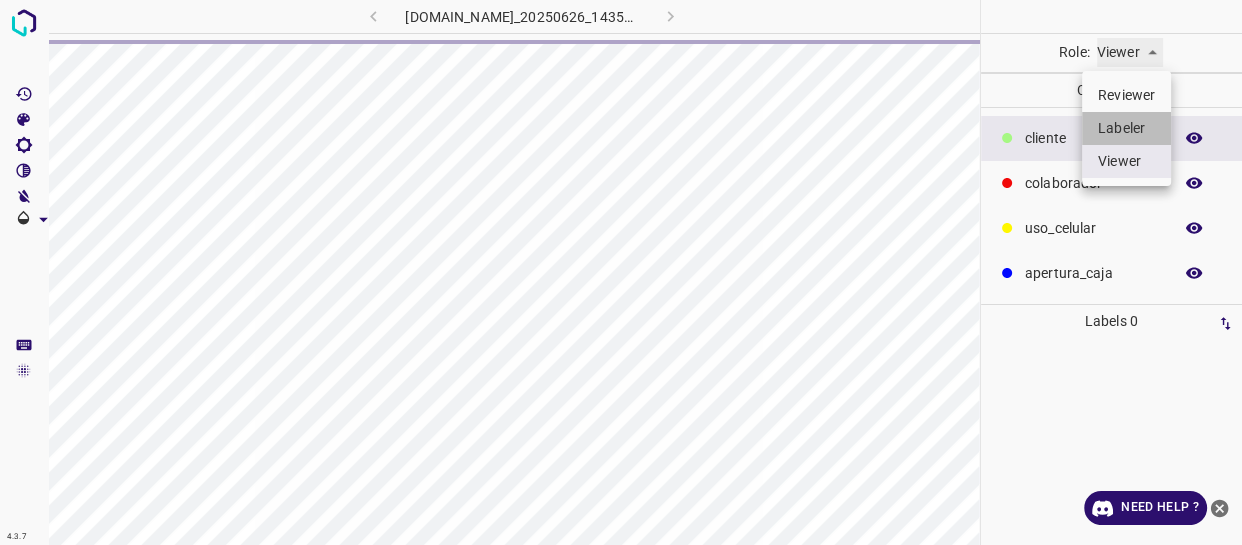 type on "labeler" 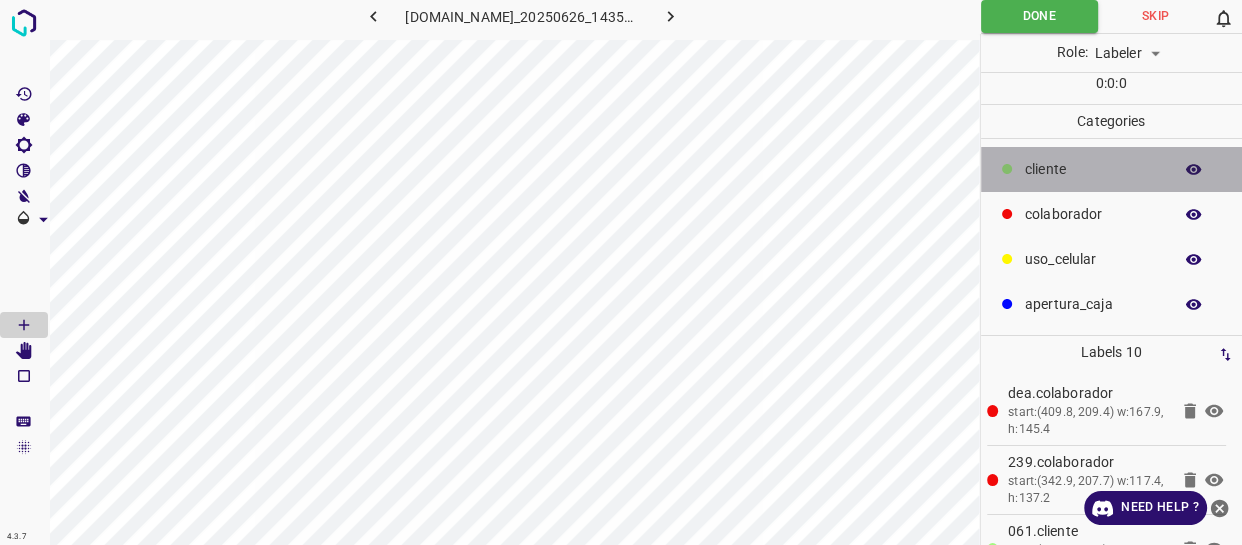 click on "​​cliente" at bounding box center [1093, 169] 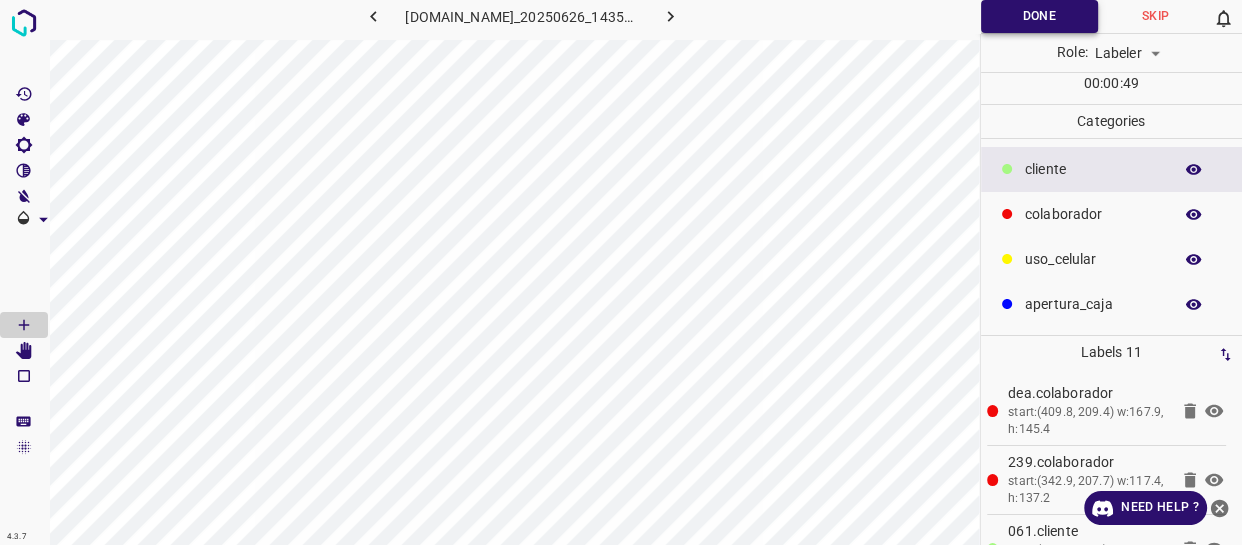 click on "Done" at bounding box center (1039, 16) 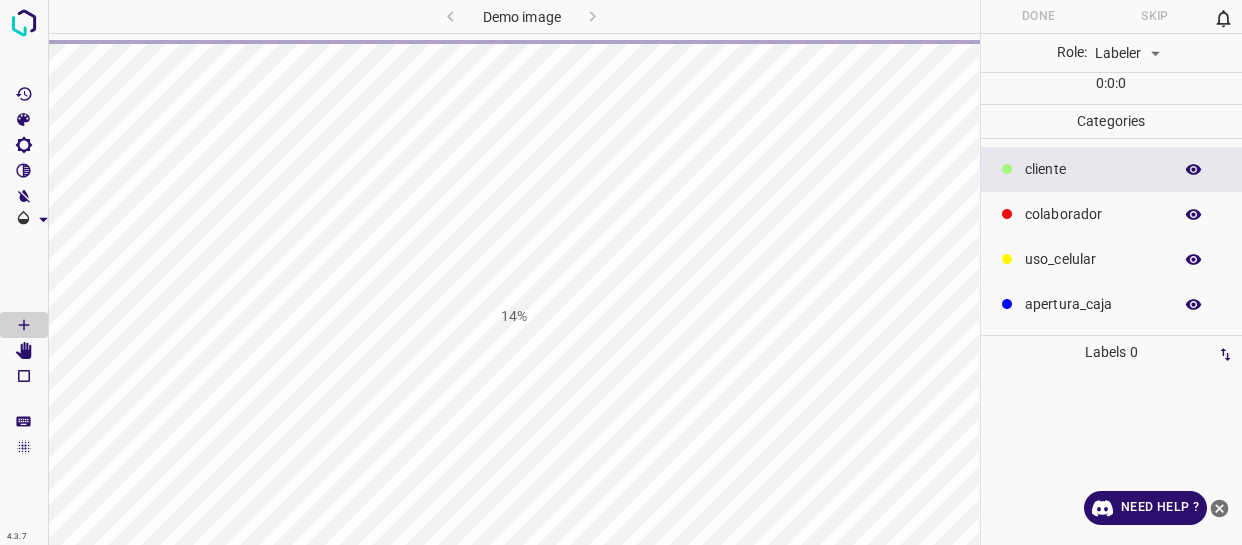 scroll, scrollTop: 0, scrollLeft: 0, axis: both 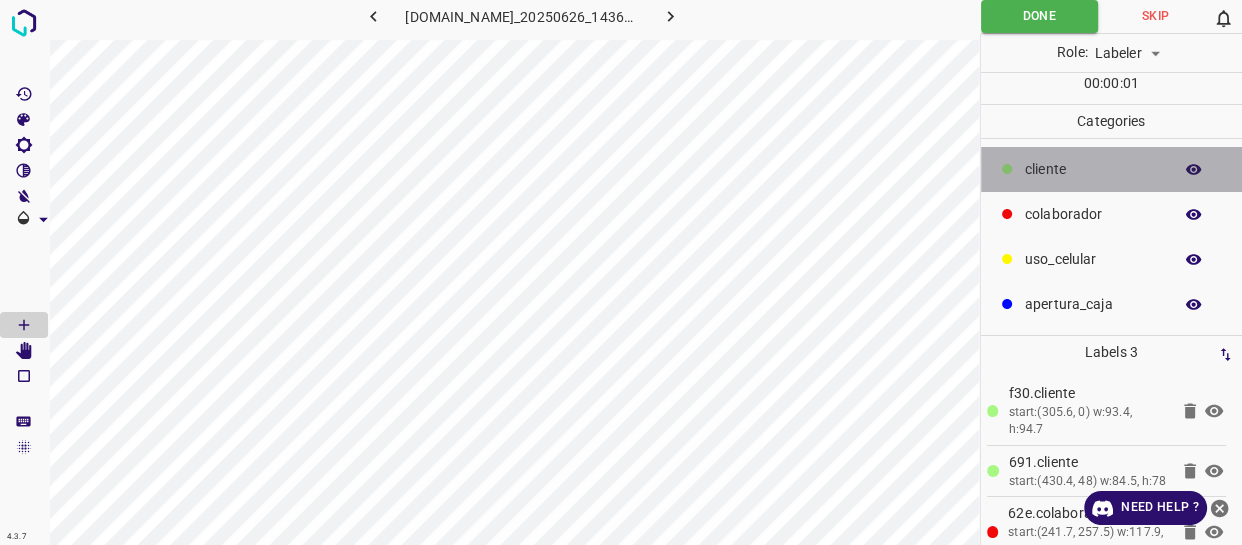 click on "​​cliente" at bounding box center [1112, 169] 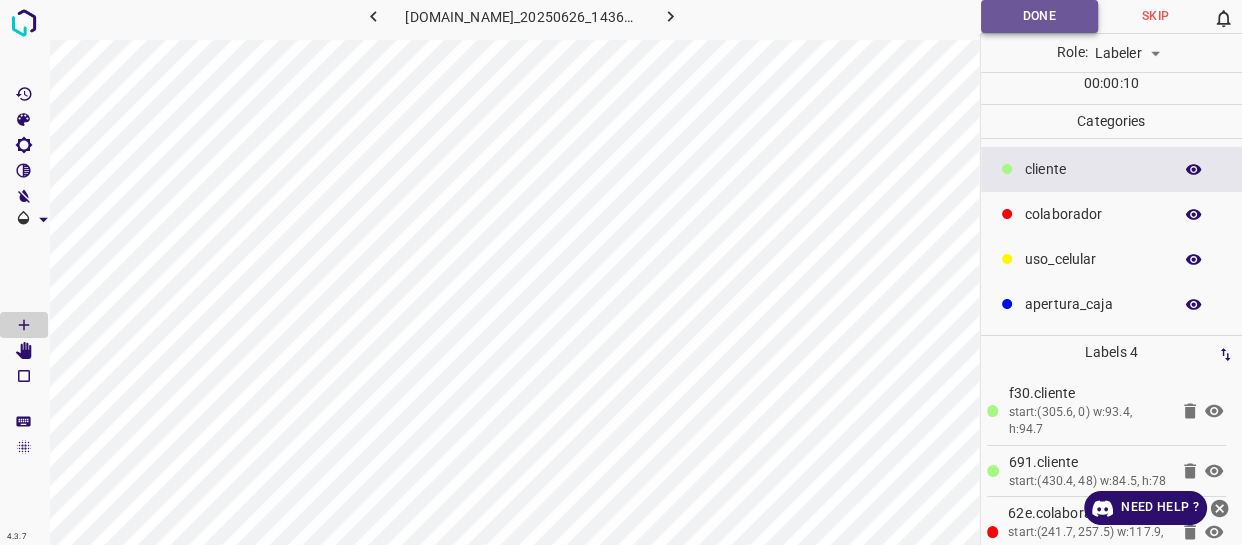 click on "Done" at bounding box center [1039, 16] 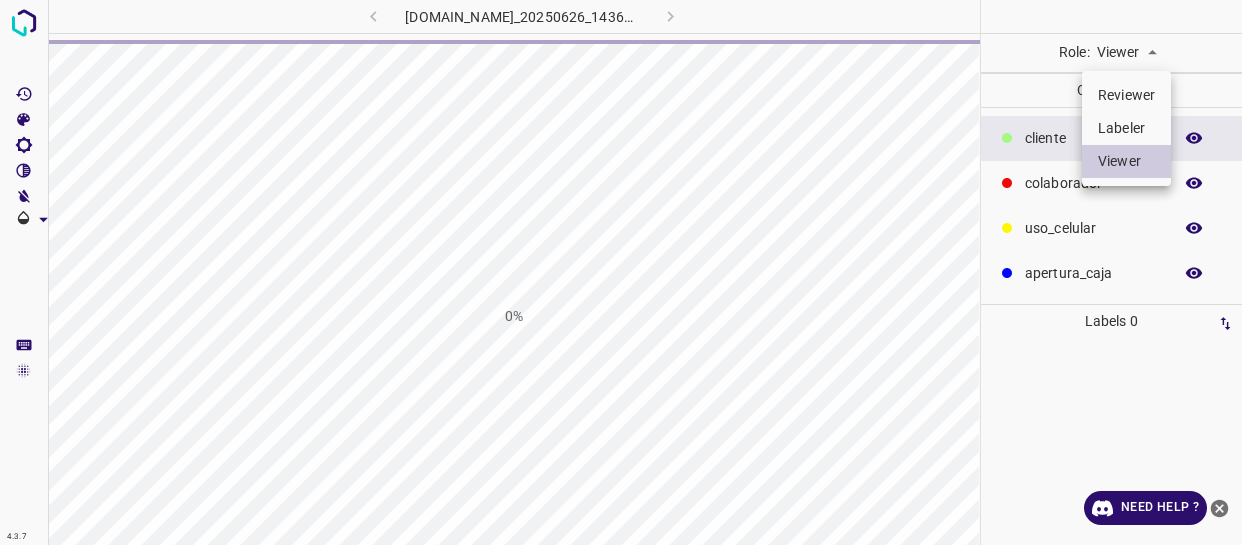 click on "4.3.7 [DOMAIN_NAME]_20250626_143602_000003930.jpg 0% Role: Viewer viewer Categories ​​cliente colaborador uso_celular apertura_caja Labels   0 Categories 1 ​​cliente 2 colaborador 3 uso_celular 4 apertura_caja Tools Space Change between modes (Draw & Edit) I Auto labeling R Restore zoom M Zoom in N Zoom out Delete Delete selecte label Filters Z Restore filters X Saturation filter C Brightness filter V Contrast filter B Gray scale filter General O Download Need Help ? - Text - Hide - Delete Reviewer Labeler Viewer" at bounding box center (621, 272) 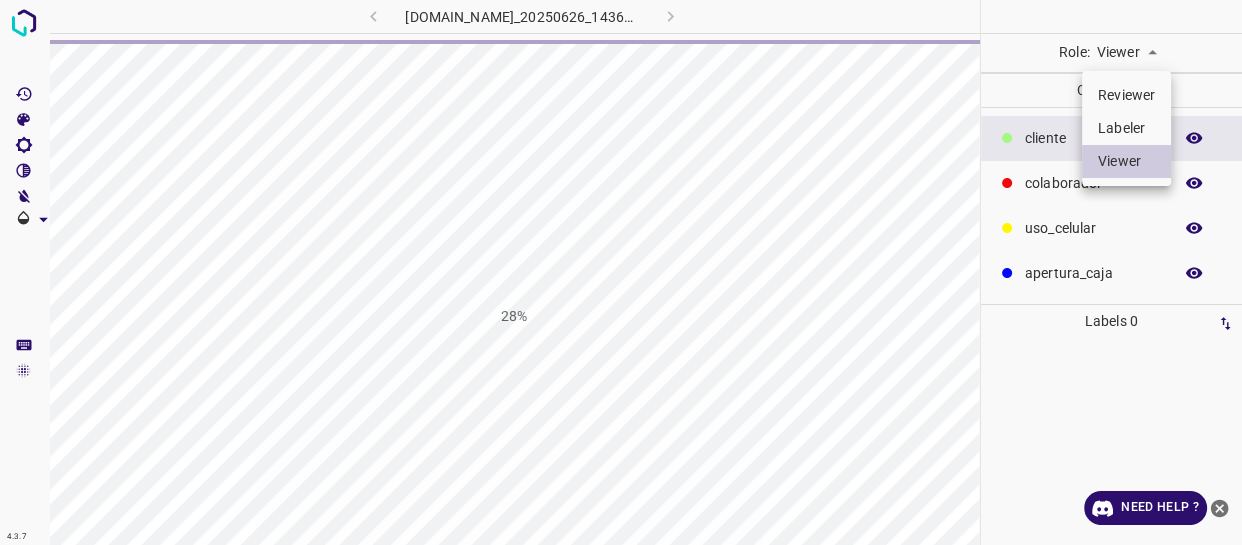 click on "Labeler" at bounding box center [1126, 128] 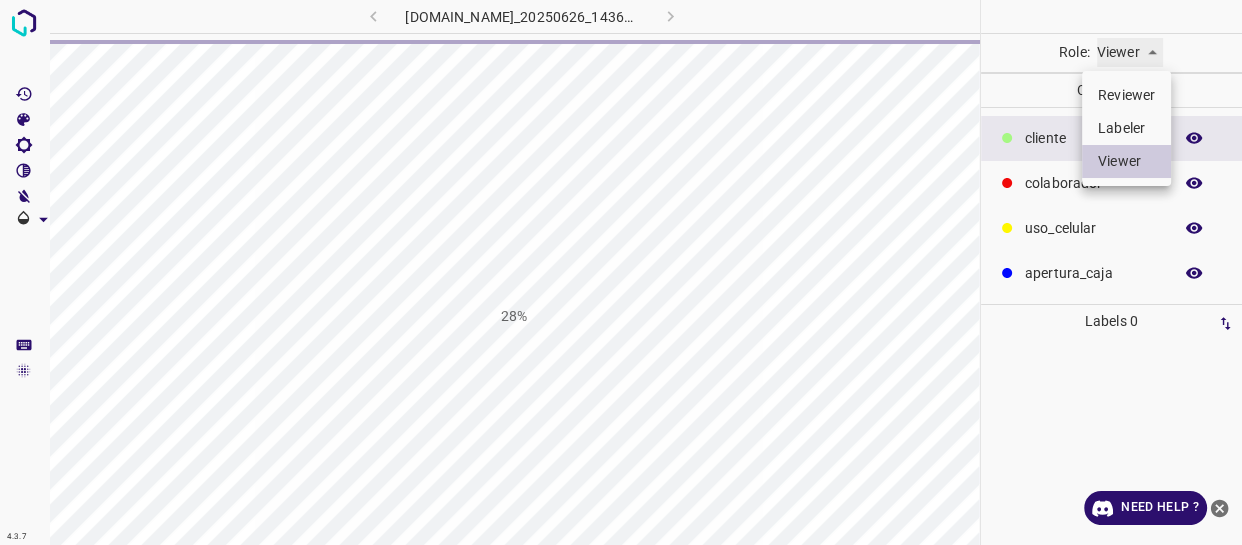 type on "labeler" 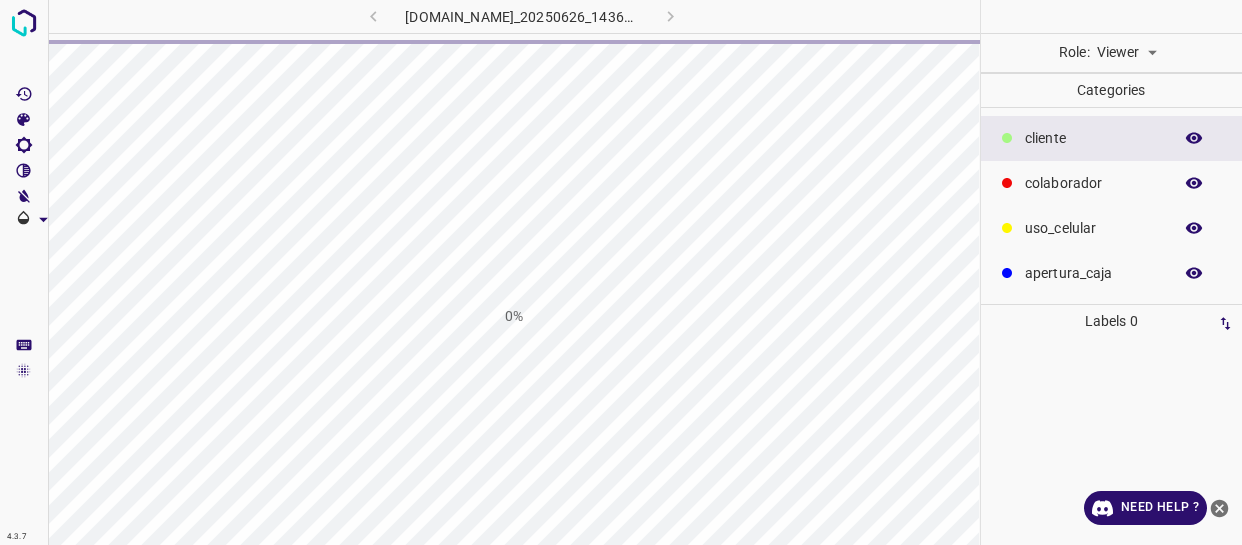 scroll, scrollTop: 0, scrollLeft: 0, axis: both 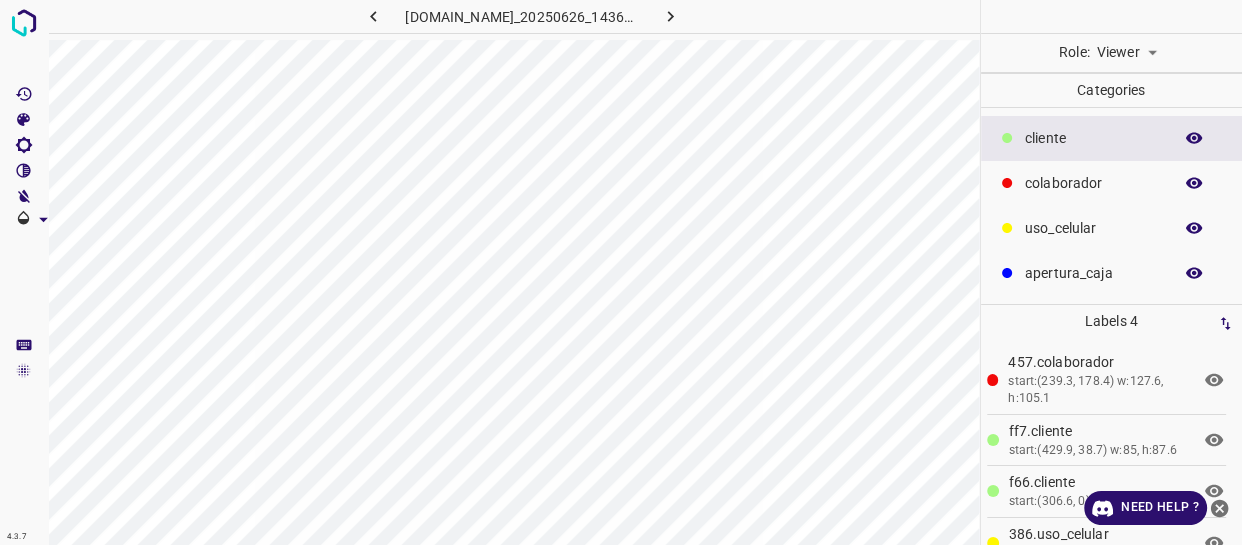 click on "4.3.7 [DOMAIN_NAME]_20250626_143602_000003930.jpg Role: Viewer viewer Categories ​​cliente colaborador uso_celular apertura_caja Labels   4 457.colaborador
start:(239.3, 178.4)
w:127.6, h:105.1
ff7.​​cliente
start:(429.9, 38.7)
w:85, h:87.6
f66.​​cliente
start:(306.6, 0)
w:93.3, h:94.6
386.uso_celular
start:(313.2, 10.9)
w:25.2, h:16.9
Categories 1 ​​cliente 2 colaborador 3 uso_celular 4 apertura_caja Tools Space Change between modes (Draw & Edit) I Auto labeling R Restore zoom M Zoom in N Zoom out Delete Delete selecte label Filters Z Restore filters X Saturation filter C Brightness filter V Contrast filter B Gray scale filter General O Download Need Help ? - Text - Hide - Delete" at bounding box center (621, 272) 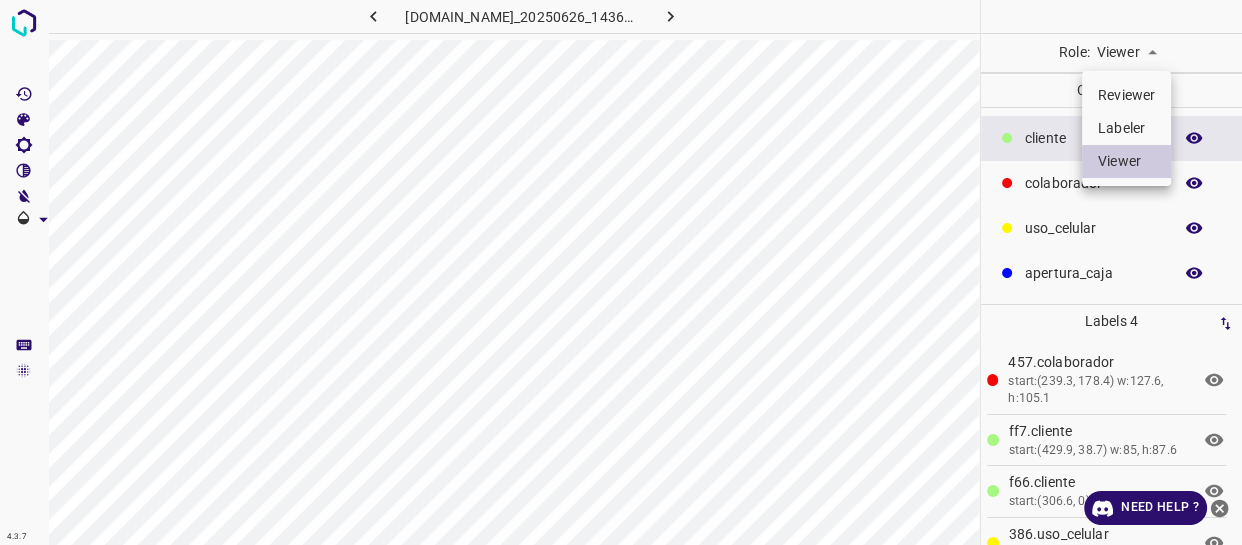 click on "Labeler" at bounding box center (1126, 128) 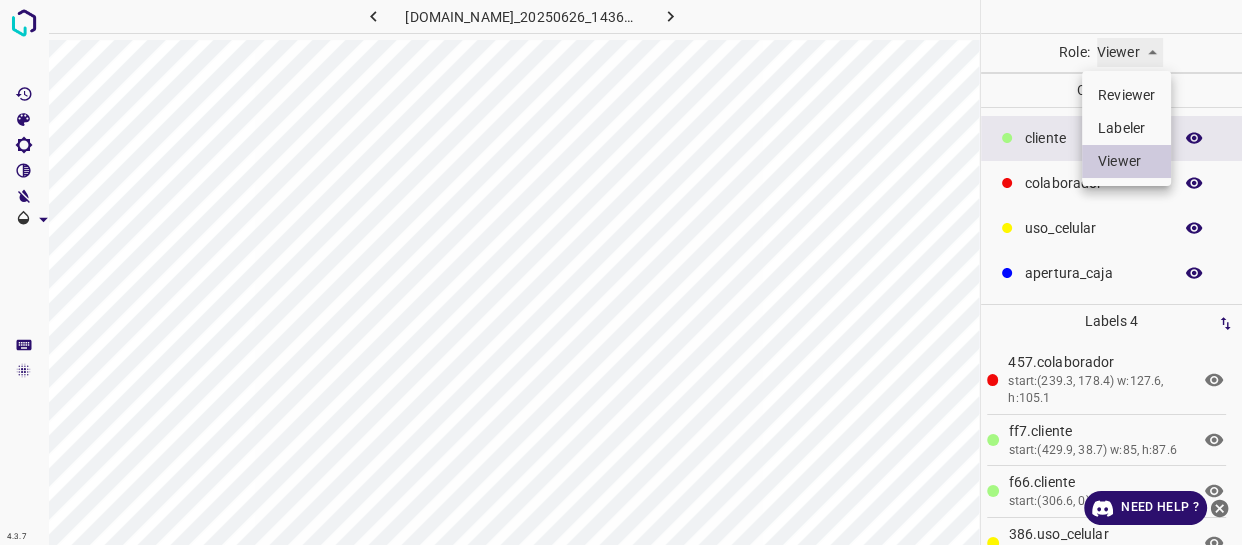 type on "labeler" 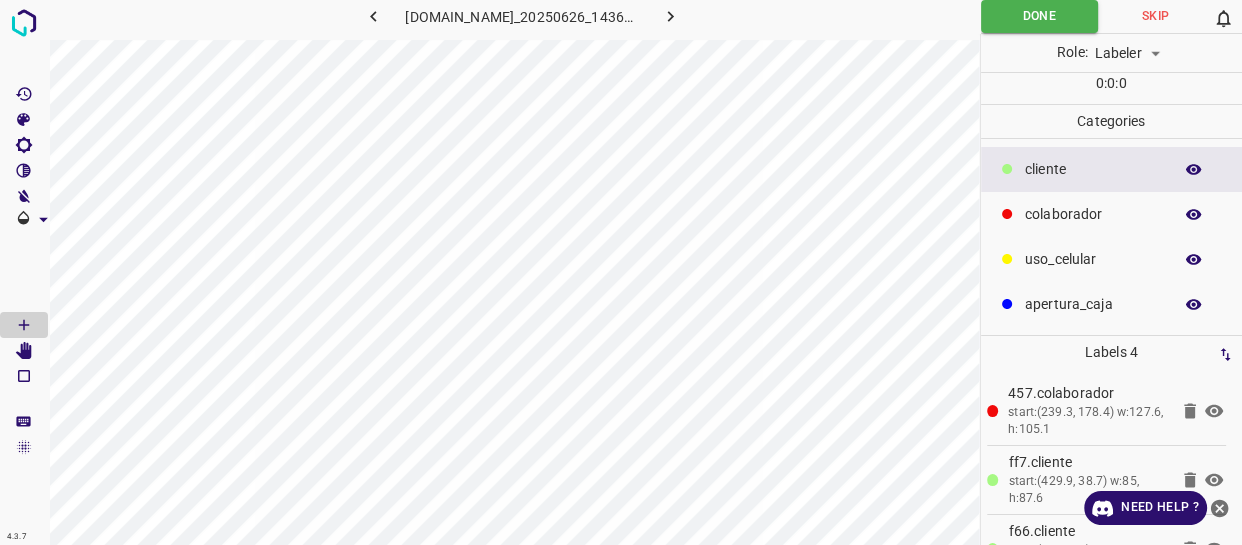 click on "​​cliente" at bounding box center [1093, 169] 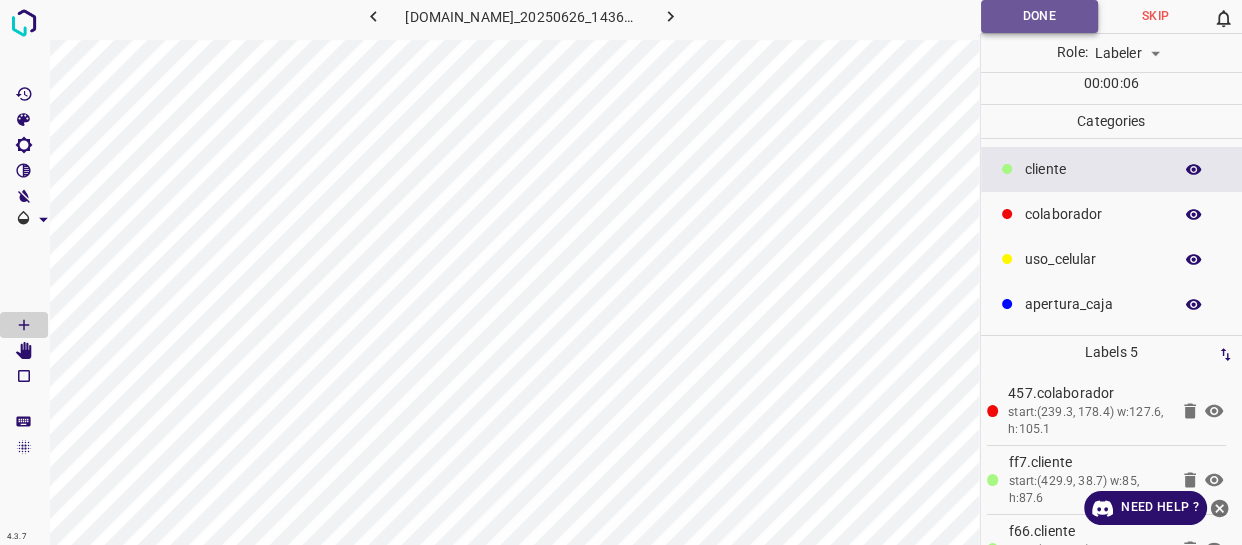 click on "Done" at bounding box center [1039, 16] 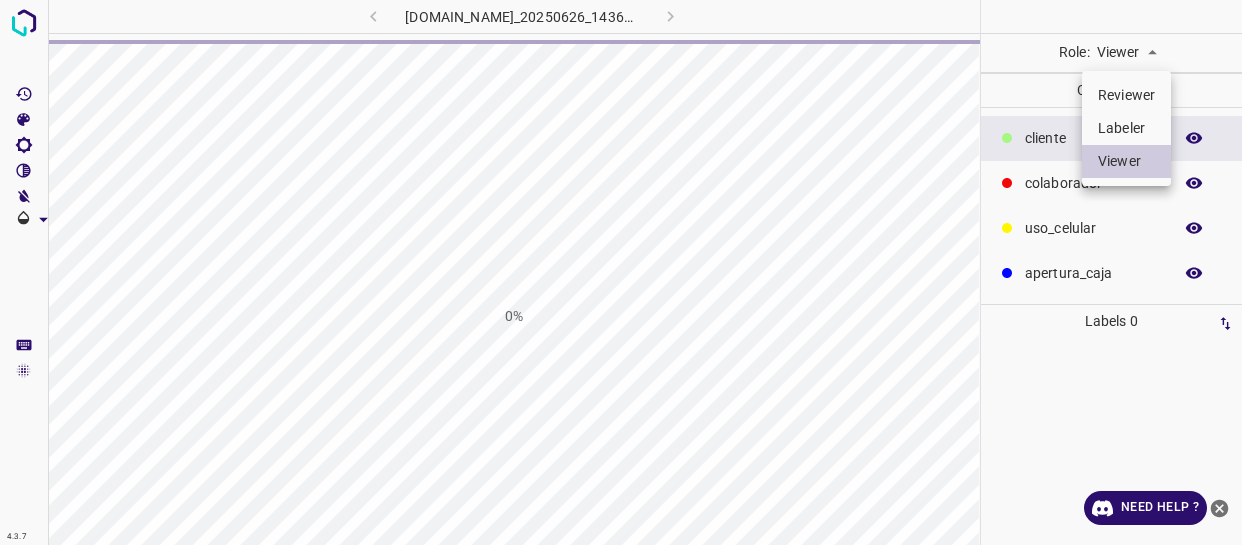 scroll, scrollTop: 0, scrollLeft: 0, axis: both 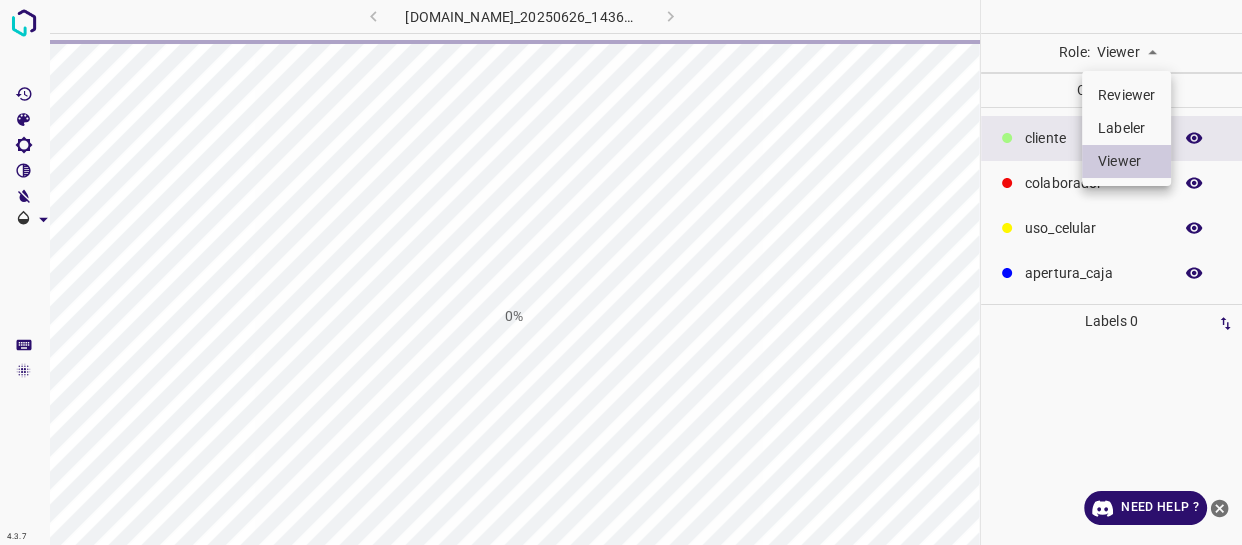click on "Labeler" at bounding box center (1126, 128) 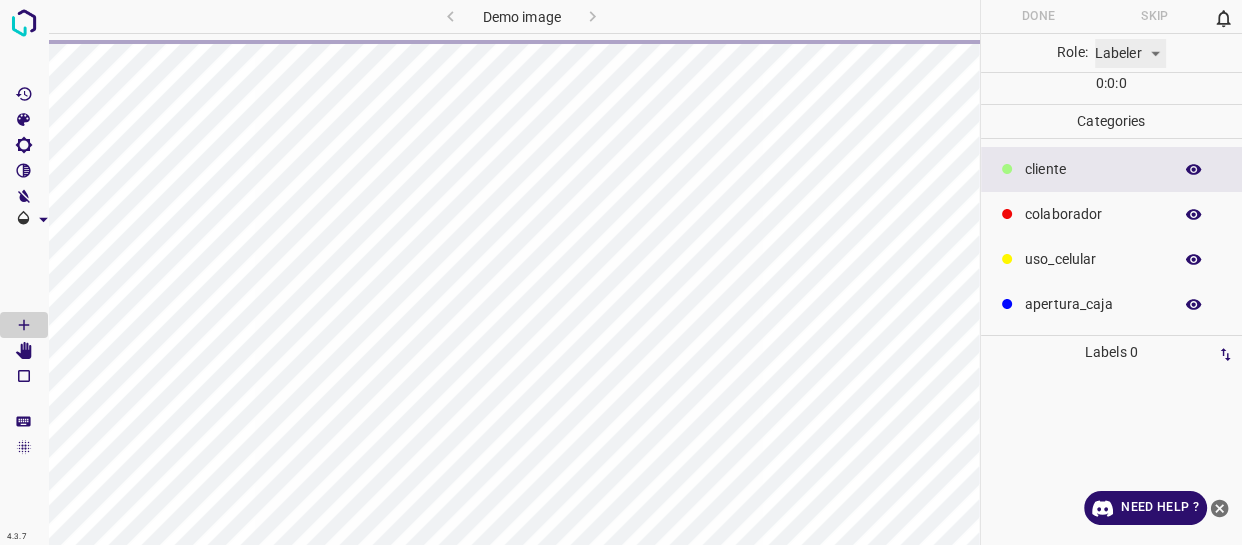 type on "labeler" 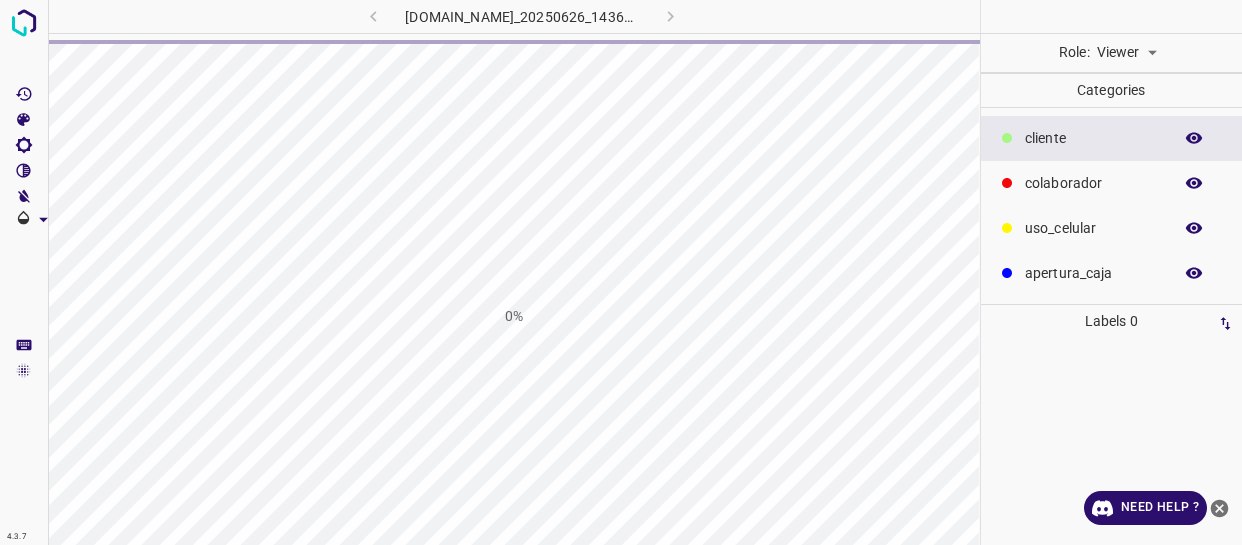 scroll, scrollTop: 0, scrollLeft: 0, axis: both 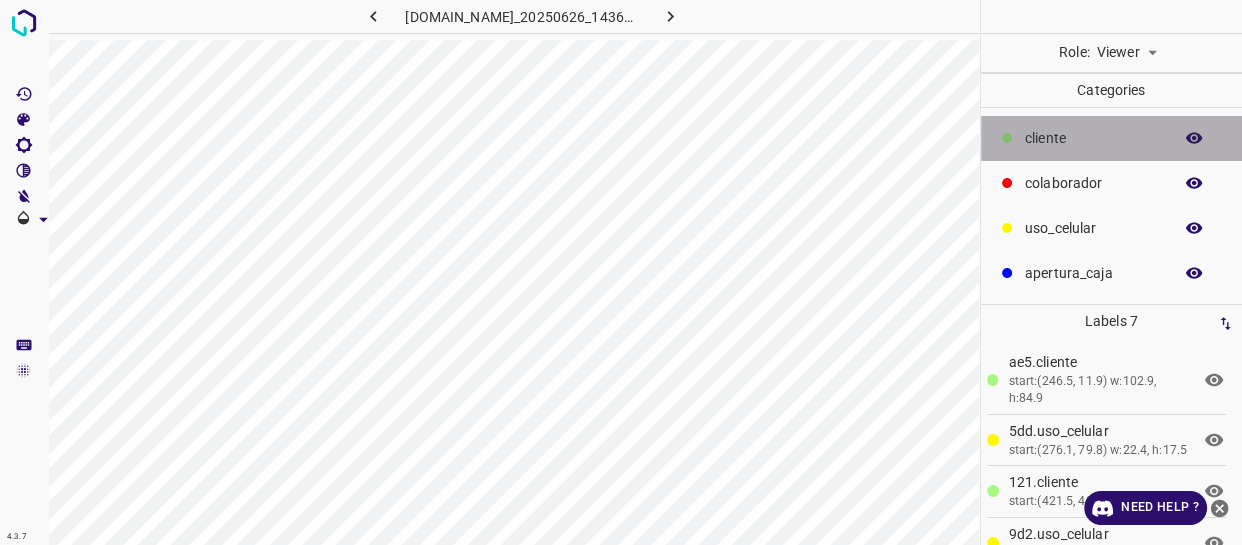click on "​​cliente" at bounding box center [1112, 138] 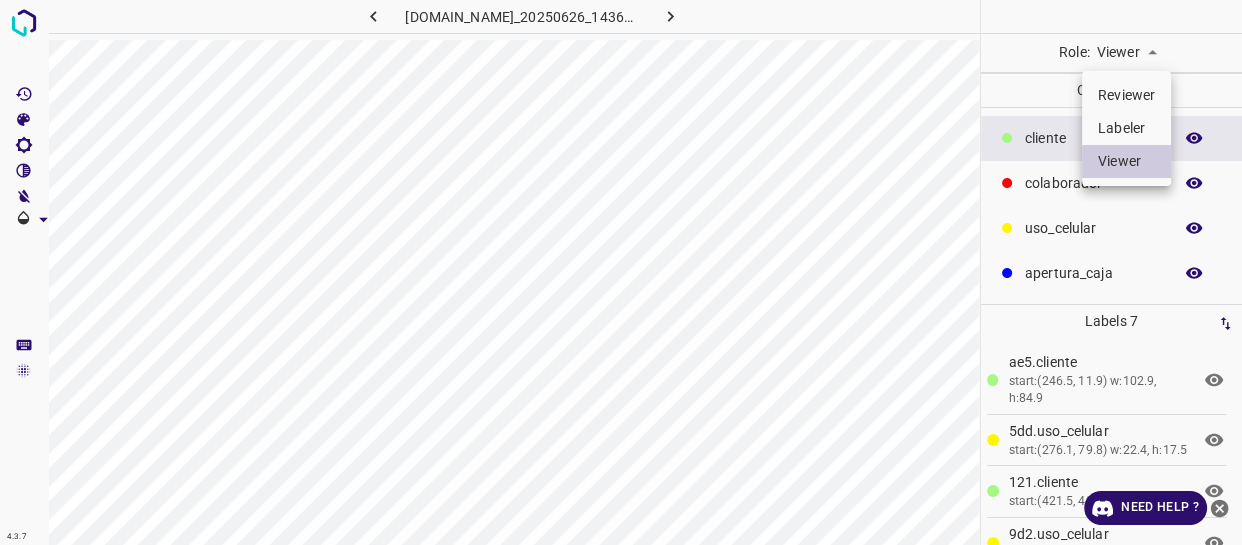 click on "4.3.7 801-bch-santa-fe.ddns.net_20250626_143602_000004620.jpg Role: Viewer viewer Categories ​​cliente colaborador uso_celular apertura_caja Labels   7 ae5.​​cliente
start:(246.5, 11.9)
w:102.9, h:84.9
5dd.uso_celular
start:(276.1, 79.8)
w:22.4, h:17.5
121.​​cliente
start:(421.5, 49.2)
w:97, h:93.9
9d2.uso_celular
start:(445, 118.6)
w:33.4, h:22.9
cb7.colaborador
start:(188.2, 149.5)
w:166.2, h:103.4
df0.colaborador
start:(231.9, 322.6)
w:109.5, h:37.3
a30.​​cliente
start:(122.3, 5.7)
w:103.1, h:76.1
Categories 1 ​​cliente 2 colaborador 3 uso_celular 4 apertura_caja Tools Space Change between modes (Draw & Edit) I Auto labeling R Restore zoom M Zoom in N Zoom out Delete Delete selecte label Filters Z Restore filters X Saturation filter C Brightness filter V Contrast filter B Gray scale filter General O Download Need Help ?" at bounding box center (621, 272) 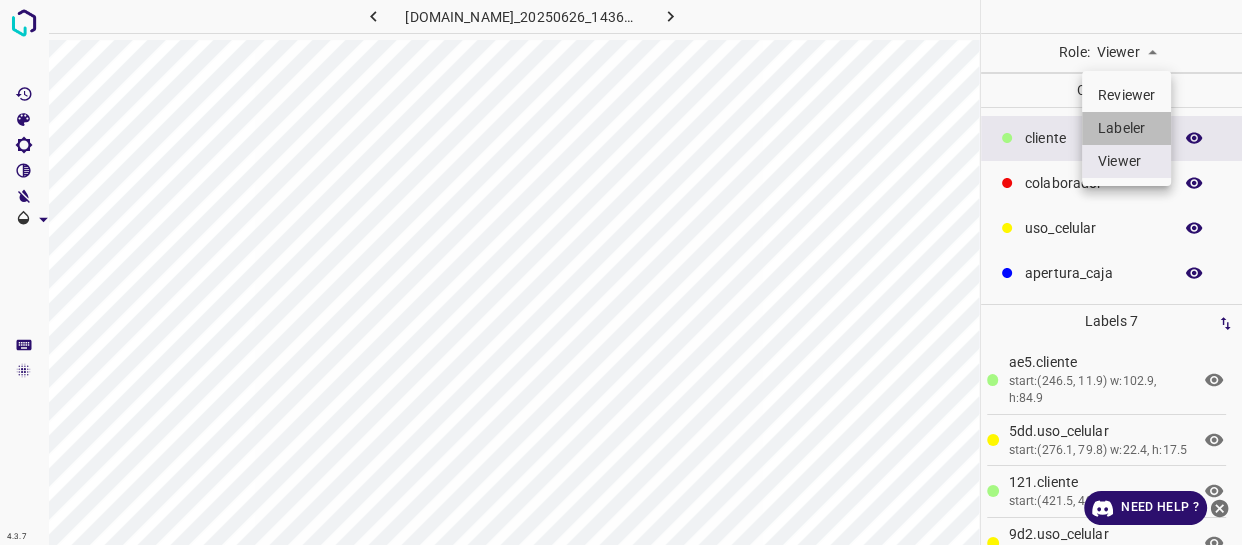 click on "Labeler" at bounding box center [1126, 128] 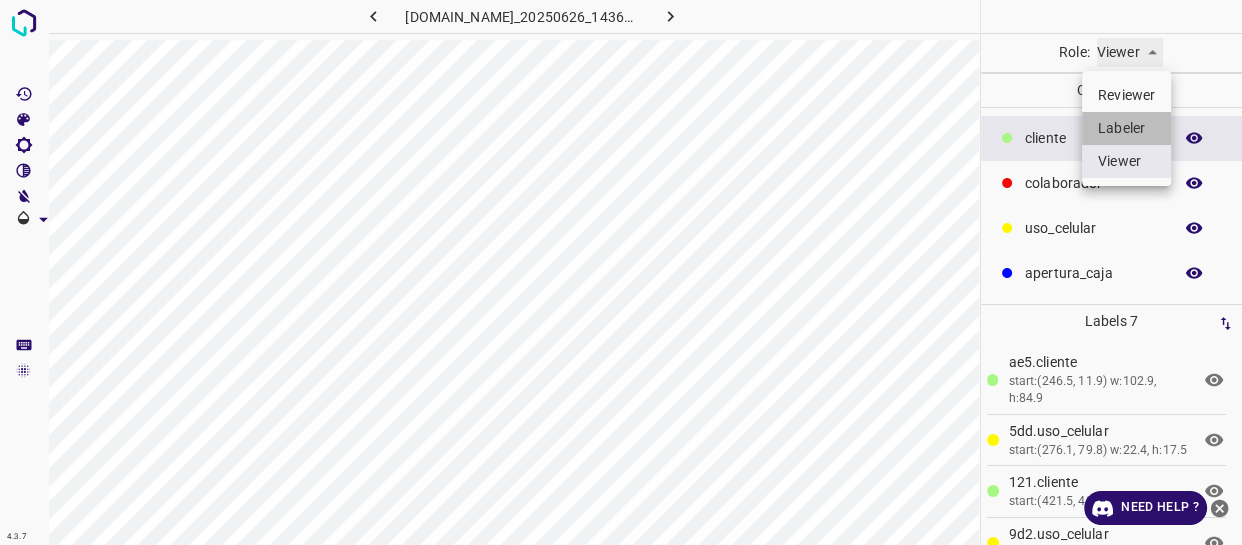 type on "labeler" 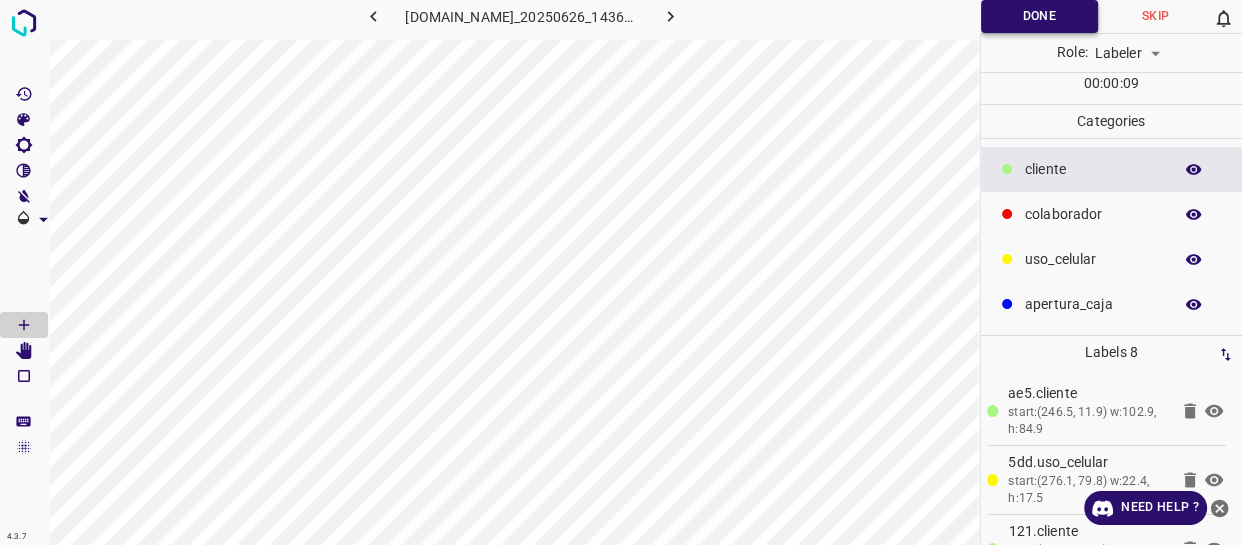 click on "Done" at bounding box center (1039, 16) 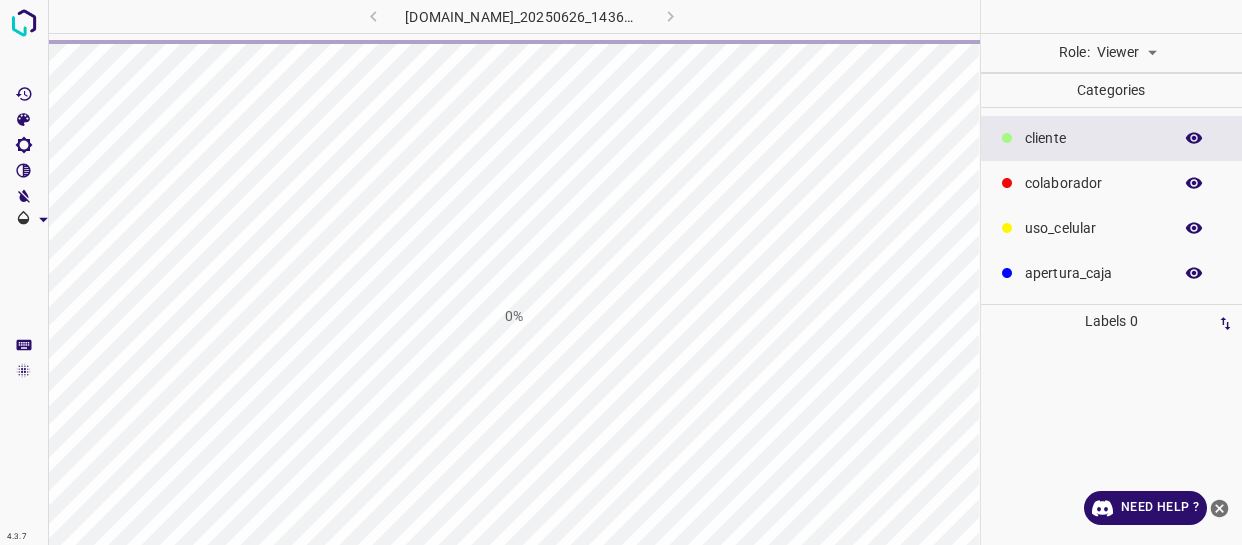 scroll, scrollTop: 0, scrollLeft: 0, axis: both 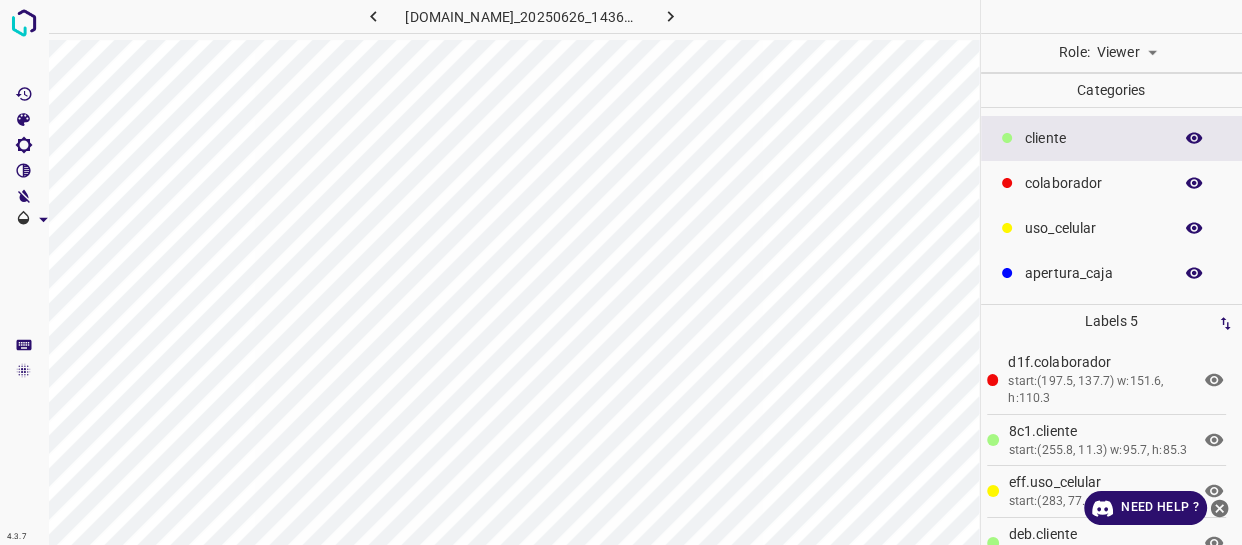 click 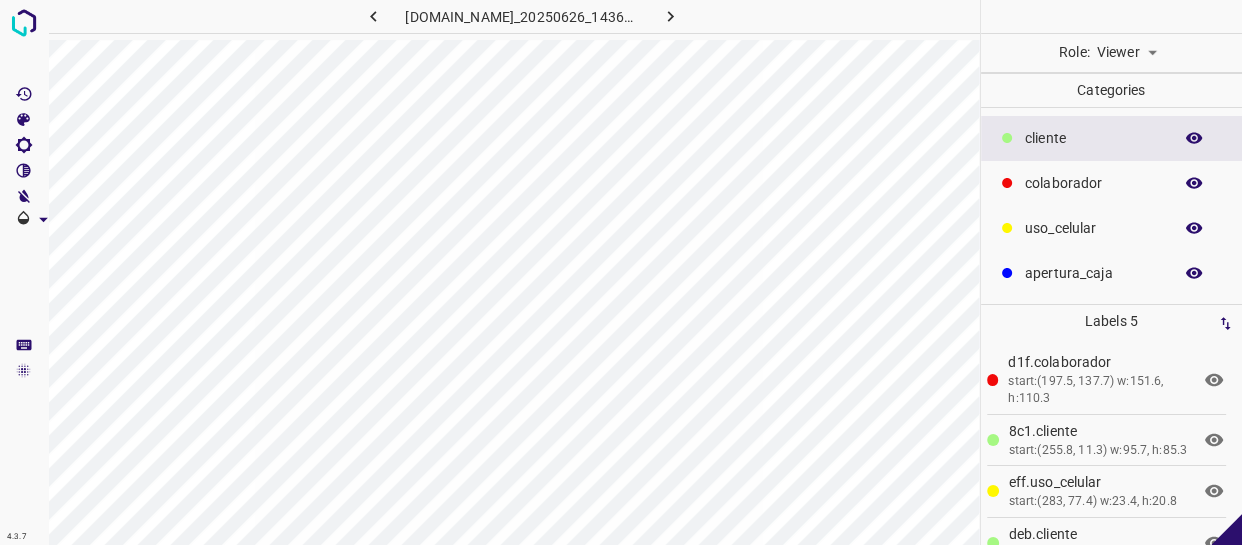 click on "​​cliente" at bounding box center (1112, 138) 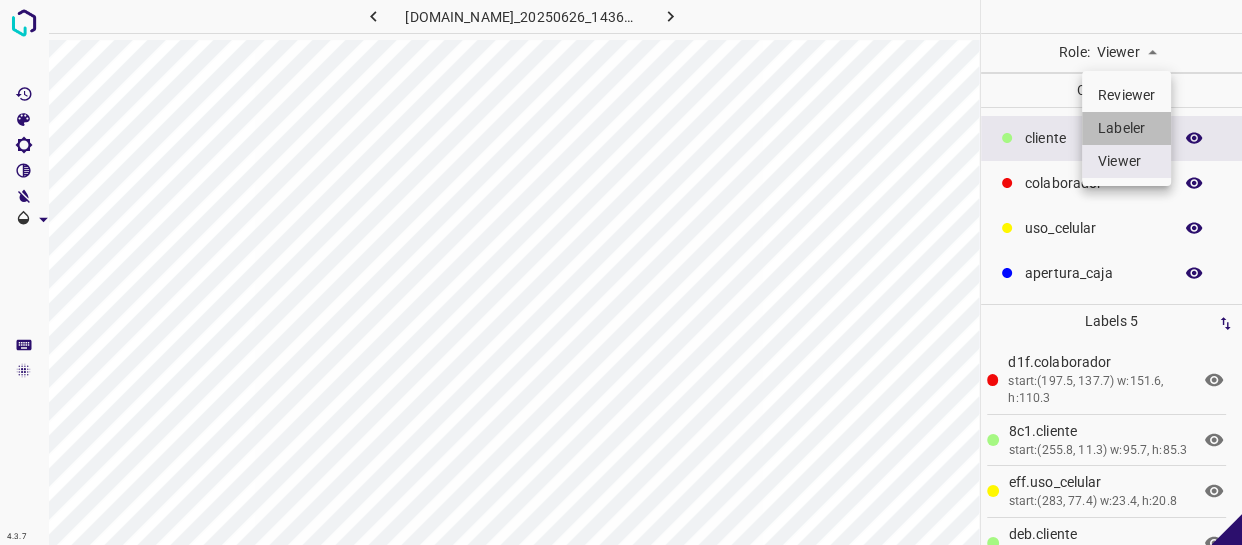 click on "Labeler" at bounding box center (1126, 128) 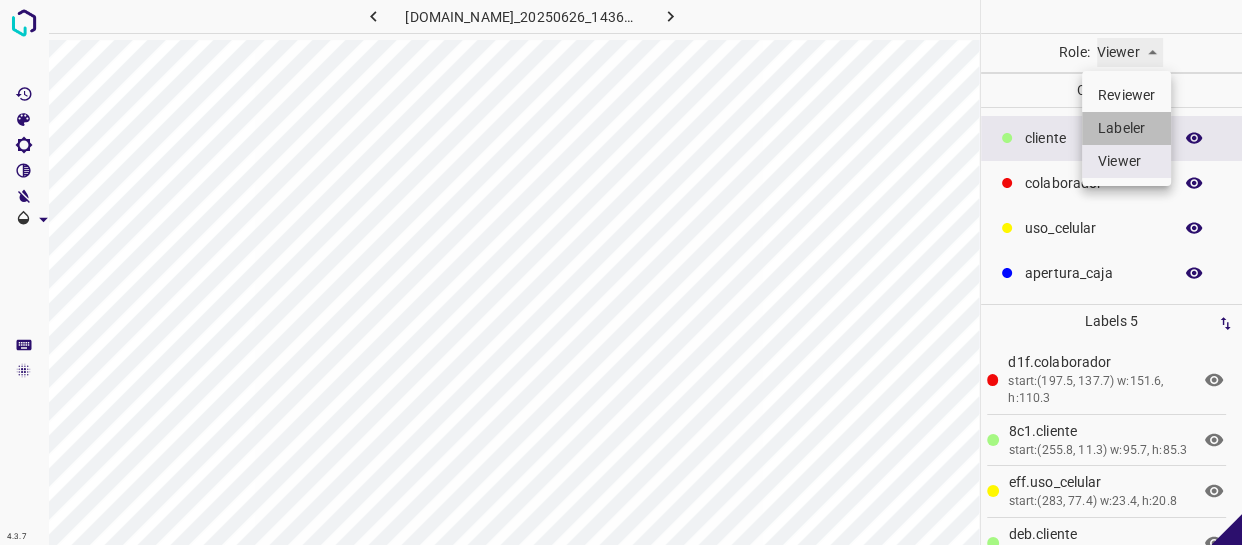 type on "labeler" 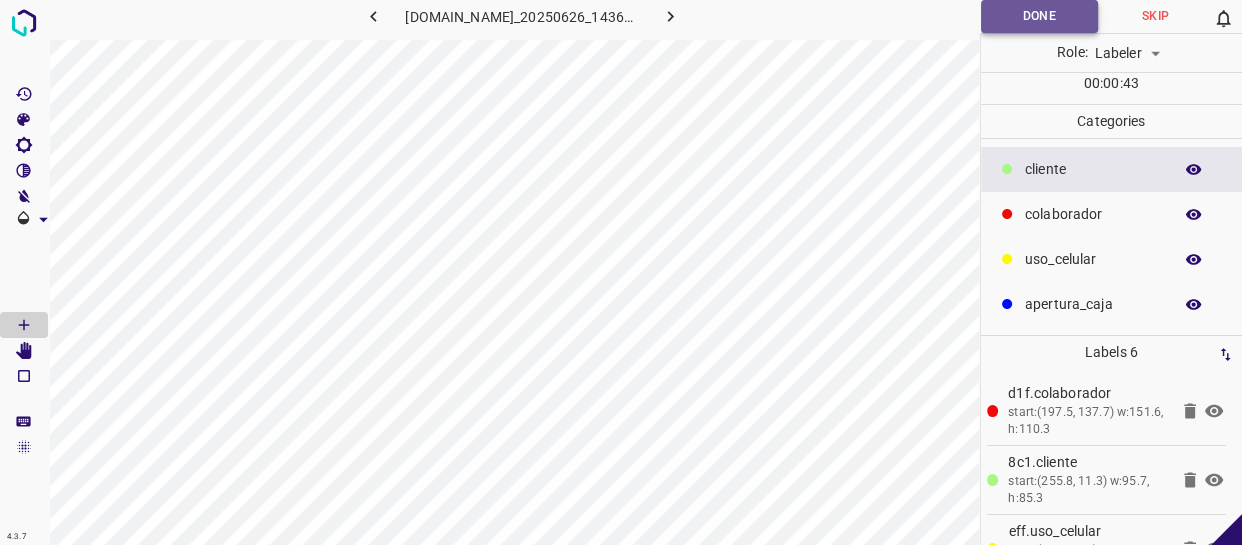 click on "Done" at bounding box center (1039, 16) 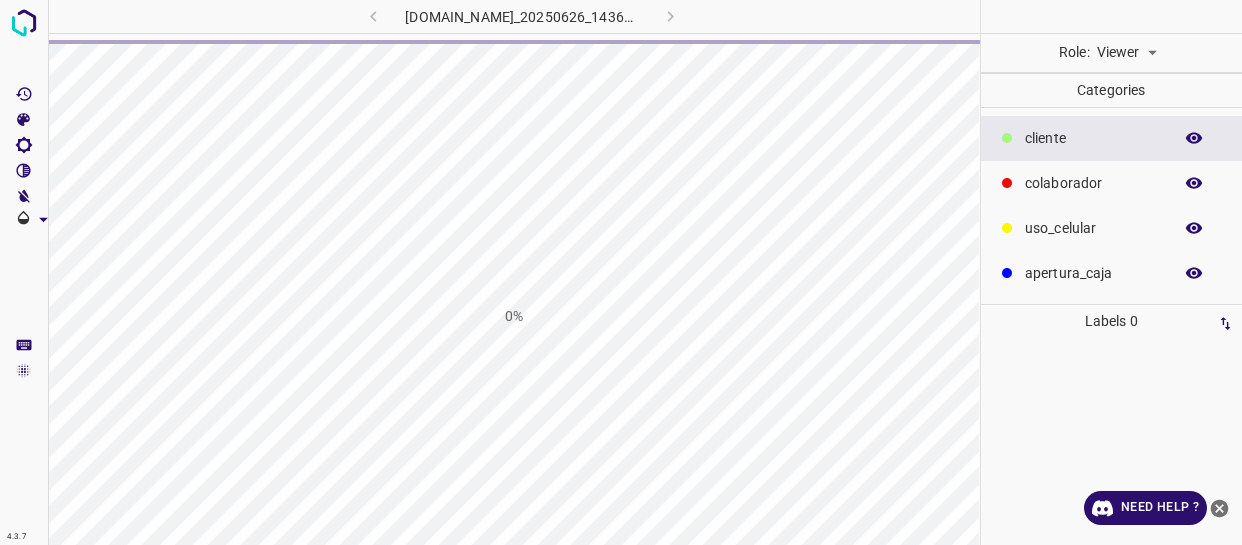 scroll, scrollTop: 0, scrollLeft: 0, axis: both 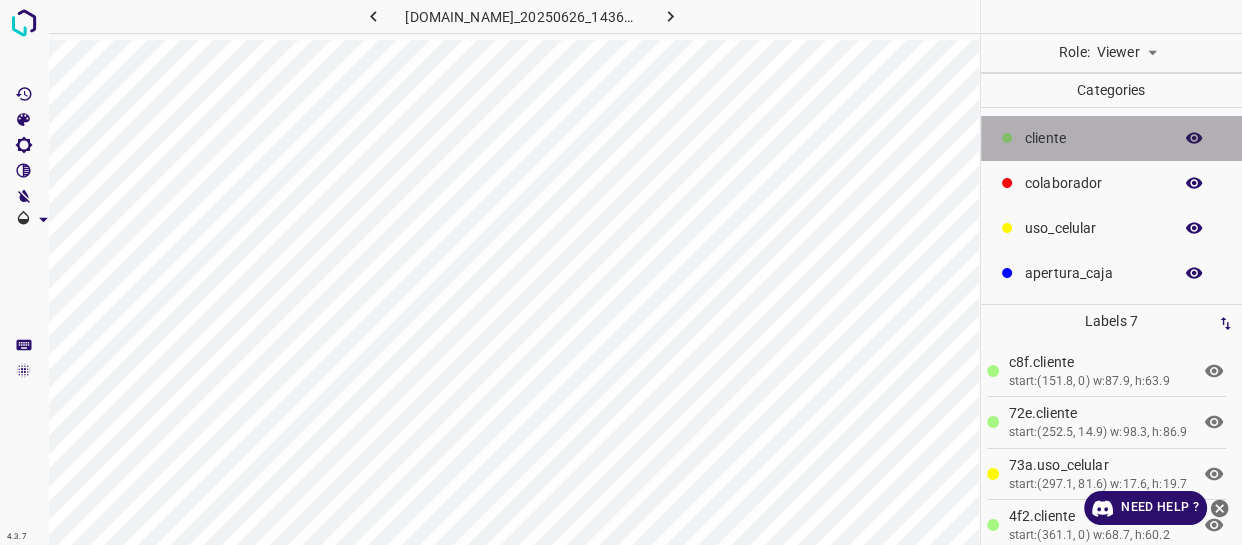 click on "​​cliente" at bounding box center [1093, 138] 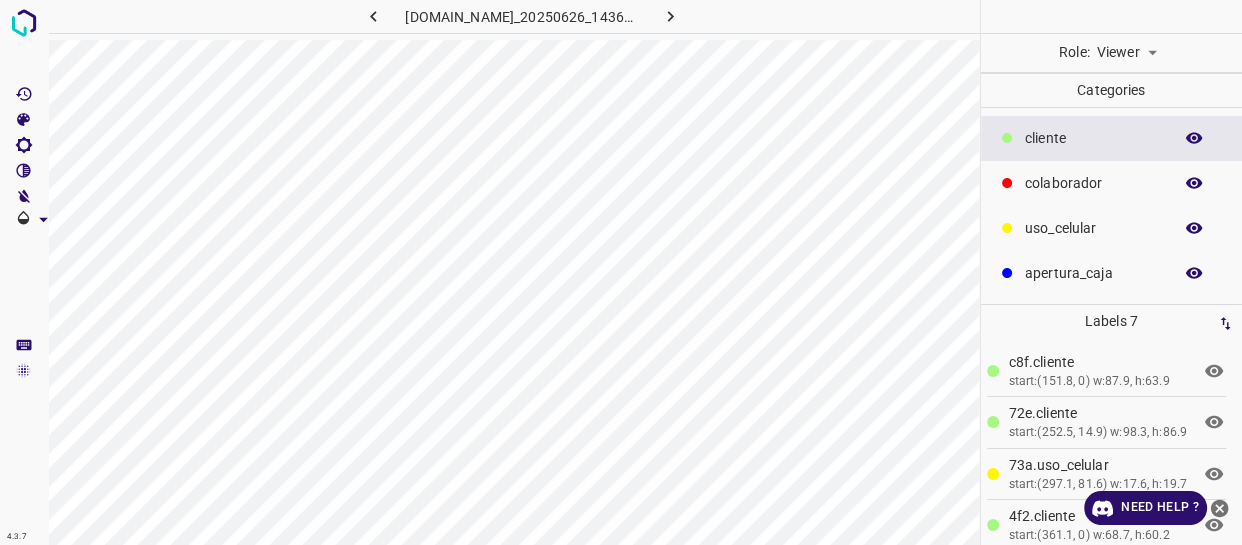 click on "4.3.7 801-bch-santa-fe.ddns.net_20250626_143602_000007500.jpg Role: Viewer viewer Categories ​​cliente colaborador uso_celular apertura_caja Labels   7 c8f.​​cliente
start:(151.8, 0)
w:87.9, h:63.9
72e.​​cliente
start:(252.5, 14.9)
w:98.3, h:86.9
73a.uso_celular
start:(297.1, 81.6)
w:17.6, h:19.7
4f2.​​cliente
start:(361.1, 0)
w:68.7, h:60.2
427.​​cliente
start:(446.9, 20.9)
w:92, h:112.5
c7e.colaborador
start:(195.1, 151.8)
w:103.1, h:78
868.colaborador
start:(246.9, 203.9)
w:181.9, h:111.9
Categories 1 ​​cliente 2 colaborador 3 uso_celular 4 apertura_caja Tools Space Change between modes (Draw & Edit) I Auto labeling R Restore zoom M Zoom in N Zoom out Delete Delete selecte label Filters Z Restore filters X Saturation filter C Brightness filter V Contrast filter B Gray scale filter General O Download Need Help ? - Text" at bounding box center [621, 272] 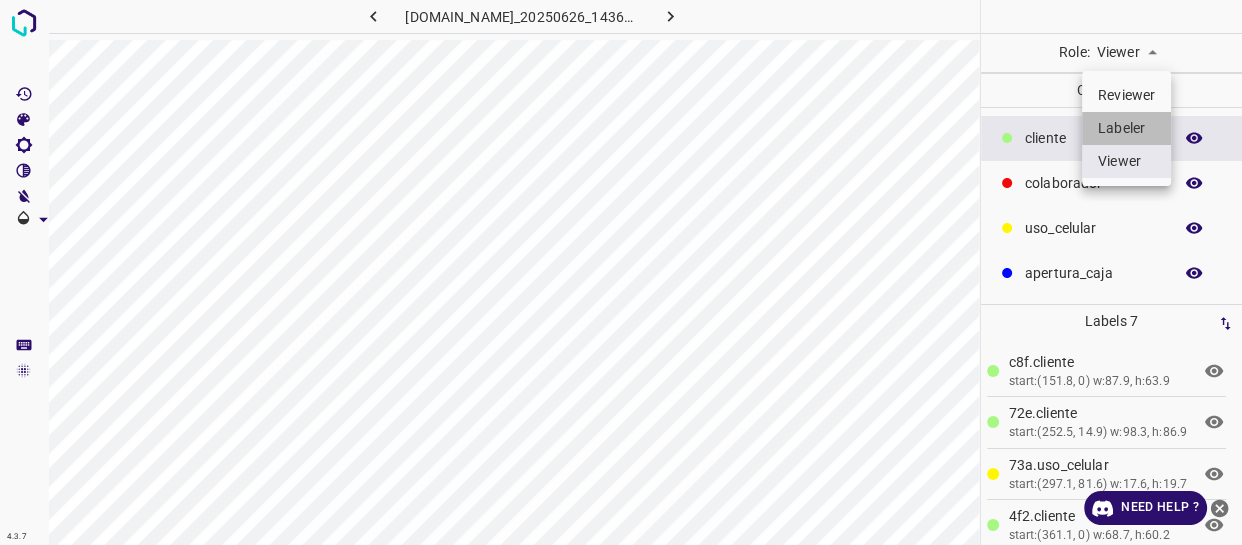 click on "Labeler" at bounding box center (1126, 128) 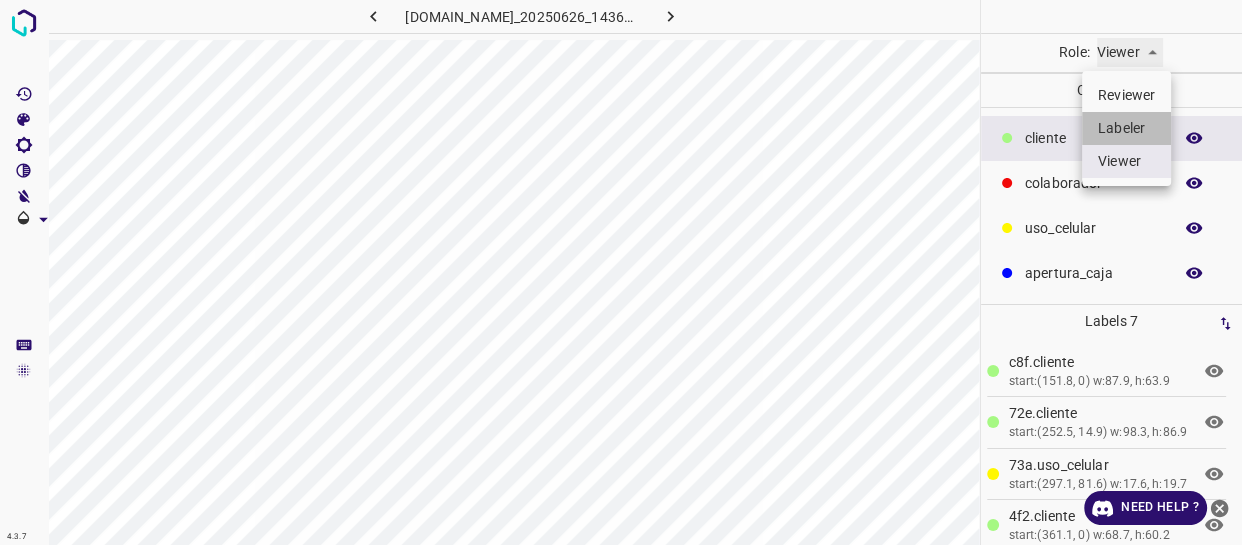 type on "labeler" 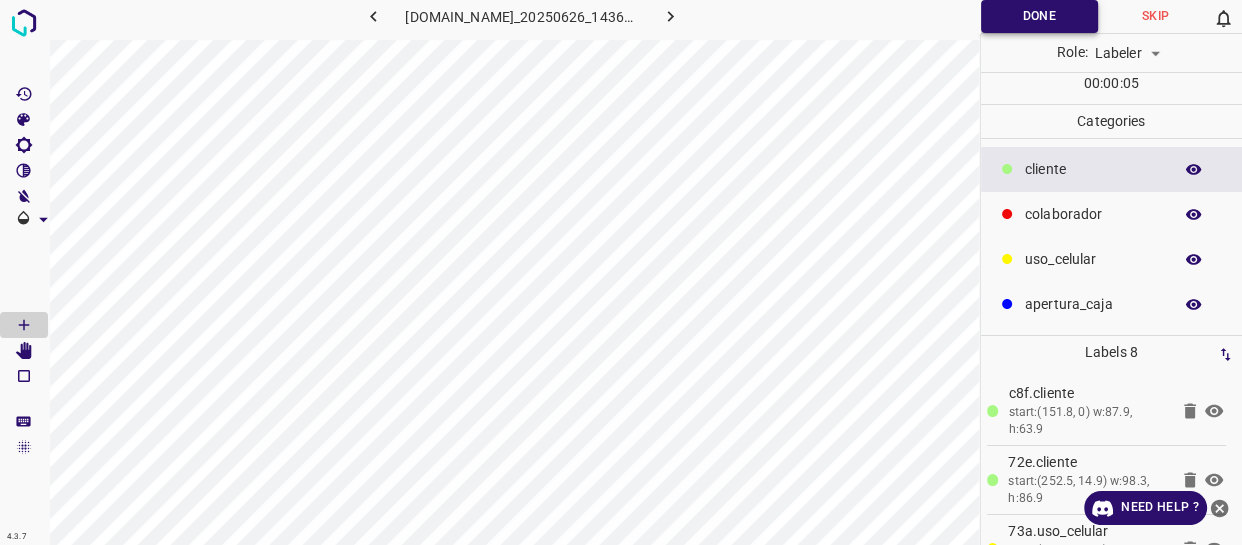click on "Done" at bounding box center (1039, 16) 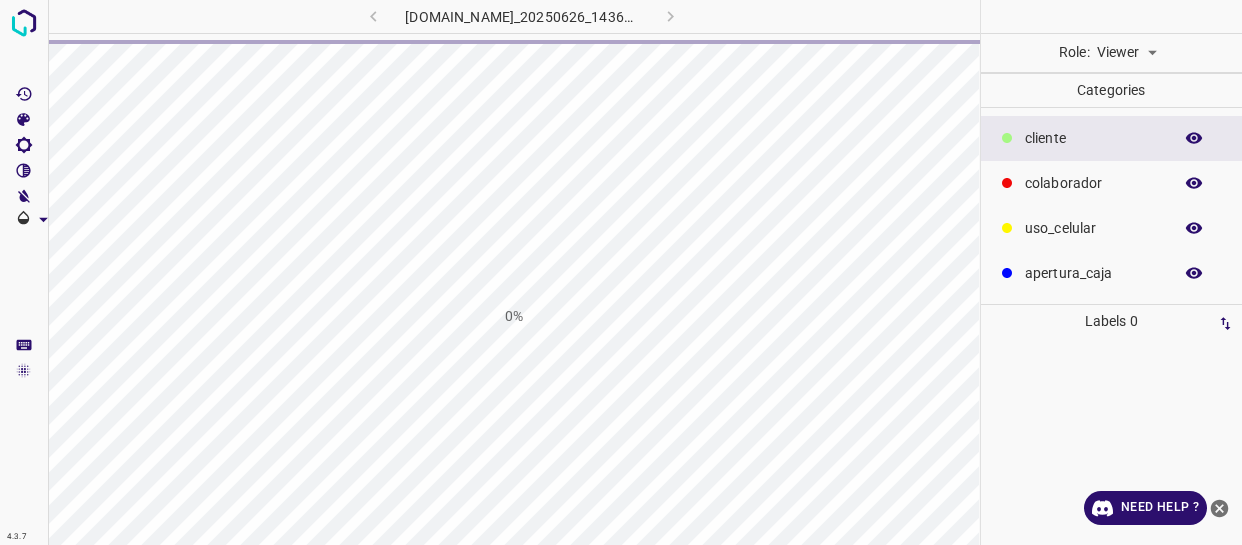 scroll, scrollTop: 0, scrollLeft: 0, axis: both 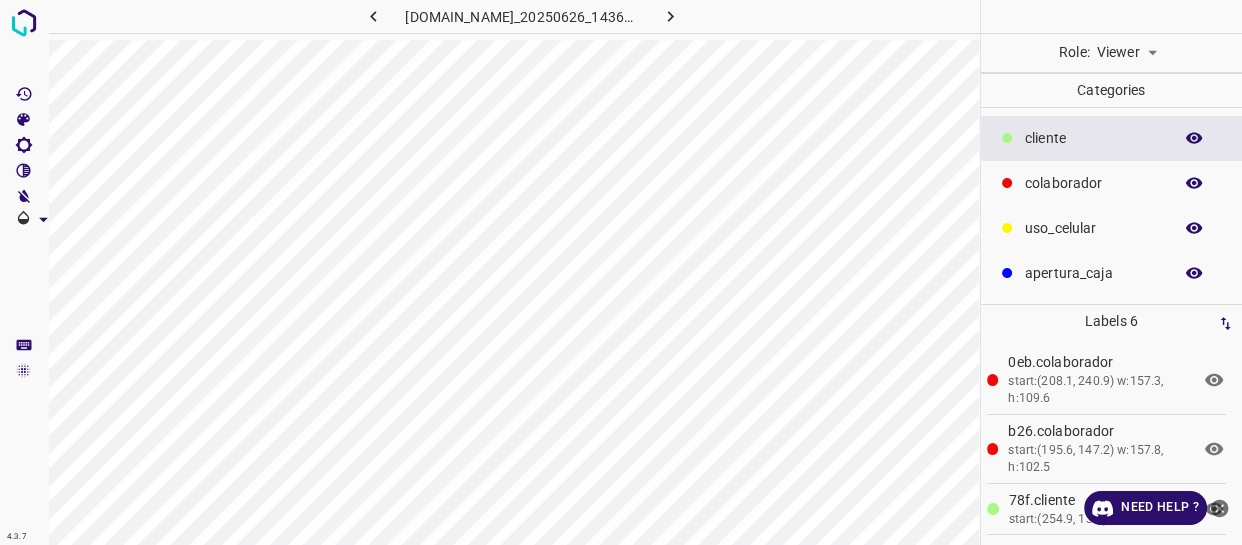 click on "4.3.7 [DOMAIN_NAME]_20250626_143602_000007740.jpg Role: Viewer viewer Categories ​​cliente colaborador uso_celular apertura_caja Labels   6 0eb.colaborador
start:(208.1, 240.9)
w:157.3, h:109.6
b26.colaborador
start:(195.6, 147.2)
w:157.8, h:102.5
78f.​​cliente
start:(254.9, 13.4)
w:96.6, h:80.6
bea.uso_celular
start:(279.2, 68.4)
w:17.9, h:17.8
7d3.​​cliente
start:(380.9, 0)
w:95.9, h:114.6
8a0.​​cliente
start:(492.9, 12.2)
w:90.8, h:116.4
Categories 1 ​​cliente 2 colaborador 3 uso_celular 4 apertura_caja Tools Space Change between modes (Draw & Edit) I Auto labeling R Restore zoom M Zoom in N Zoom out Delete Delete selecte label Filters Z Restore filters X Saturation filter C Brightness filter V Contrast filter B Gray scale filter General O Download Need Help ? - Text - Hide - Delete" at bounding box center [621, 272] 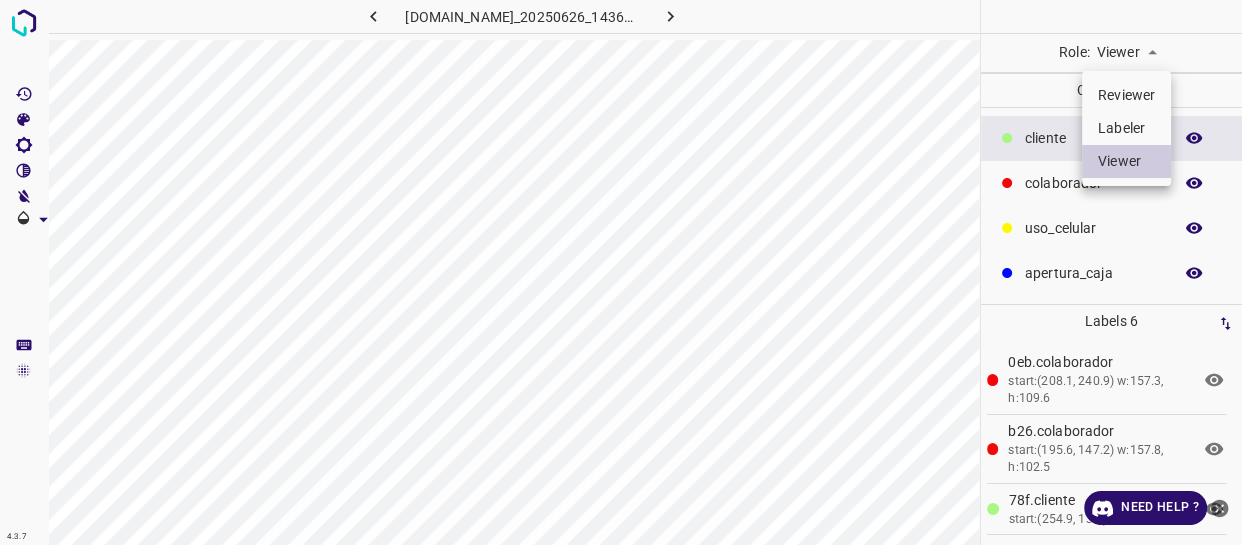 click on "Labeler" at bounding box center [1126, 128] 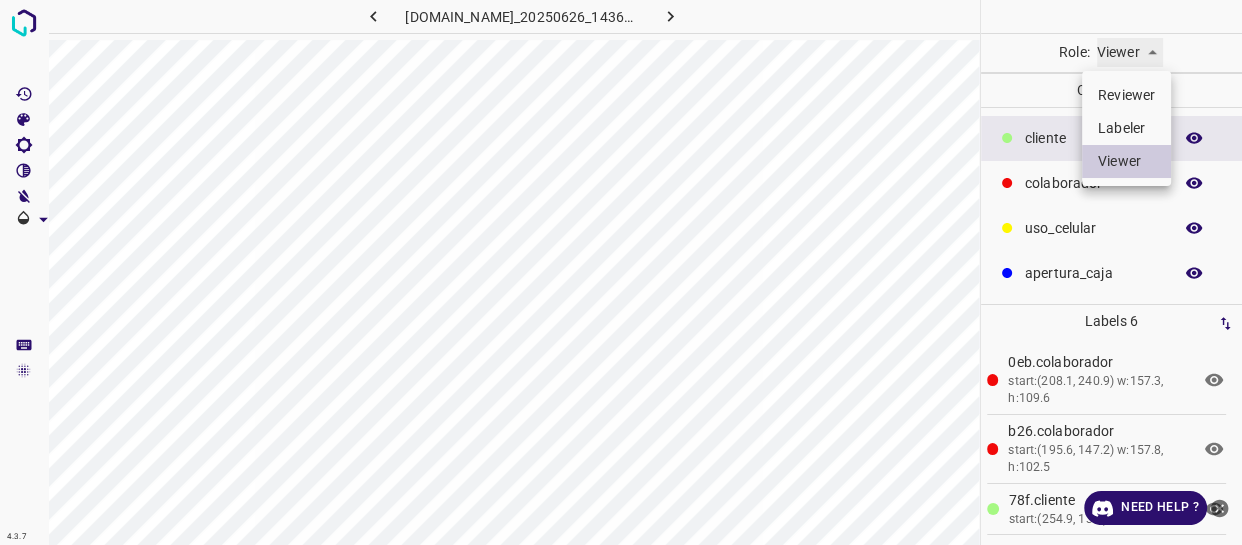 type on "labeler" 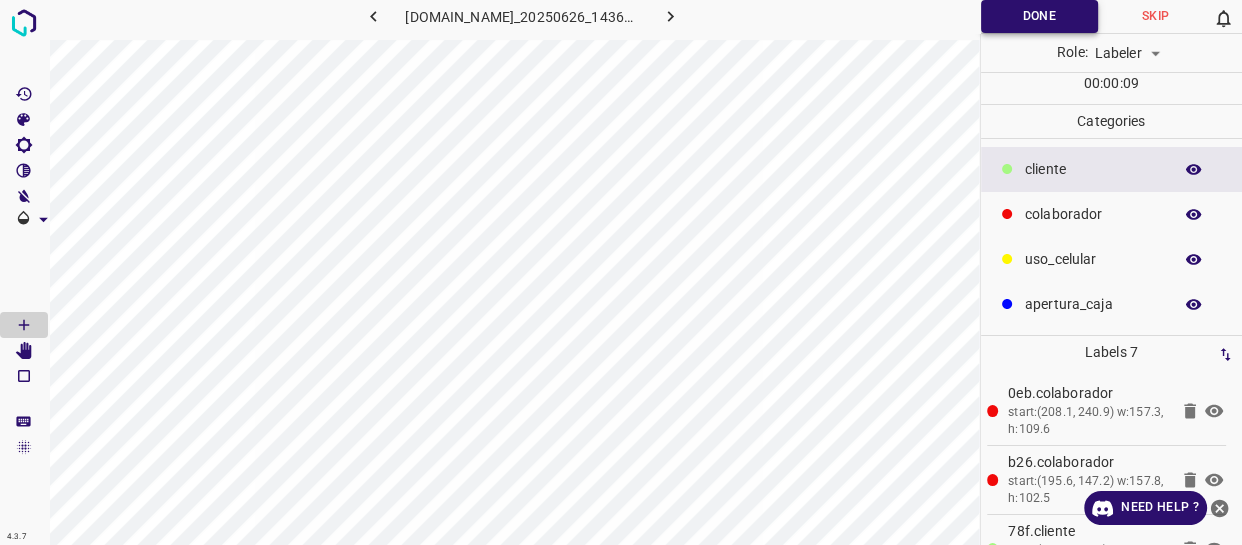 click on "Done" at bounding box center (1039, 16) 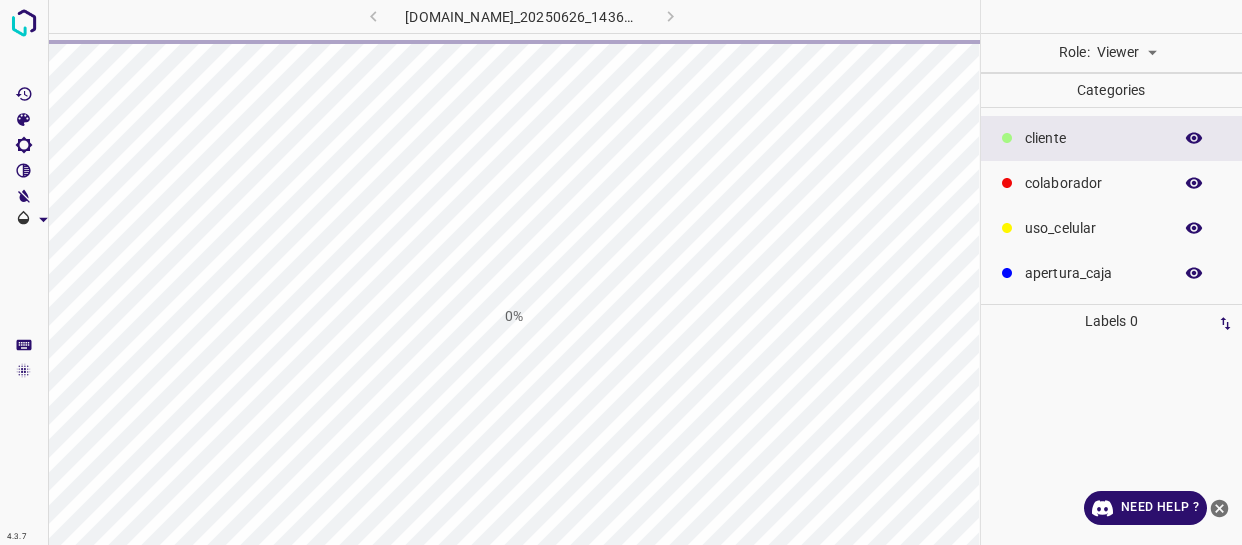scroll, scrollTop: 0, scrollLeft: 0, axis: both 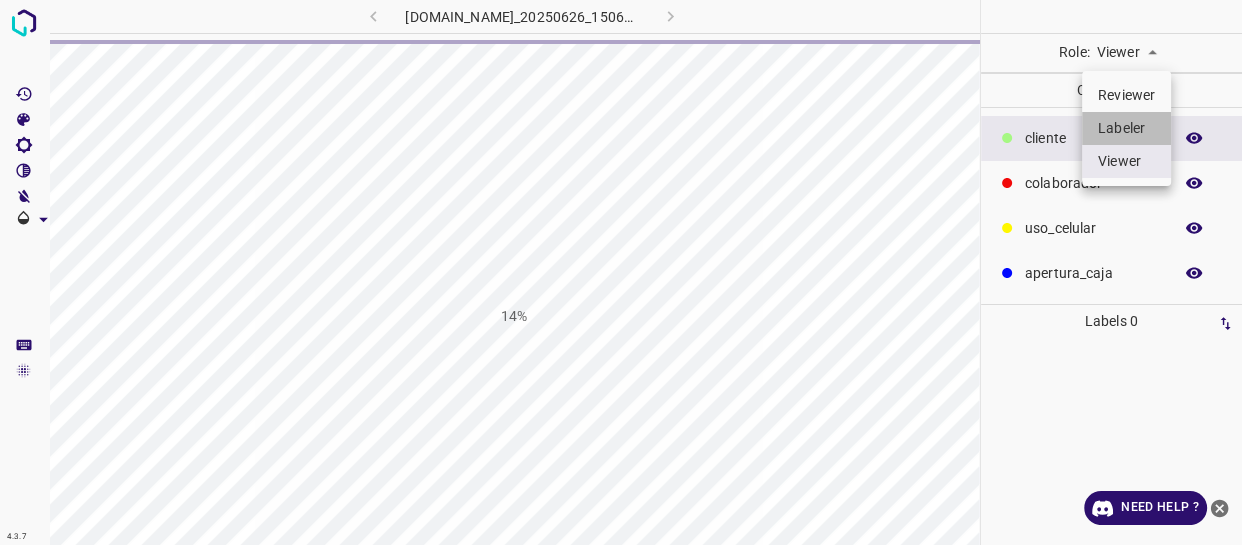 click on "Labeler" at bounding box center [1126, 128] 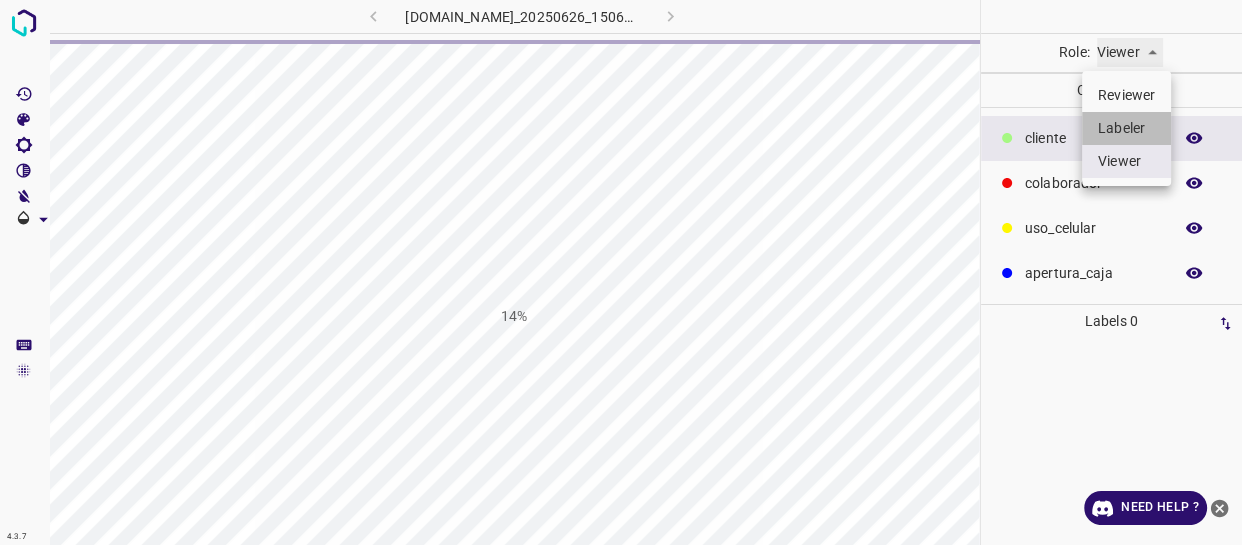 type on "labeler" 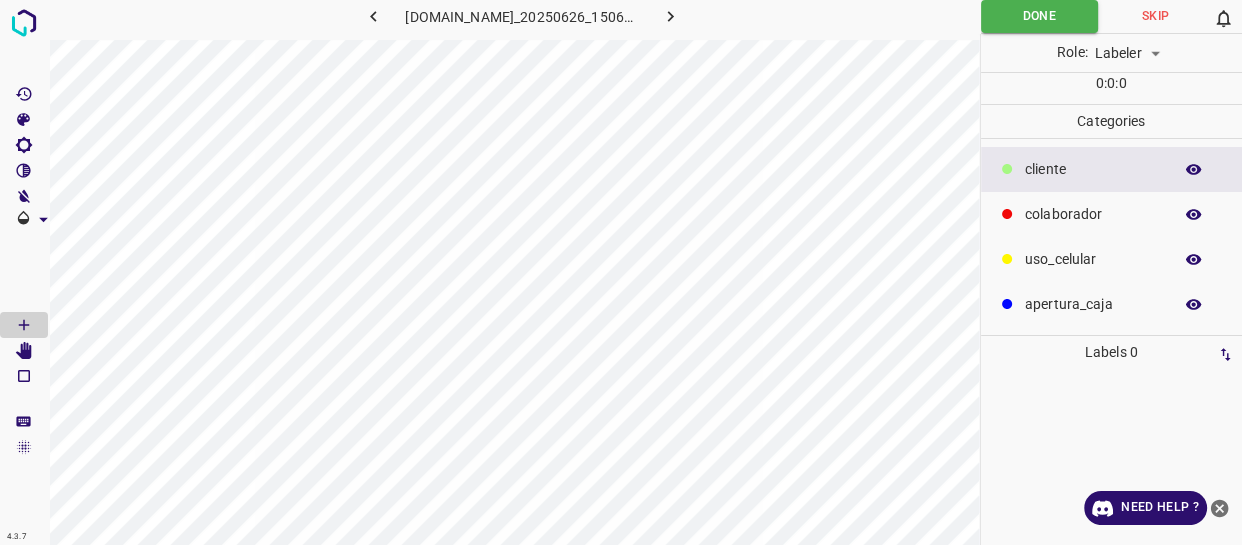 click on "​​cliente" at bounding box center (1093, 169) 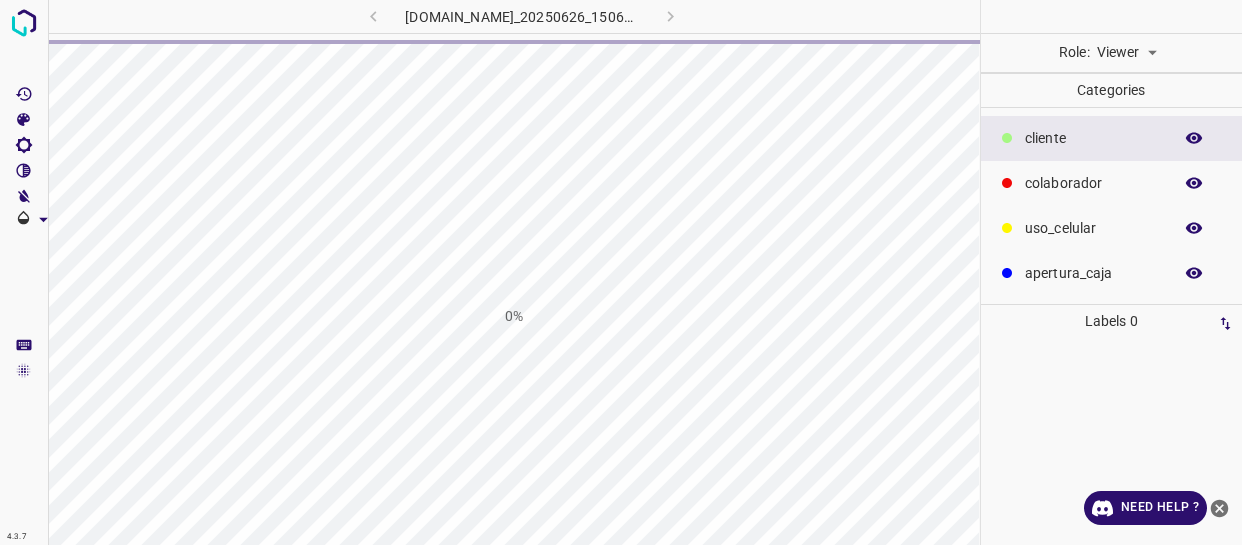 scroll, scrollTop: 0, scrollLeft: 0, axis: both 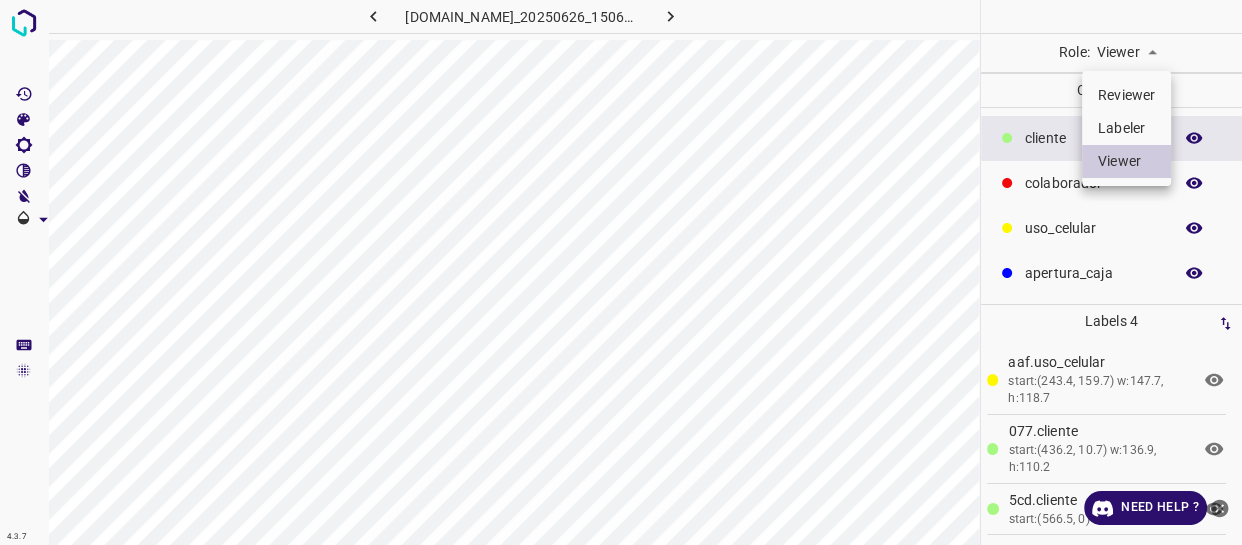 click on "4.3.7 801-bch-santa-fe.ddns.net_20250626_150602_000005190.jpg Role: Viewer viewer Categories ​​cliente colaborador uso_celular apertura_caja Labels   4 aaf.uso_celular
start:(243.4, 159.7)
w:147.7, h:118.7
077.​​cliente
start:(436.2, 10.7)
w:136.9, h:110.2
5cd.​​cliente
start:(566.5, 0)
w:52.2, h:124.7
83c.uso_celular
start:(580.9, 0)
w:20.6, h:18
Categories 1 ​​cliente 2 colaborador 3 uso_celular 4 apertura_caja Tools Space Change between modes (Draw & Edit) I Auto labeling R Restore zoom M Zoom in N Zoom out Delete Delete selecte label Filters Z Restore filters X Saturation filter C Brightness filter V Contrast filter B Gray scale filter General O Download Need Help ? - Text - Hide - Delete Reviewer Labeler Viewer" at bounding box center [621, 272] 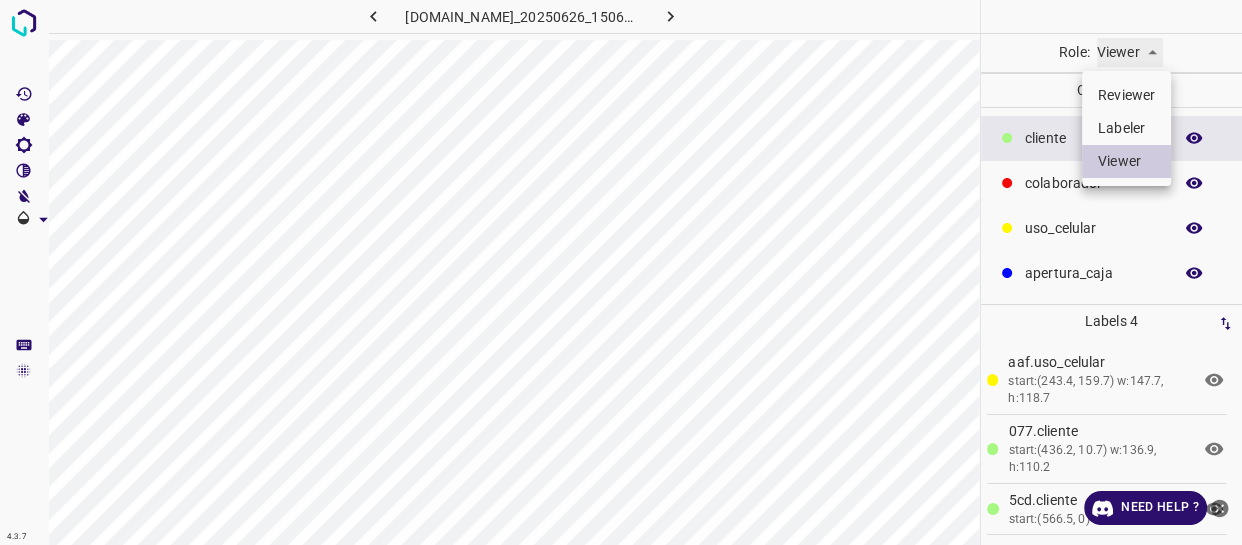 type on "labeler" 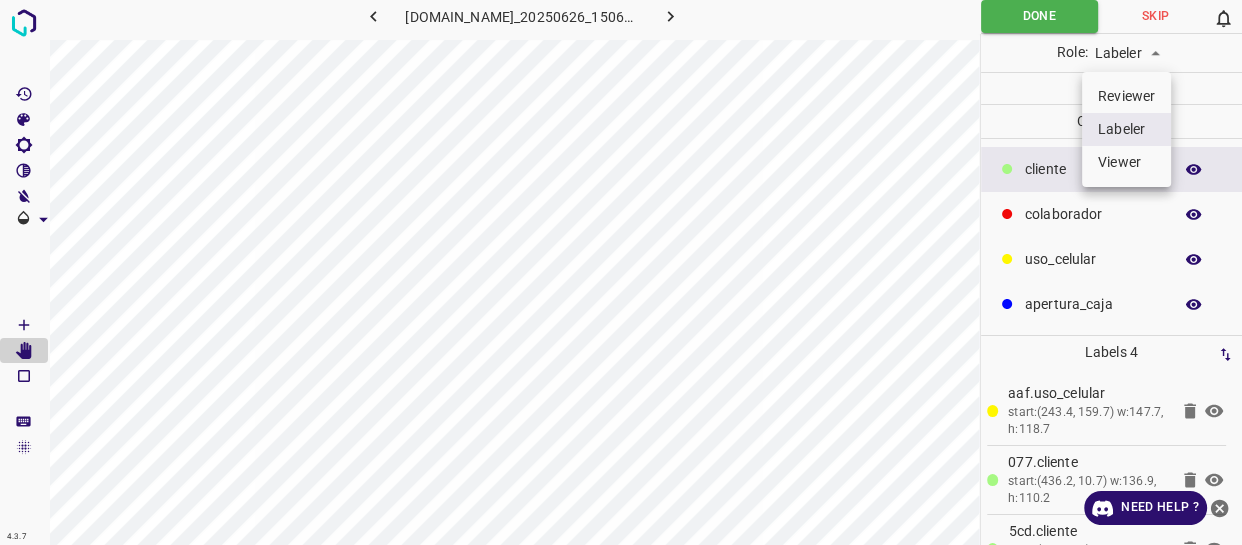 click at bounding box center [621, 272] 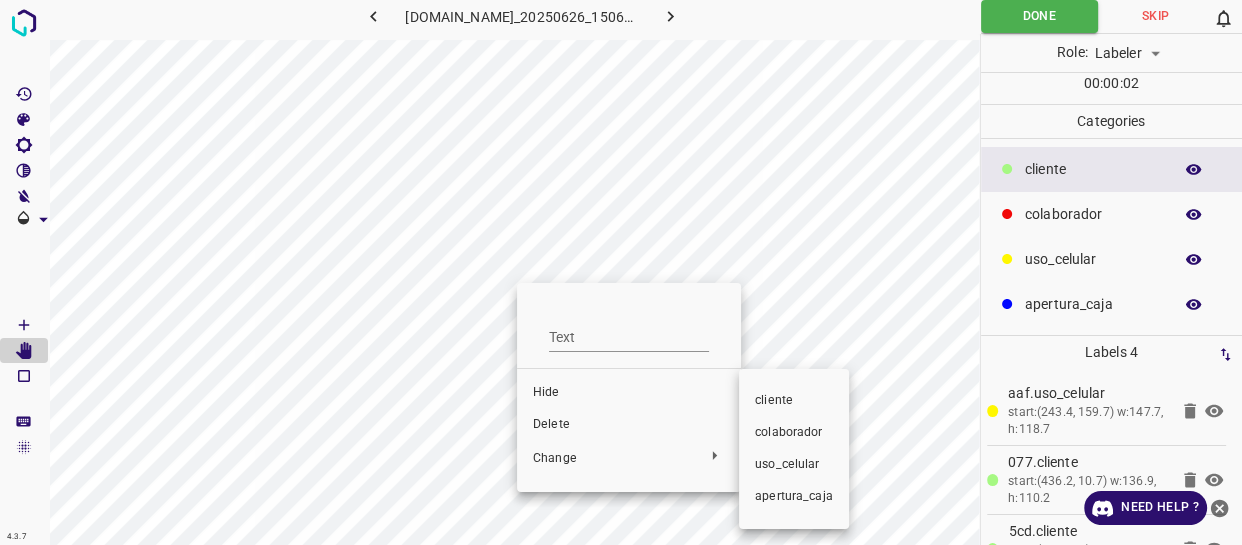 click on "colaborador" at bounding box center [794, 433] 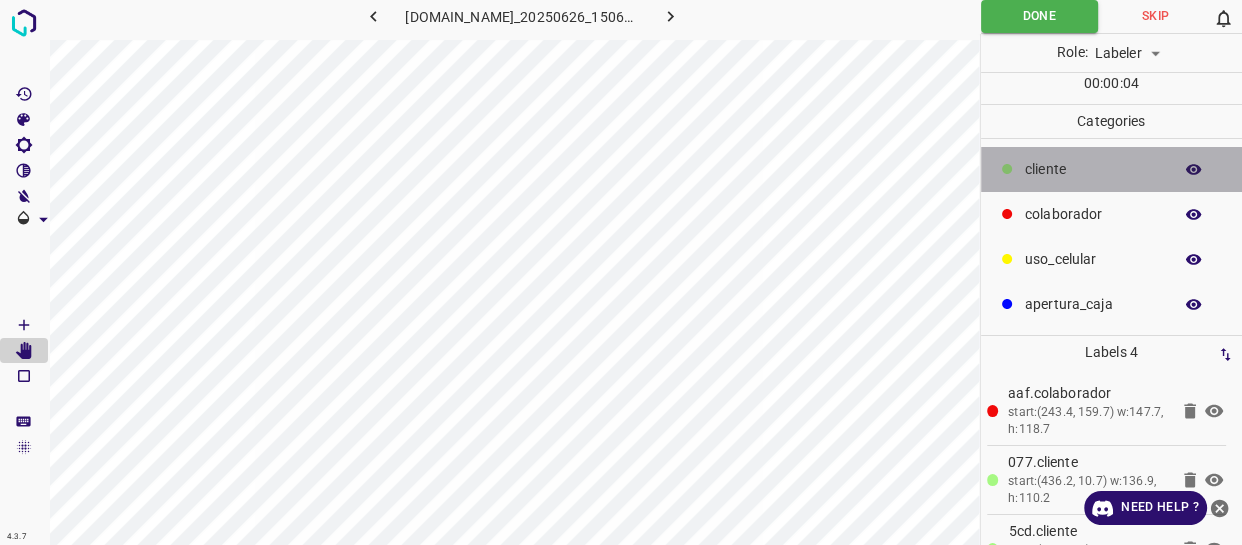 click on "​​cliente" at bounding box center [1112, 169] 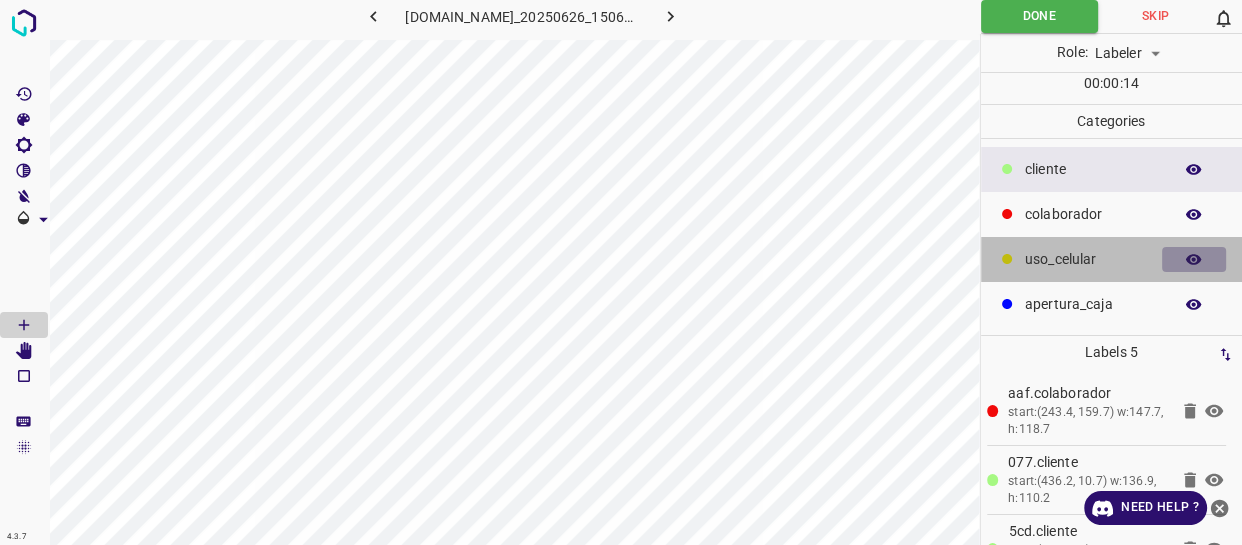 click 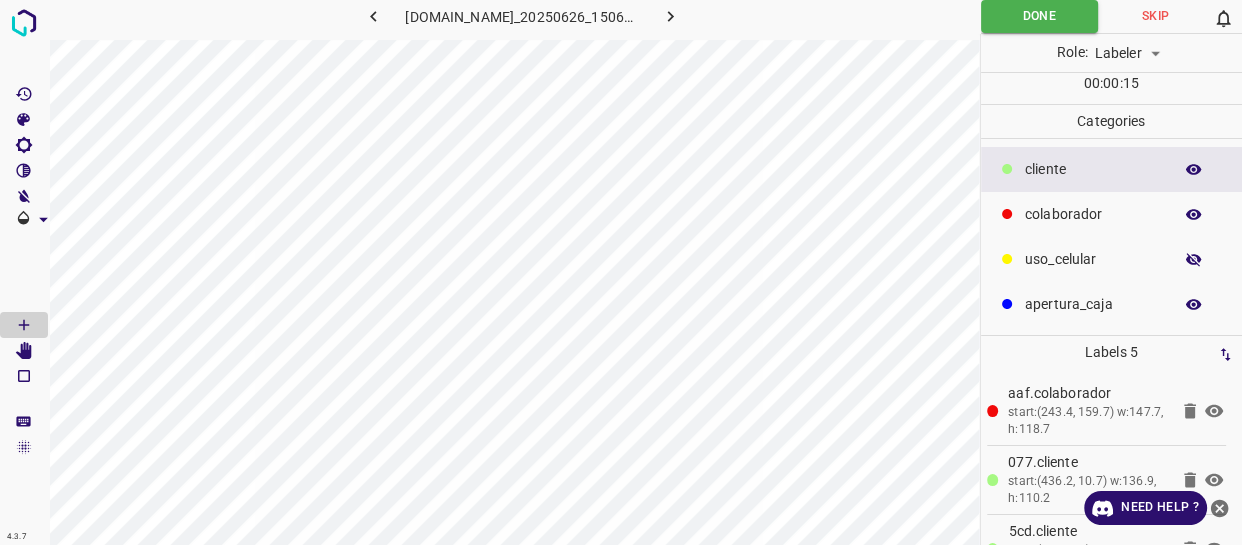 click 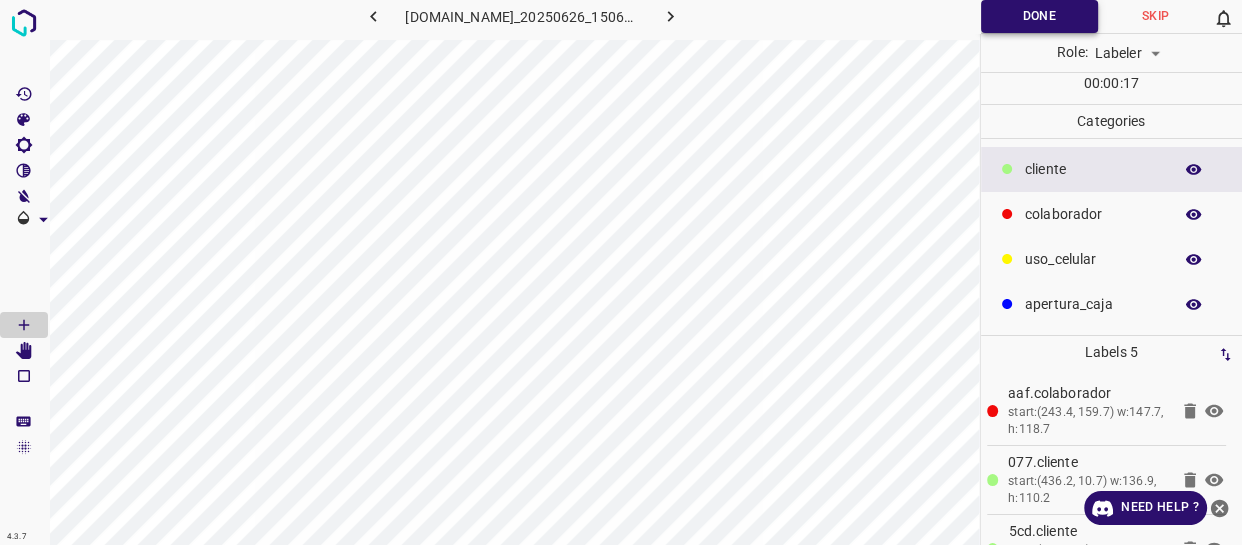 click on "Done" at bounding box center (1039, 16) 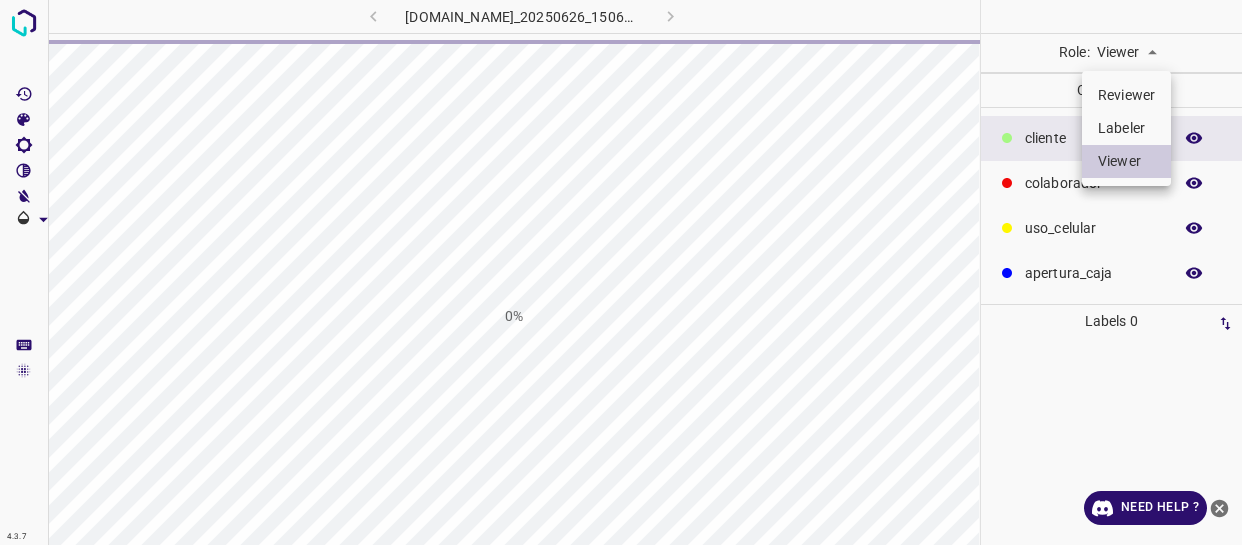 scroll, scrollTop: 0, scrollLeft: 0, axis: both 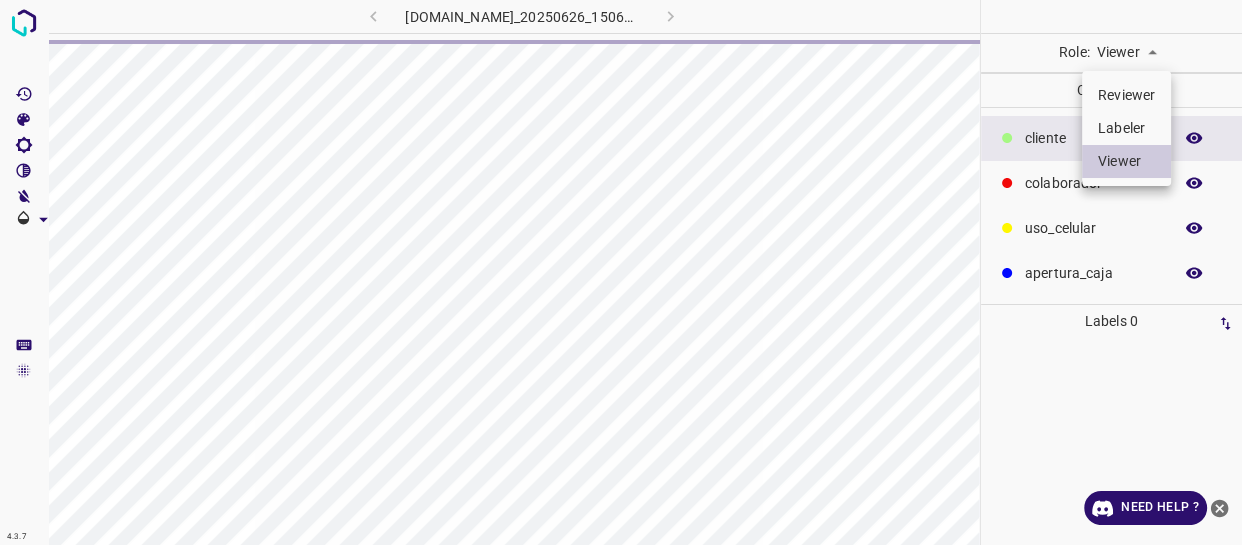 click on "Labeler" at bounding box center (1126, 128) 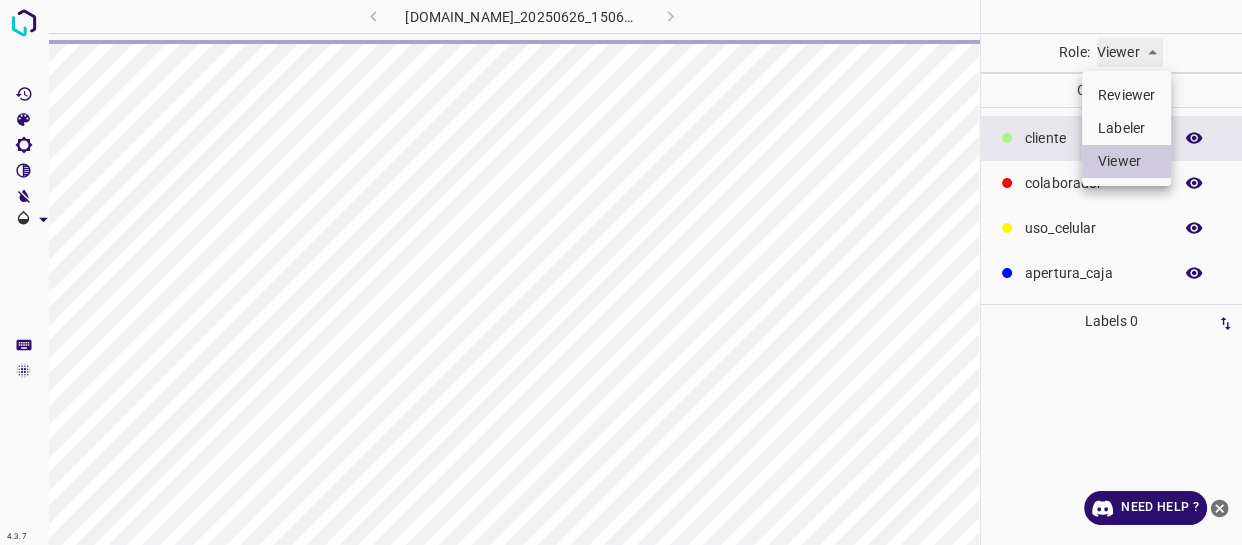 type on "labeler" 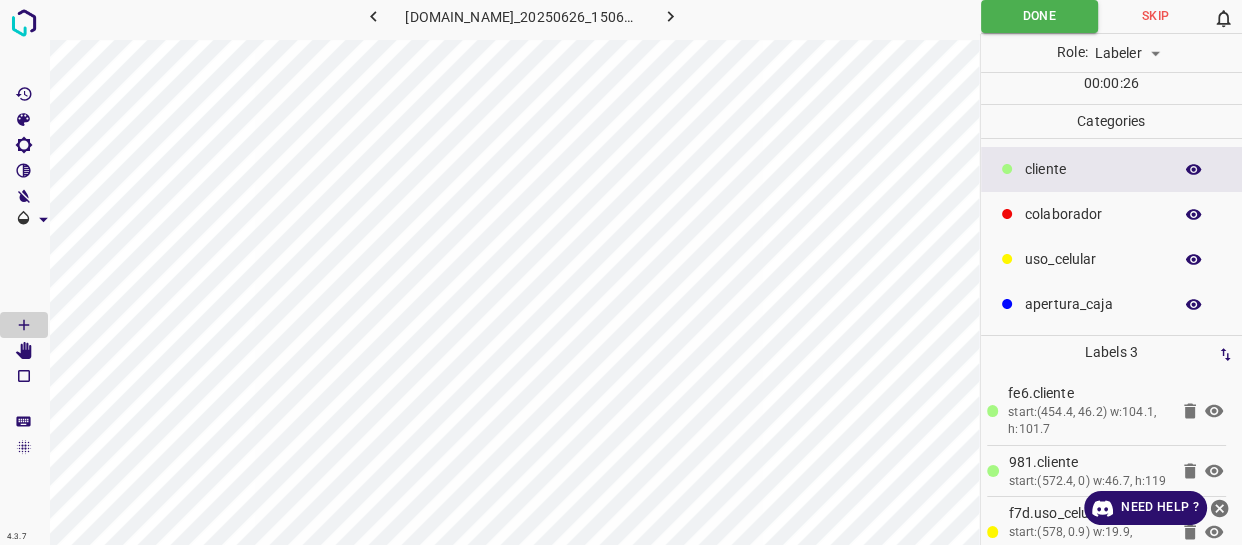 click on "​​cliente" at bounding box center (1093, 169) 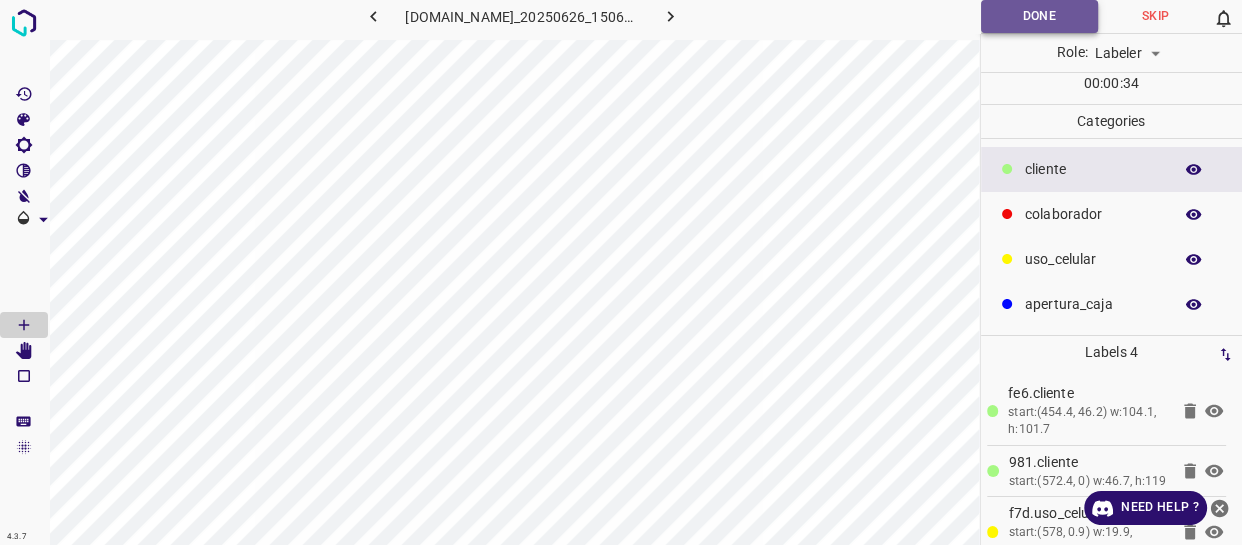 click on "Done" at bounding box center (1039, 16) 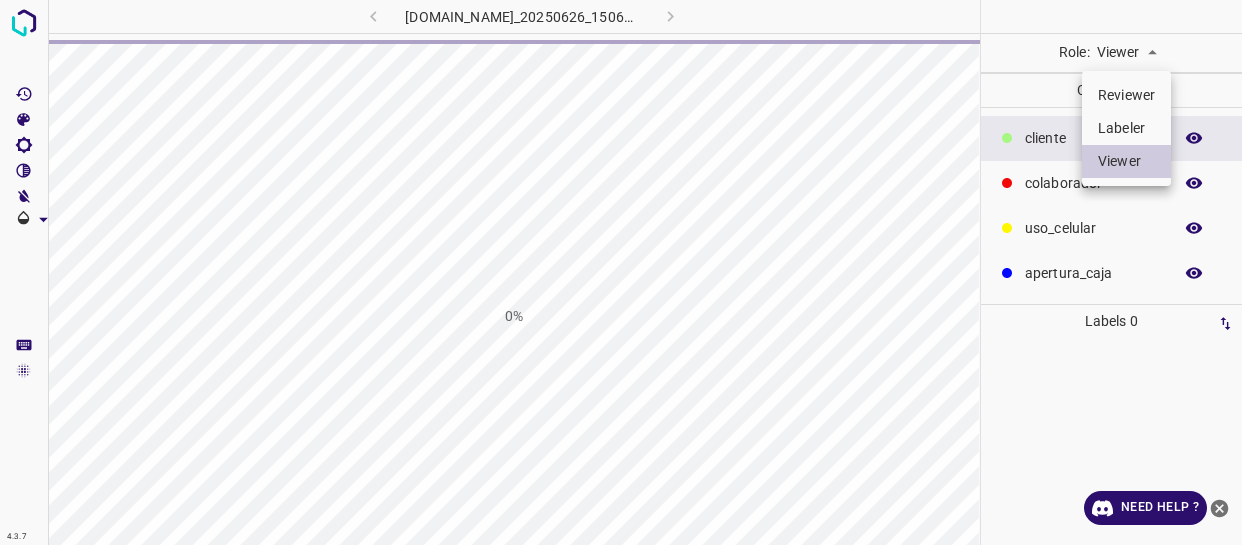scroll, scrollTop: 0, scrollLeft: 0, axis: both 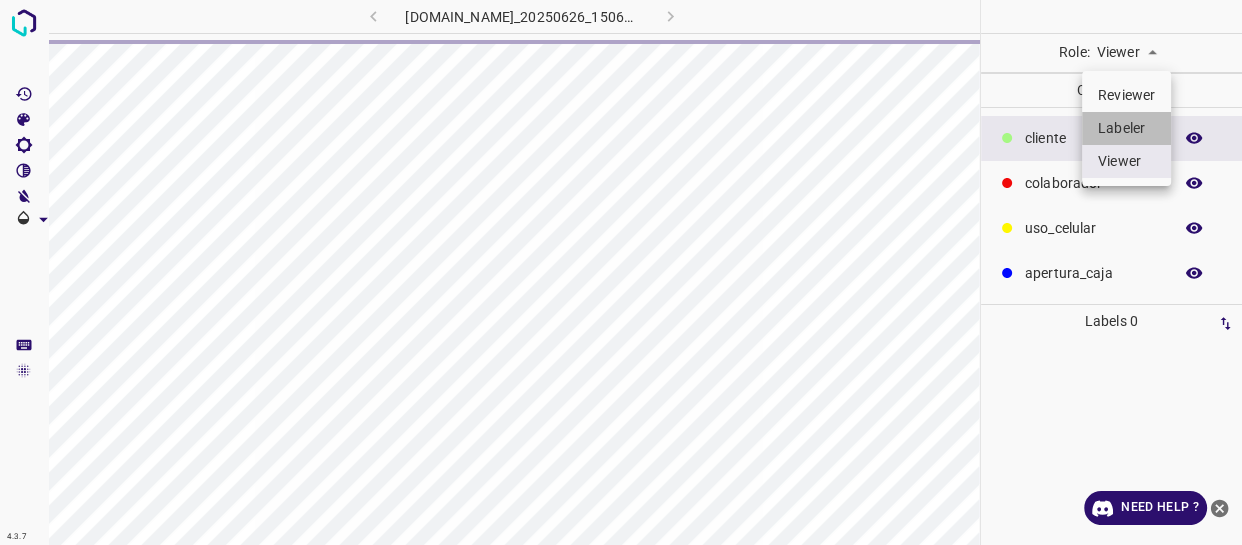 click on "Labeler" at bounding box center [1126, 128] 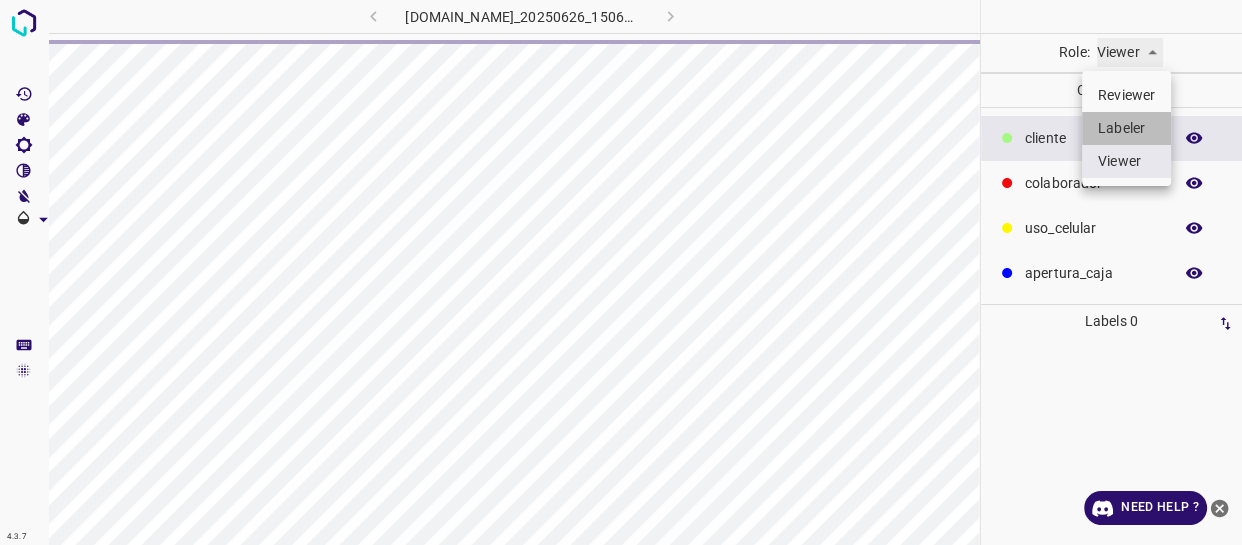 type on "labeler" 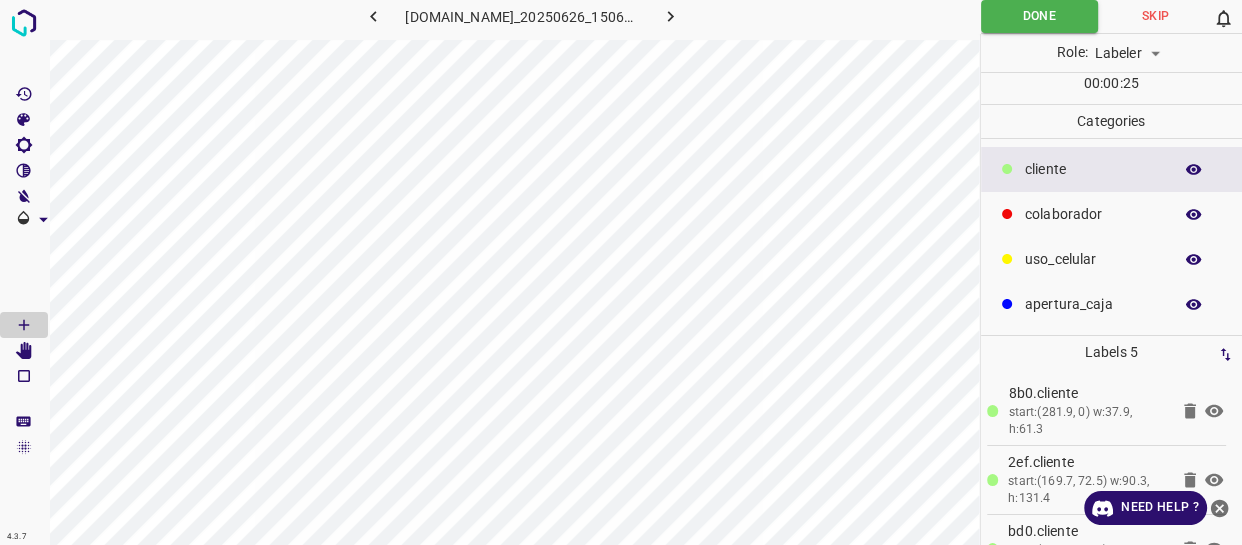 click on "​​cliente" at bounding box center (1093, 169) 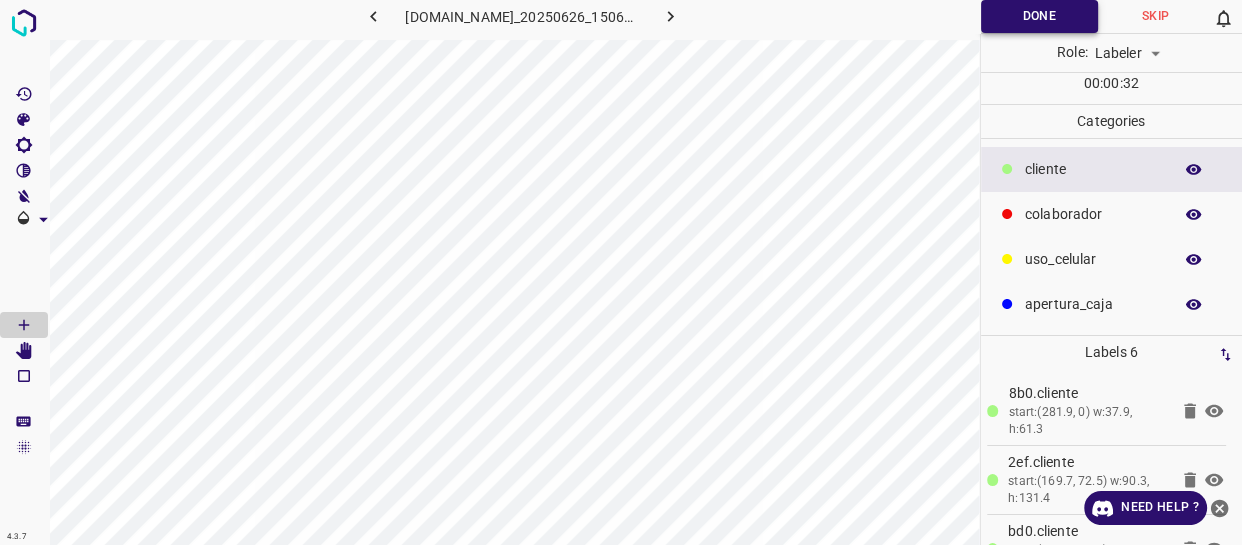 click on "Done" at bounding box center (1039, 16) 